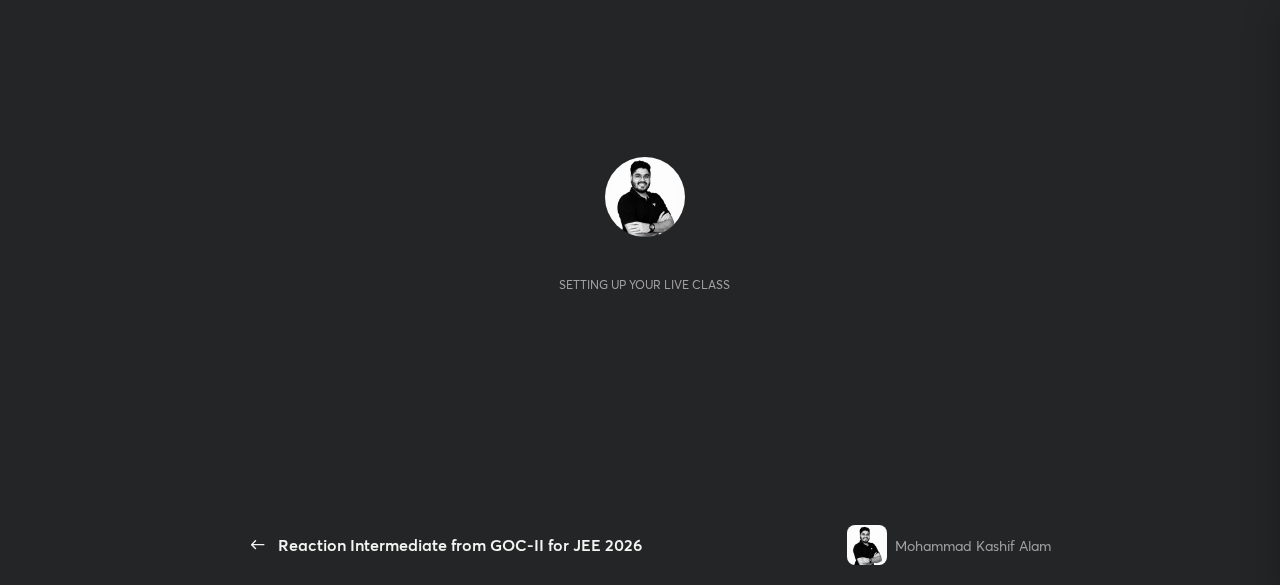 scroll, scrollTop: 0, scrollLeft: 0, axis: both 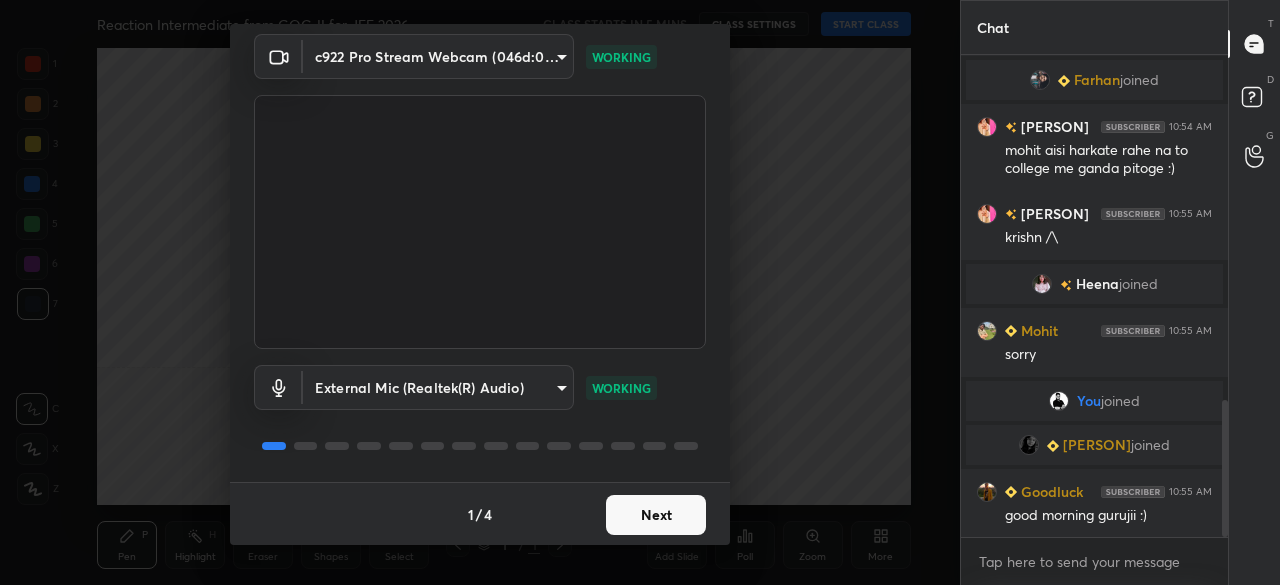 click on "Next" at bounding box center (656, 515) 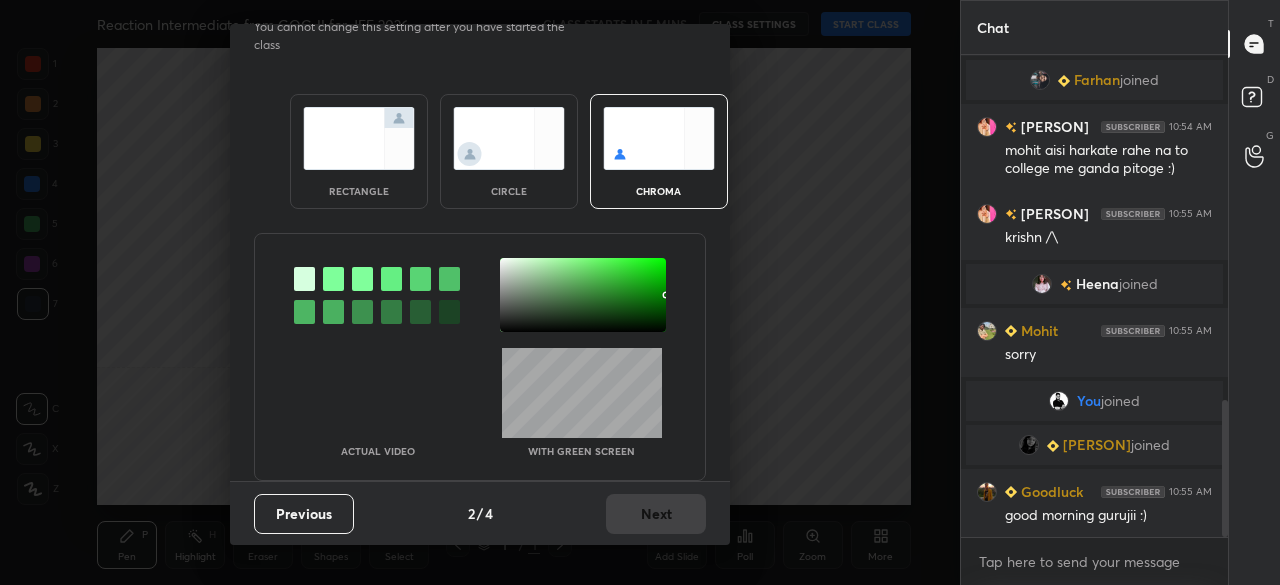 scroll, scrollTop: 0, scrollLeft: 0, axis: both 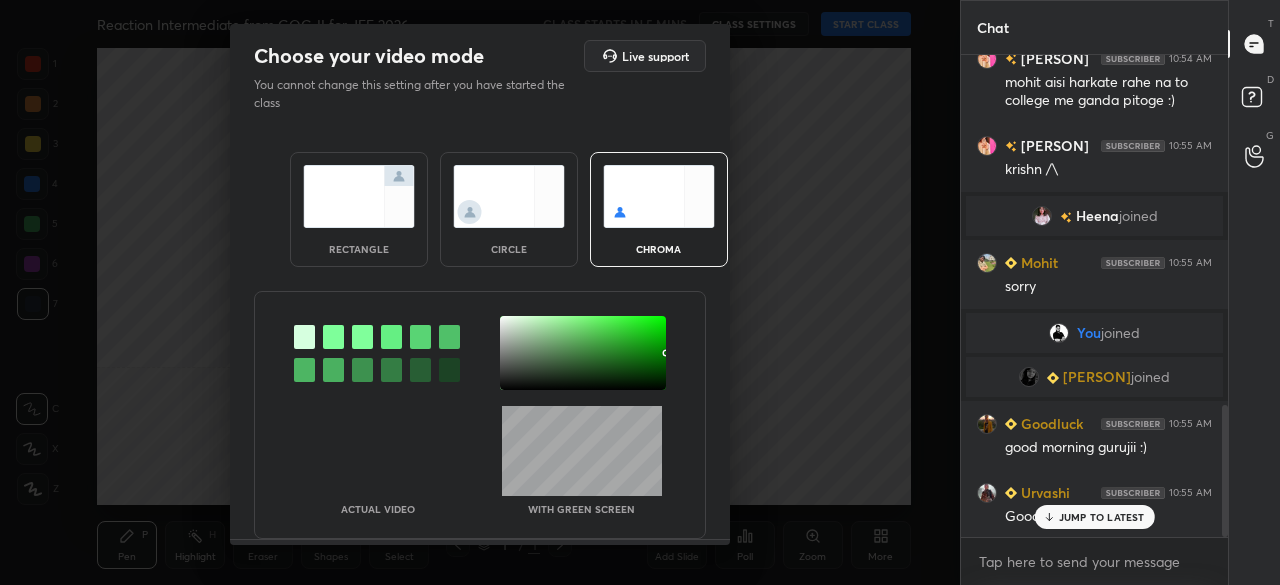 click at bounding box center (359, 196) 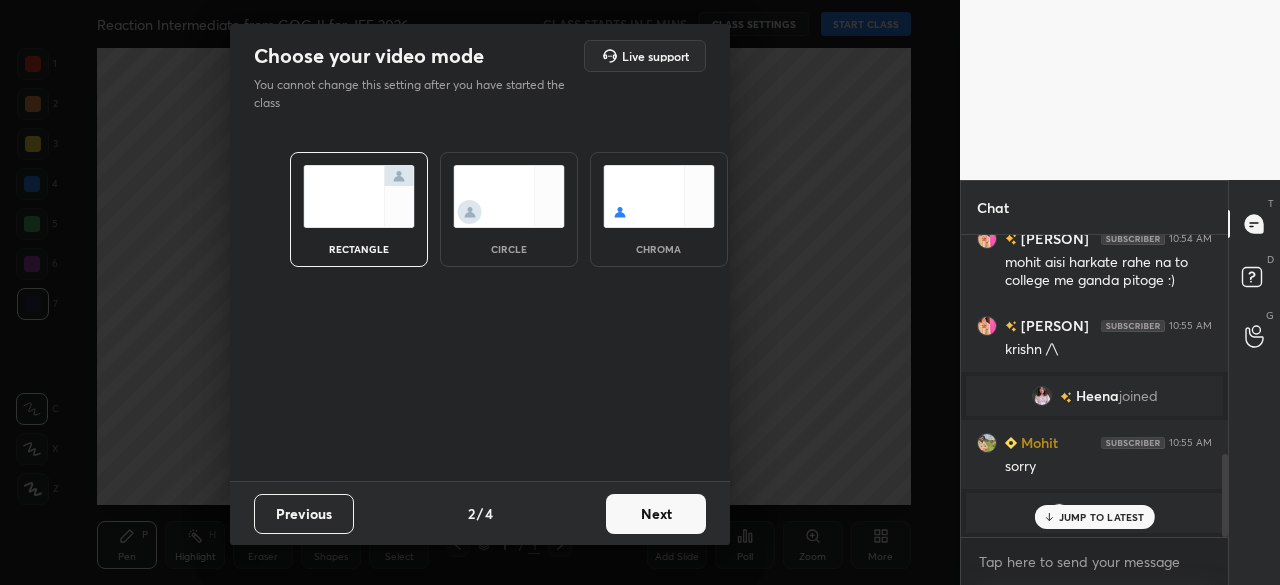 scroll, scrollTop: 296, scrollLeft: 261, axis: both 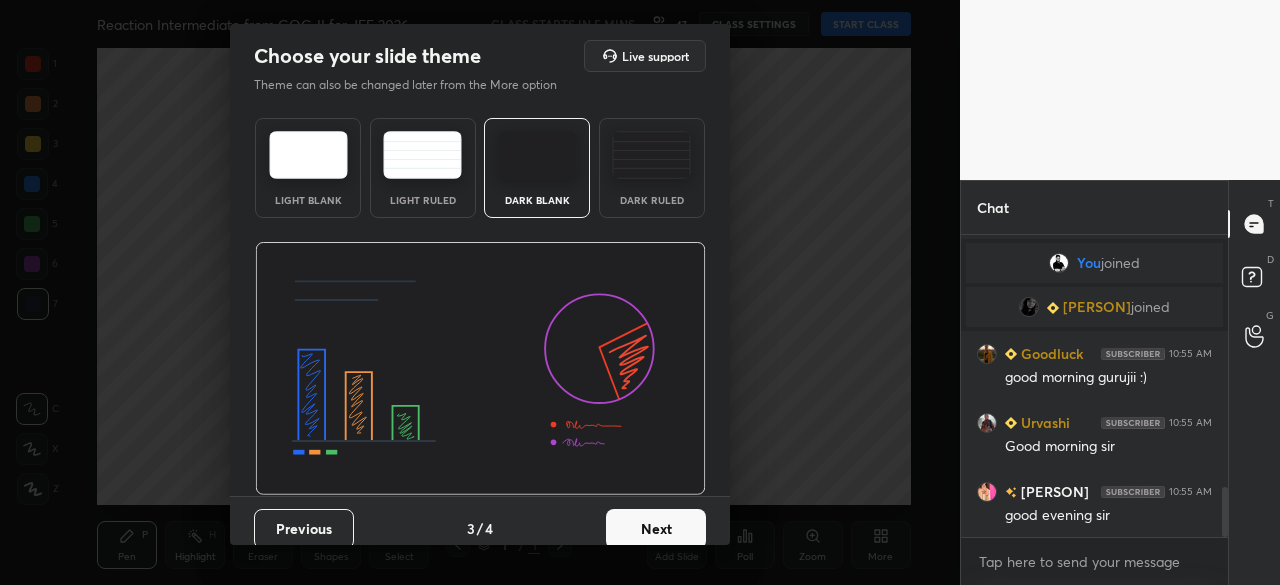 click at bounding box center [537, 155] 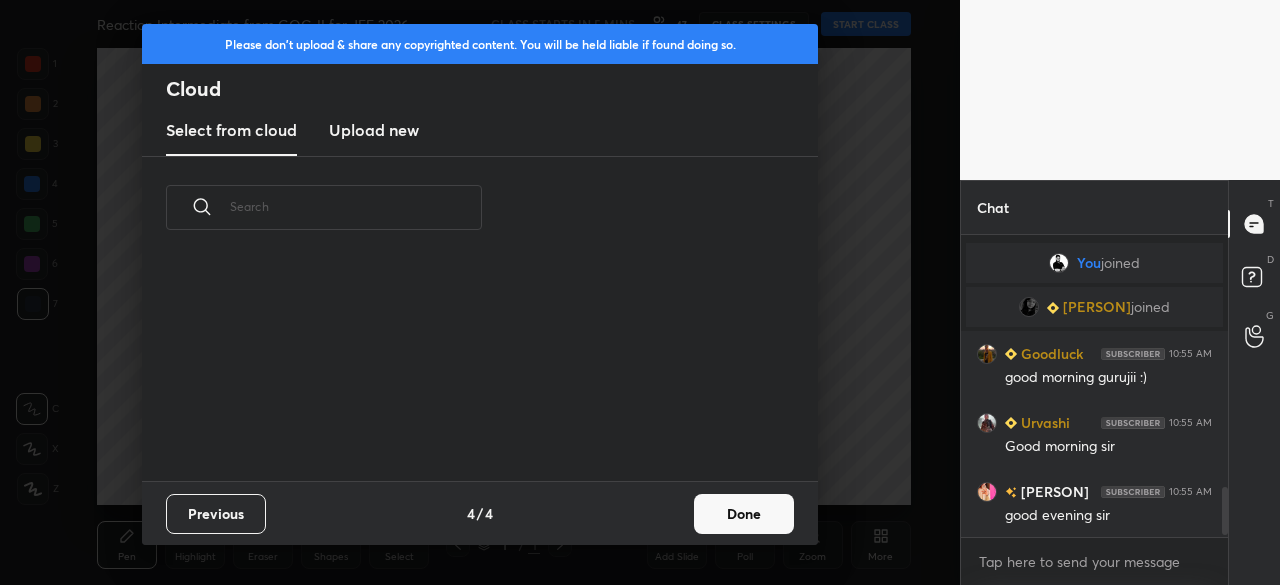 scroll, scrollTop: 1598, scrollLeft: 0, axis: vertical 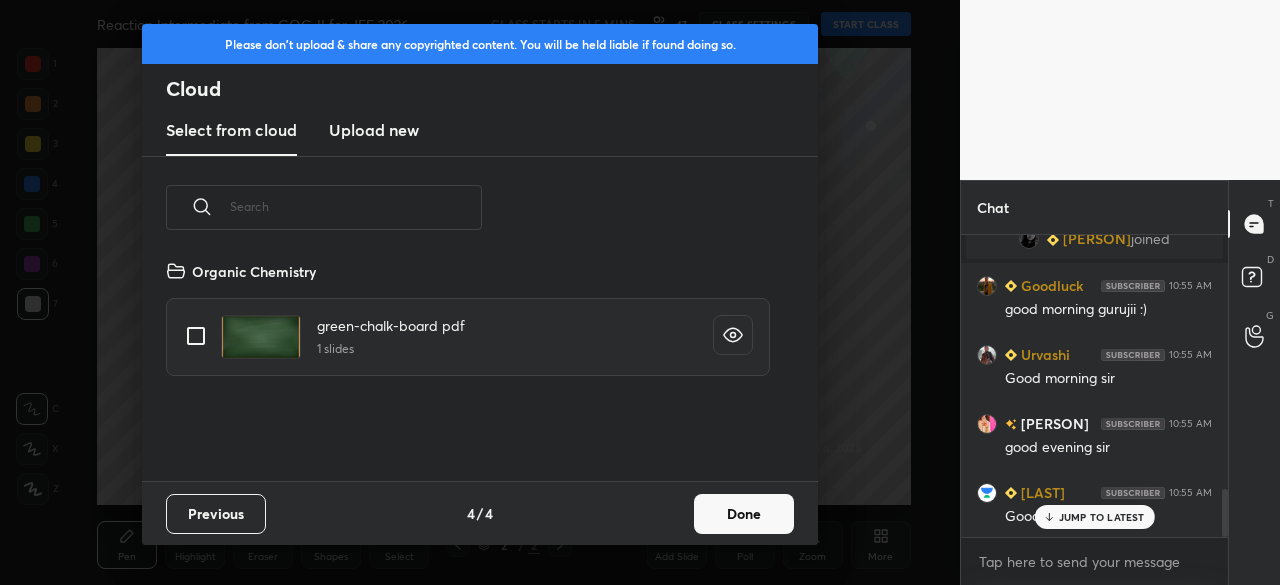 click on "Upload new" at bounding box center (374, 130) 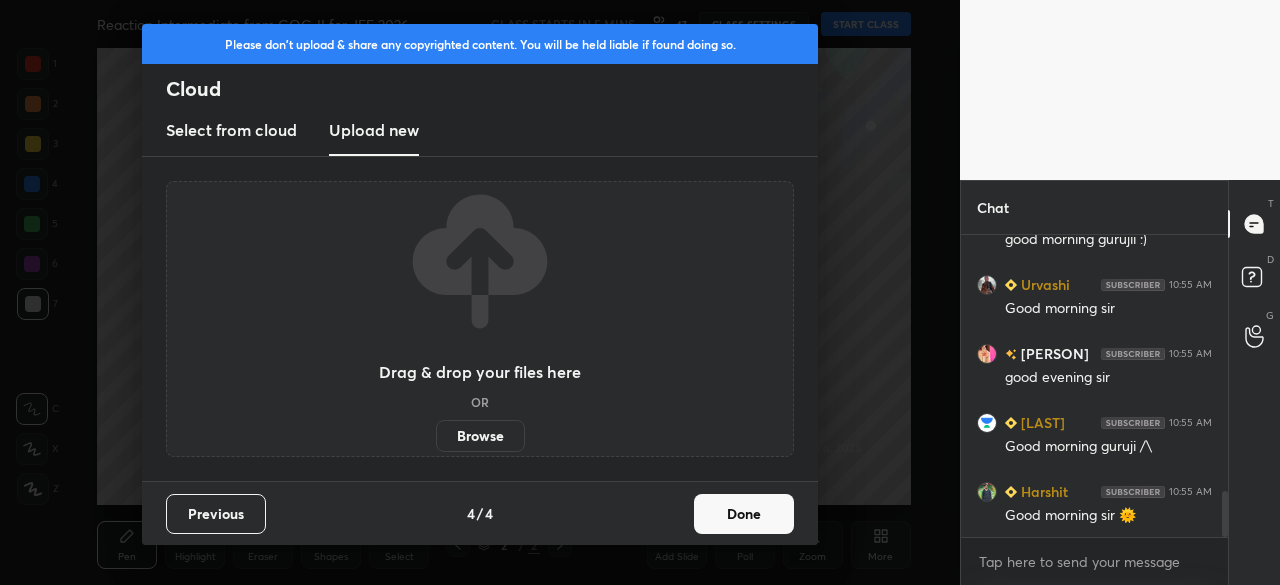 click on "Browse" at bounding box center (480, 436) 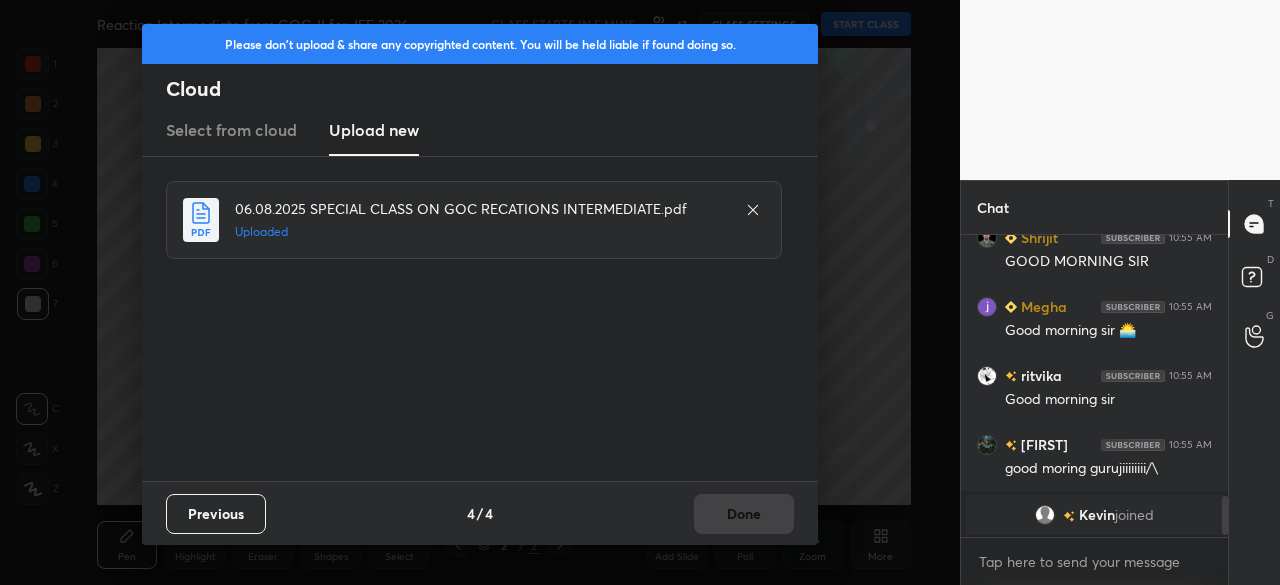 click on "Previous 4 / 4 Done" at bounding box center [480, 513] 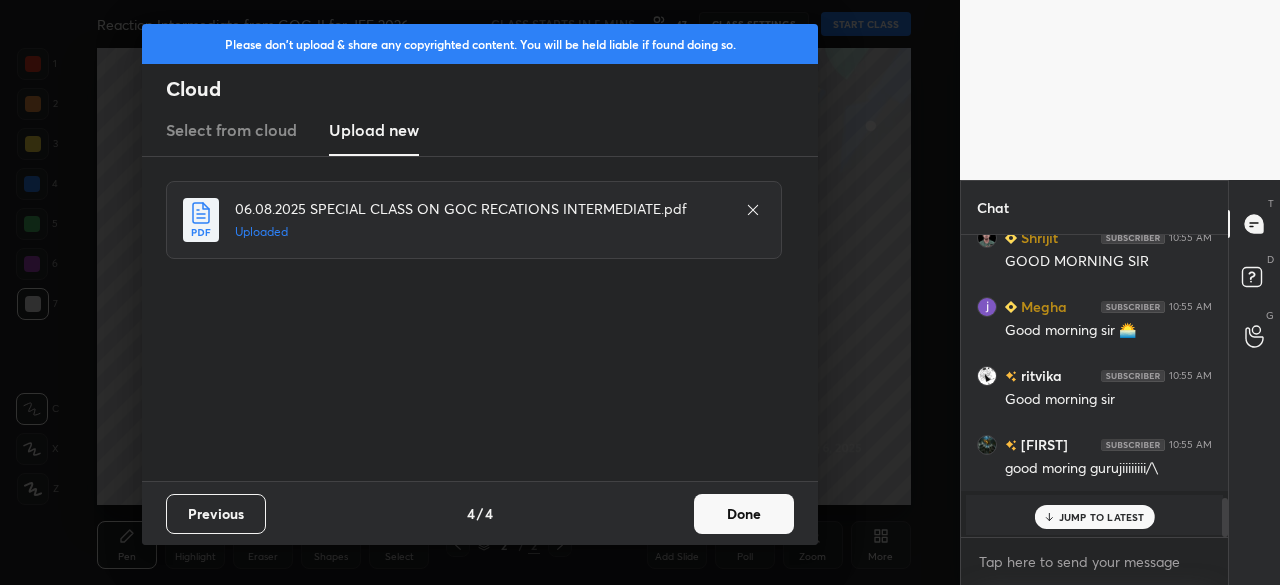 click on "Done" at bounding box center (744, 514) 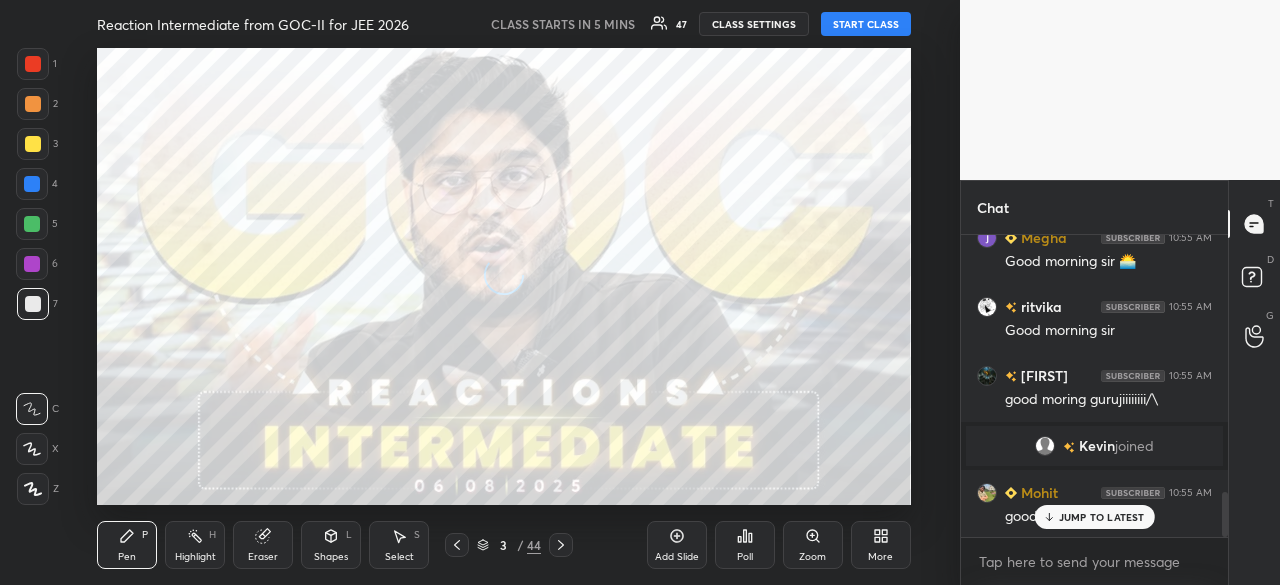 click on "1 2 3 4 5 6 7 C X Z C X Z E E Erase all   H H Reaction Intermediate from GOC-II for JEE 2026 CLASS STARTS IN 5 MINS 47 CLASS SETTINGS START CLASS Setting up your live class Back Reaction Intermediate from GOC-II for JEE 2026 Mohammad Kashif Alam Pen P Highlight H Eraser Shapes L Select S 3 / 44 Add Slide Poll Zoom More Chat Mohit 10:55 AM sorry You  joined Kritanshi  joined Goodluck 10:55 AM good morning gurujii :) Urvashi 10:55 AM Good morning sir Prince Raj 10:55 AM good evening sir Raunit 10:55 AM Good morning guruji /\ Harshit 10:55 AM Good morning sir 🌞 Heena 10:55 AM Good morning sir 🙏 Shrijit 10:55 AM GOOD MORNING SIR Megha 10:55 AM Good morning sir 🌅 ritvika 10:55 AM Good morning sir Jinuuu 10:55 AM good moring gurujiiiiiiii/\ Kevin  joined Mohit 10:55 AM good morning sir JUMP TO LATEST Enable hand raising Enable raise hand to speak to learners. Once enabled, chat will be turned off temporarily. Enable x   introducing Raise a hand with a doubt How it works? Raise hand disabled Enable Got it T" at bounding box center (640, 292) 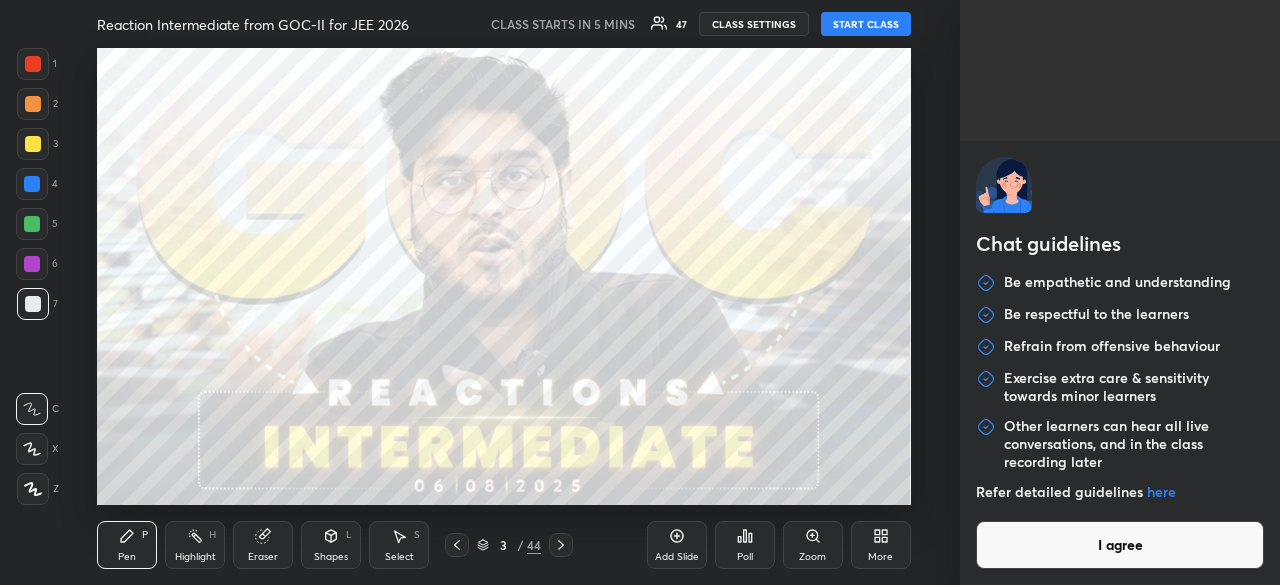 click on "I agree" at bounding box center [1120, 545] 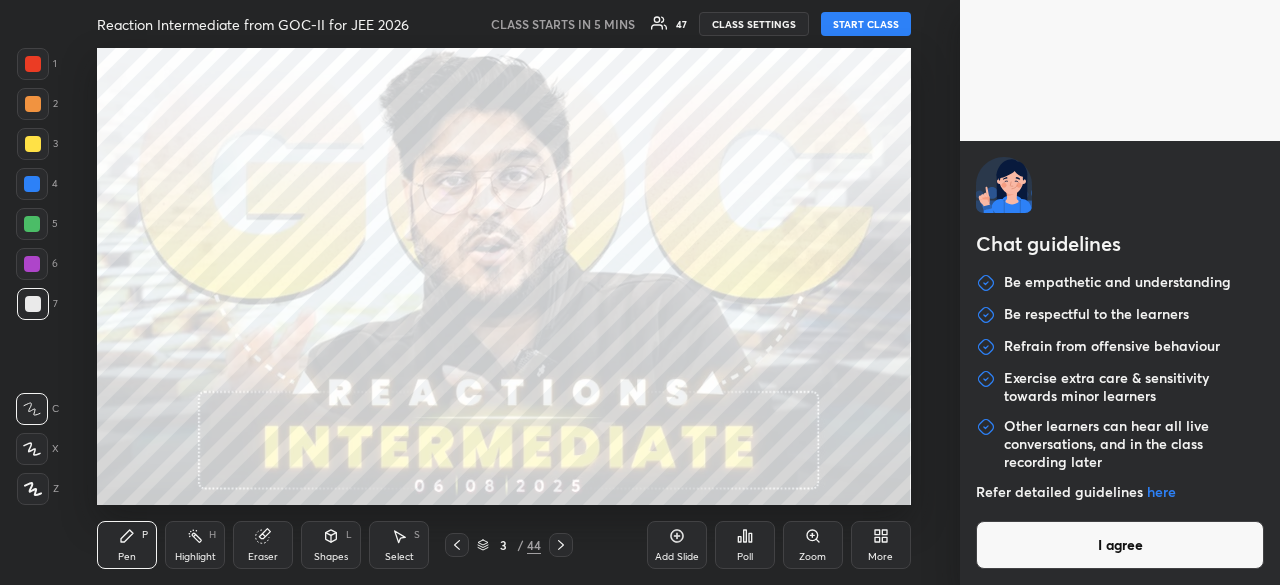 type on "x" 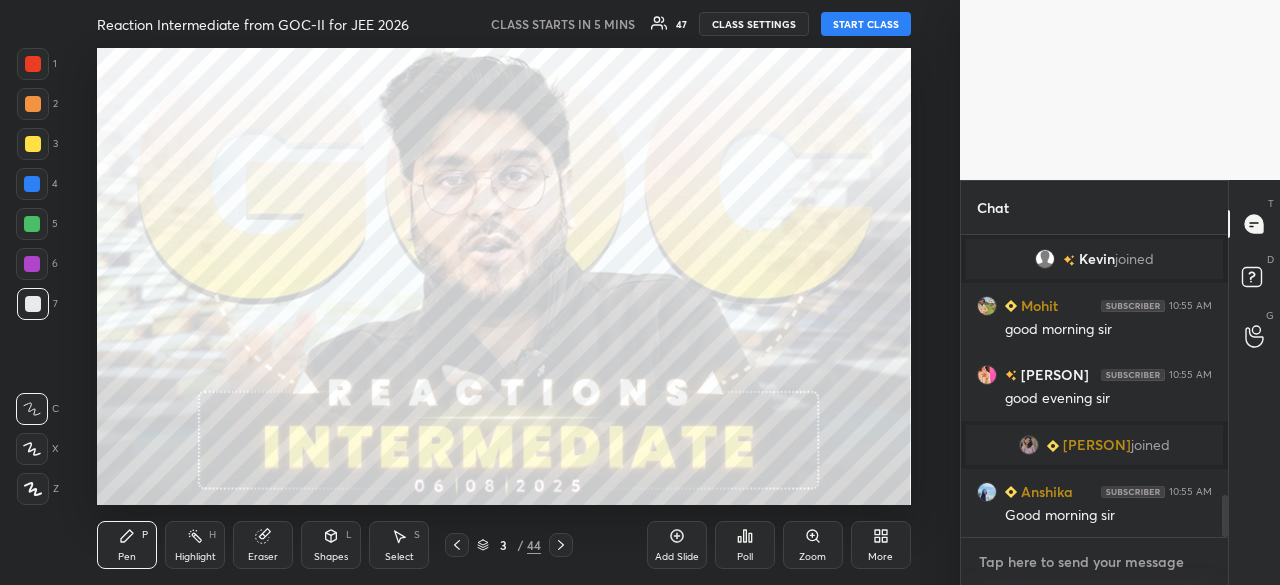 type on "G" 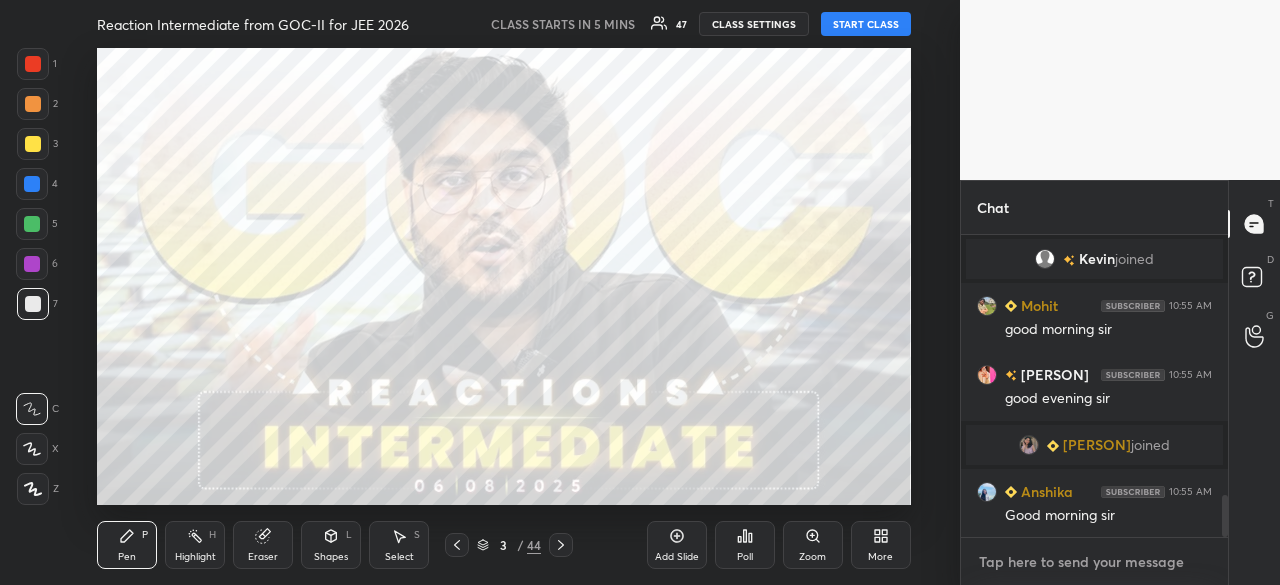 type on "x" 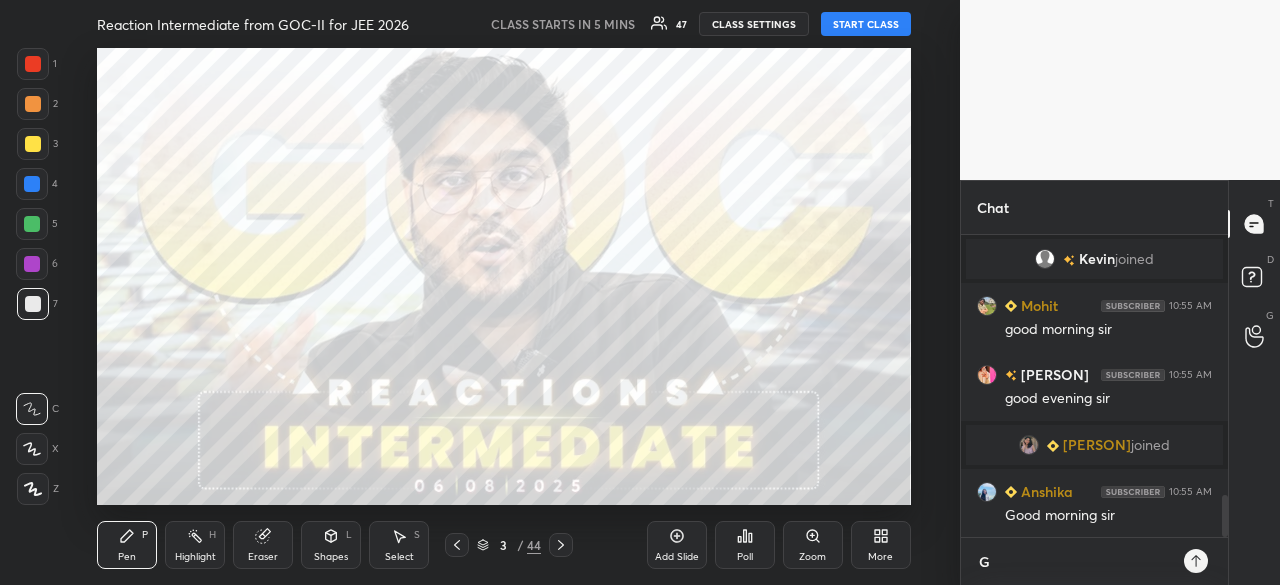type on "Go" 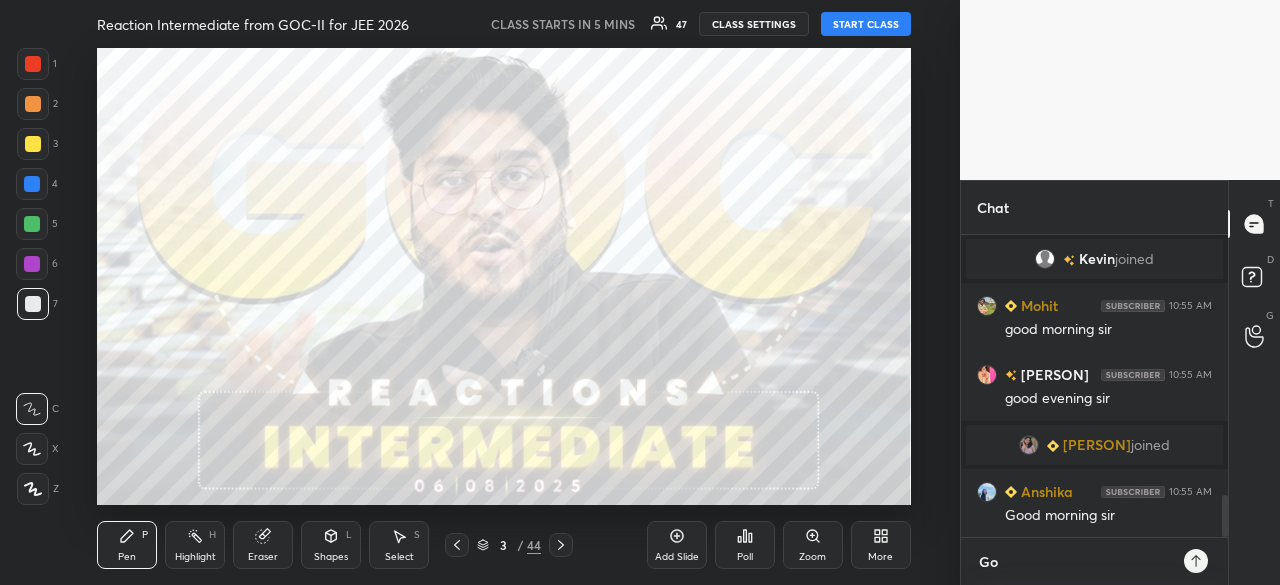 type on "x" 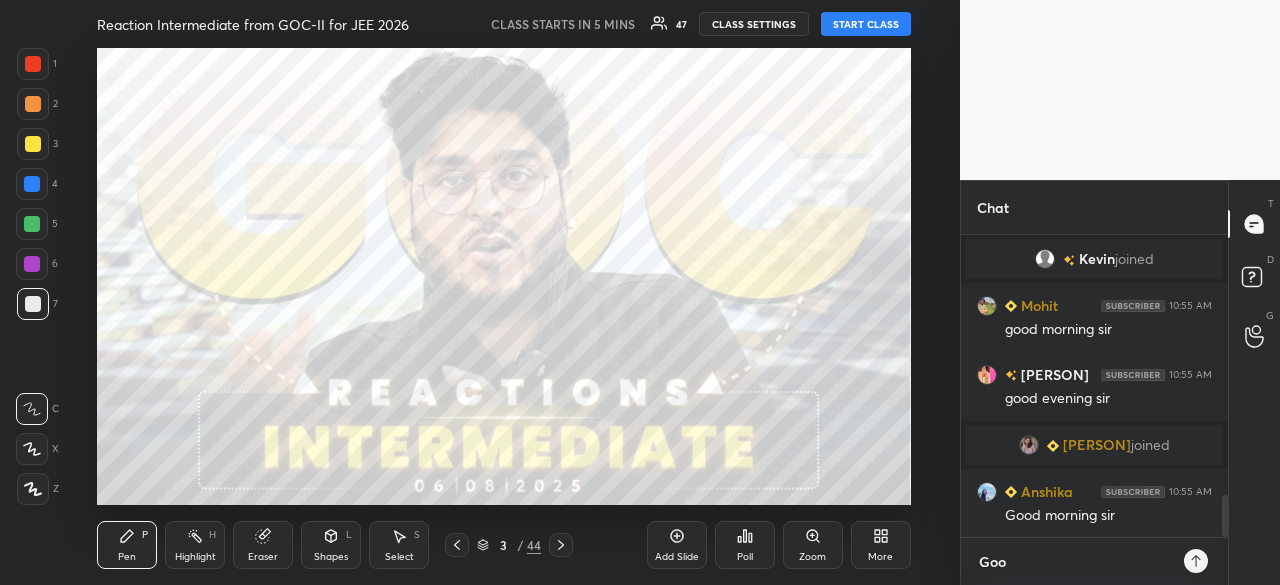 type on "x" 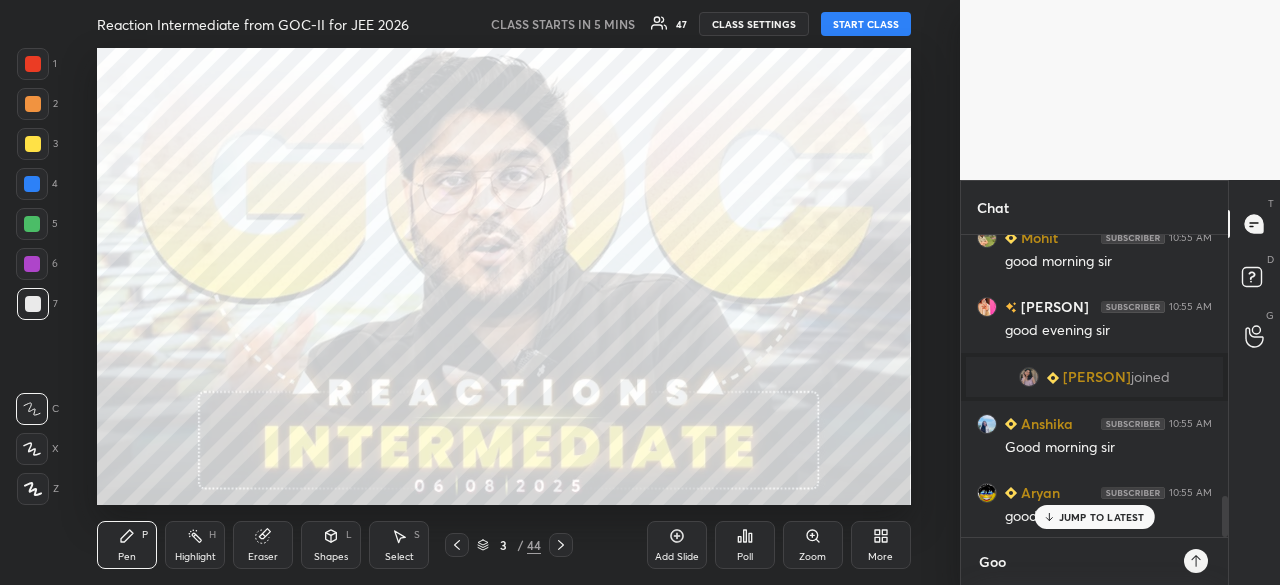 type on "Good" 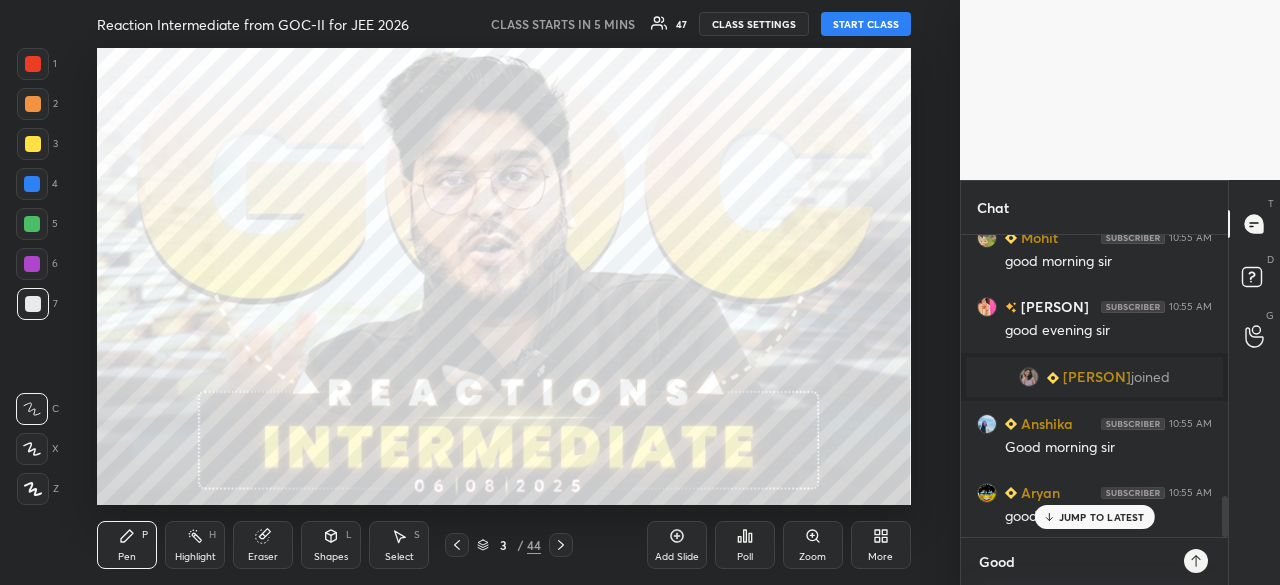 type on "x" 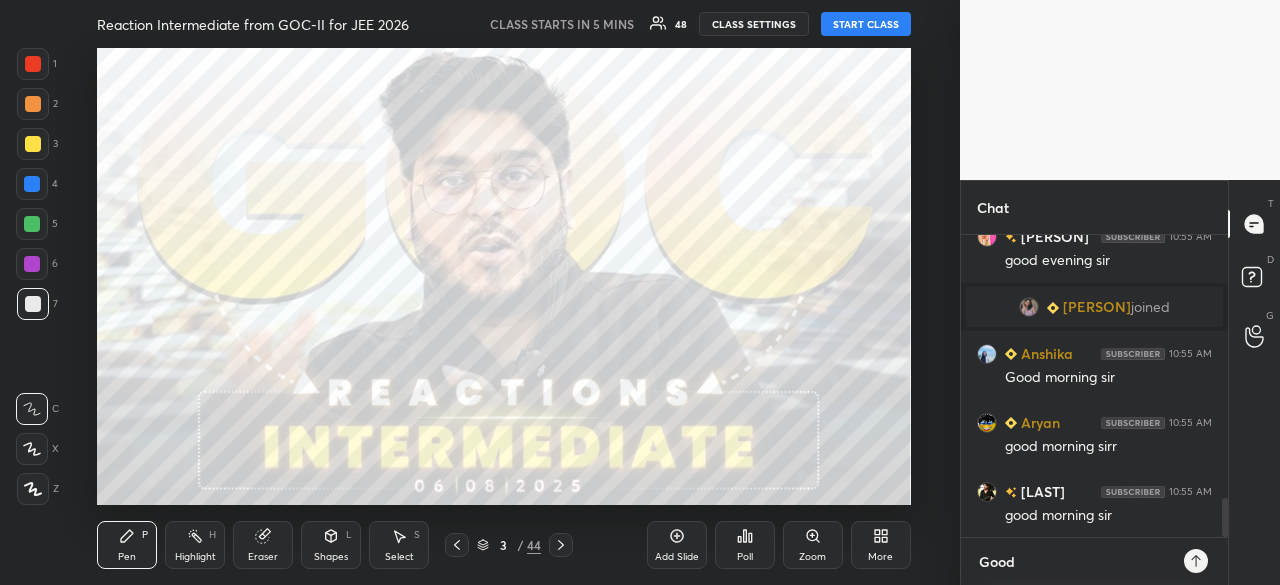 type on "Good M" 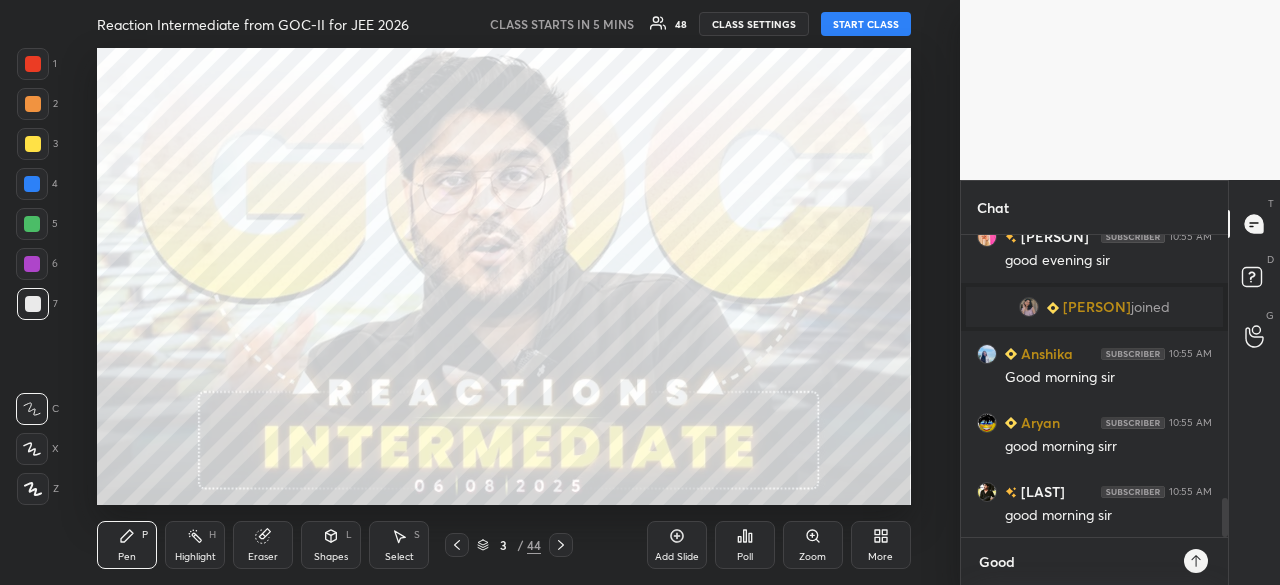 type on "x" 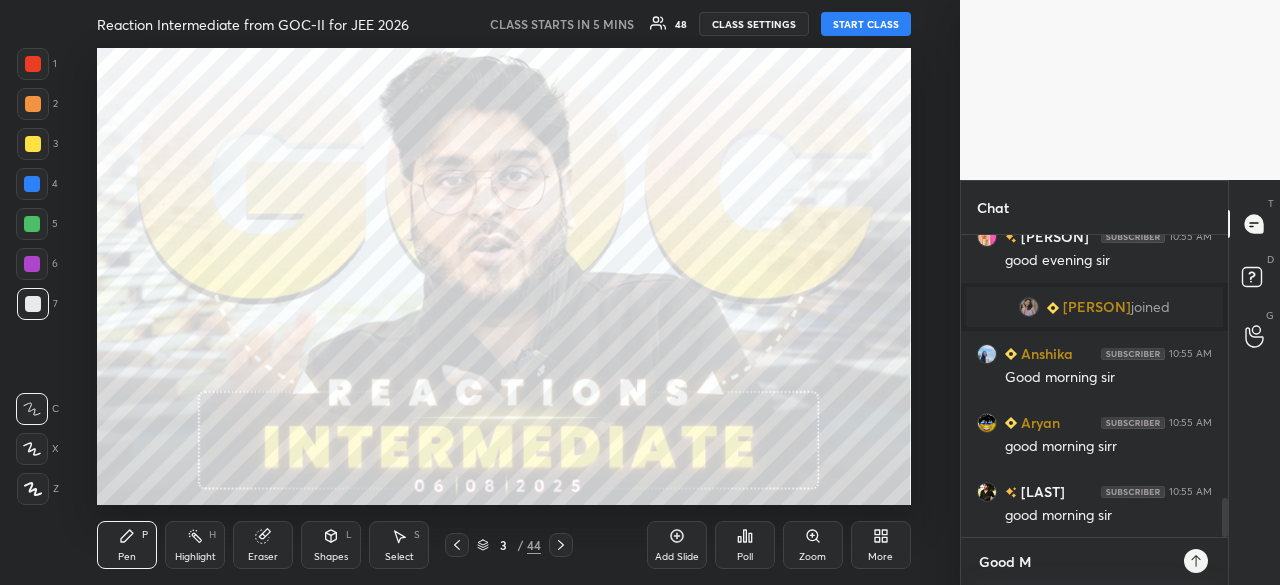 type on "Good Mo" 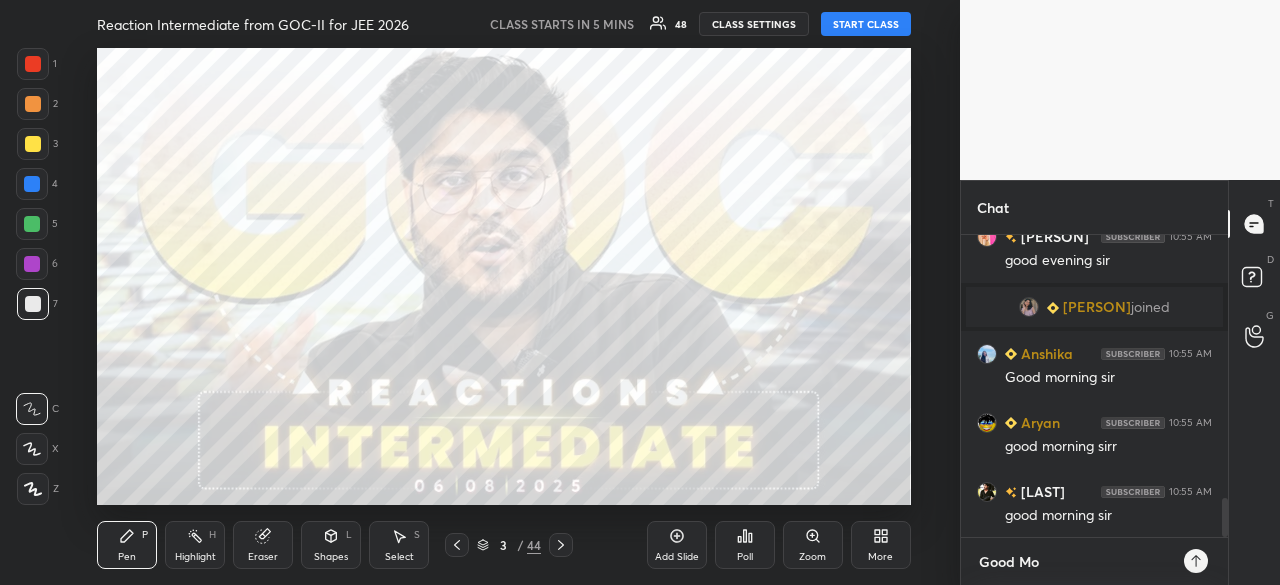 type on "Good Mor" 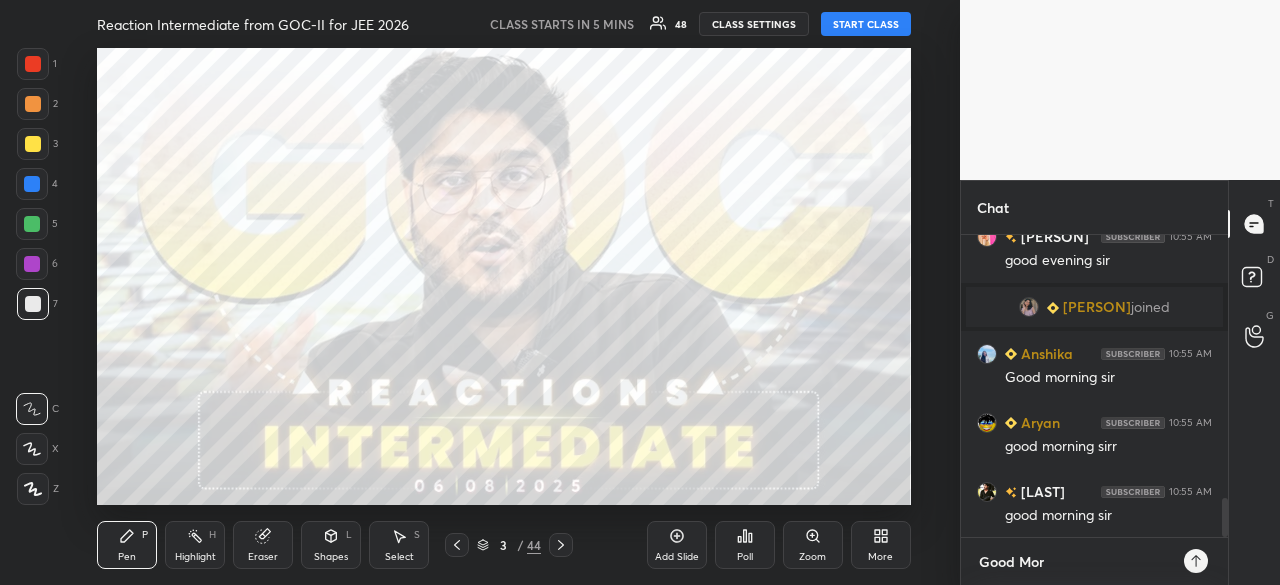 type on "Good Morn" 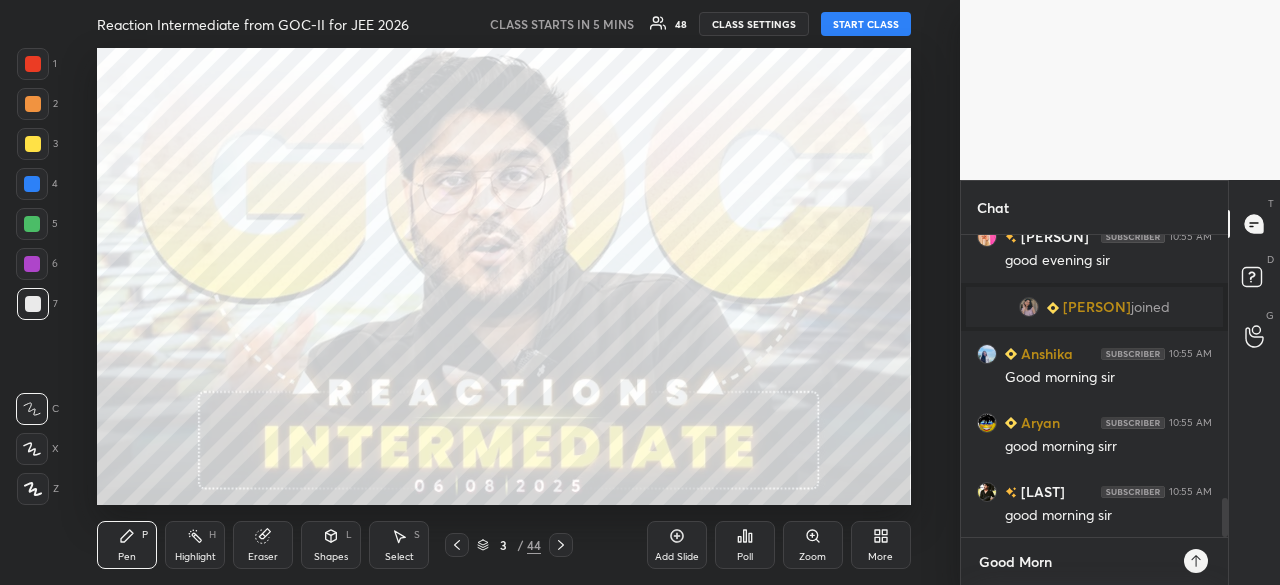 type on "Good Morni" 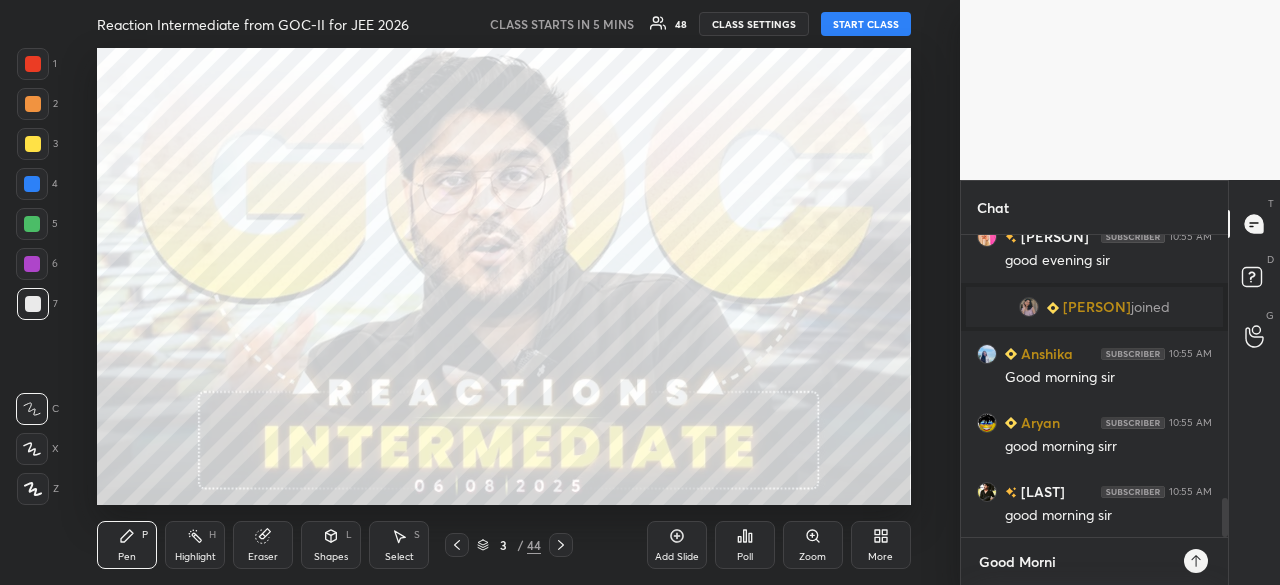 type on "x" 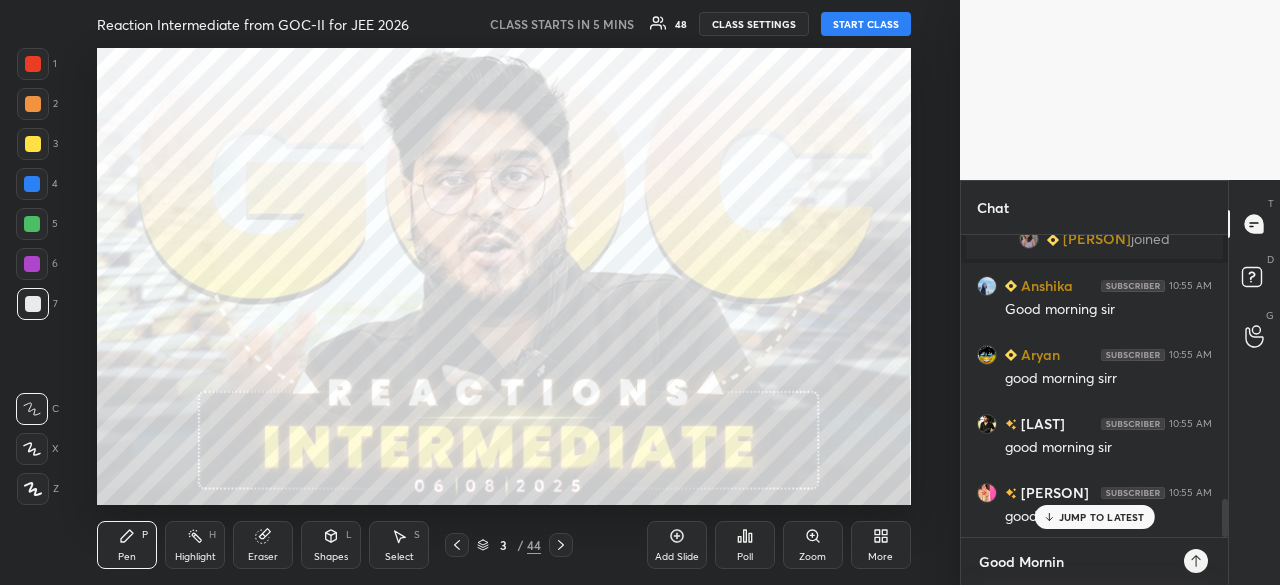 type on "Good Morning" 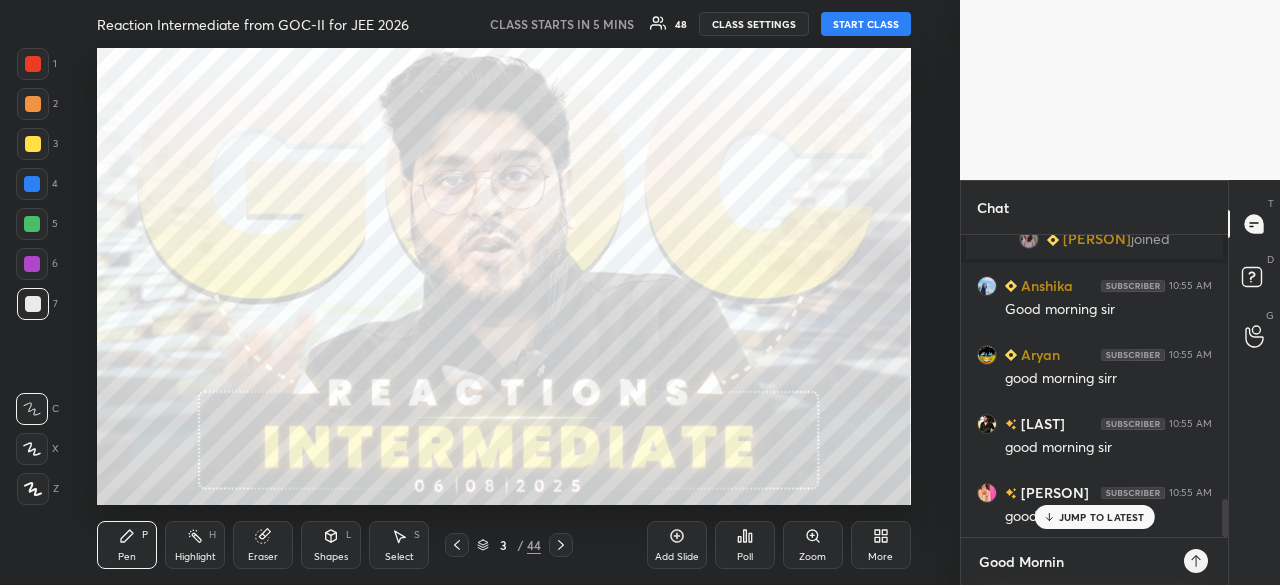 type on "x" 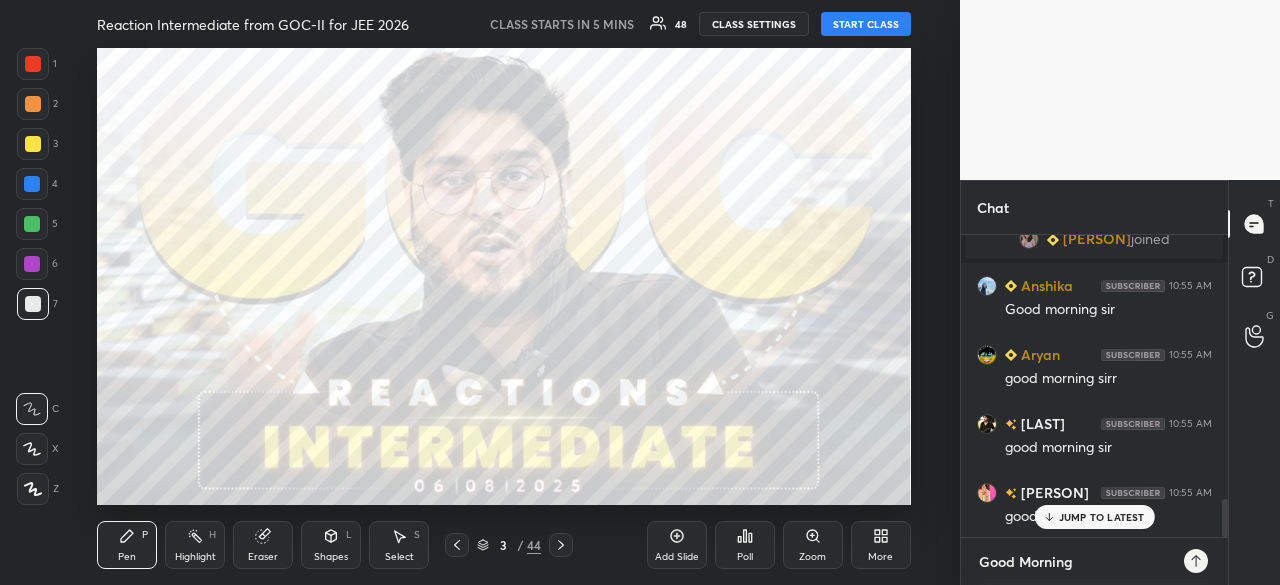 type on "Good Morning" 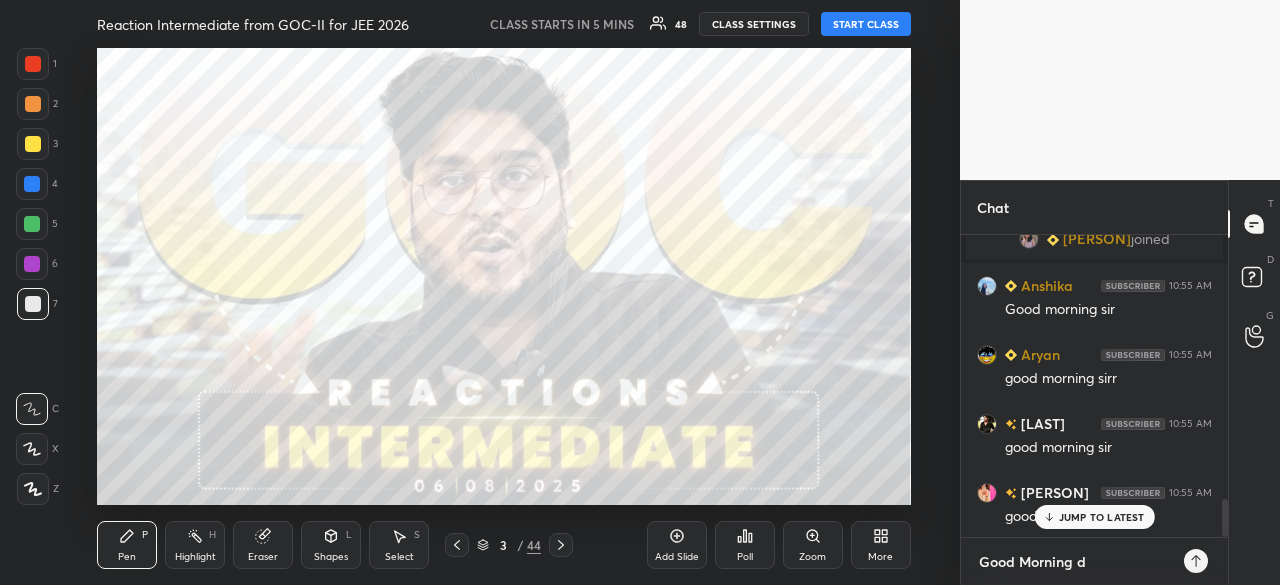 type on "Good Morning de" 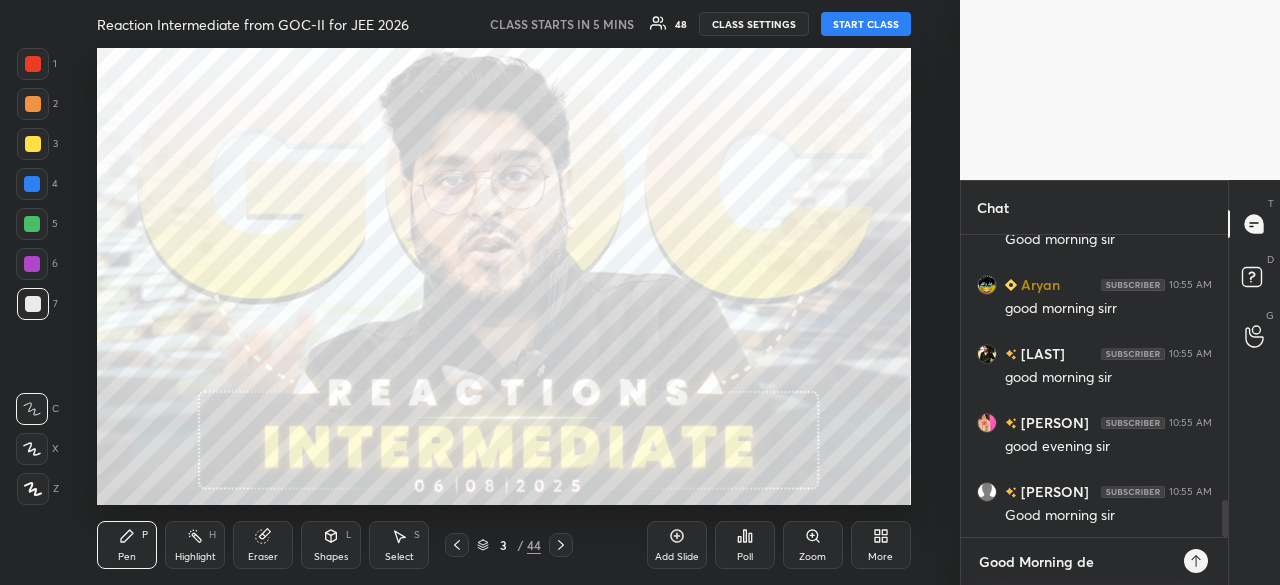 type on "Good Morning dea" 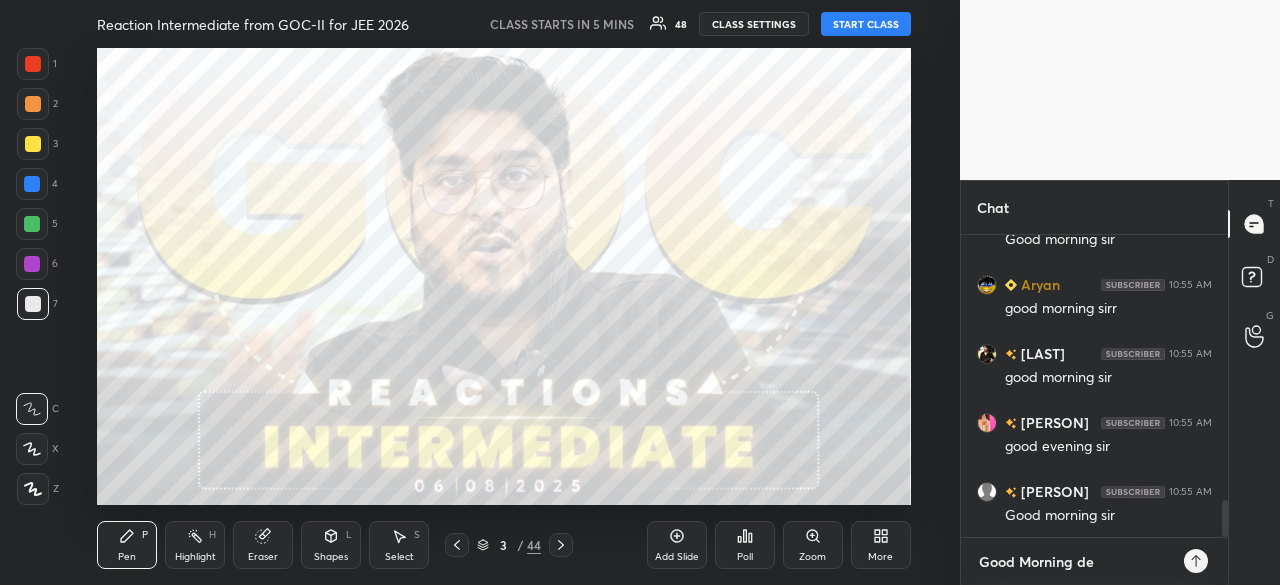 type on "x" 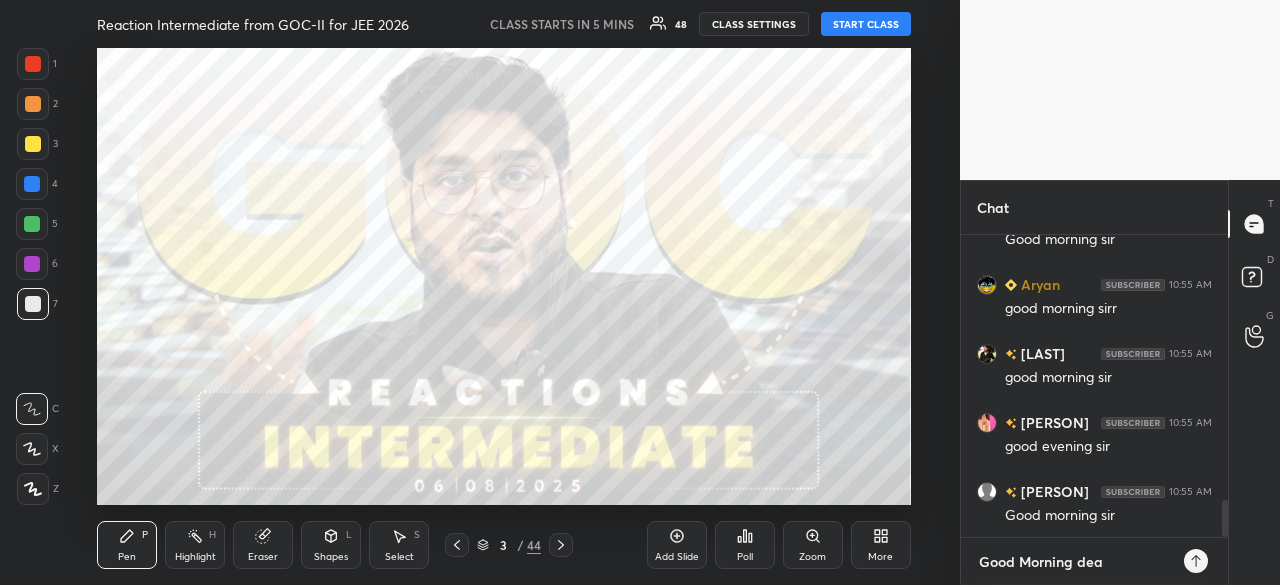 type on "Good Morning dear" 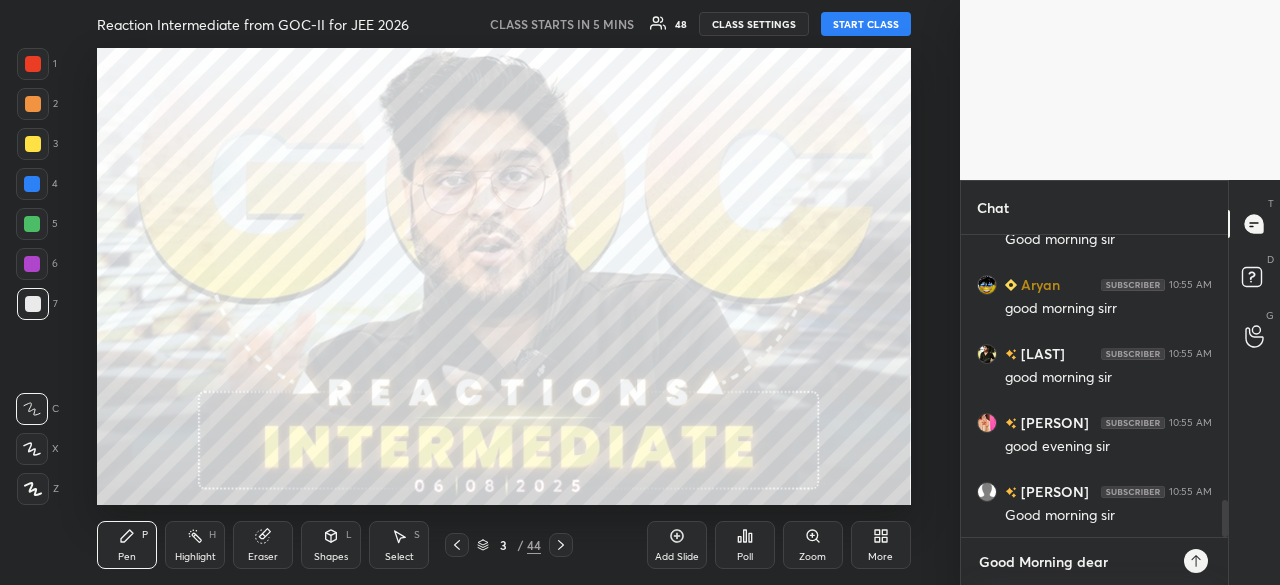 type on "Good Morning dear" 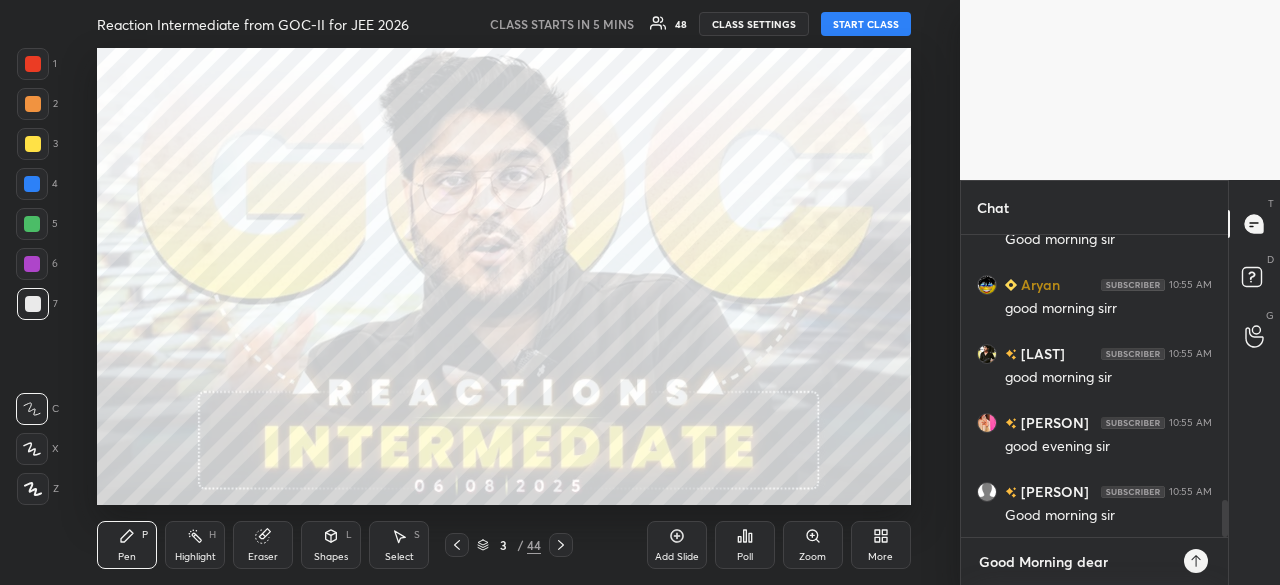 type on "Good Morning dear a" 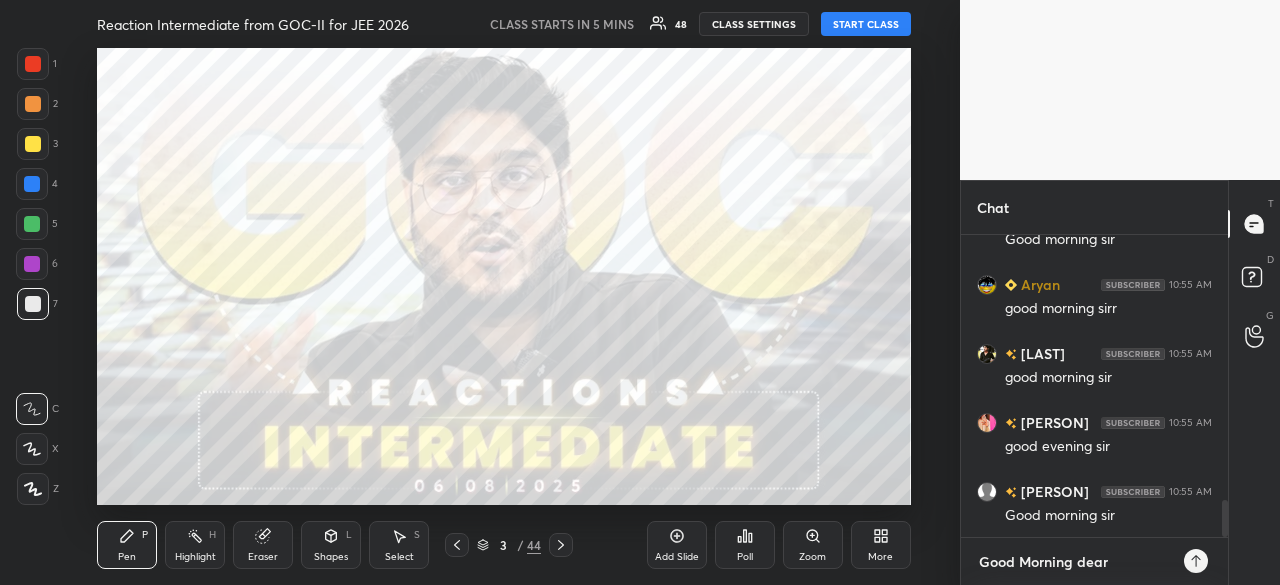 type on "x" 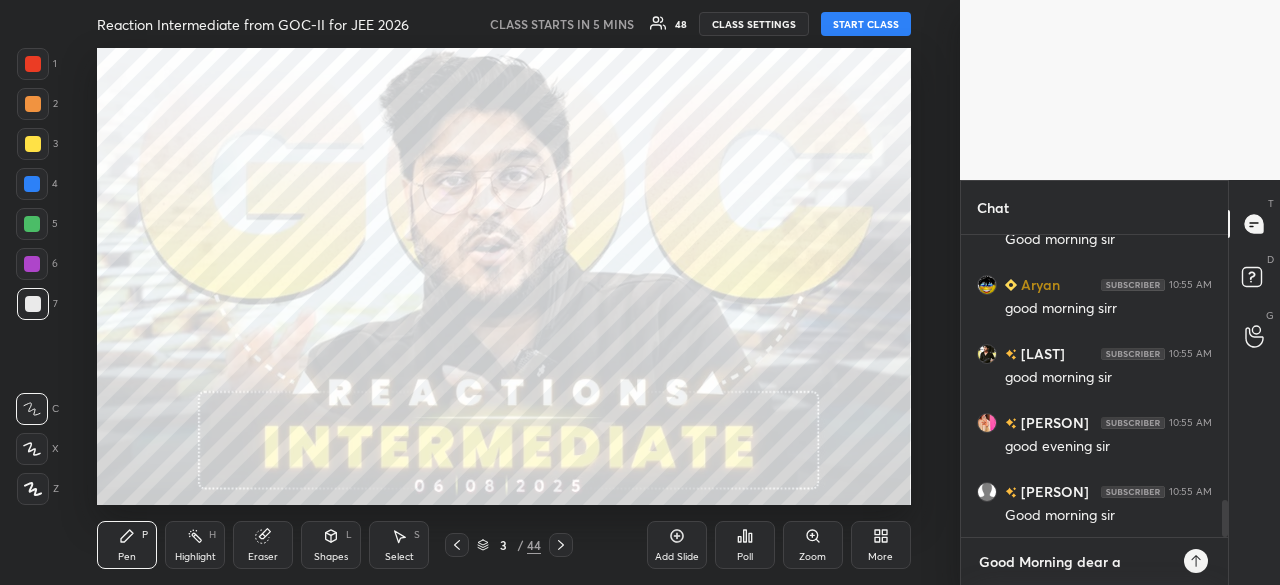 type on "Good Morning dear al" 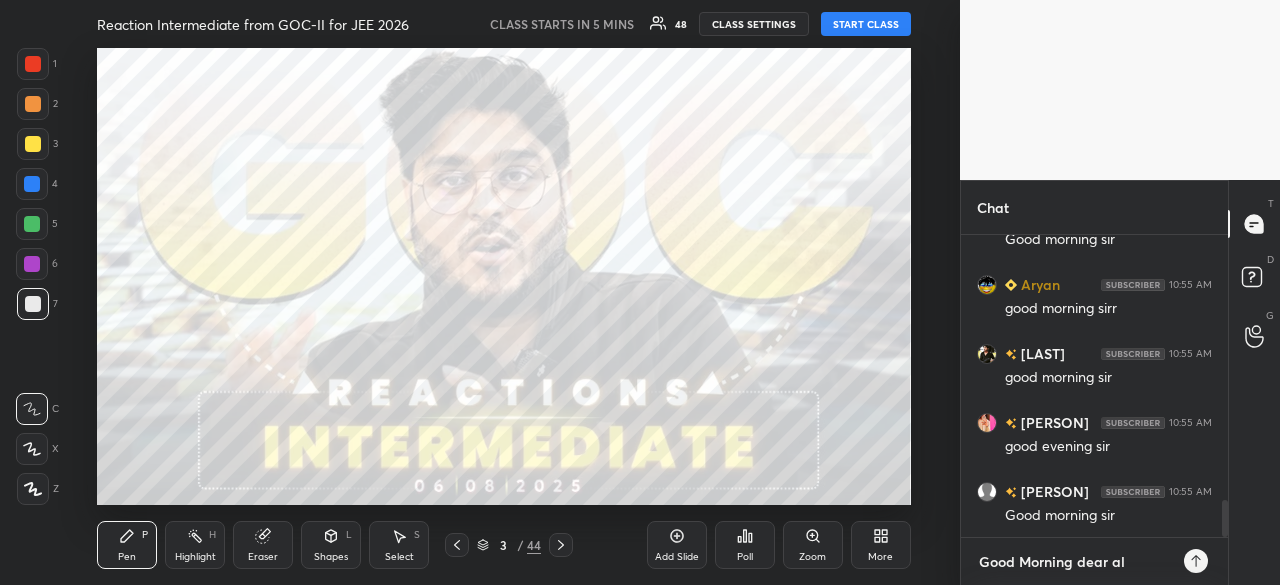 type on "Good Morning dear all" 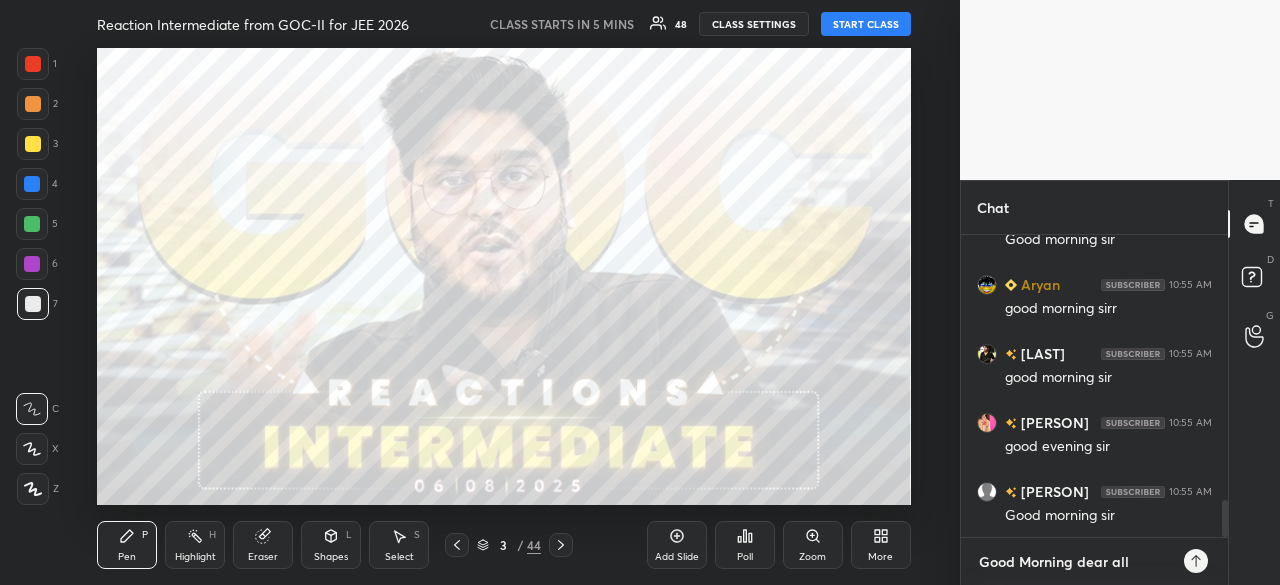 type on "x" 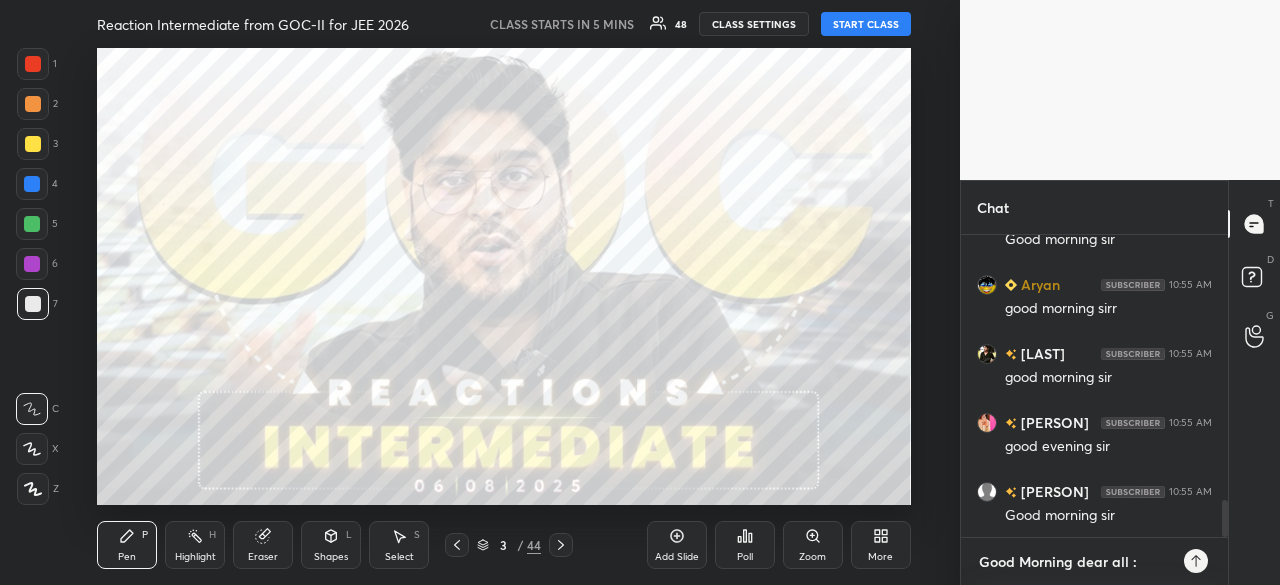 type on "x" 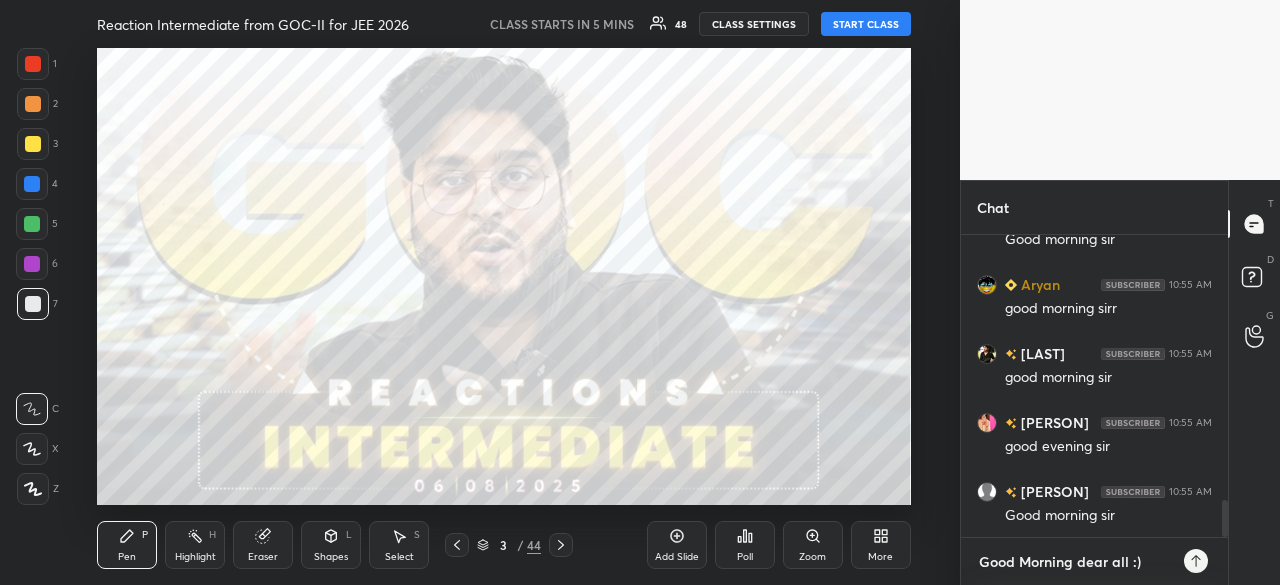 type on "Good Morning dear all :))" 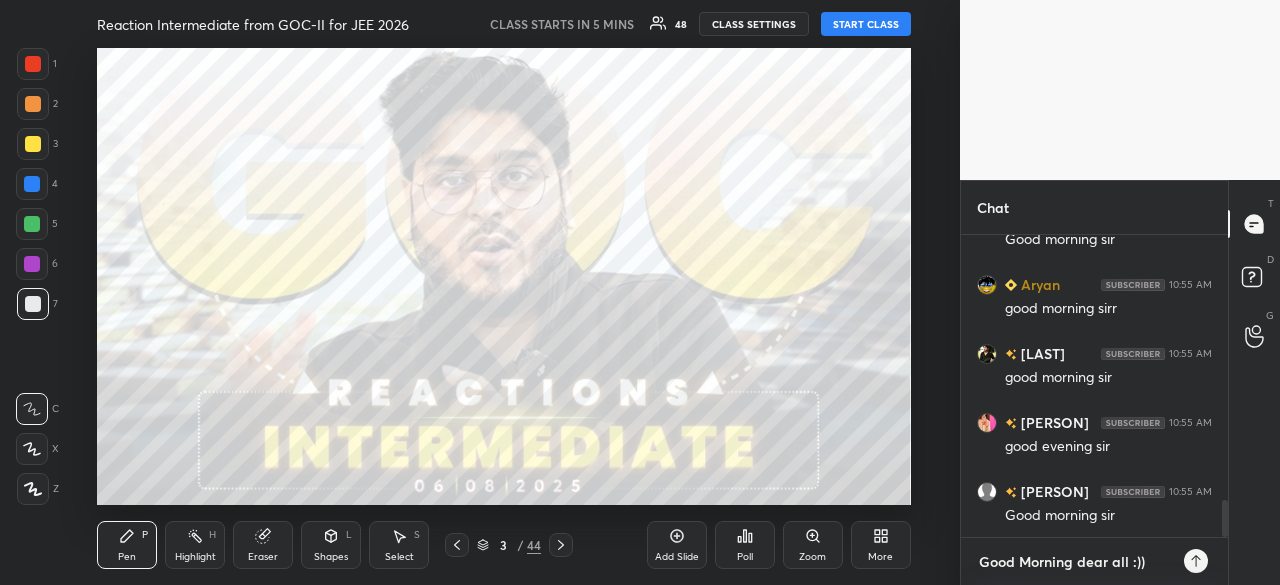 type on "Good Morning dear all :)))" 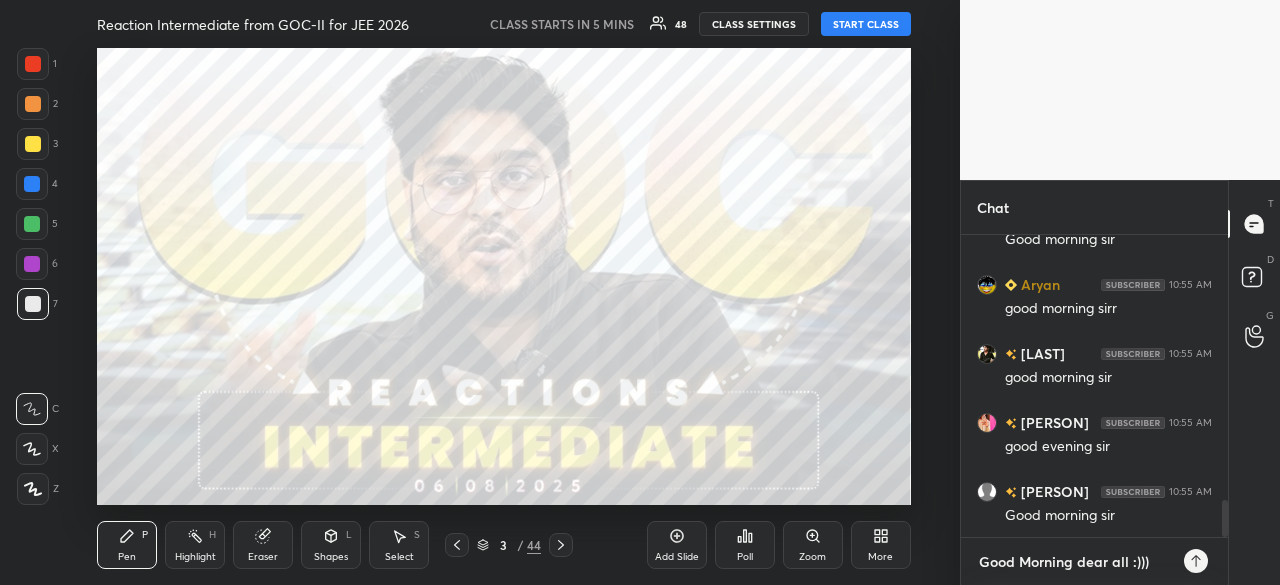 type on "Good Morning dear all :)))" 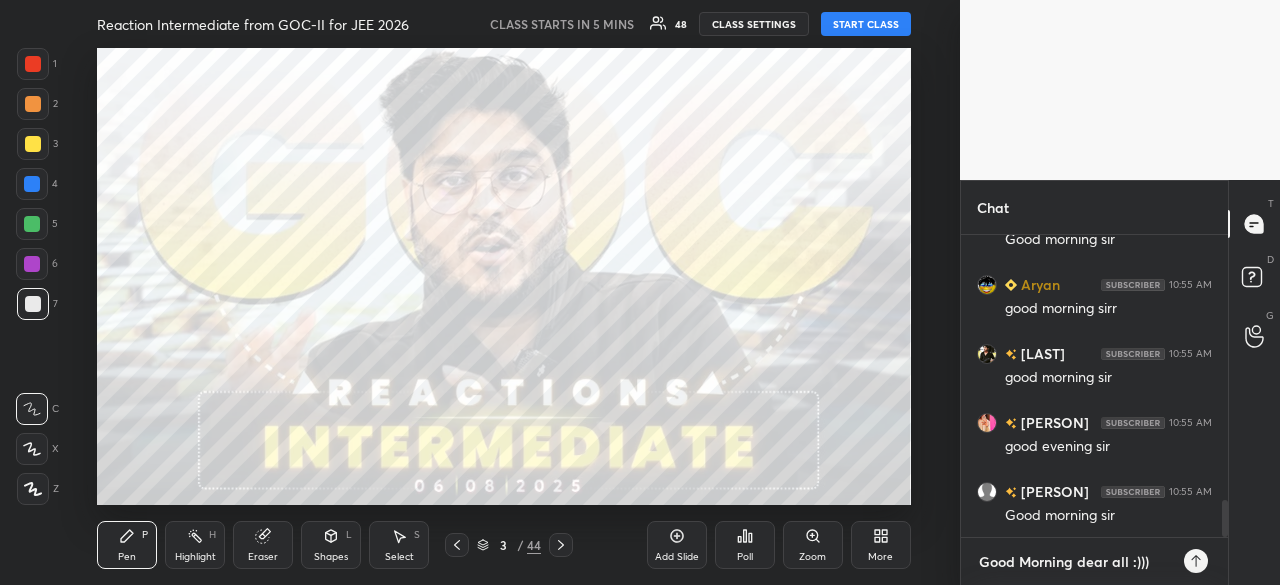 type on "x" 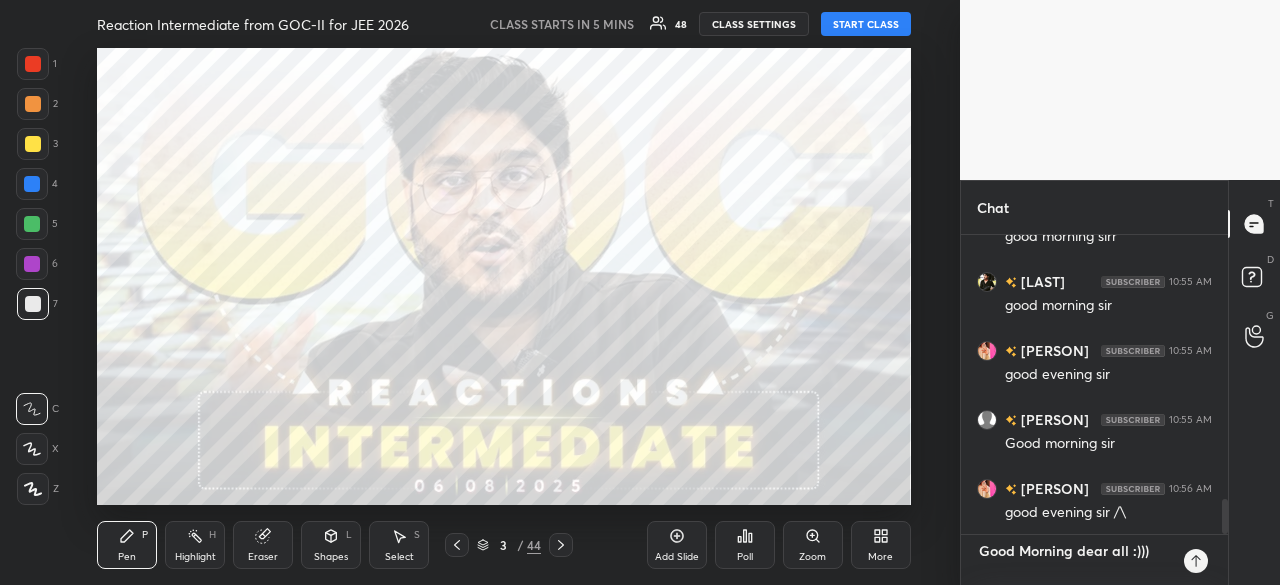 type on "Good Morning dear all :)))
A" 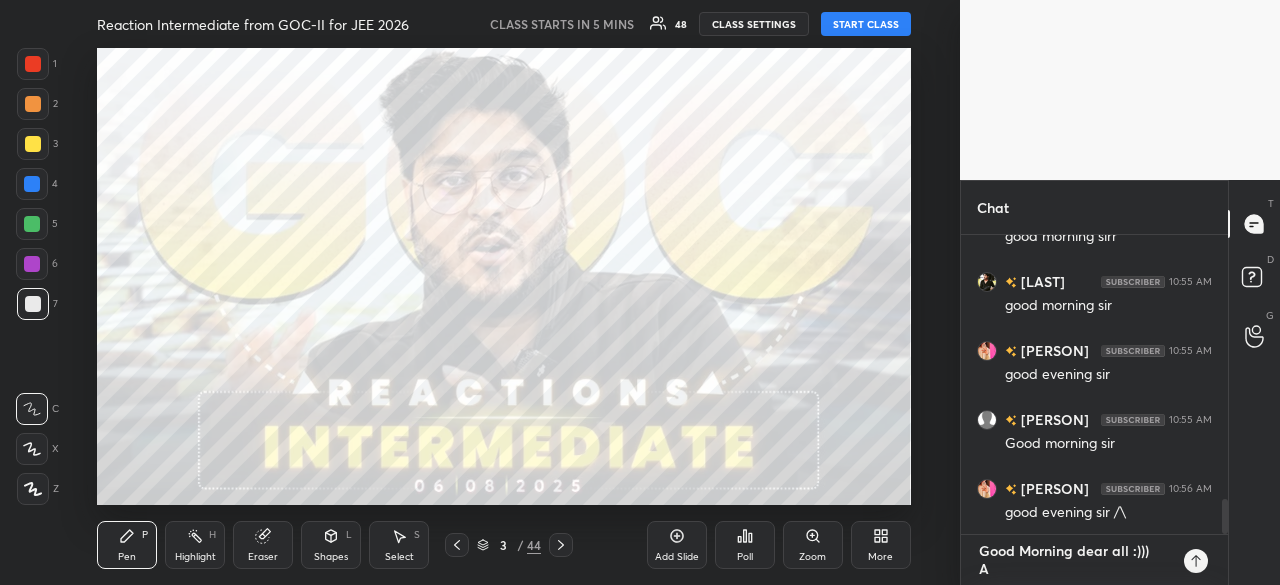 type on "Good Morning dear all :)))
Aa" 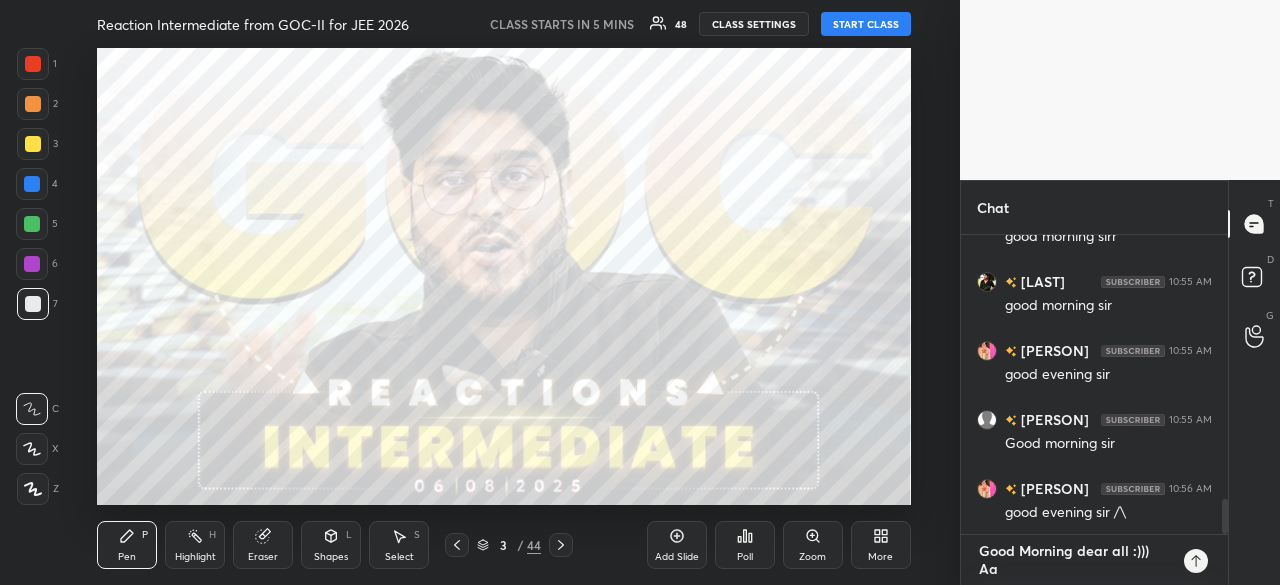 type on "Good Morning dear all :)))
Aat" 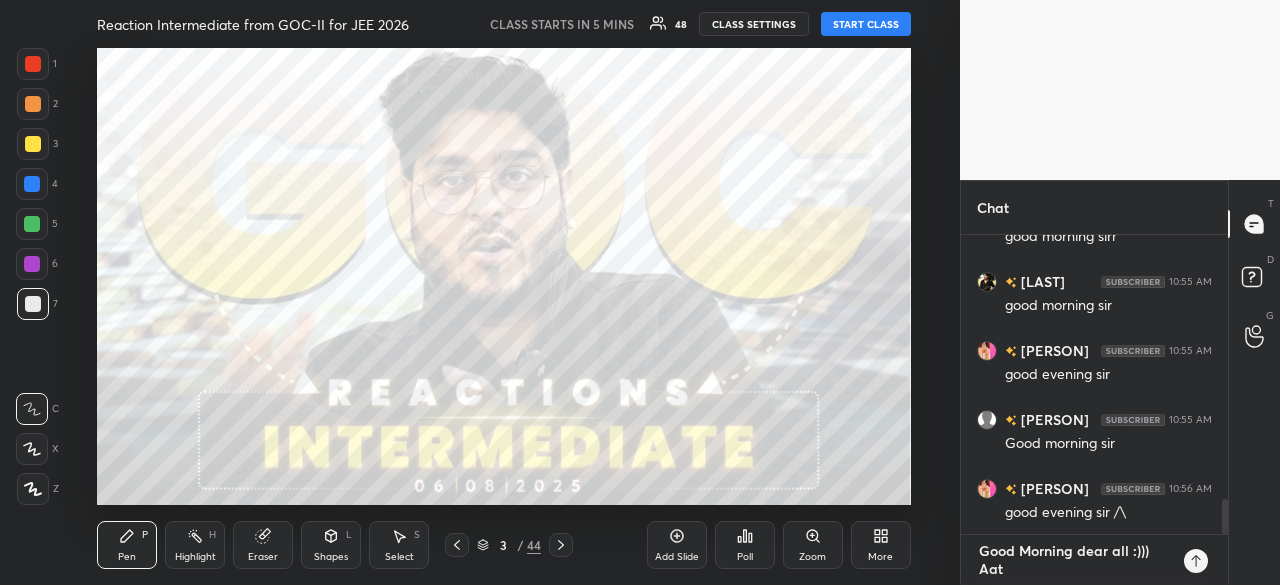 type on "Good Morning dear all :)))
Aata" 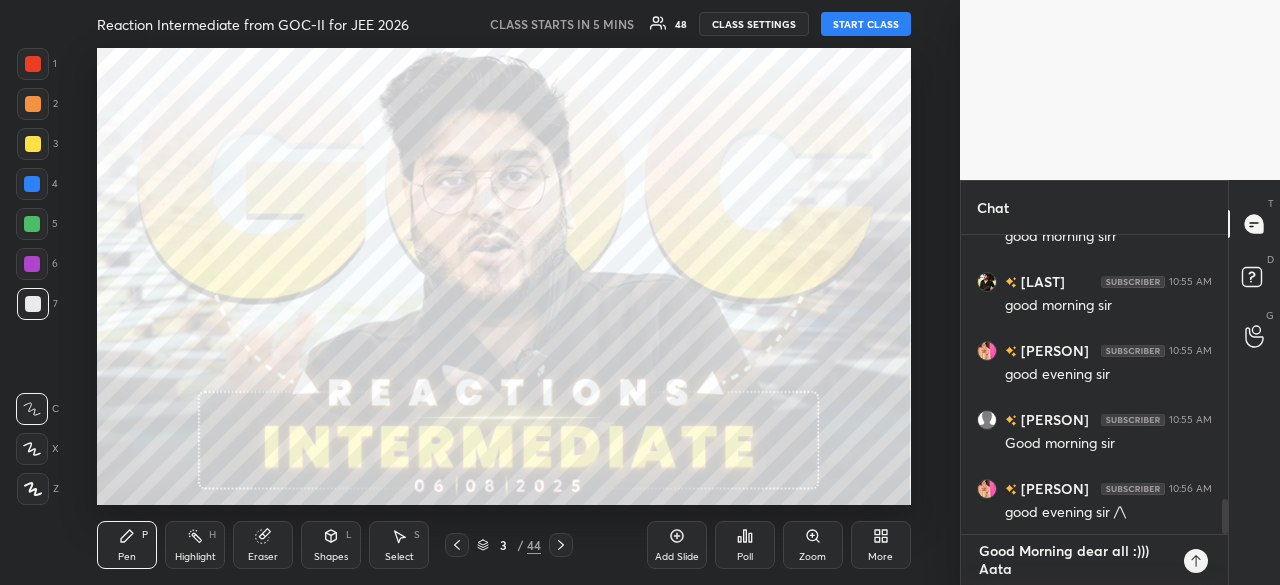 type on "Good Morning dear all :)))
Aata" 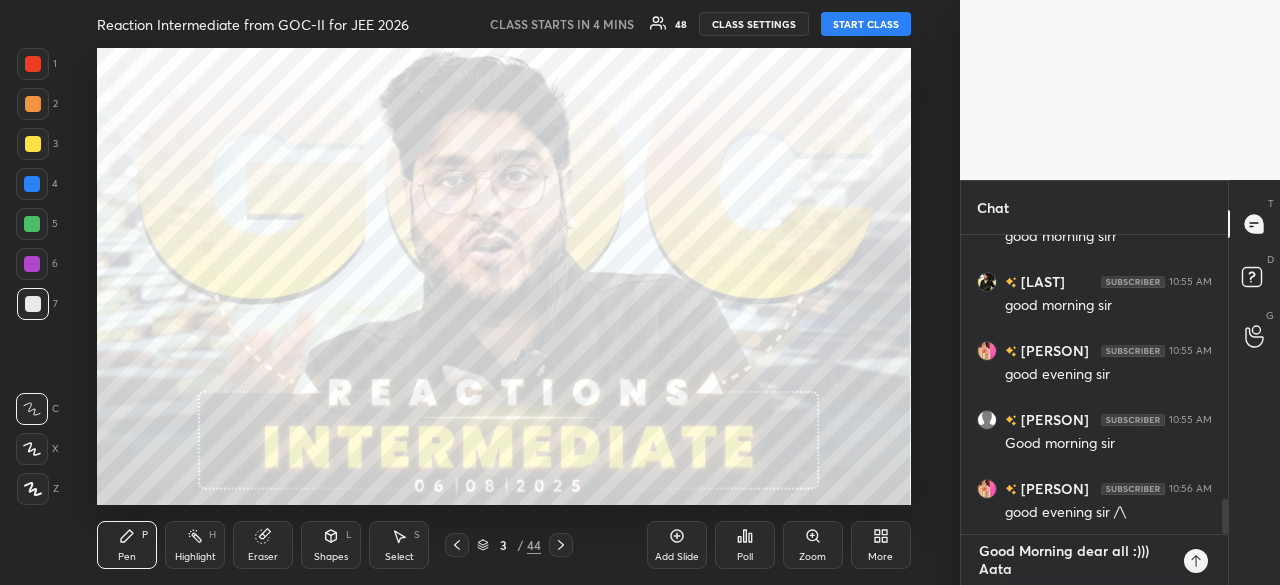 type on "Good Morning dear all :)))
Aata h" 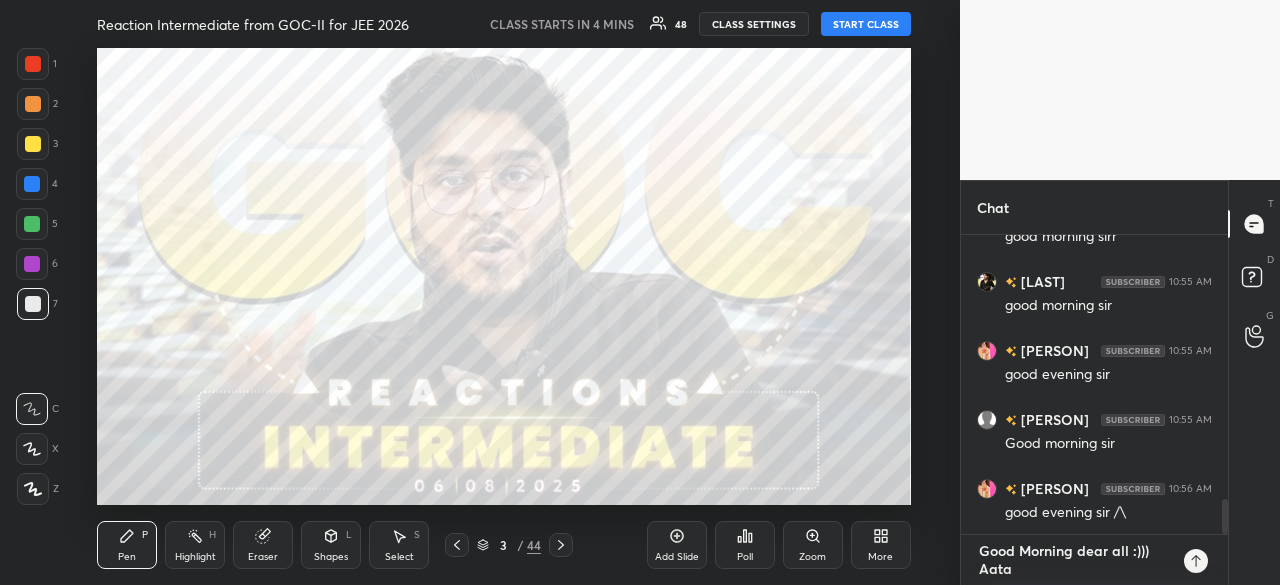 type on "x" 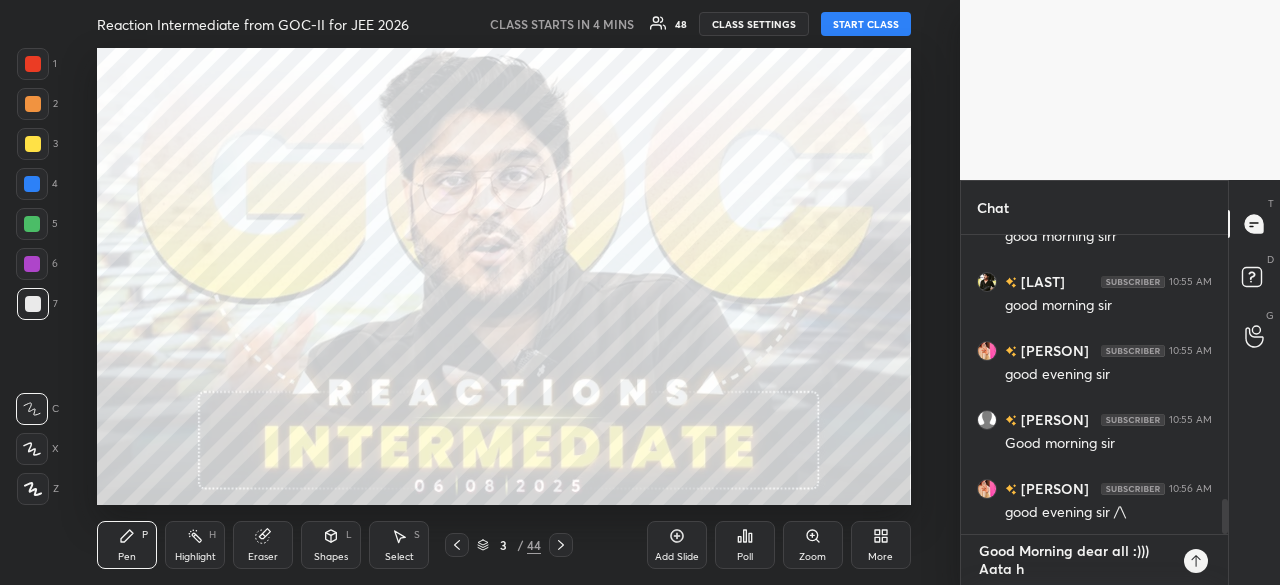 type on "Good Morning dear all :)))
Aata hu" 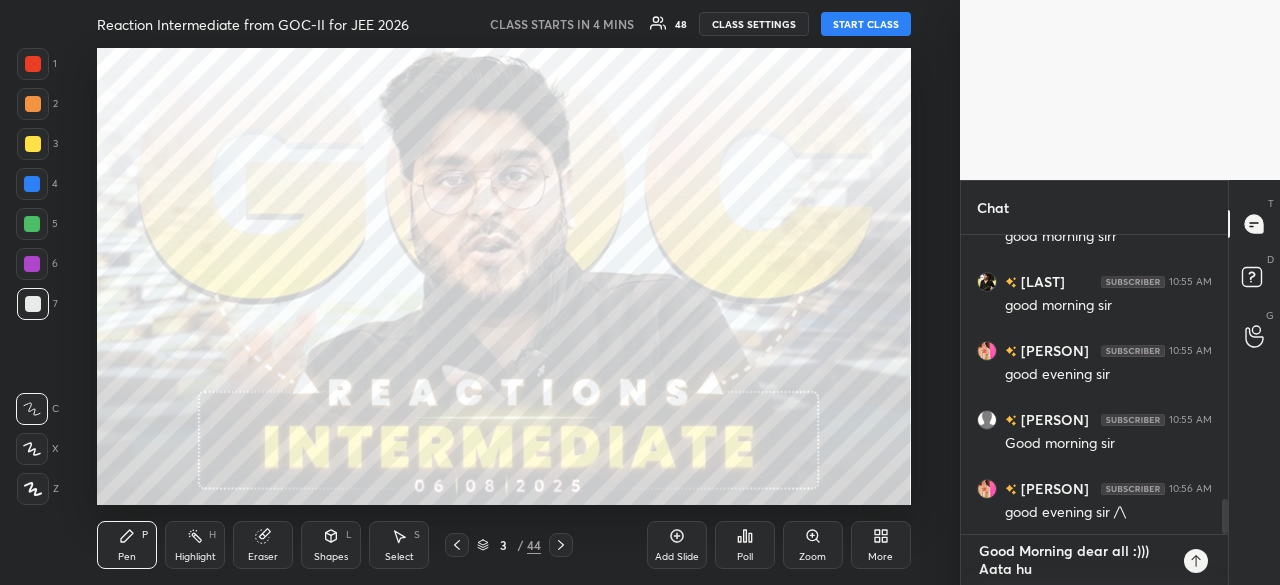 type on "Good Morning dear all :)))
Aata hun" 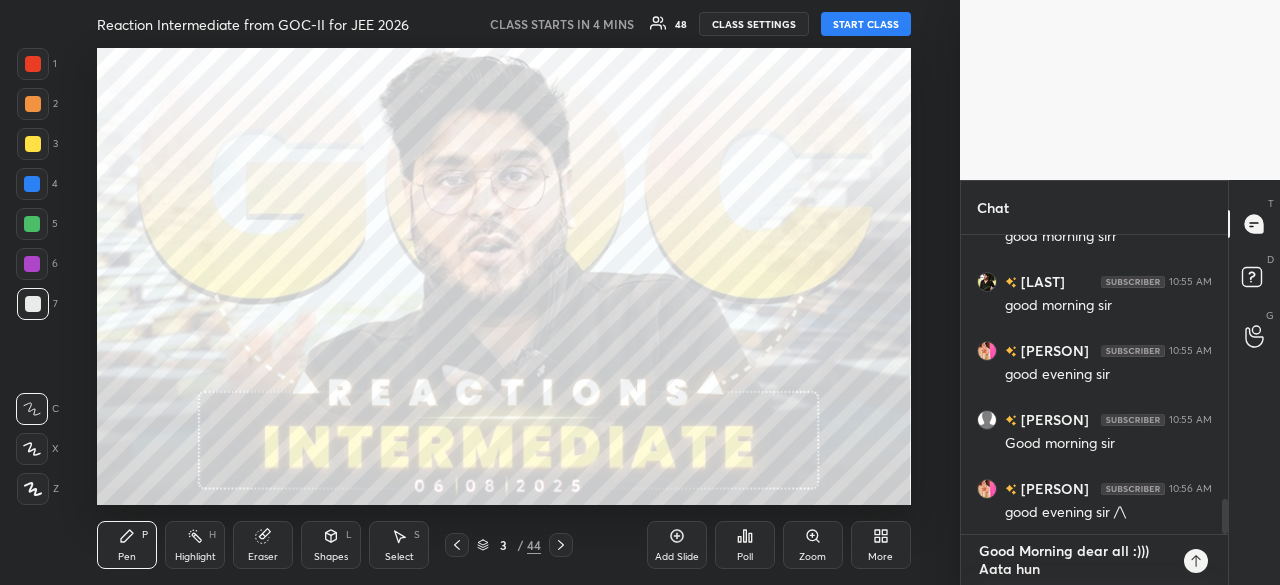 type on "Good Morning dear all :)))
Aata hun" 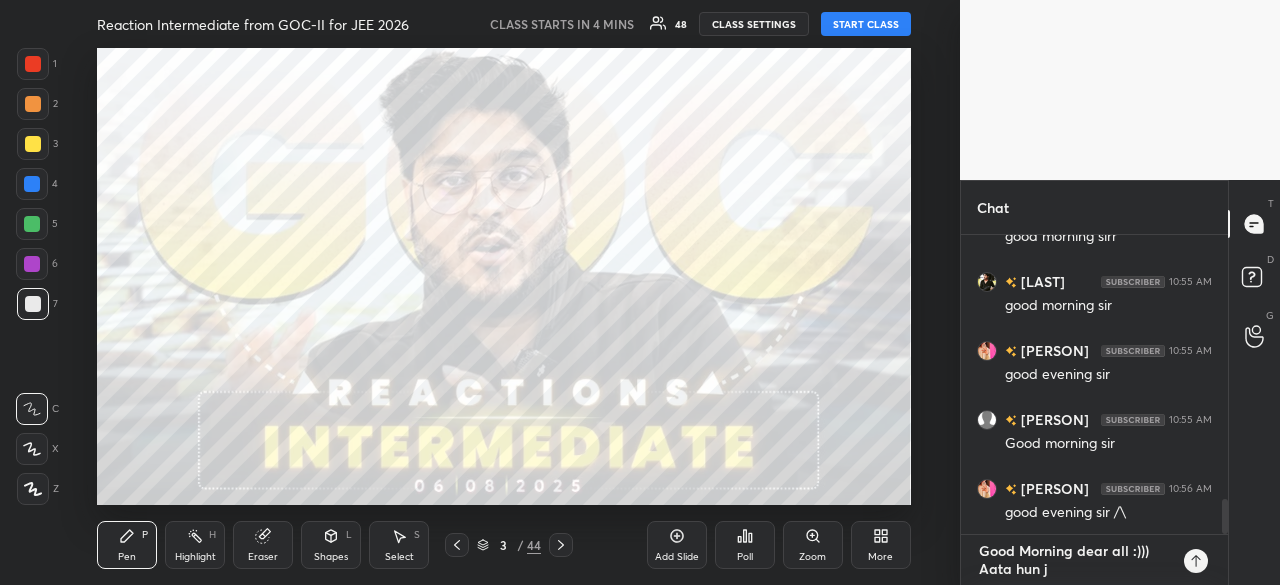 type on "Good Morning dear all :)))
Aata hun ja" 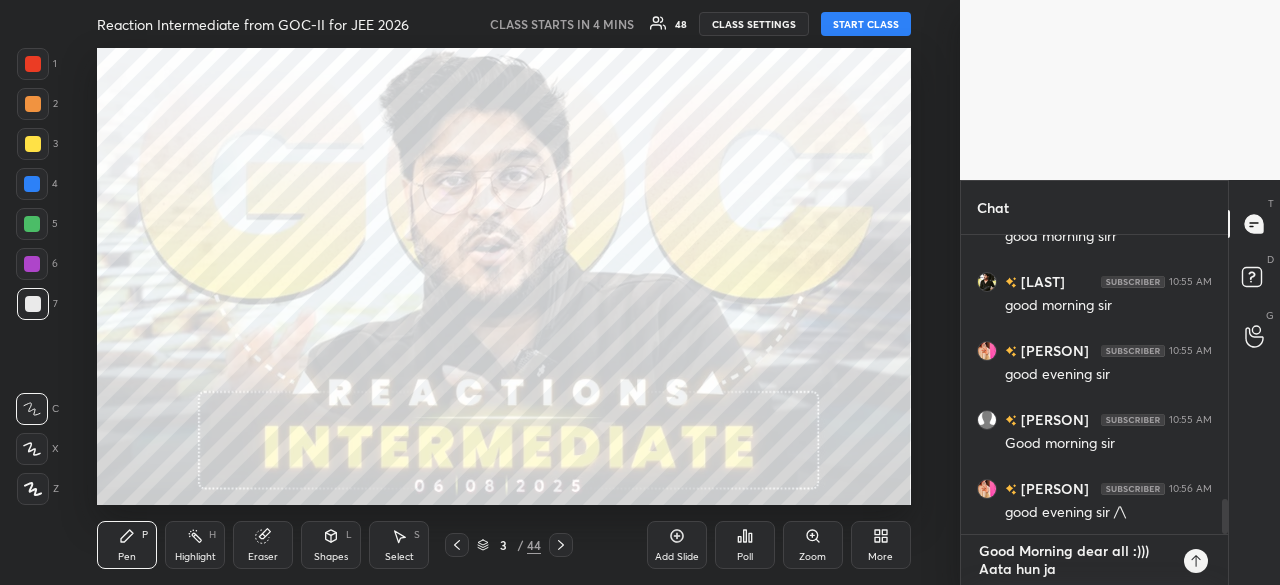 type on "Good Morning dear all :)))
Aata hun jal" 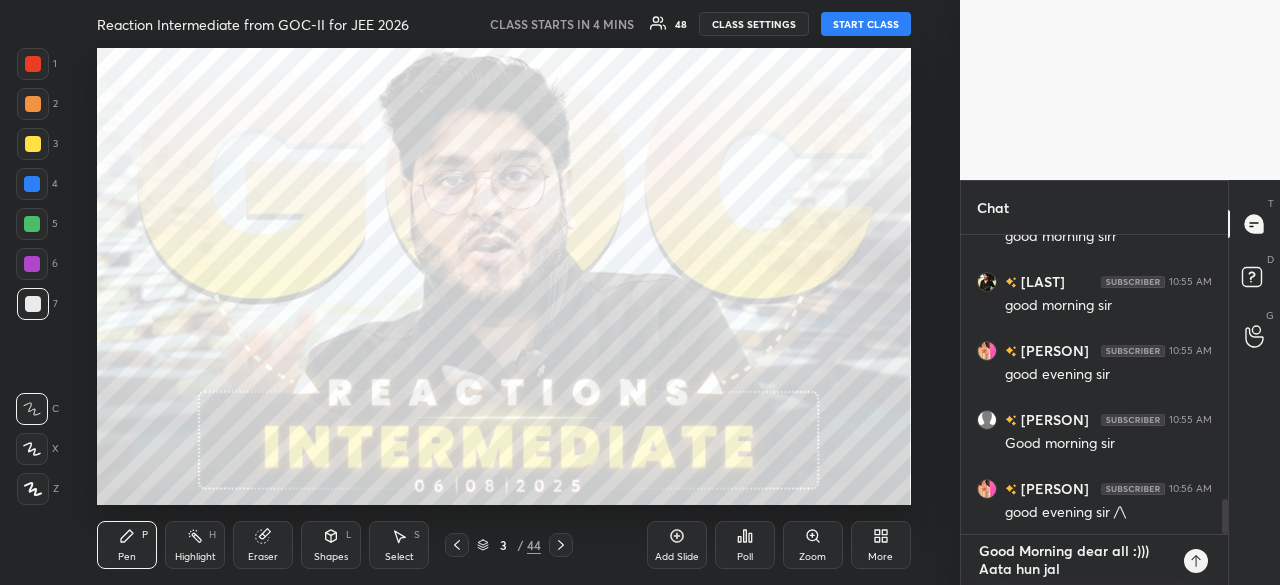 type on "Good Morning dear all :)))
Aata hun jald" 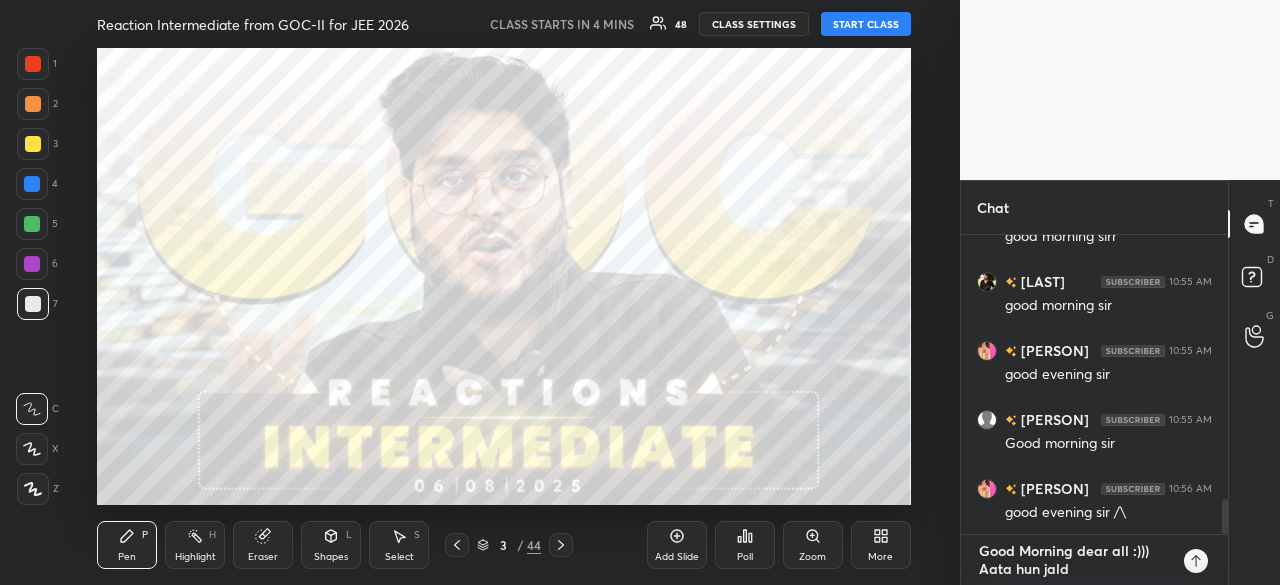 type on "Good Morning dear all :)))
Aata hun jaldi" 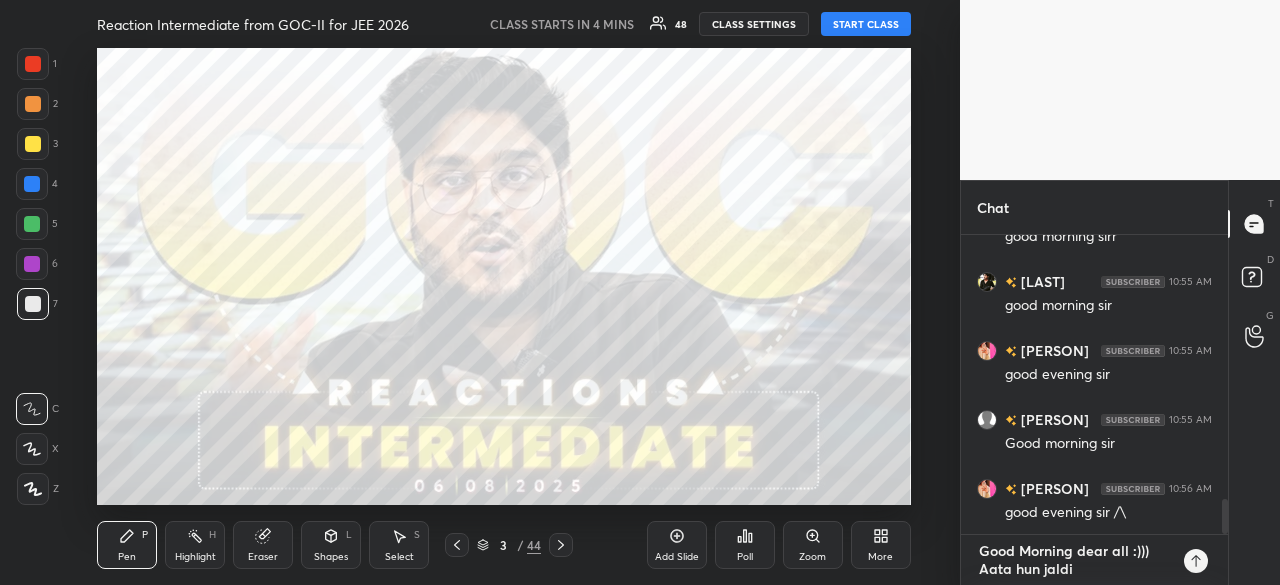 type on "Good Morning dear all :)))
Aata hun jaldi" 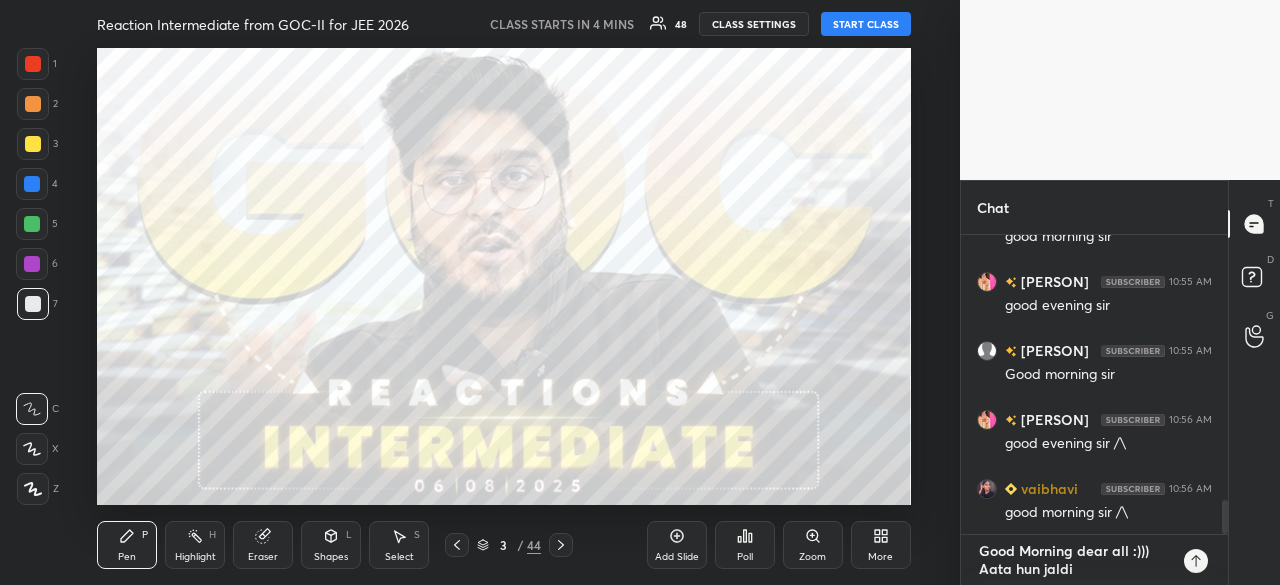 type on "Good Morning dear all :)))
Aata hun jaldi L" 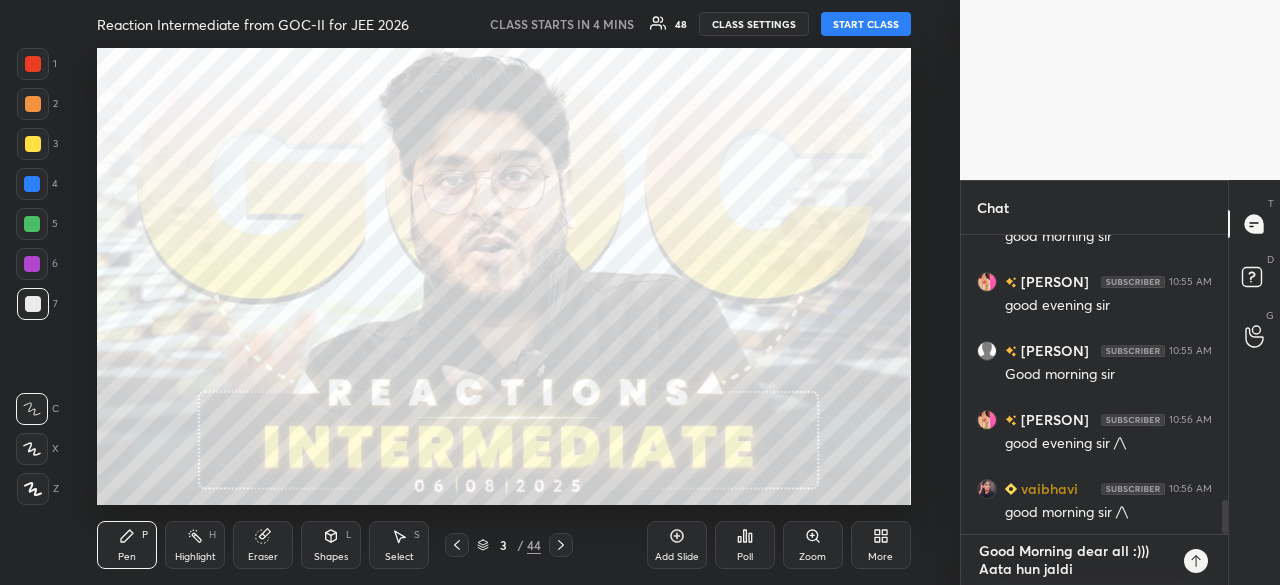 type on "x" 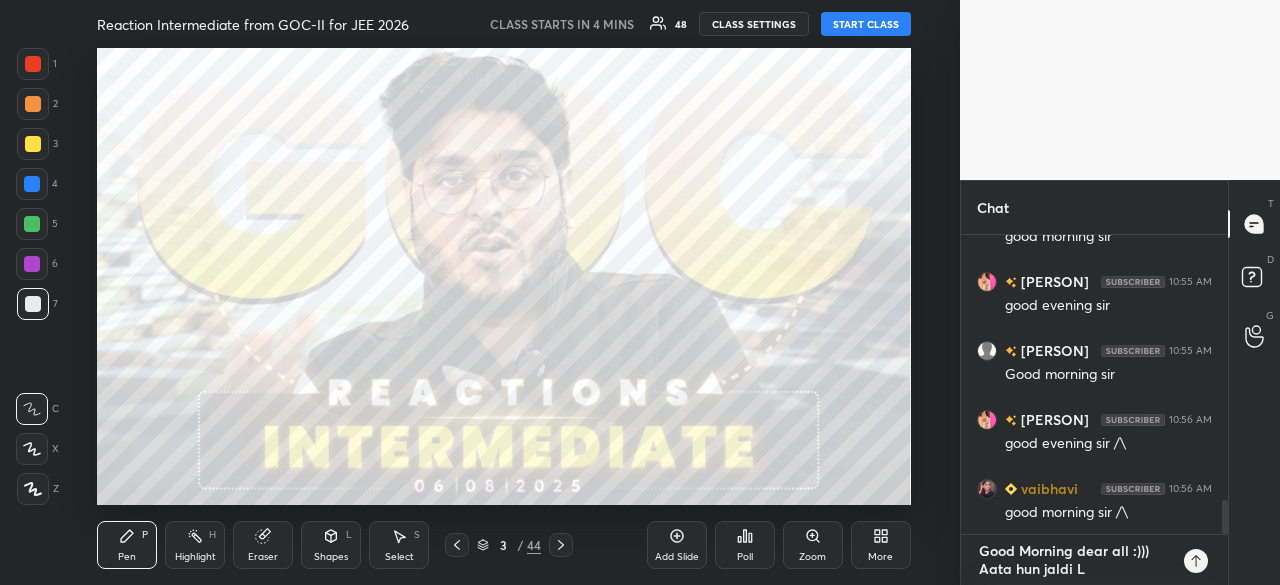 type on "Good Morning dear all :)))
Aata hun jaldi Li" 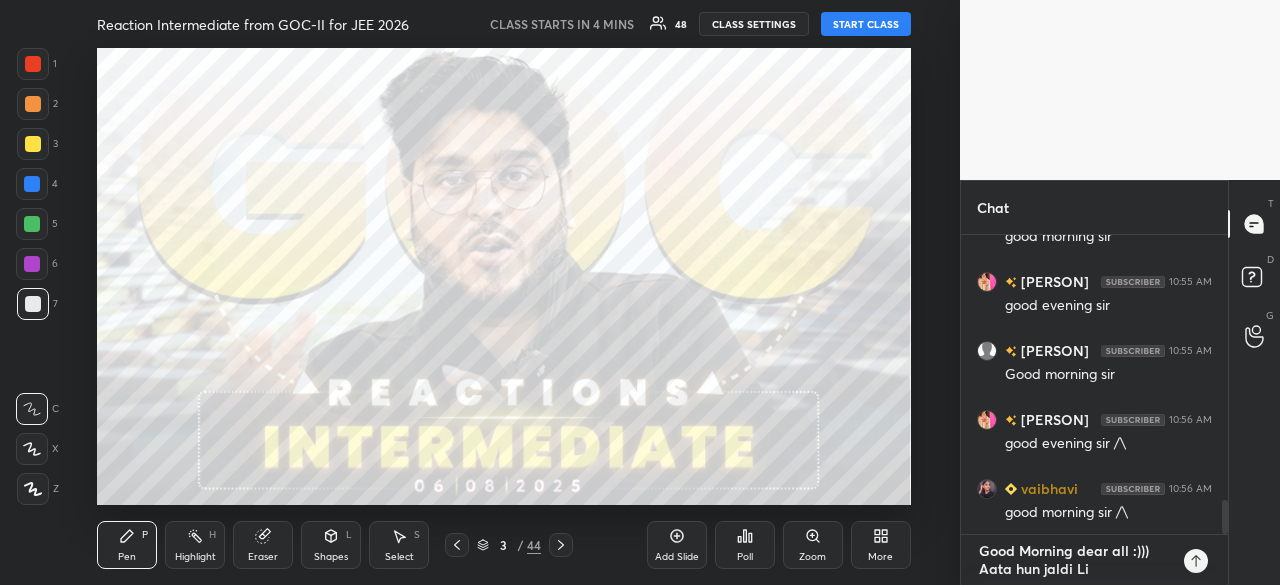 type on "Good Morning dear all :)))
Aata hun jaldi Liv" 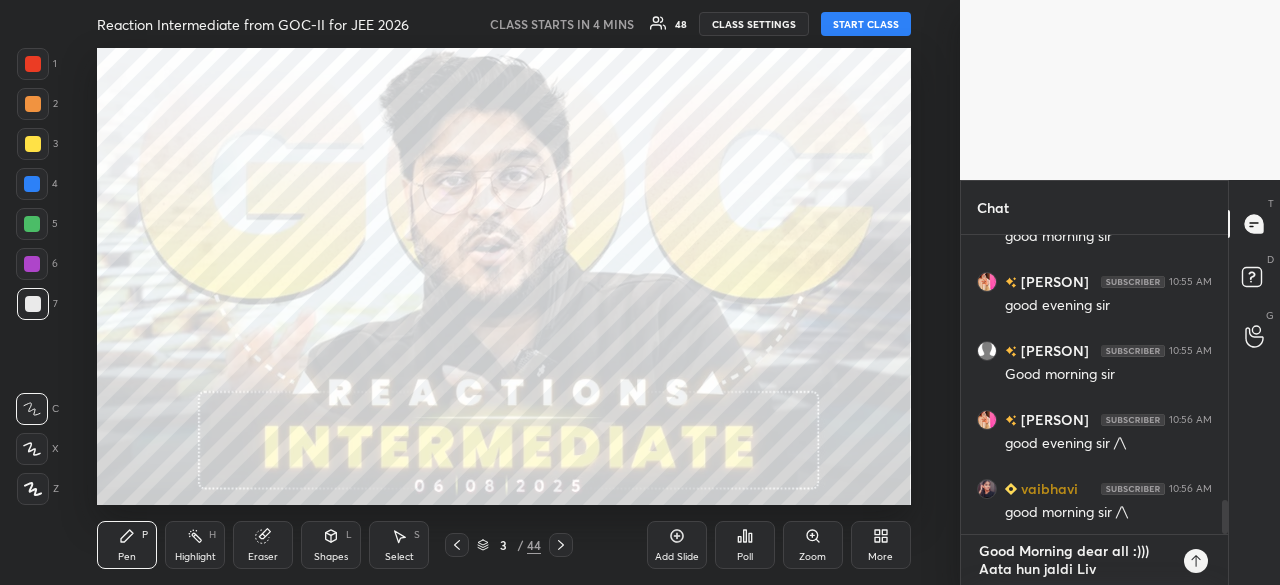 type on "Good Morning dear all :)))
Aata hun jaldi Live" 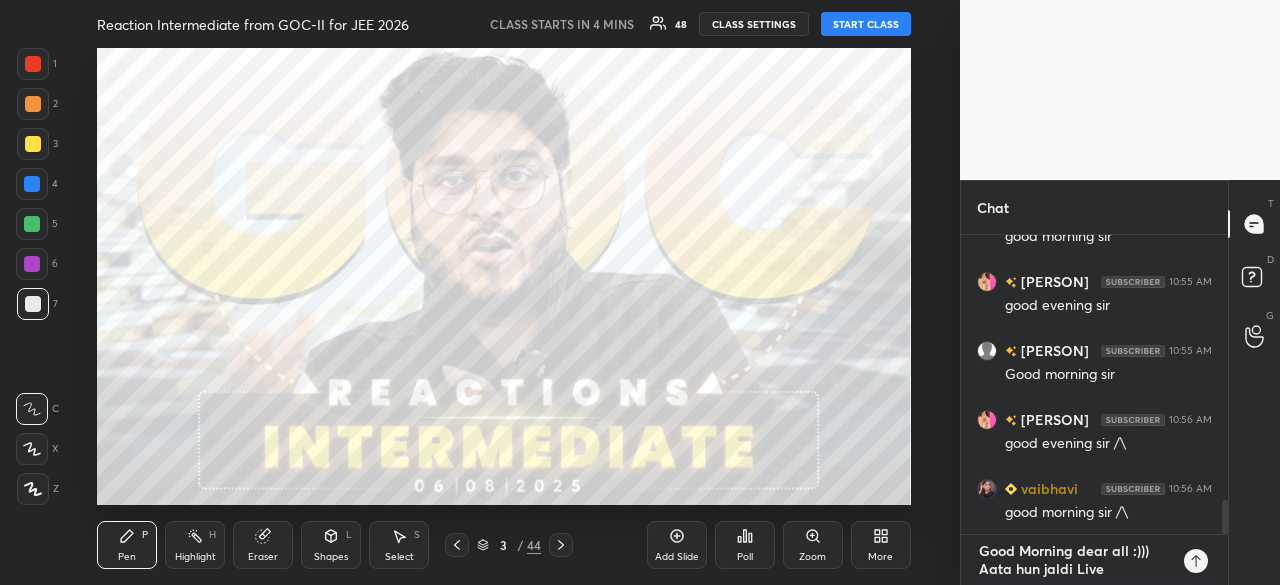 type on "Good Morning dear all :)))
Aata hun jaldi Live" 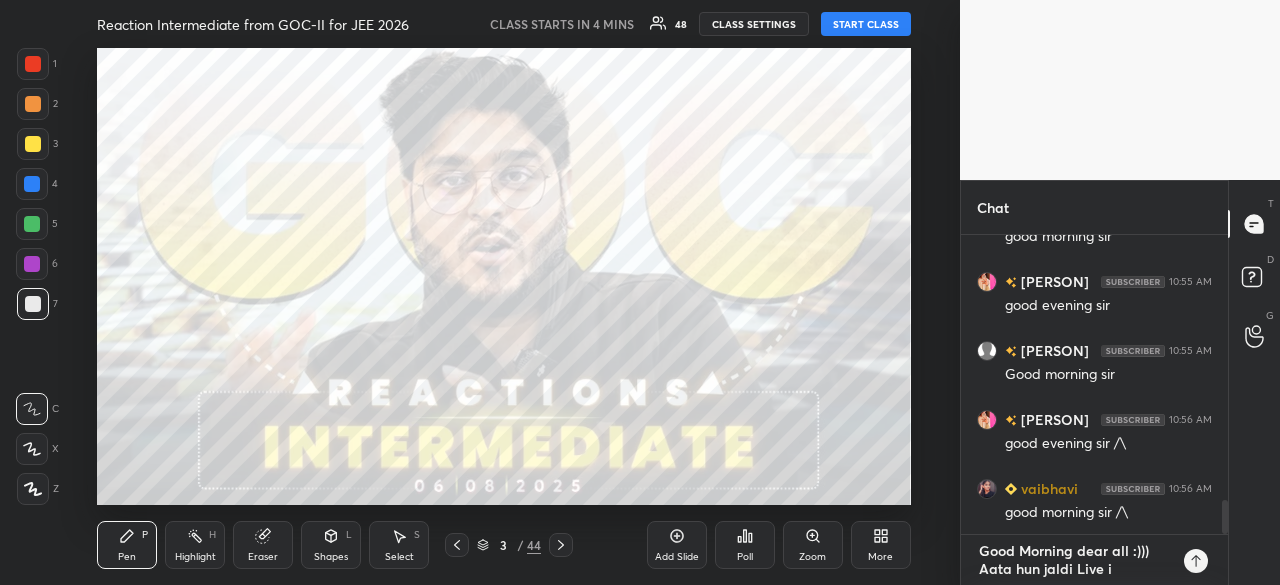 type on "Good Morning dear all :)))
Aata hun jaldi Live in" 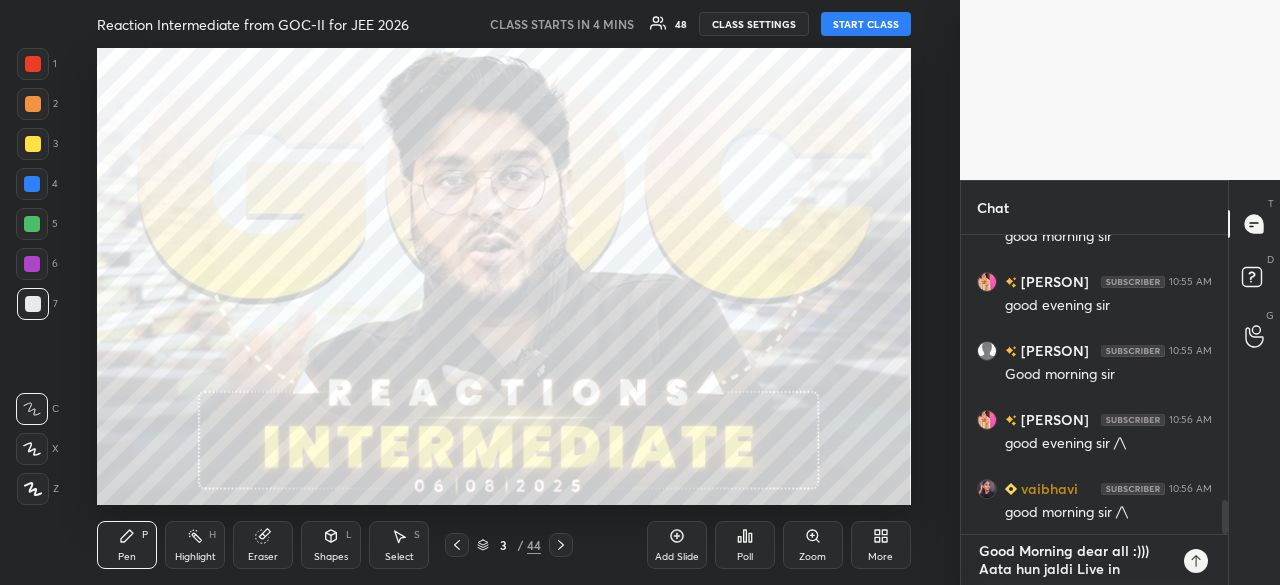 type on "Good Morning dear all :)))
Aata hun jaldi Live in" 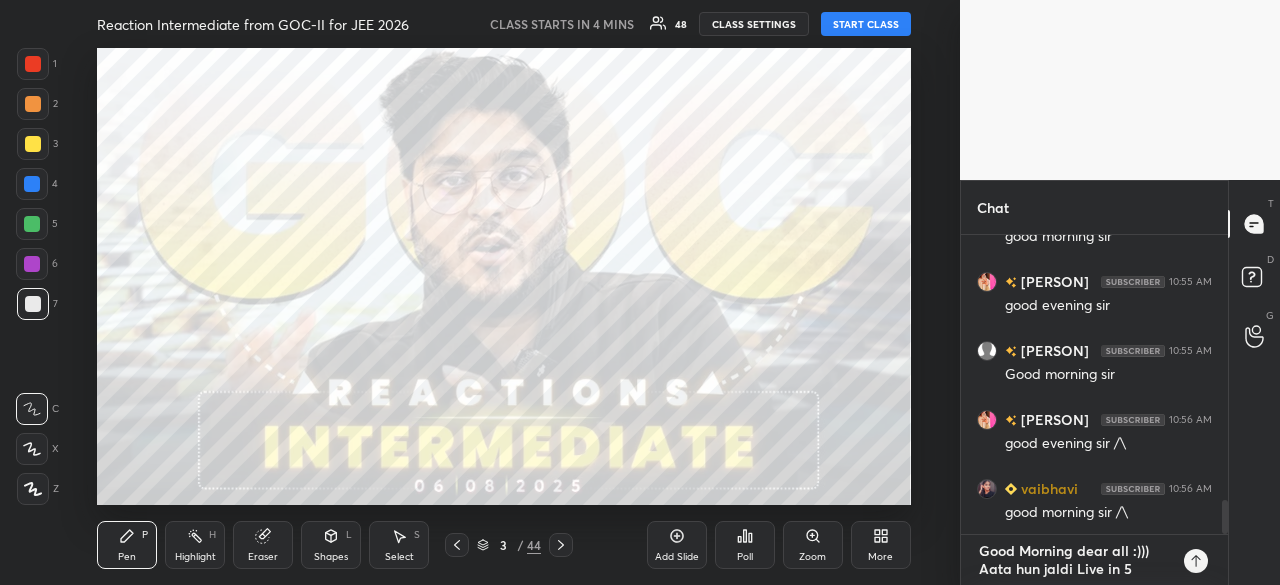 type on "Good Morning dear all :)))
Aata hun jaldi Live in 5" 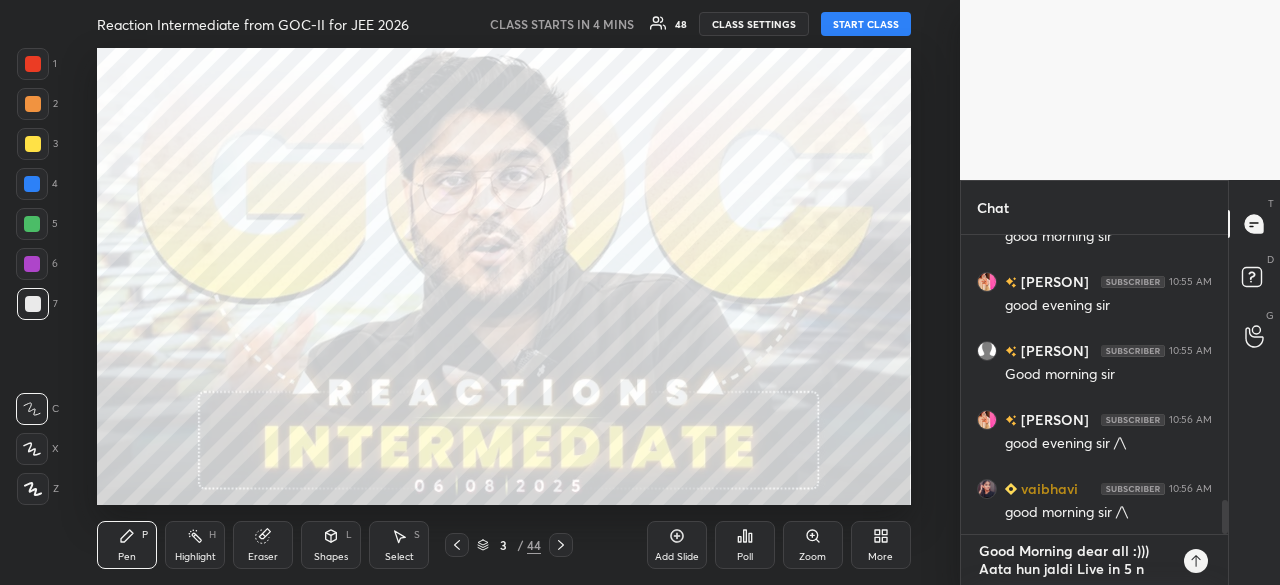 type on "Good Morning dear all :)))
Aata hun jaldi Live in 5 ni" 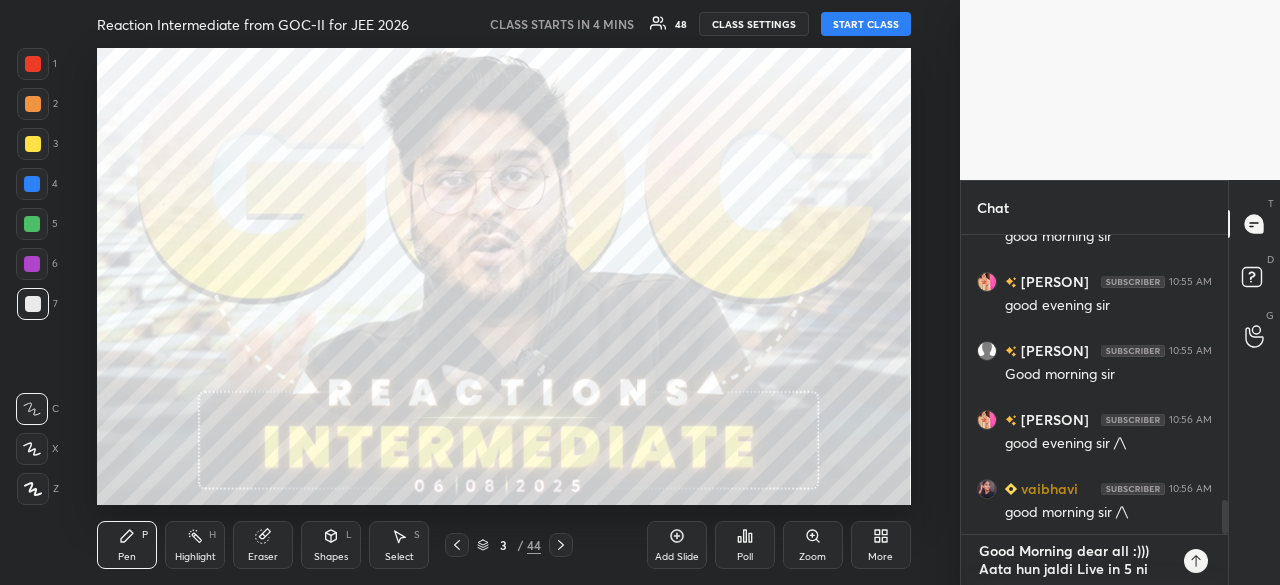 type on "Good Morning dear all :)))
Aata hun jaldi Live in 5 nin" 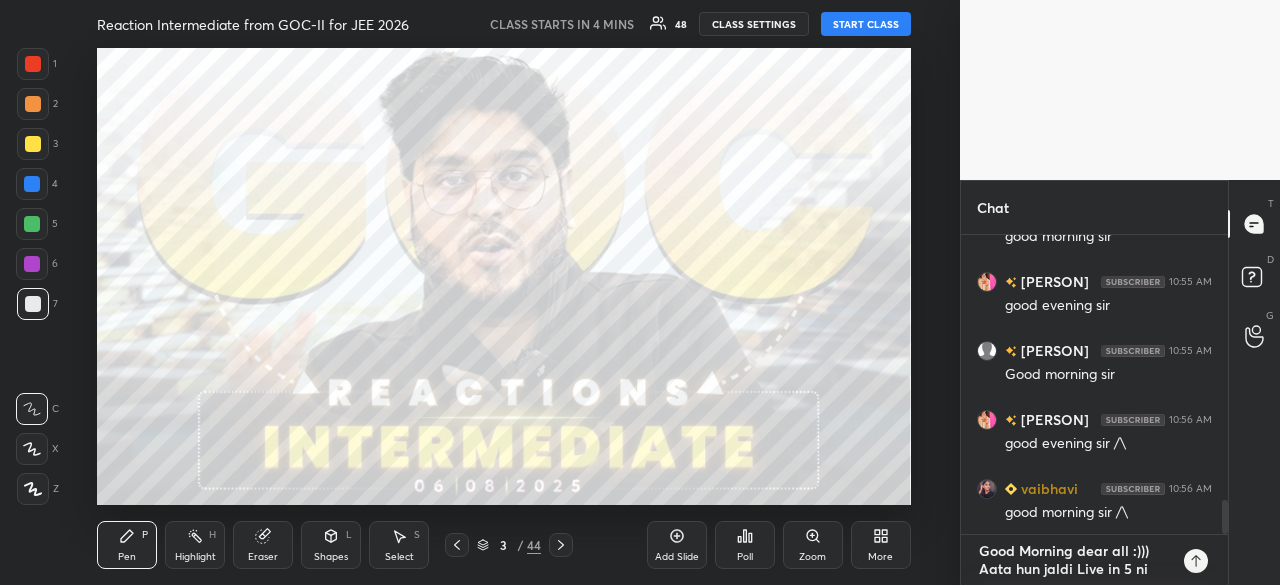 type on "x" 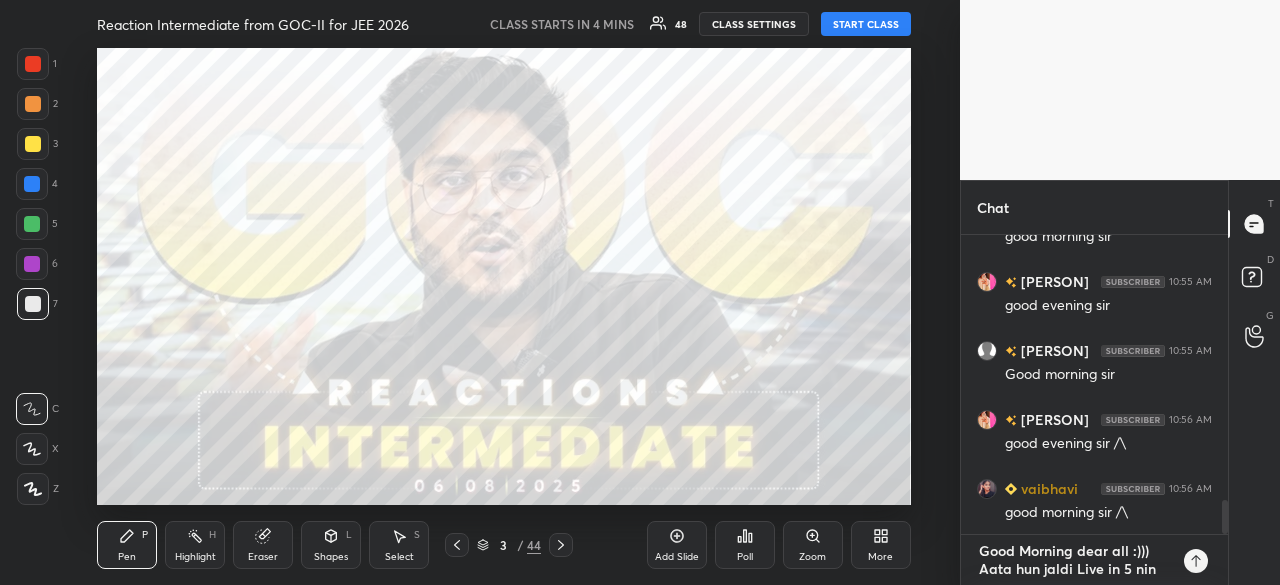 type on "Good Morning dear all :)))
Aata hun jaldi Live in 5 nins" 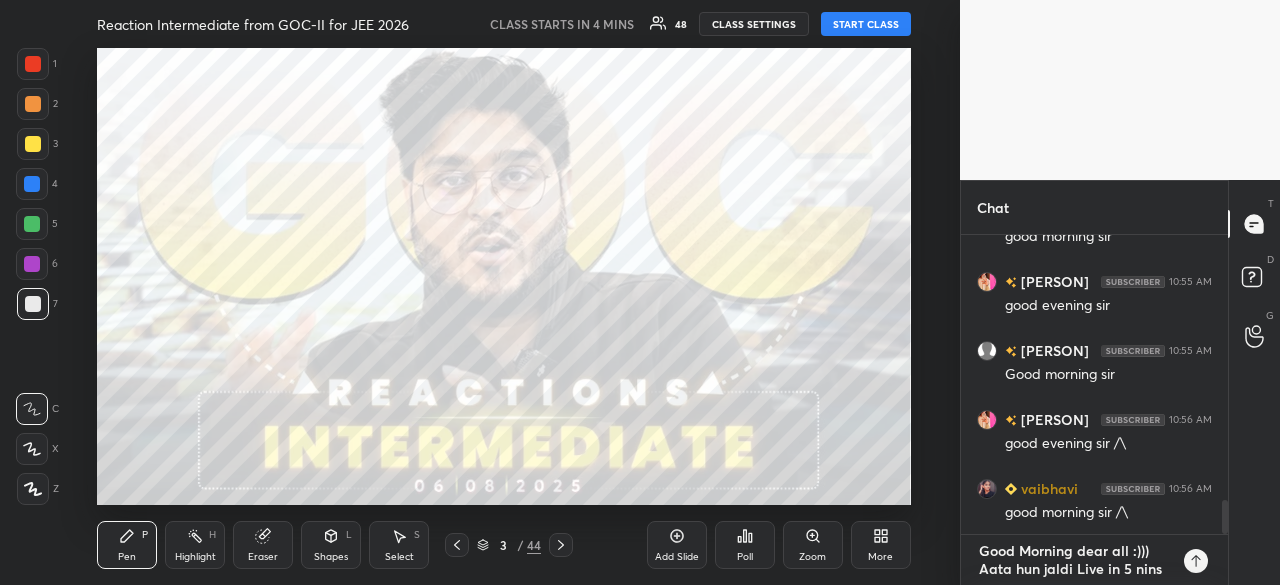 type on "Good Morning dear all :)))
Aata hun jaldi Live in 5 nin" 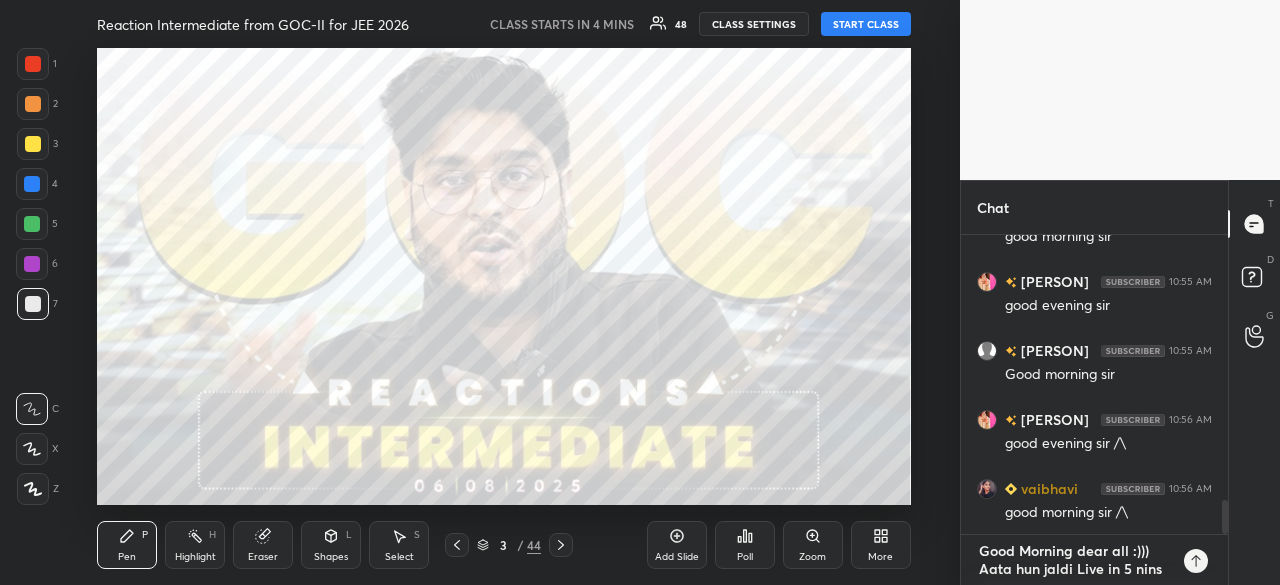 type on "x" 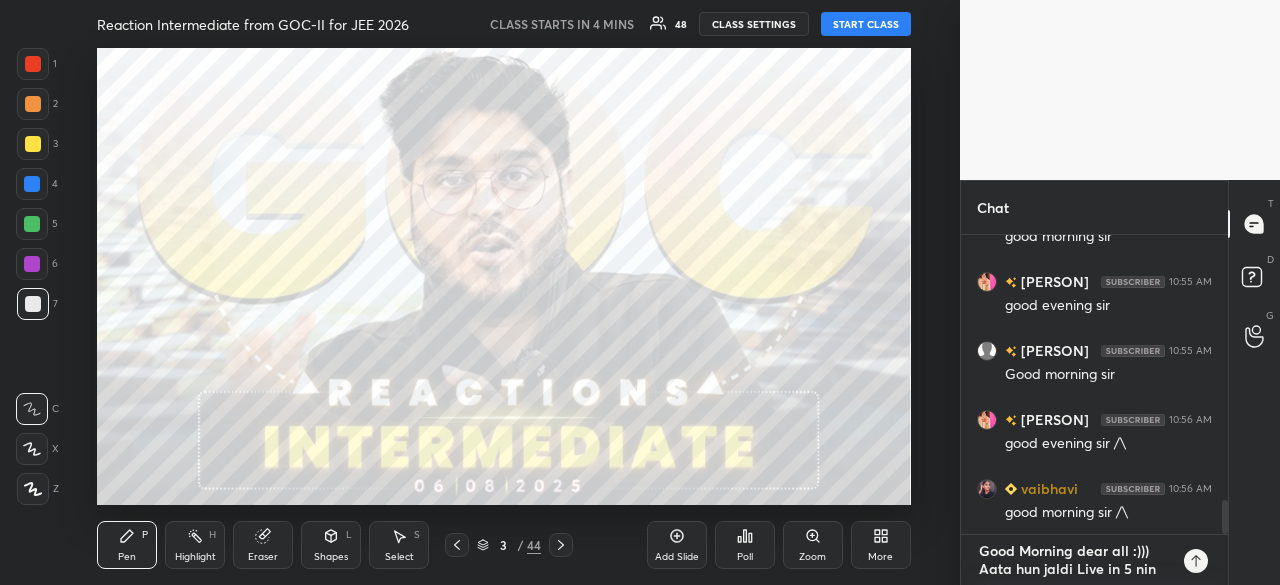 type on "Good Morning dear all :)))
Aata hun jaldi Live in 5 ni" 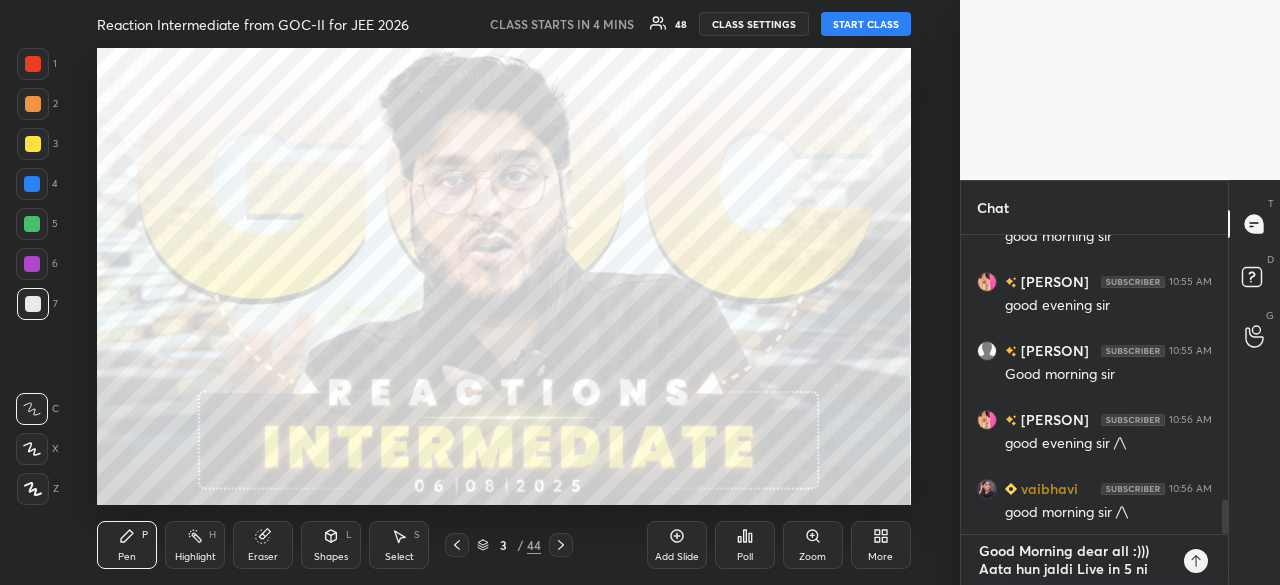 type on "Good Morning dear all :)))
Aata hun jaldi Live in 5 n" 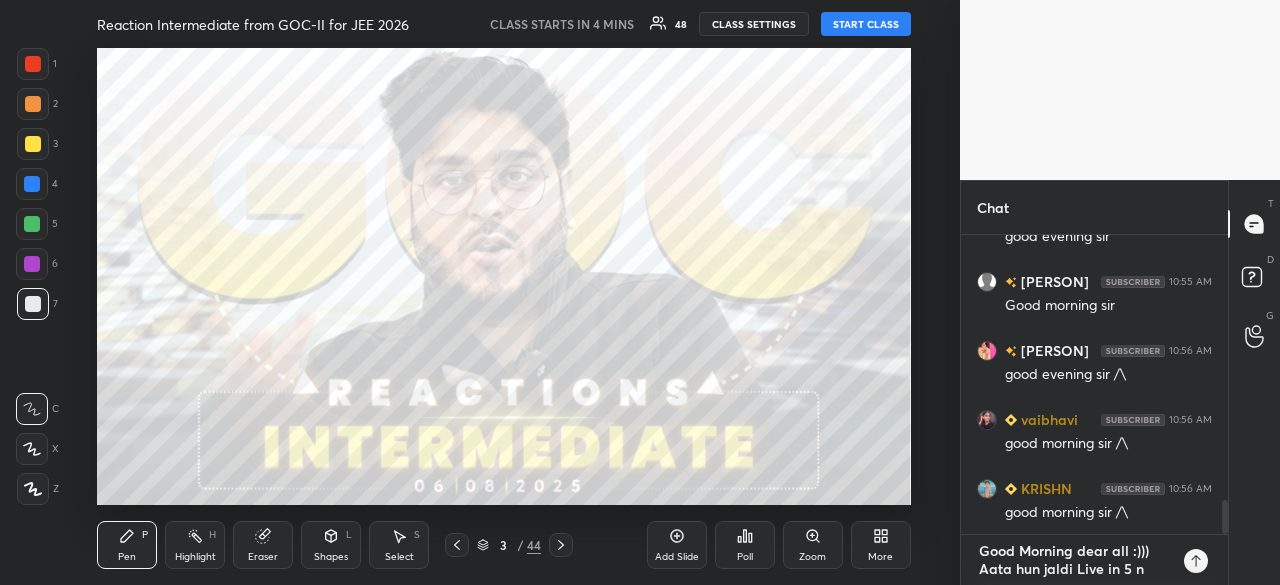 type on "Good Morning dear all :)))
Aata hun jaldi Live in 5" 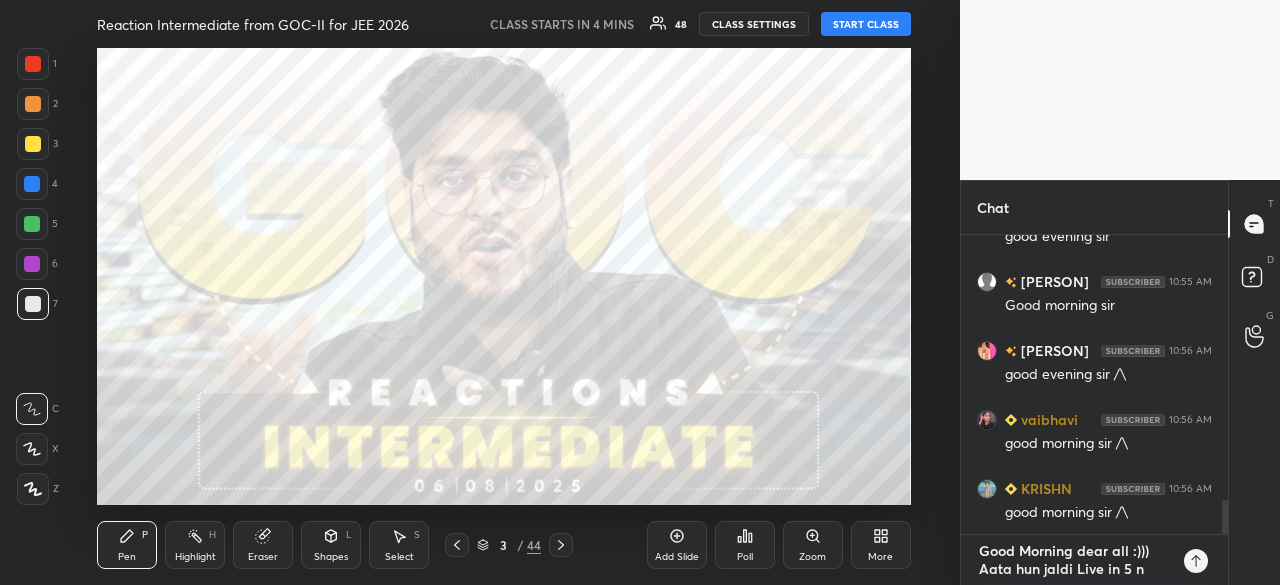type on "x" 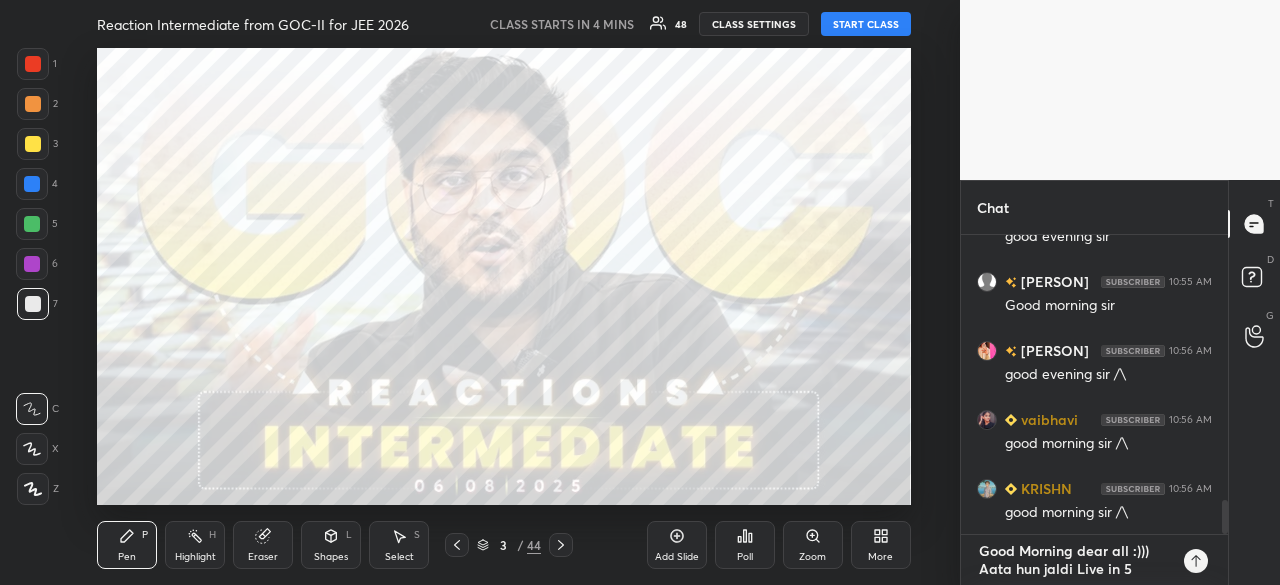 type on "Good Morning dear all :)))
Aata hun jaldi Live in 5 m" 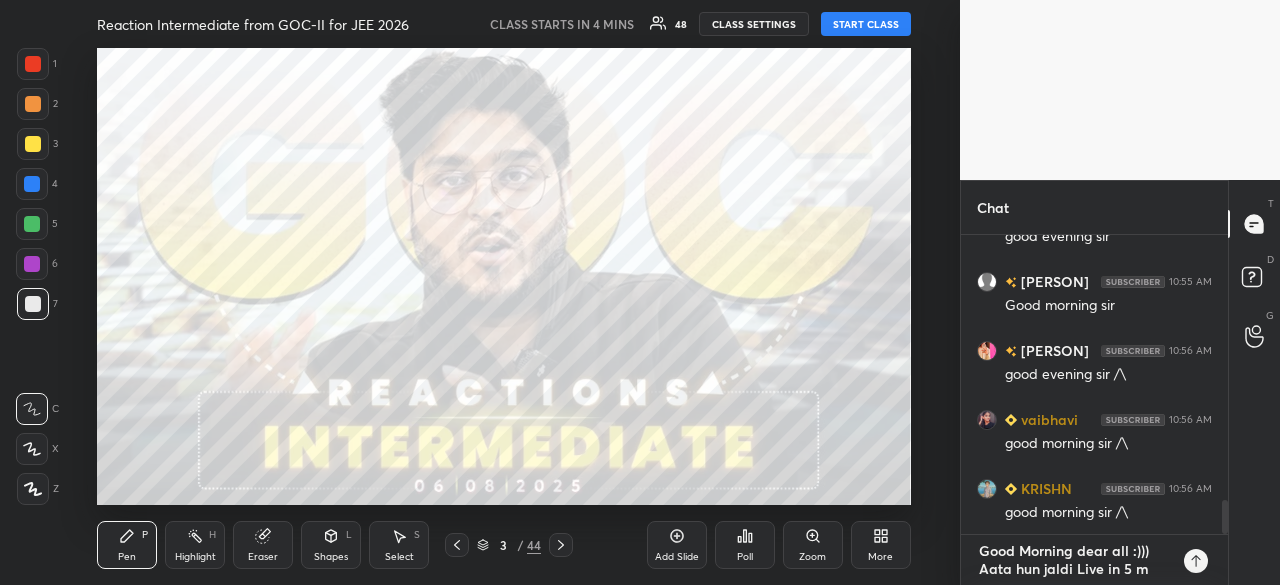 type on "Good Morning dear all :)))
Aata hun jaldi Live in 5 mi" 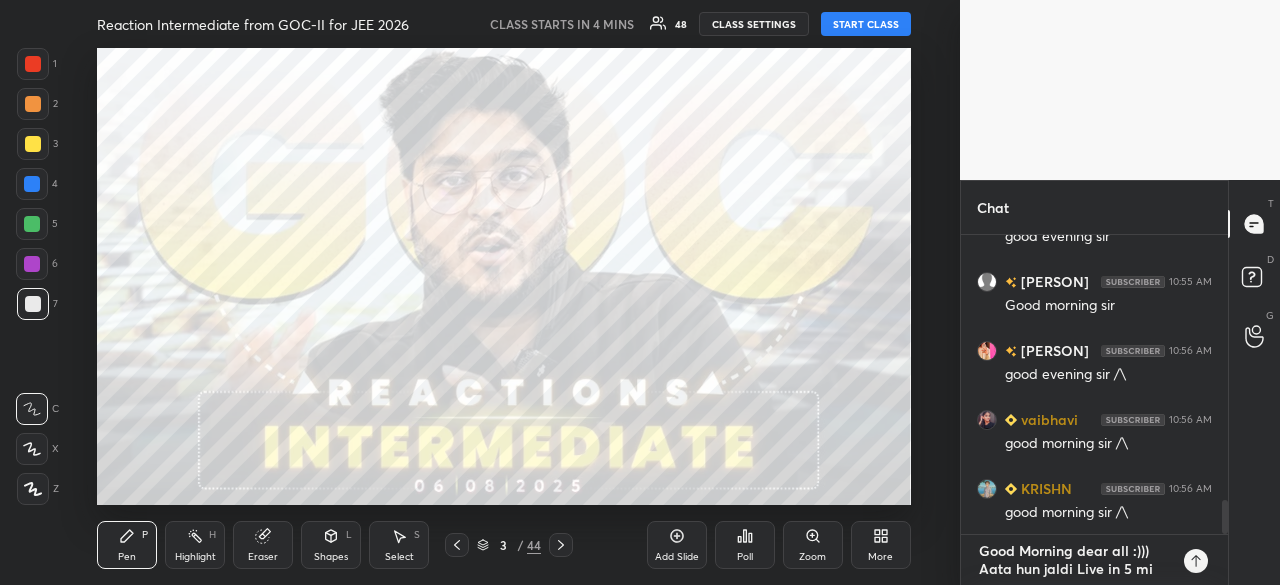 type on "Good Morning dear all :)))
Aata hun jaldi Live in 5 min" 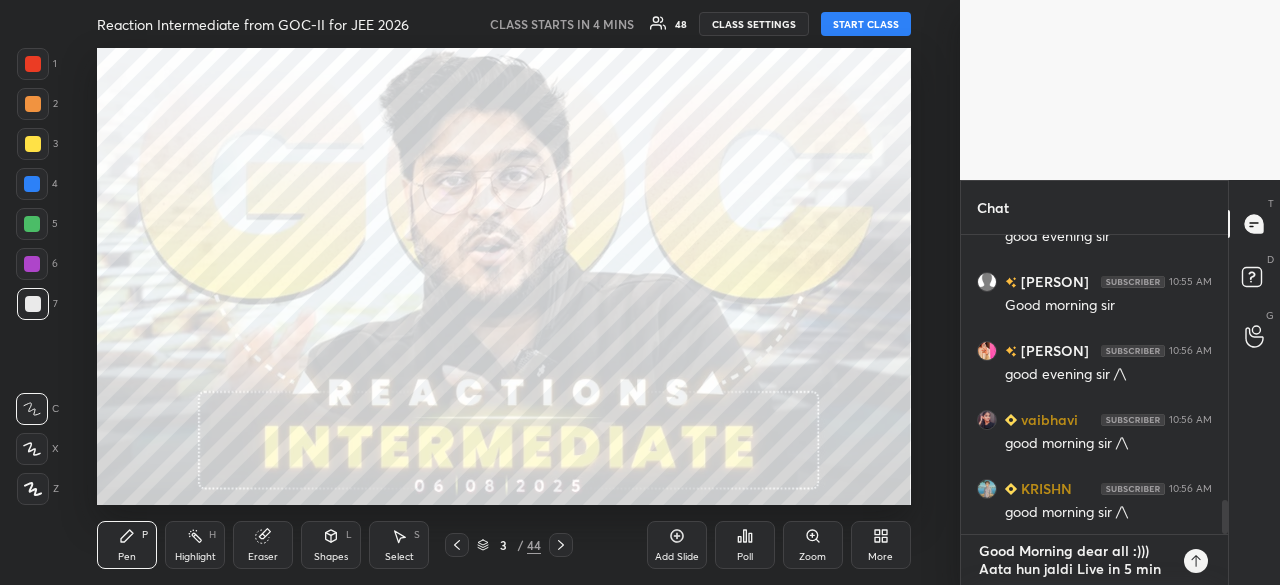 type on "Good Morning dear all :)))
Aata hun jaldi Live in 5 mins" 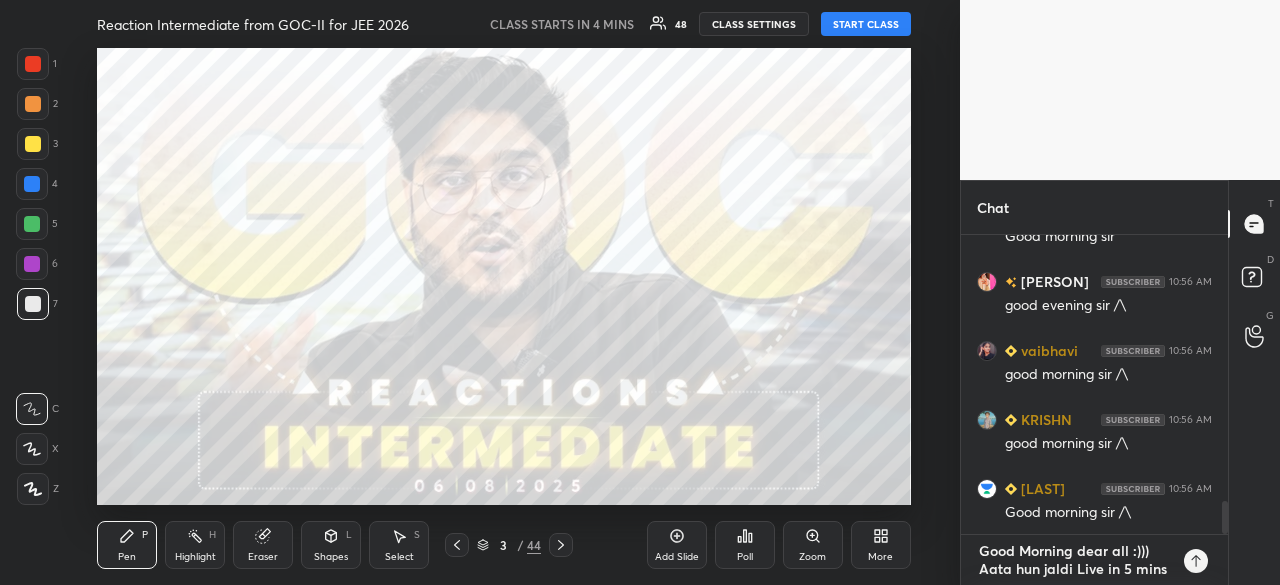 type 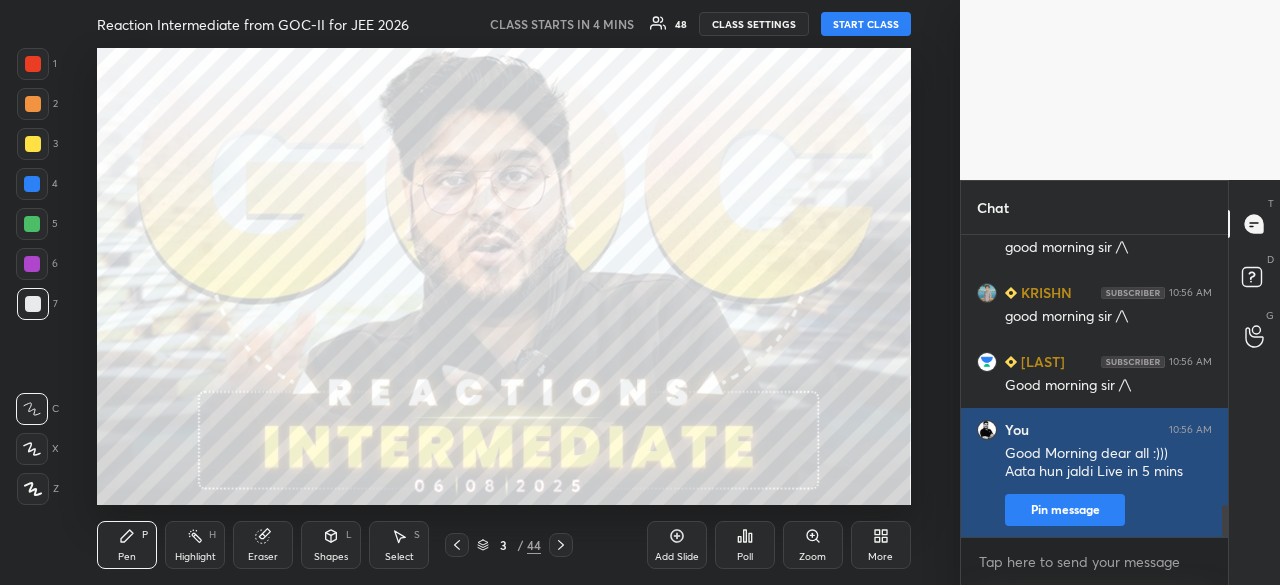 click on "Pin message" at bounding box center [1065, 510] 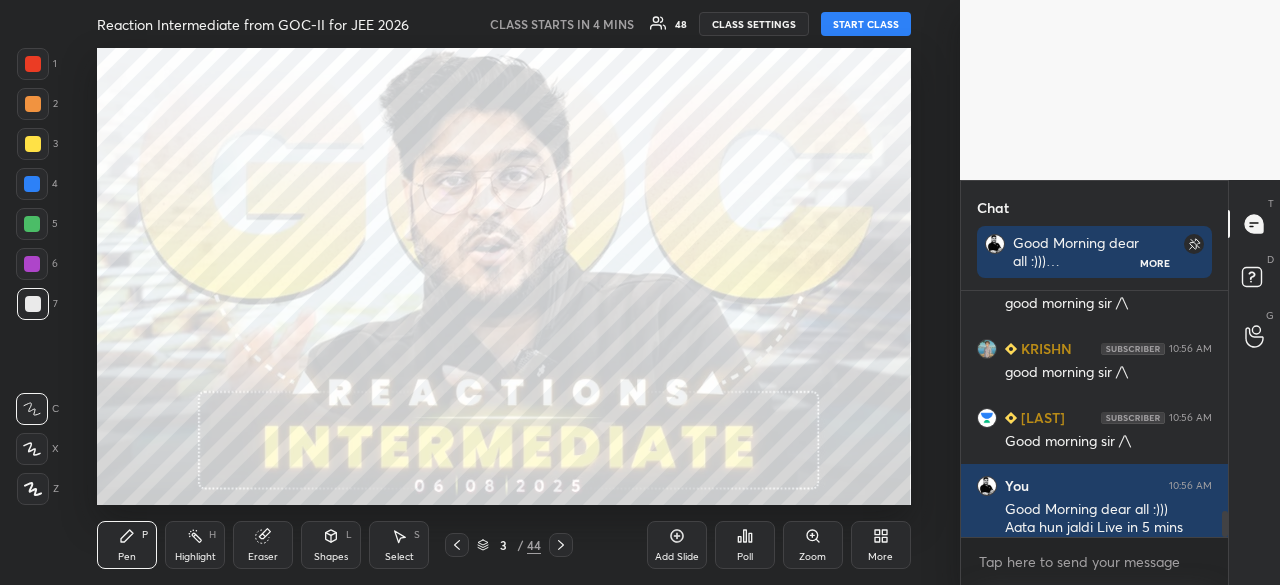 click on "More" at bounding box center (881, 545) 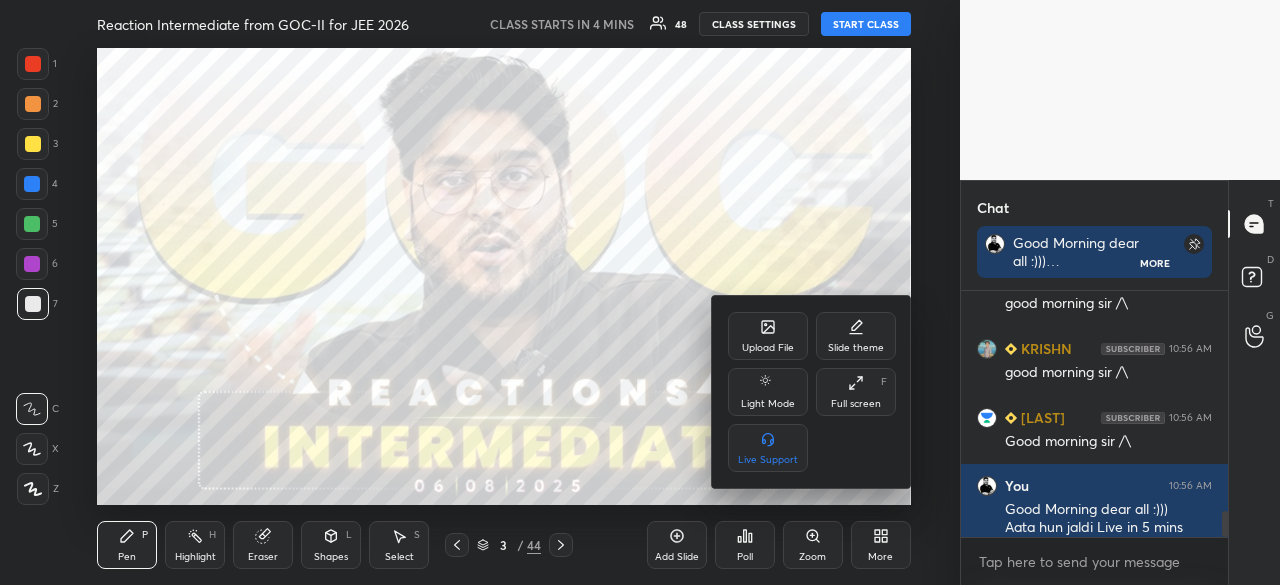 click at bounding box center [640, 292] 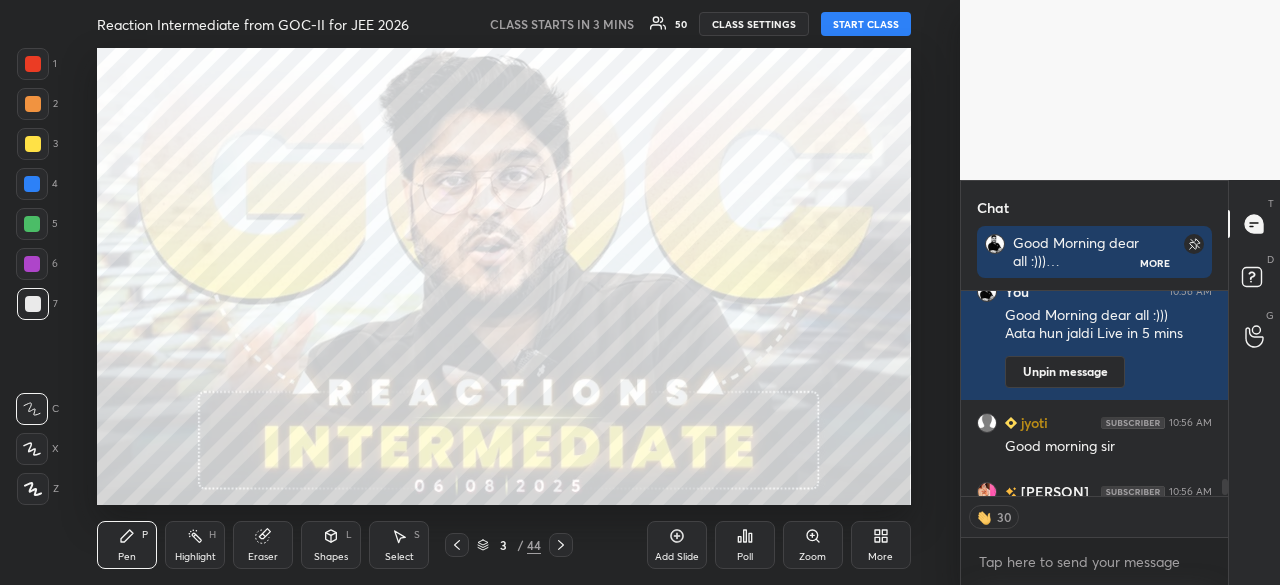 scroll, scrollTop: 3303, scrollLeft: 0, axis: vertical 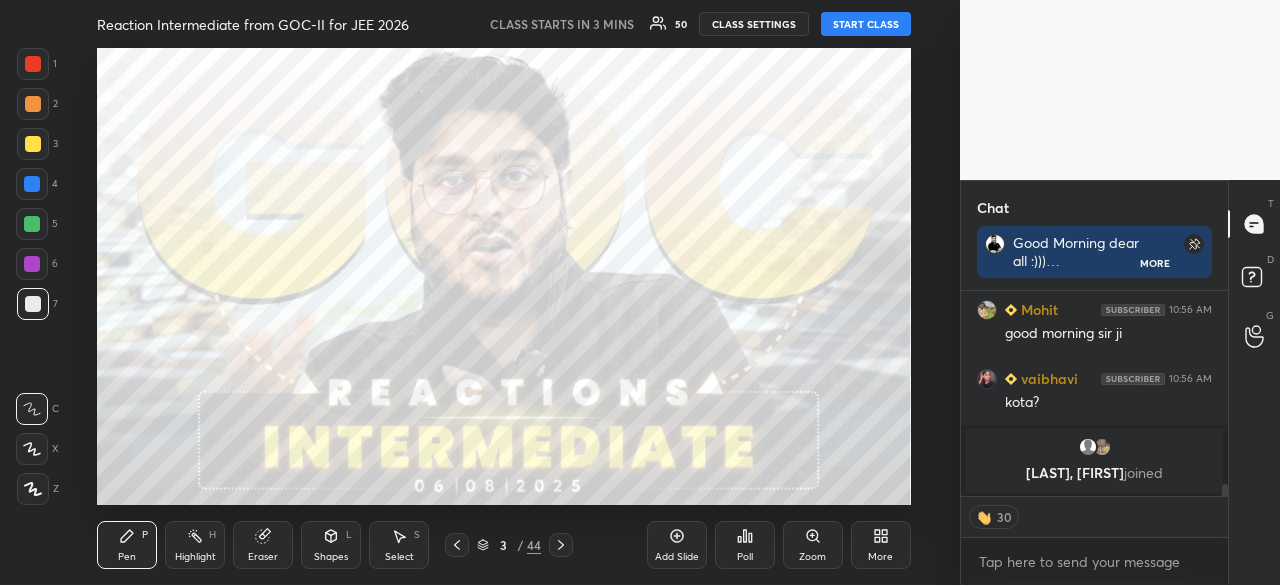 click on "More" at bounding box center [881, 545] 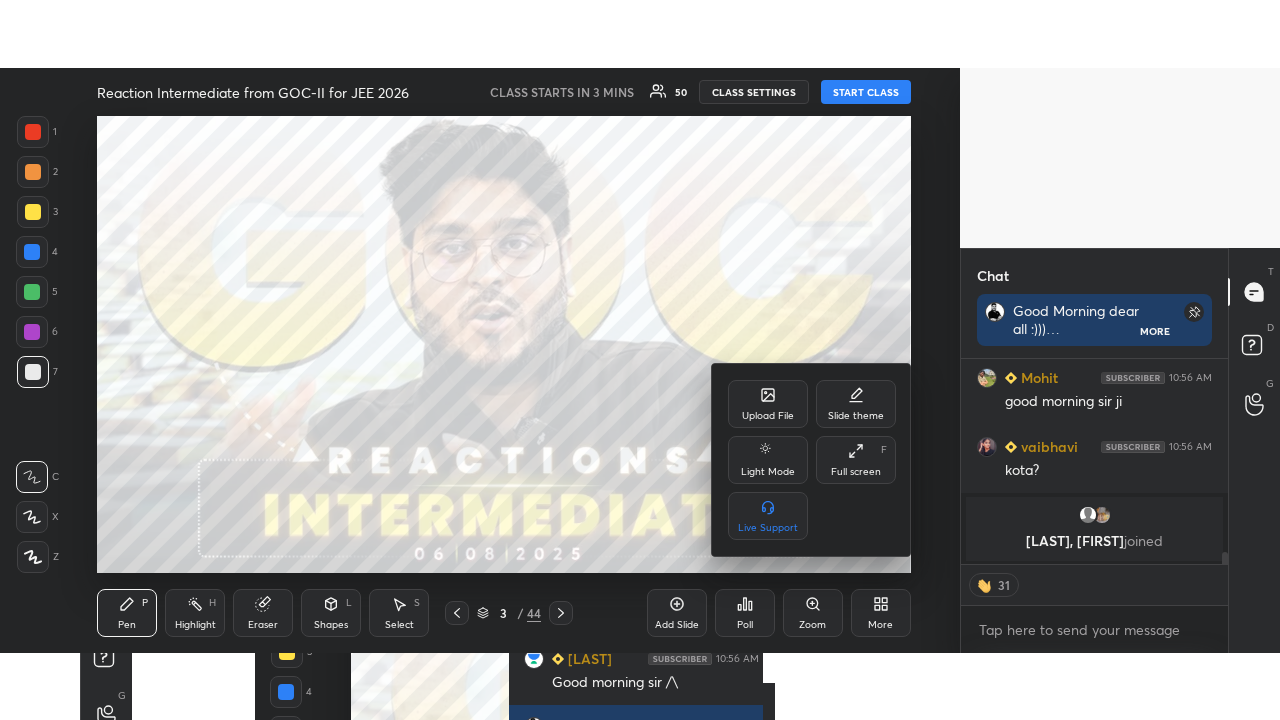 scroll, scrollTop: 3042, scrollLeft: 0, axis: vertical 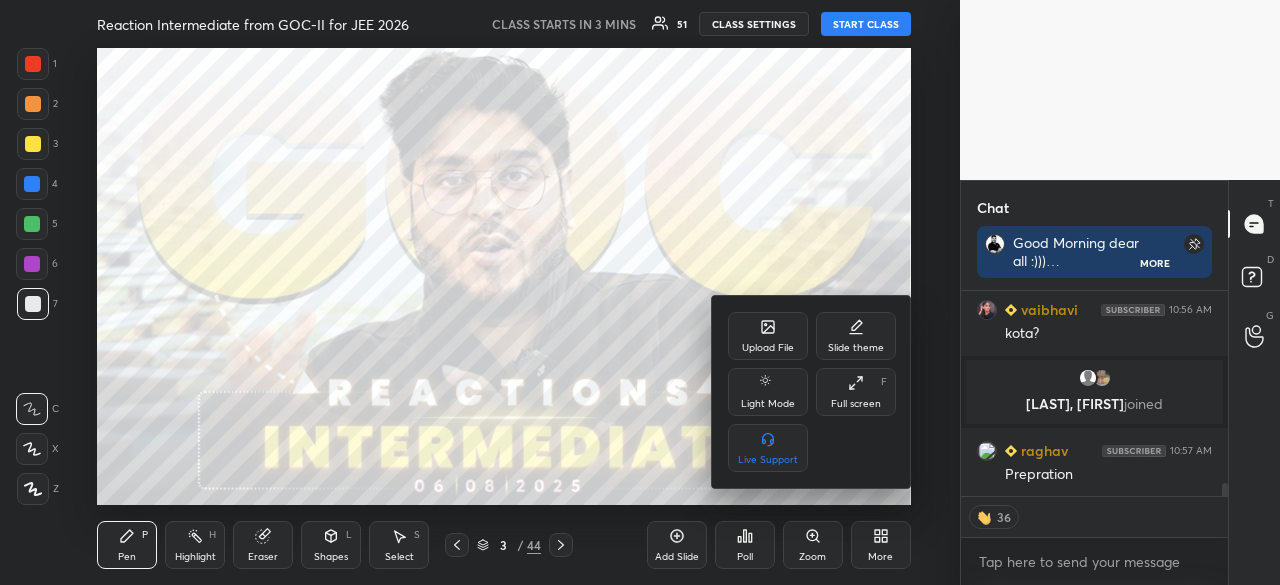 click on "Full screen" at bounding box center (856, 404) 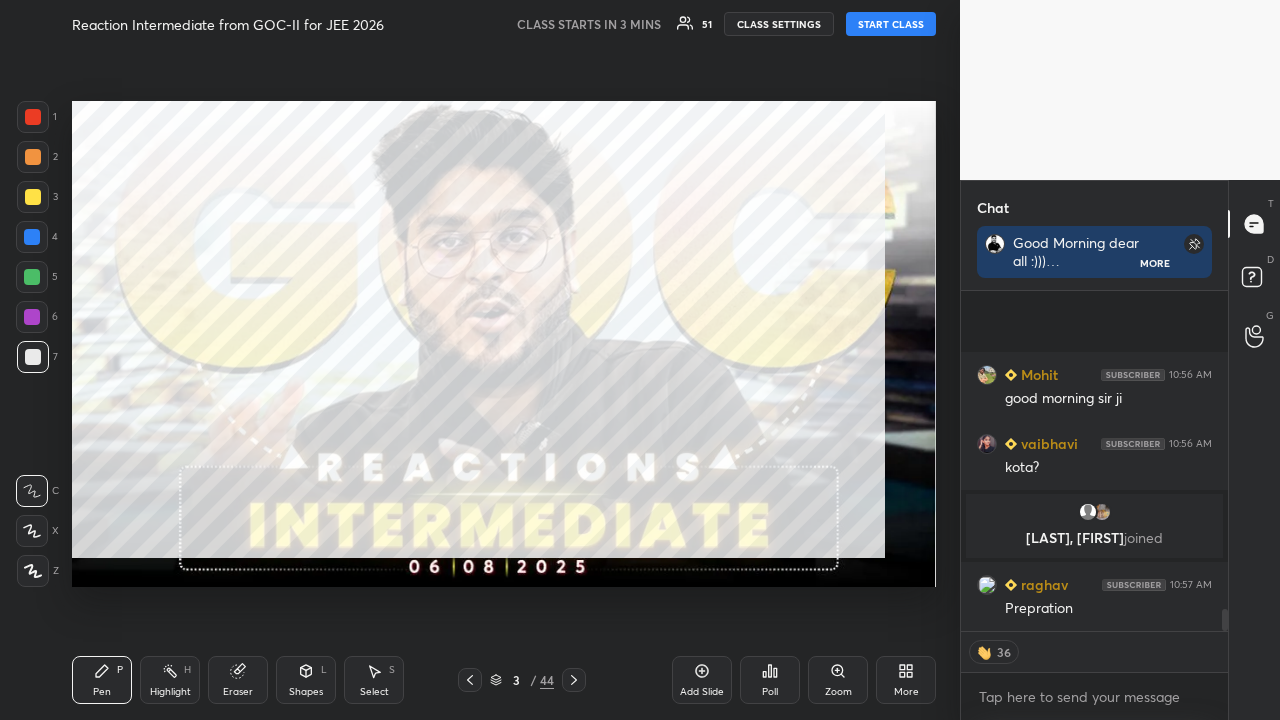 scroll, scrollTop: 99408, scrollLeft: 99120, axis: both 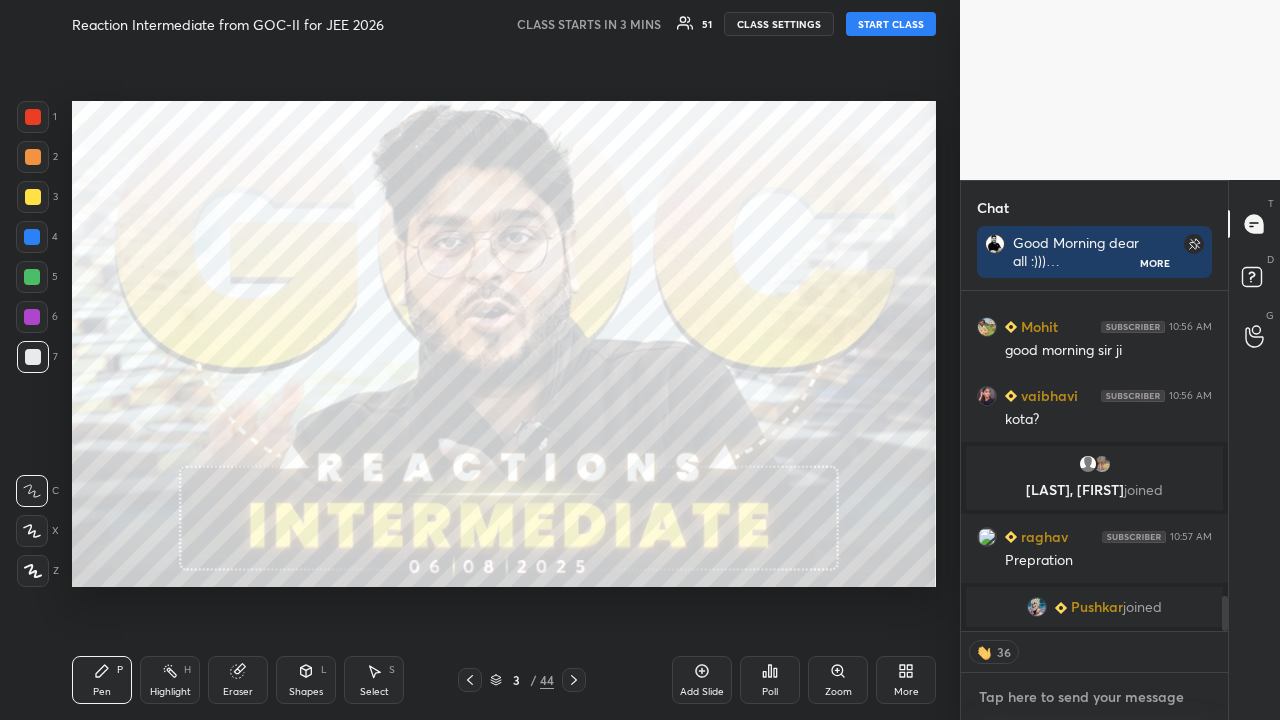 click at bounding box center (1094, 697) 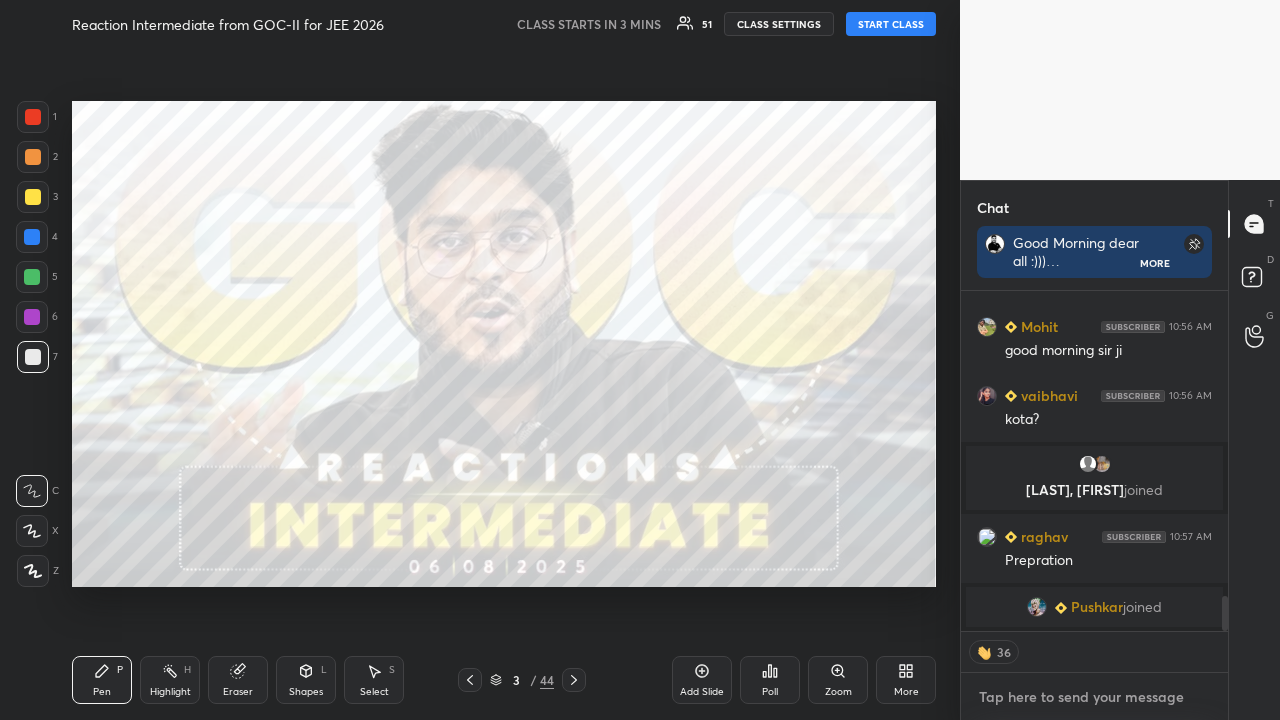 type on "x" 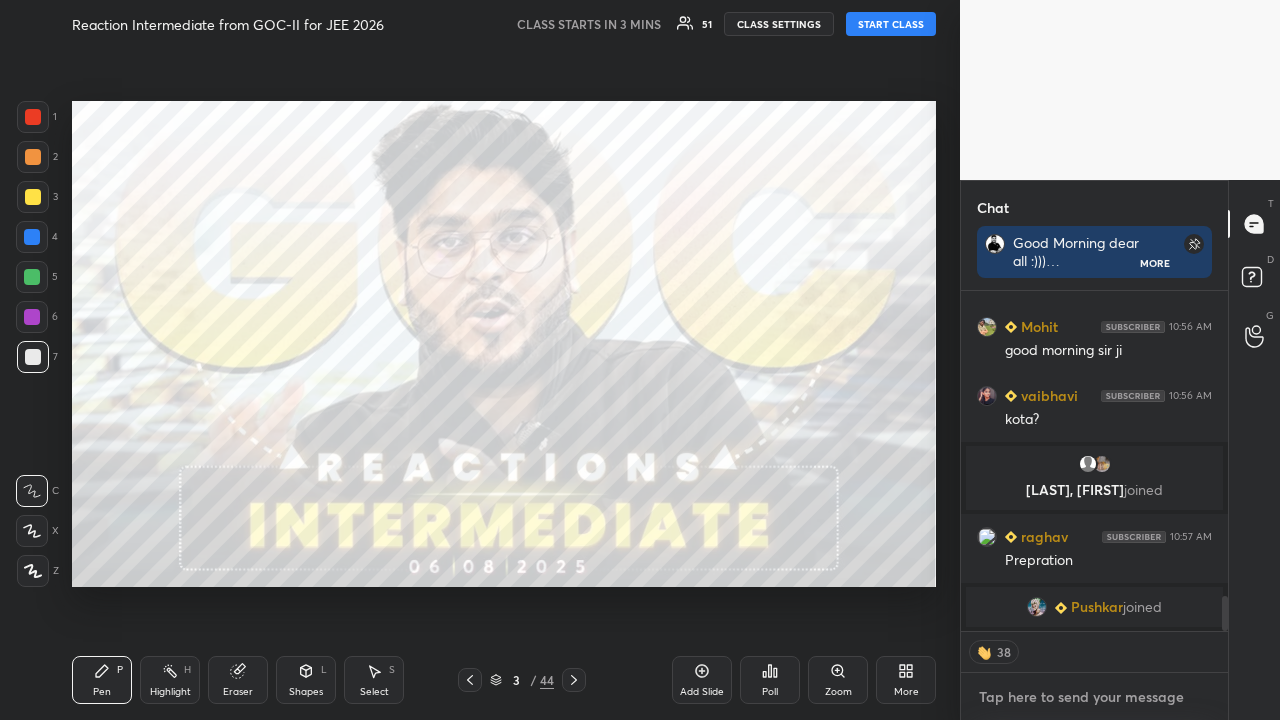 paste on "https://t.me/+AXOJfU53UZRlNGY1" 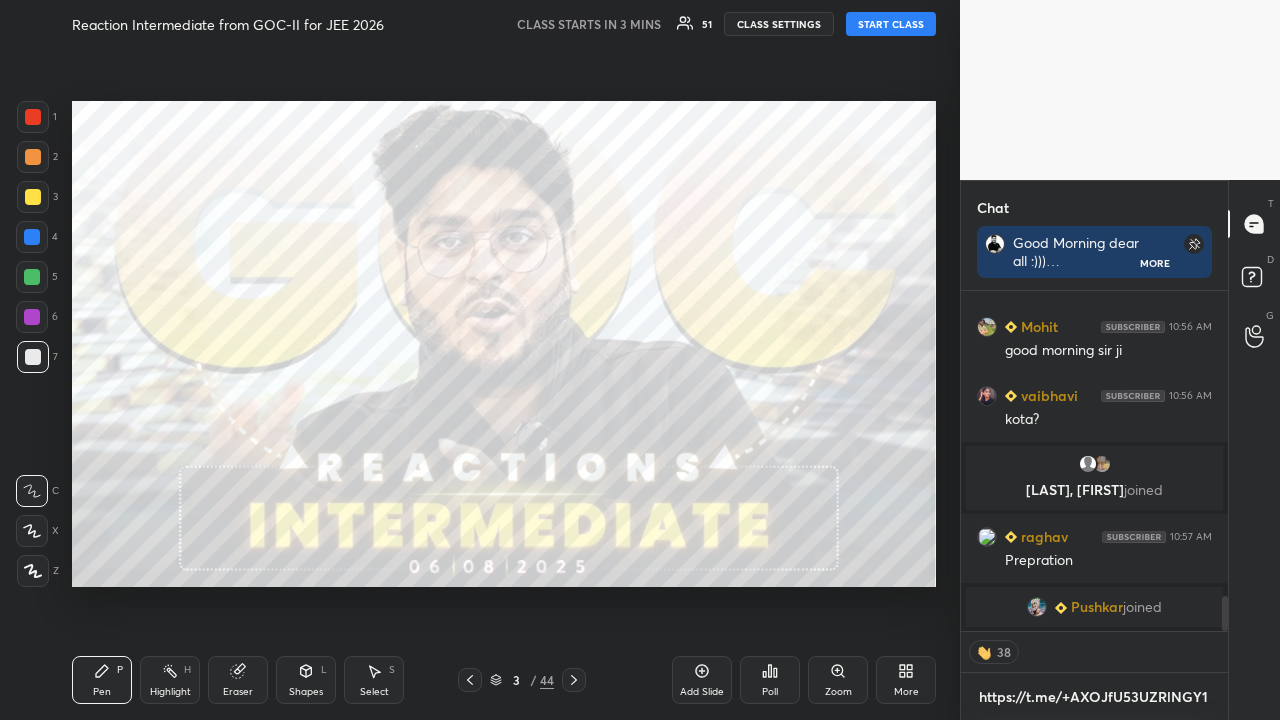 scroll, scrollTop: 328, scrollLeft: 261, axis: both 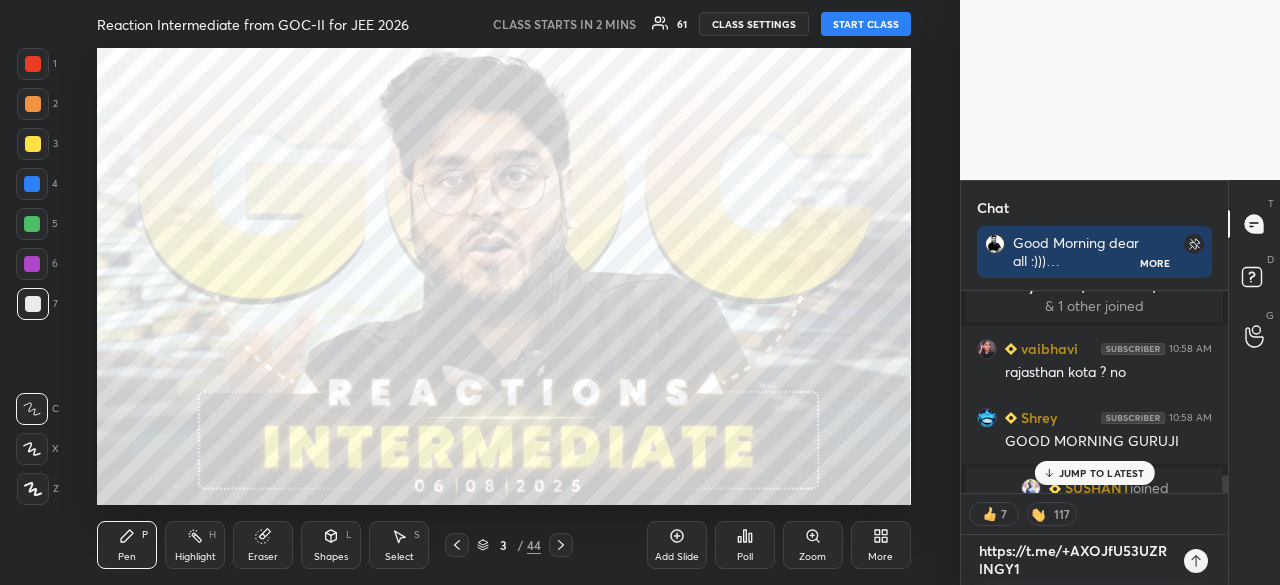 type on "x" 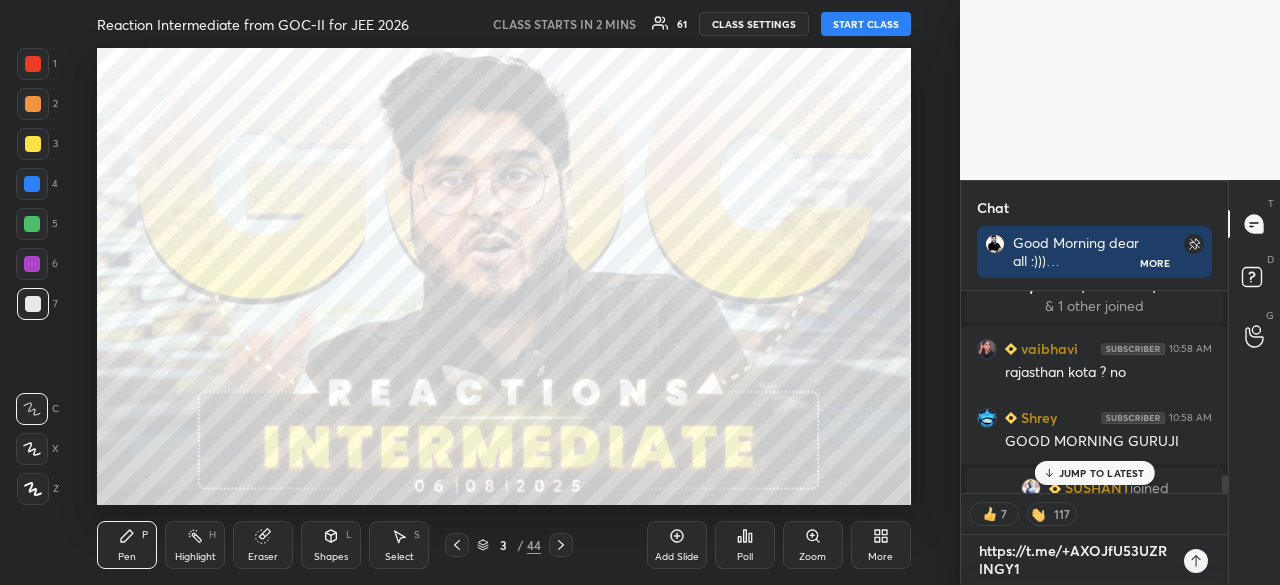 type on "https://t.me/+AXOJfU53UZRlNGY1" 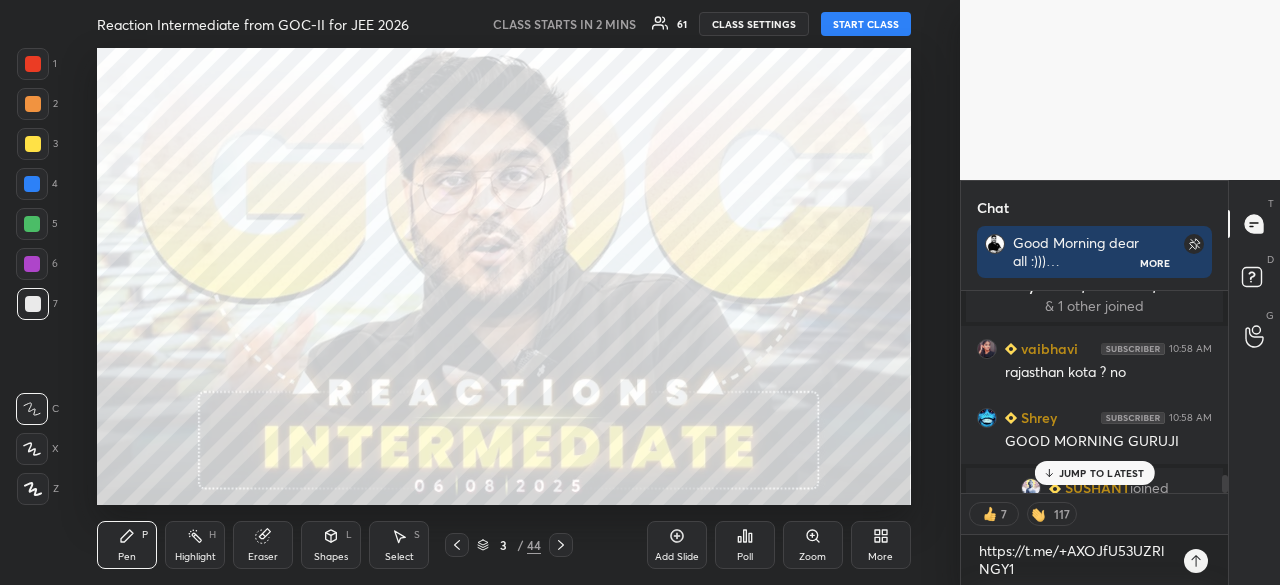 click on "More" at bounding box center [881, 545] 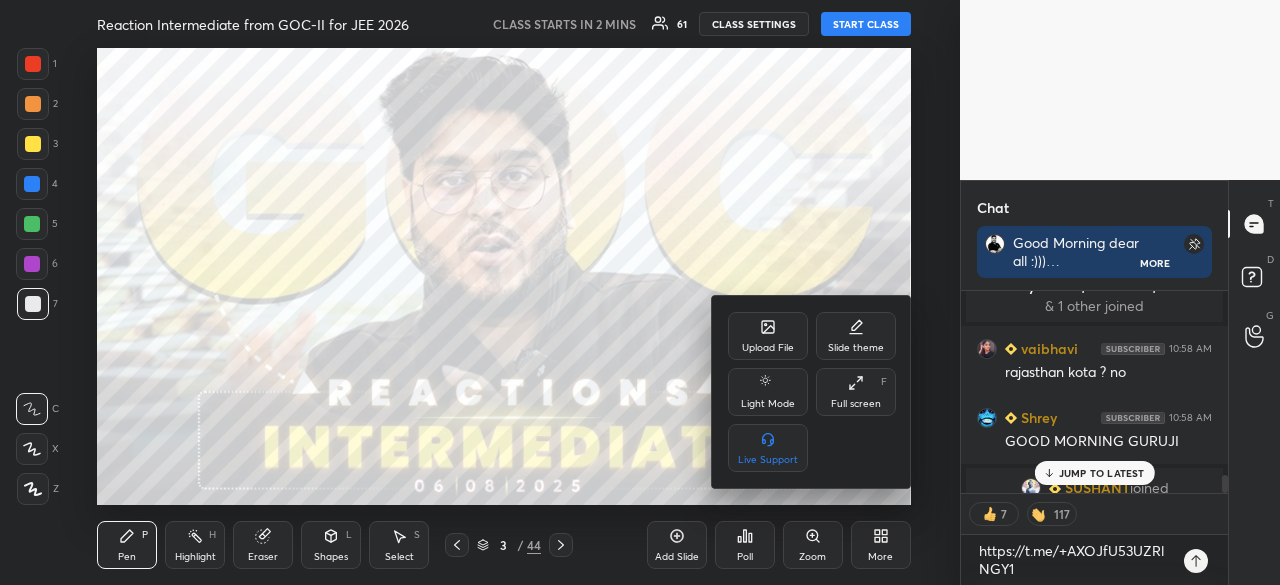 click on "Full screen F" at bounding box center [856, 392] 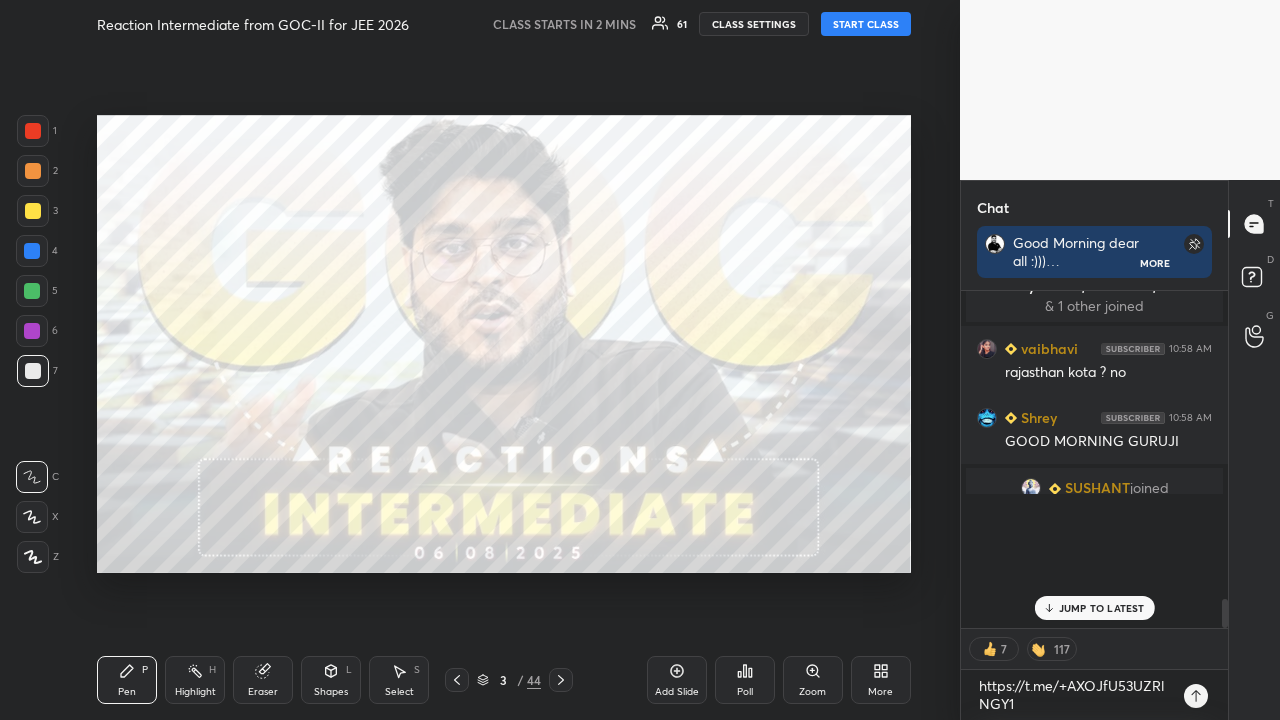 scroll, scrollTop: 99408, scrollLeft: 99120, axis: both 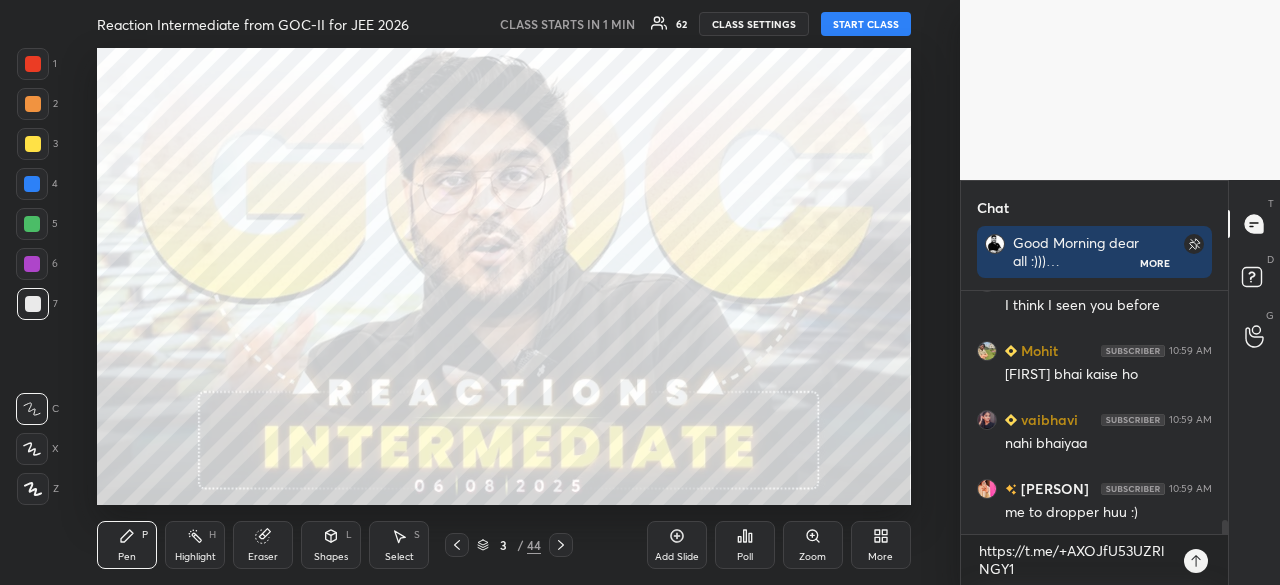 click on "More" at bounding box center [880, 557] 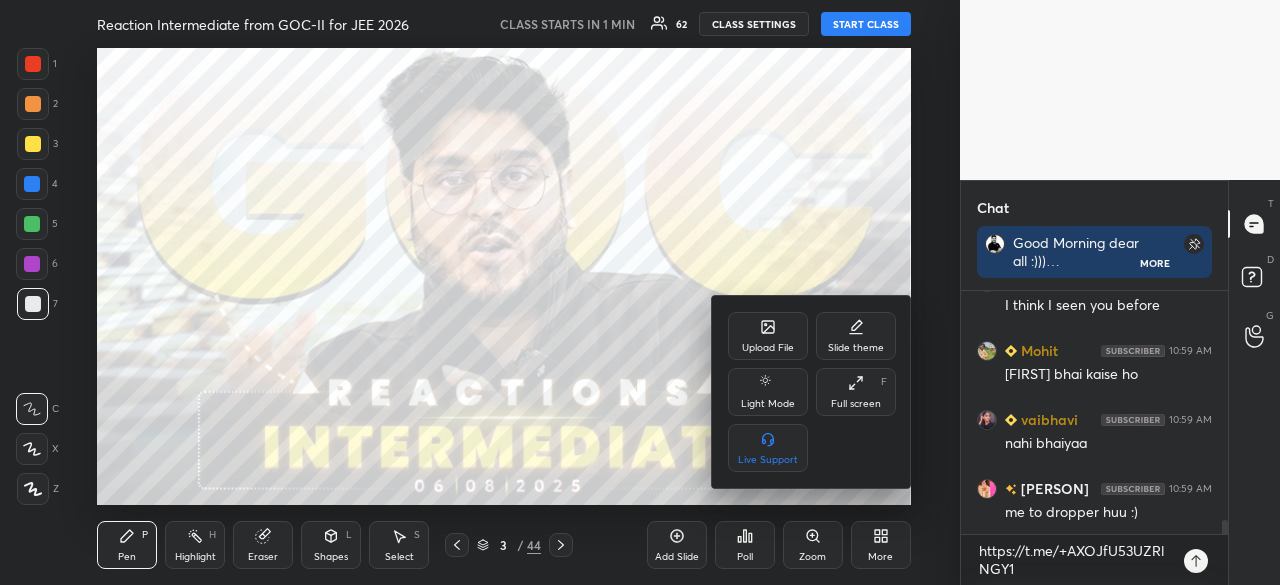 click on "Full screen" at bounding box center [856, 404] 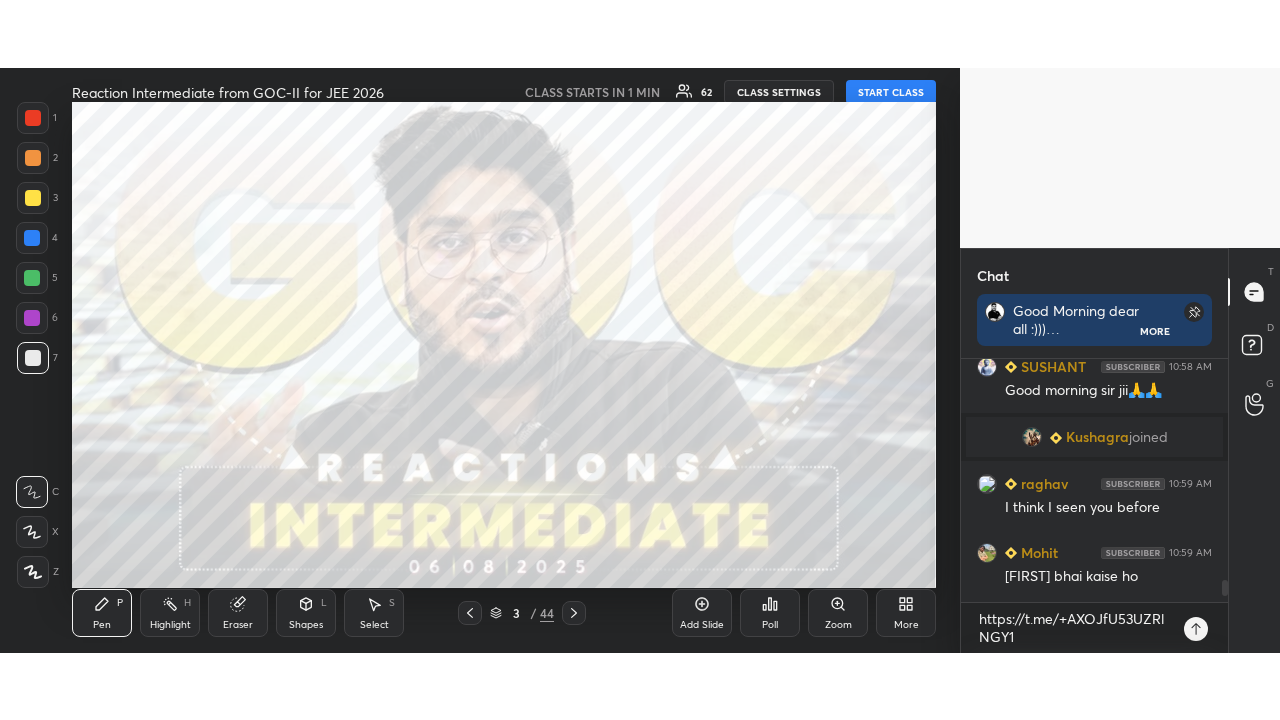 scroll, scrollTop: 99408, scrollLeft: 99120, axis: both 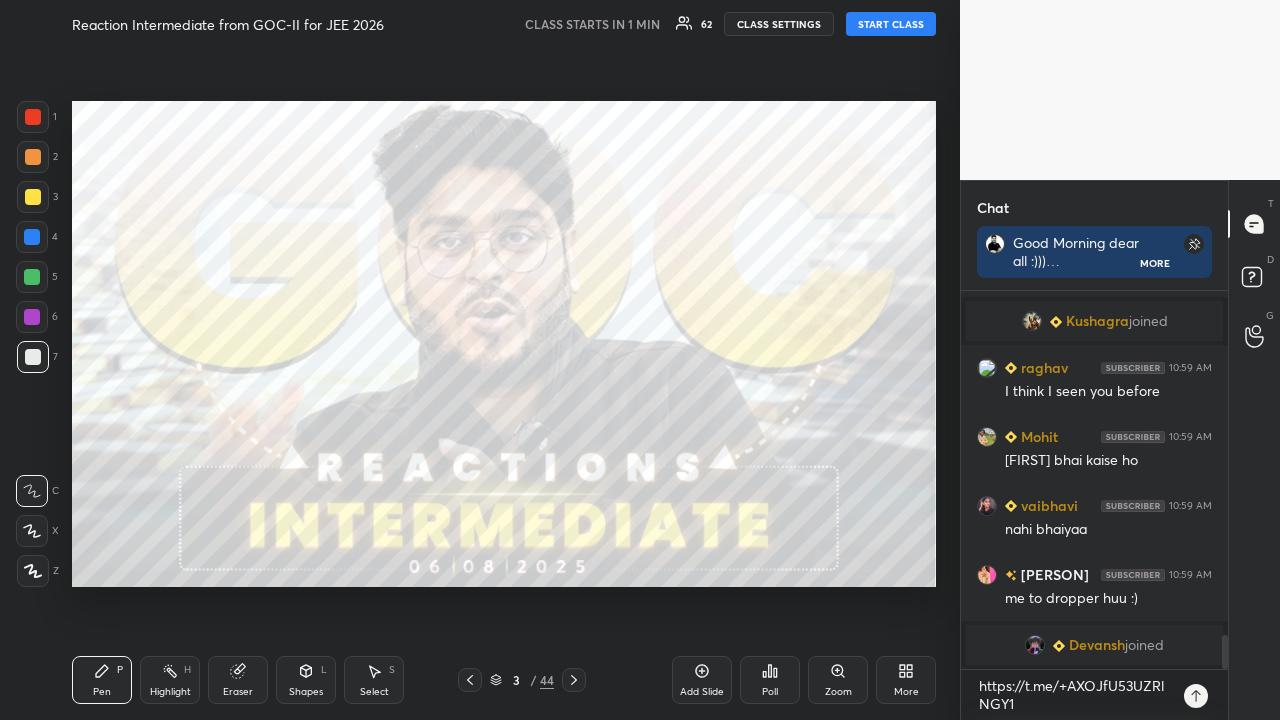 click on "START CLASS" at bounding box center [891, 24] 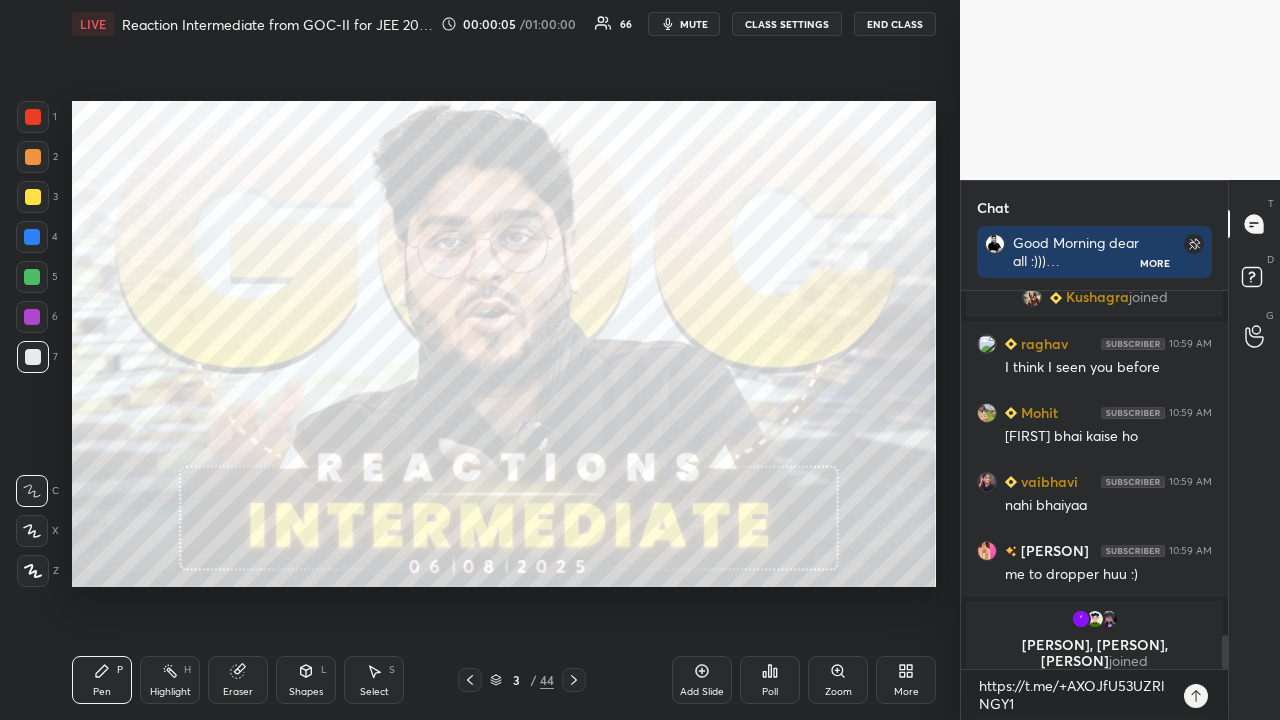 click on "CLASS SETTINGS" at bounding box center (787, 24) 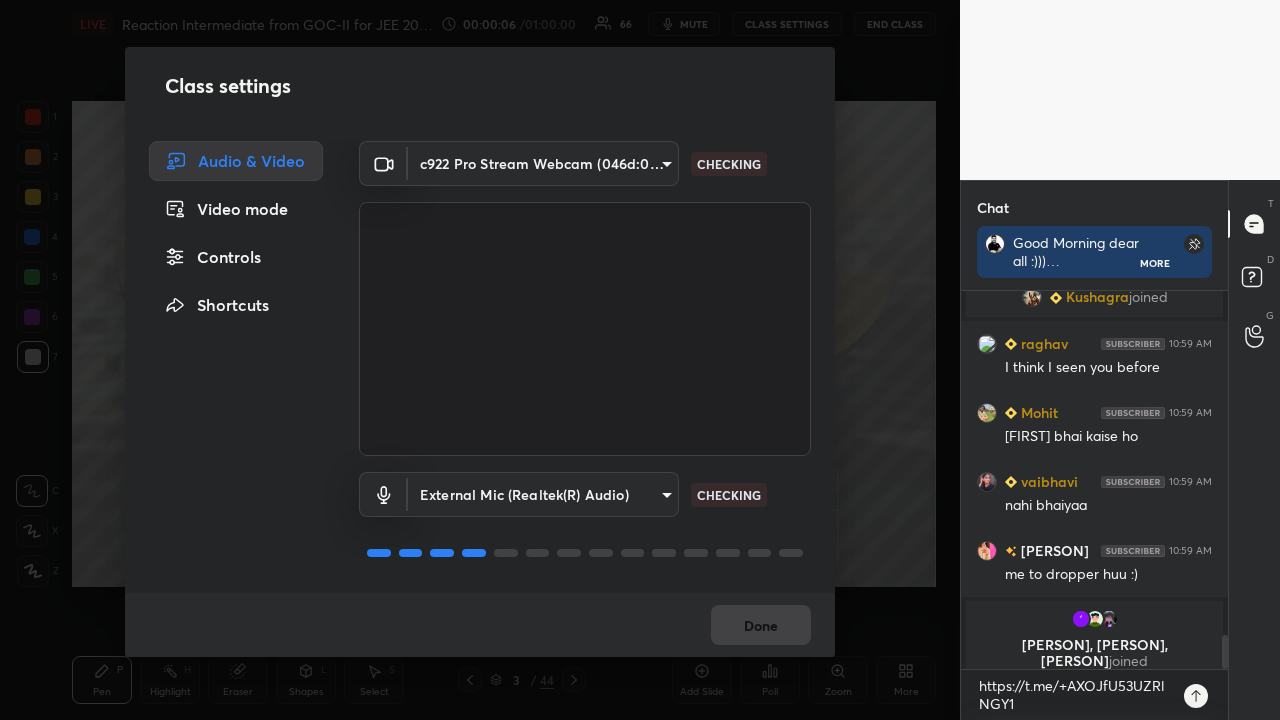 click on "Controls" at bounding box center (236, 257) 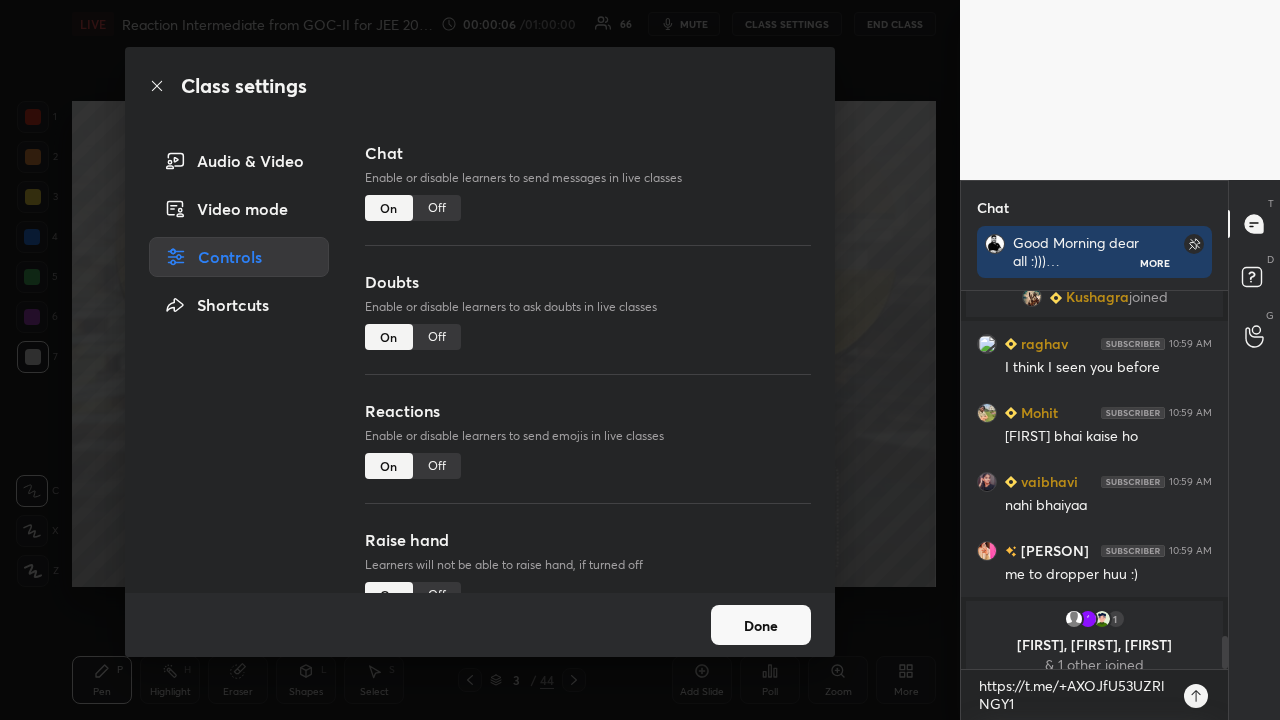 scroll, scrollTop: 3893, scrollLeft: 0, axis: vertical 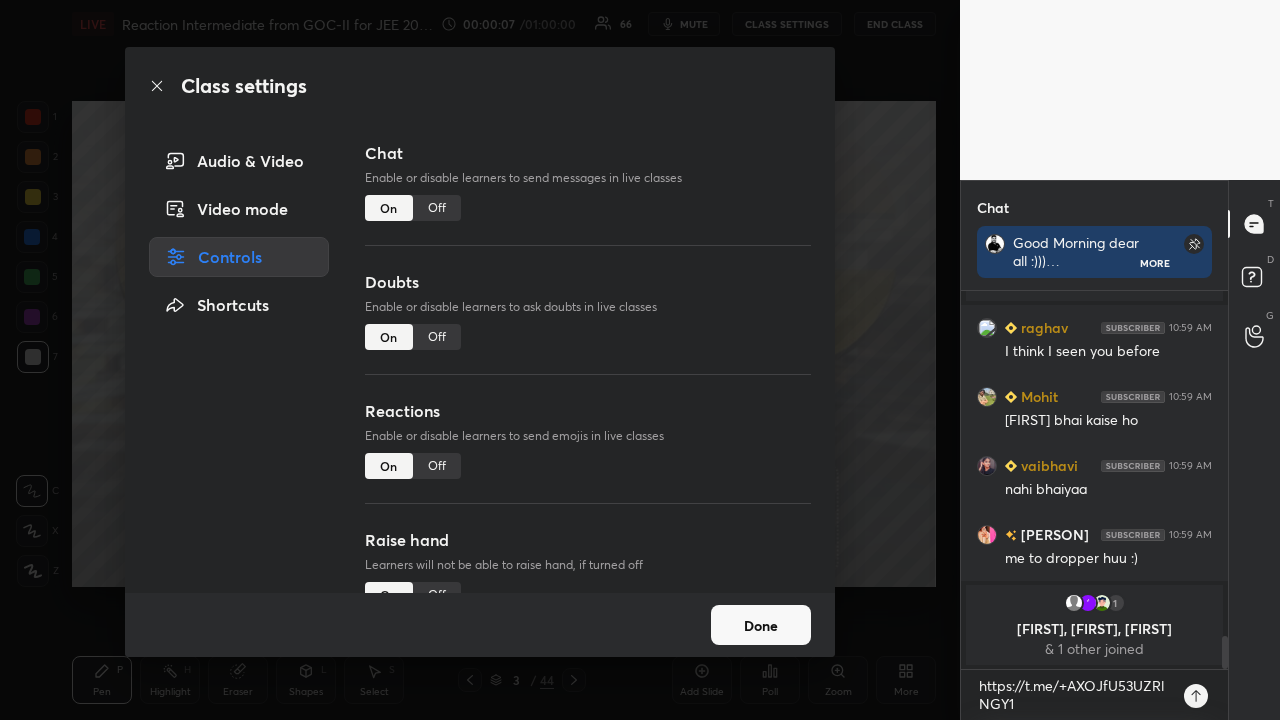 click on "Off" at bounding box center (437, 337) 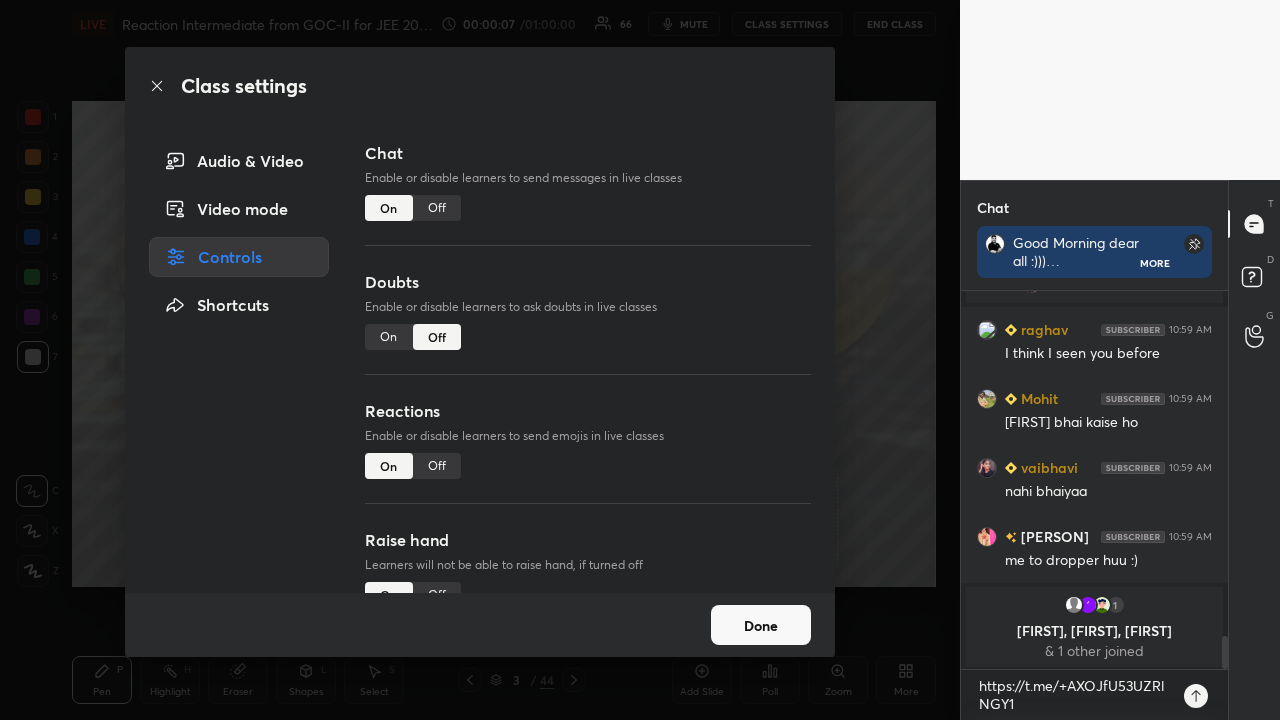 scroll, scrollTop: 3964, scrollLeft: 0, axis: vertical 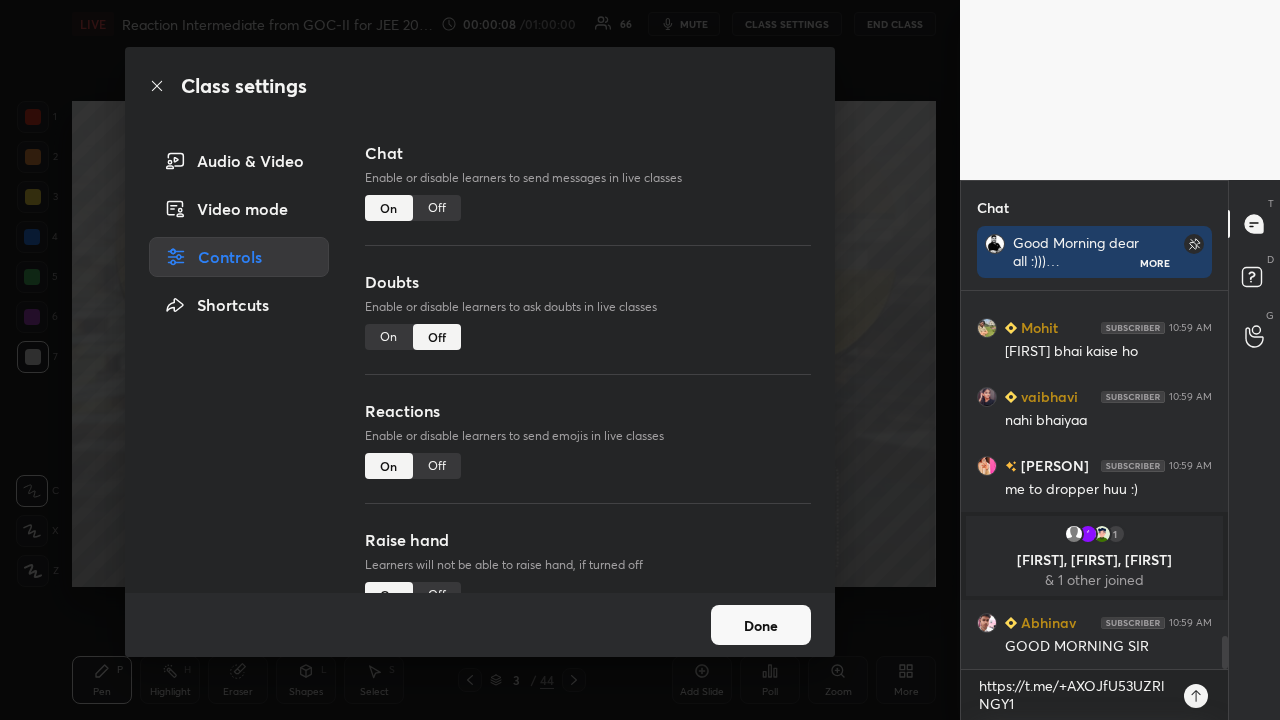 click on "Off" at bounding box center [437, 466] 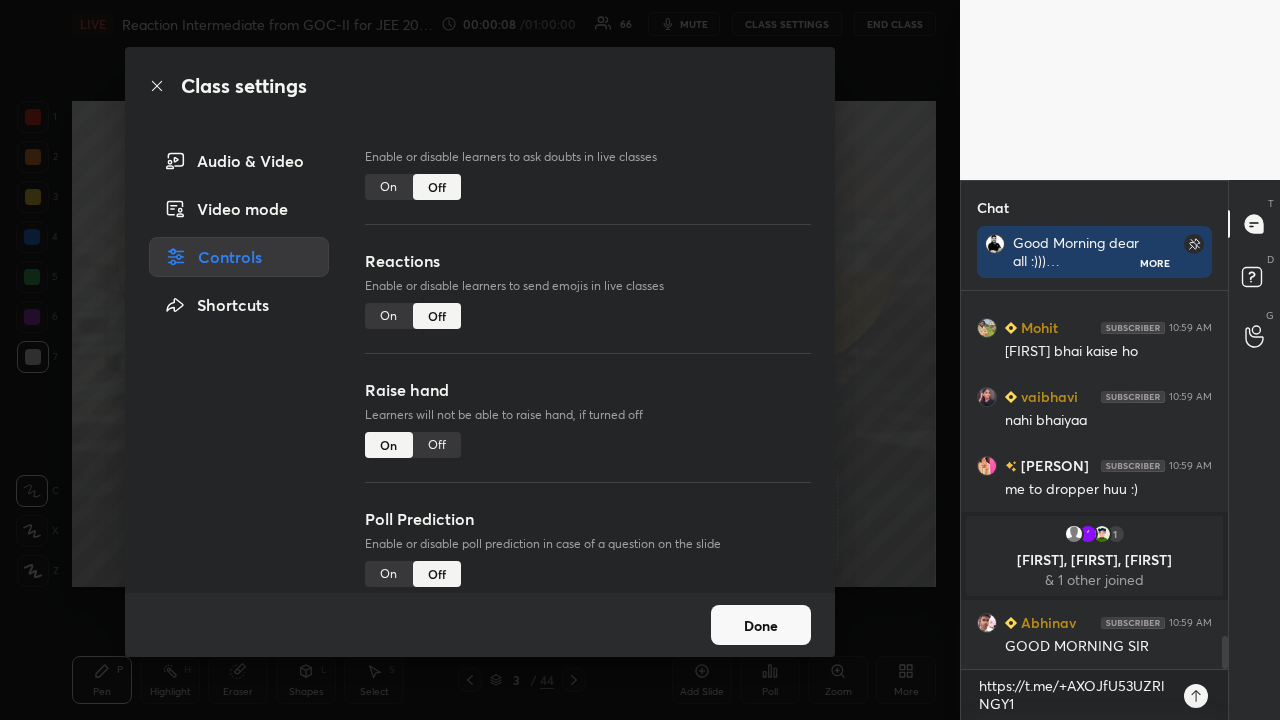 scroll, scrollTop: 174, scrollLeft: 0, axis: vertical 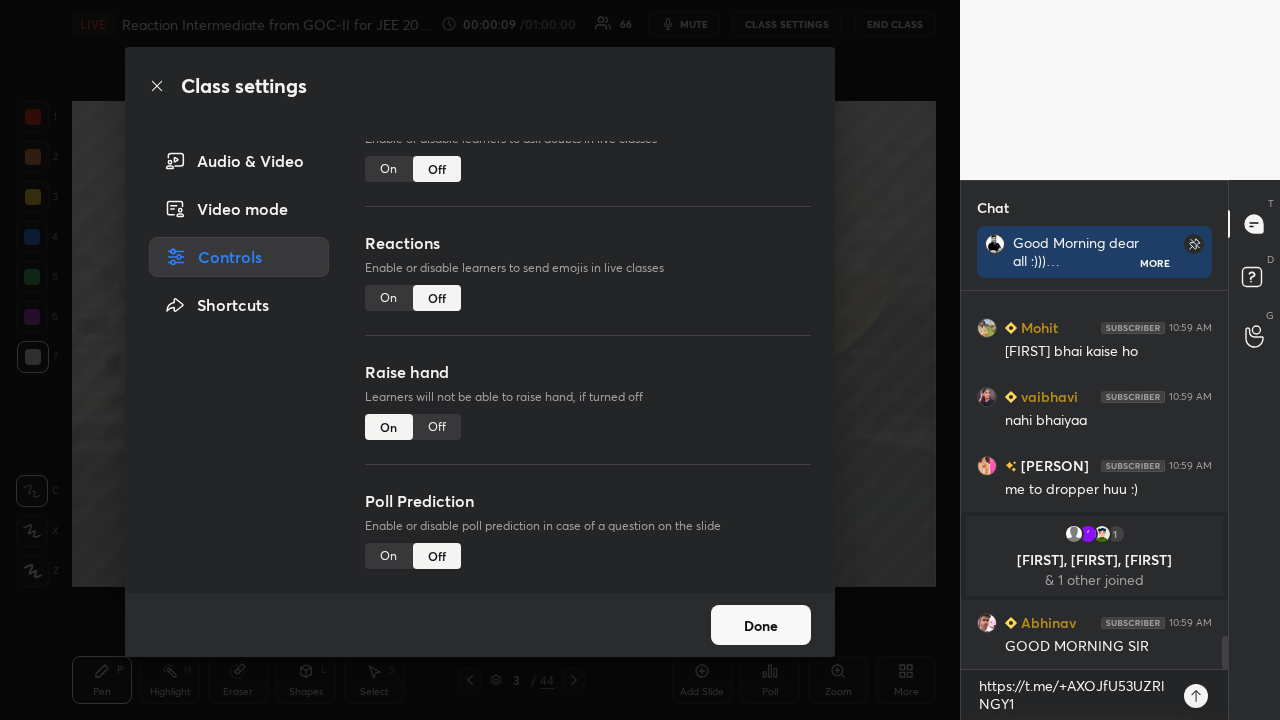 click on "Off" at bounding box center [437, 427] 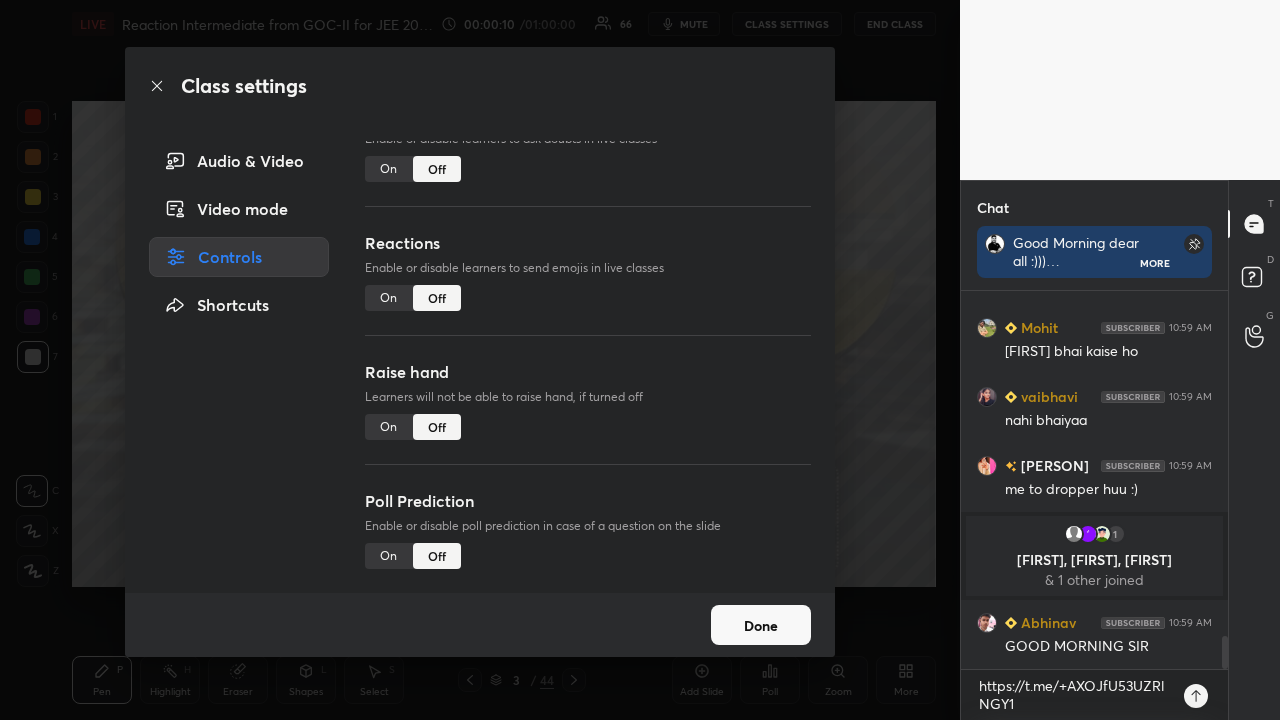 click on "Done" at bounding box center (761, 625) 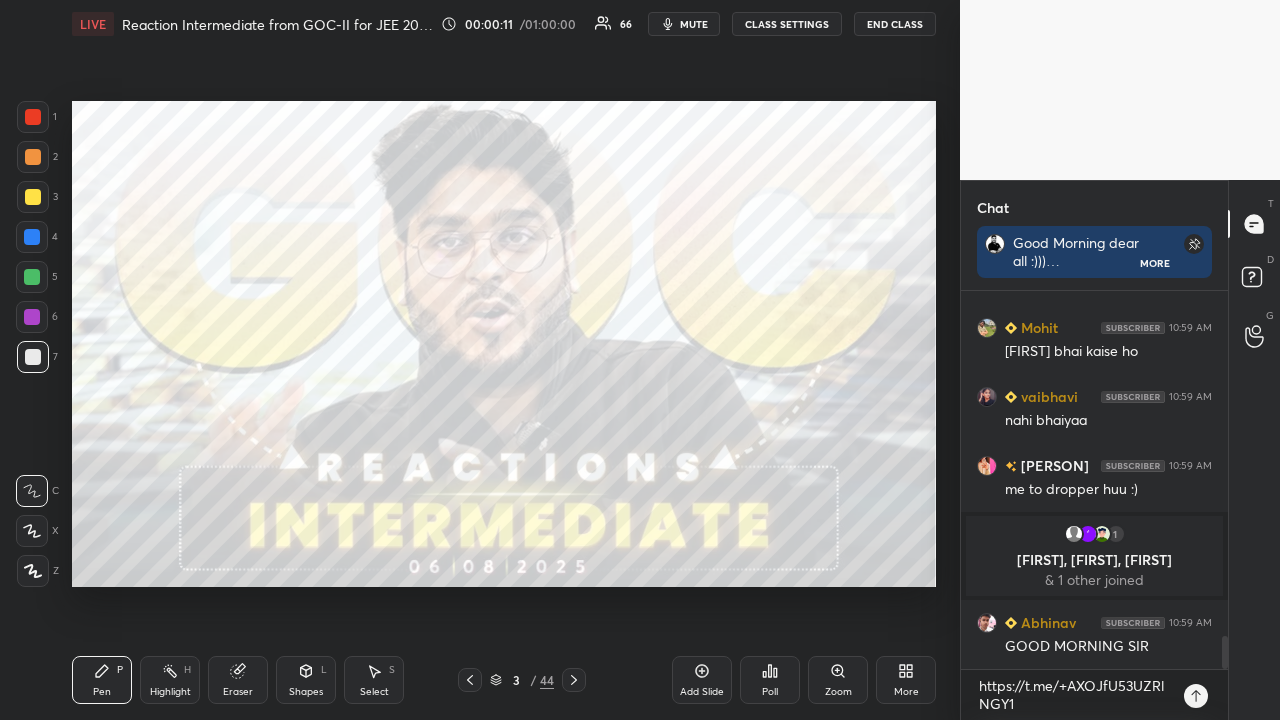 click 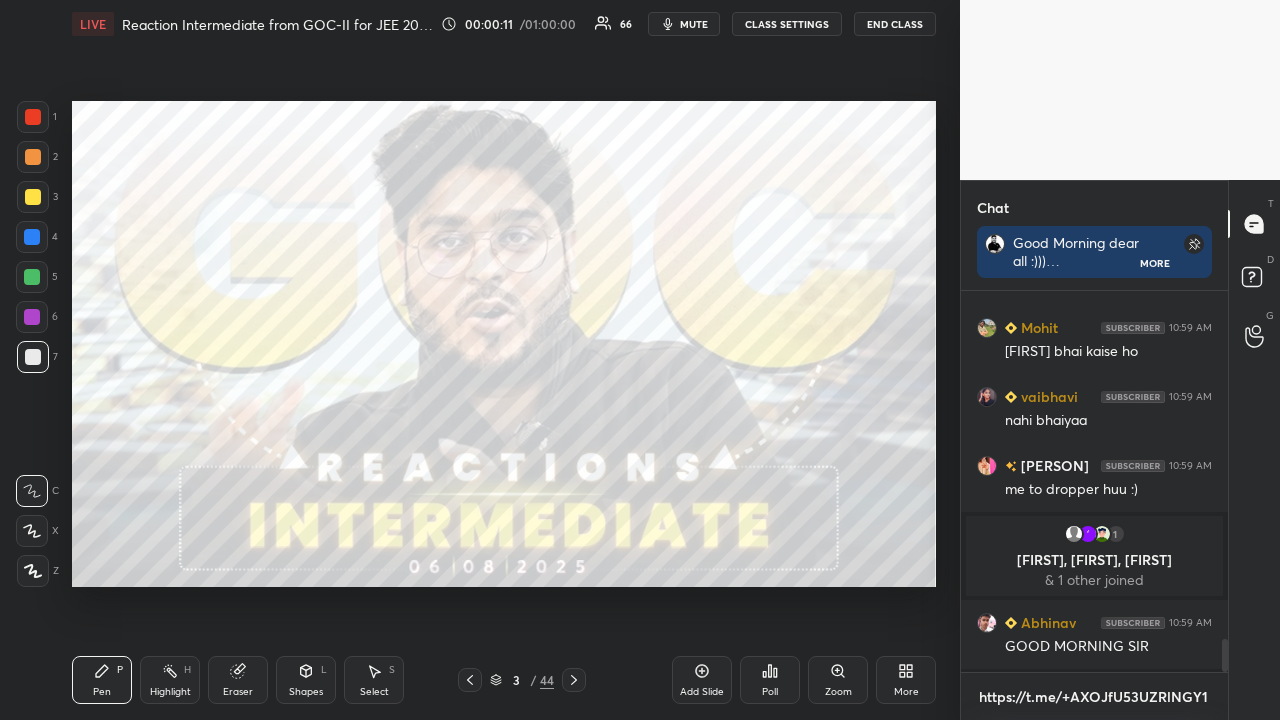 type 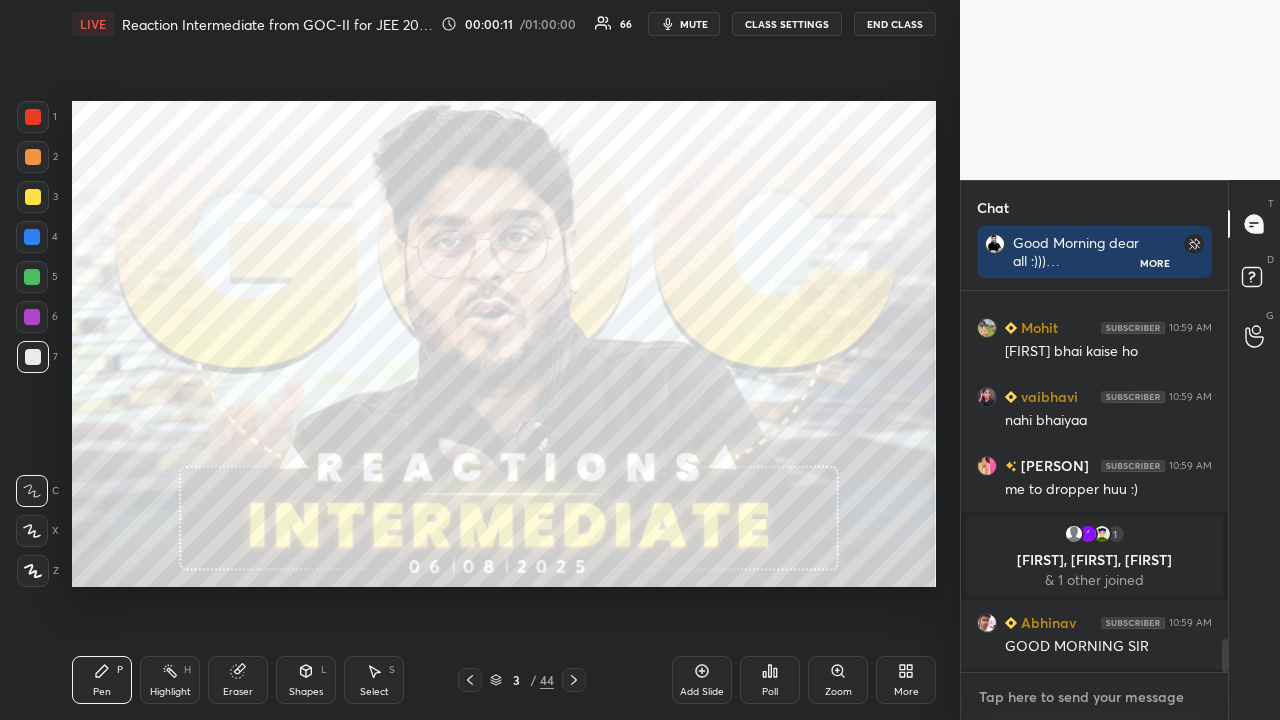 scroll, scrollTop: 4030, scrollLeft: 0, axis: vertical 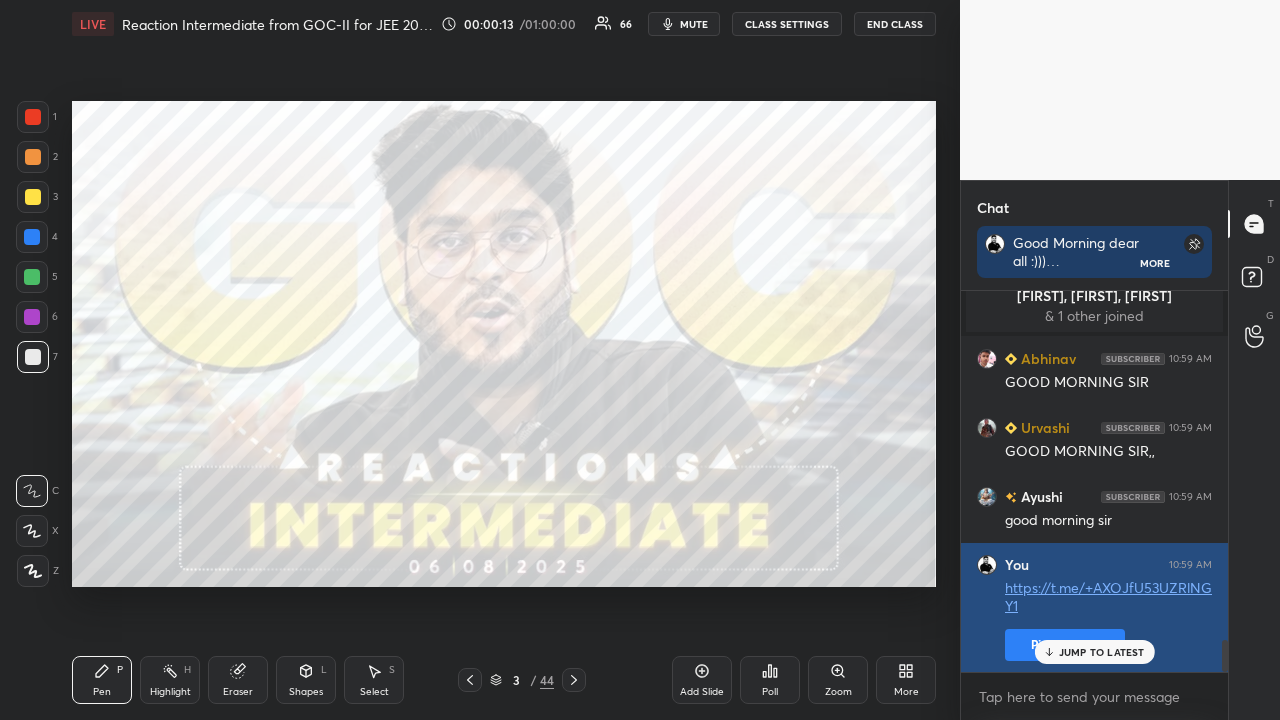 click on "Pin message" at bounding box center [1065, 645] 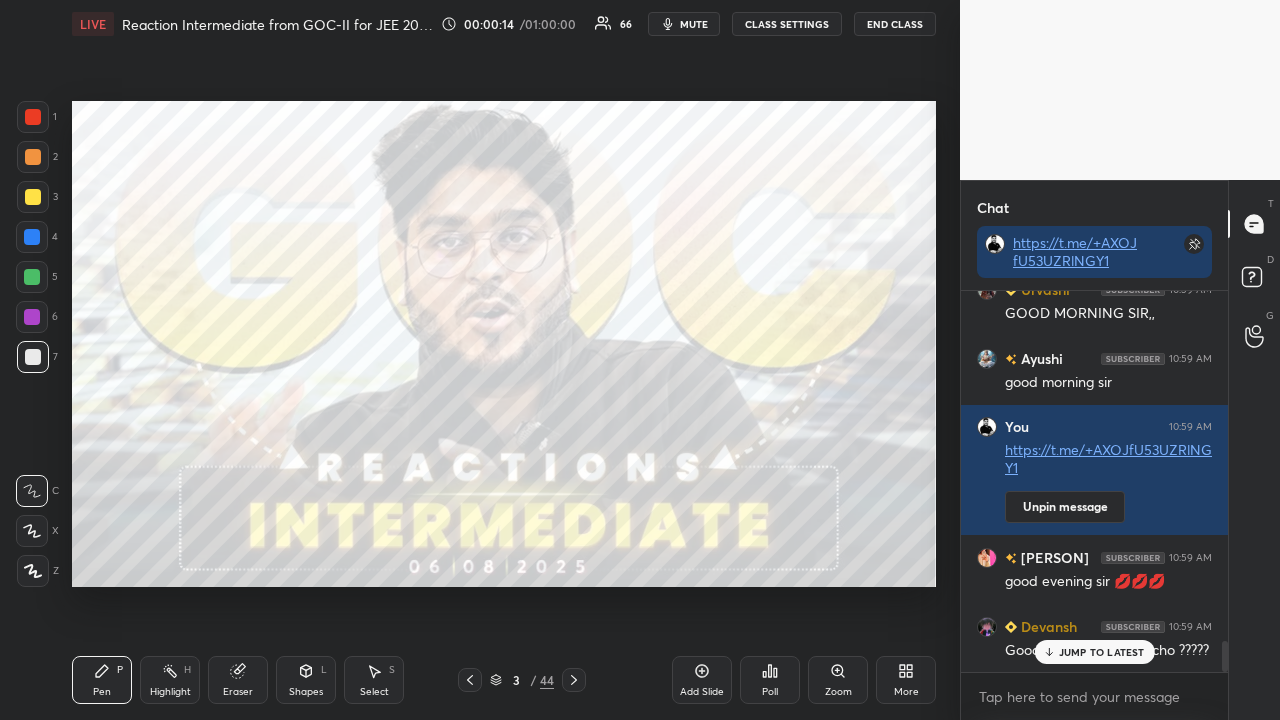 click on "JUMP TO LATEST" at bounding box center (1102, 652) 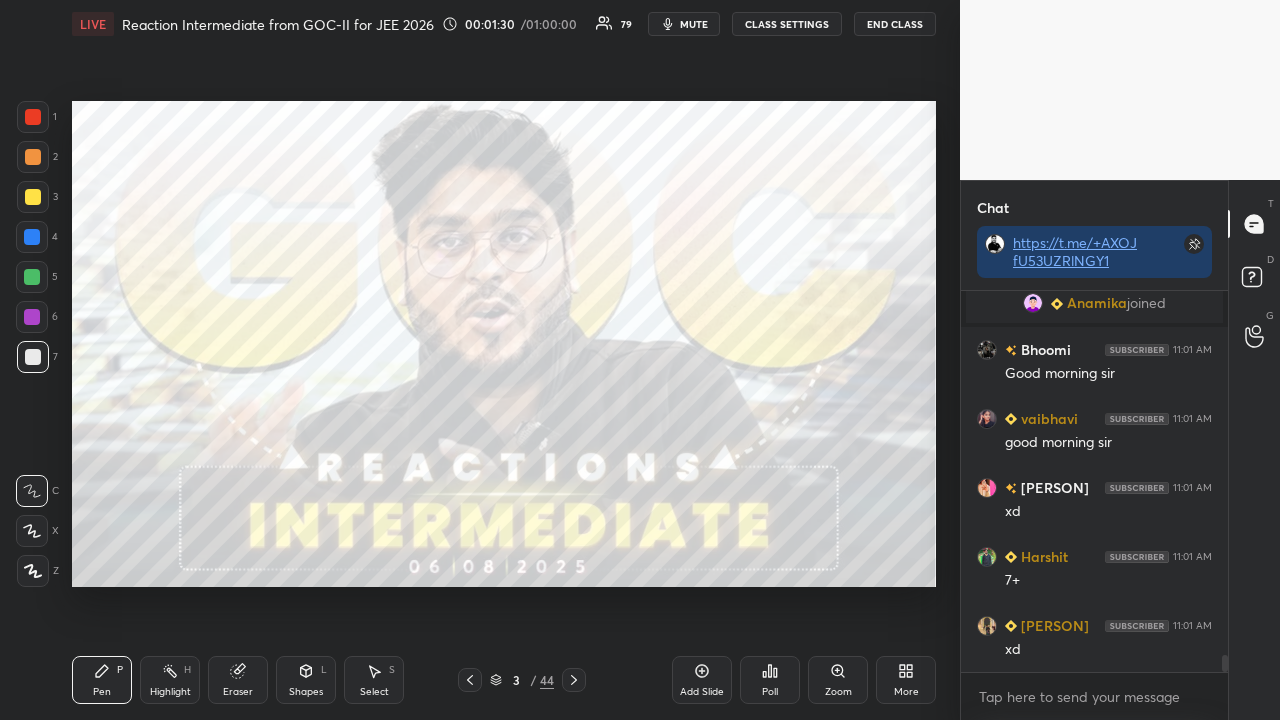 scroll, scrollTop: 8204, scrollLeft: 0, axis: vertical 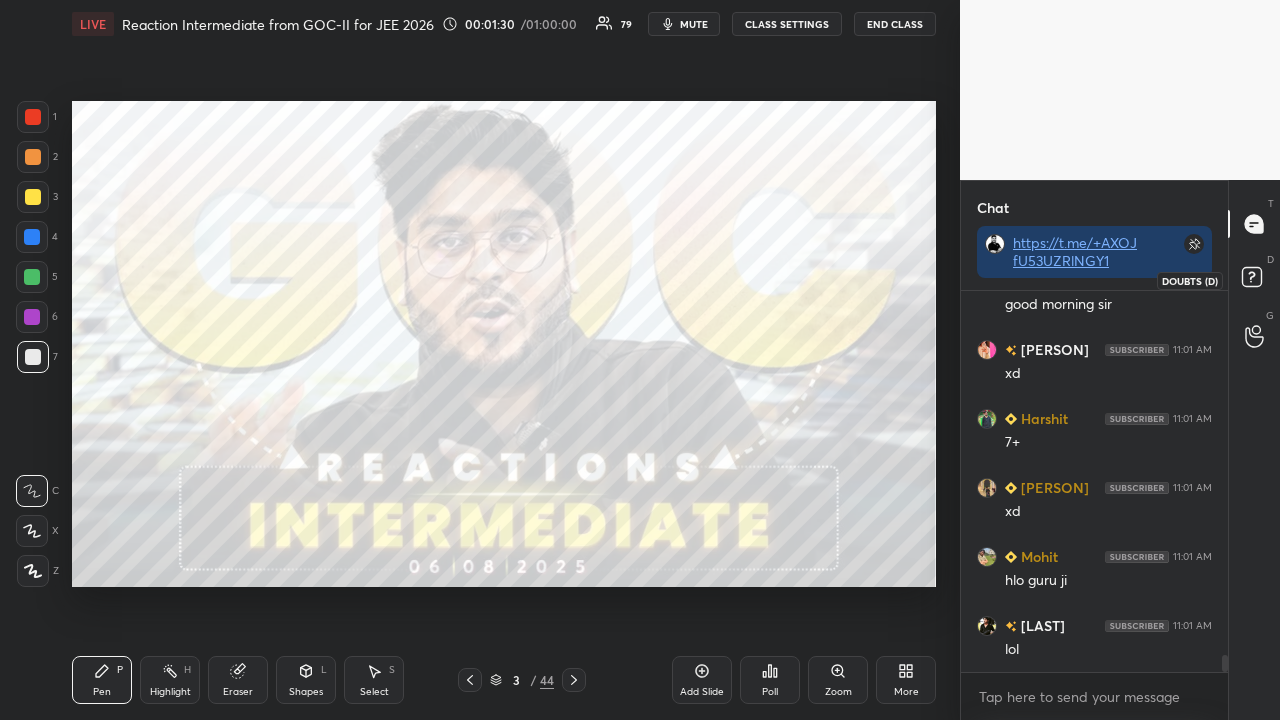 click 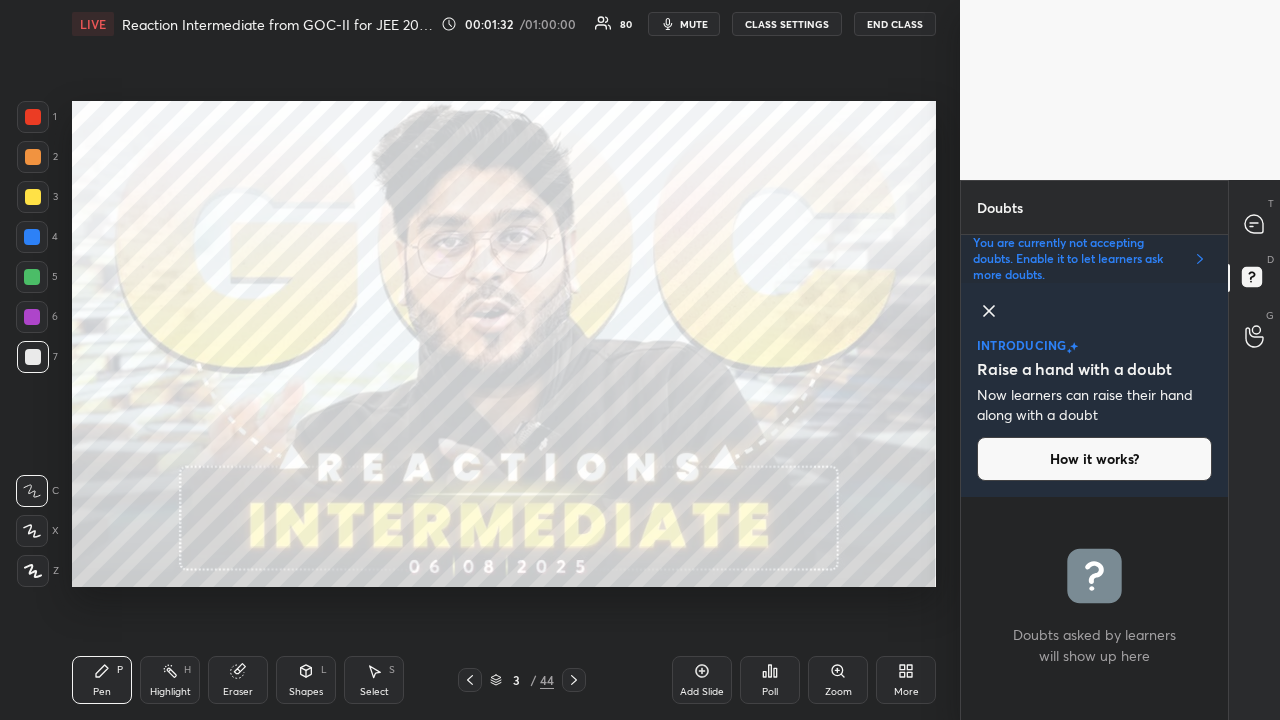 click 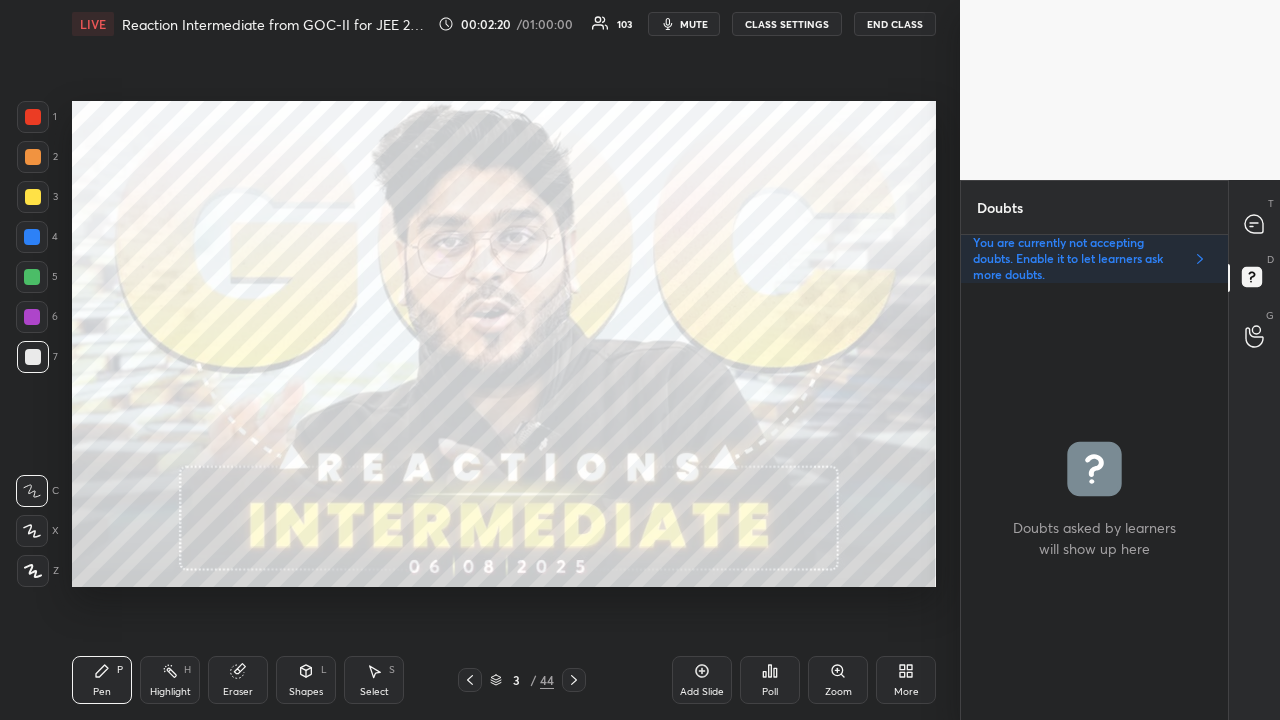 click at bounding box center [33, 117] 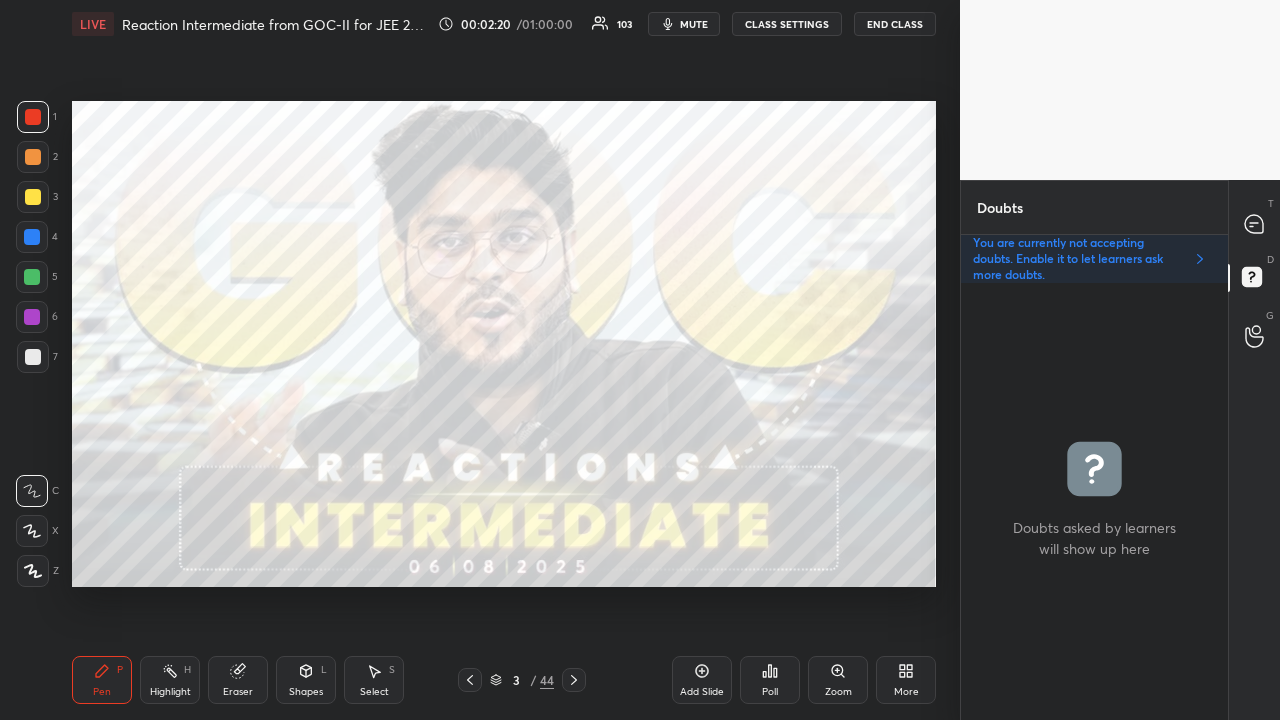 click at bounding box center (33, 117) 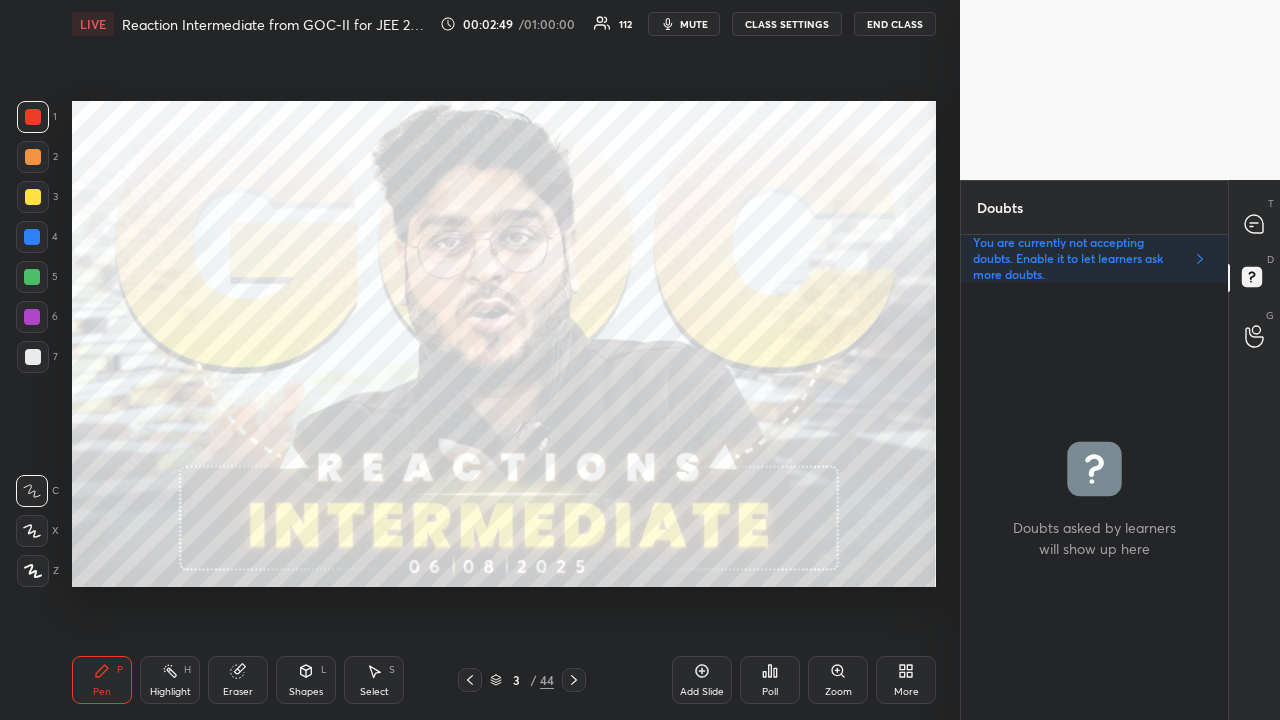 click 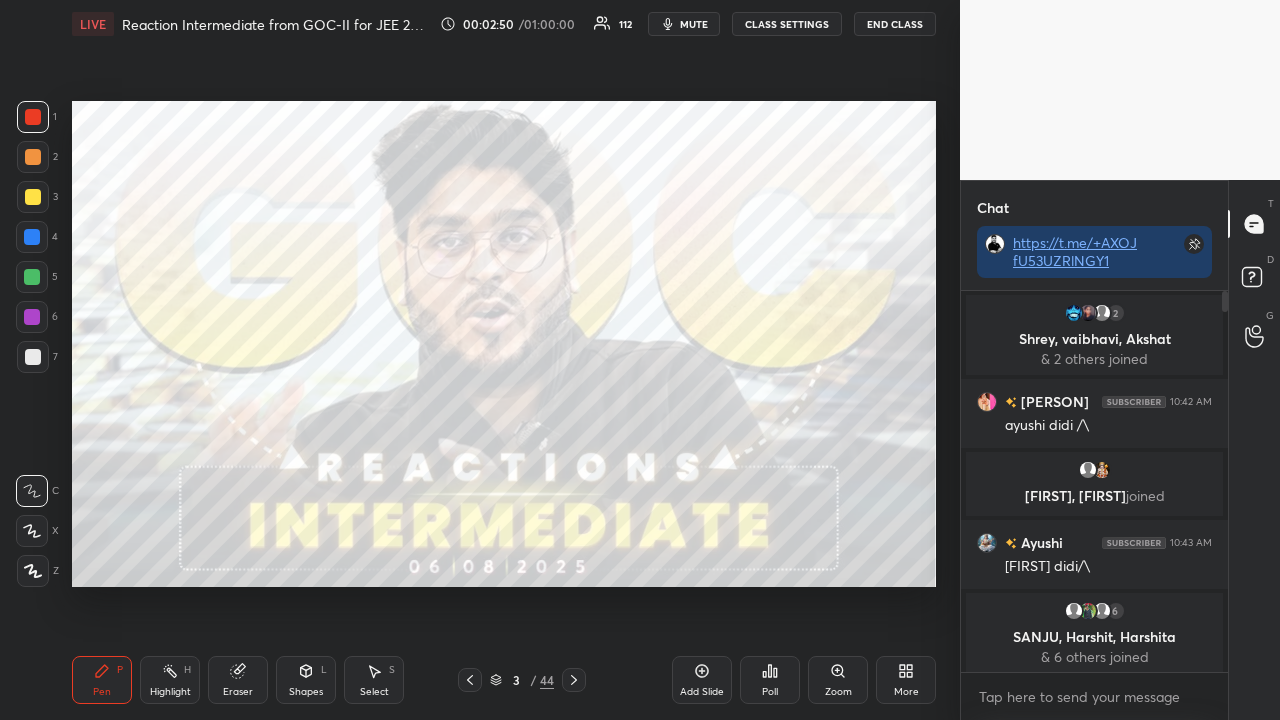 scroll, scrollTop: 423, scrollLeft: 261, axis: both 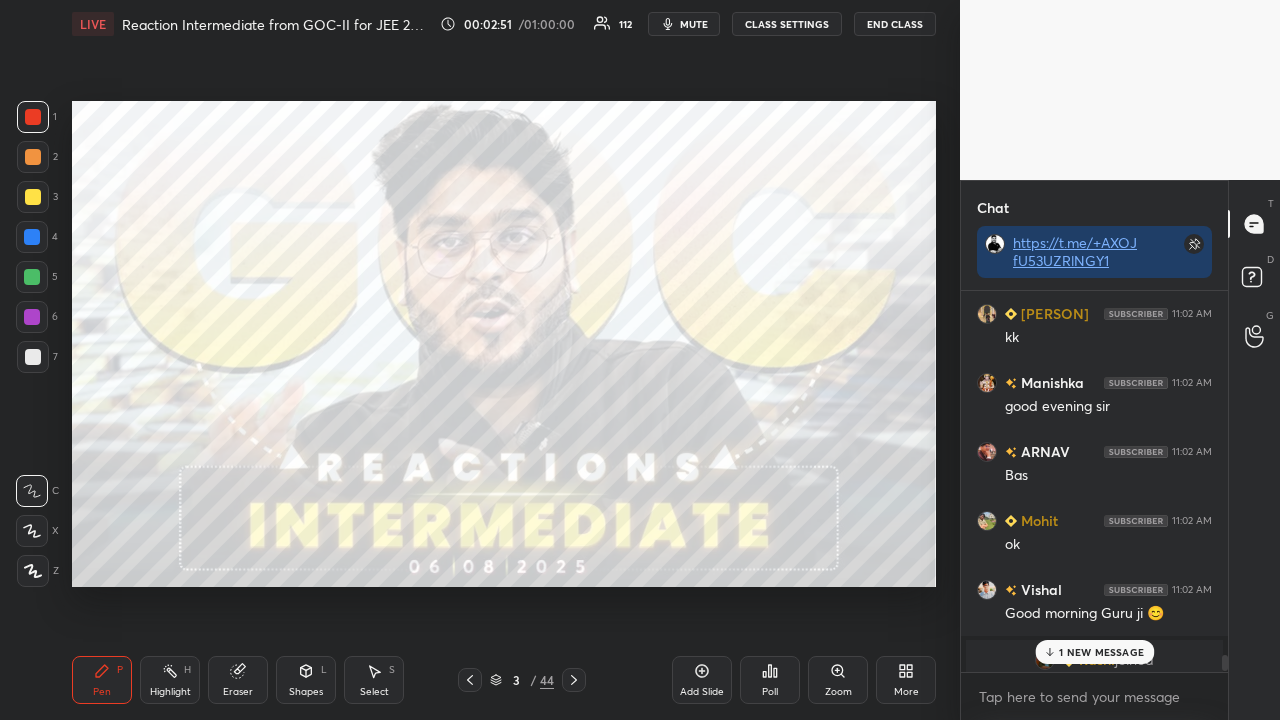 click on "1 NEW MESSAGE" at bounding box center [1101, 652] 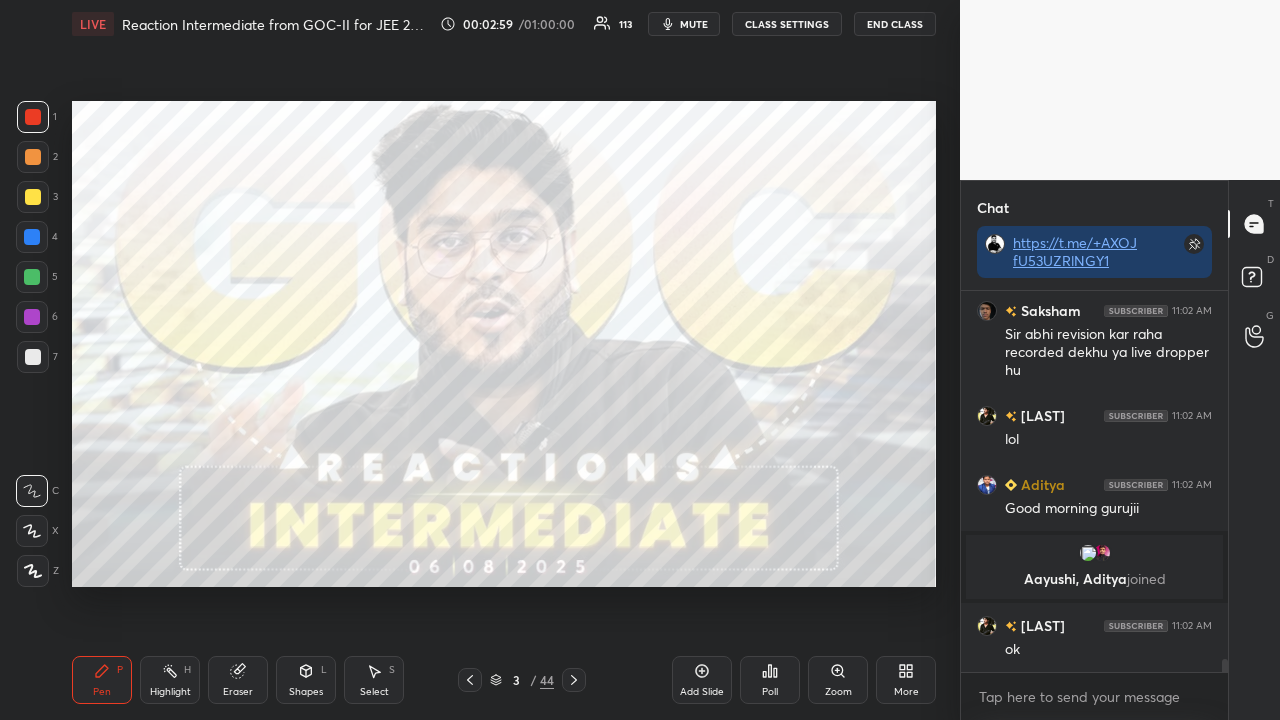 scroll, scrollTop: 10760, scrollLeft: 0, axis: vertical 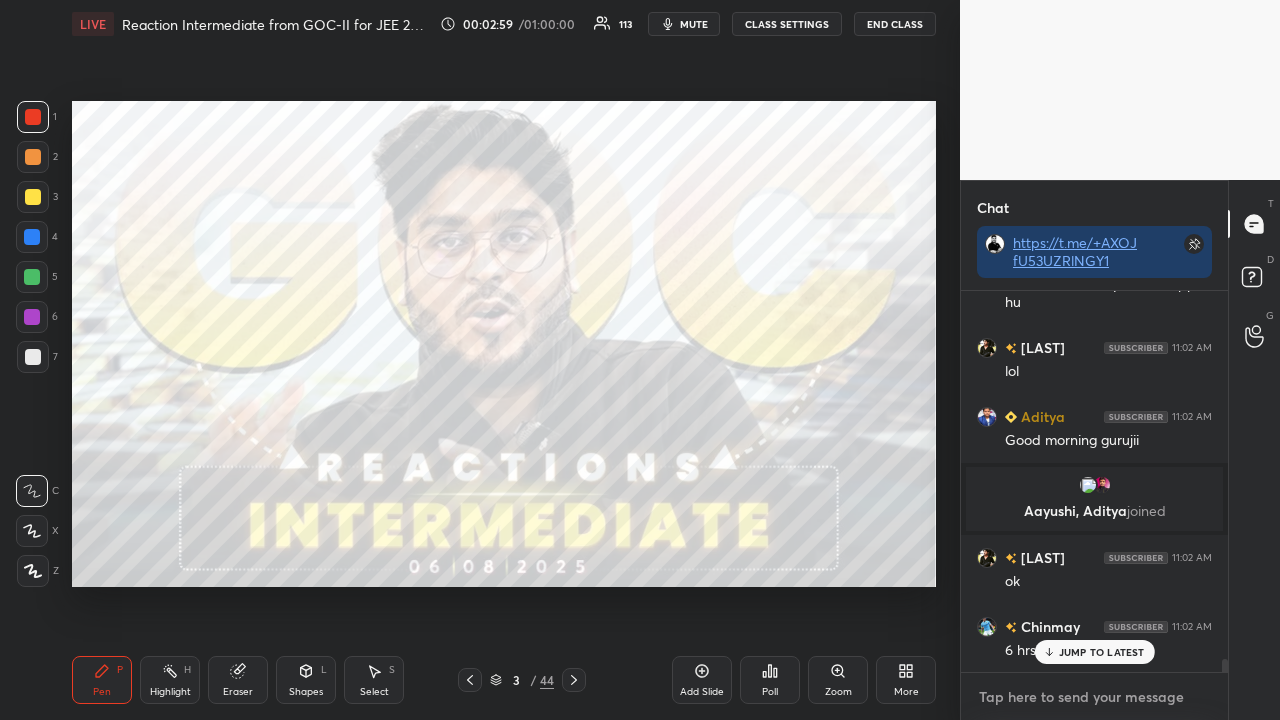 type on "x" 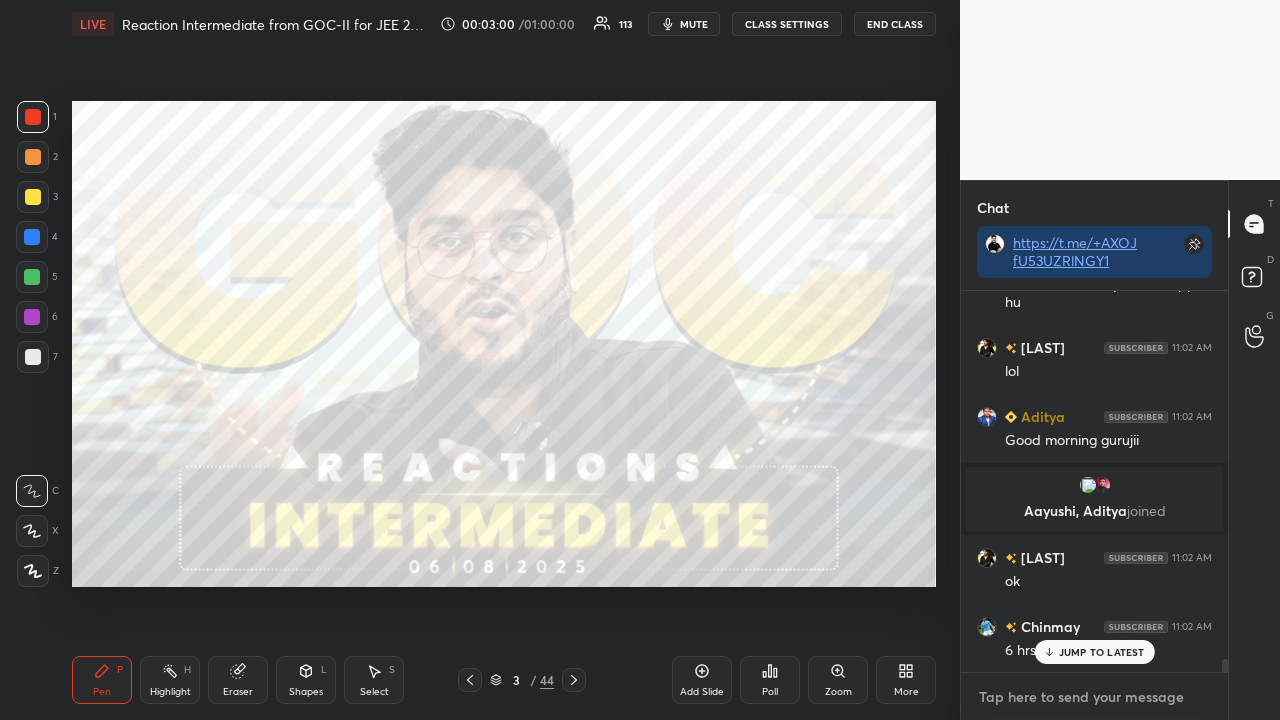 click at bounding box center (1094, 697) 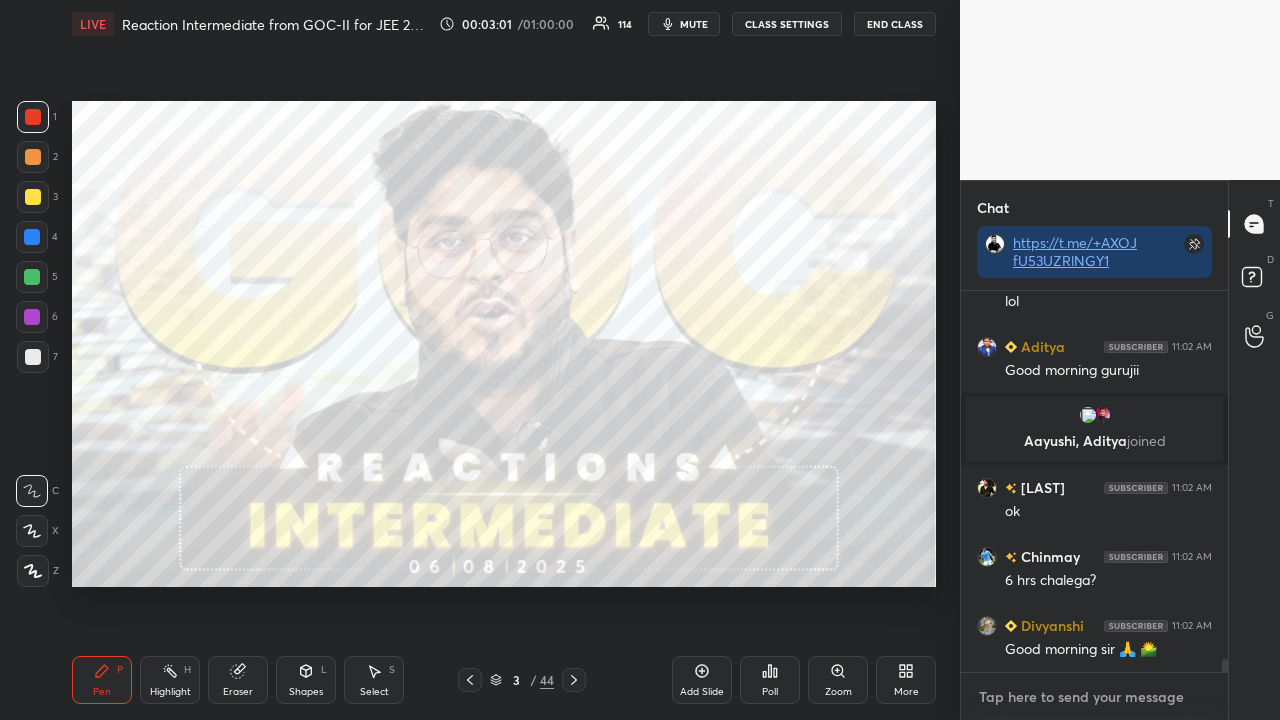 scroll, scrollTop: 10878, scrollLeft: 0, axis: vertical 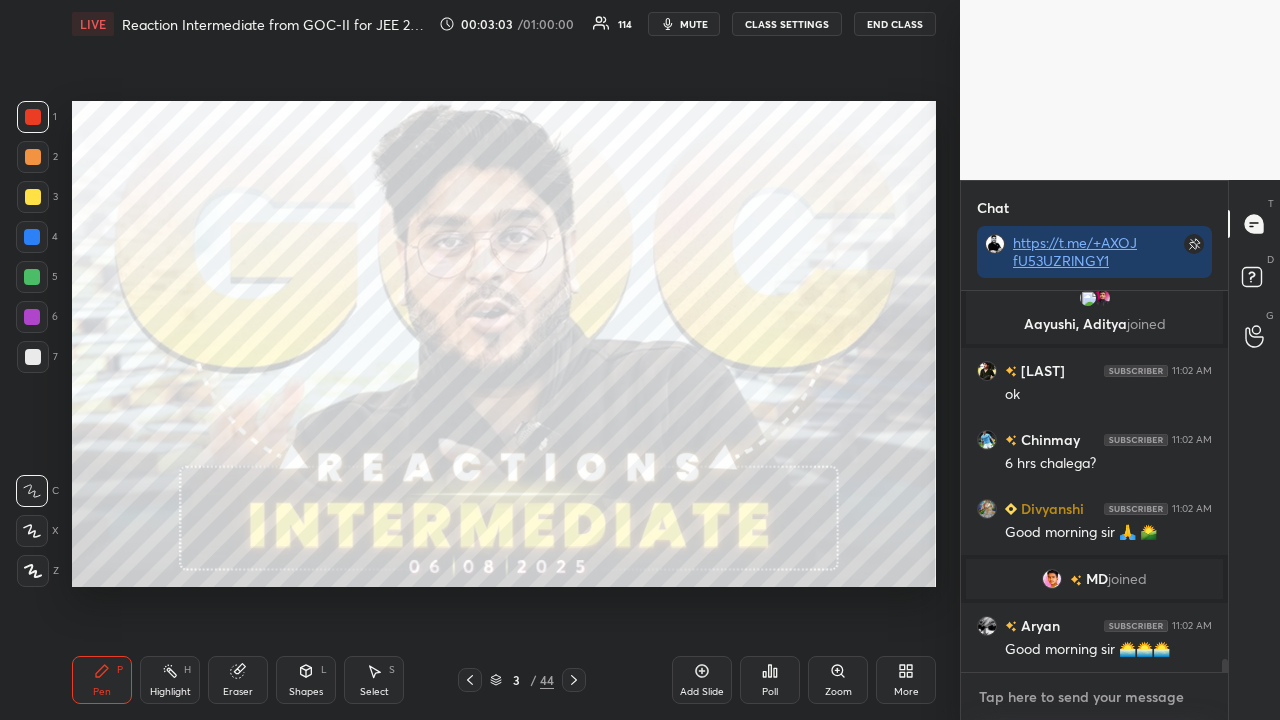 paste on "https://t.me/+AXOJfU53UZRlNGY1" 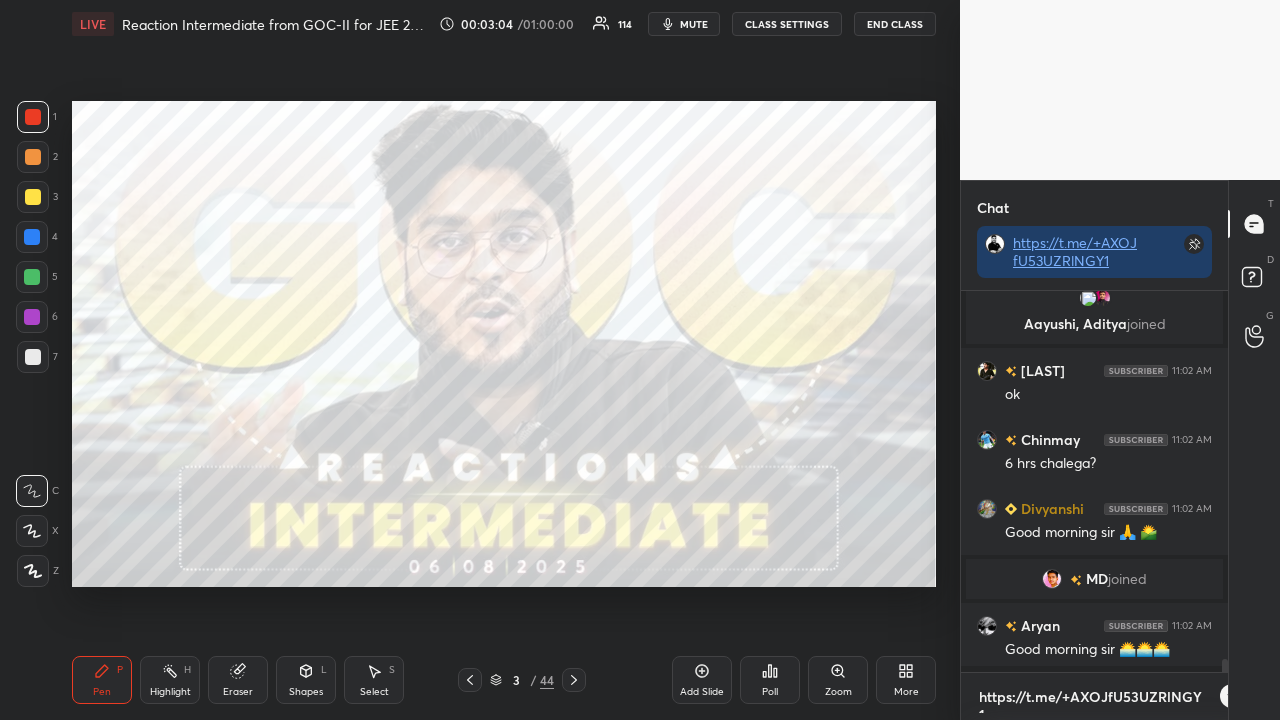 scroll, scrollTop: 369, scrollLeft: 261, axis: both 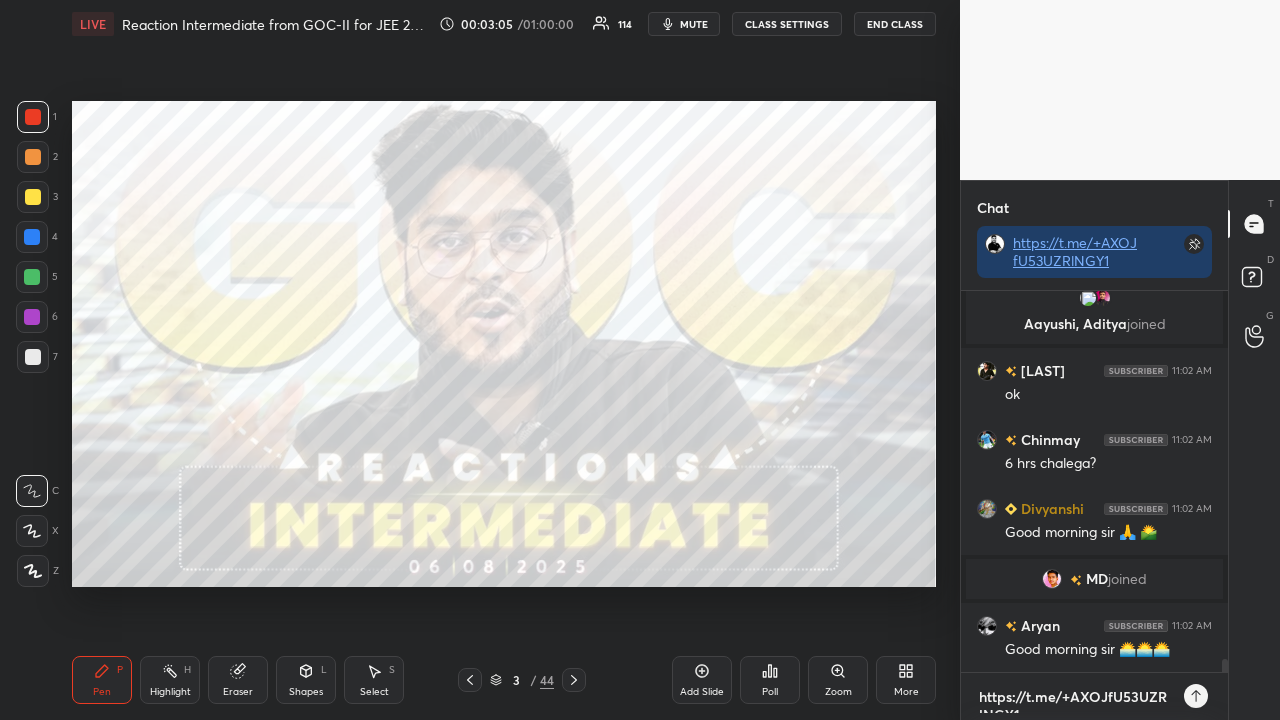 type on "https://t.me/+AXOJfU53UZRlNGY1" 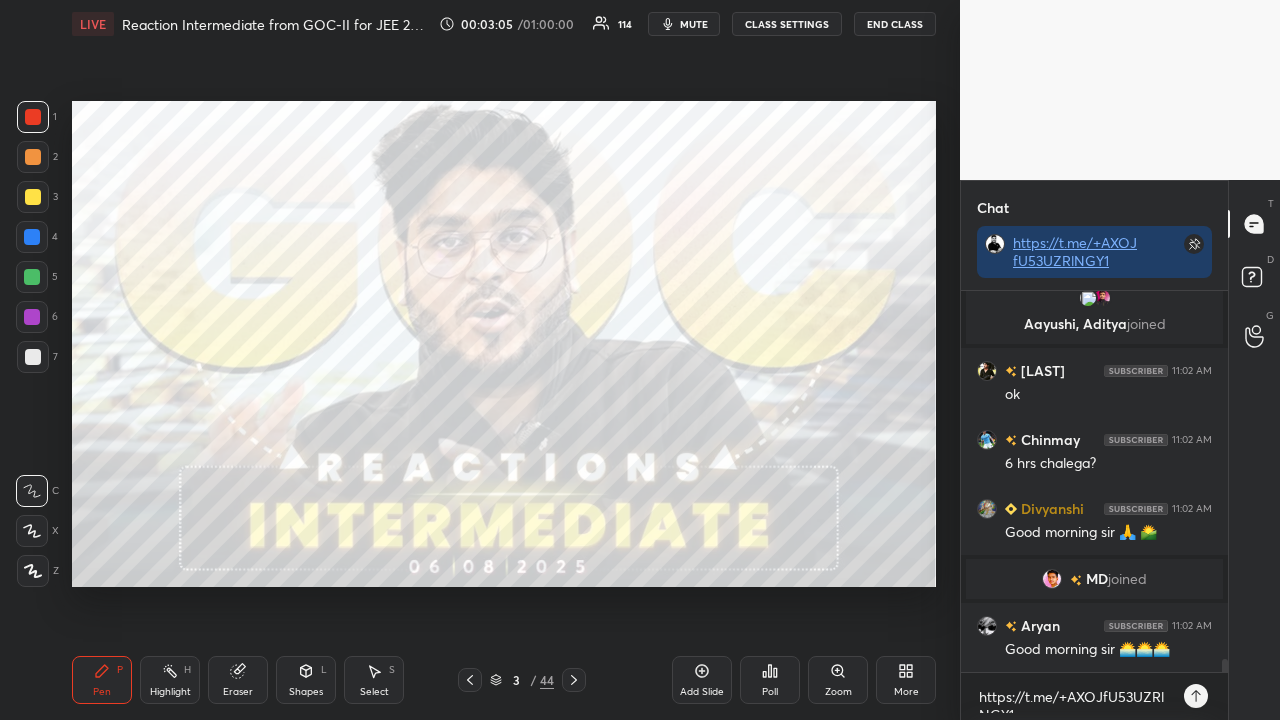 type on "x" 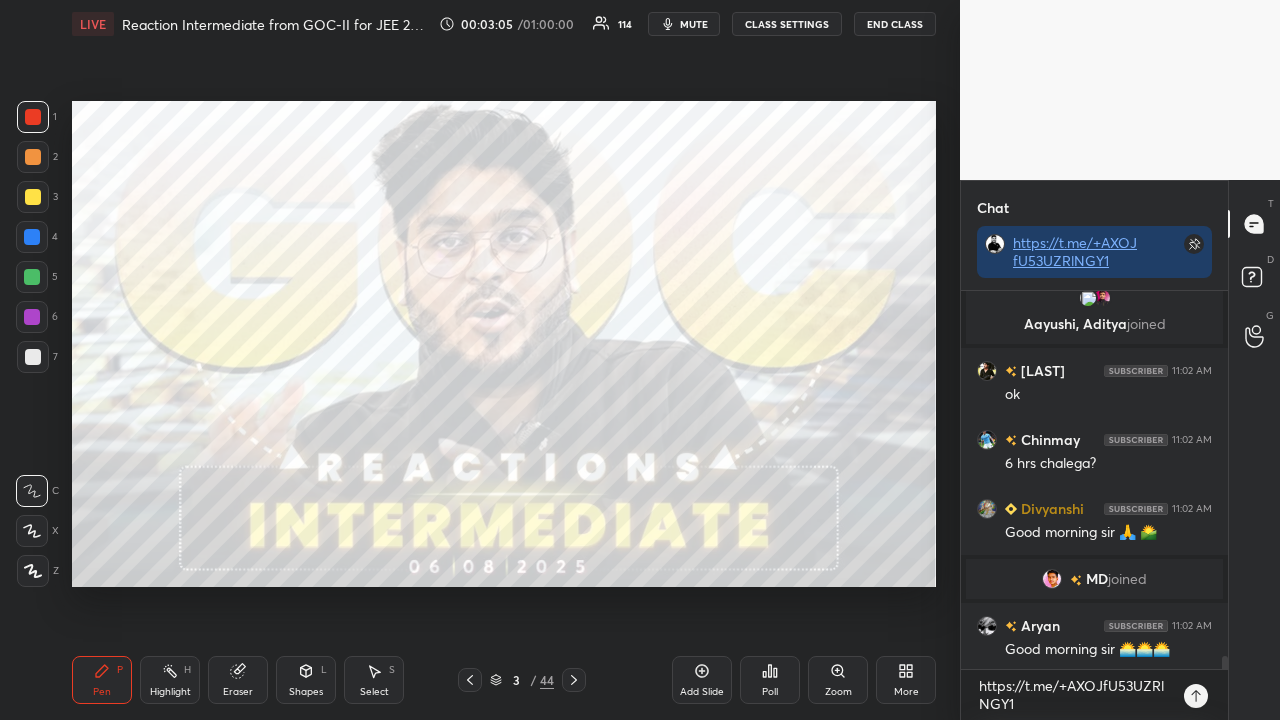 click 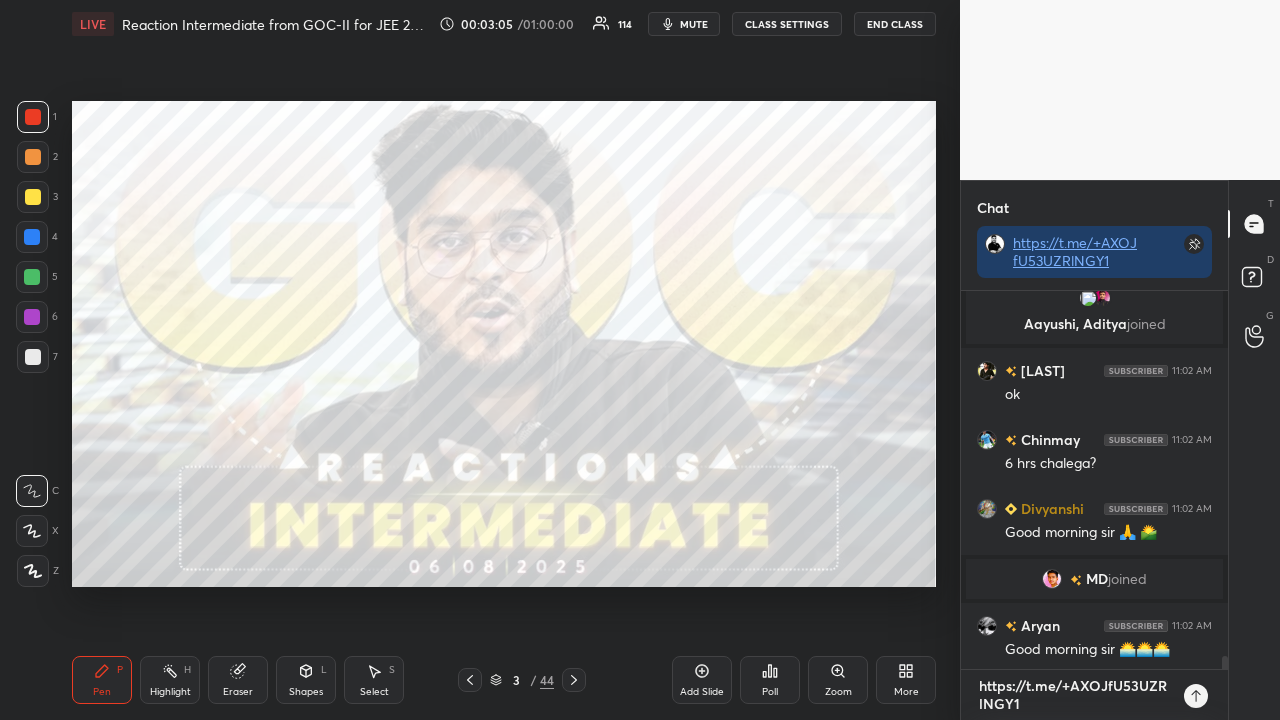 type 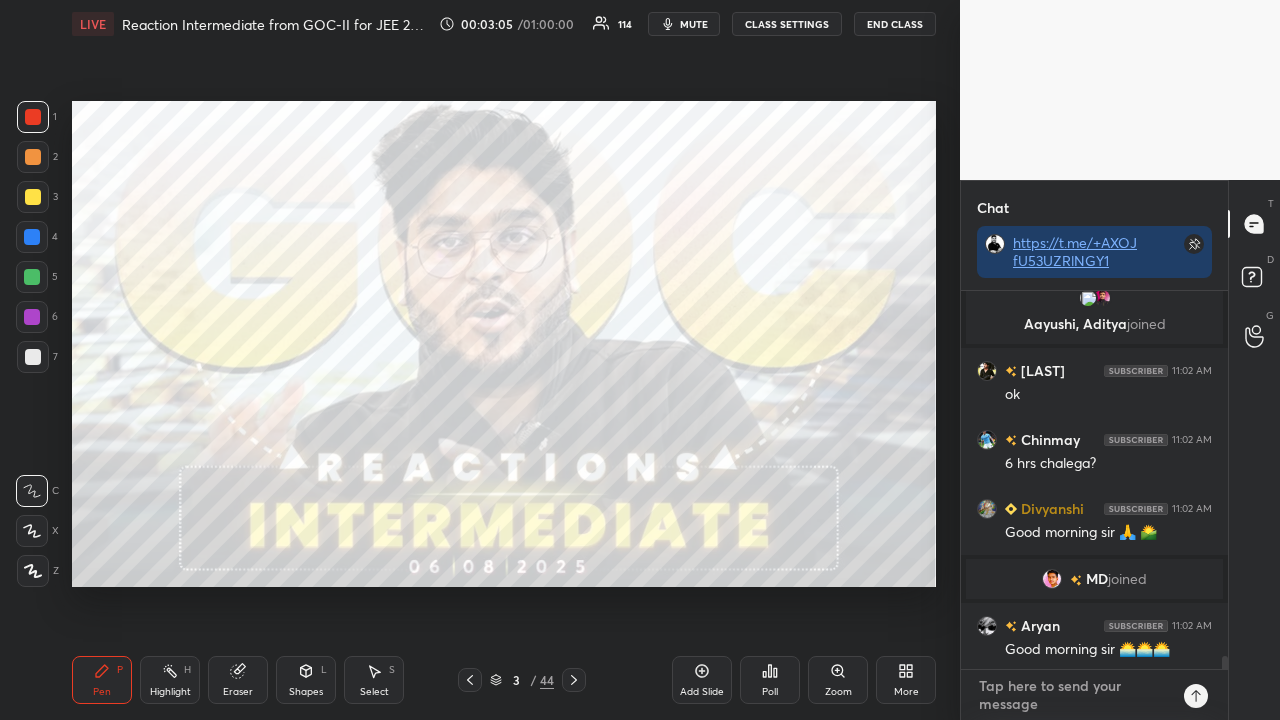 scroll, scrollTop: 375, scrollLeft: 261, axis: both 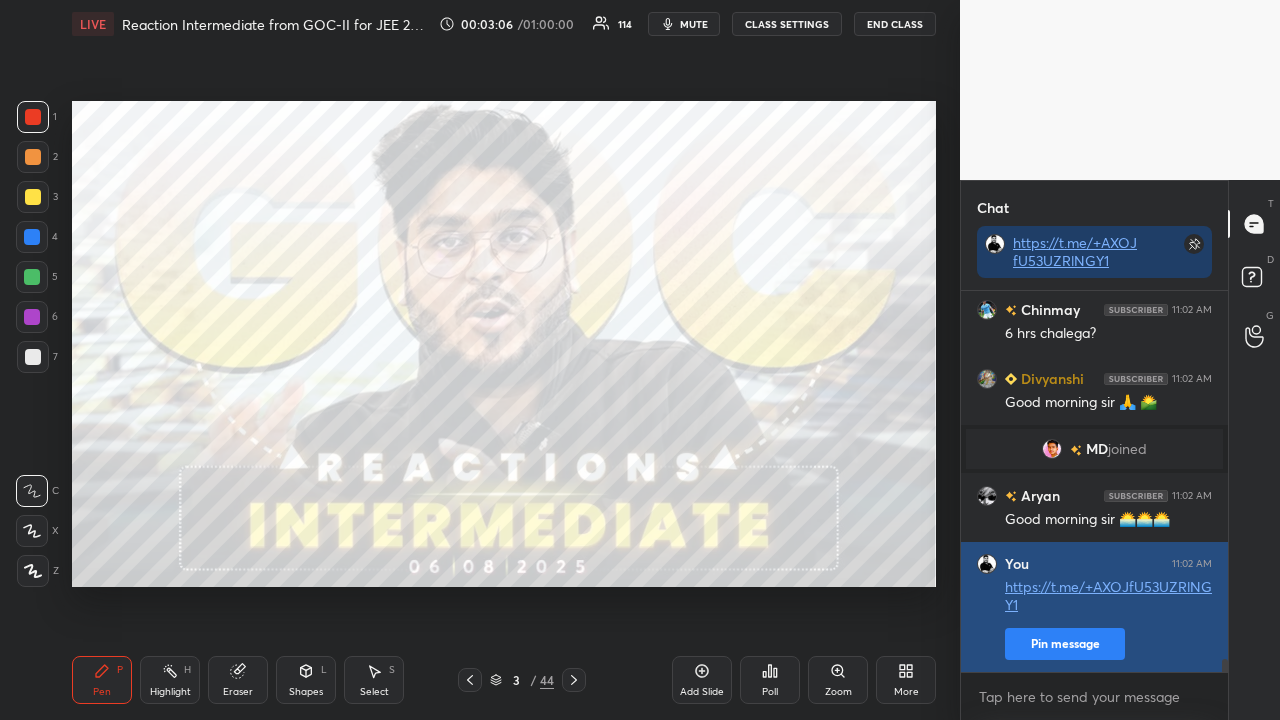 click on "Pin message" at bounding box center [1065, 644] 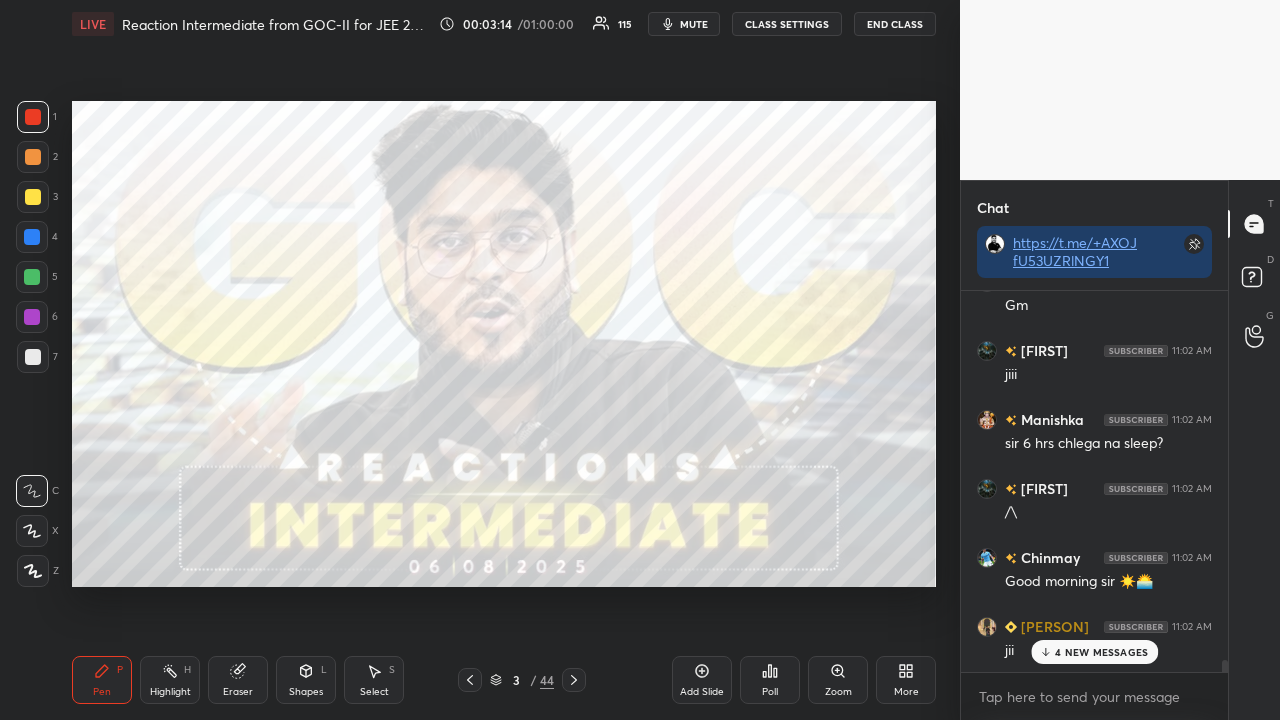 scroll, scrollTop: 11850, scrollLeft: 0, axis: vertical 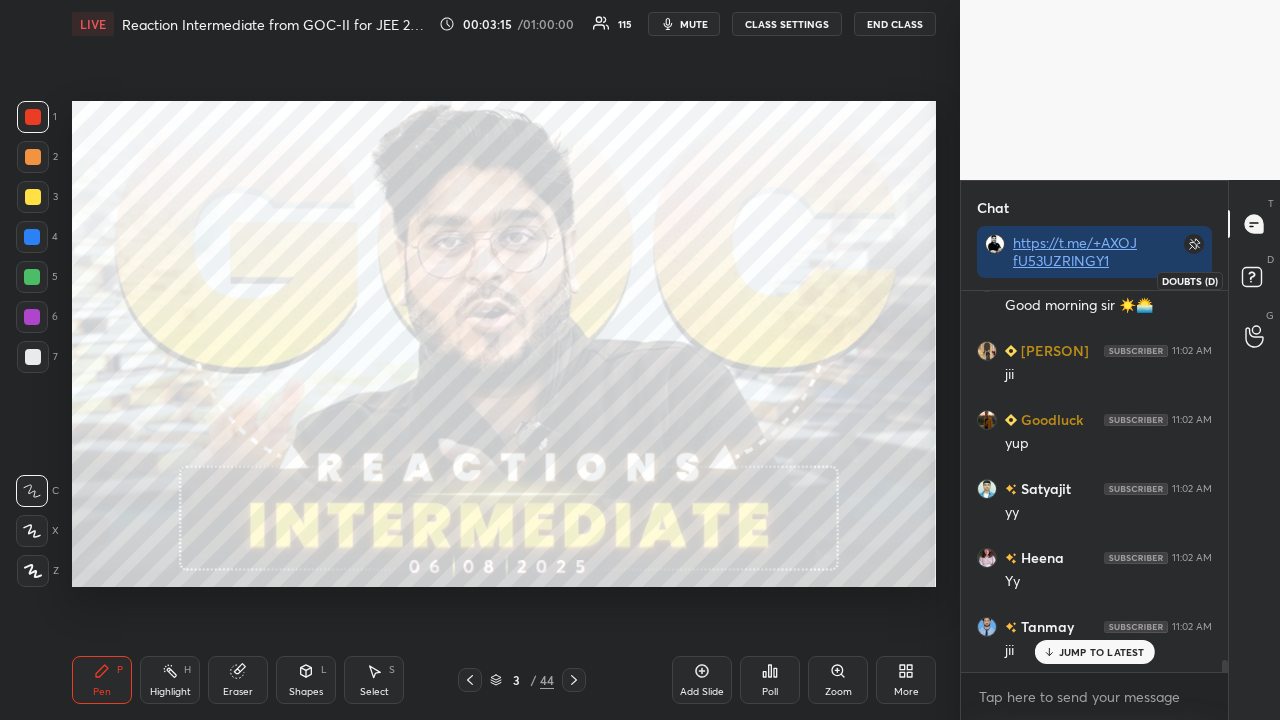 click 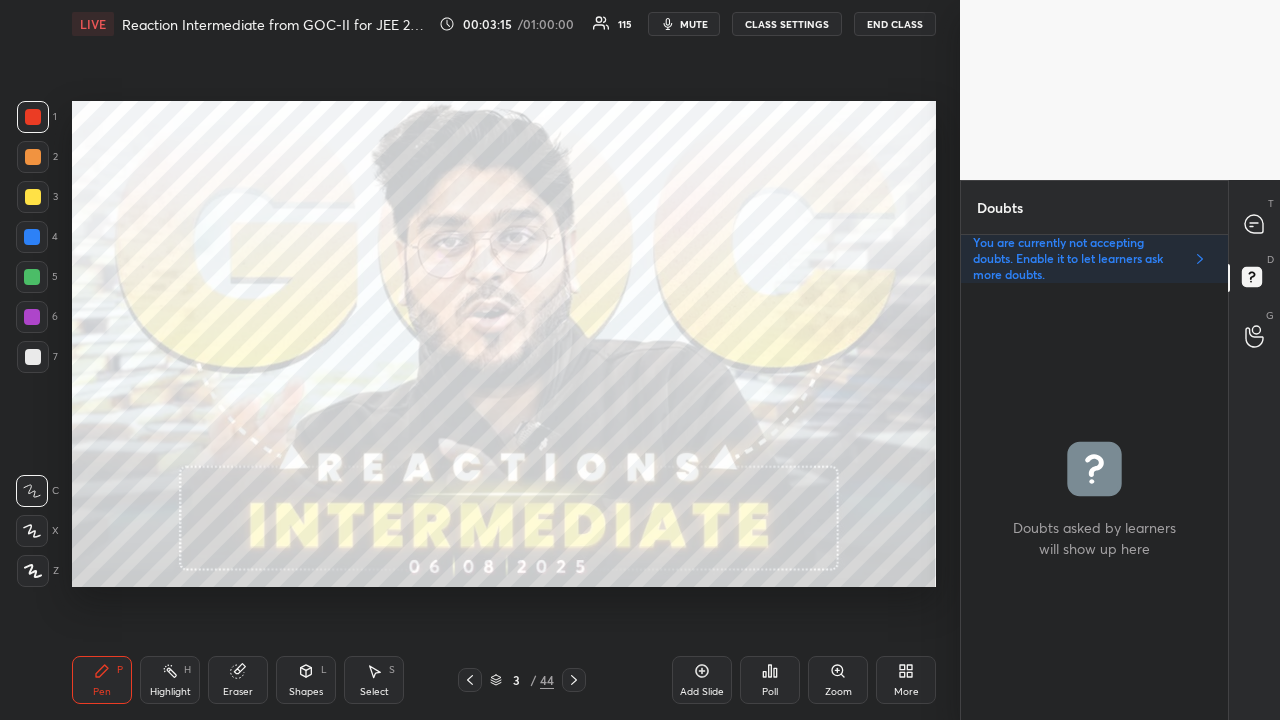 scroll, scrollTop: 6, scrollLeft: 6, axis: both 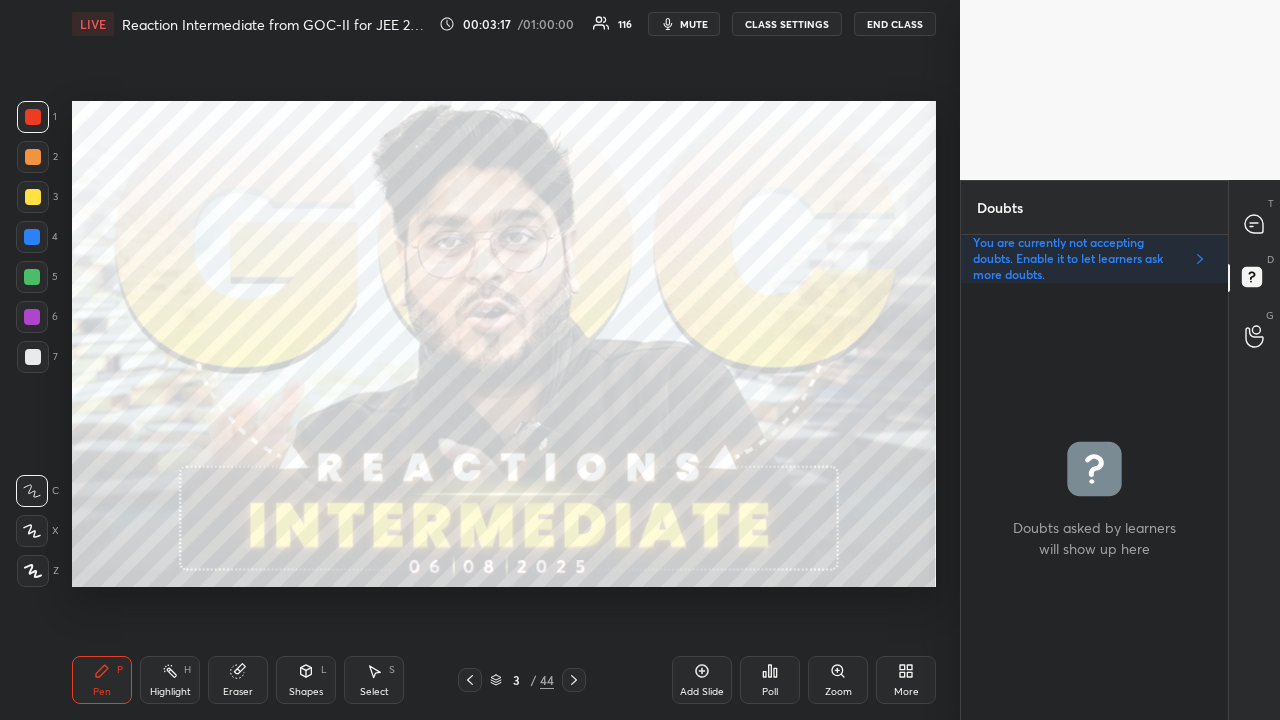 click 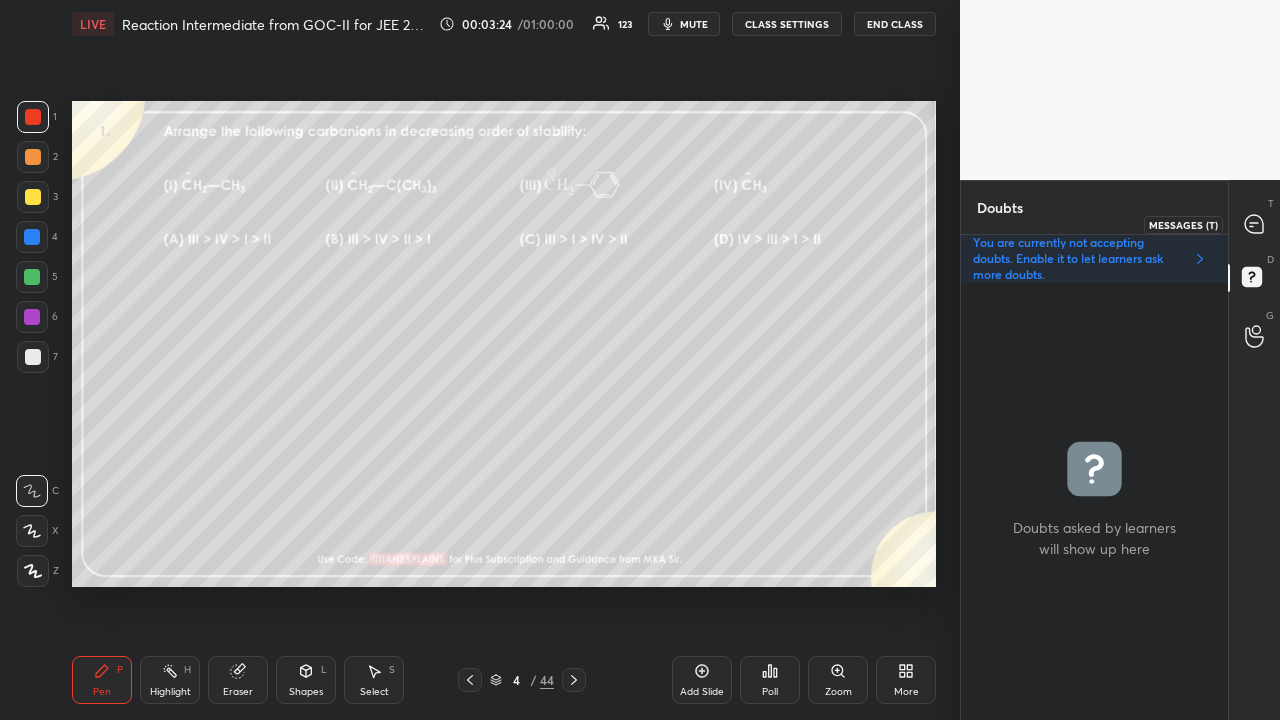 click 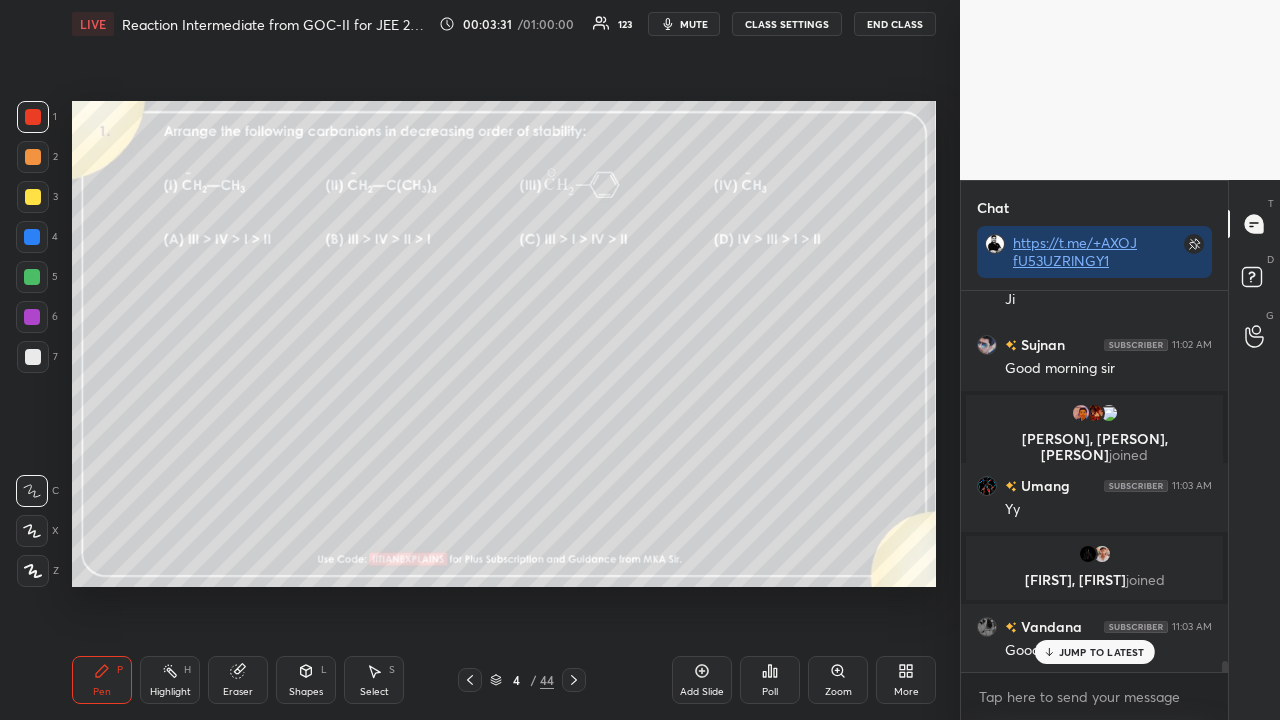click on "JUMP TO LATEST" at bounding box center [1094, 652] 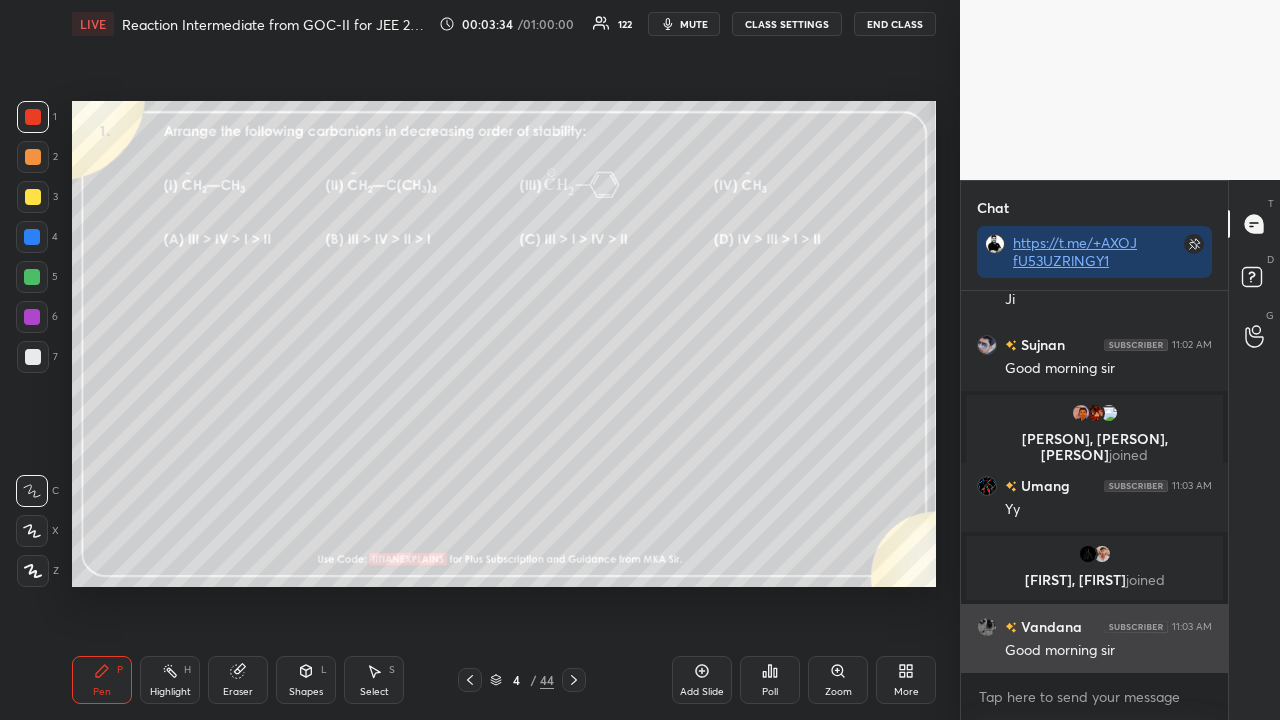 click on "Vandana" at bounding box center [1049, 626] 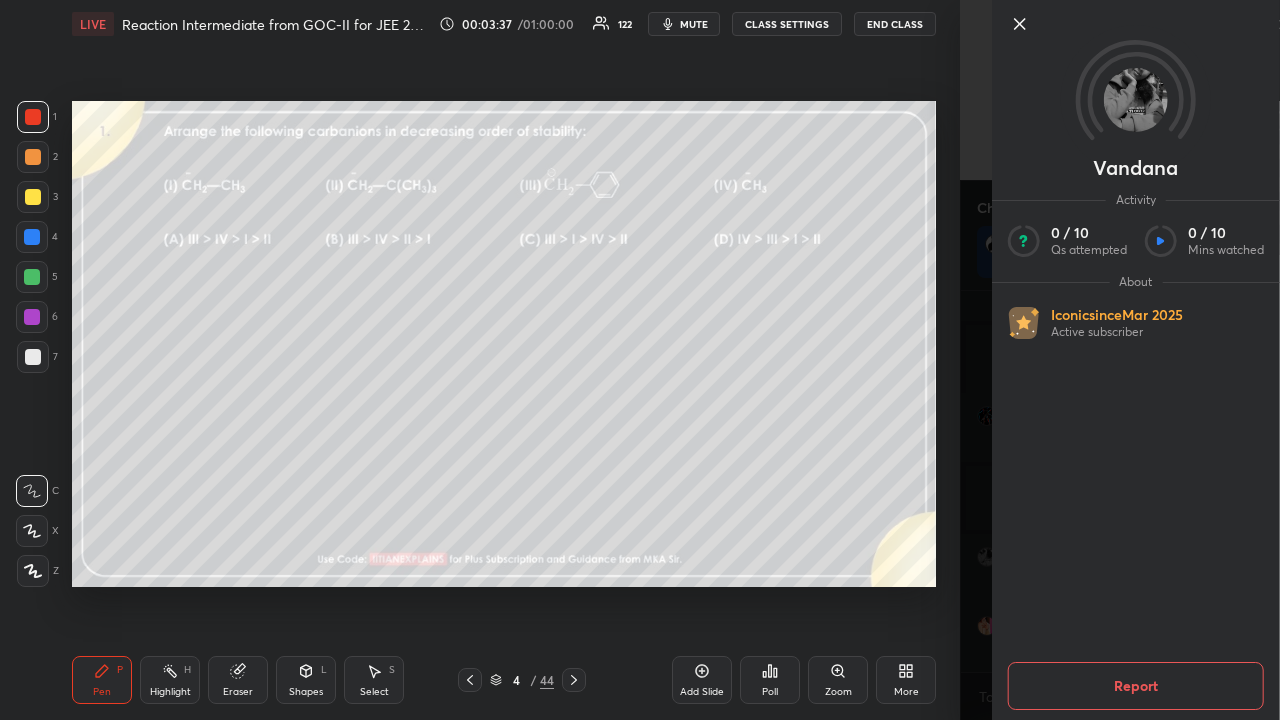 click on "1 2 3 4 5 6 7 C X Z C X Z E E Erase all   H H LIVE Reaction Intermediate from GOC-II for JEE 2026 00:03:37 /  01:00:00 122 mute CLASS SETTINGS End Class Setting up your live class Poll for   secs No correct answer Start poll Back Reaction Intermediate from GOC-II for JEE 2026 [PERSON] Pen P Highlight H Eraser Shapes L Select S 4 / 44 Add Slide Poll Zoom More" at bounding box center [480, 360] 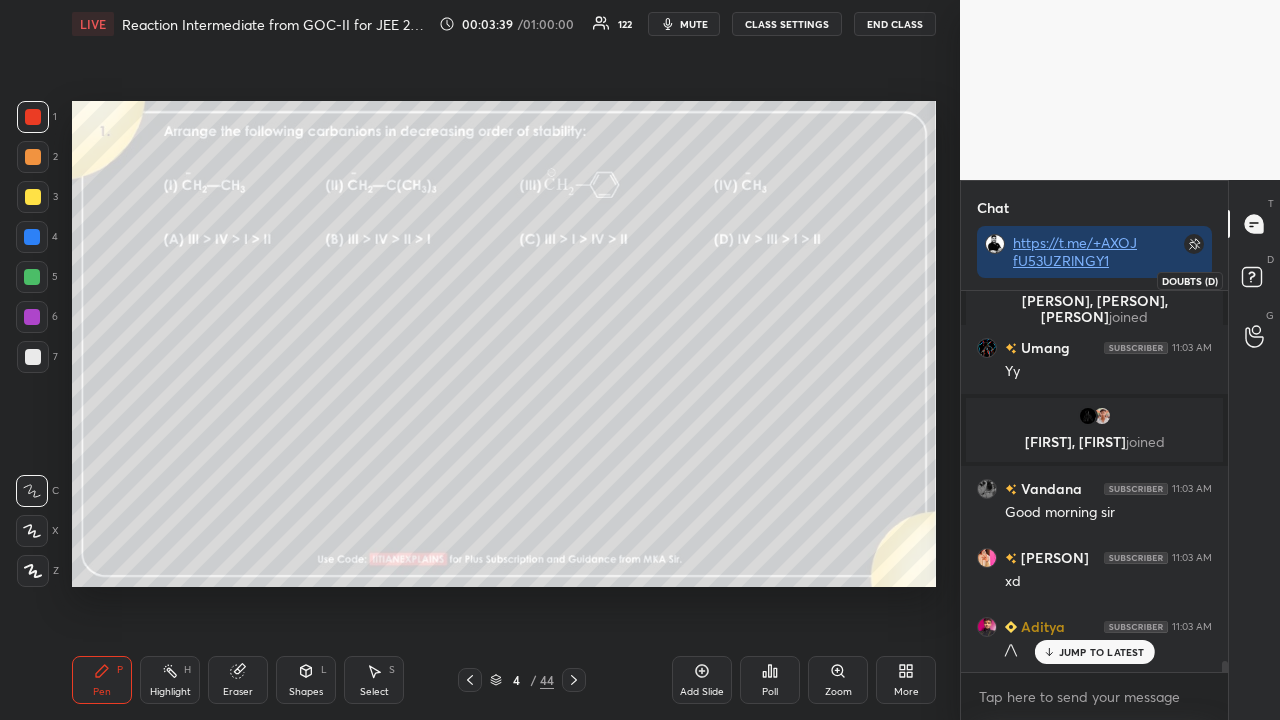 click 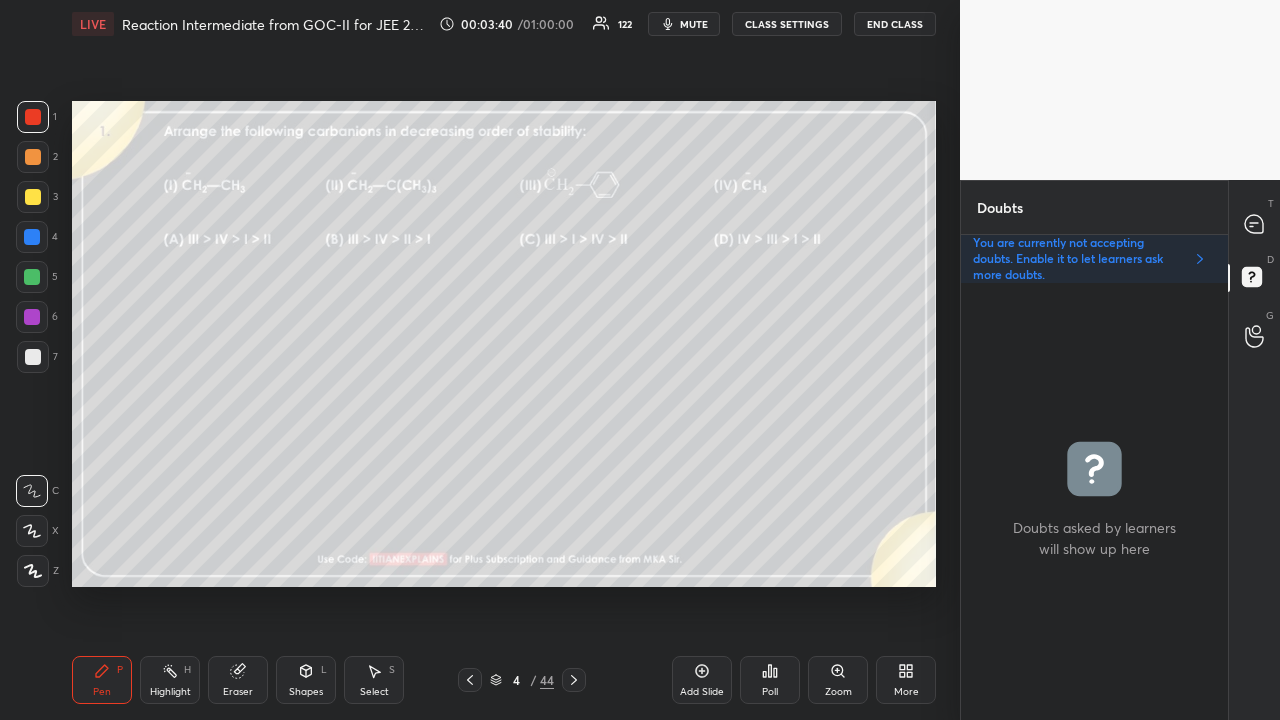 click on "Poll" at bounding box center (770, 680) 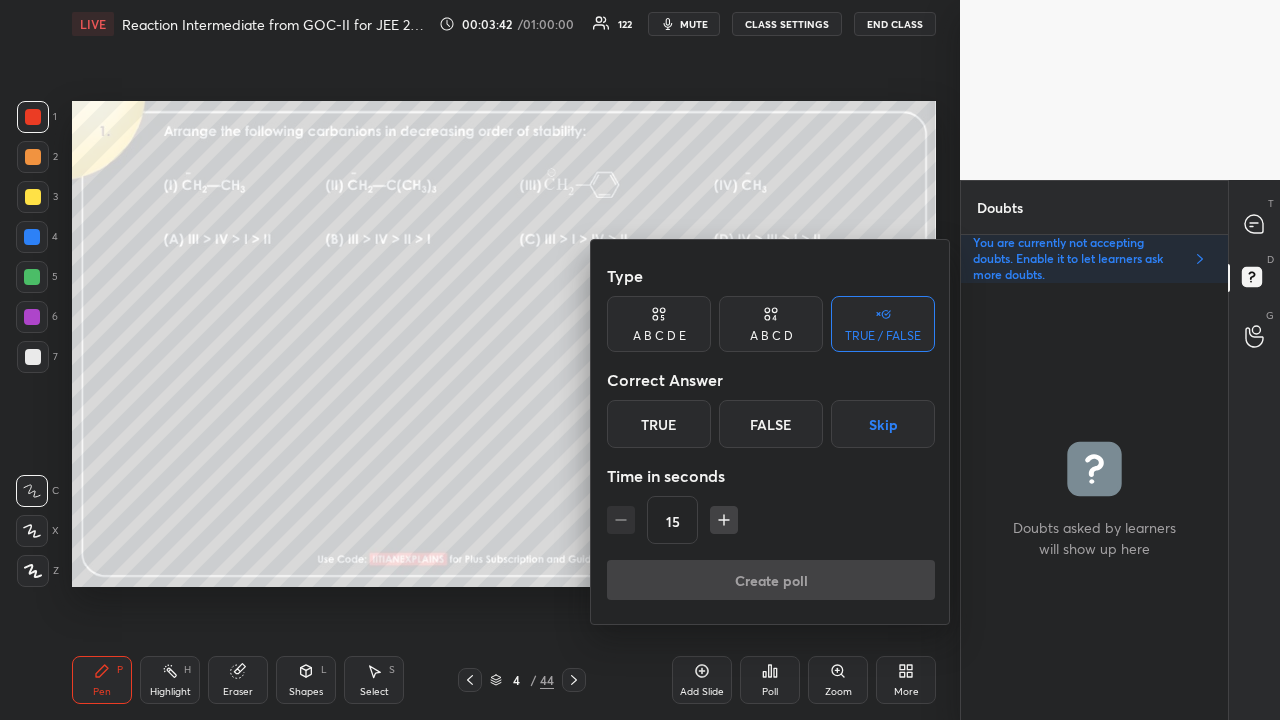 click 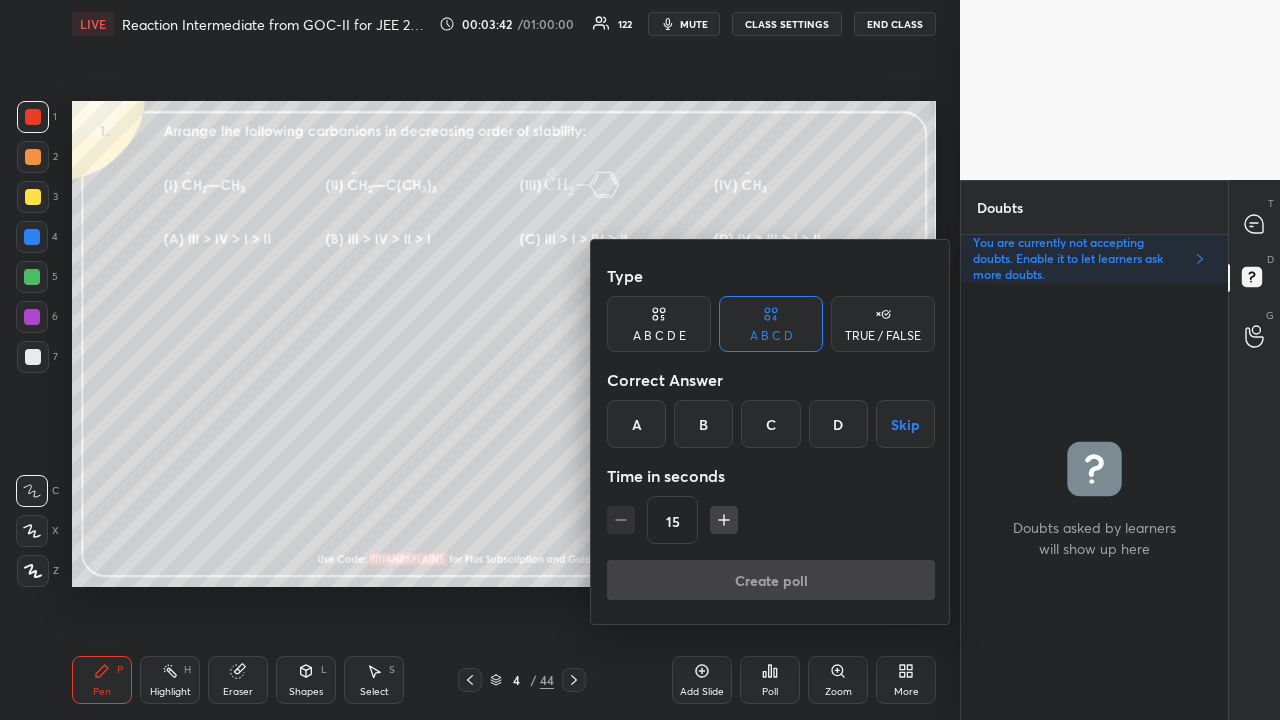 click on "A" at bounding box center [636, 424] 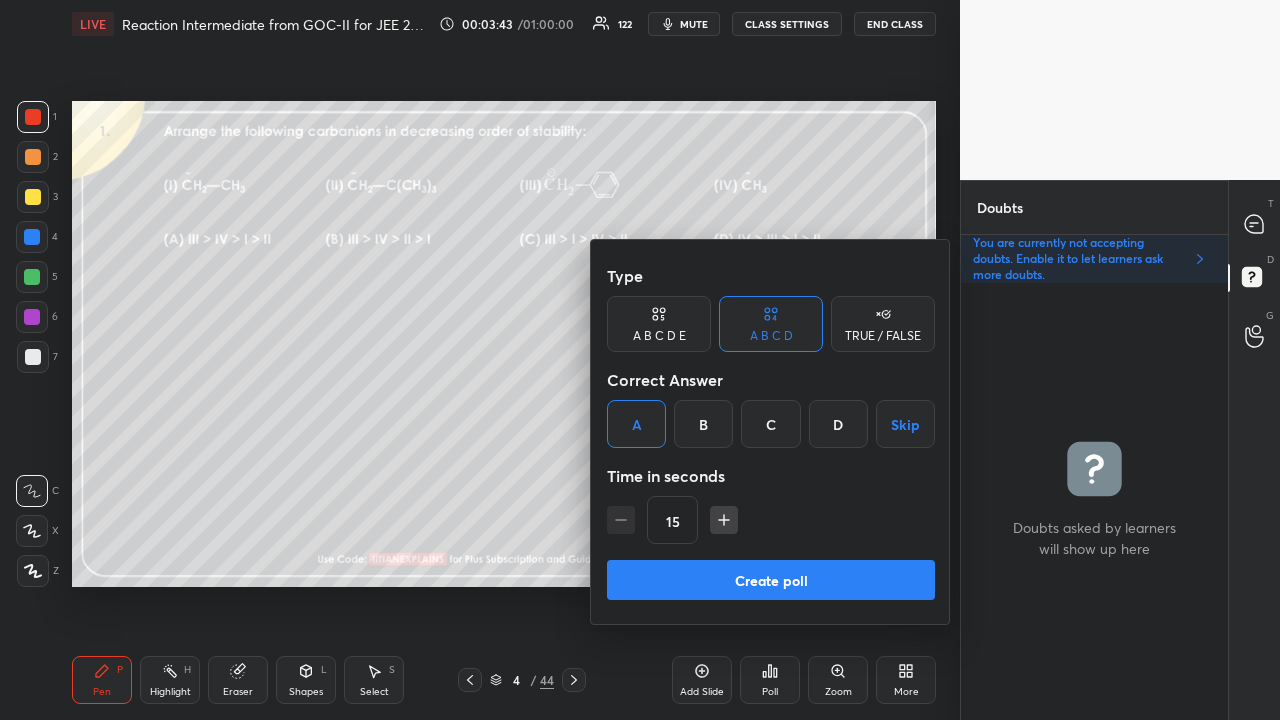 click 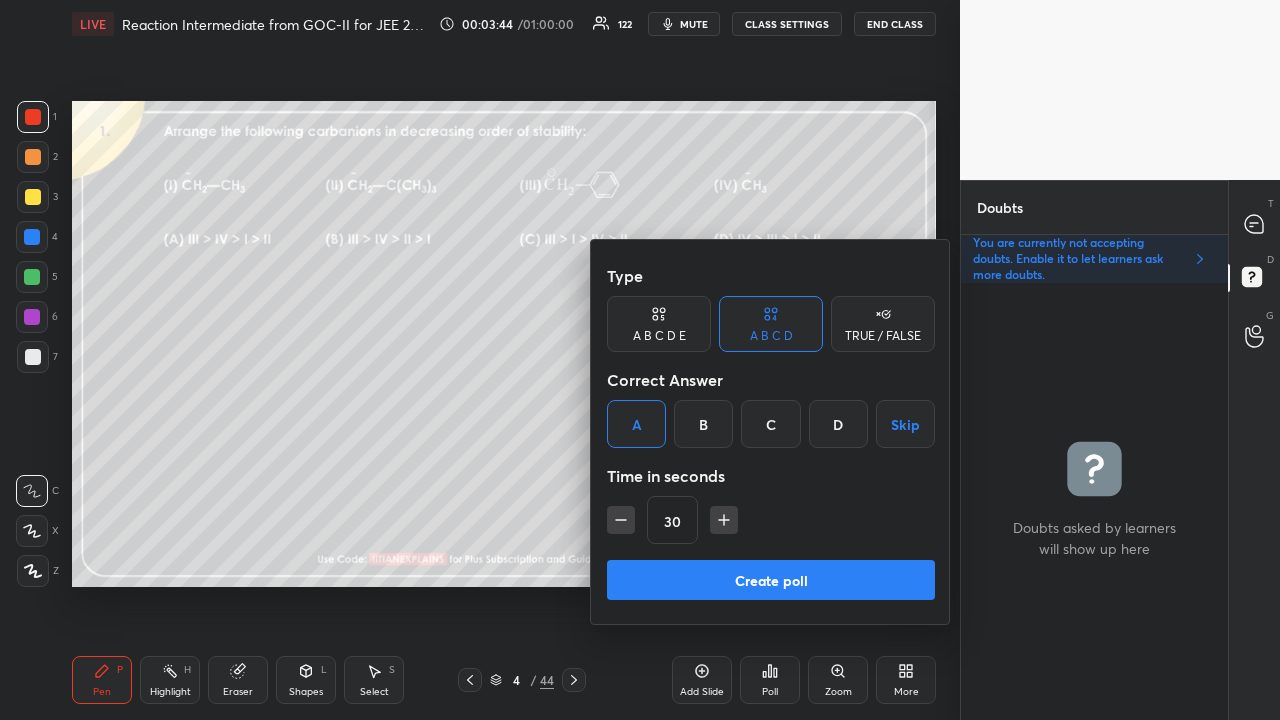 drag, startPoint x: 615, startPoint y: 522, endPoint x: 642, endPoint y: 564, distance: 49.92995 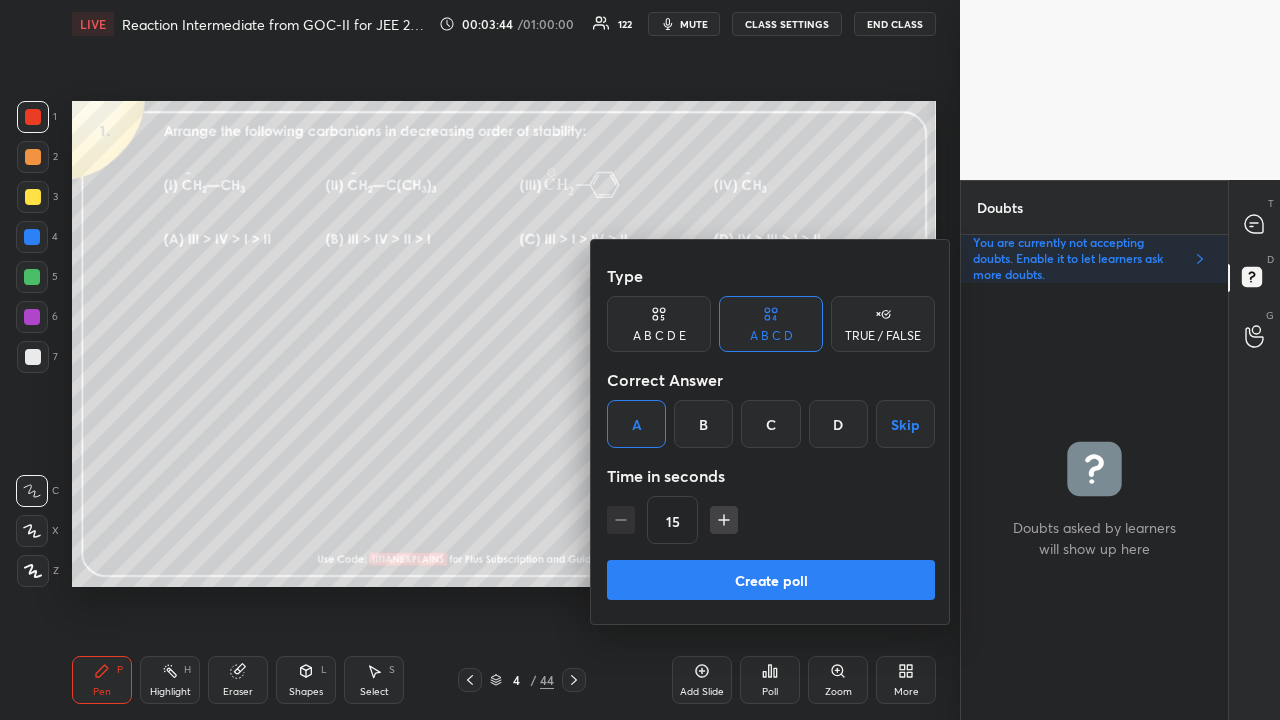 click on "Create poll" at bounding box center [771, 580] 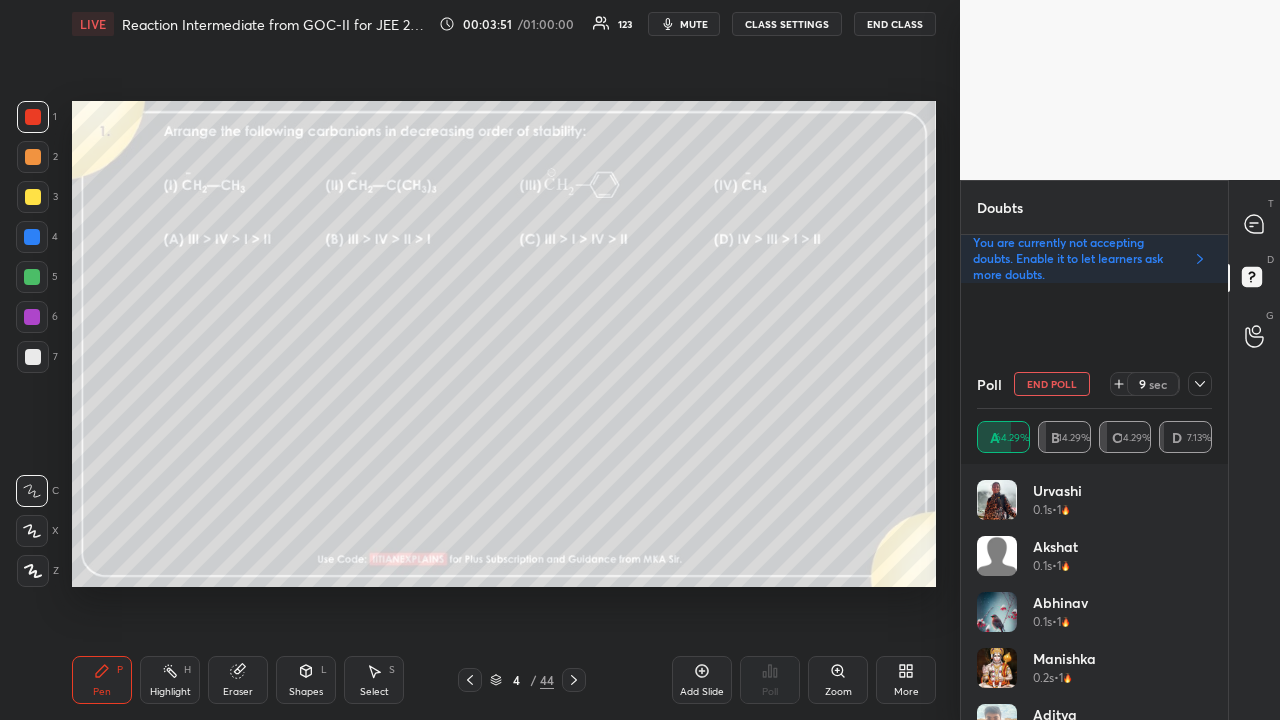 click 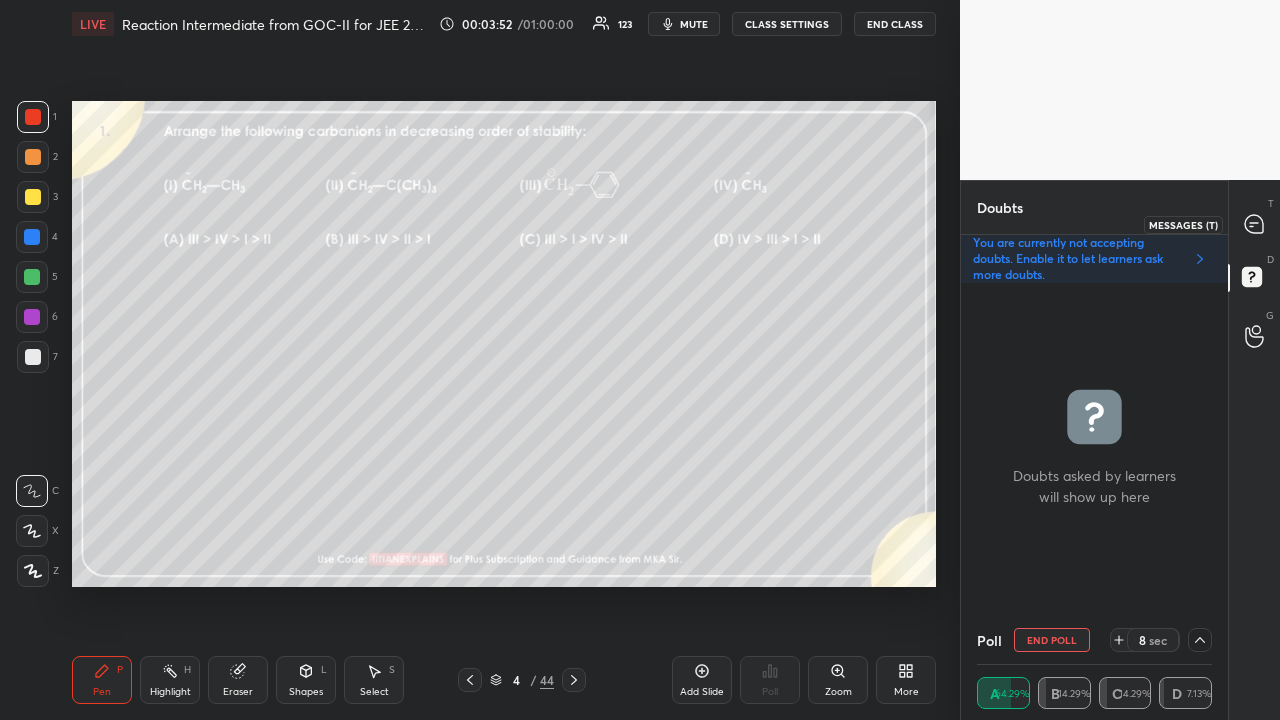 click at bounding box center (1255, 224) 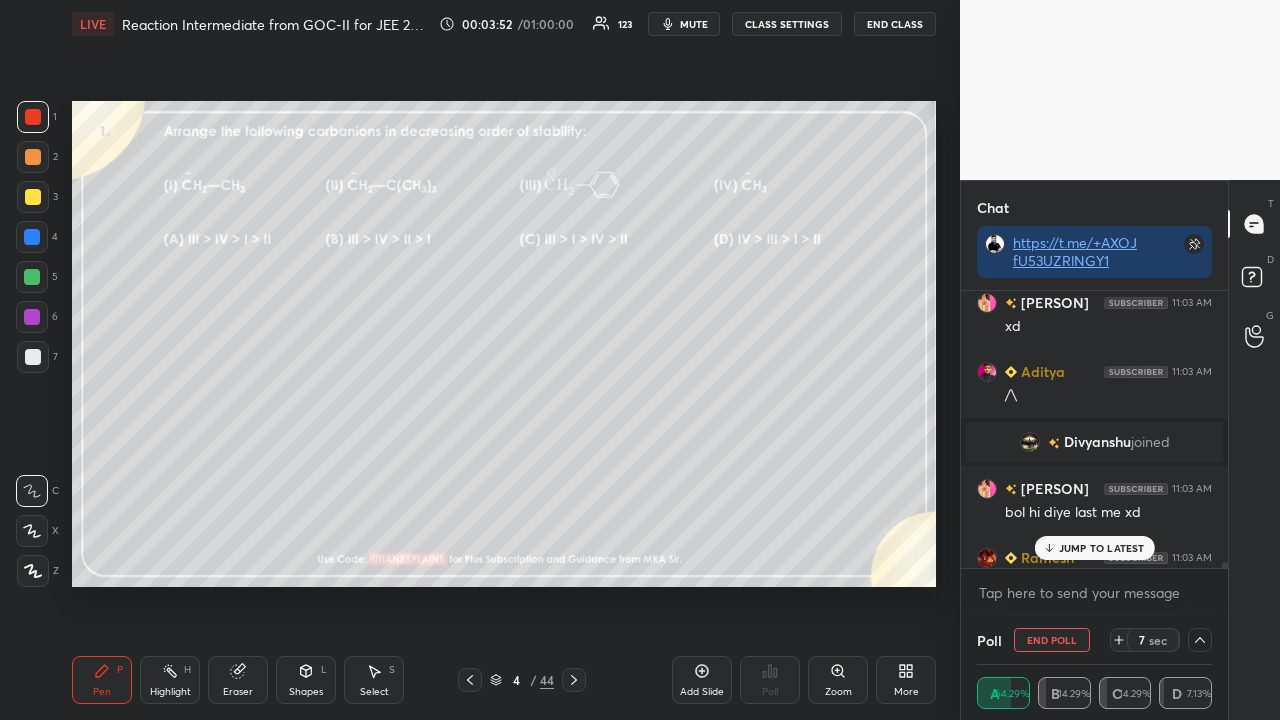 click on "JUMP TO LATEST" at bounding box center [1102, 548] 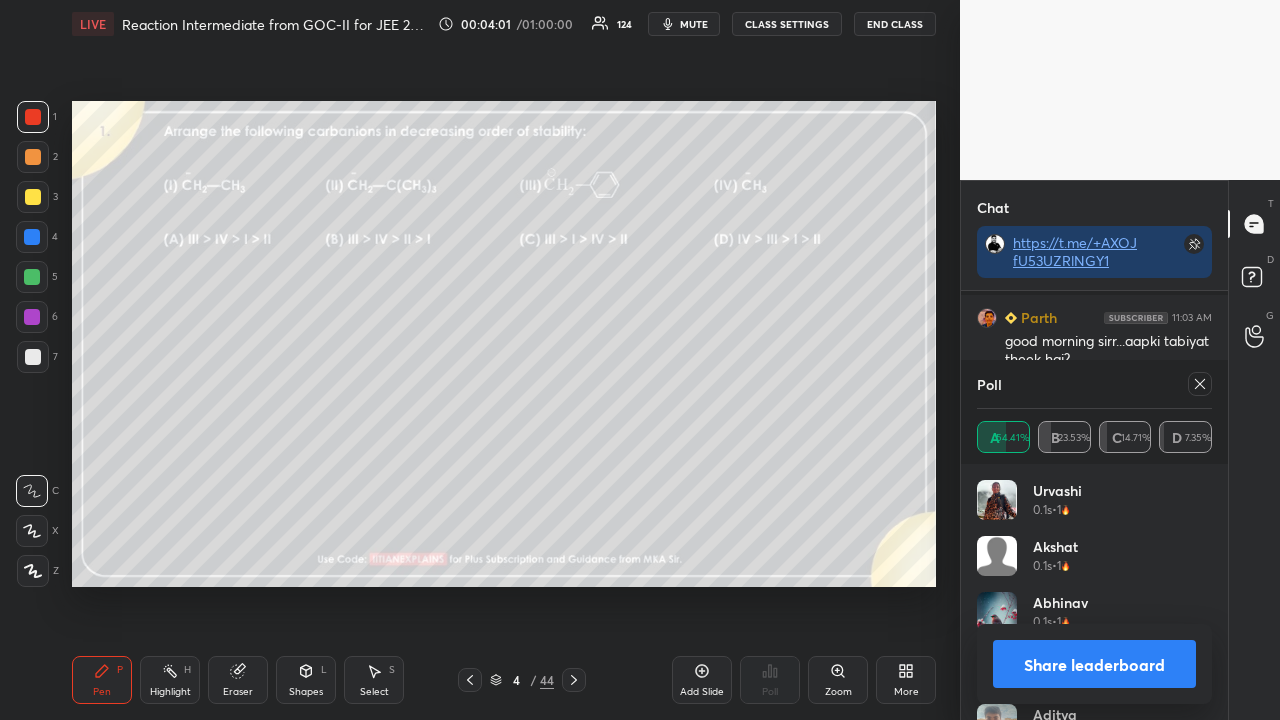 click 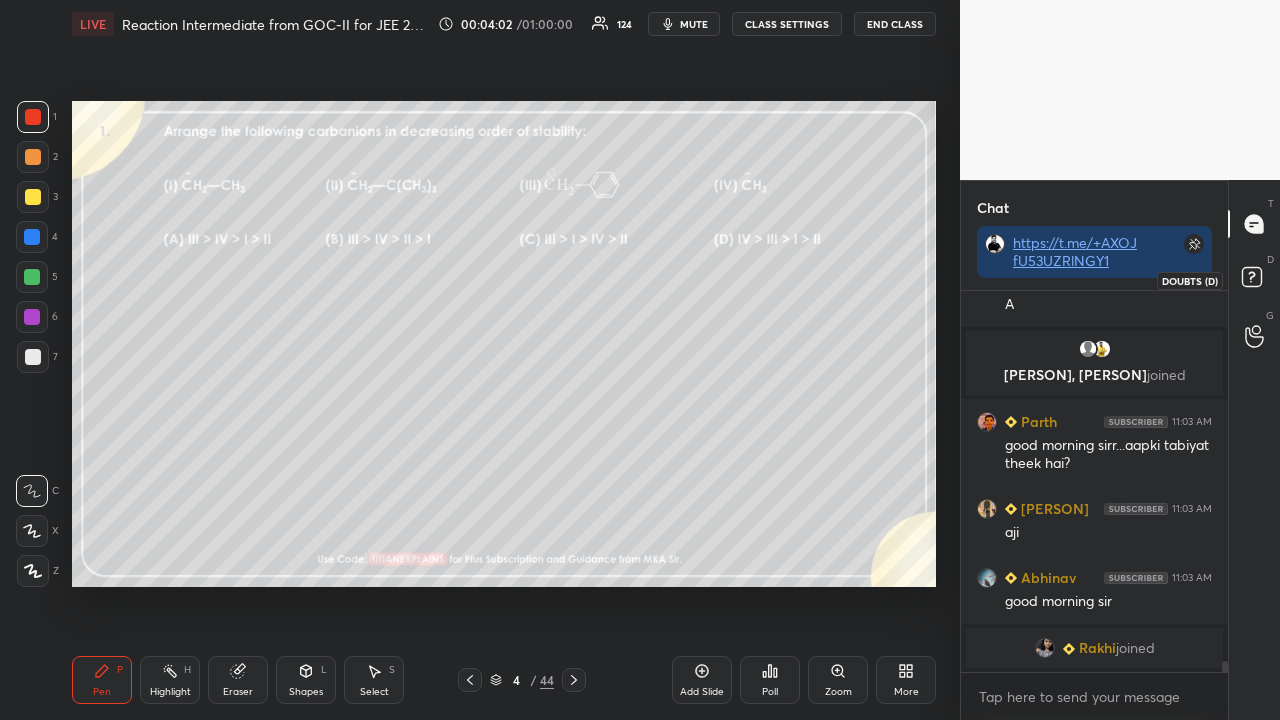 click 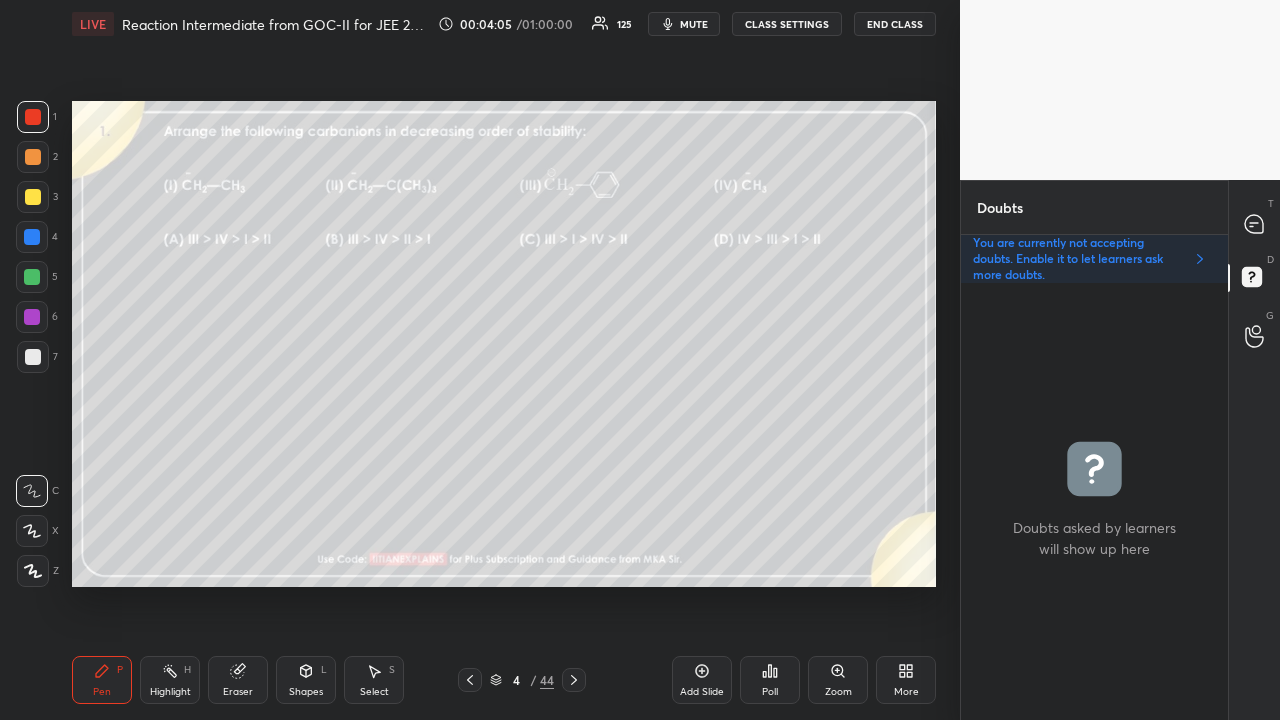 click at bounding box center [33, 197] 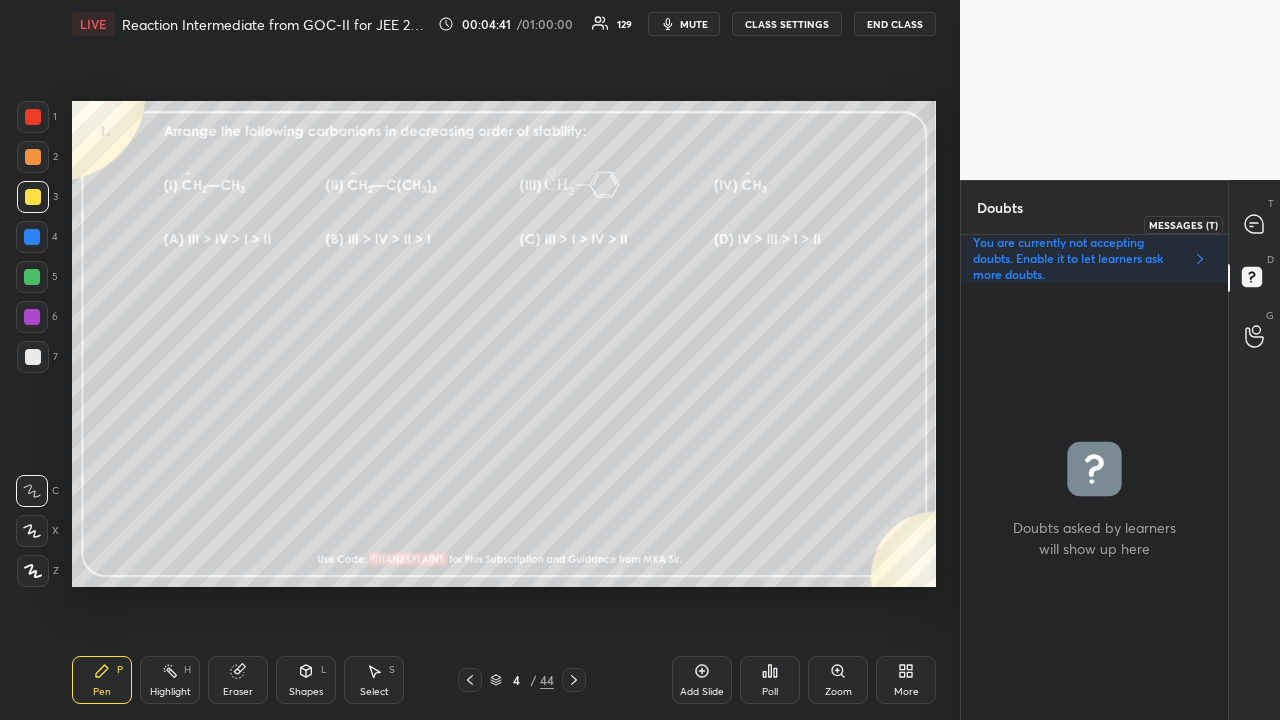 click at bounding box center (1255, 224) 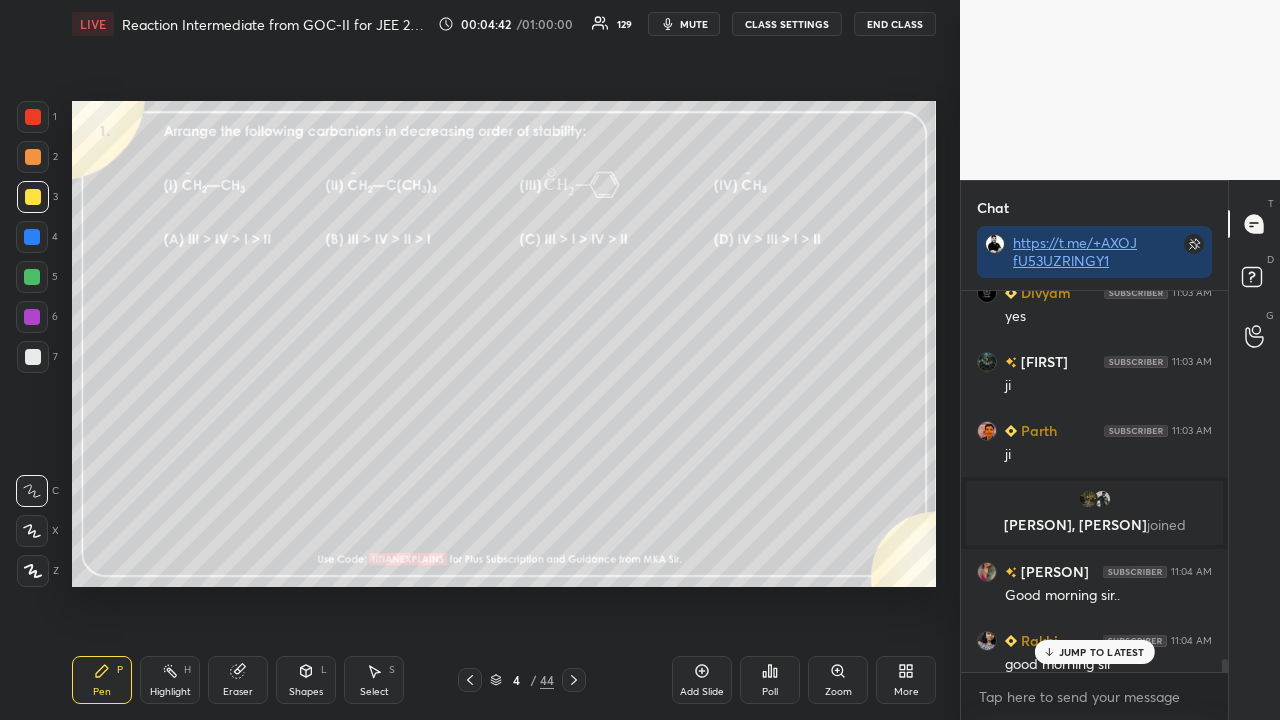 click on "JUMP TO LATEST" at bounding box center [1094, 652] 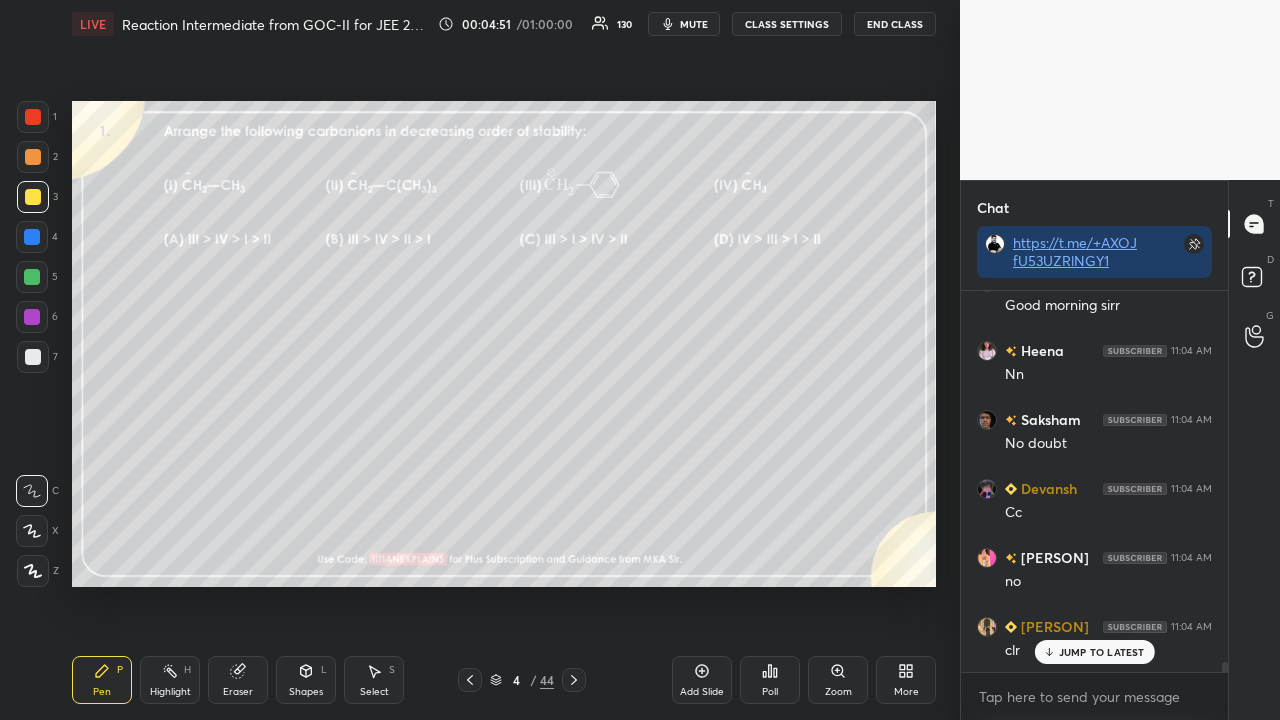 click 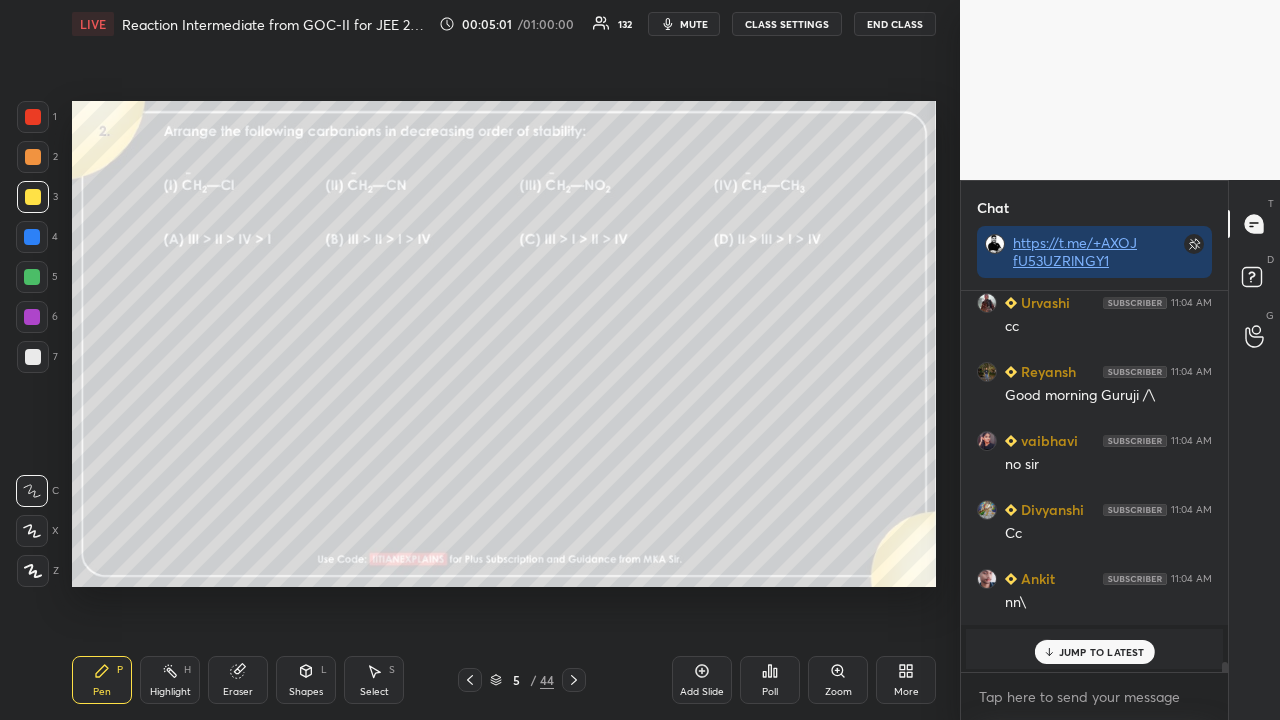 click on "JUMP TO LATEST" at bounding box center [1102, 652] 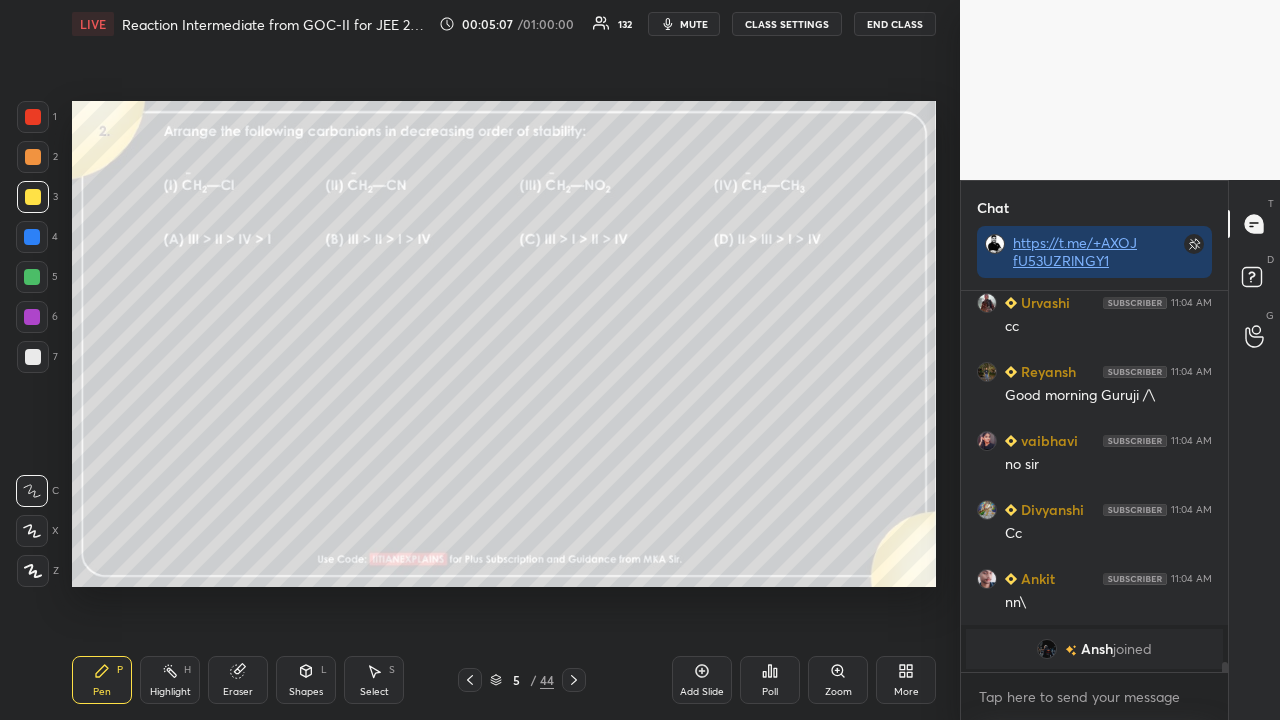 click on "Poll" at bounding box center [770, 680] 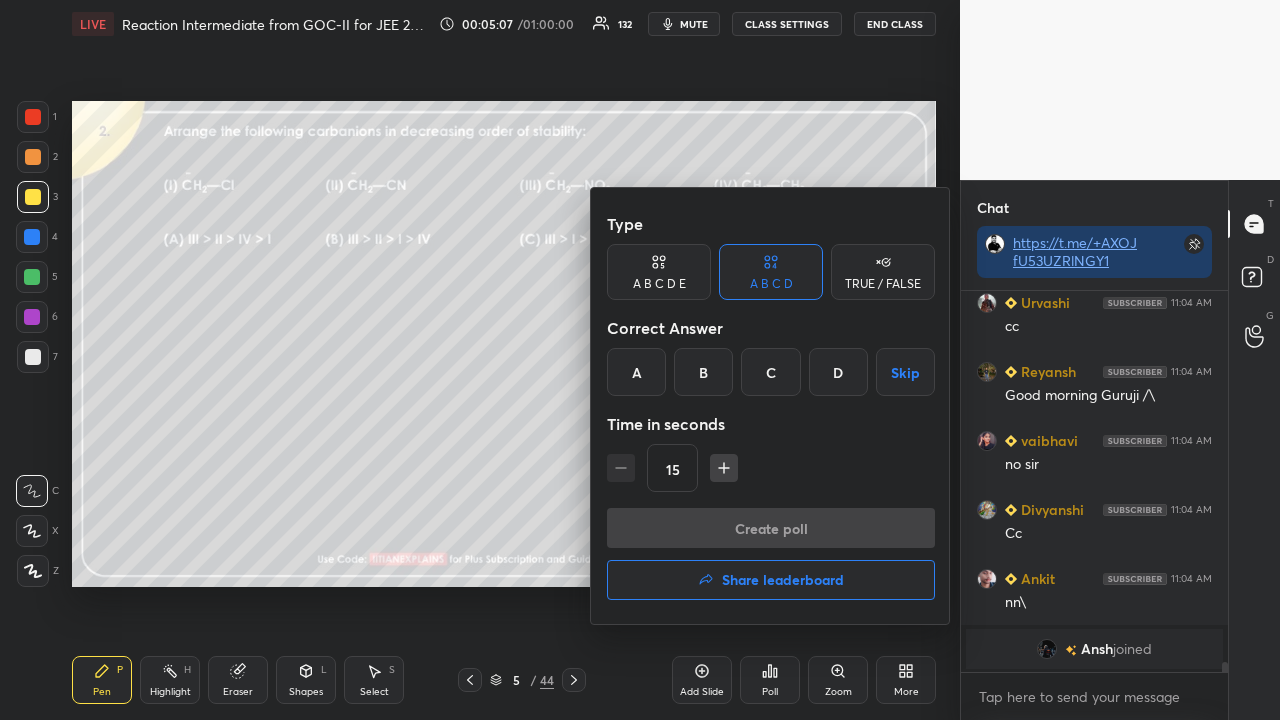 scroll, scrollTop: 14854, scrollLeft: 0, axis: vertical 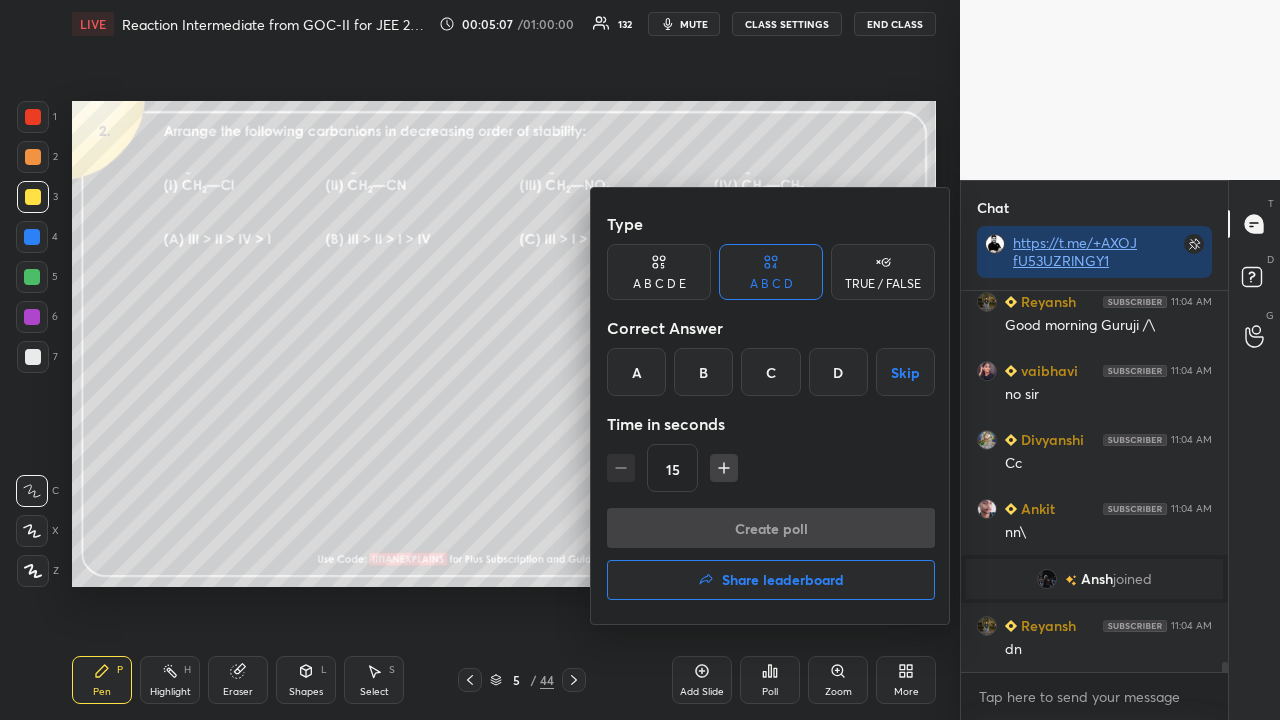click on "B" at bounding box center (703, 372) 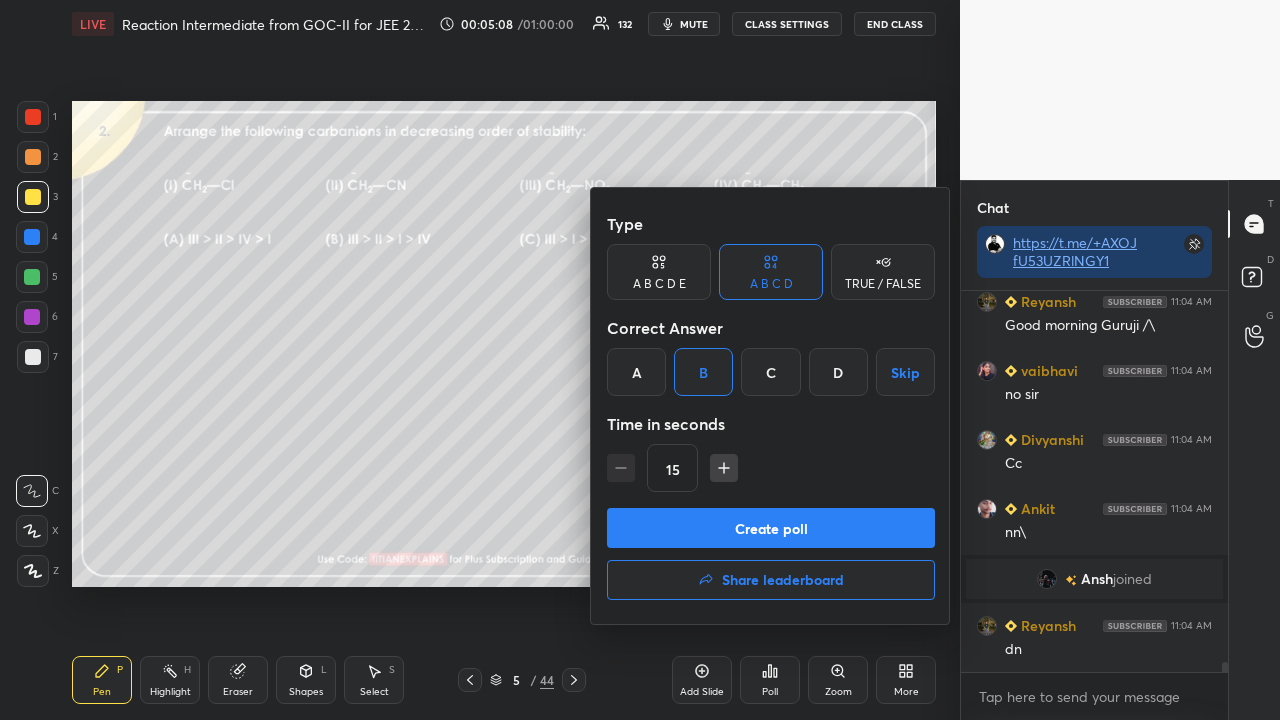 click on "Create poll" at bounding box center (771, 528) 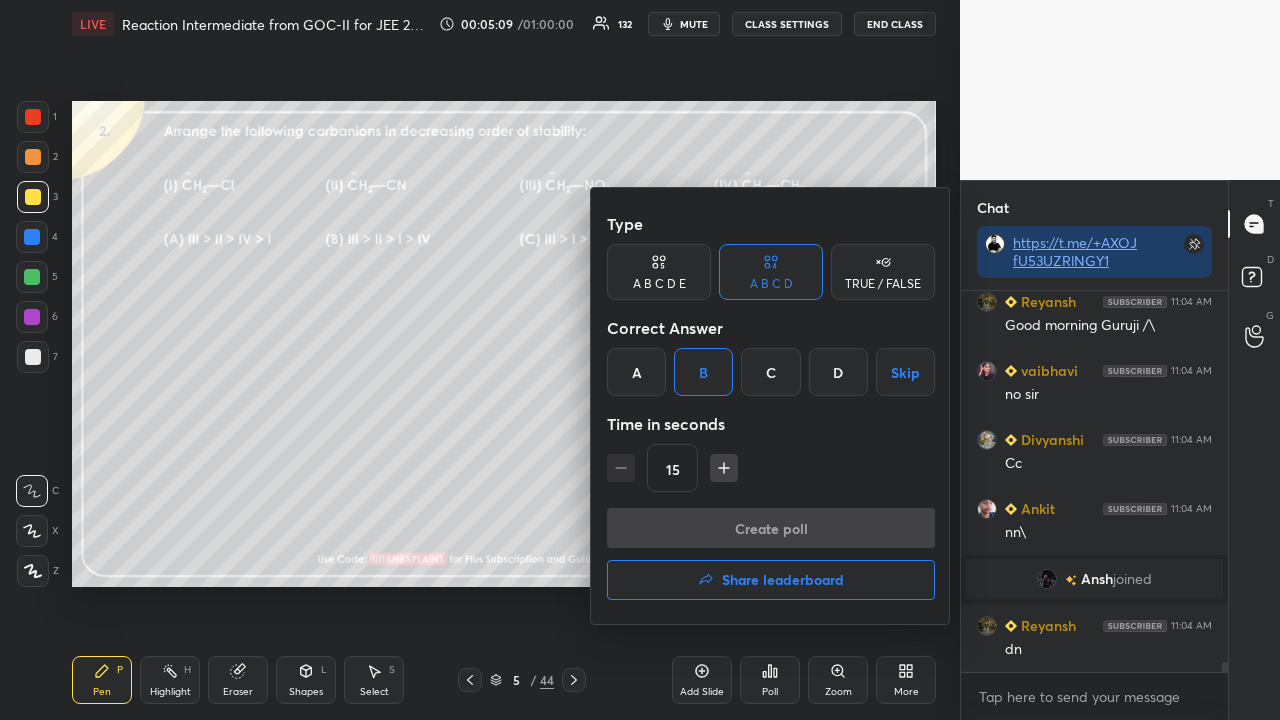 scroll, scrollTop: 342, scrollLeft: 261, axis: both 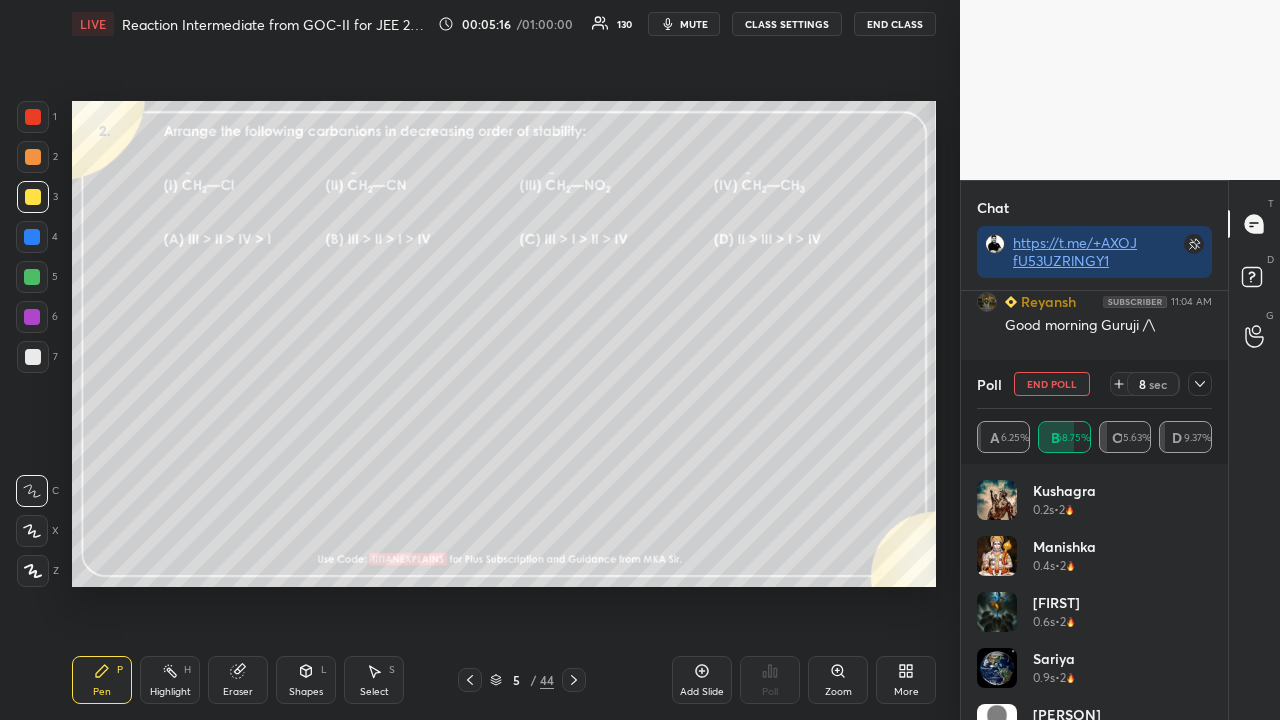 click 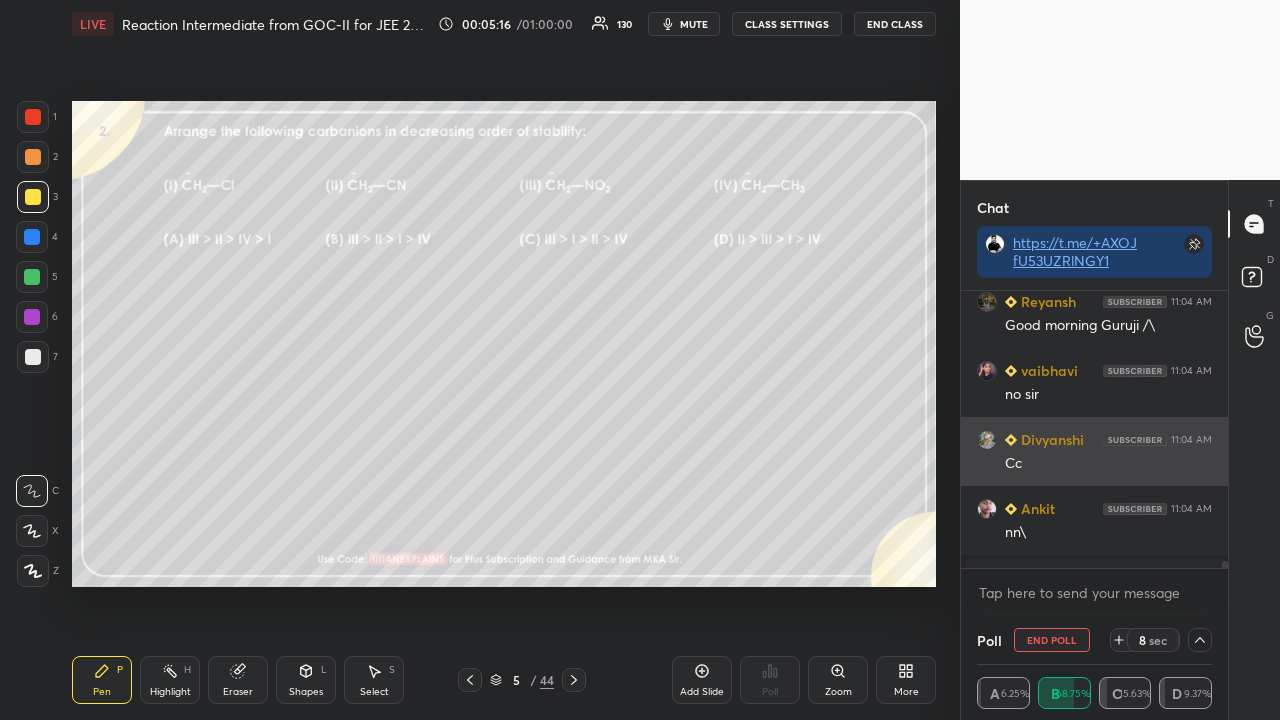 scroll, scrollTop: 154, scrollLeft: 229, axis: both 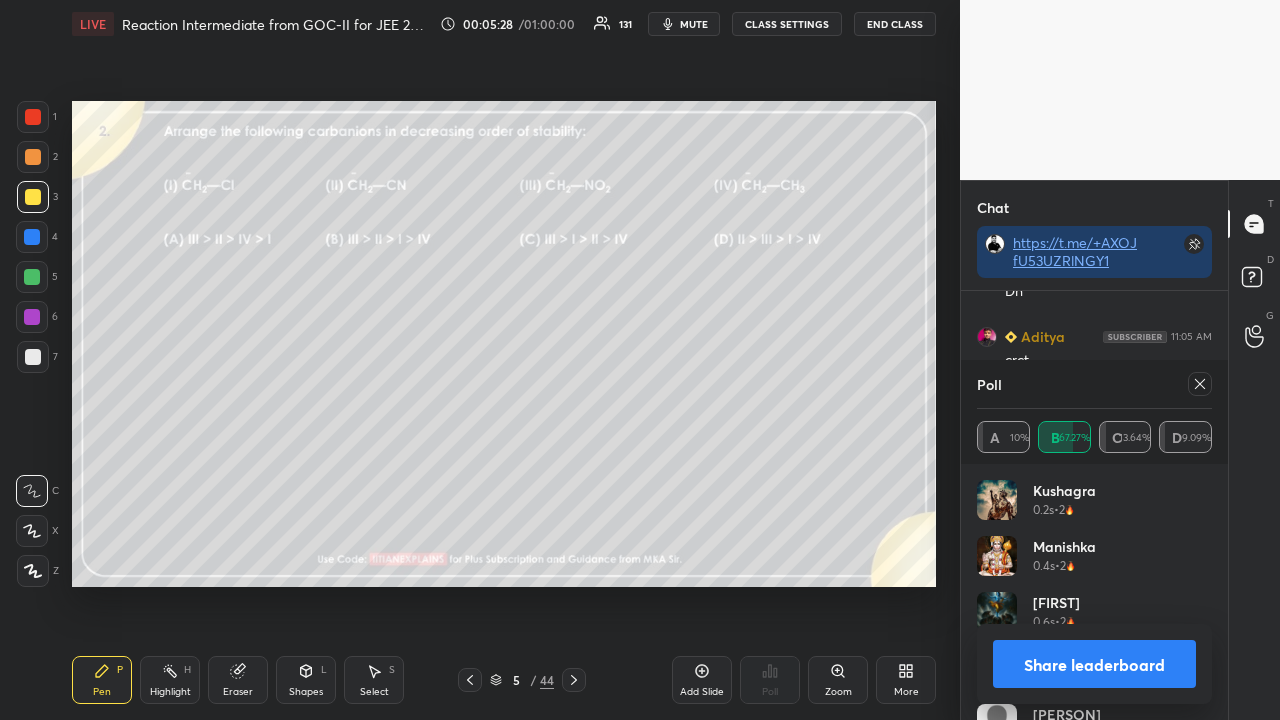 click 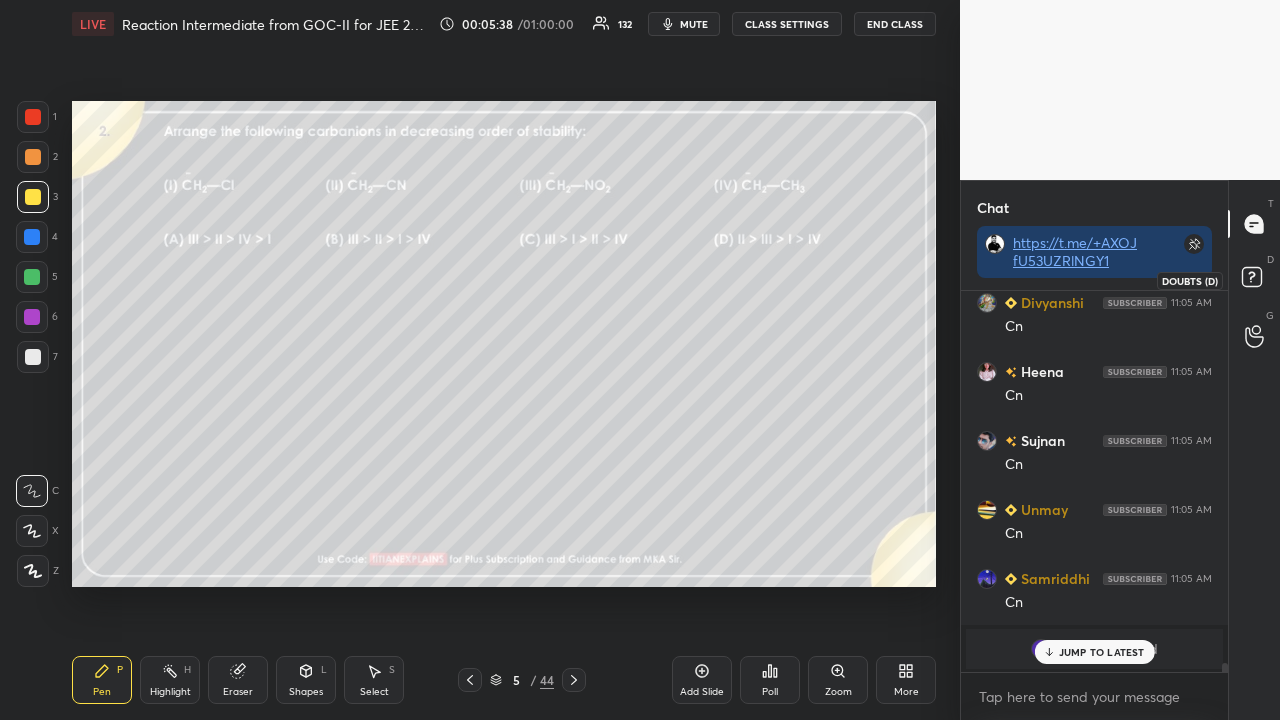 click 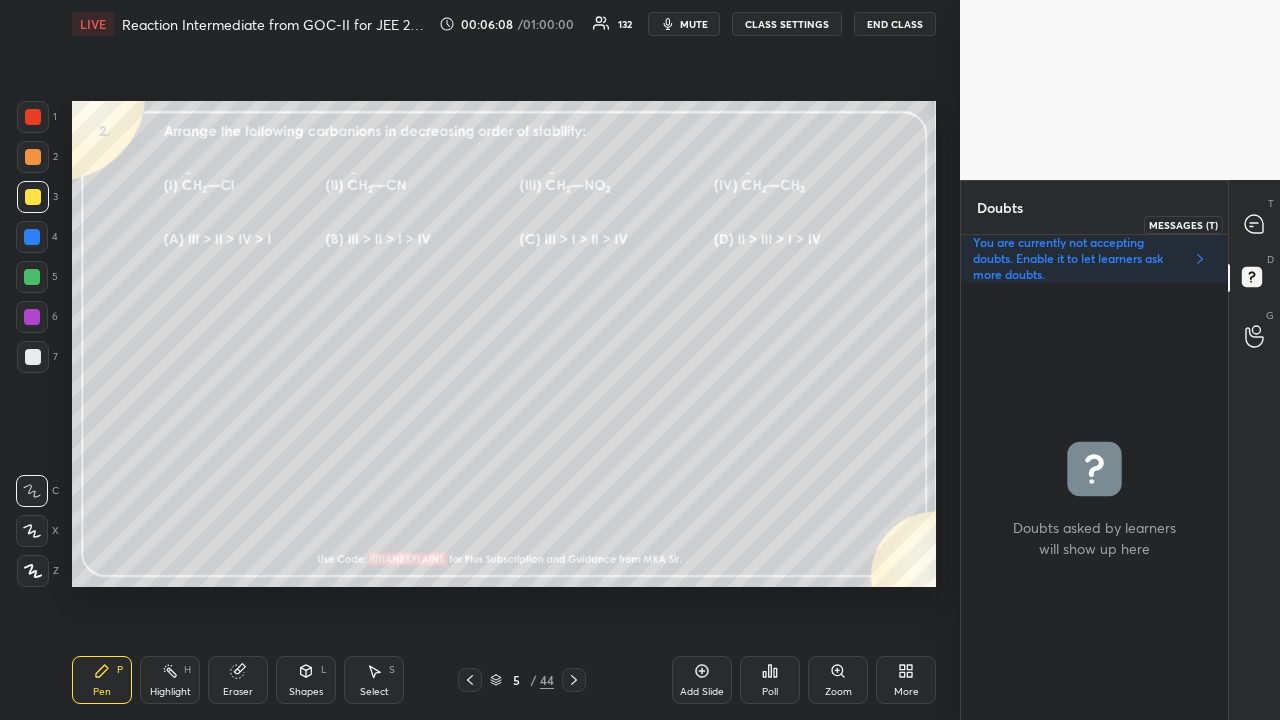 click 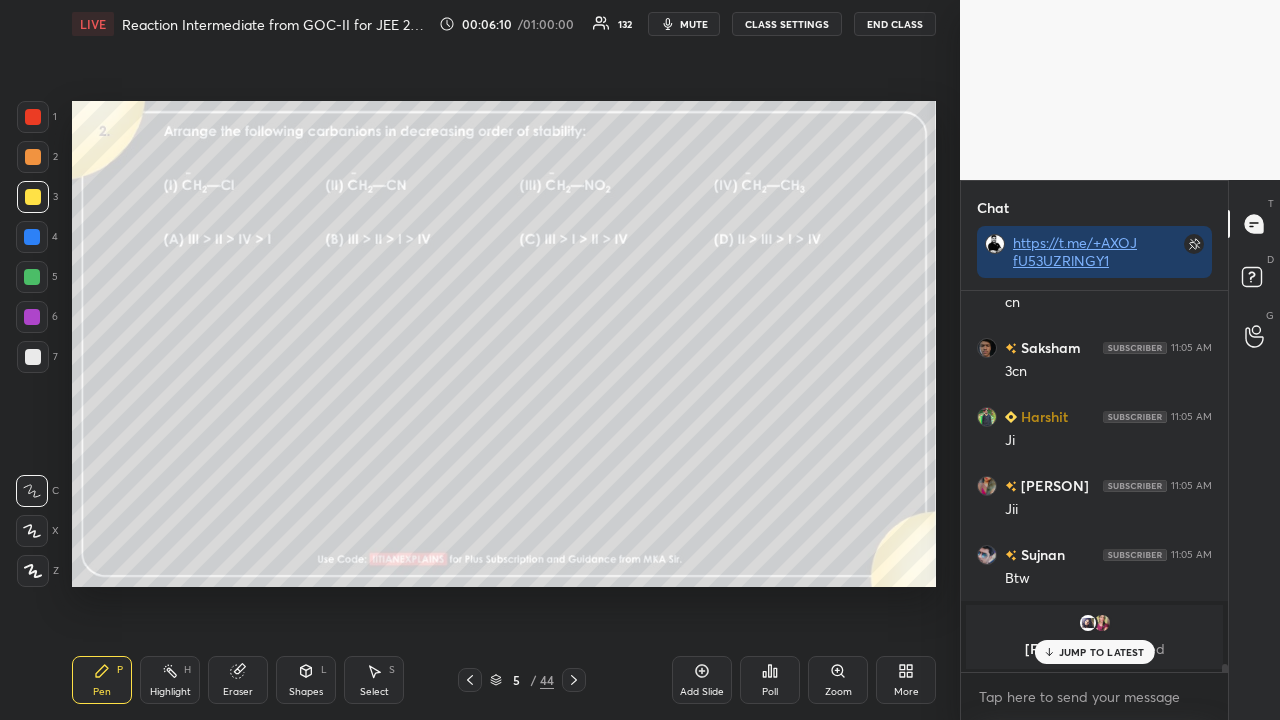 click on "[PERSON] 11:05 AM Cn [PERSON] 11:05 AM 3 cyano [PERSON]  joined [PERSON] 11:05 AM Cn [PERSON] 11:05 AM Cn [PERSON] 11:05 AM Cn [PERSON] 11:05 AM Cn [PERSON] 11:05 AM Cn [PERSON]  joined [PERSON] 11:05 AM cn [PERSON] 11:05 AM 3cn [PERSON] 11:05 AM Ji [PERSON] 11:05 AM Jii [PERSON] 11:05 AM Btw [PERSON], [PERSON]  joined JUMP TO LATEST" at bounding box center [1094, 481] 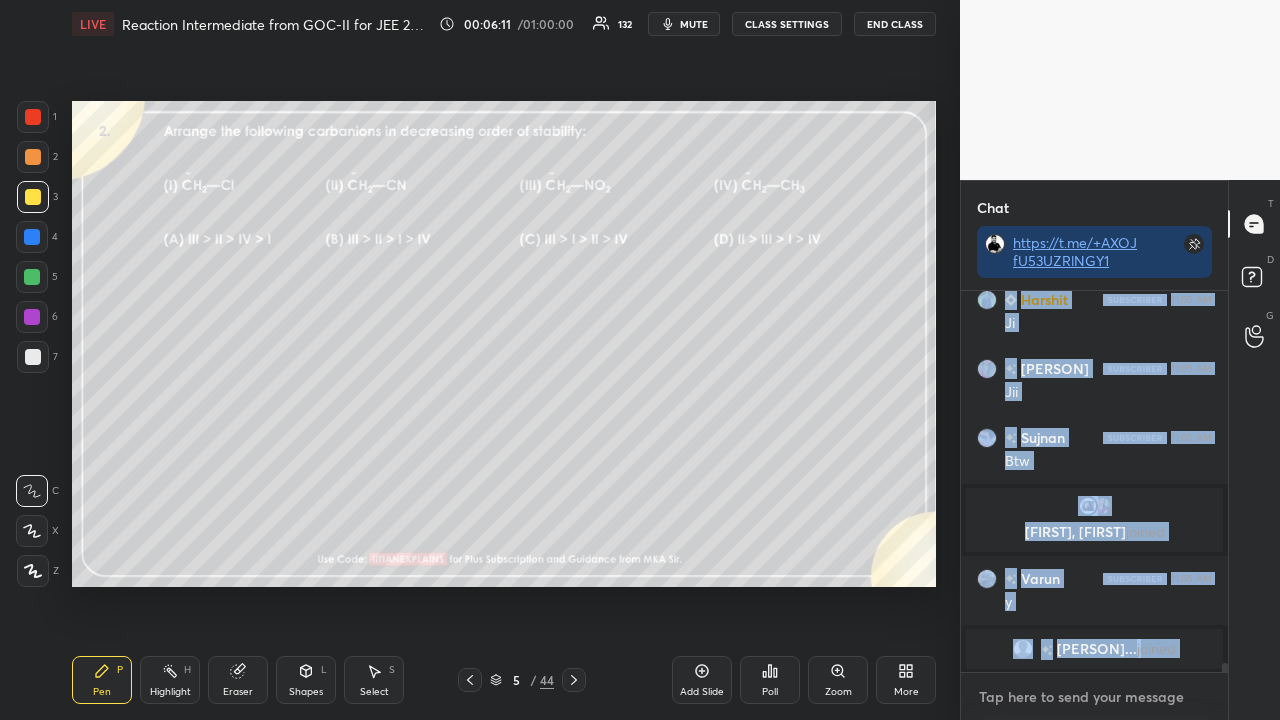 click at bounding box center (1094, 697) 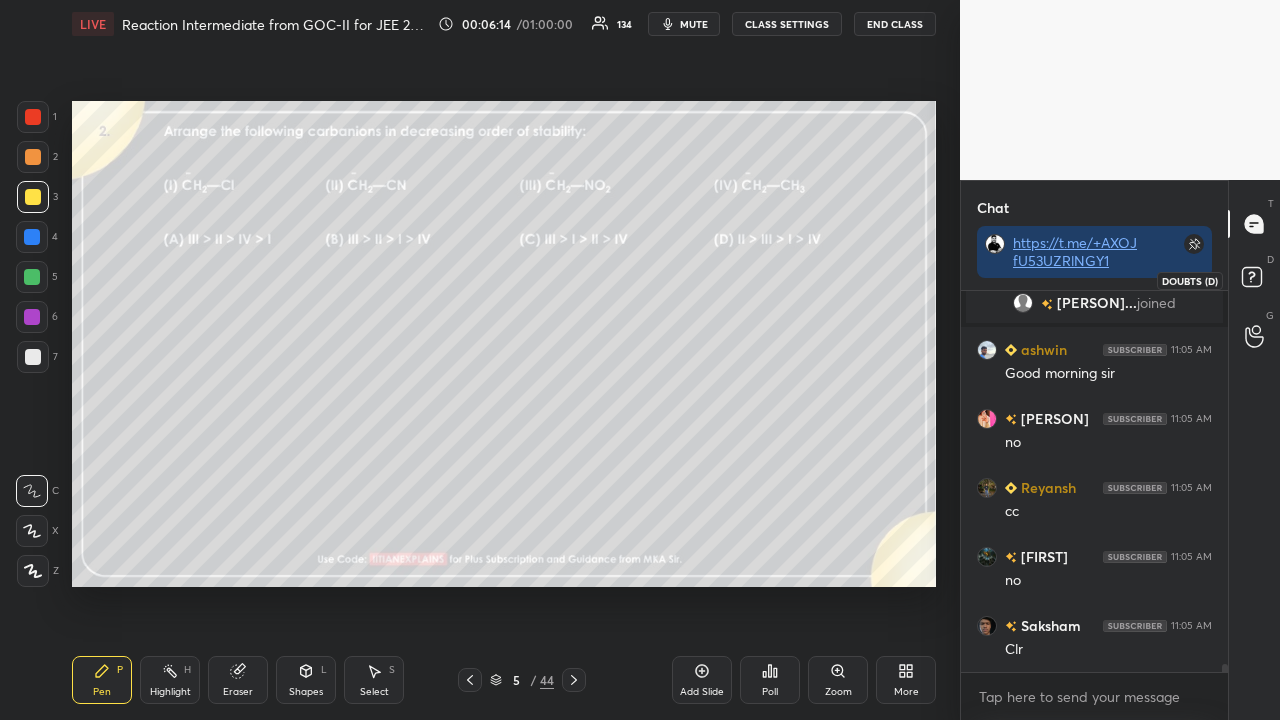 click 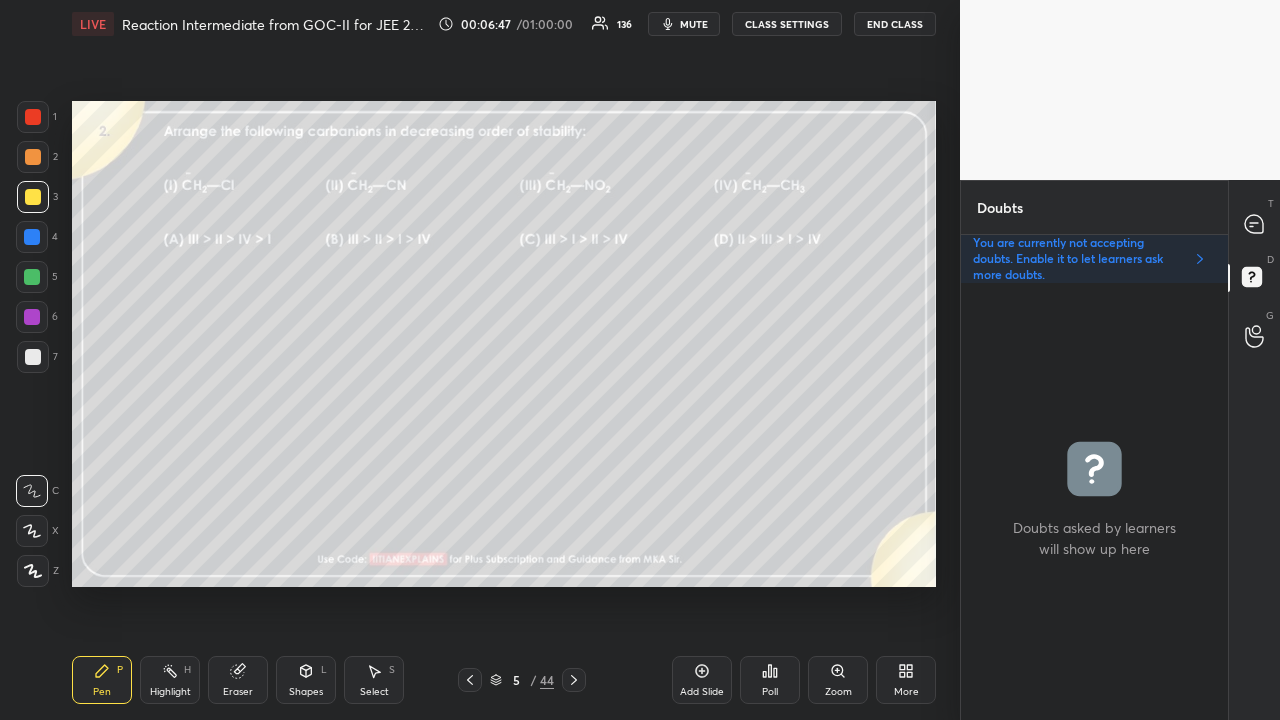 click 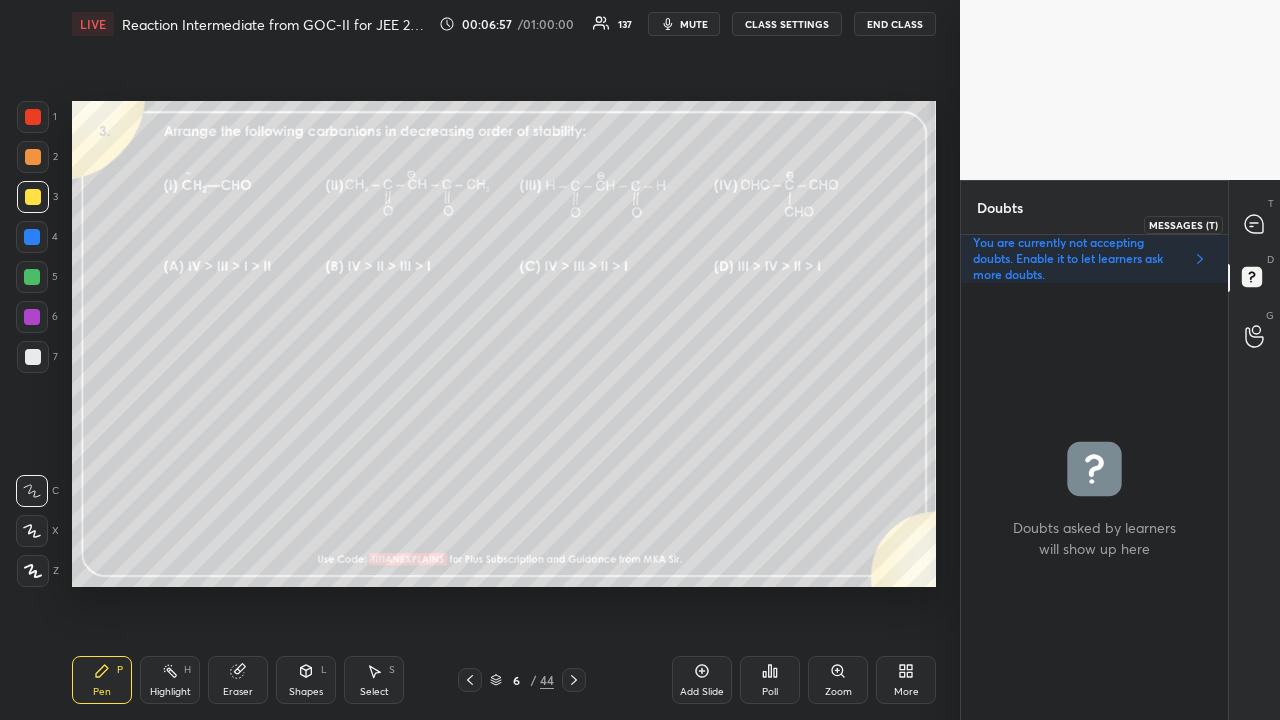 click 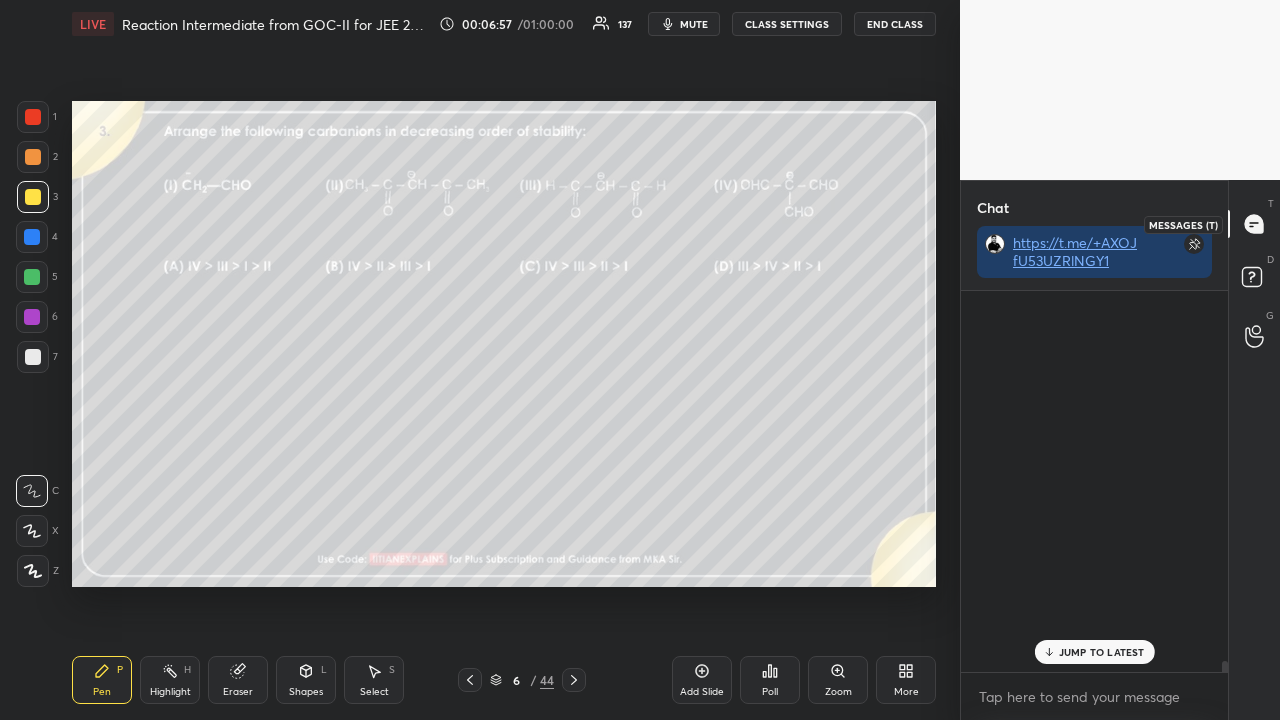 scroll, scrollTop: 18657, scrollLeft: 0, axis: vertical 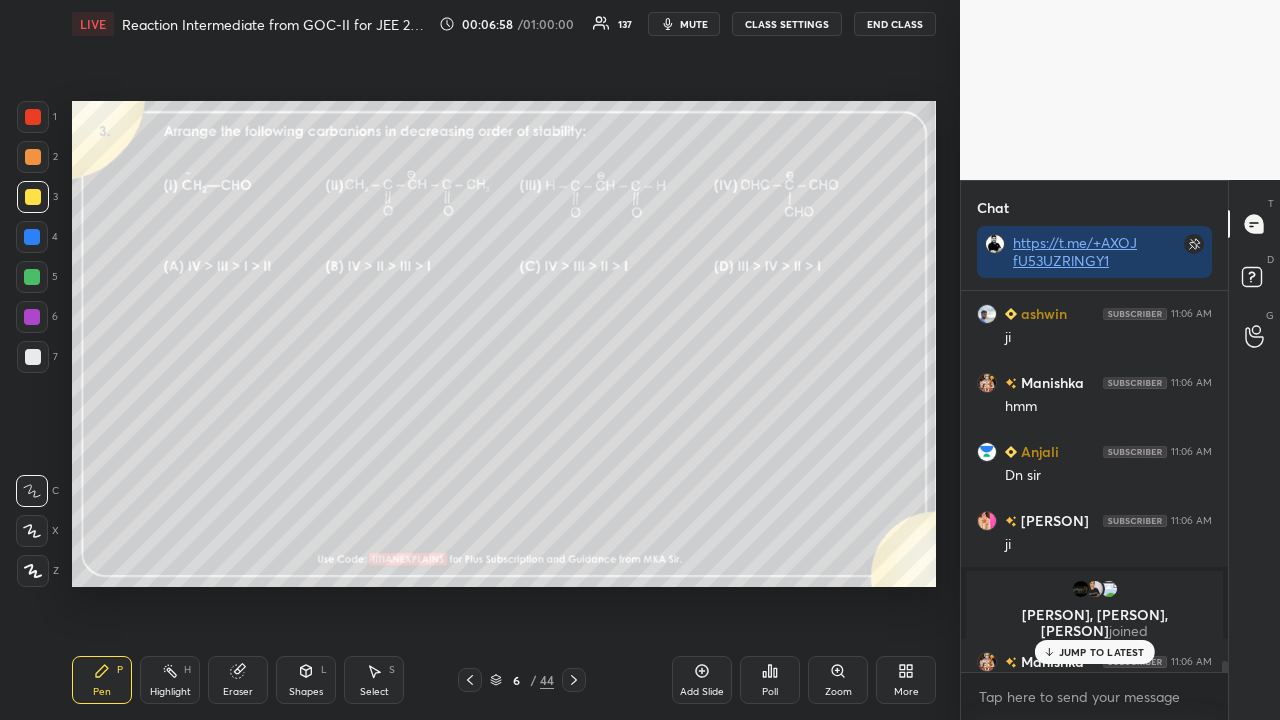 click on "JUMP TO LATEST" at bounding box center (1102, 652) 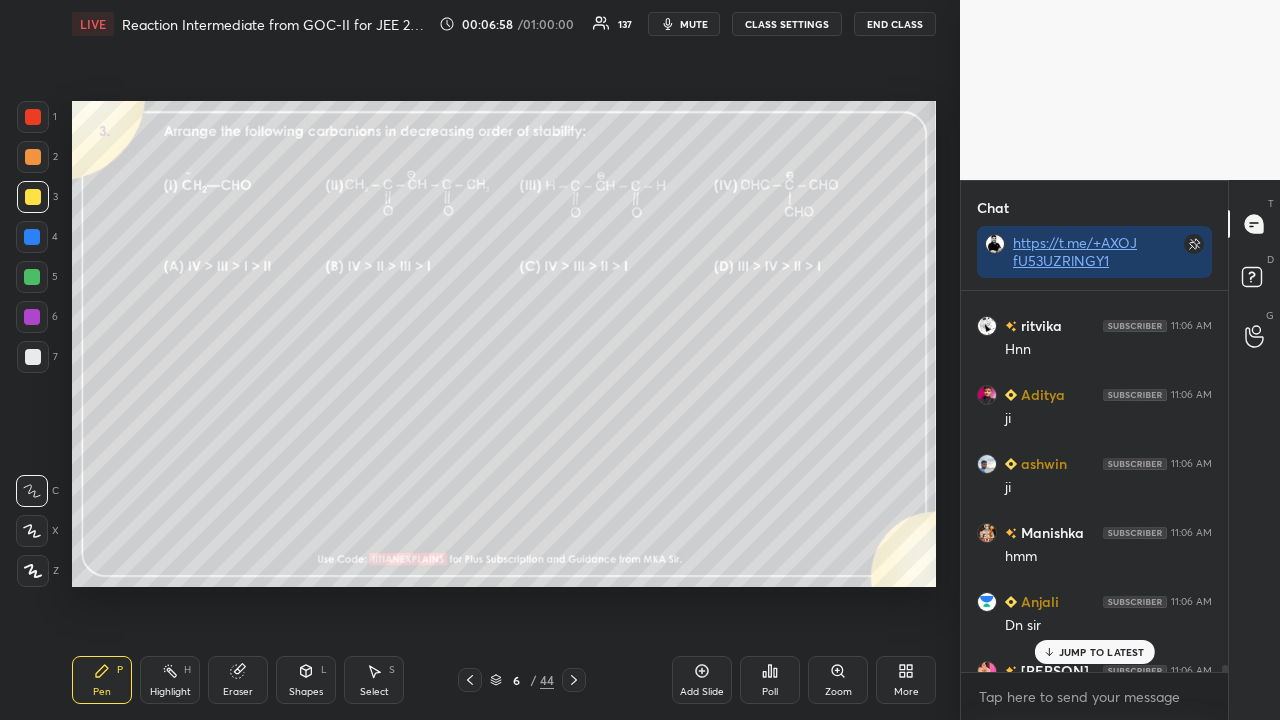 scroll, scrollTop: 18998, scrollLeft: 0, axis: vertical 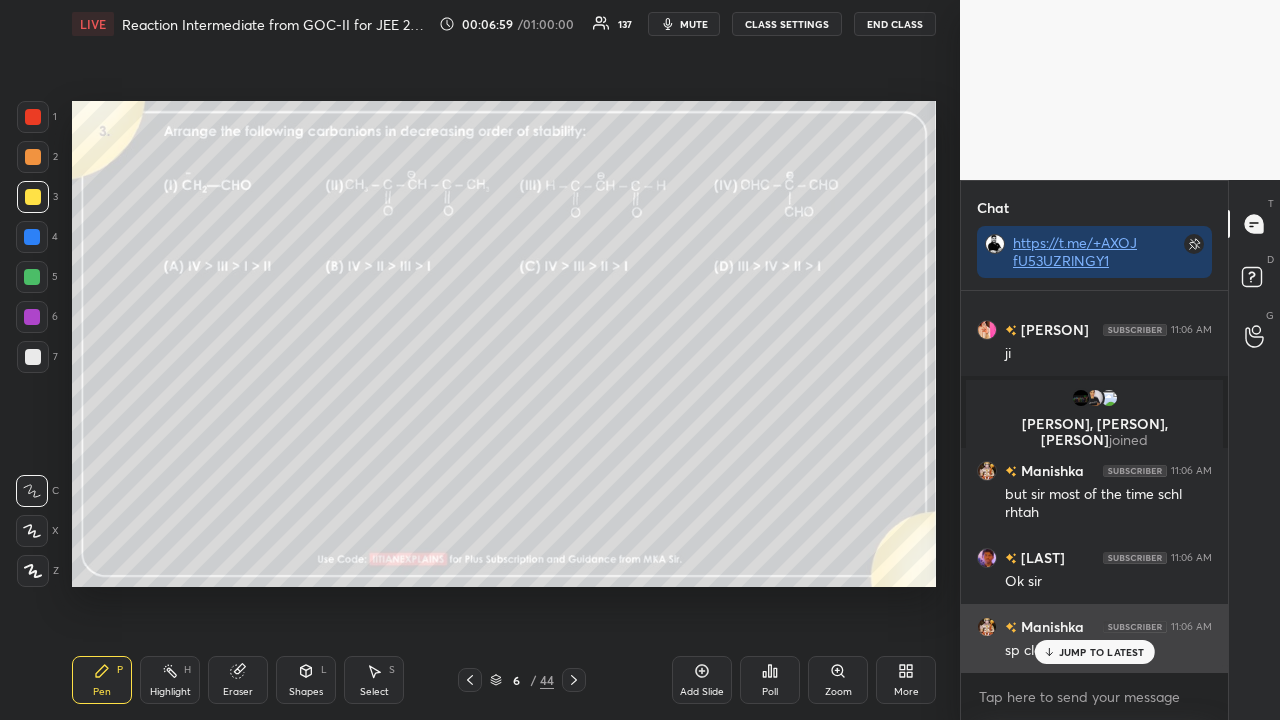click on "JUMP TO LATEST" at bounding box center (1102, 652) 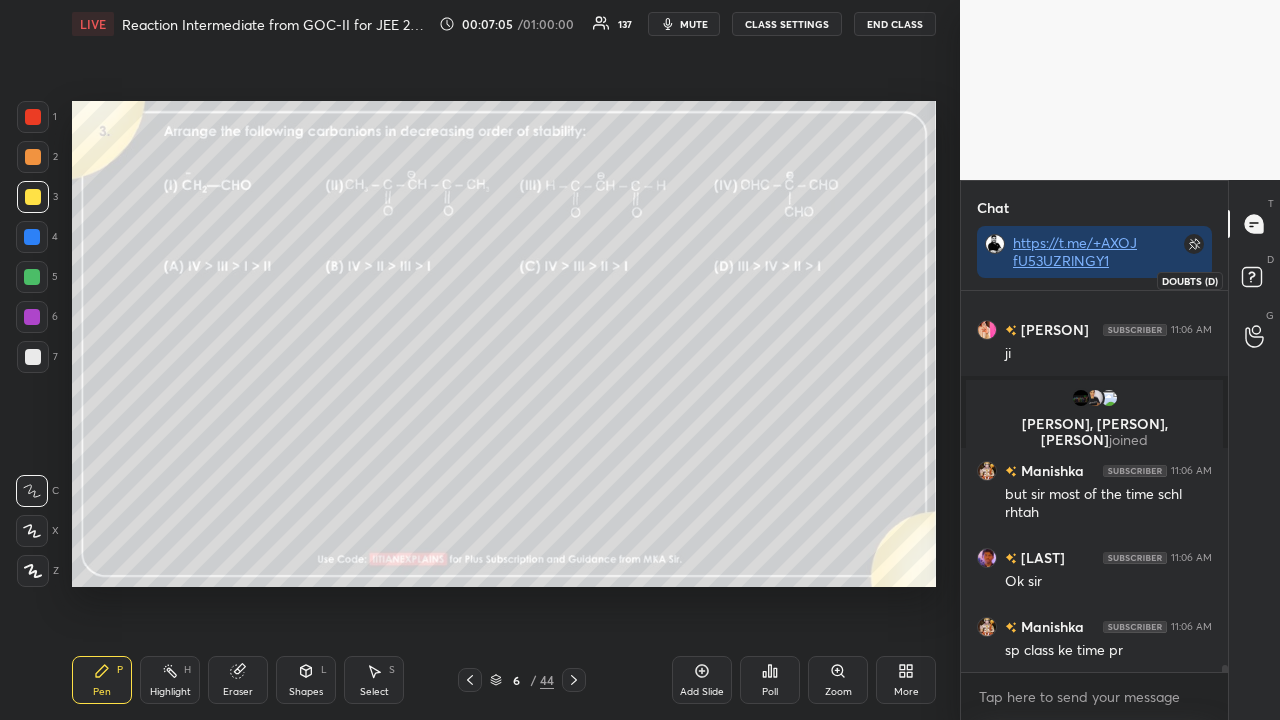 click 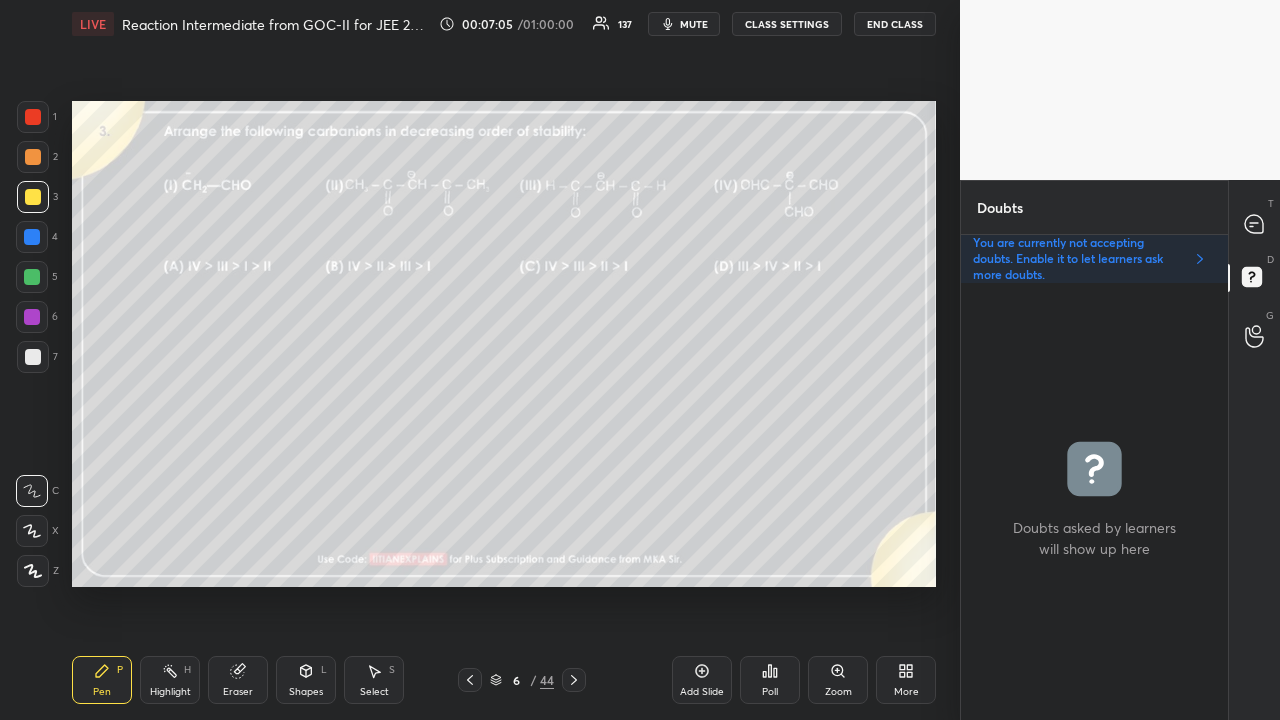scroll, scrollTop: 6, scrollLeft: 6, axis: both 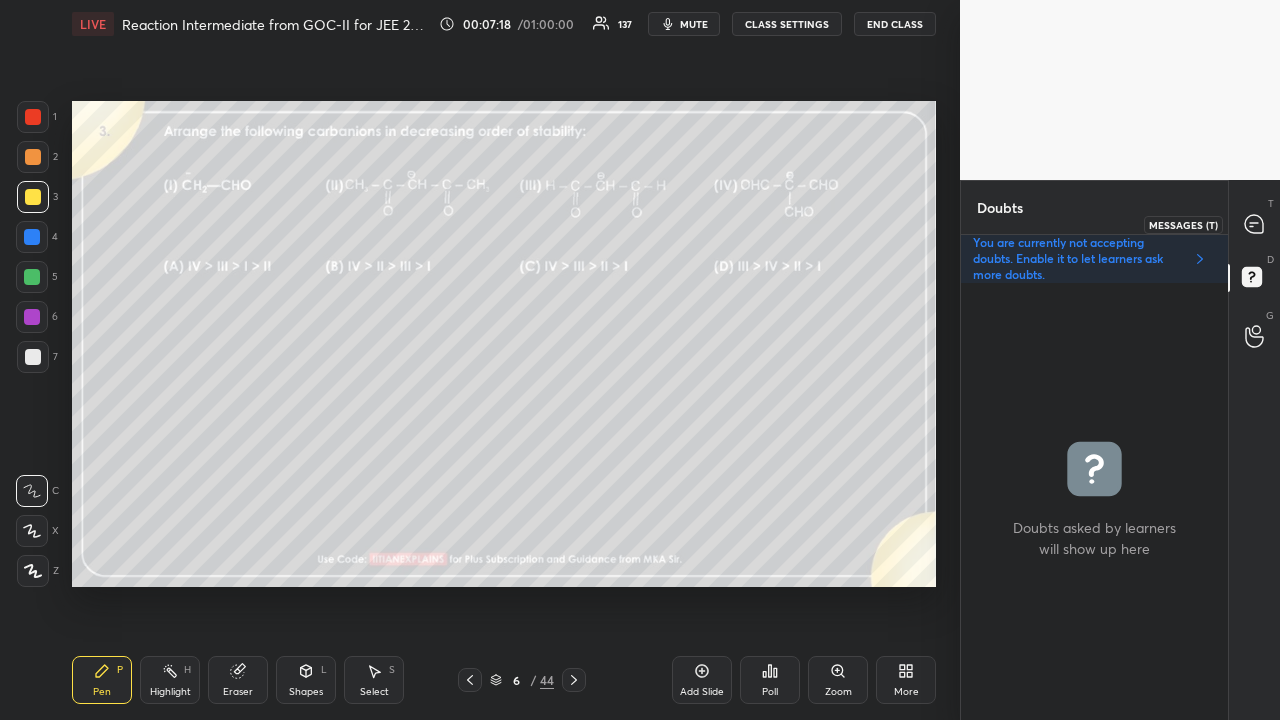 click 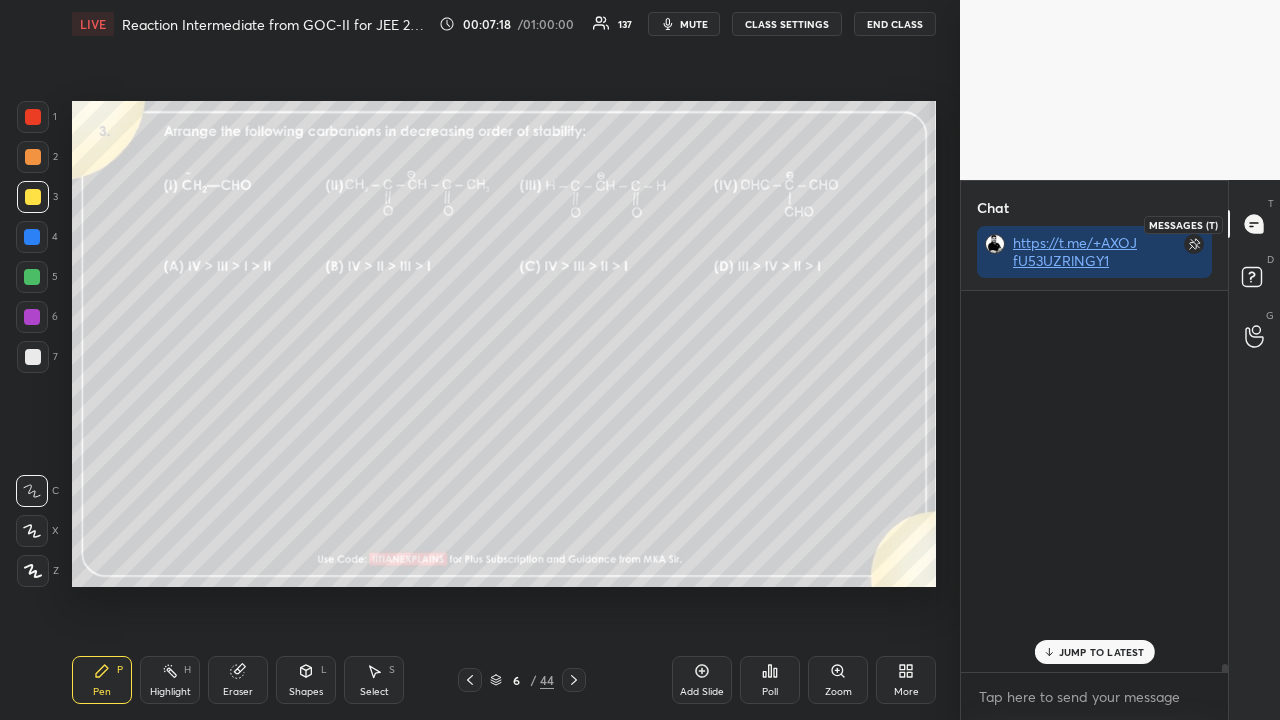 scroll, scrollTop: 19049, scrollLeft: 0, axis: vertical 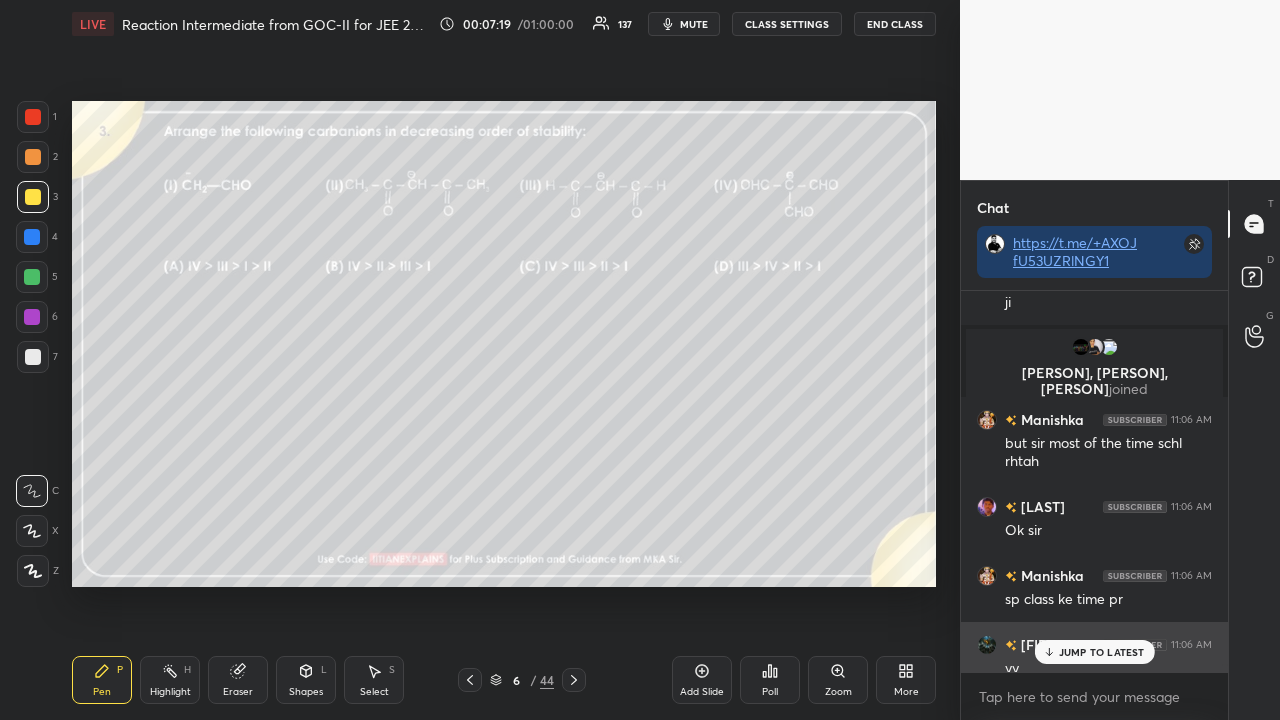 click on "JUMP TO LATEST" at bounding box center (1094, 652) 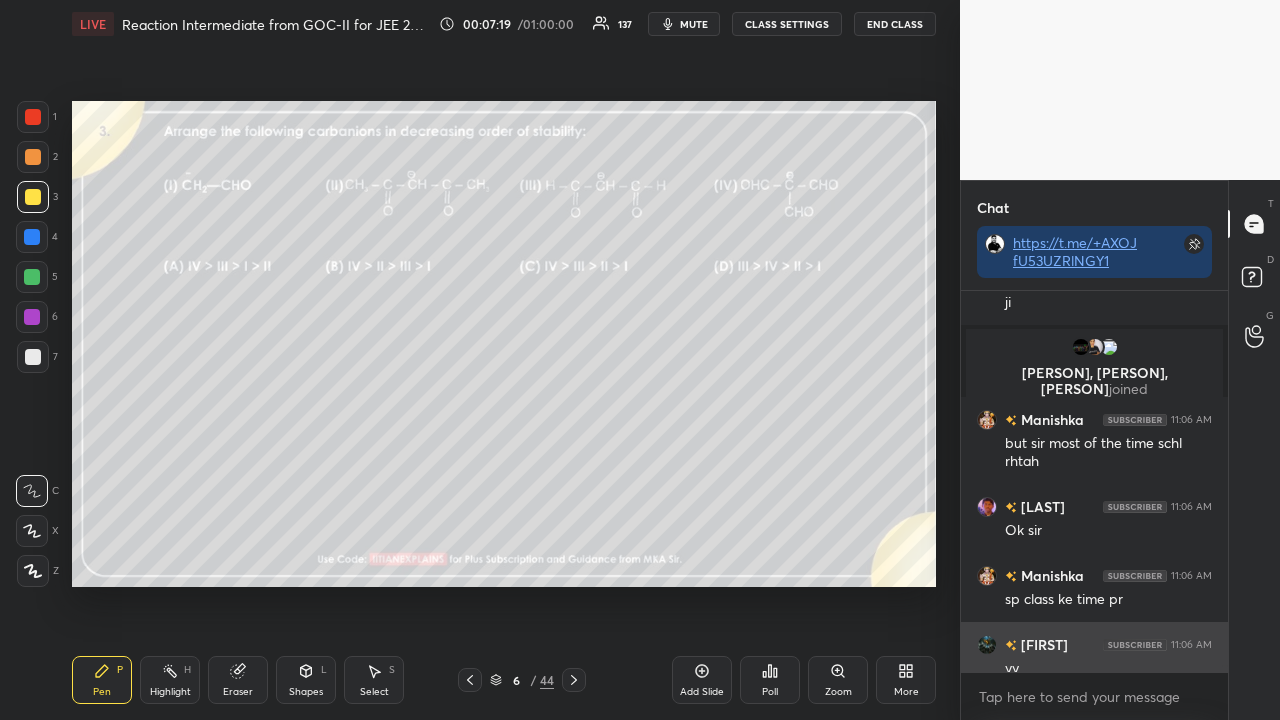 scroll, scrollTop: 19068, scrollLeft: 0, axis: vertical 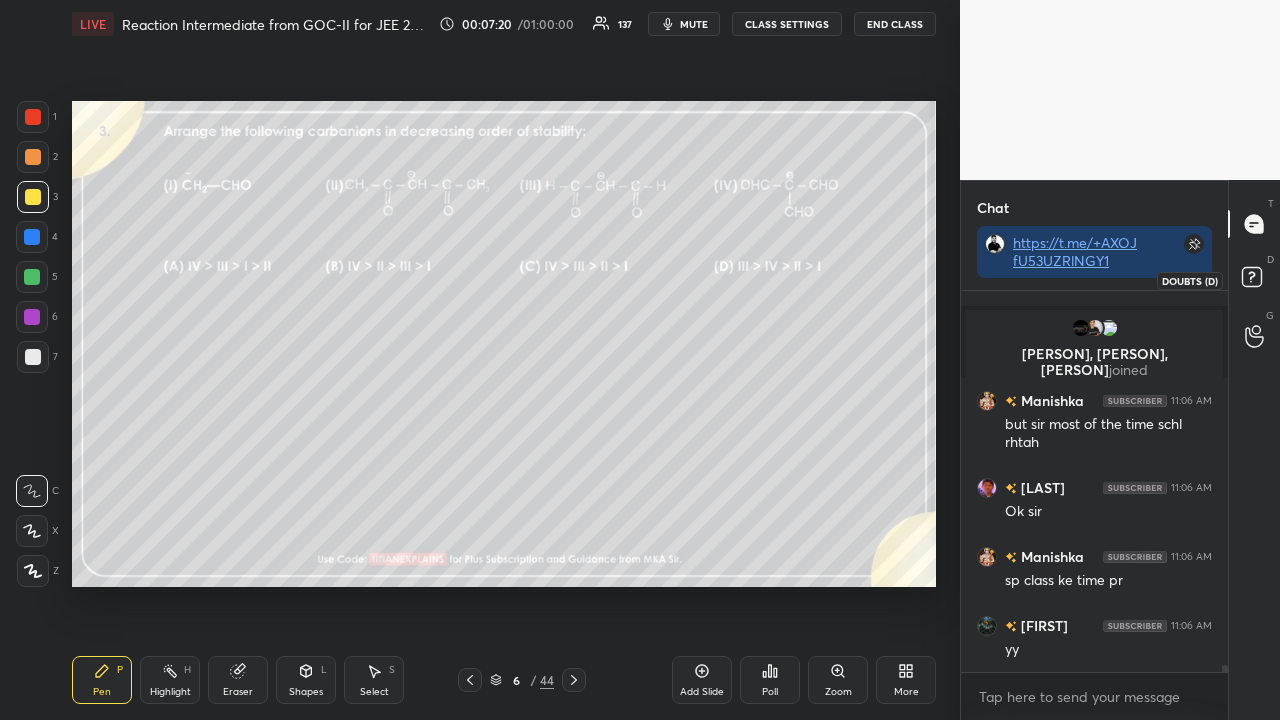 click 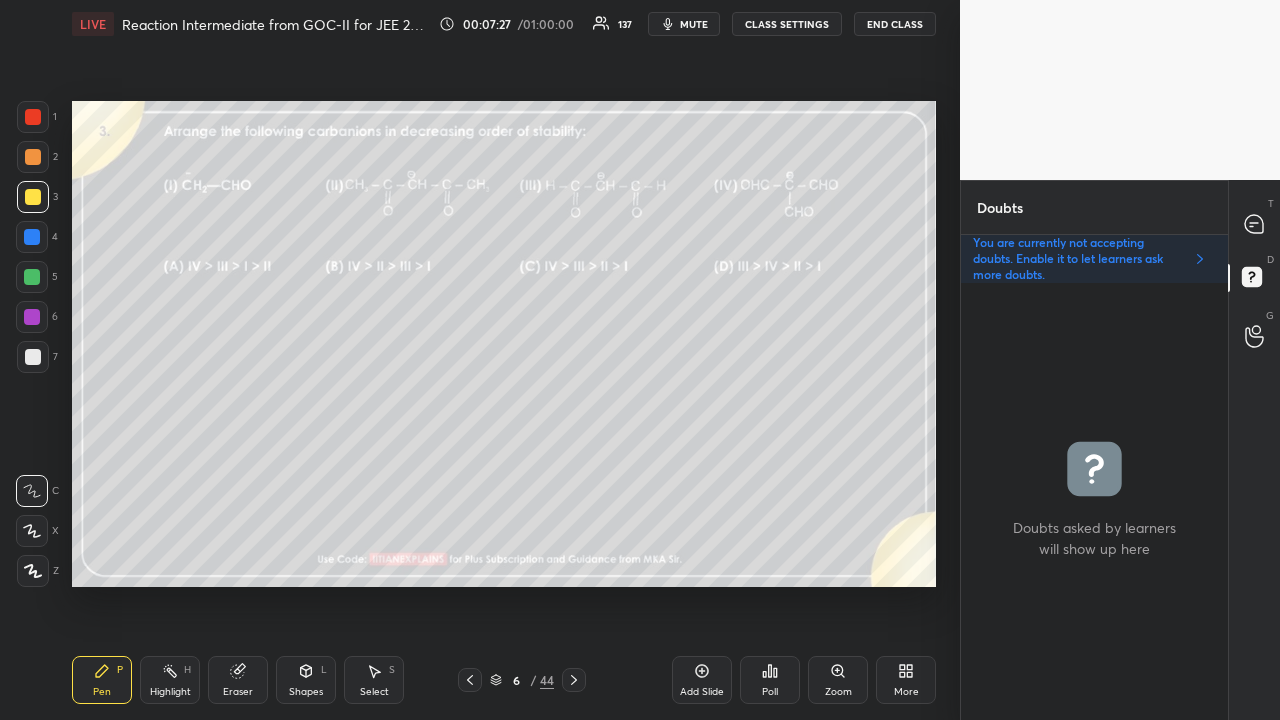 click on "Poll" at bounding box center (770, 680) 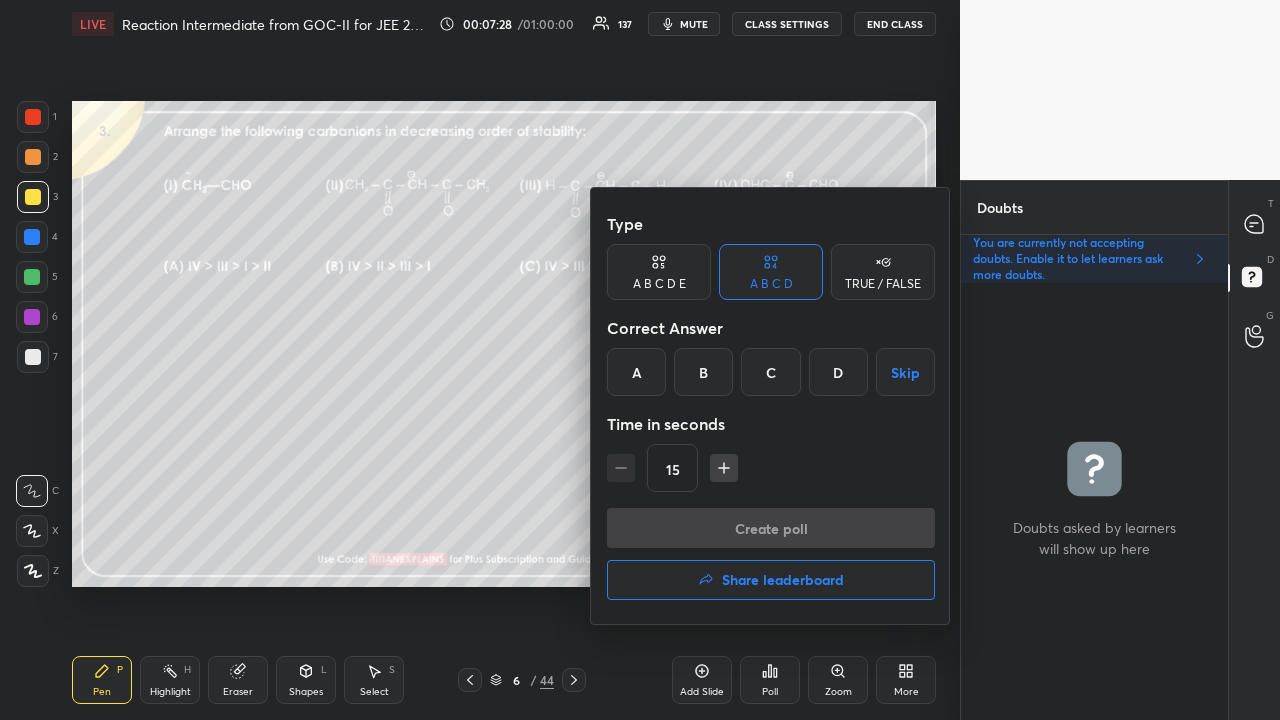 click on "C" at bounding box center (770, 372) 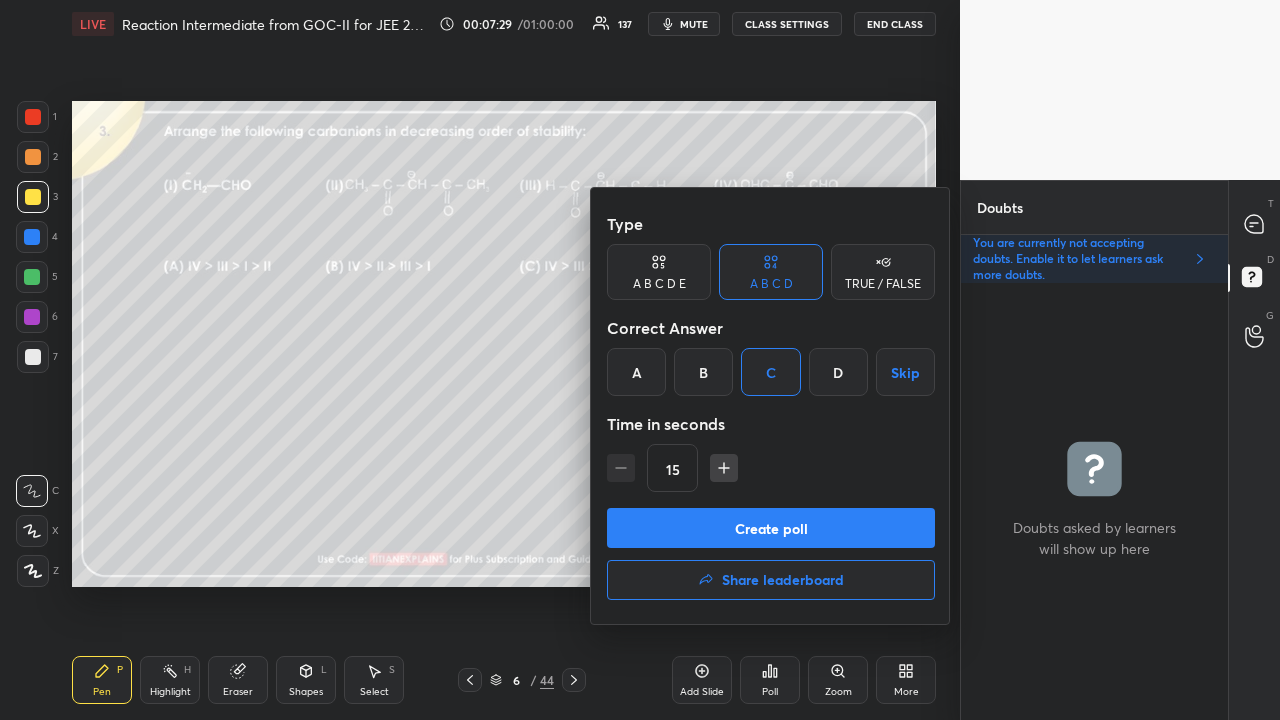 drag, startPoint x: 710, startPoint y: 535, endPoint x: 682, endPoint y: 547, distance: 30.463093 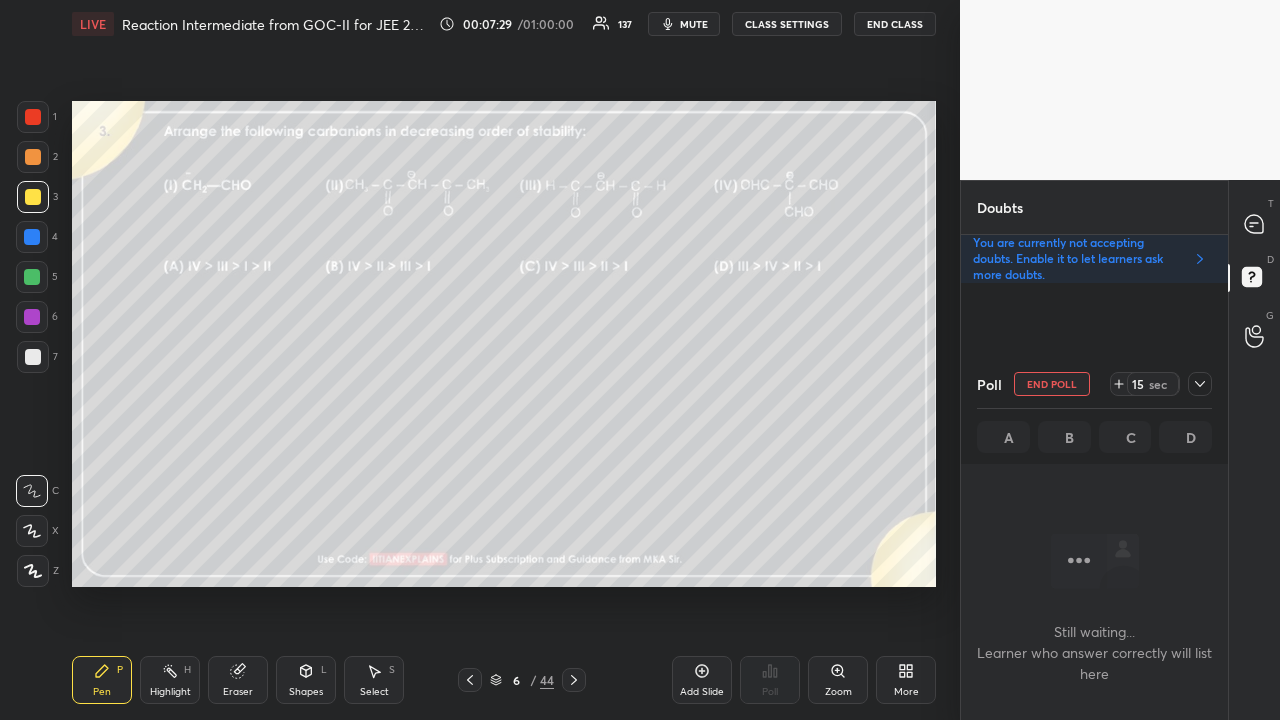 scroll, scrollTop: 388, scrollLeft: 261, axis: both 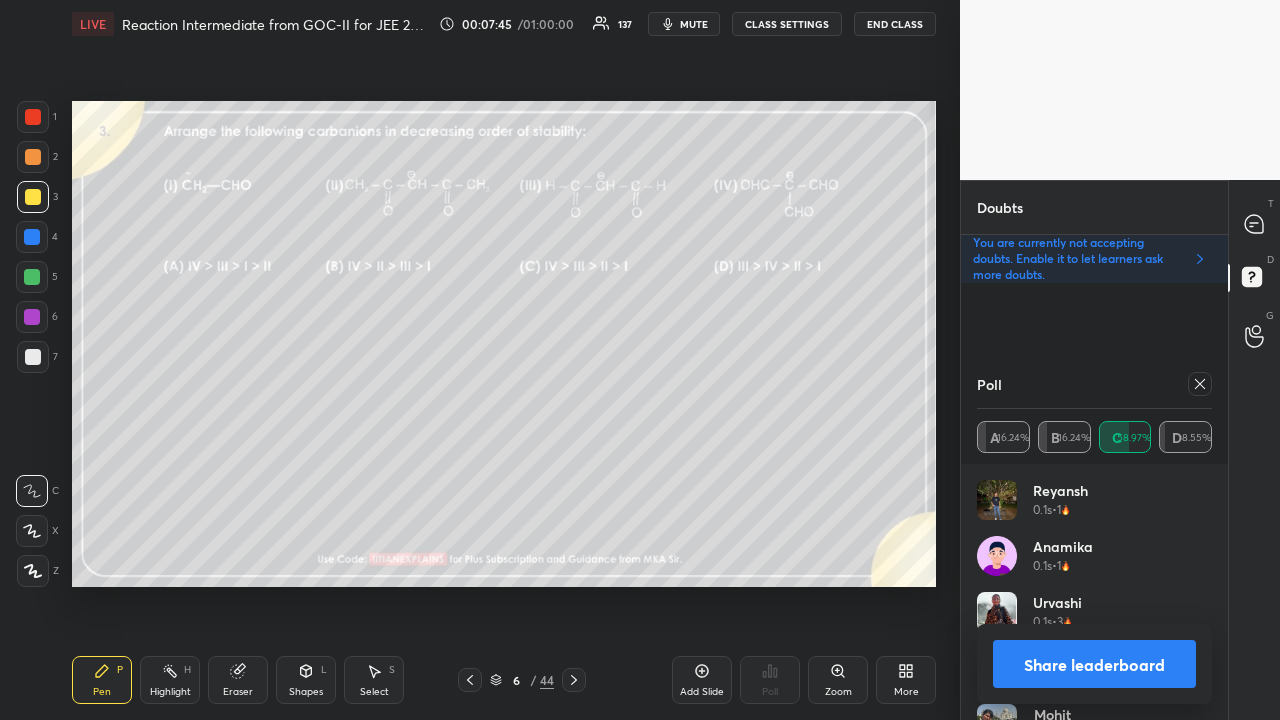 click at bounding box center (1200, 384) 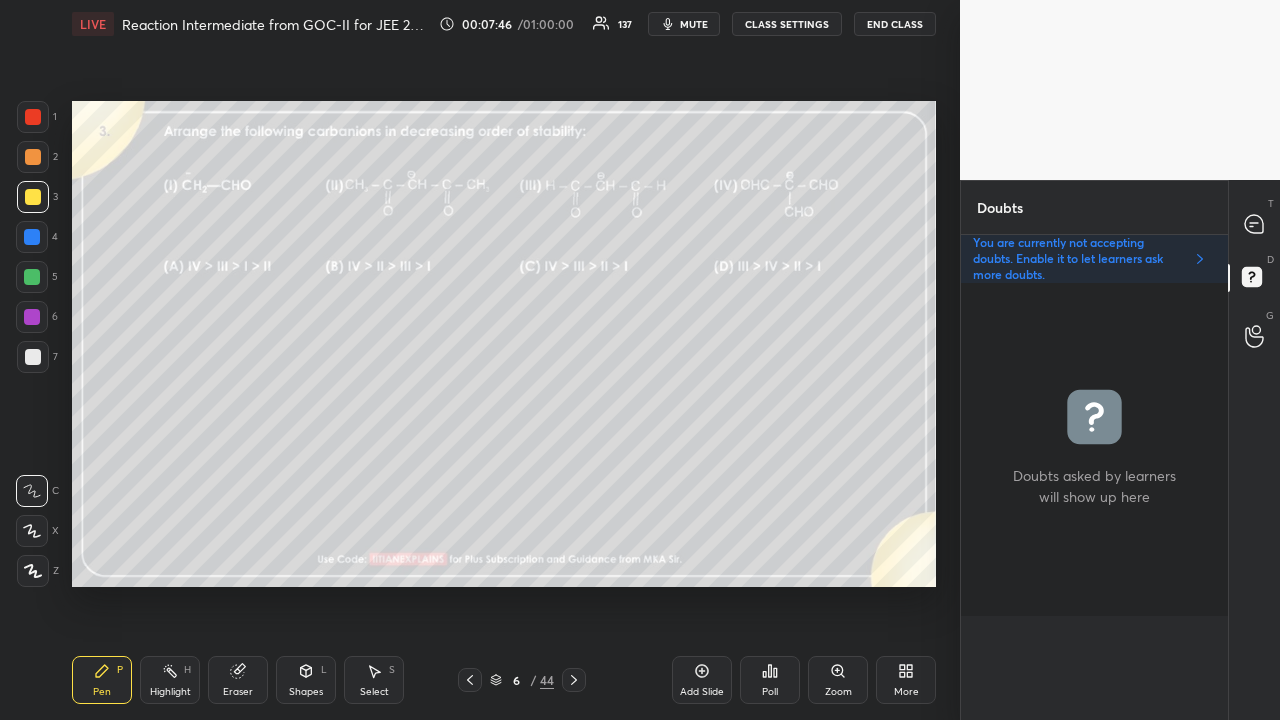 scroll, scrollTop: 0, scrollLeft: 0, axis: both 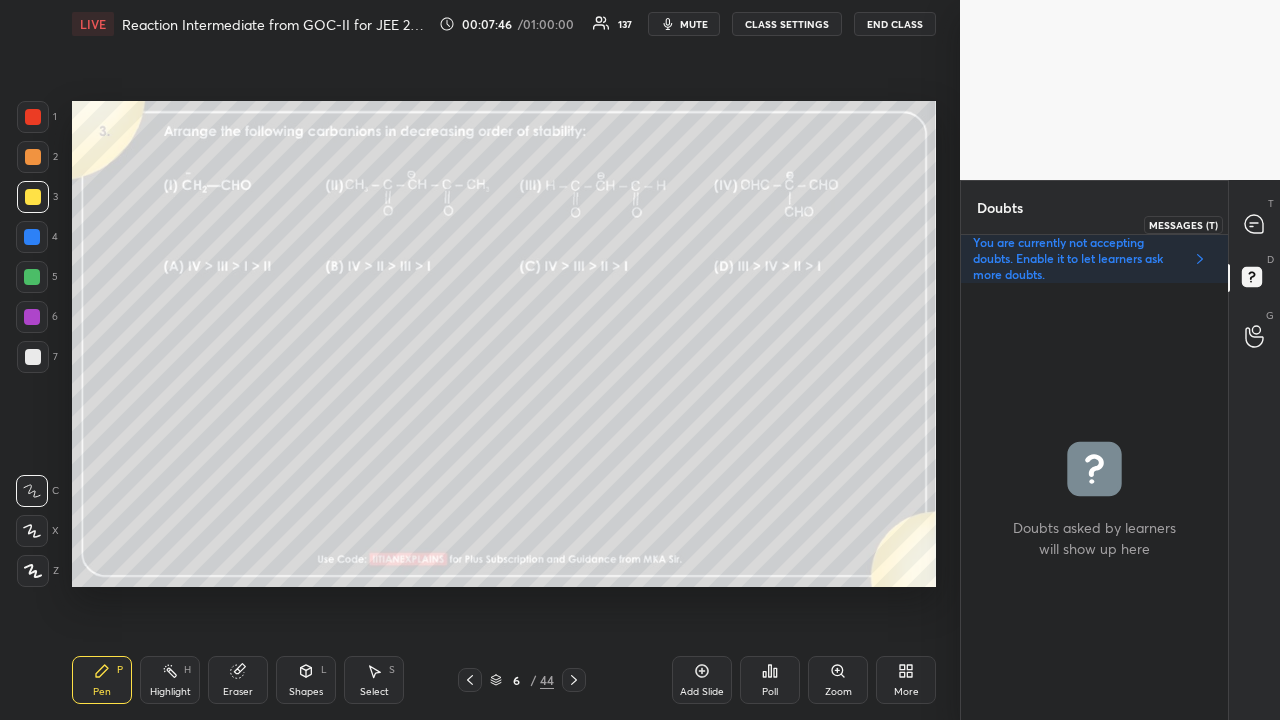 click 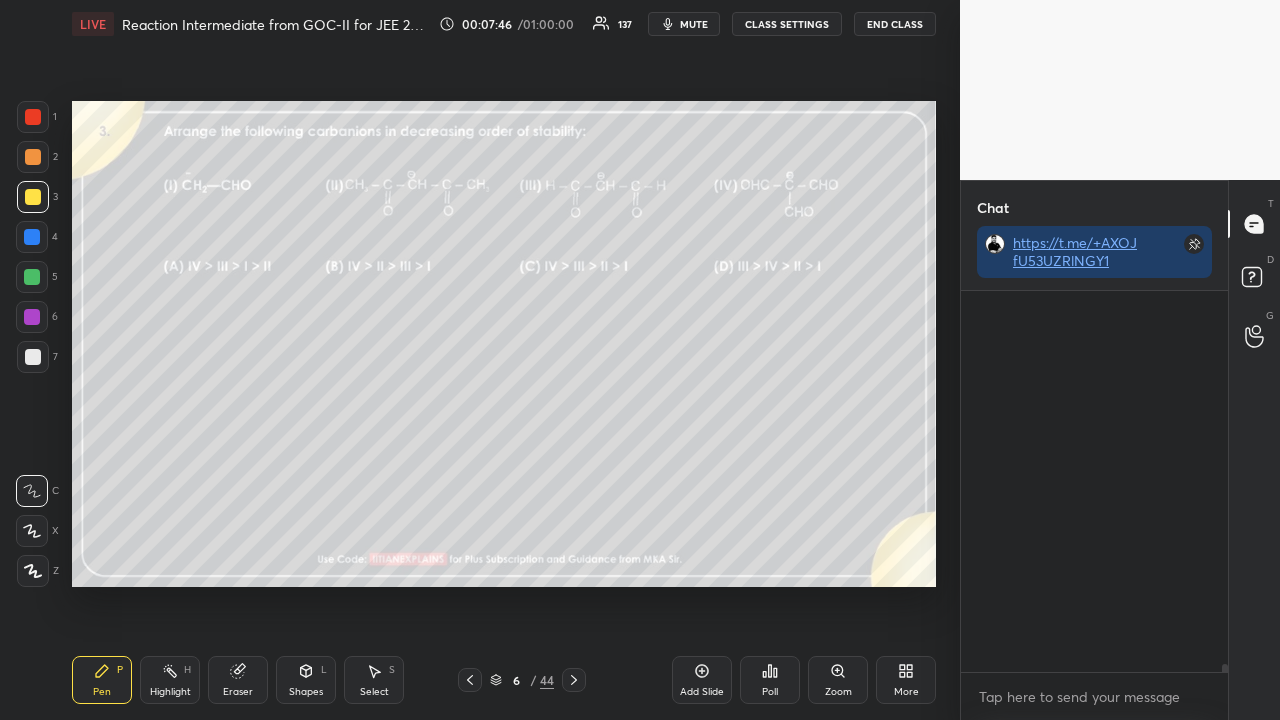 scroll, scrollTop: 423, scrollLeft: 261, axis: both 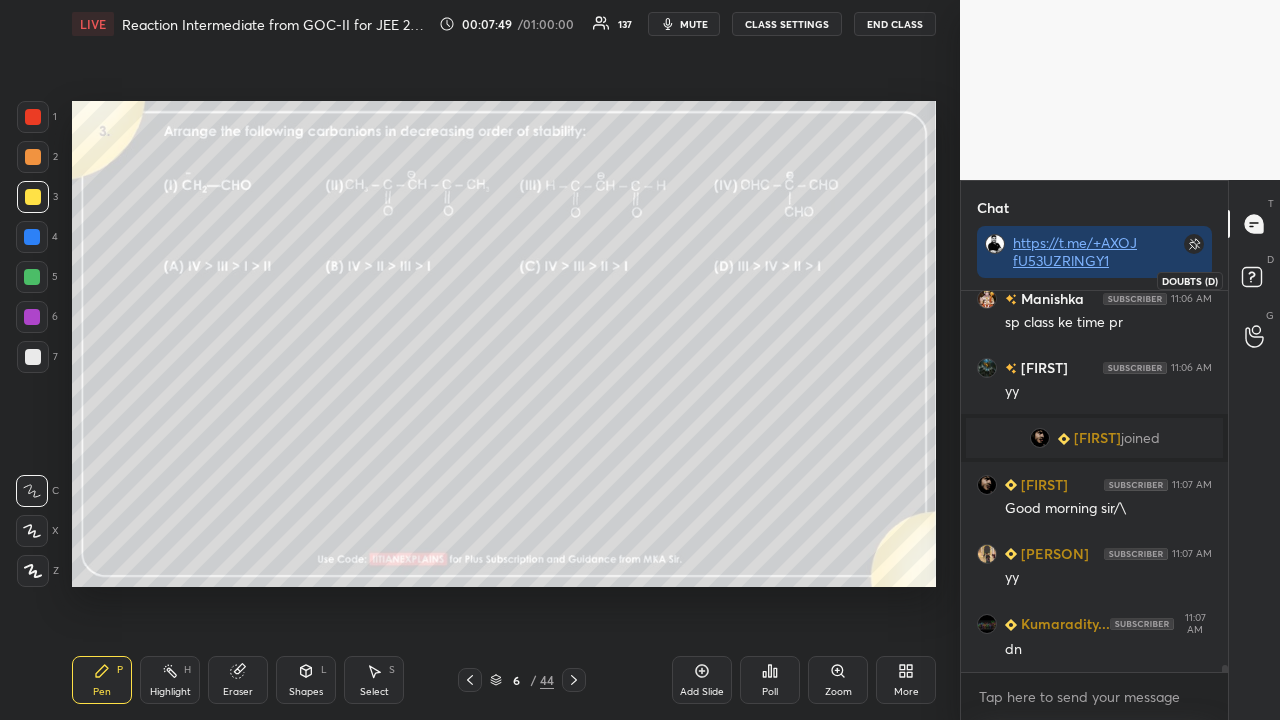 click 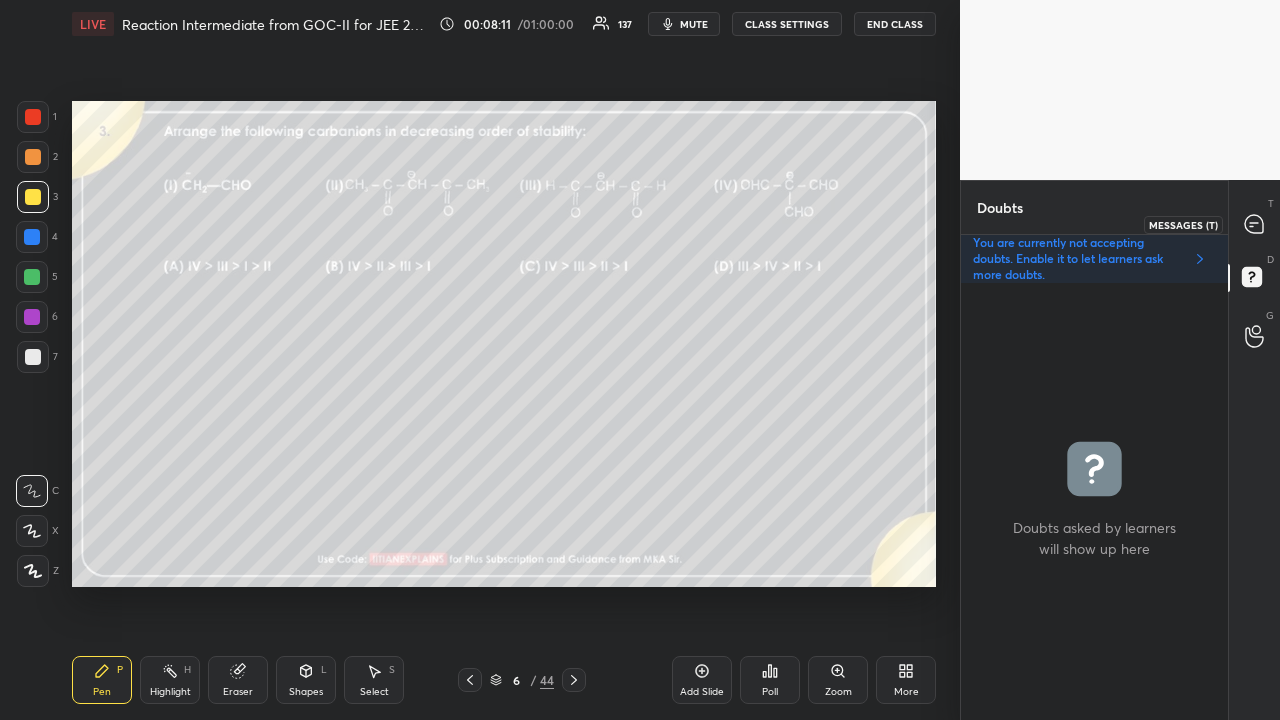 click 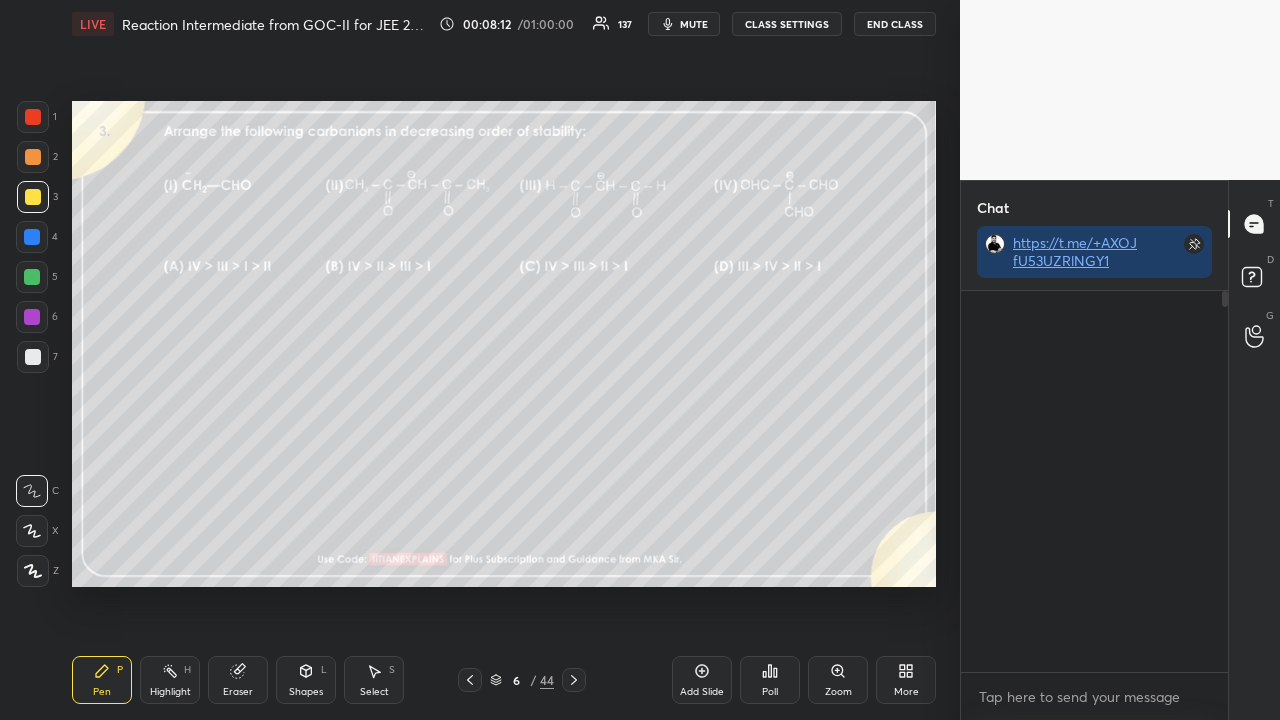 scroll, scrollTop: 423, scrollLeft: 261, axis: both 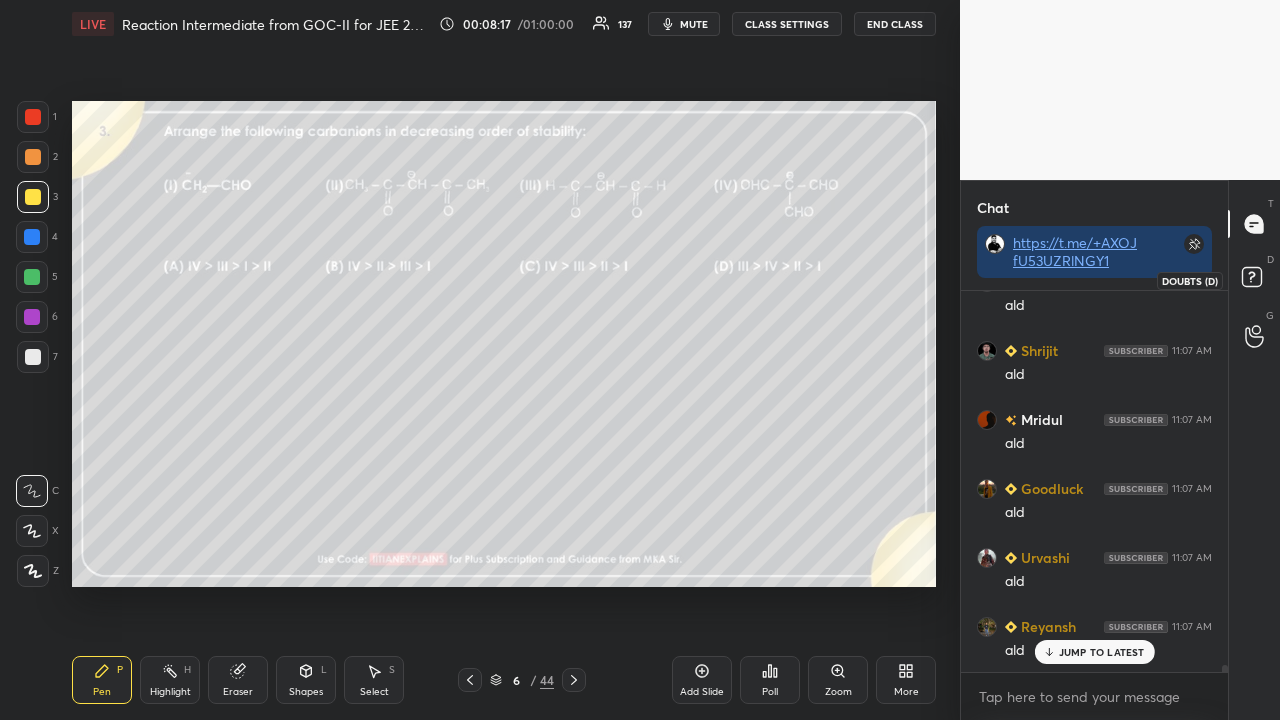 click 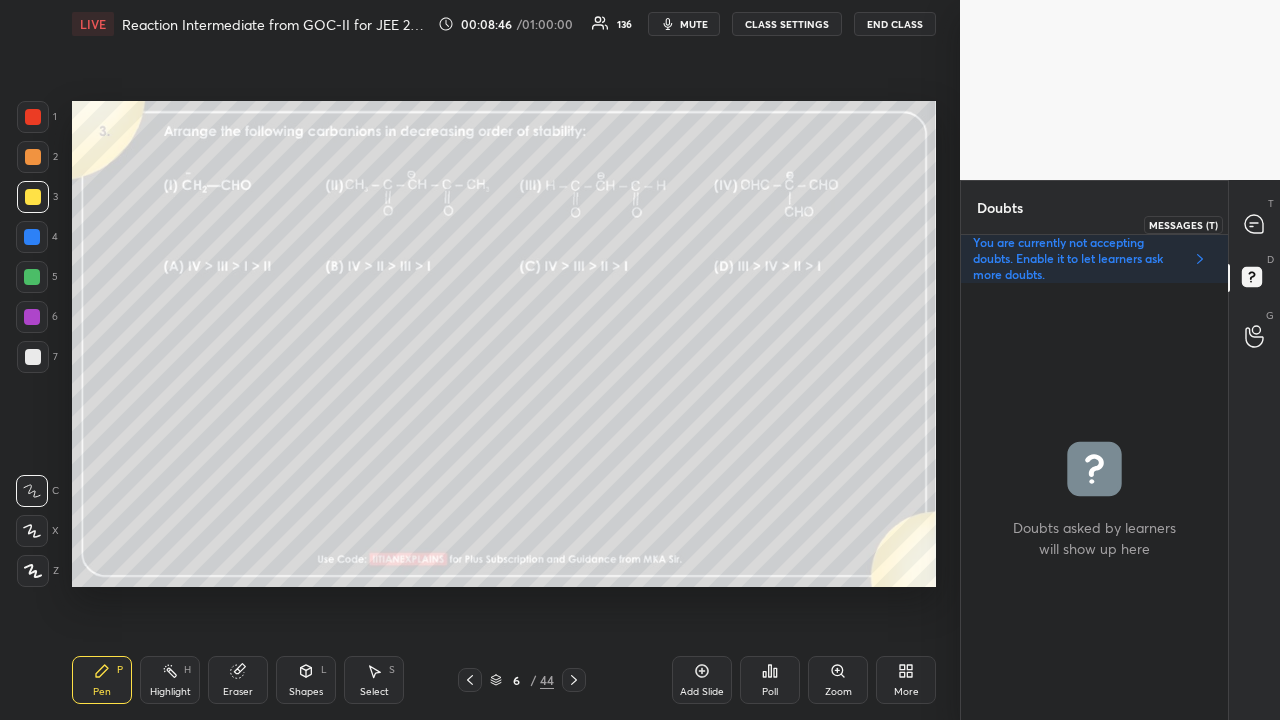 click 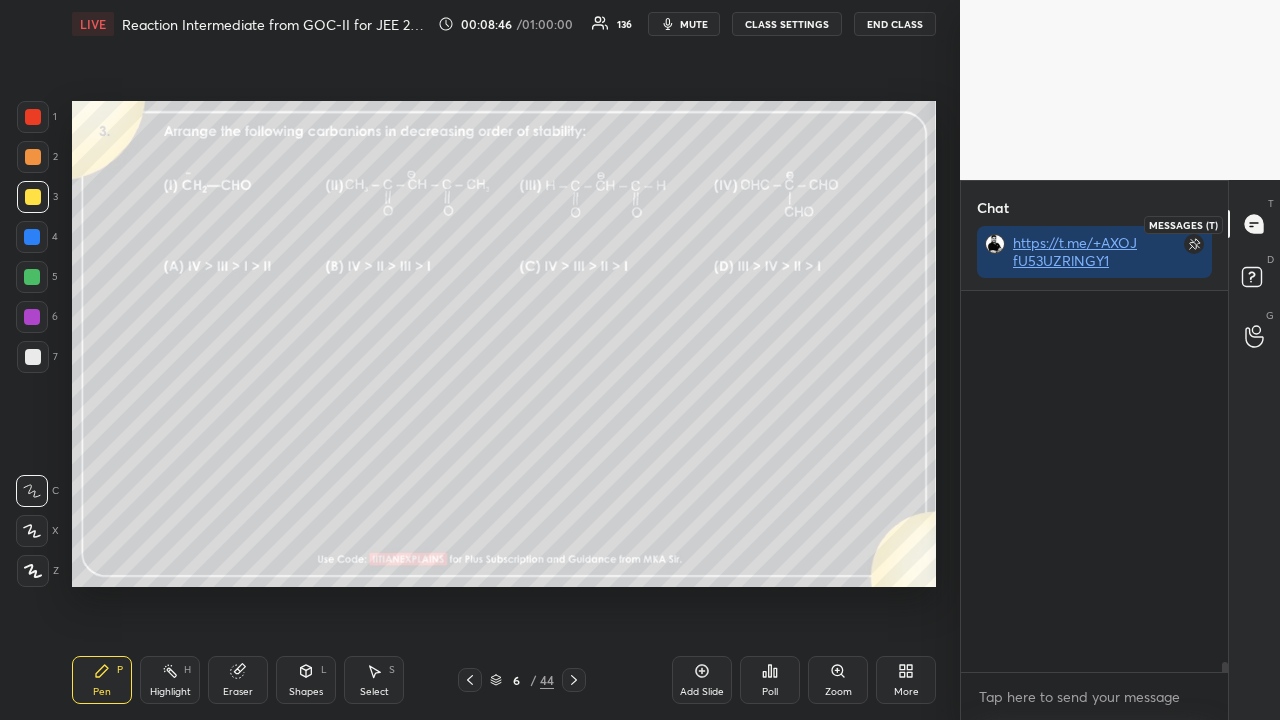 scroll, scrollTop: 20828, scrollLeft: 0, axis: vertical 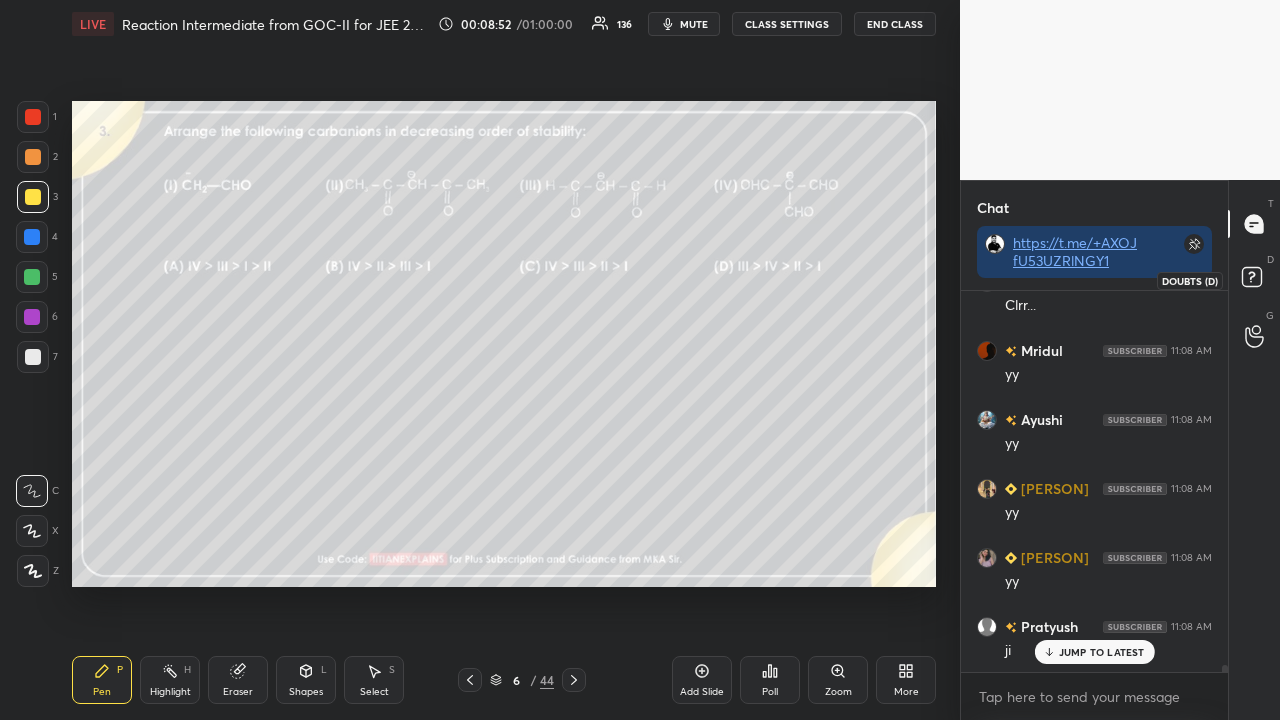click 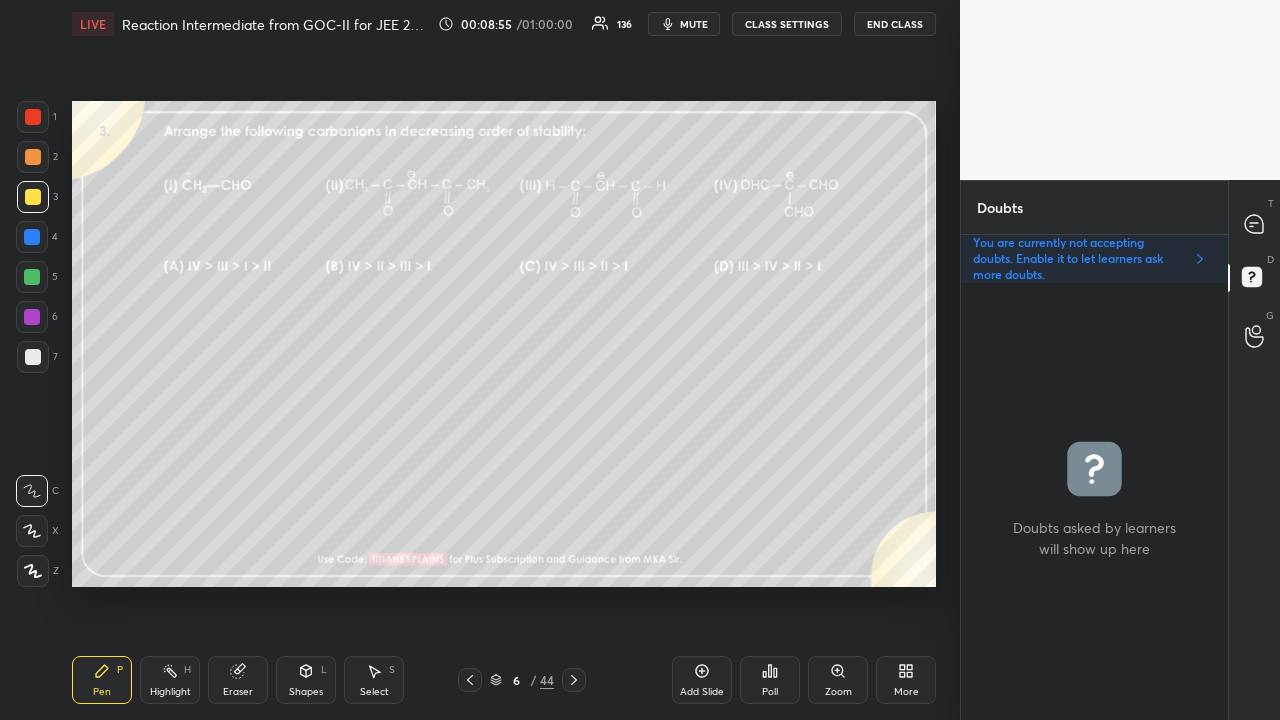 click 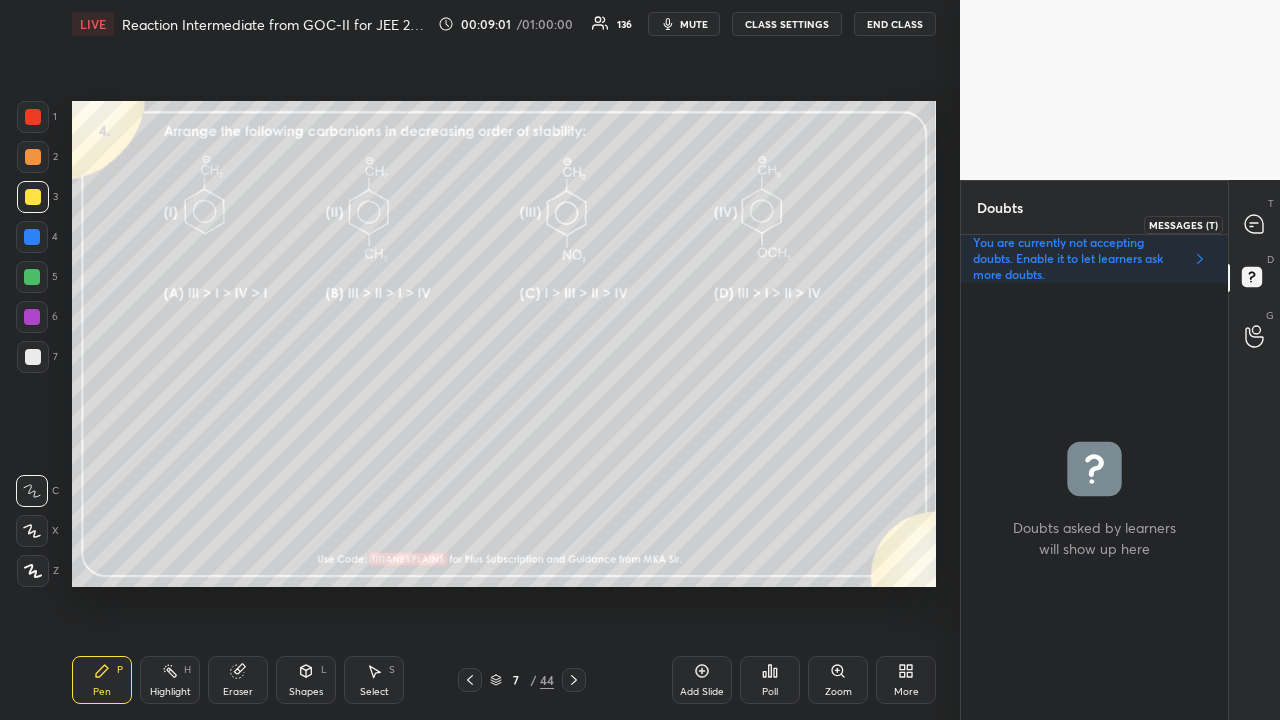 click 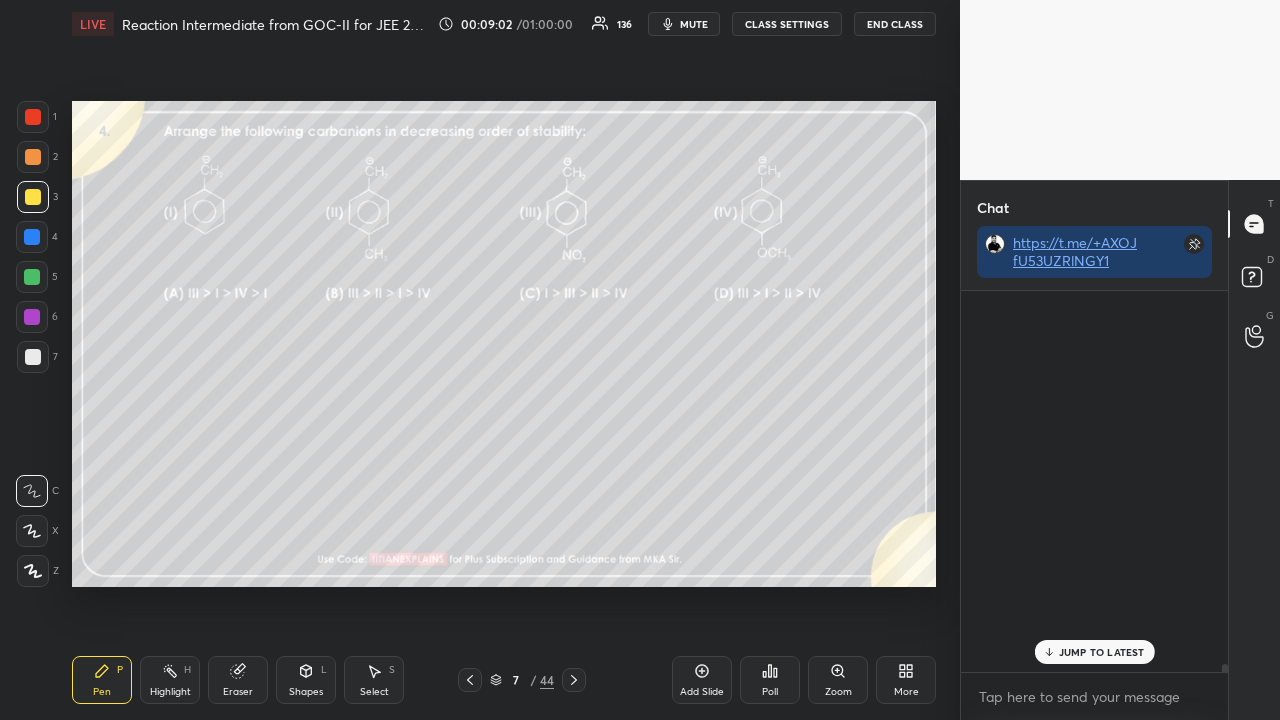 scroll, scrollTop: 21715, scrollLeft: 0, axis: vertical 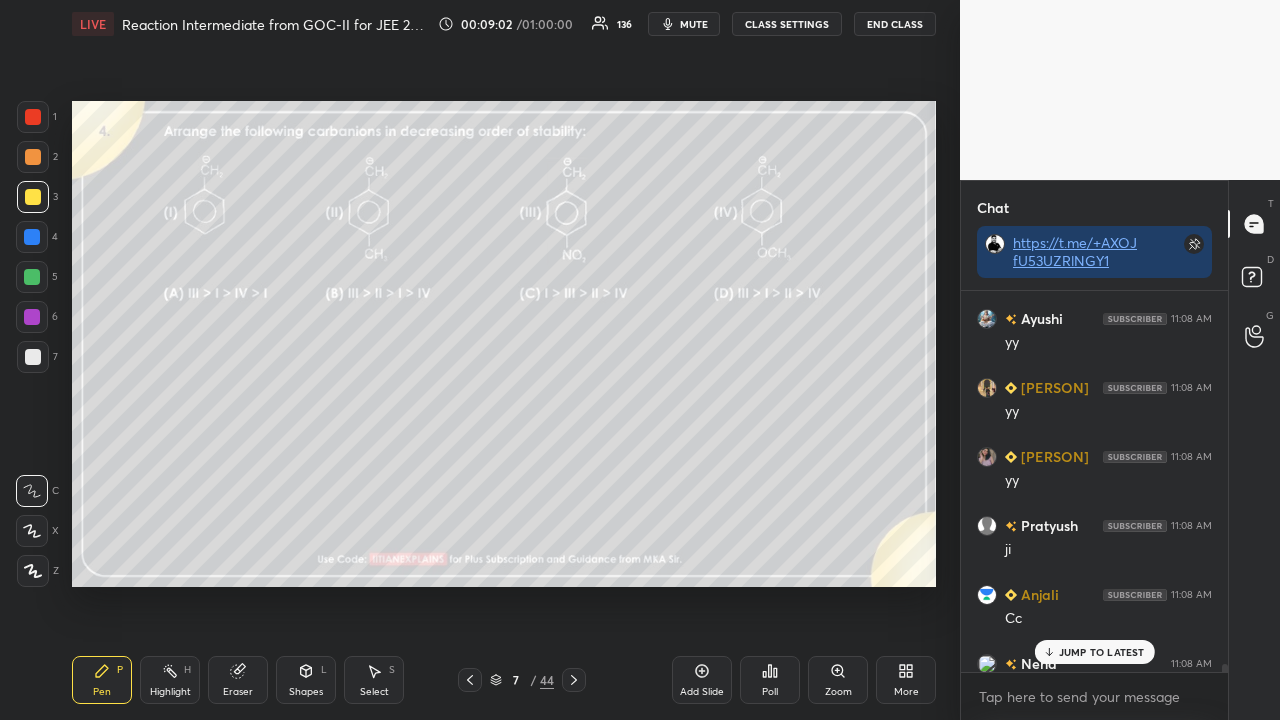 click on "JUMP TO LATEST" at bounding box center (1102, 652) 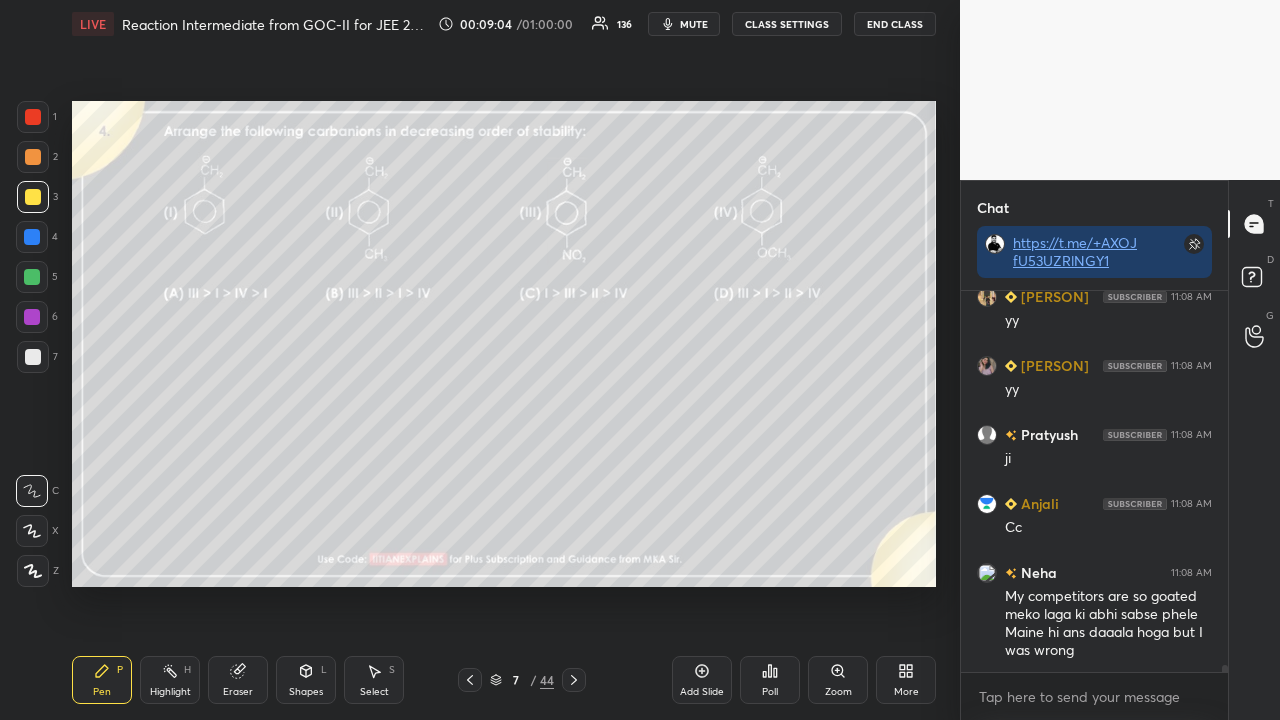 scroll, scrollTop: 21894, scrollLeft: 0, axis: vertical 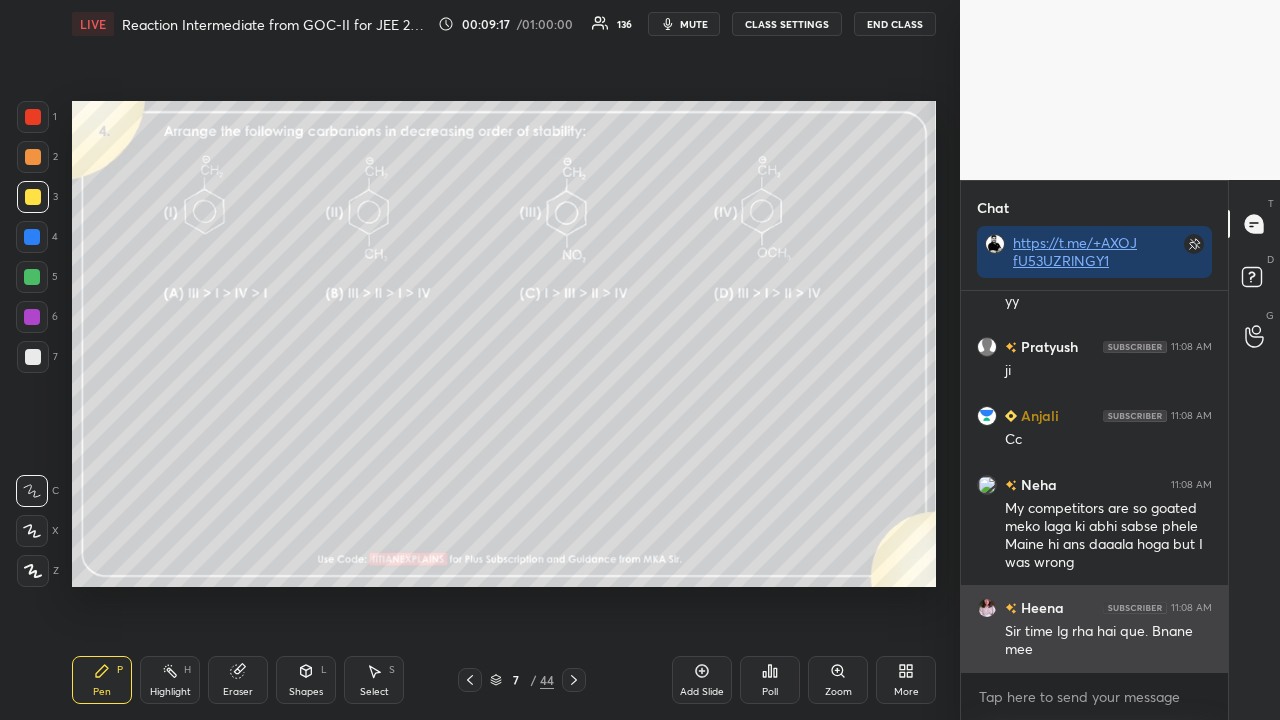 click on "Heena" at bounding box center [1040, 607] 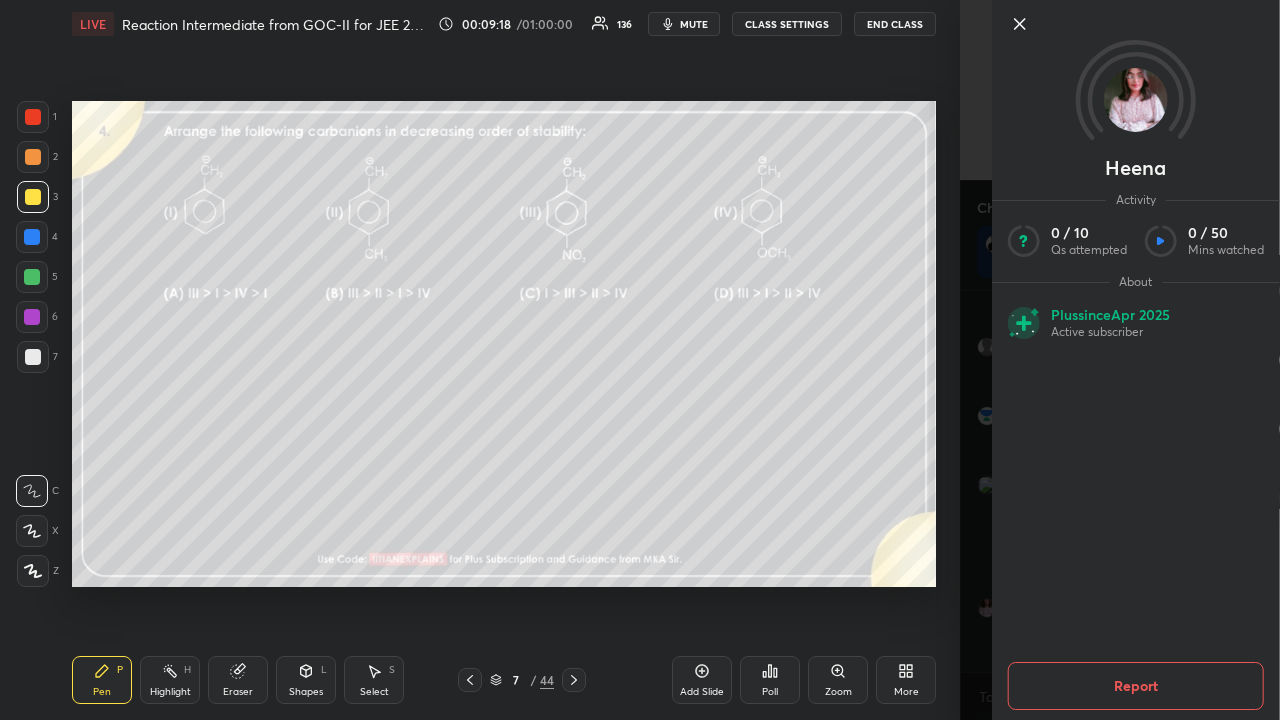 click on "Heena Activity 0 / 10 Qs attempted 0 / 50 Mins watched About Plus  since  Apr   2025 Active subscriber Report" at bounding box center [1120, 360] 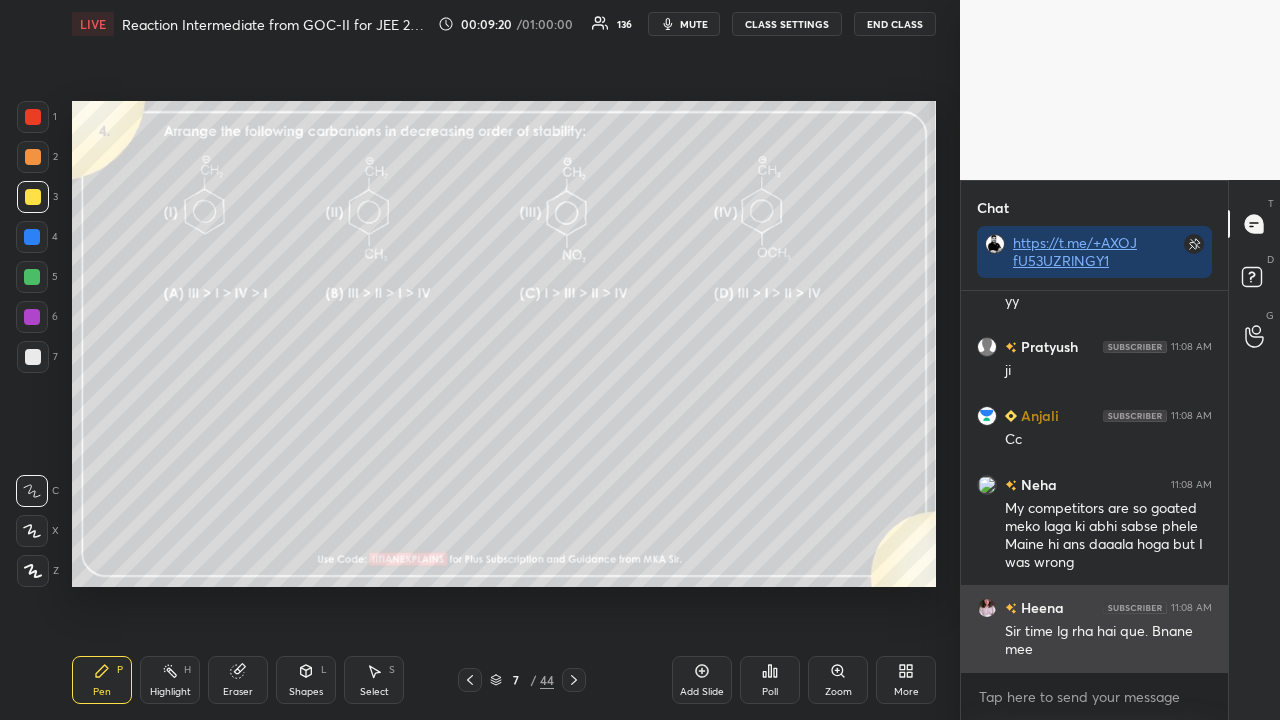 click at bounding box center [1011, 608] 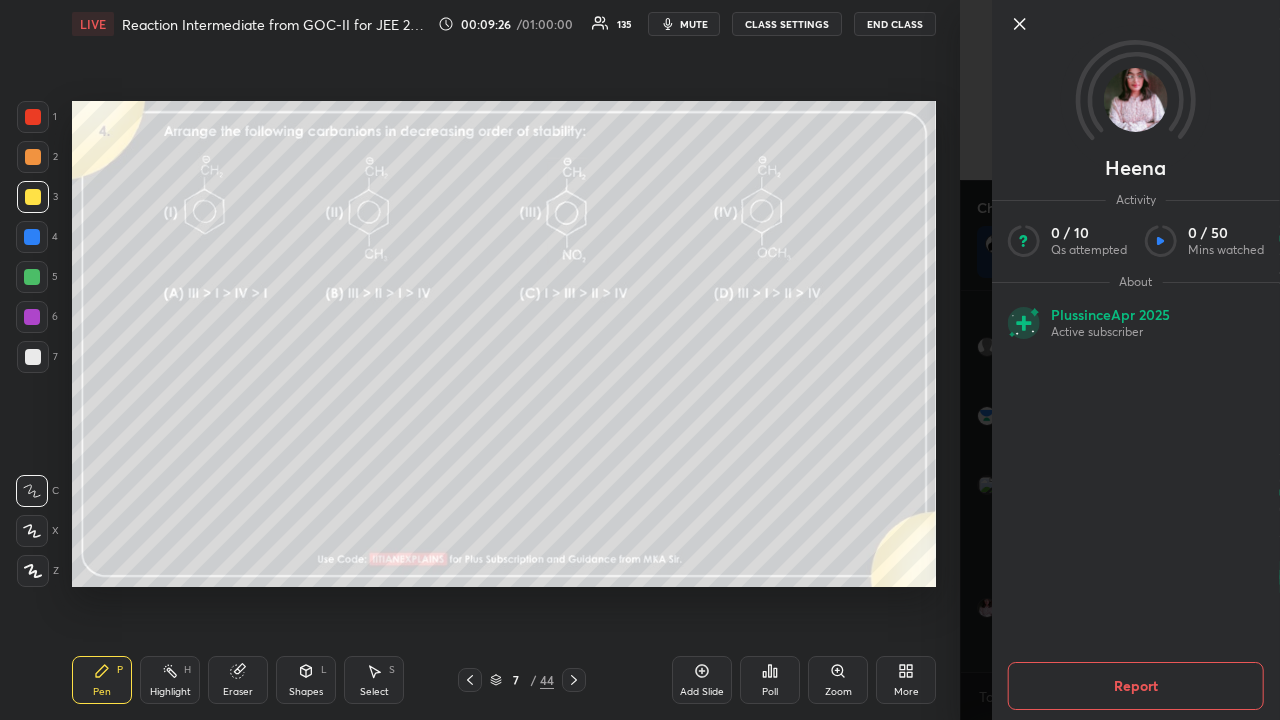 scroll, scrollTop: 21962, scrollLeft: 0, axis: vertical 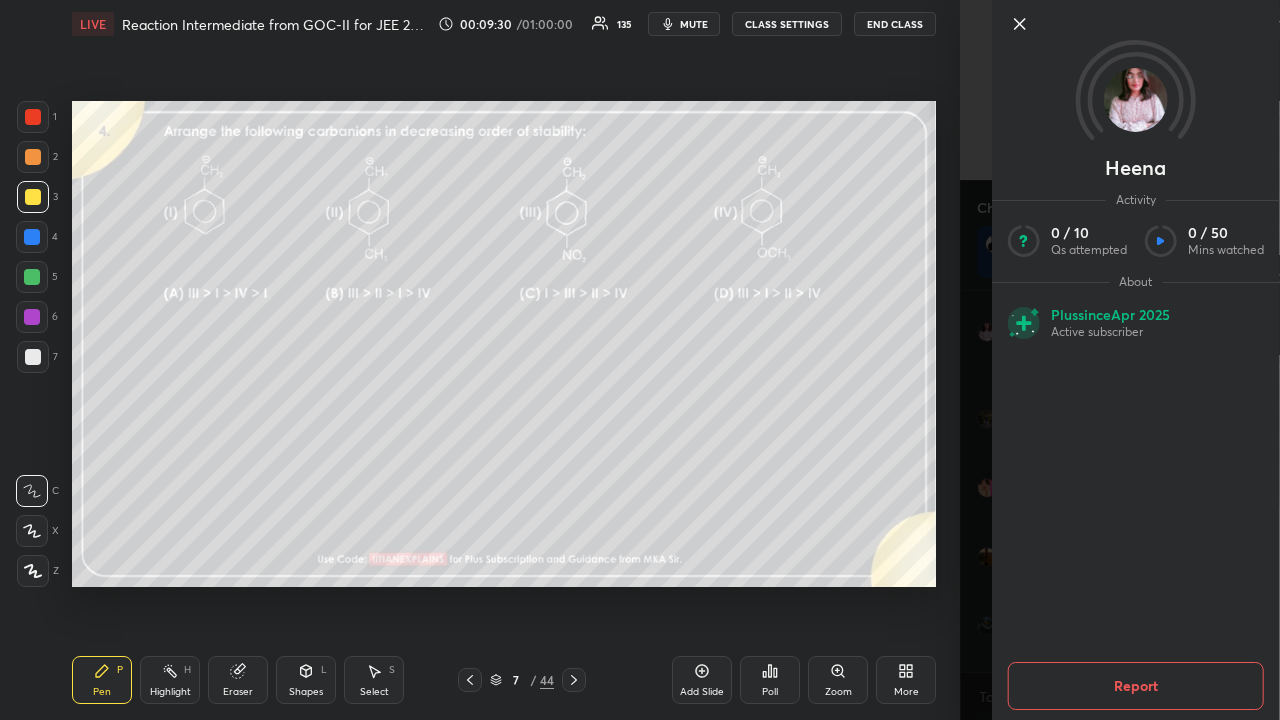 click on "Heena Activity 0 / 10 Qs attempted 0 / 50 Mins watched About Plus  since  Apr   2025 Active subscriber Report" at bounding box center [1120, 360] 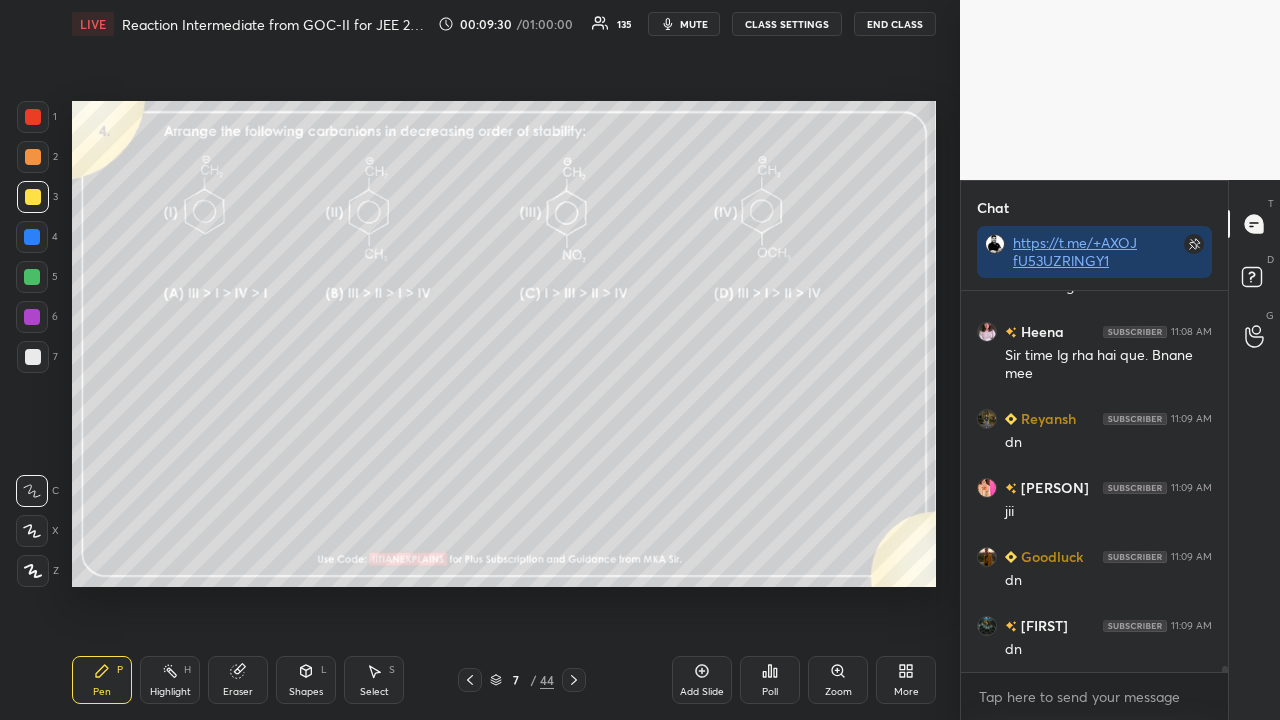 scroll, scrollTop: 22218, scrollLeft: 0, axis: vertical 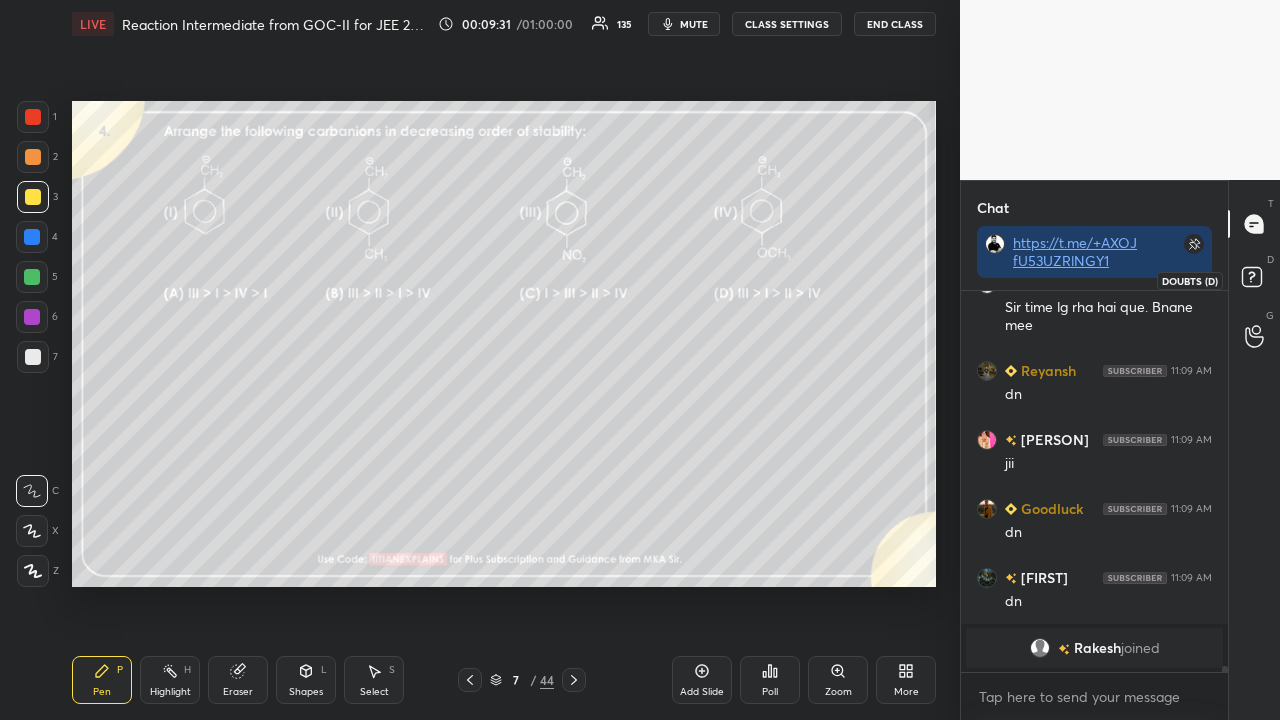 click 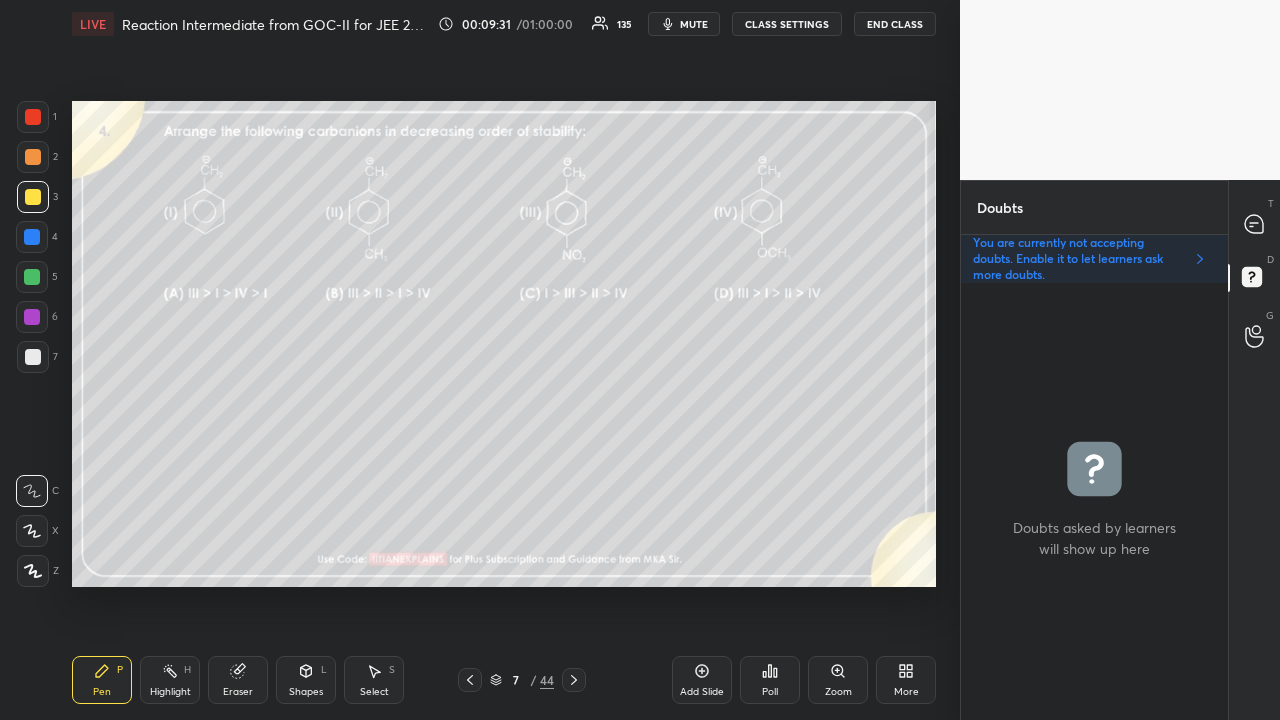 scroll, scrollTop: 6, scrollLeft: 6, axis: both 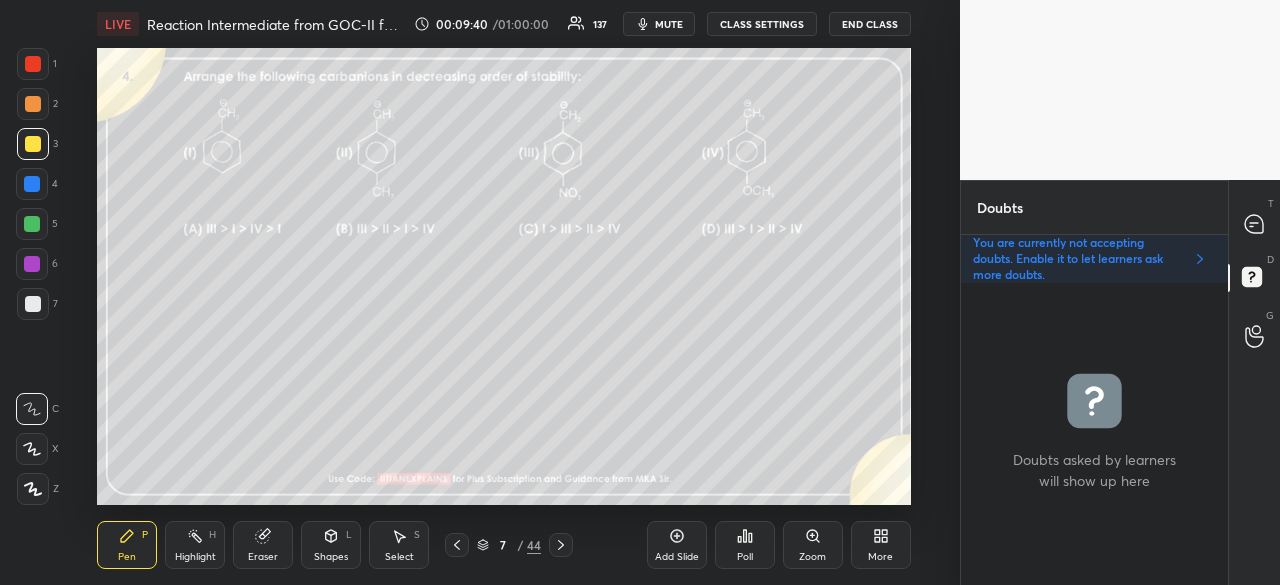 click on "More" at bounding box center (881, 545) 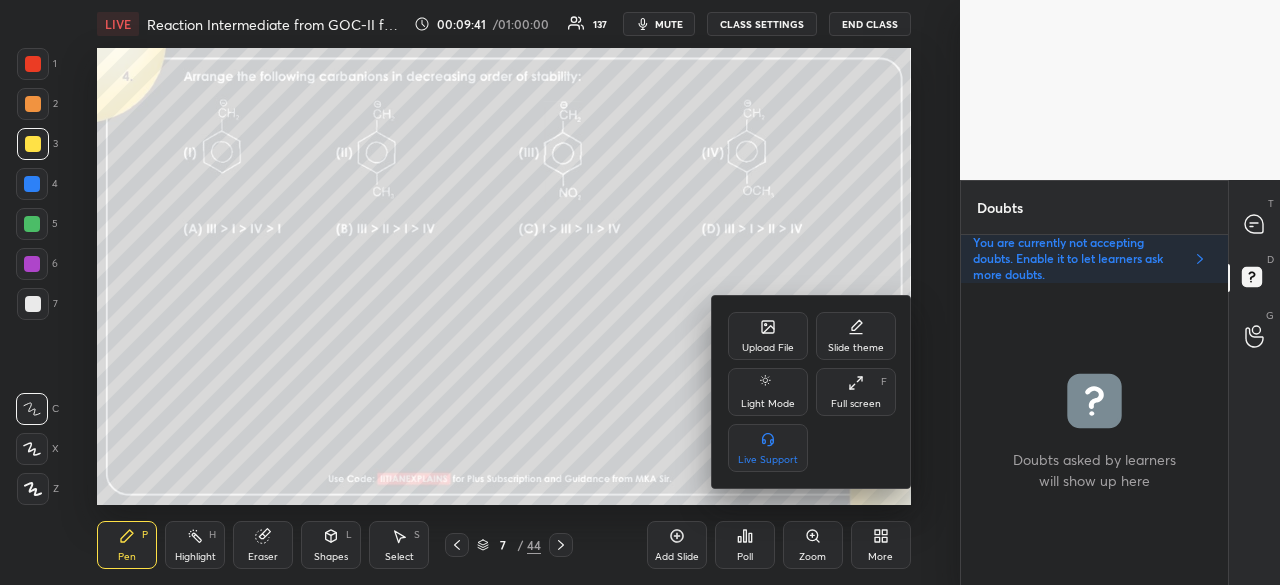 click on "Full screen" at bounding box center (856, 404) 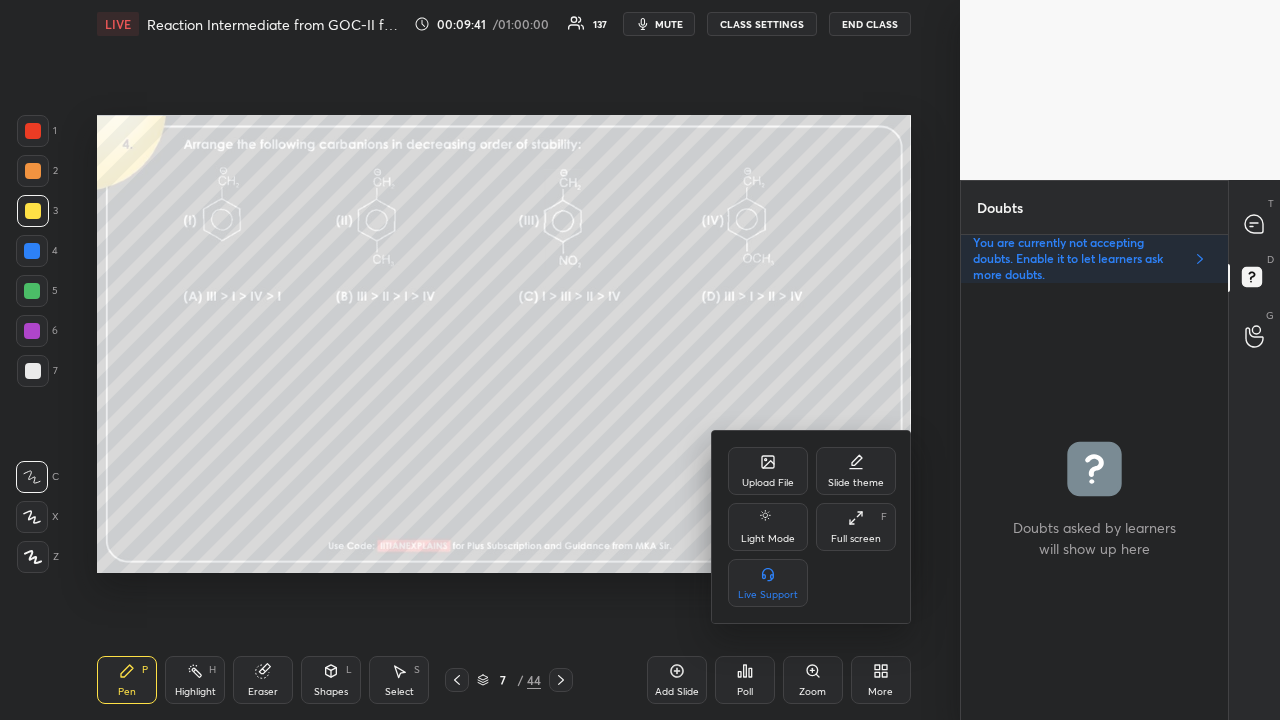 scroll, scrollTop: 99408, scrollLeft: 99120, axis: both 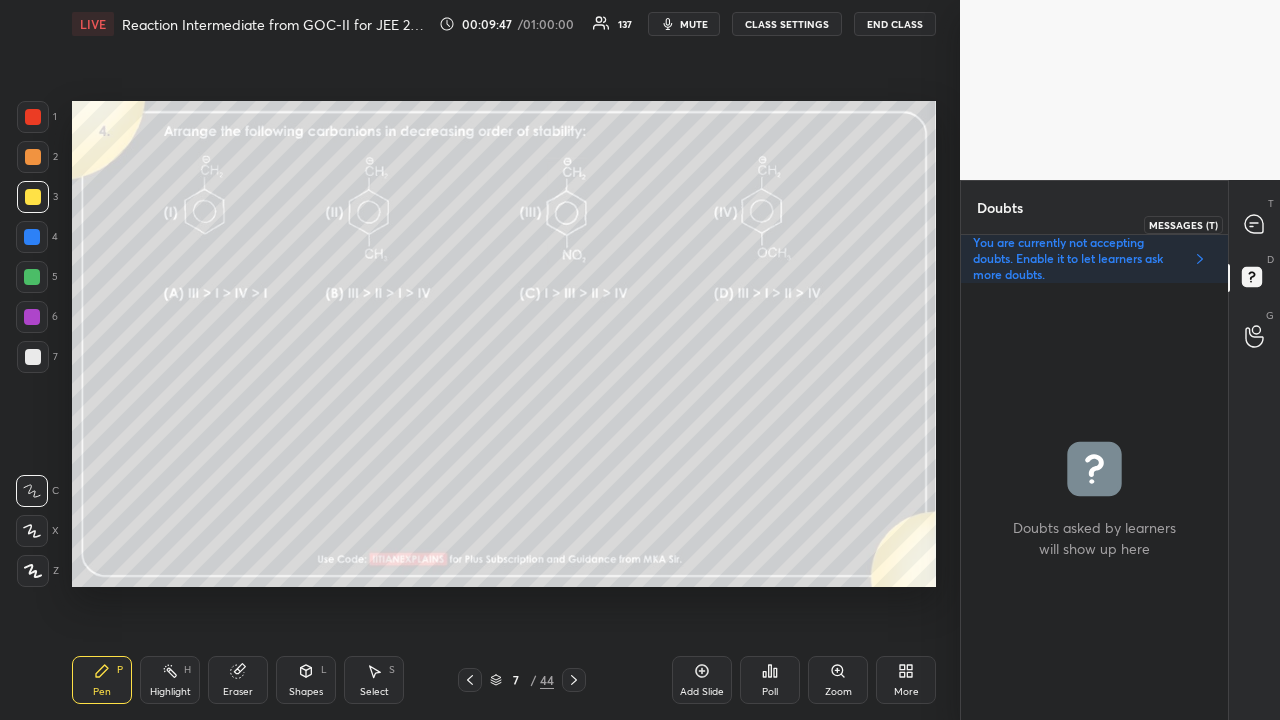 click at bounding box center (1255, 224) 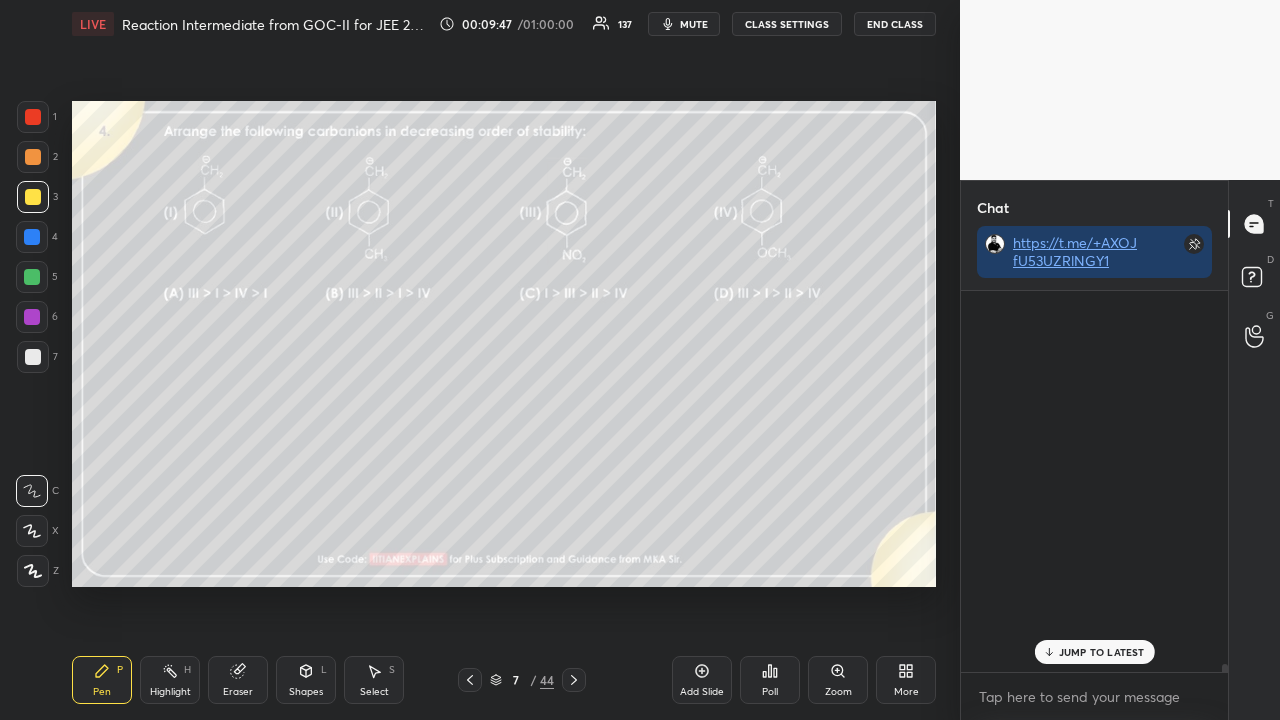 scroll, scrollTop: 423, scrollLeft: 261, axis: both 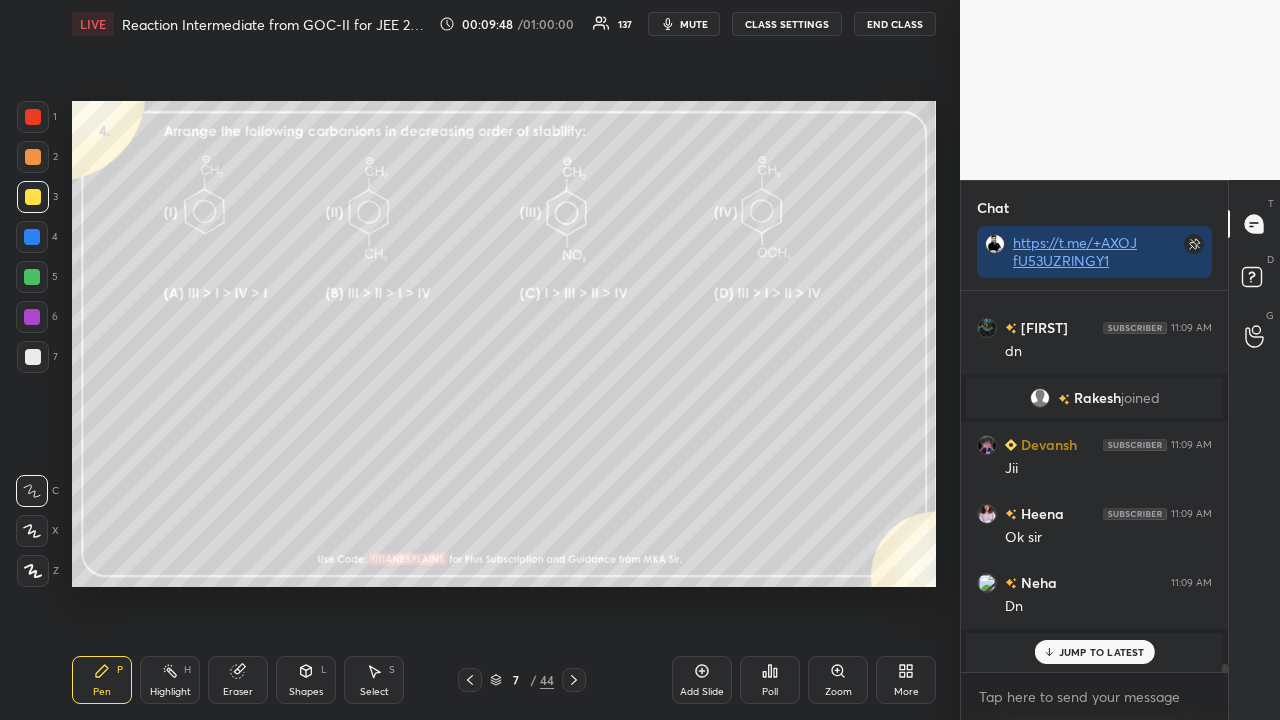 click on "JUMP TO LATEST" at bounding box center [1094, 652] 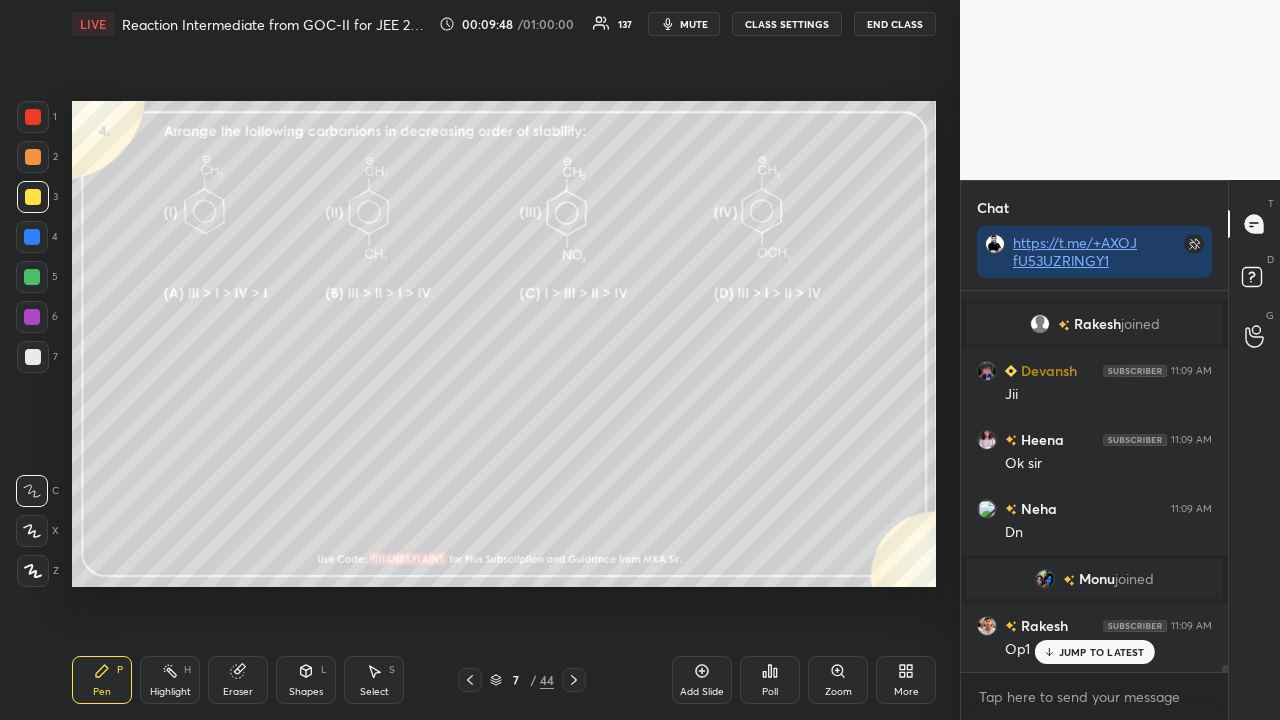 scroll, scrollTop: 21320, scrollLeft: 0, axis: vertical 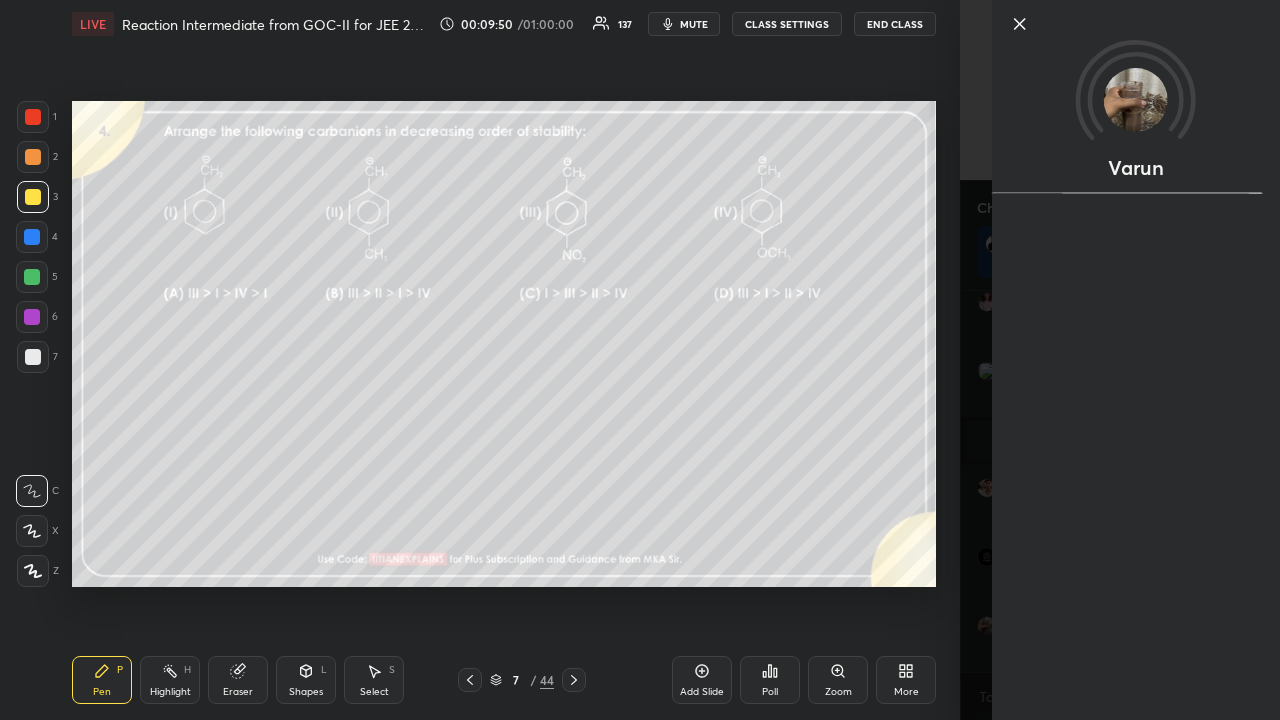 click on "1 2 3 4 5 6 7 C X Z C X Z E E Erase all   H H LIVE Reaction Intermediate from GOC-II for JEE 2026 00:09:50 /  01:00:00 137 mute CLASS SETTINGS End Class Setting up your live class Poll for   secs No correct answer Start poll Back Reaction Intermediate from GOC-II for JEE 2026 [PERSON] Pen P Highlight H Eraser Shapes L Select S 7 / 44 Add Slide Poll Zoom More" at bounding box center [480, 360] 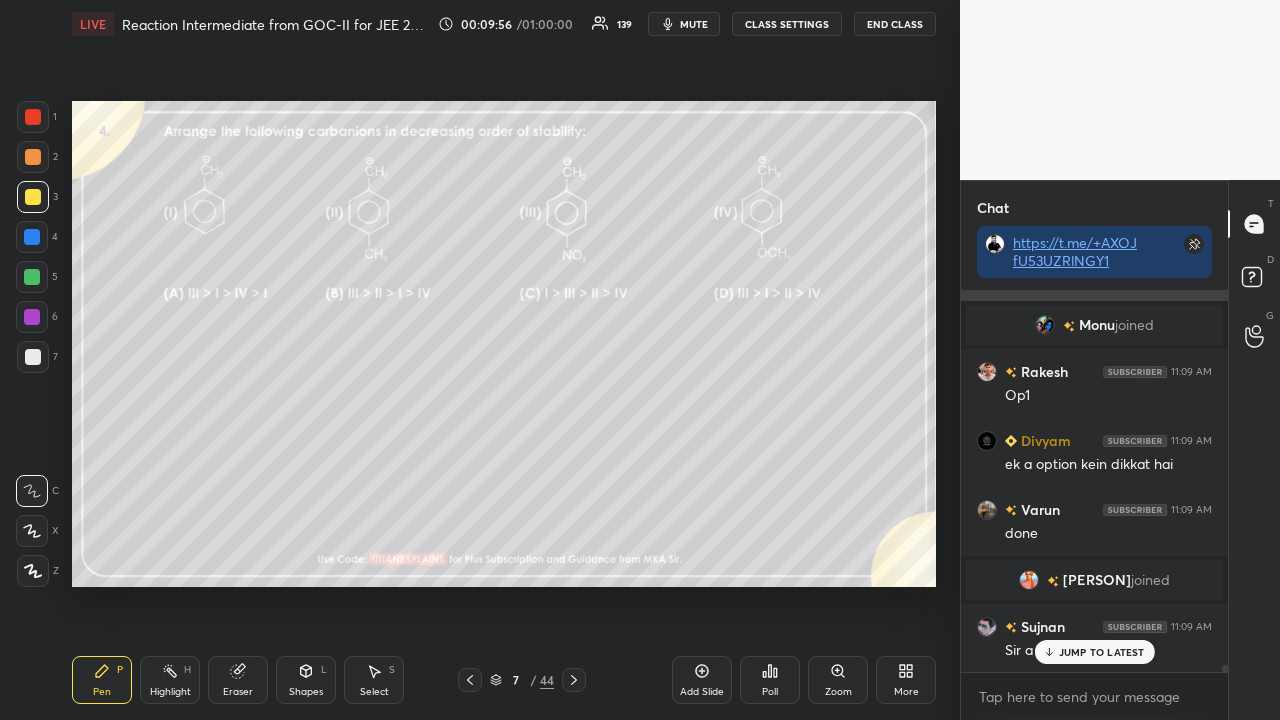 scroll, scrollTop: 21174, scrollLeft: 0, axis: vertical 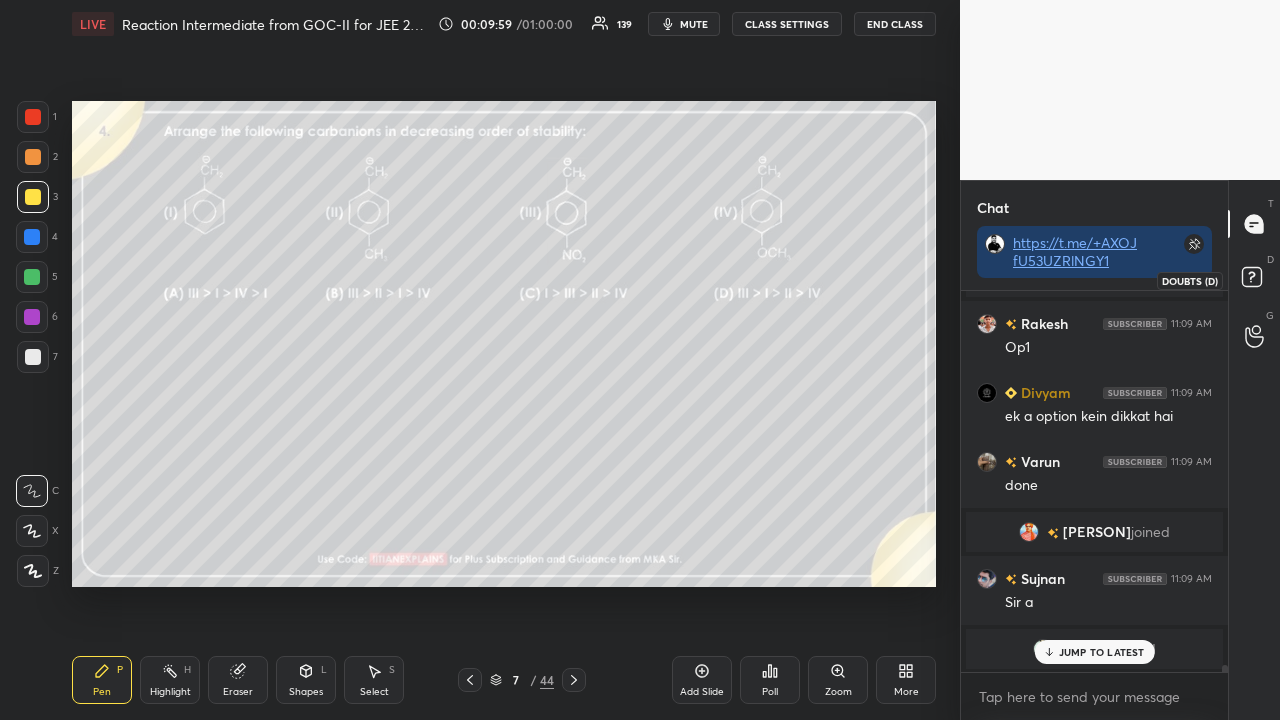 click 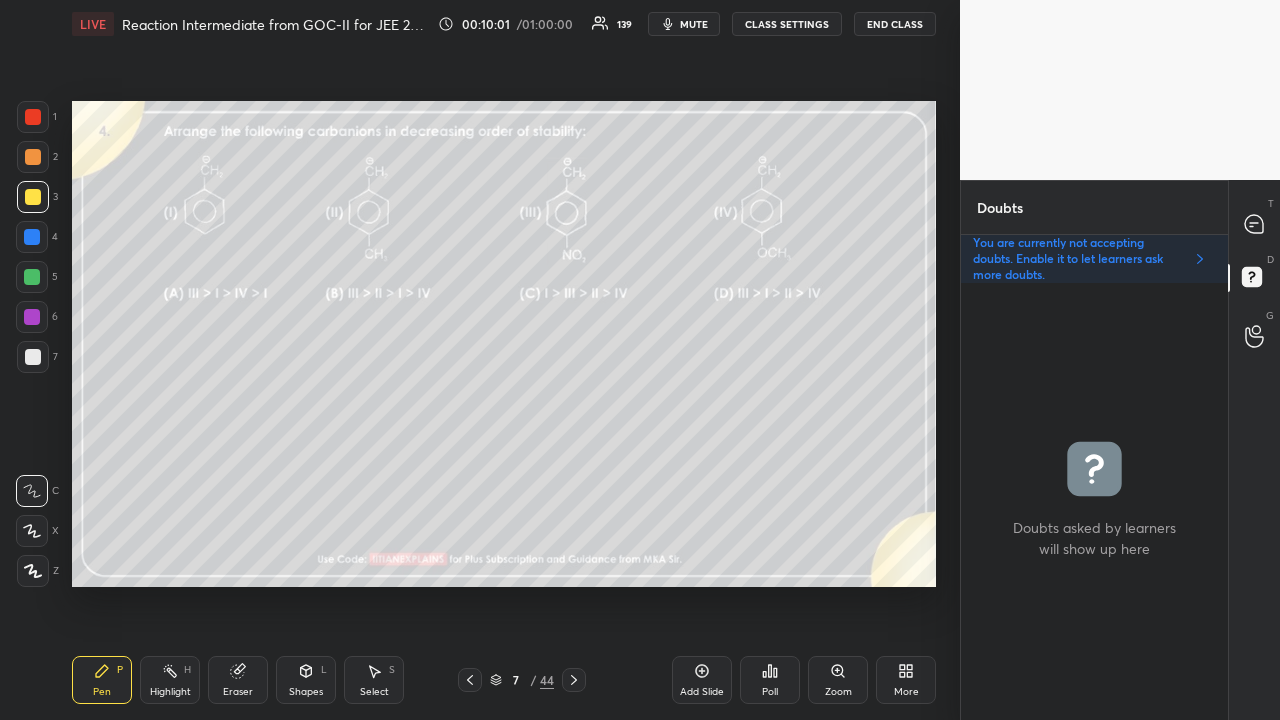 click on "Poll" at bounding box center (770, 692) 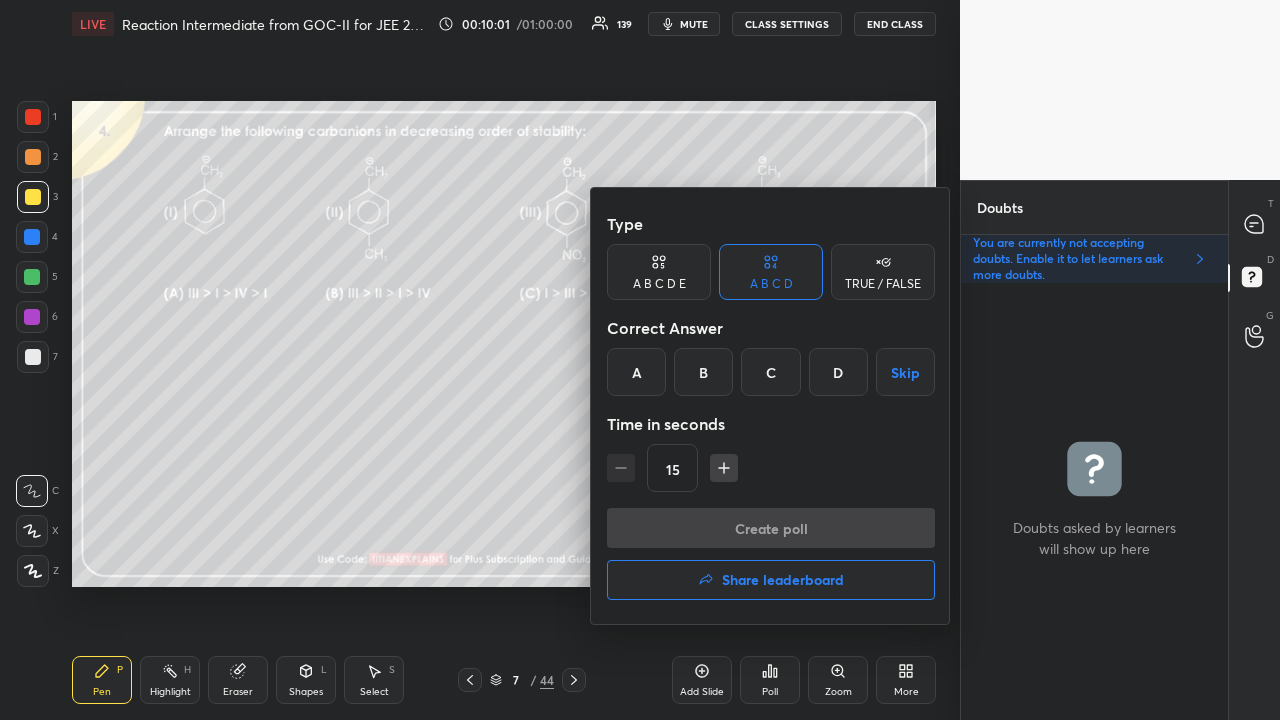 click on "D" at bounding box center [838, 372] 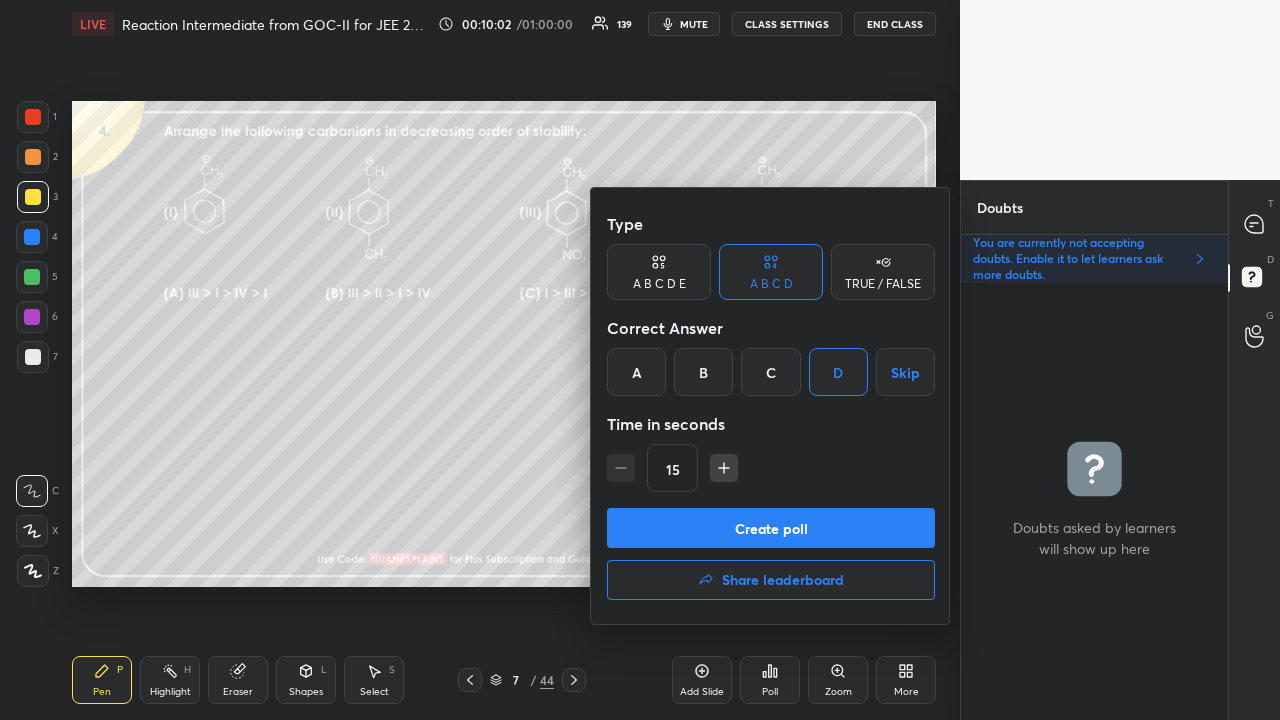 click on "Create poll" at bounding box center (771, 528) 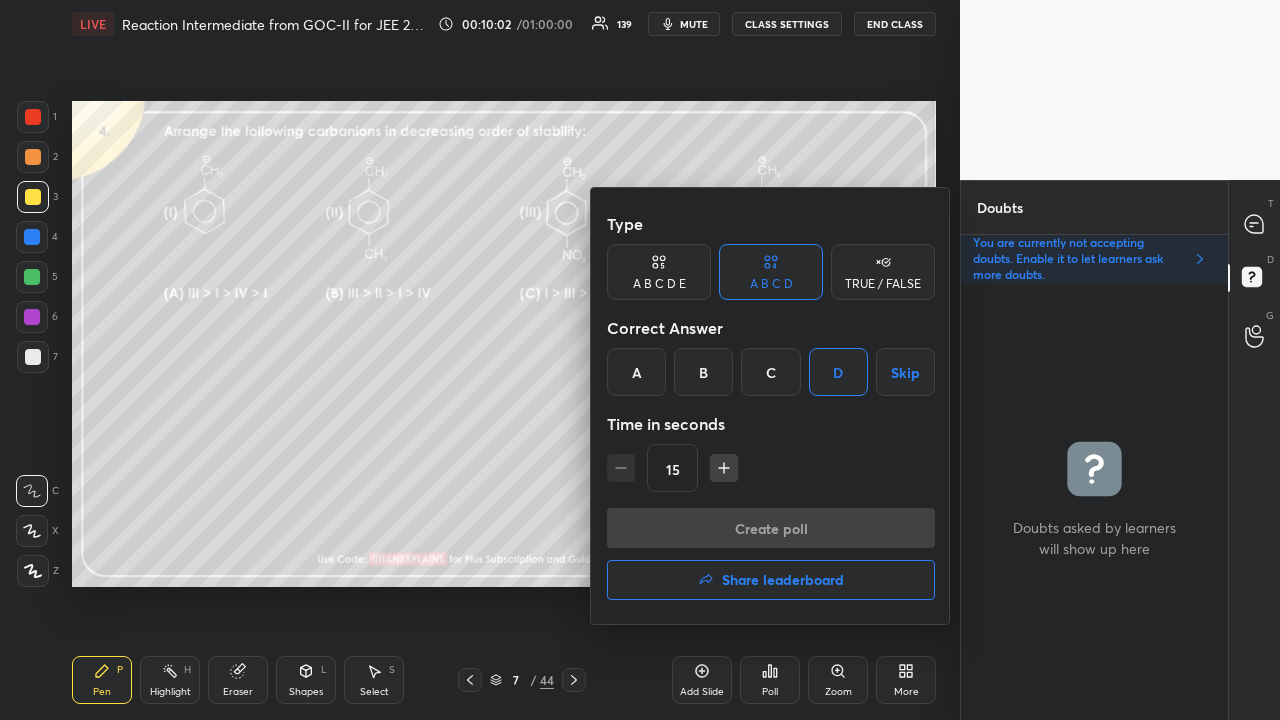 scroll, scrollTop: 398, scrollLeft: 261, axis: both 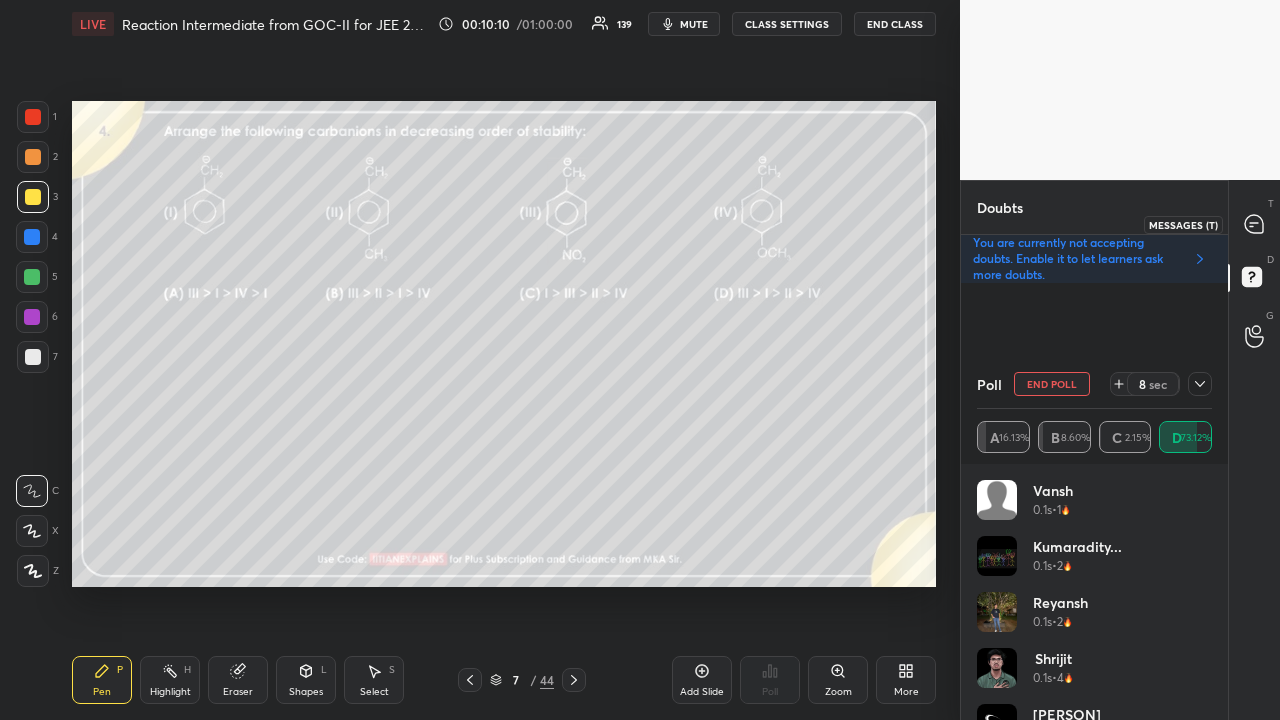 click 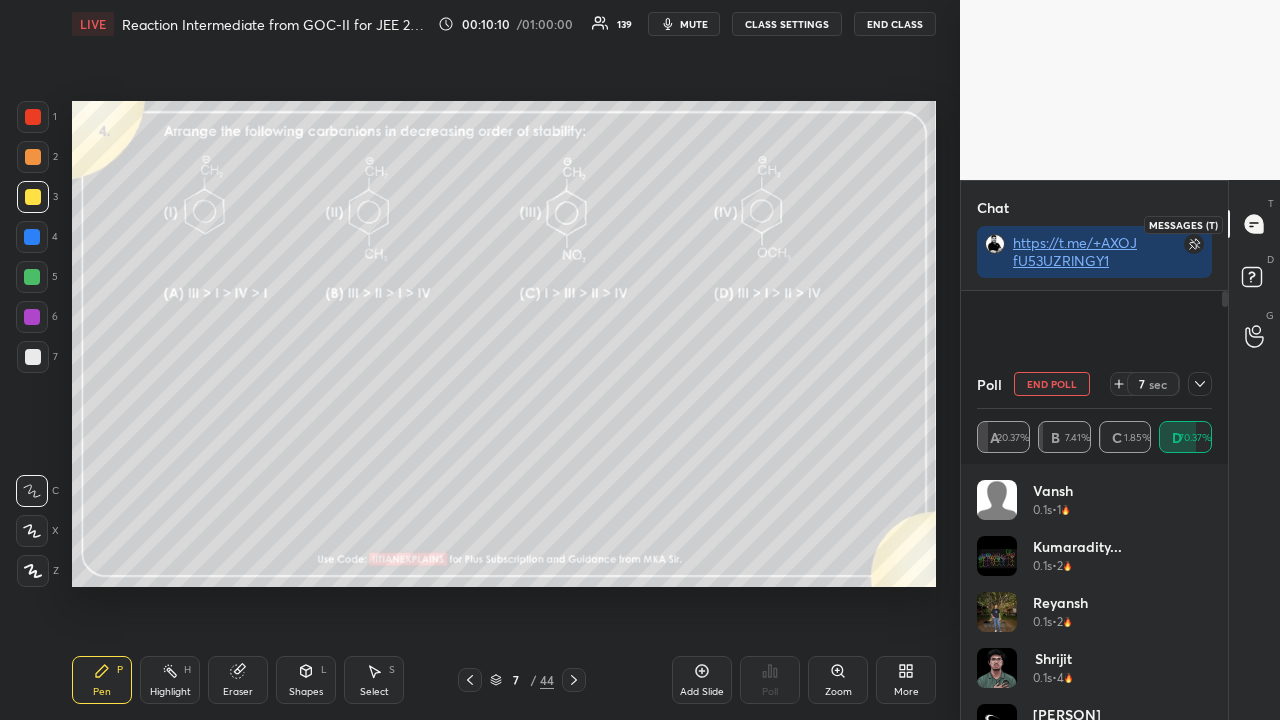 scroll, scrollTop: 319, scrollLeft: 261, axis: both 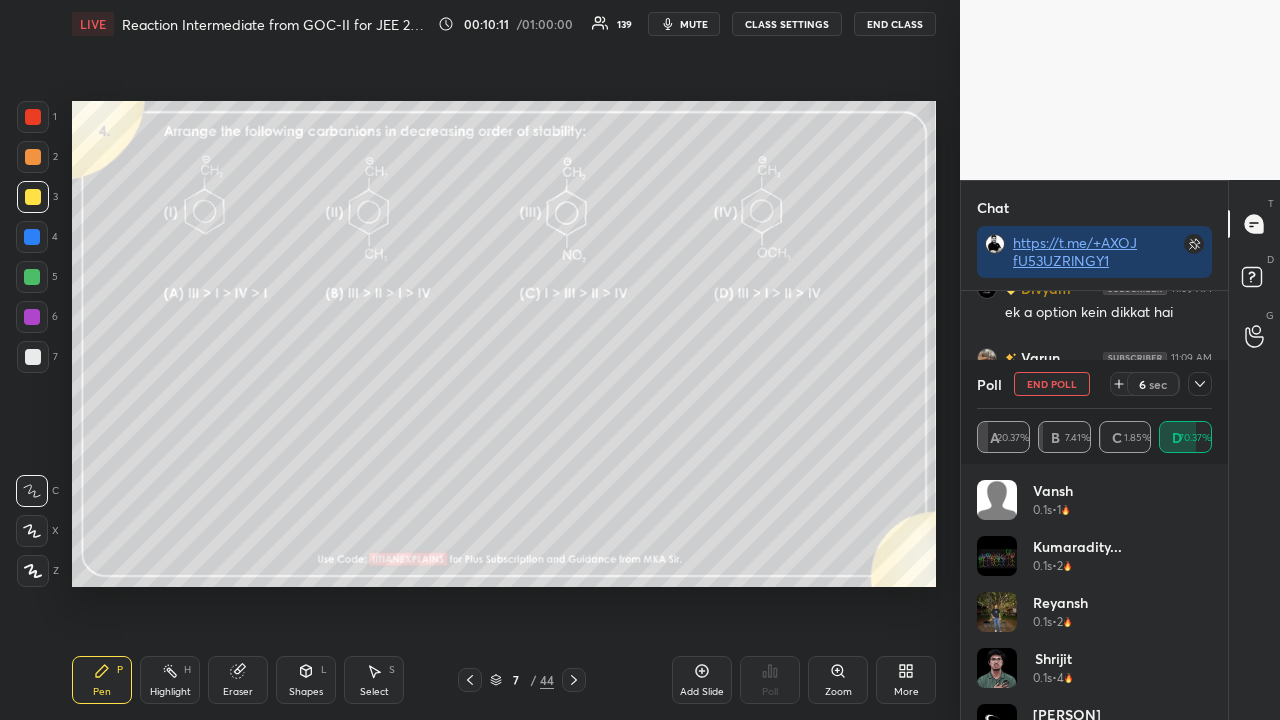 click 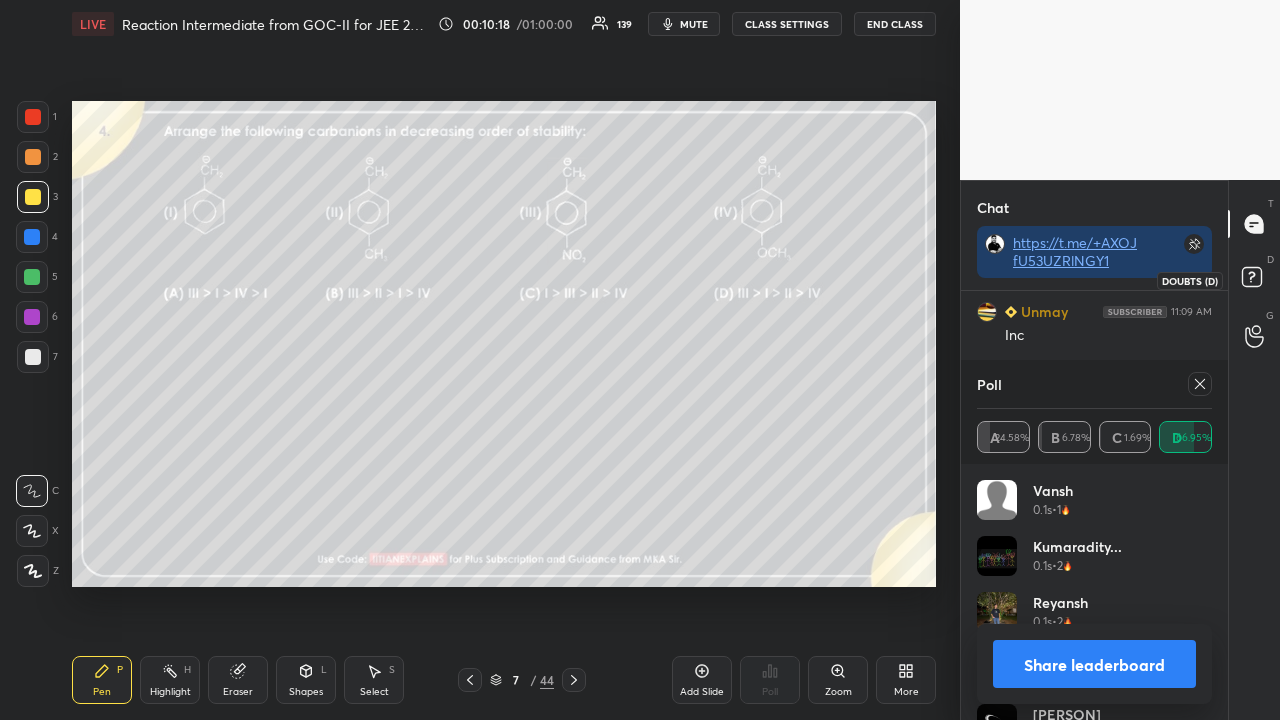 drag, startPoint x: 1262, startPoint y: 274, endPoint x: 1271, endPoint y: 264, distance: 13.453624 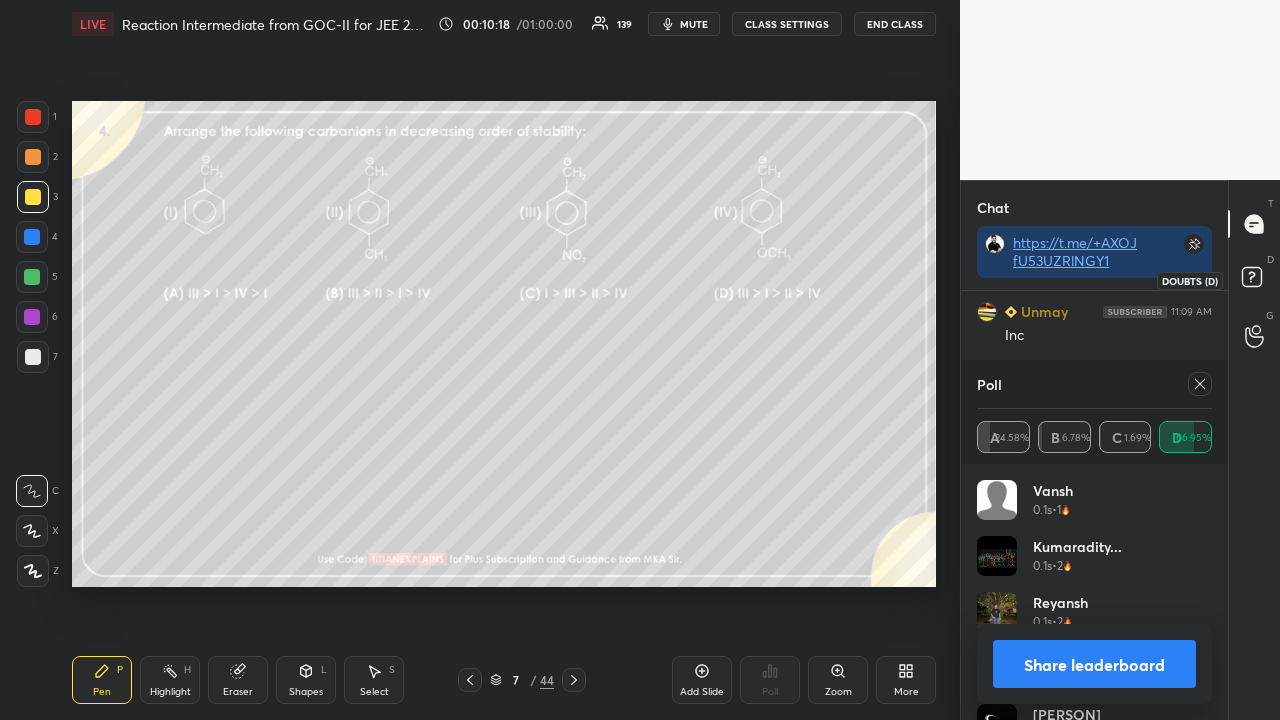 click 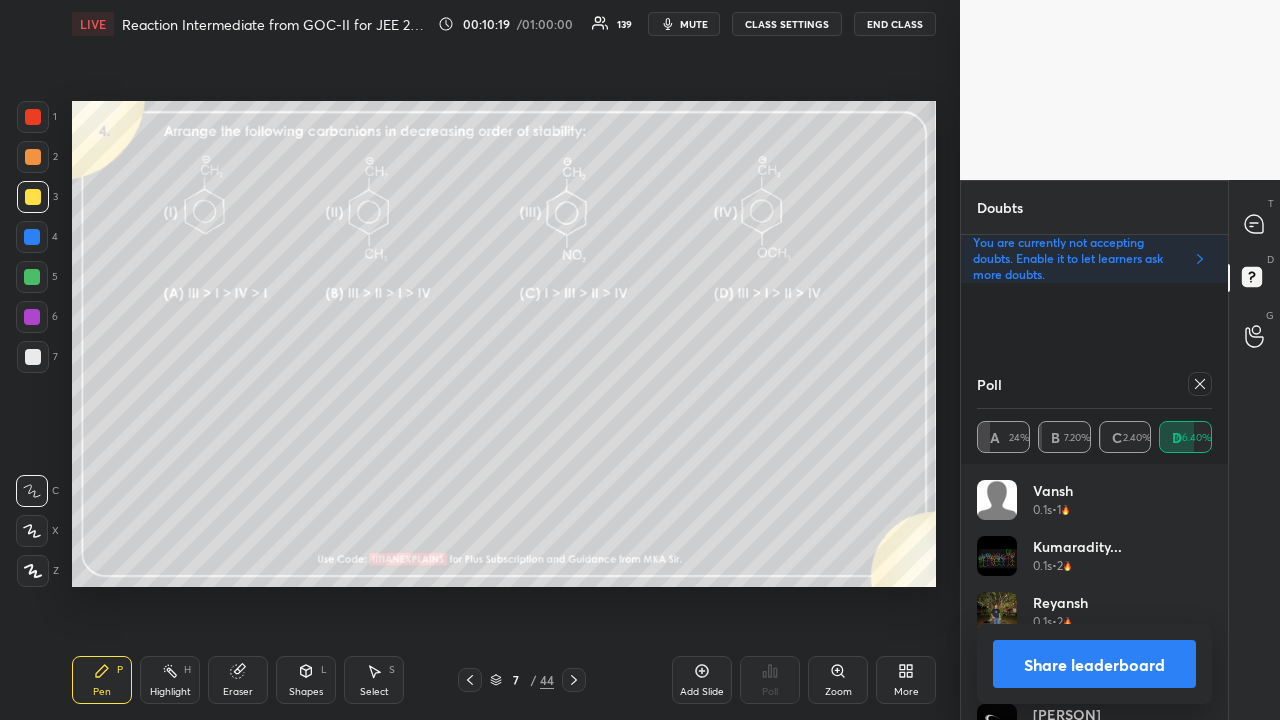 click at bounding box center (1200, 384) 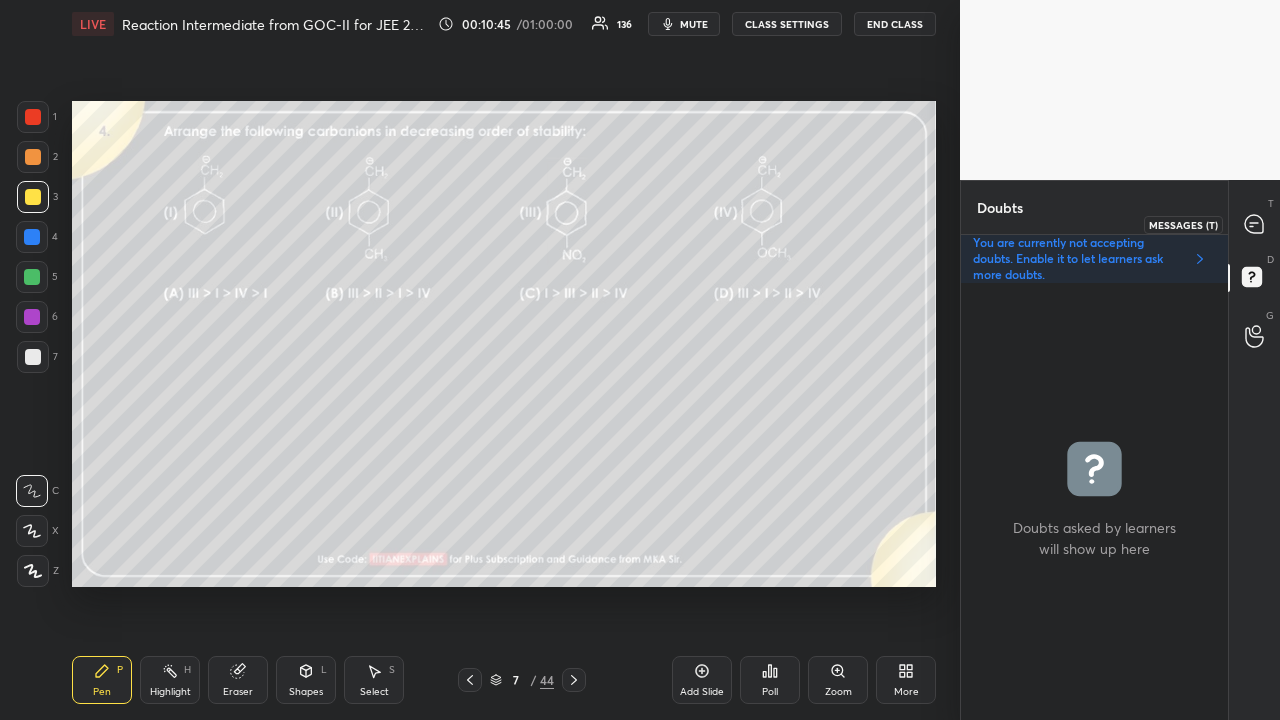click 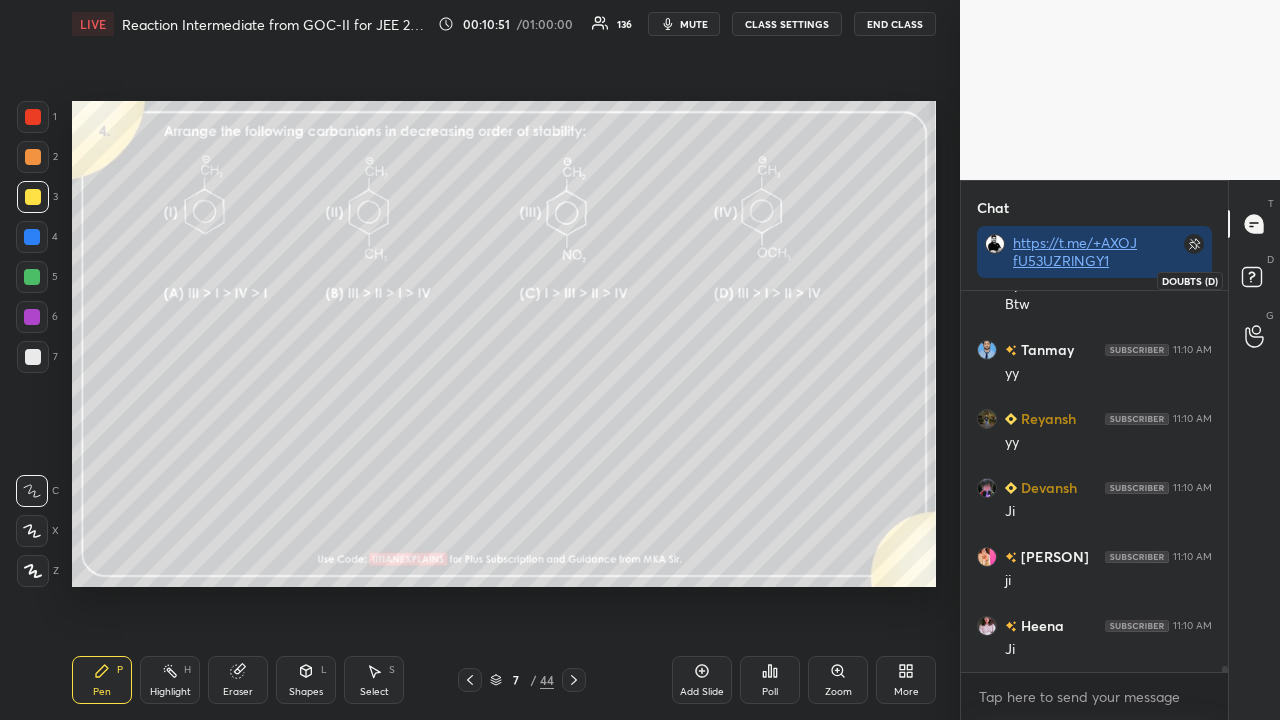 click 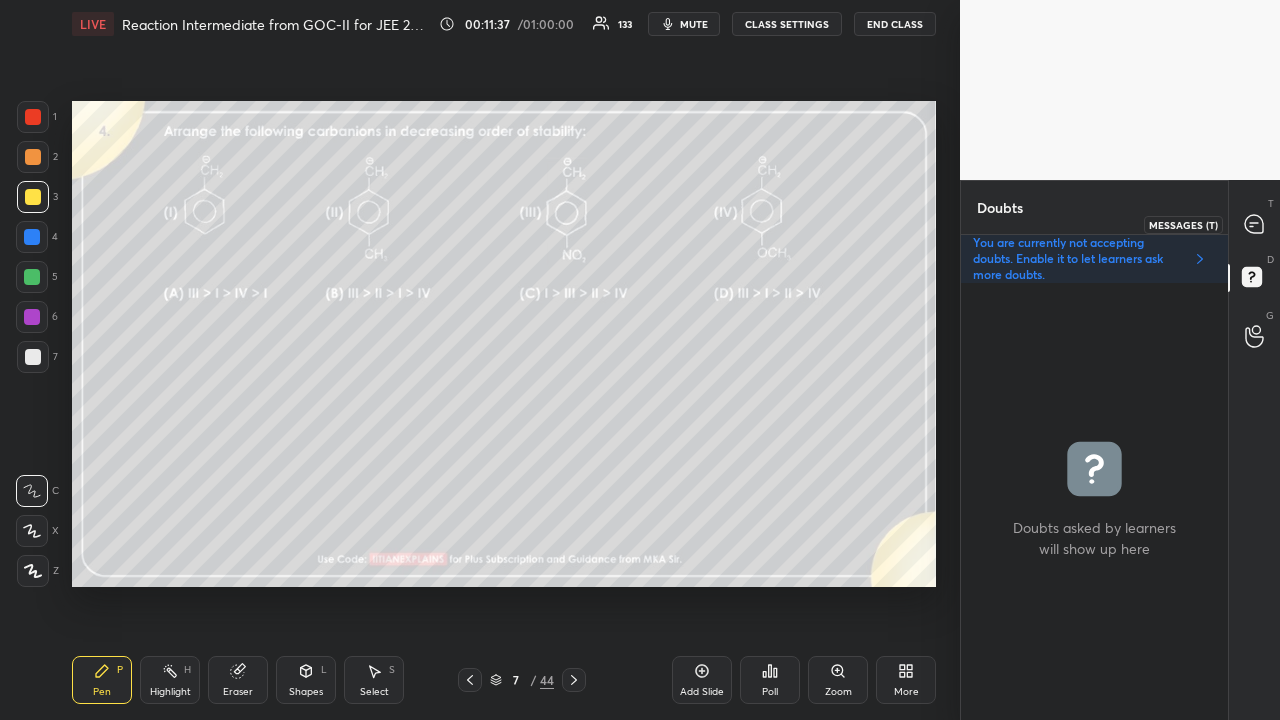 click 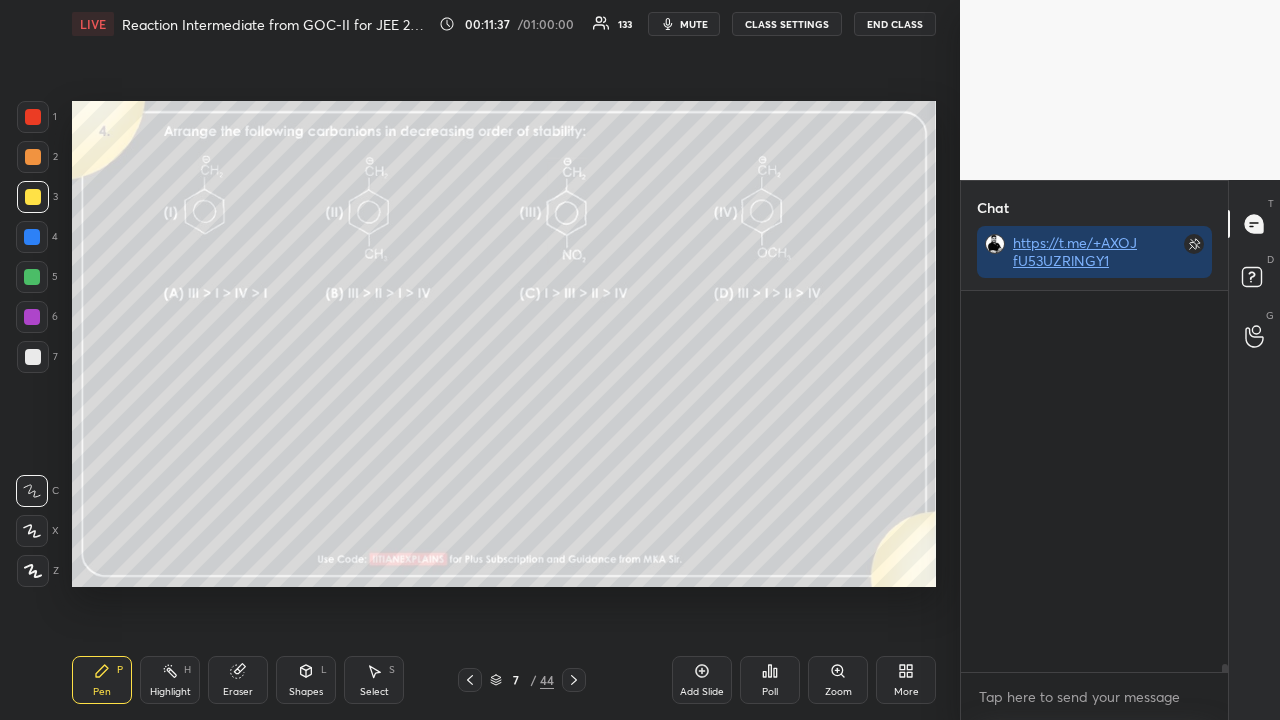 scroll, scrollTop: 423, scrollLeft: 261, axis: both 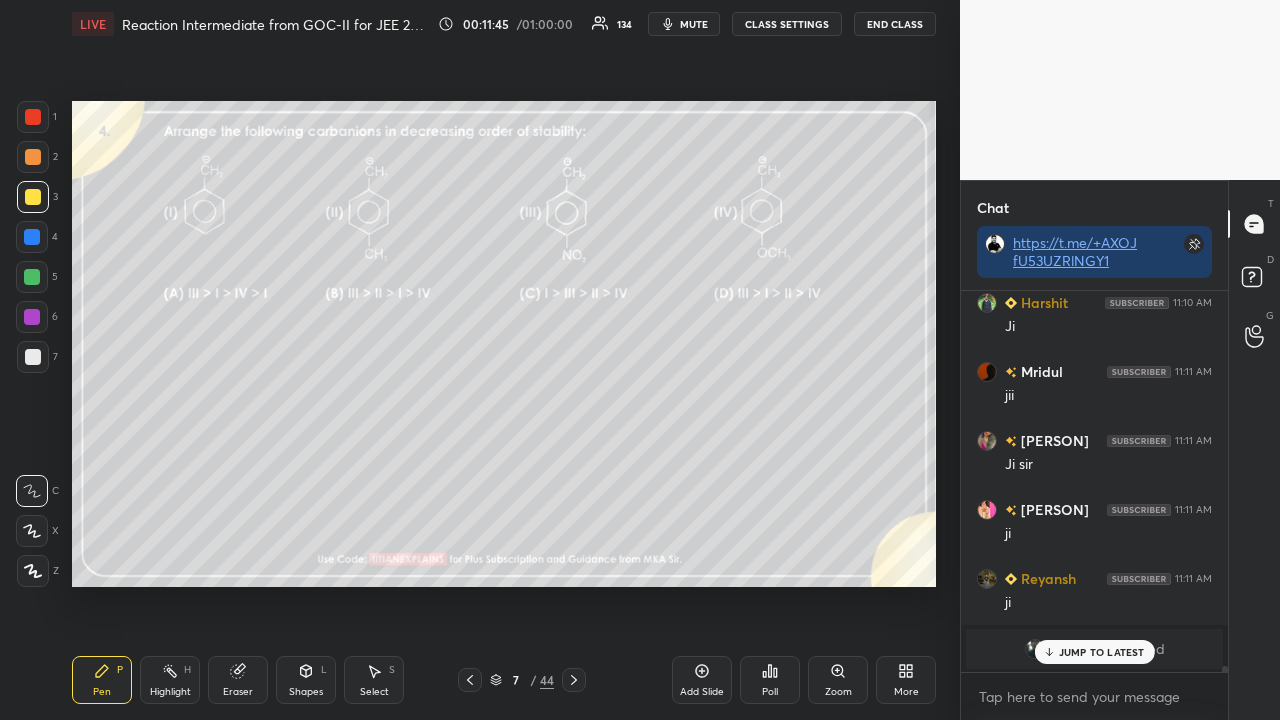 click 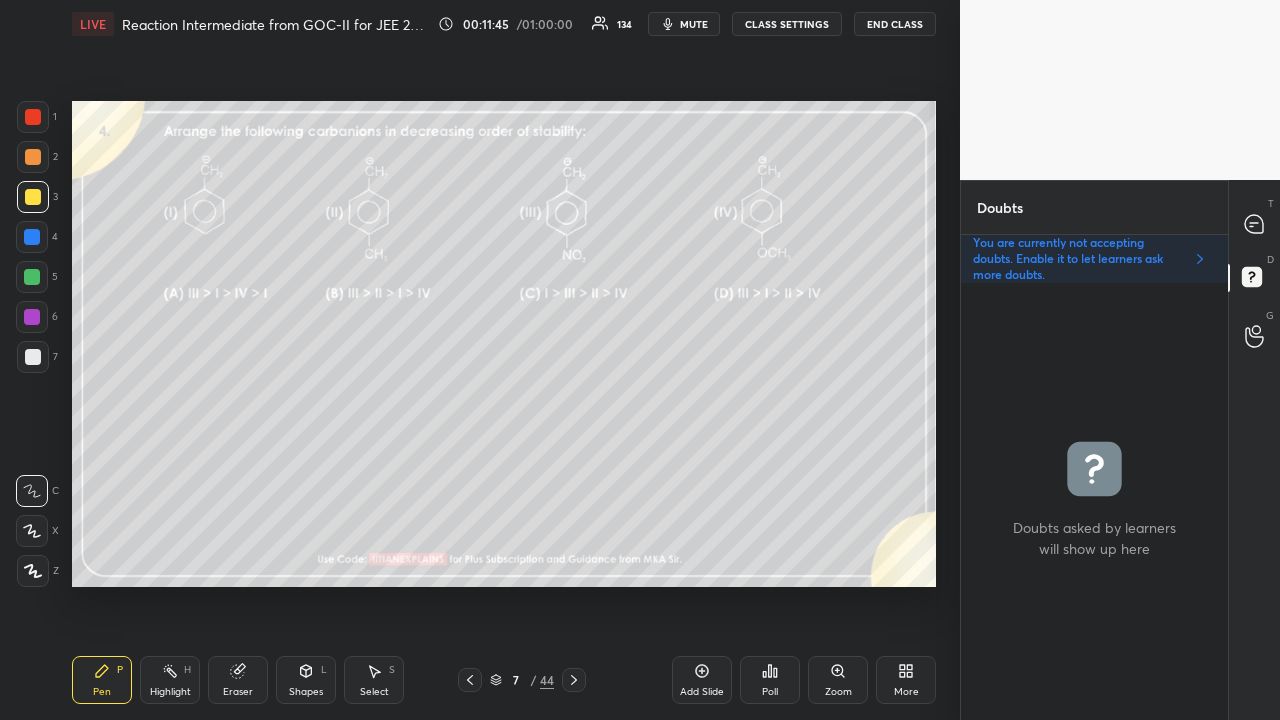 scroll, scrollTop: 6, scrollLeft: 6, axis: both 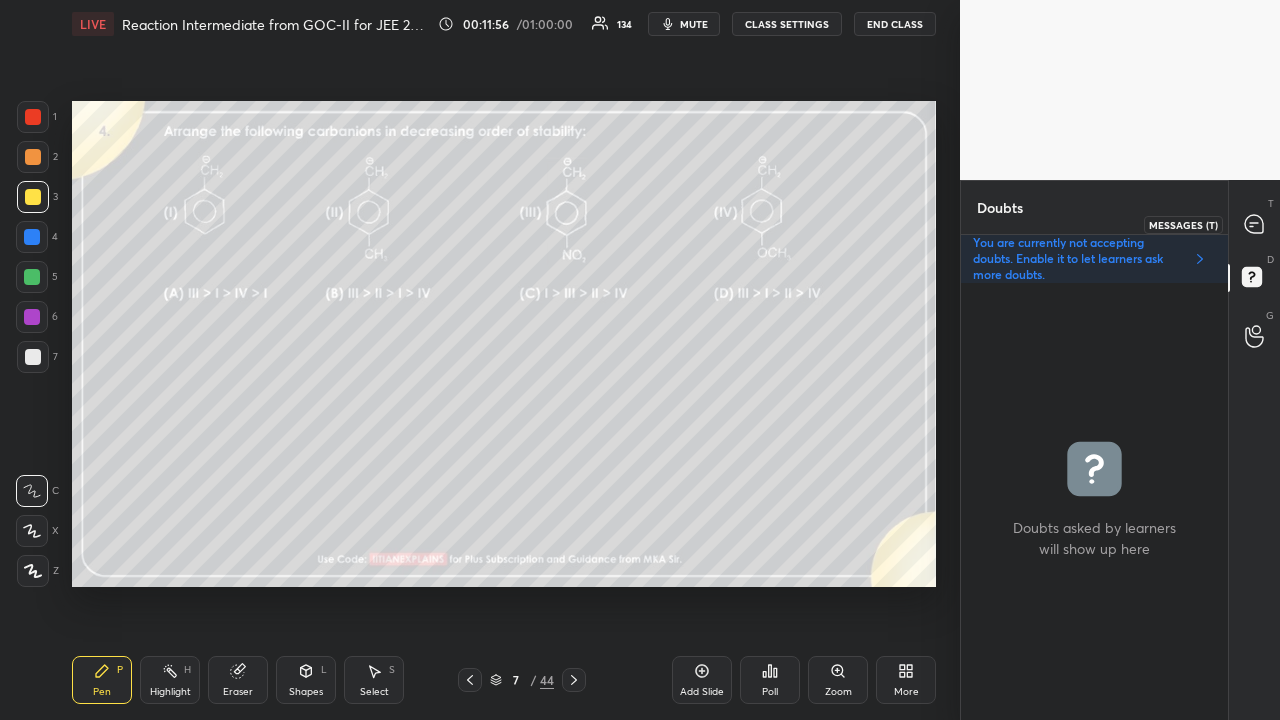 click 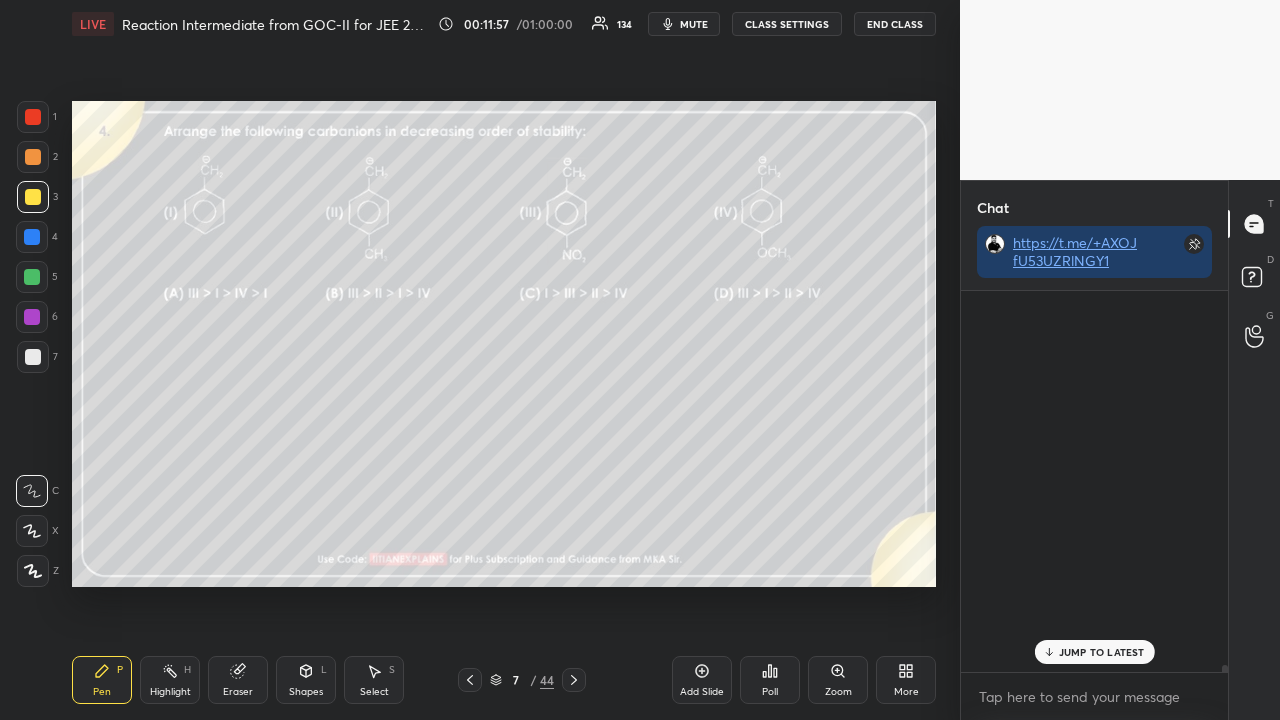 scroll, scrollTop: 423, scrollLeft: 261, axis: both 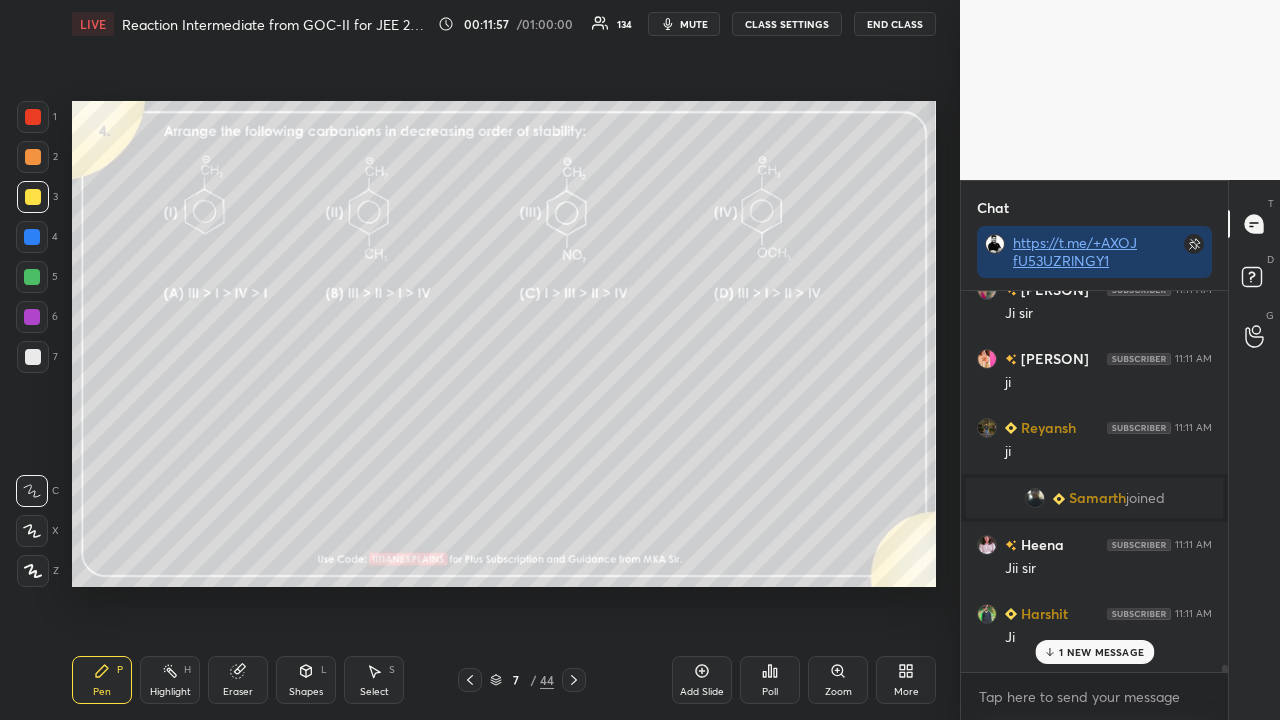click on "1 NEW MESSAGE" at bounding box center (1101, 652) 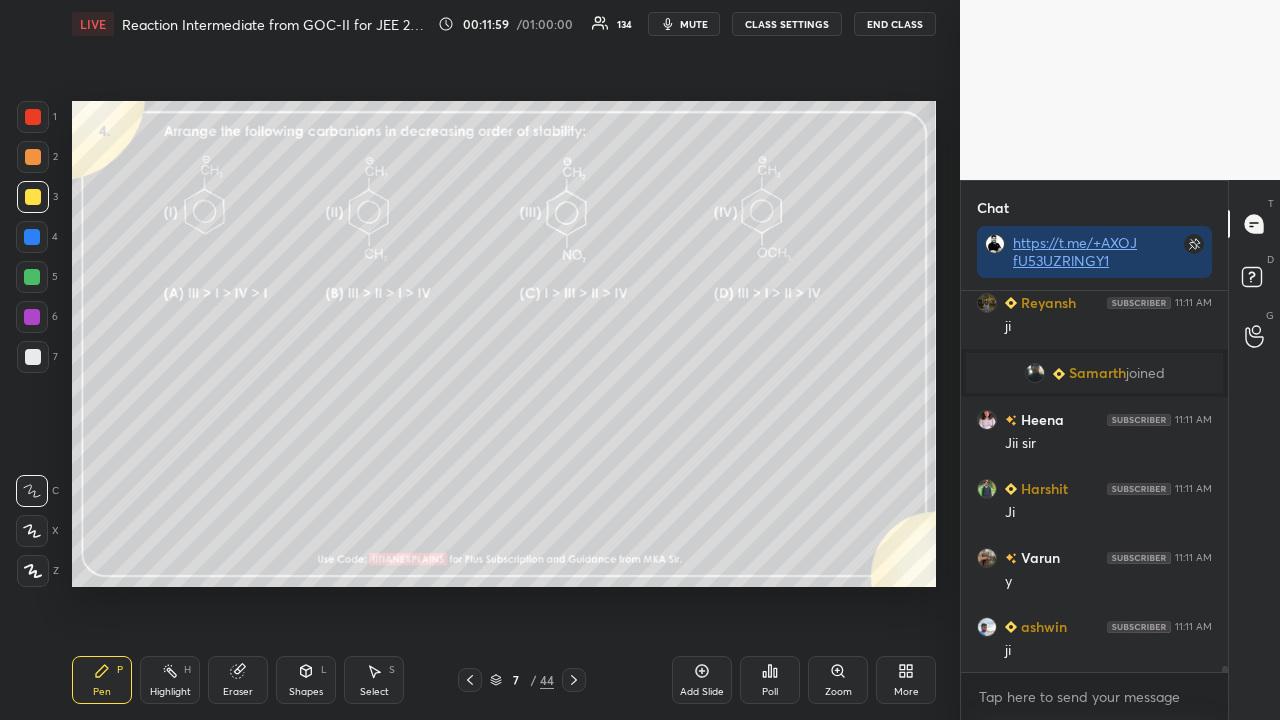 scroll, scrollTop: 24626, scrollLeft: 0, axis: vertical 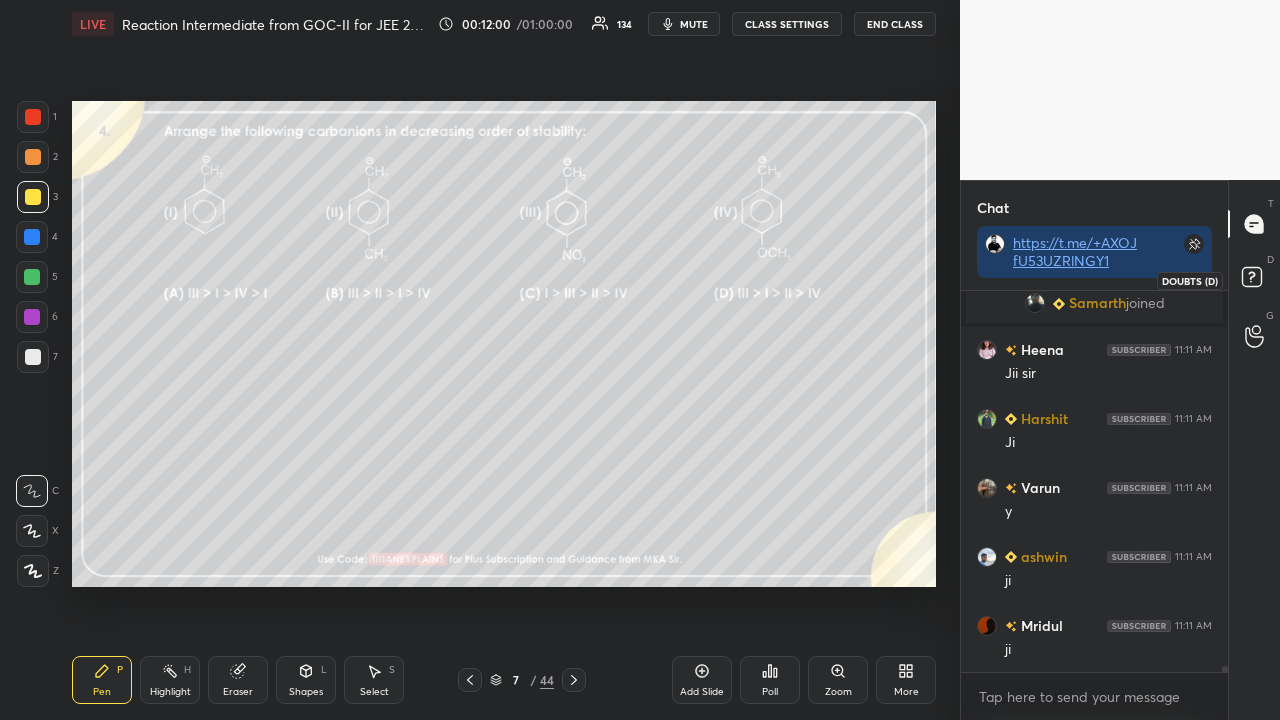 drag, startPoint x: 1255, startPoint y: 274, endPoint x: 1262, endPoint y: 264, distance: 12.206555 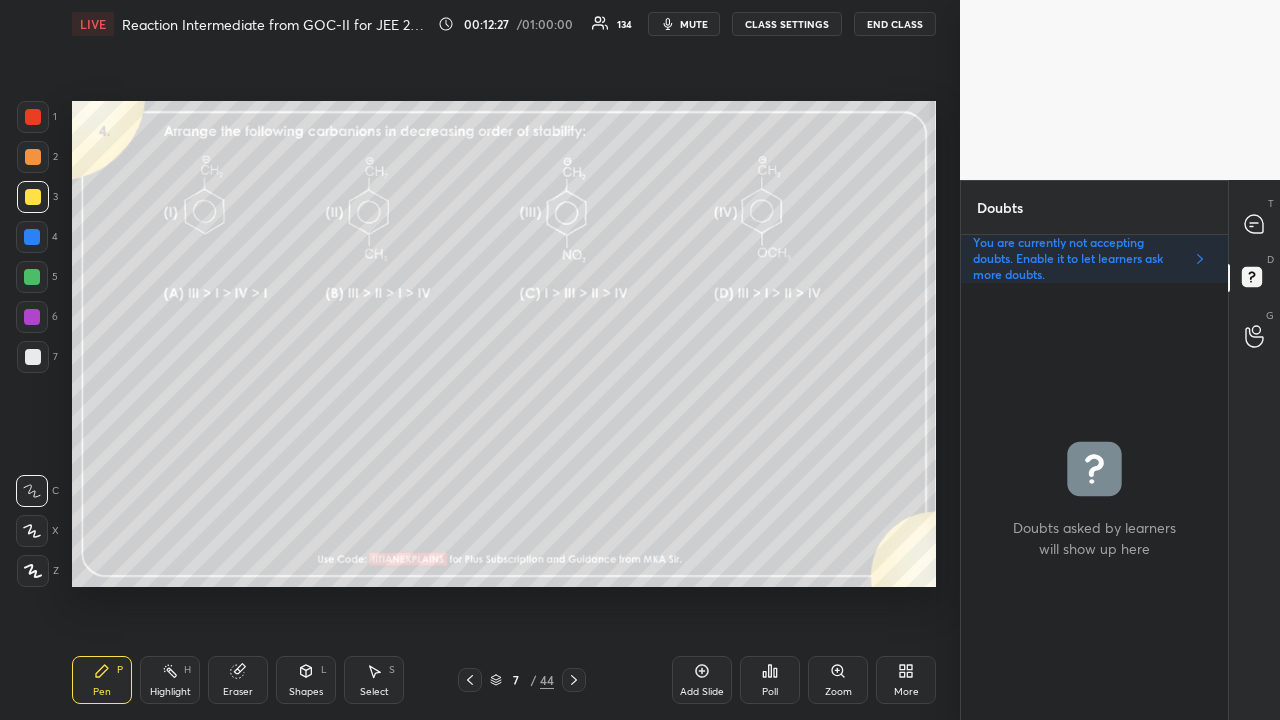 click 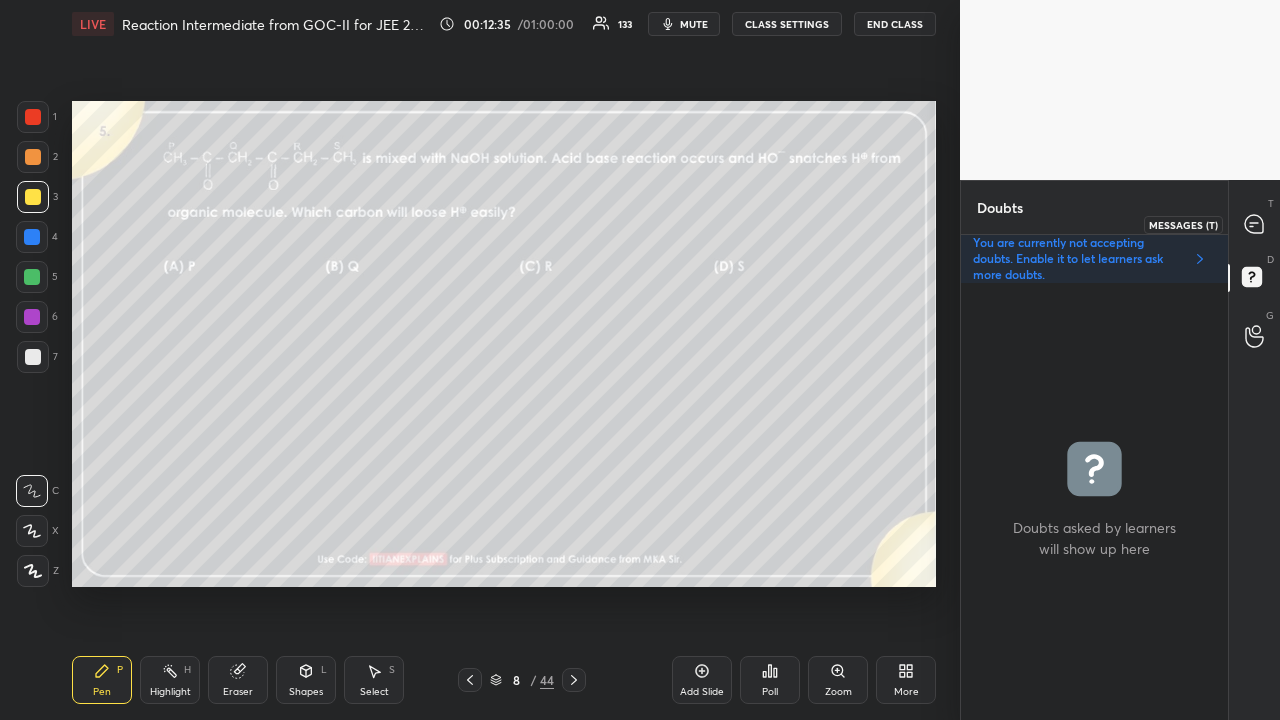 click 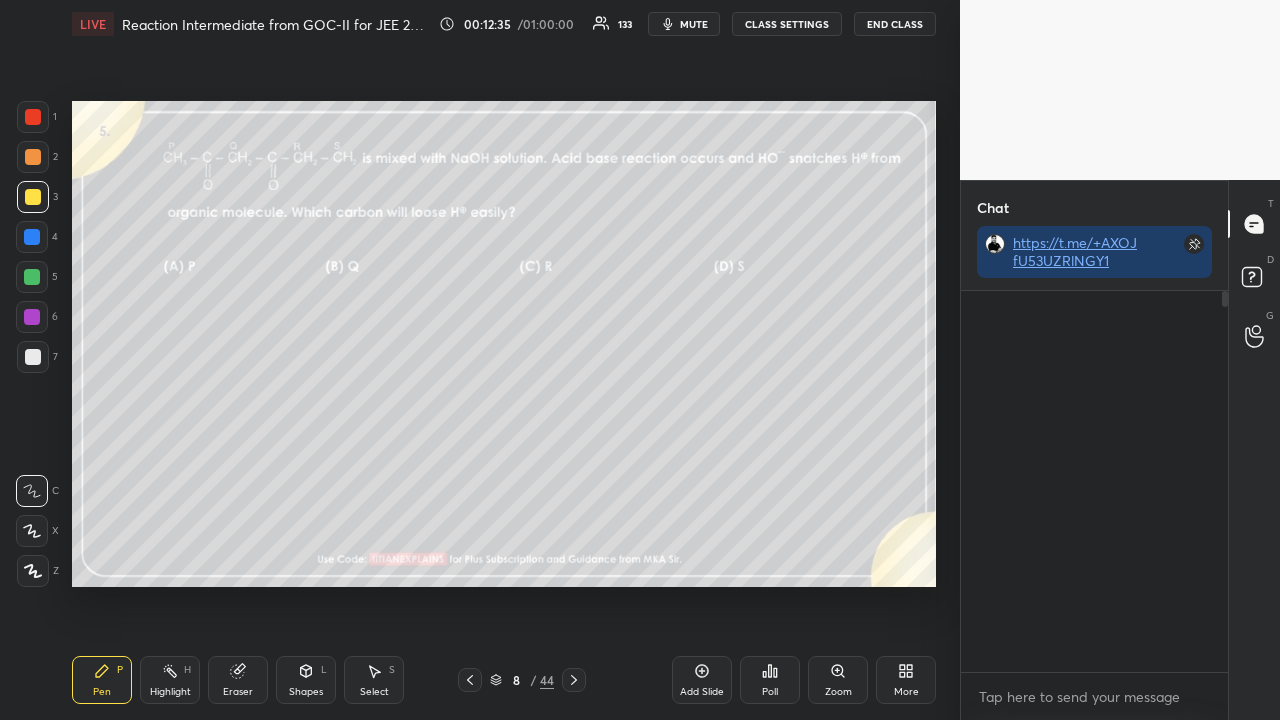 scroll, scrollTop: 423, scrollLeft: 261, axis: both 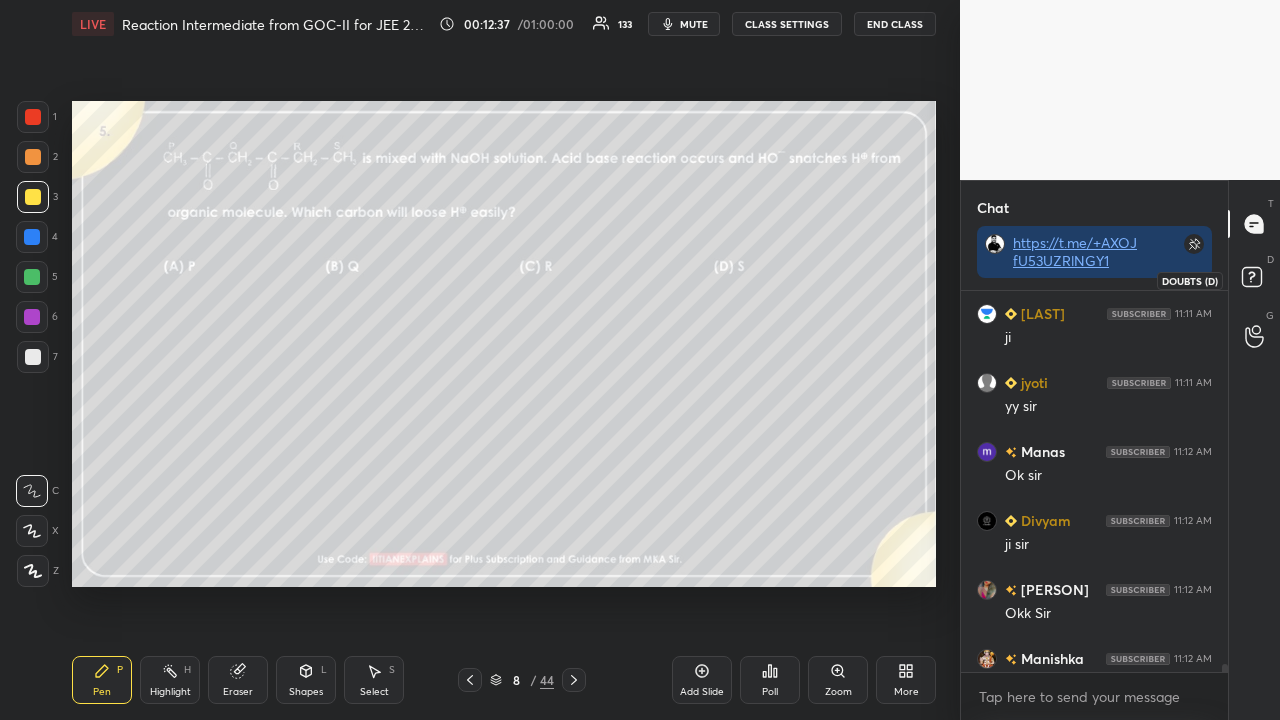 click 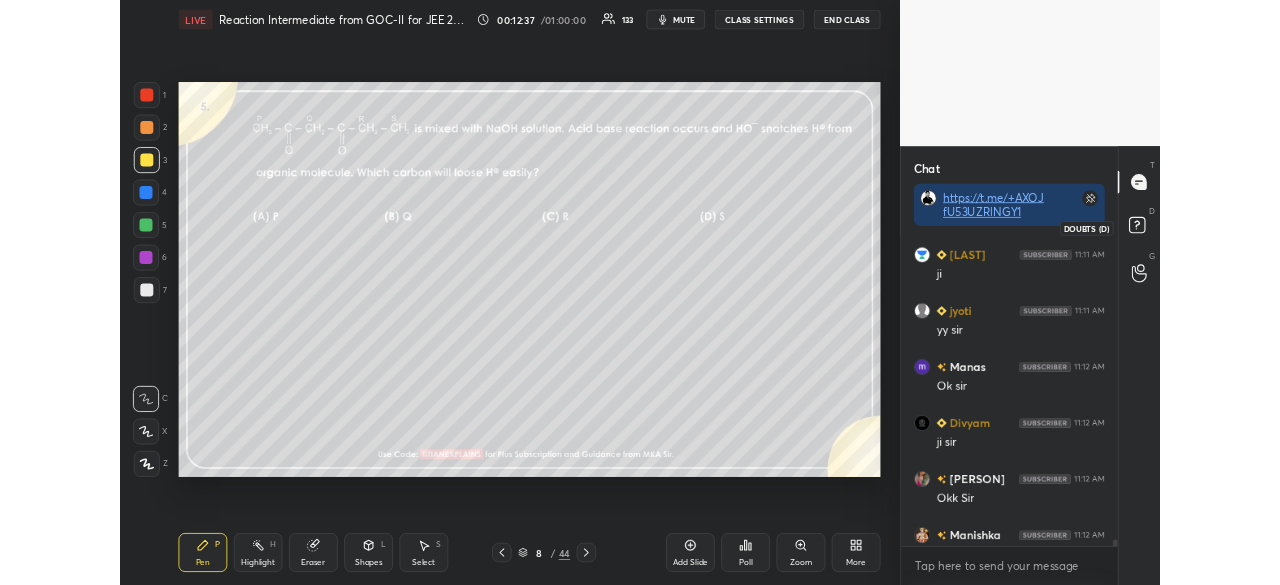 scroll, scrollTop: 431, scrollLeft: 261, axis: both 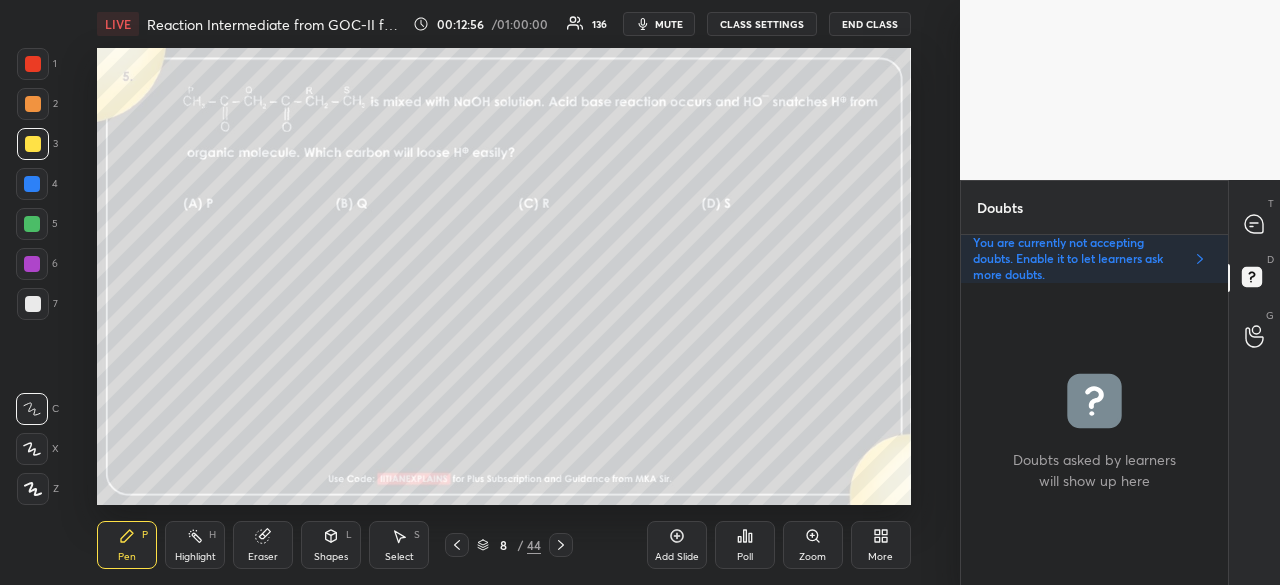 click on "More" at bounding box center [881, 545] 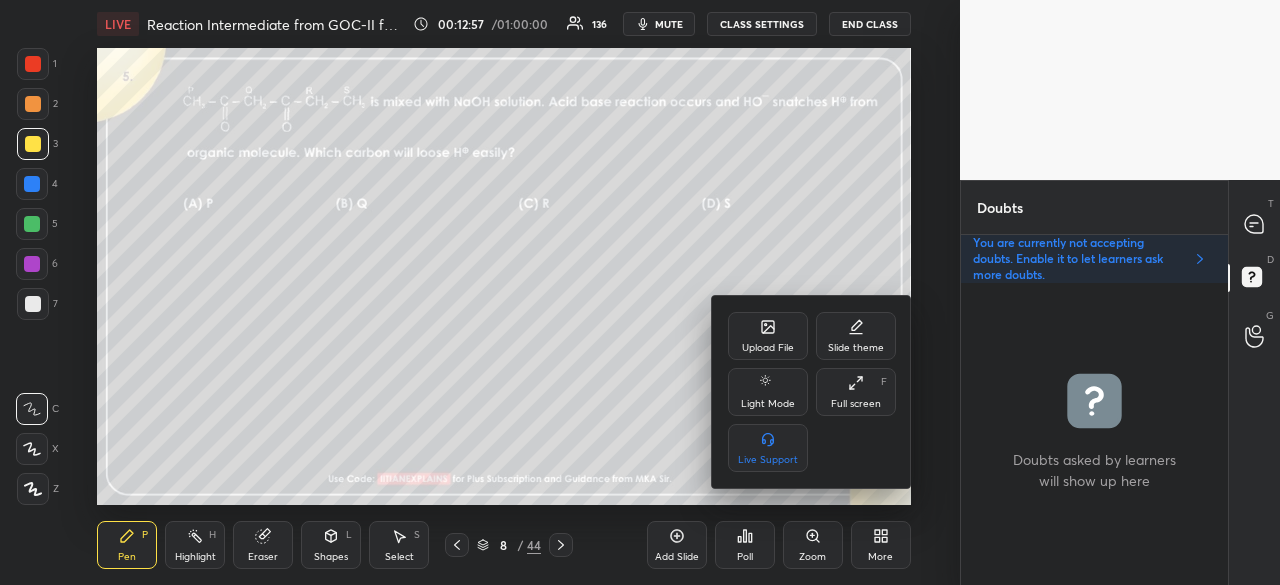 click on "Full screen" at bounding box center (856, 404) 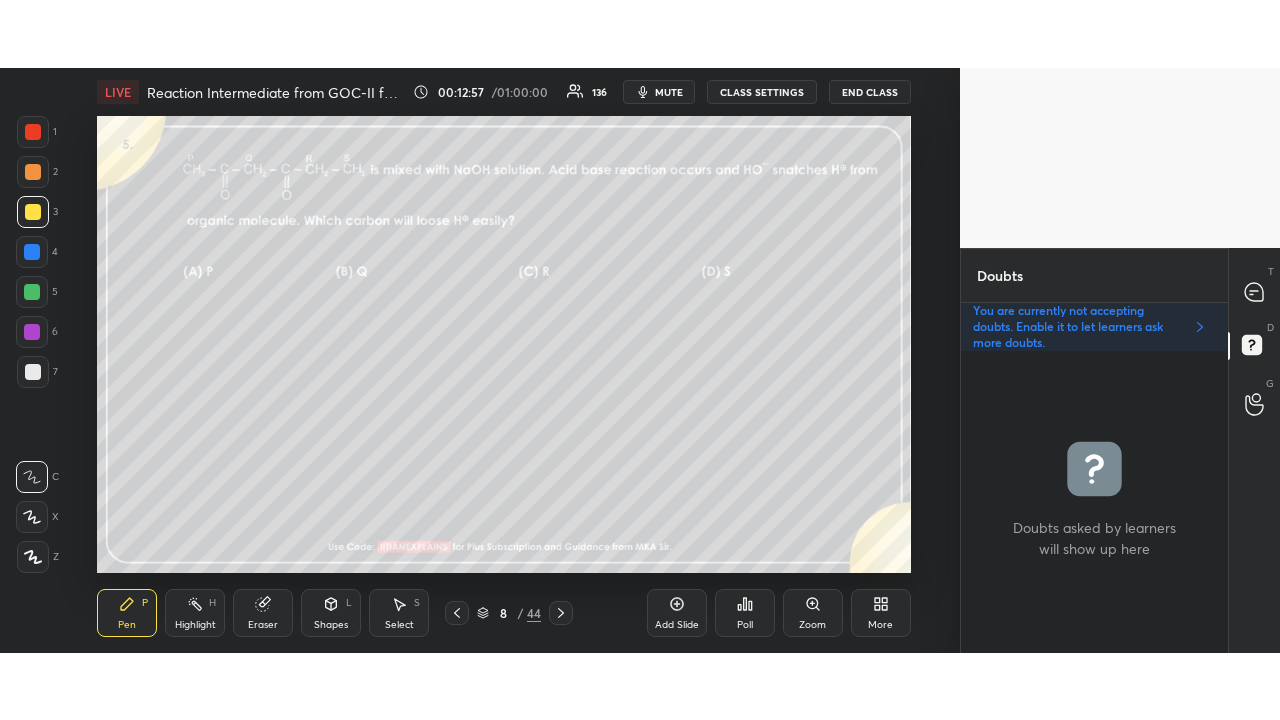 scroll, scrollTop: 99408, scrollLeft: 99120, axis: both 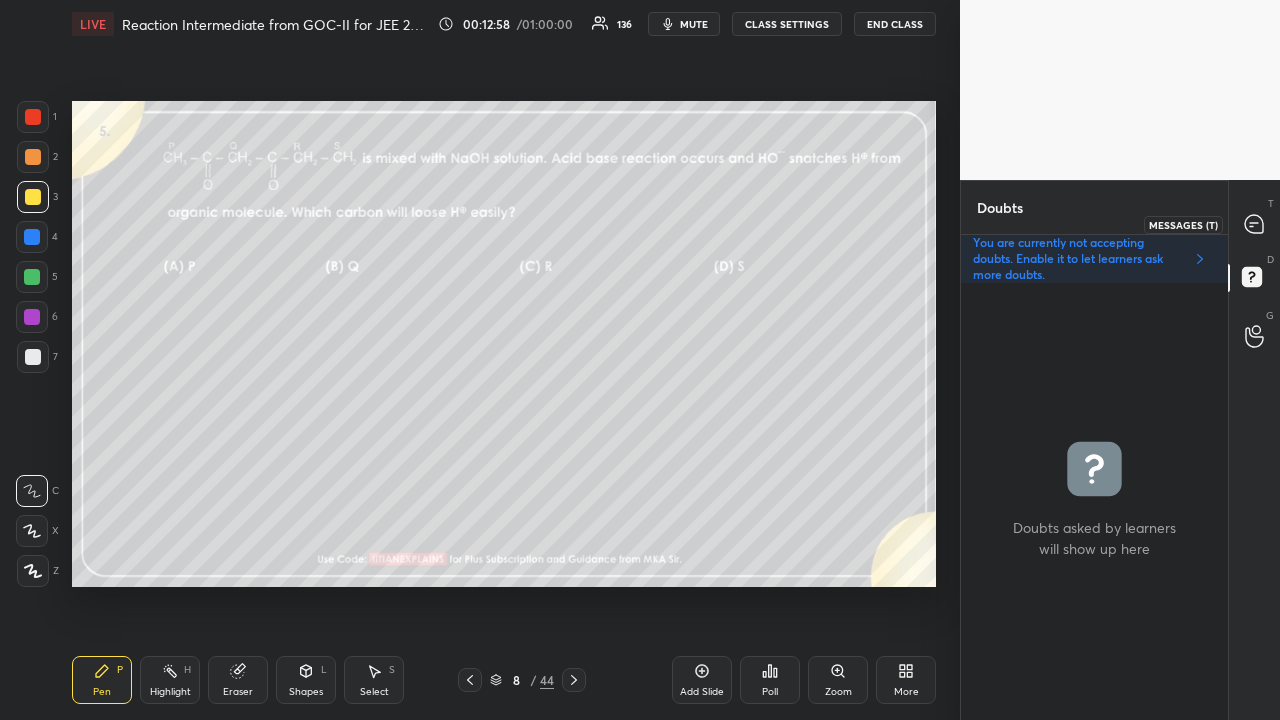 click 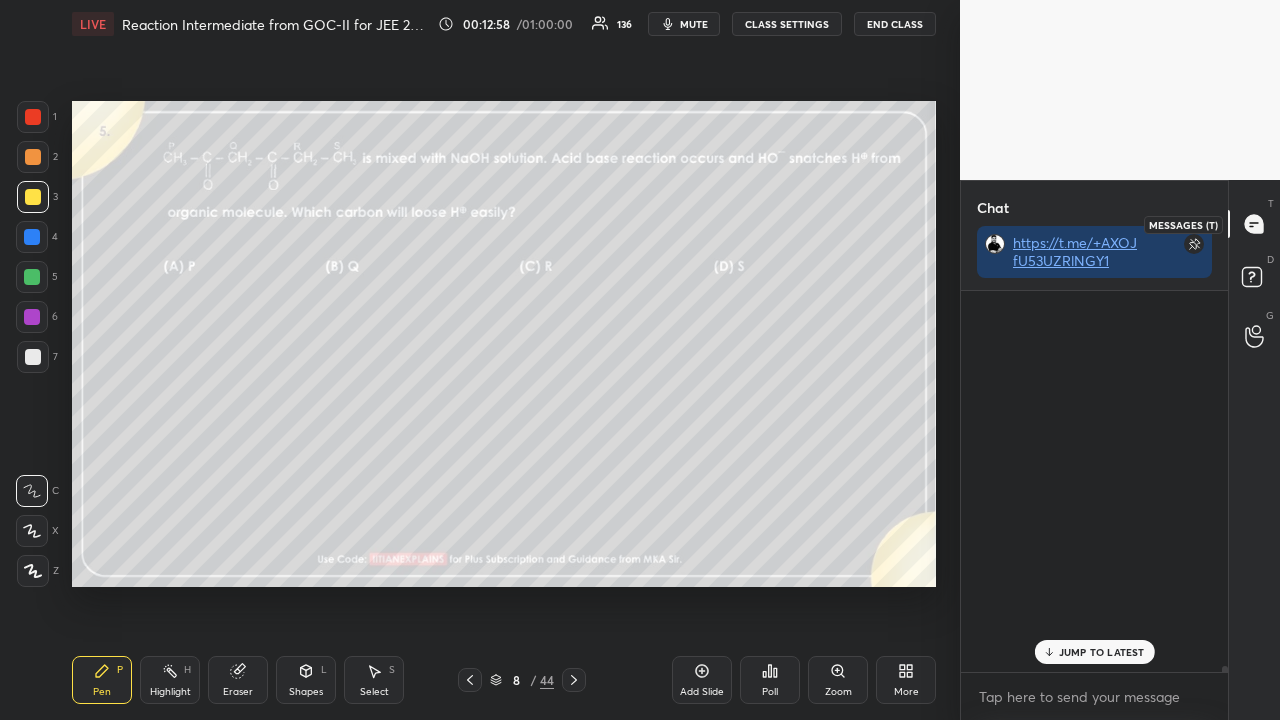 scroll, scrollTop: 26397, scrollLeft: 0, axis: vertical 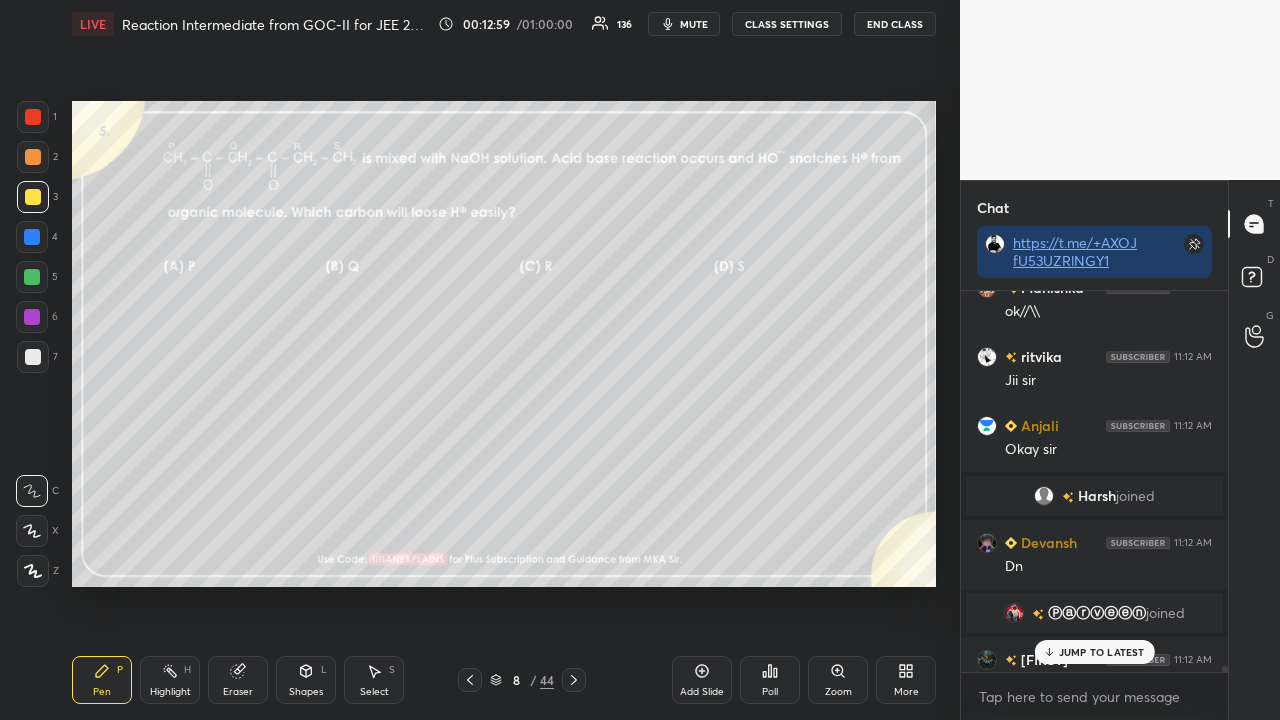 click on "JUMP TO LATEST" at bounding box center [1102, 652] 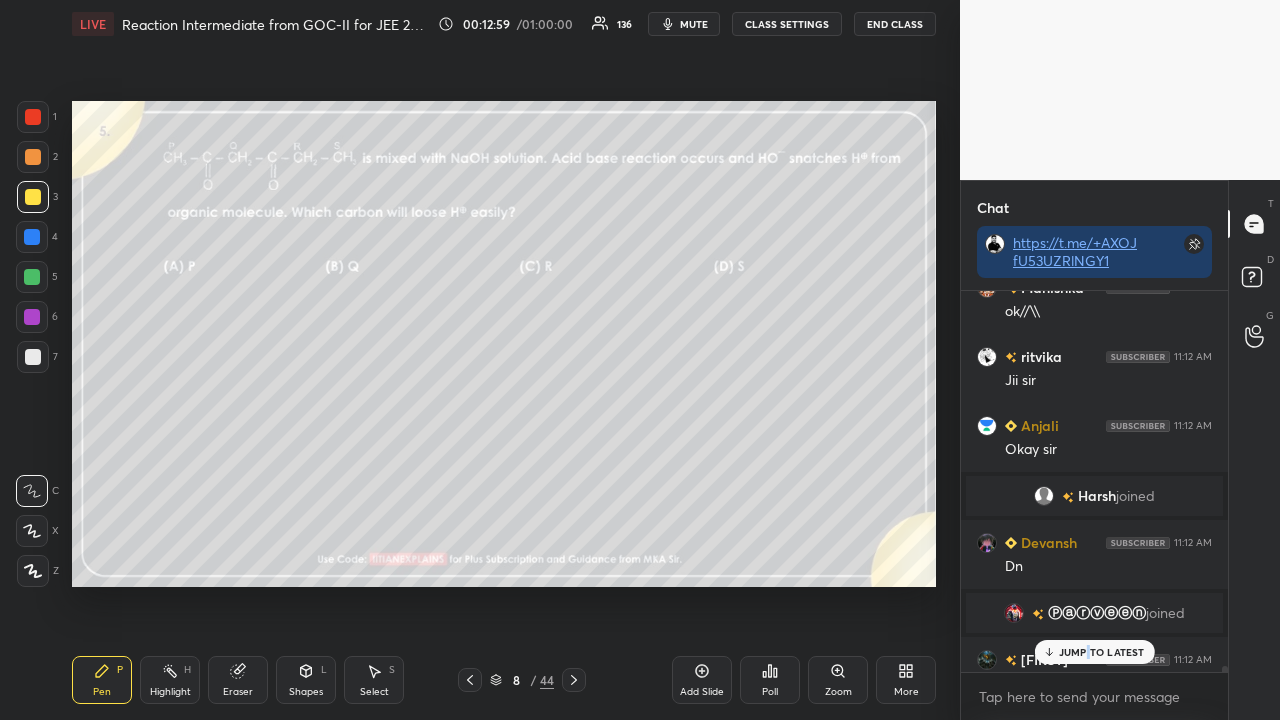 scroll, scrollTop: 26528, scrollLeft: 0, axis: vertical 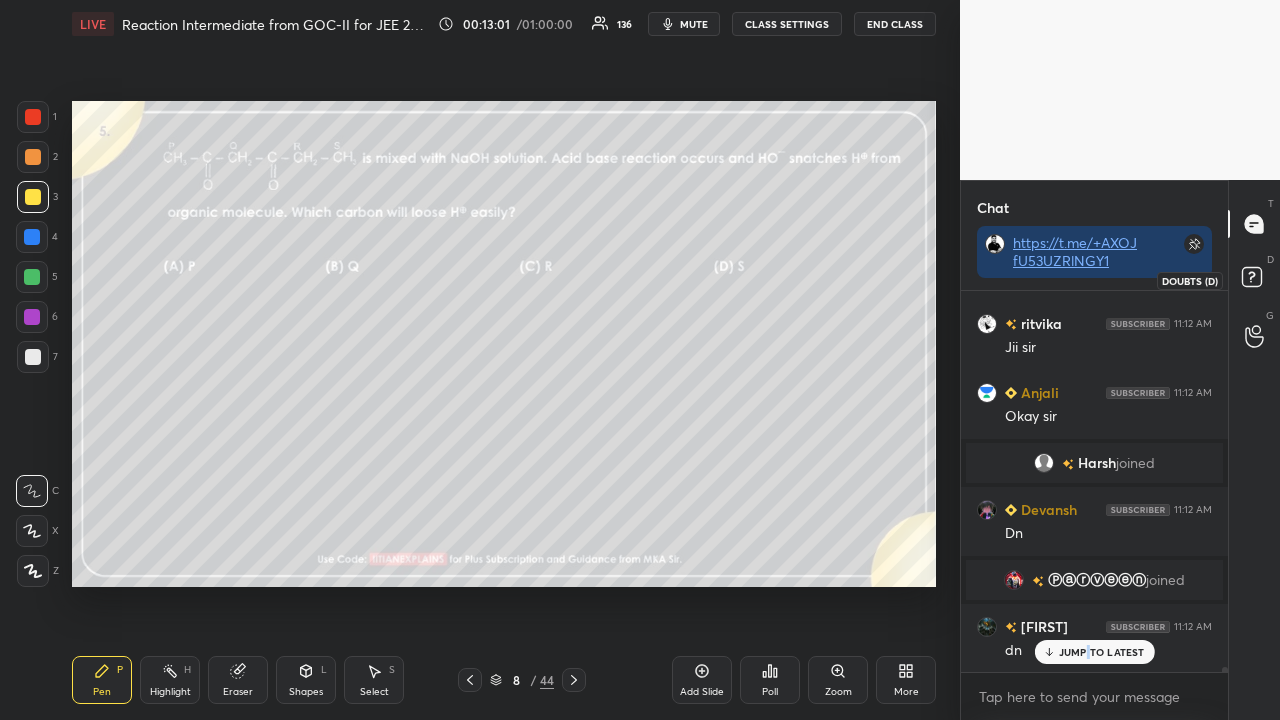 click 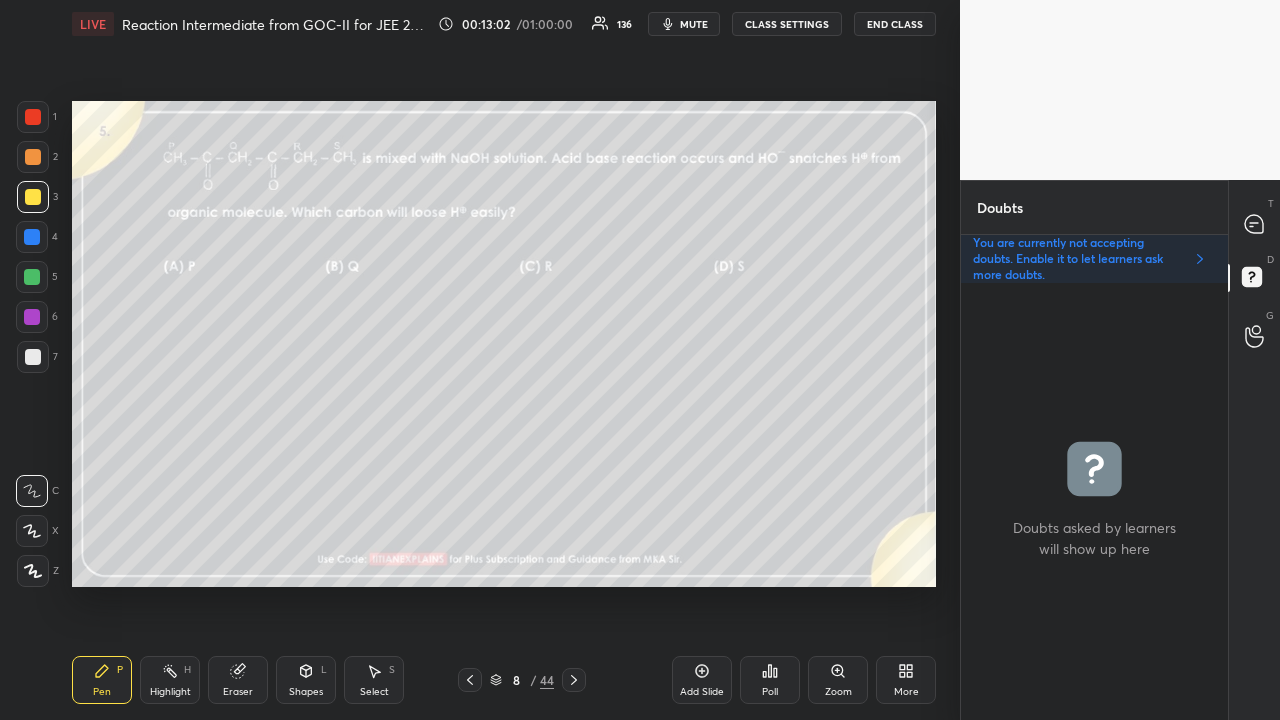 scroll, scrollTop: 6, scrollLeft: 6, axis: both 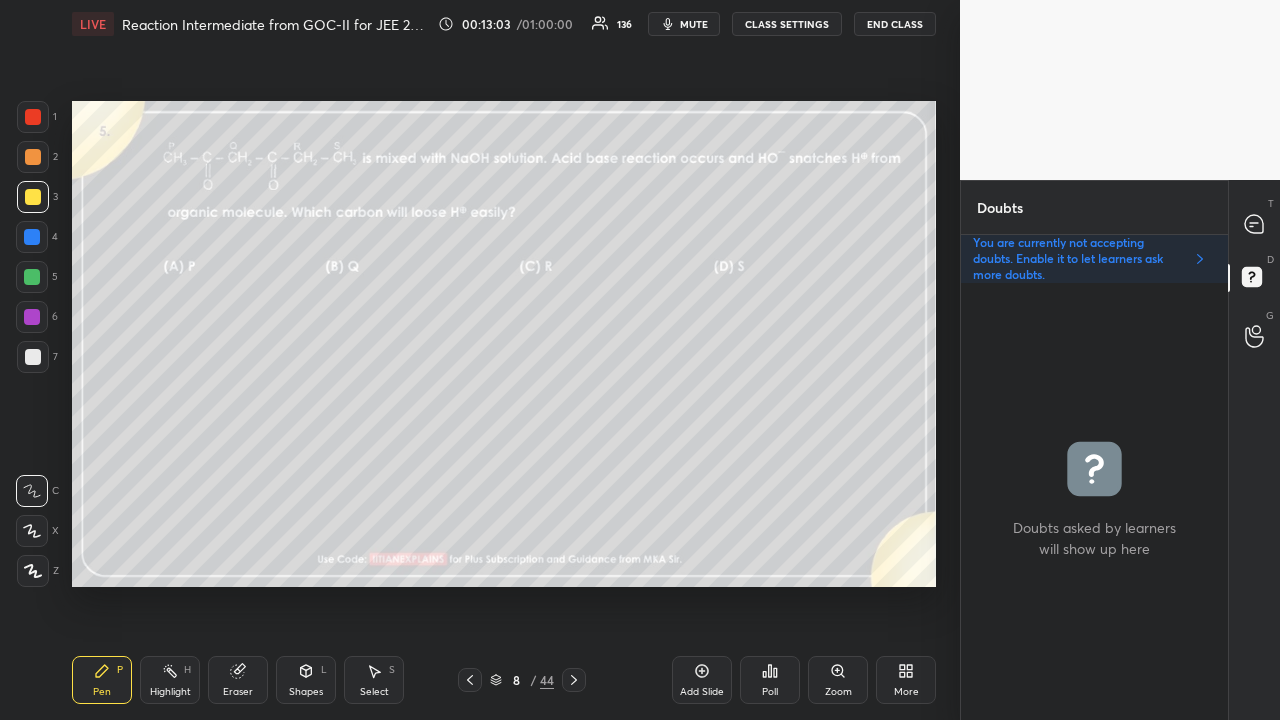 click on "Poll" at bounding box center [770, 680] 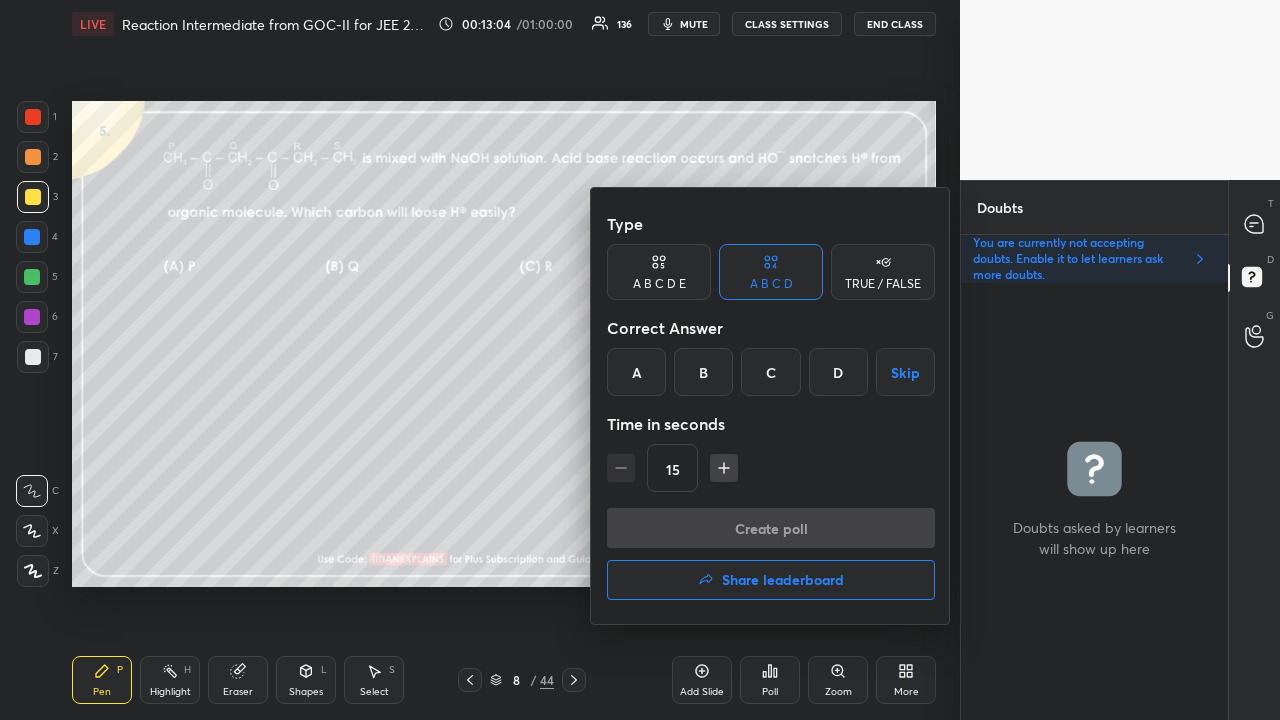 click on "B" at bounding box center (703, 372) 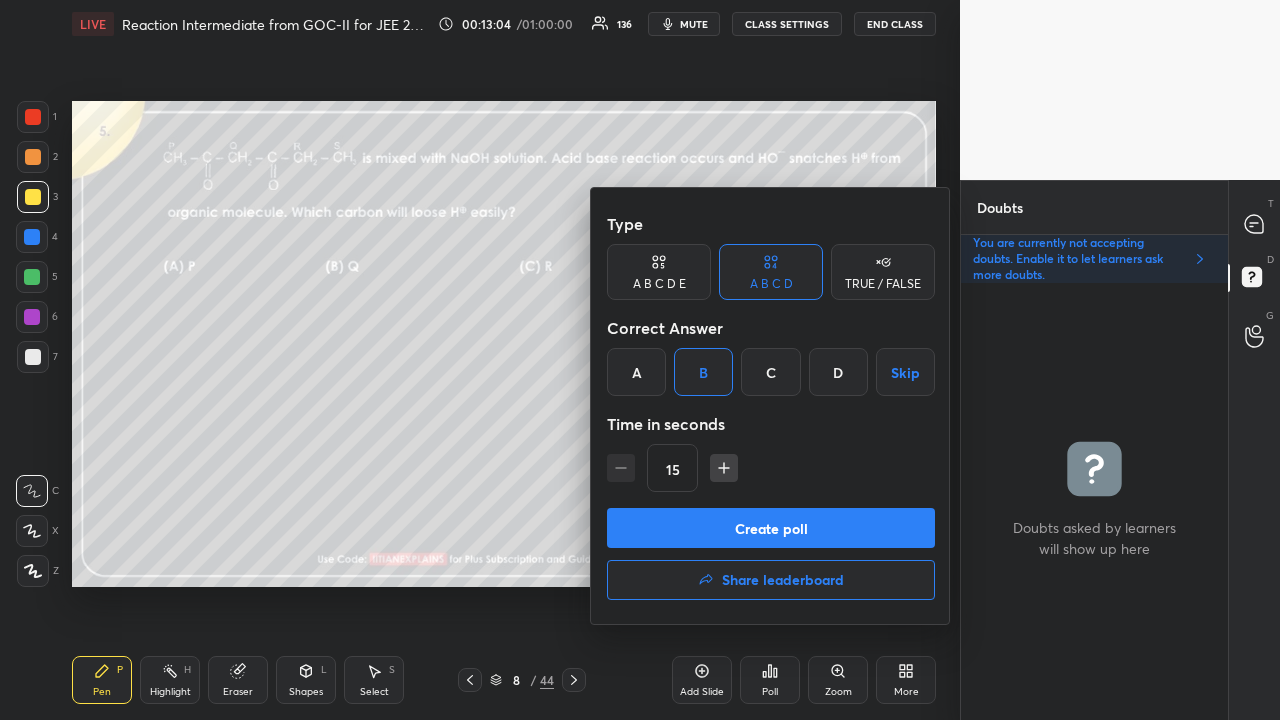 click on "Create poll" at bounding box center [771, 528] 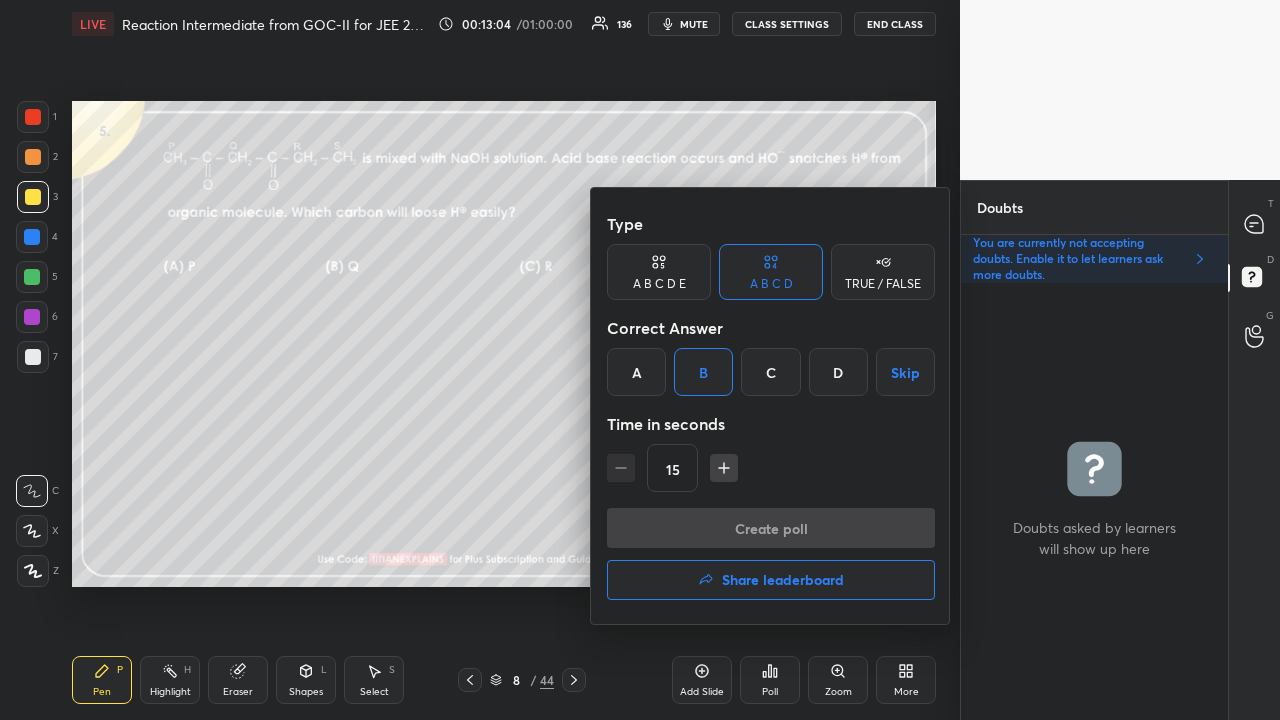 scroll, scrollTop: 398, scrollLeft: 261, axis: both 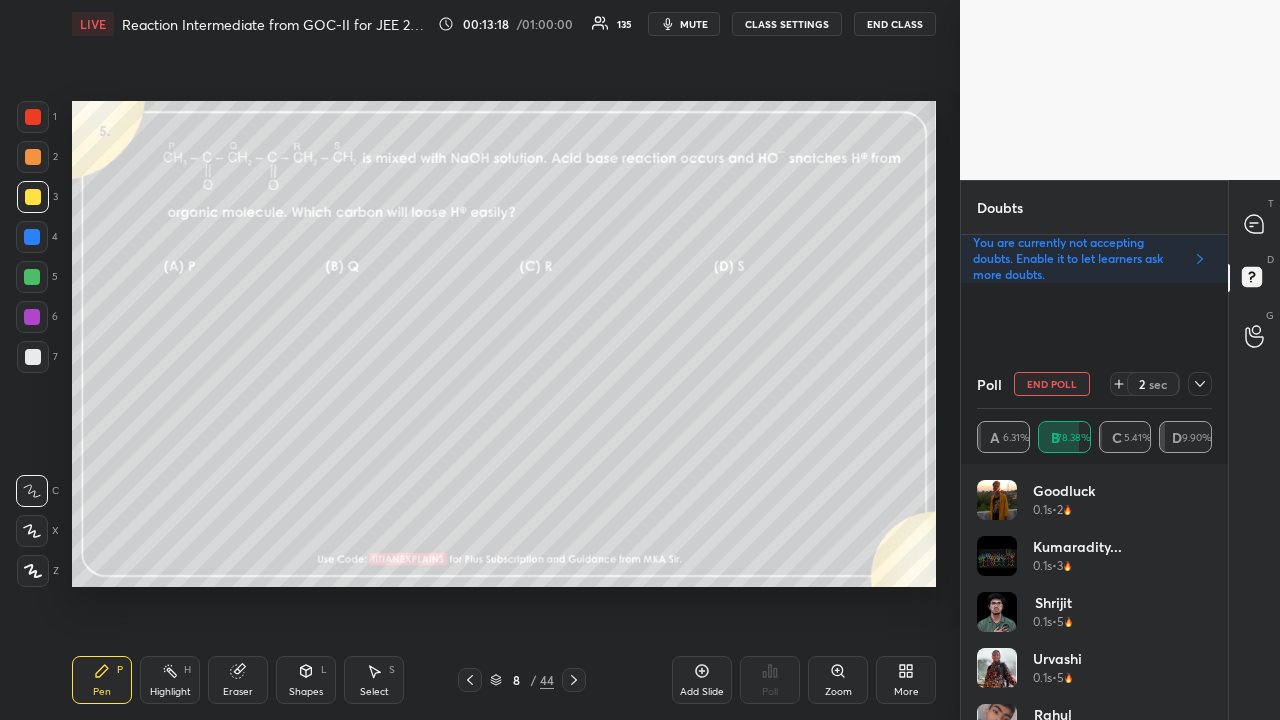 click 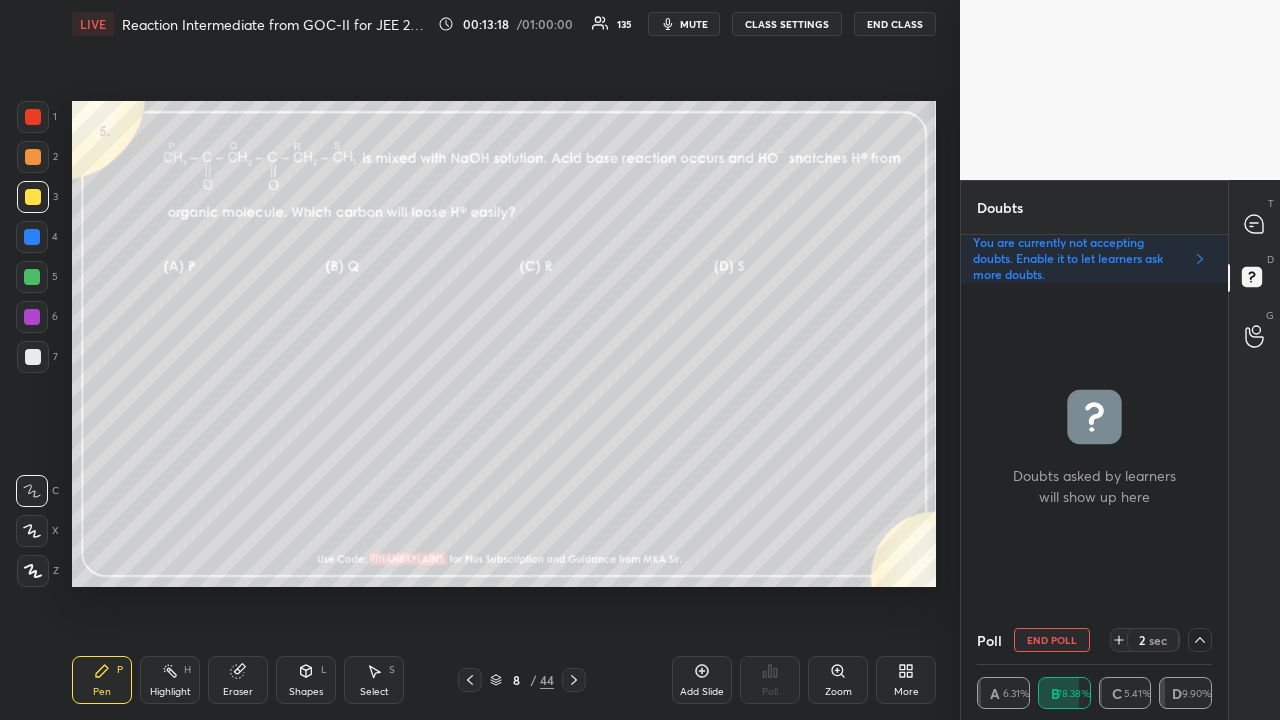 scroll, scrollTop: 7, scrollLeft: 6, axis: both 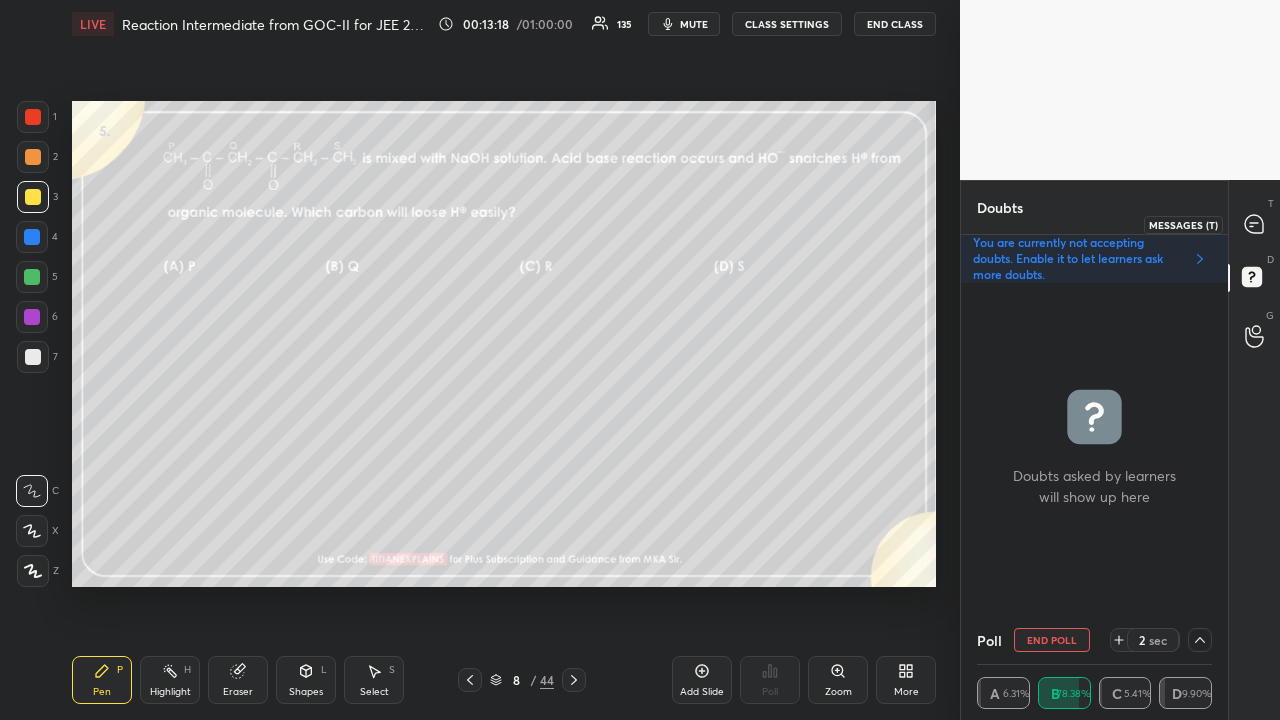 click 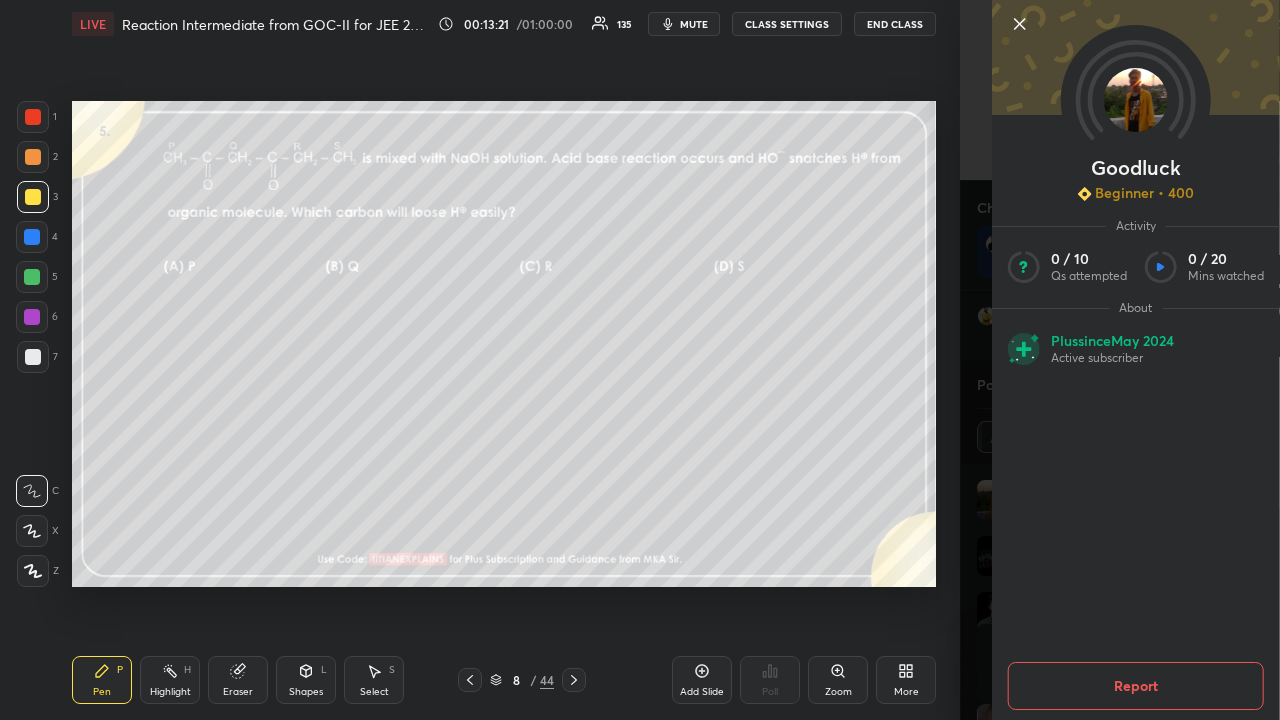 click on "1 2 3 4 5 6 7 C X Z C X Z E E Erase all   H H LIVE Reaction Intermediate from GOC-II for JEE 2026 00:13:21 /  01:00:00 135 mute CLASS SETTINGS End Class Setting up your live class Poll for   secs No correct answer Start poll Back Reaction Intermediate from GOC-II for JEE 2026 [PERSON] Pen P Highlight H Eraser Shapes L Select S 8 / 44 Add Slide Poll Zoom More" at bounding box center (480, 360) 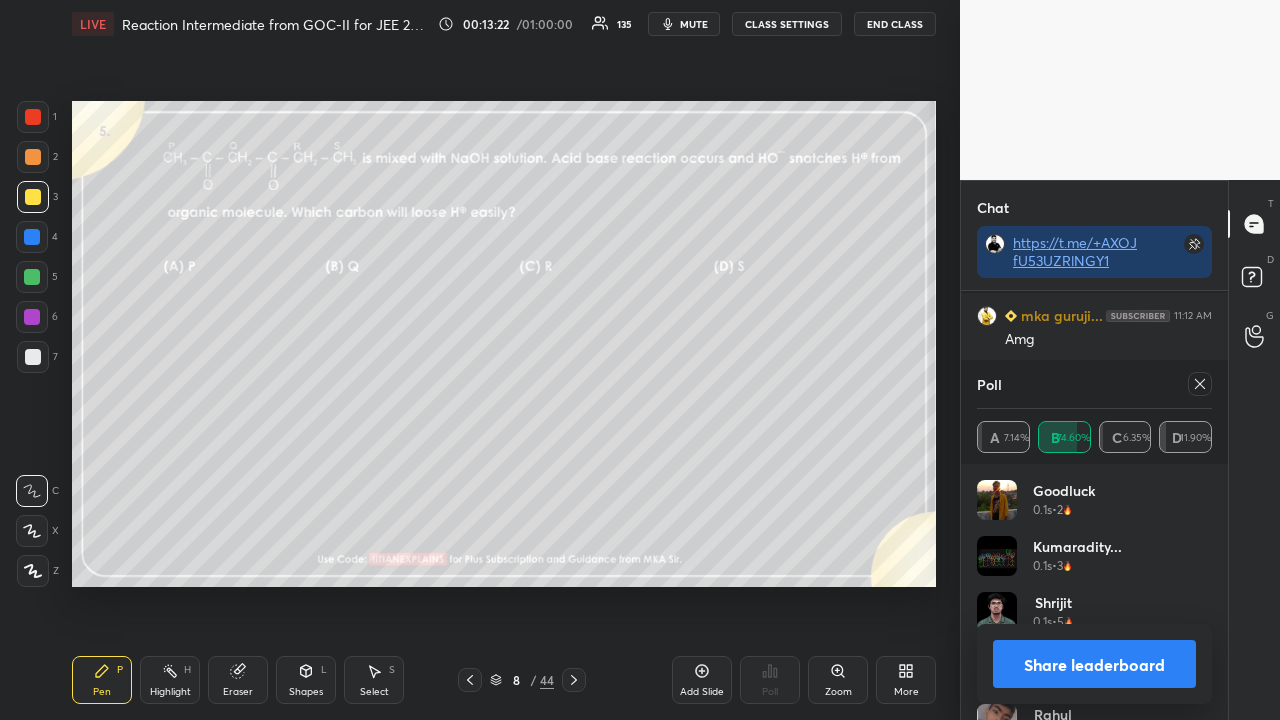 click 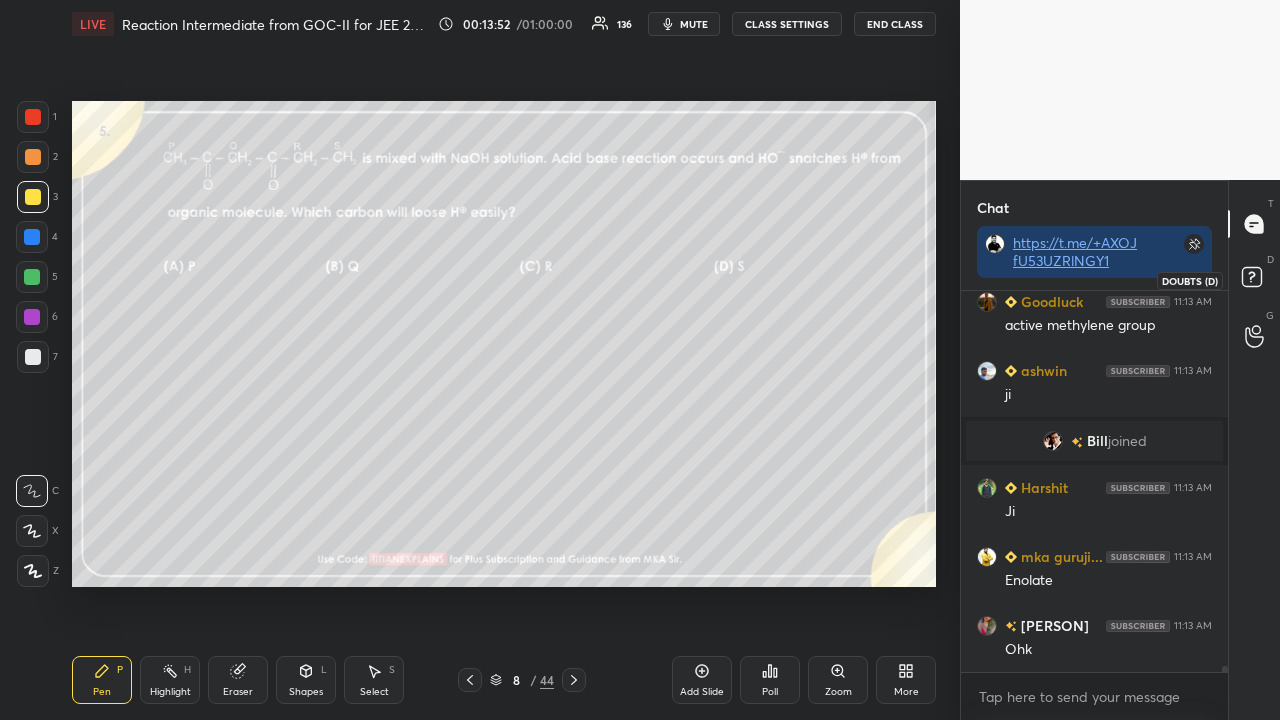 click 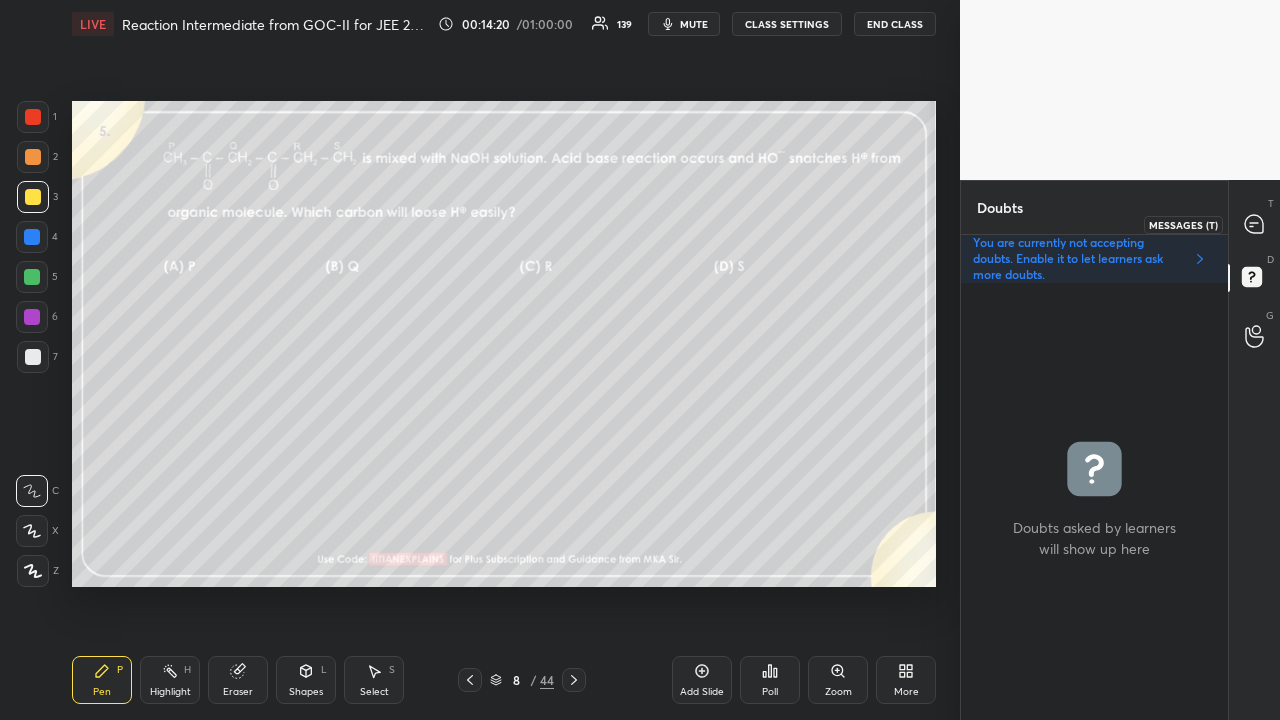 click 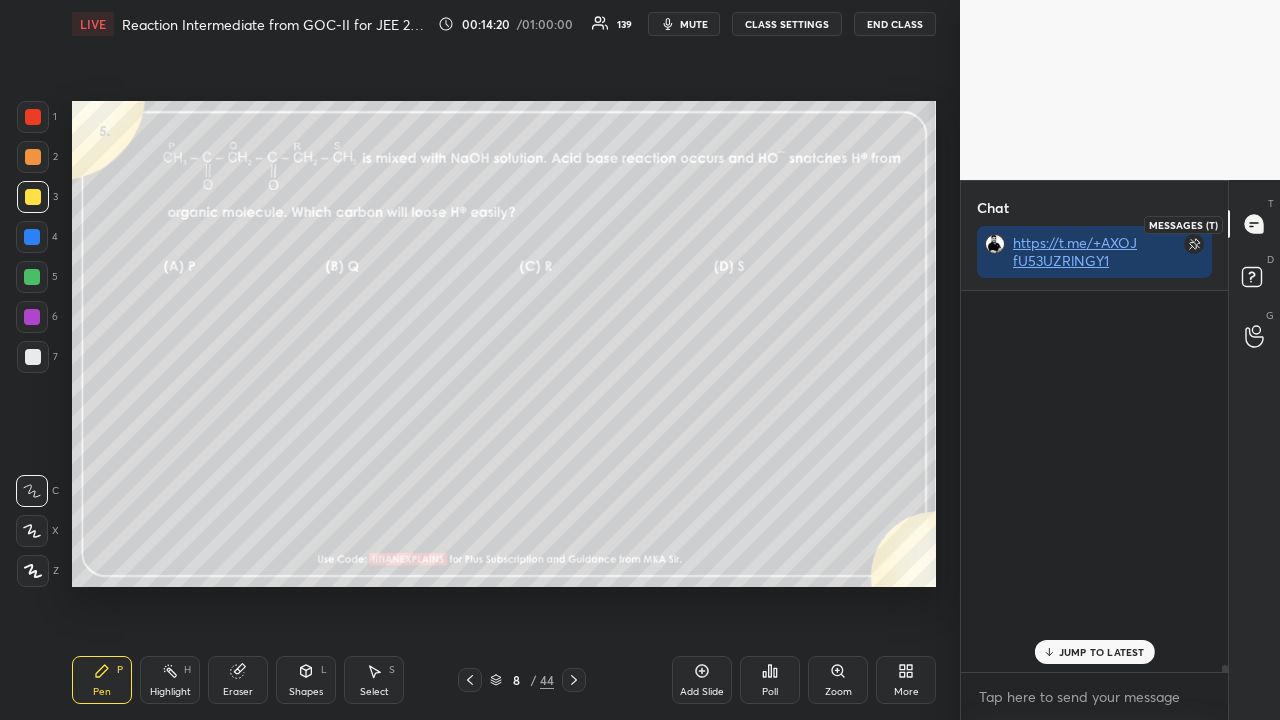scroll, scrollTop: 26697, scrollLeft: 0, axis: vertical 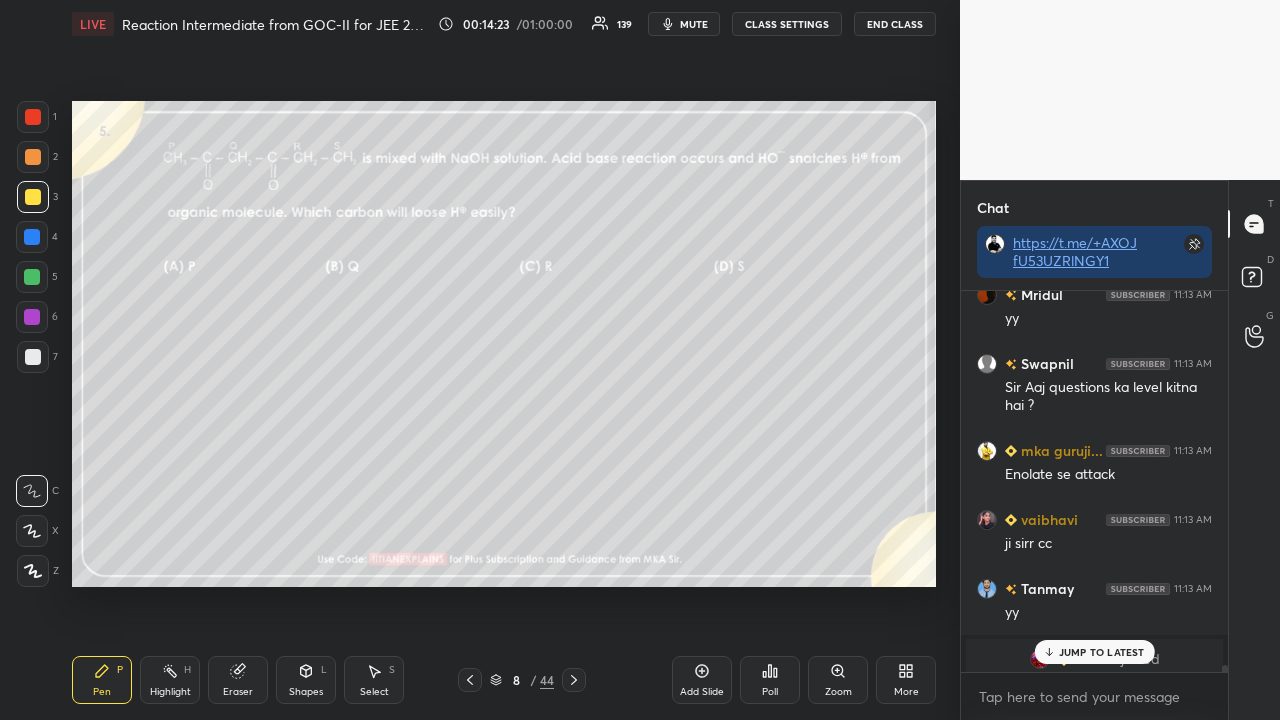 click on "JUMP TO LATEST" at bounding box center [1102, 652] 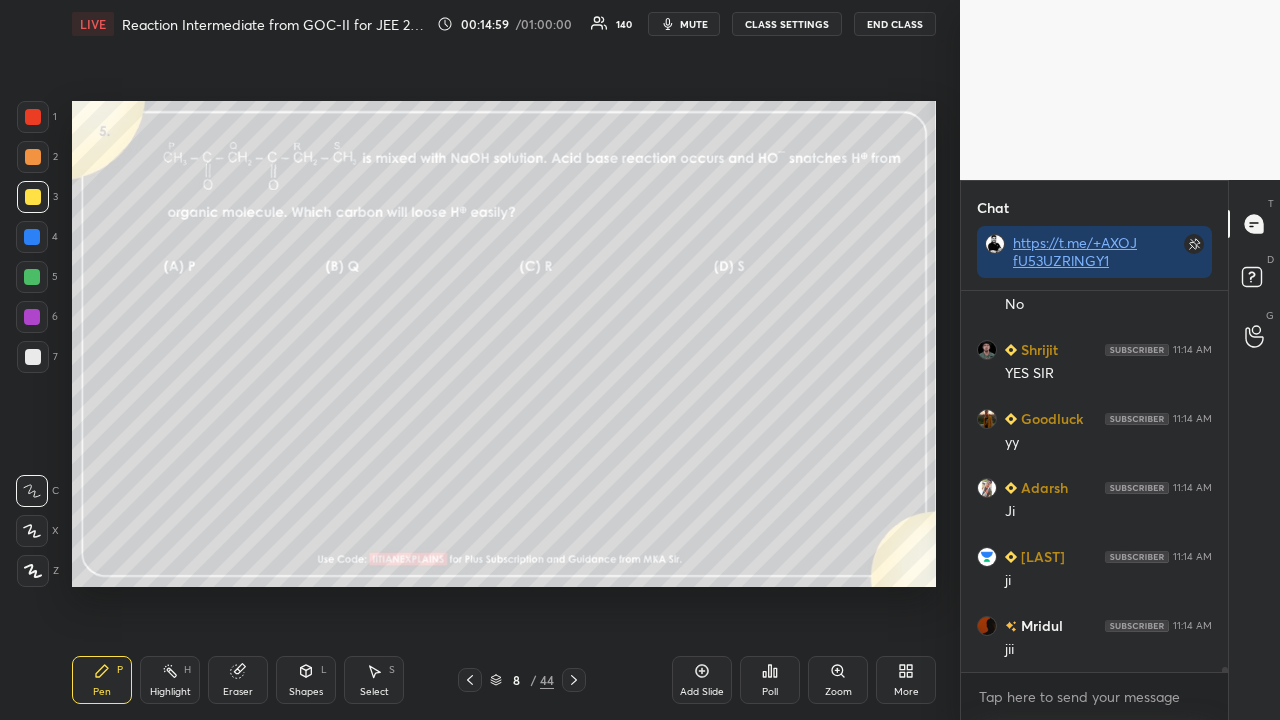 scroll, scrollTop: 30614, scrollLeft: 0, axis: vertical 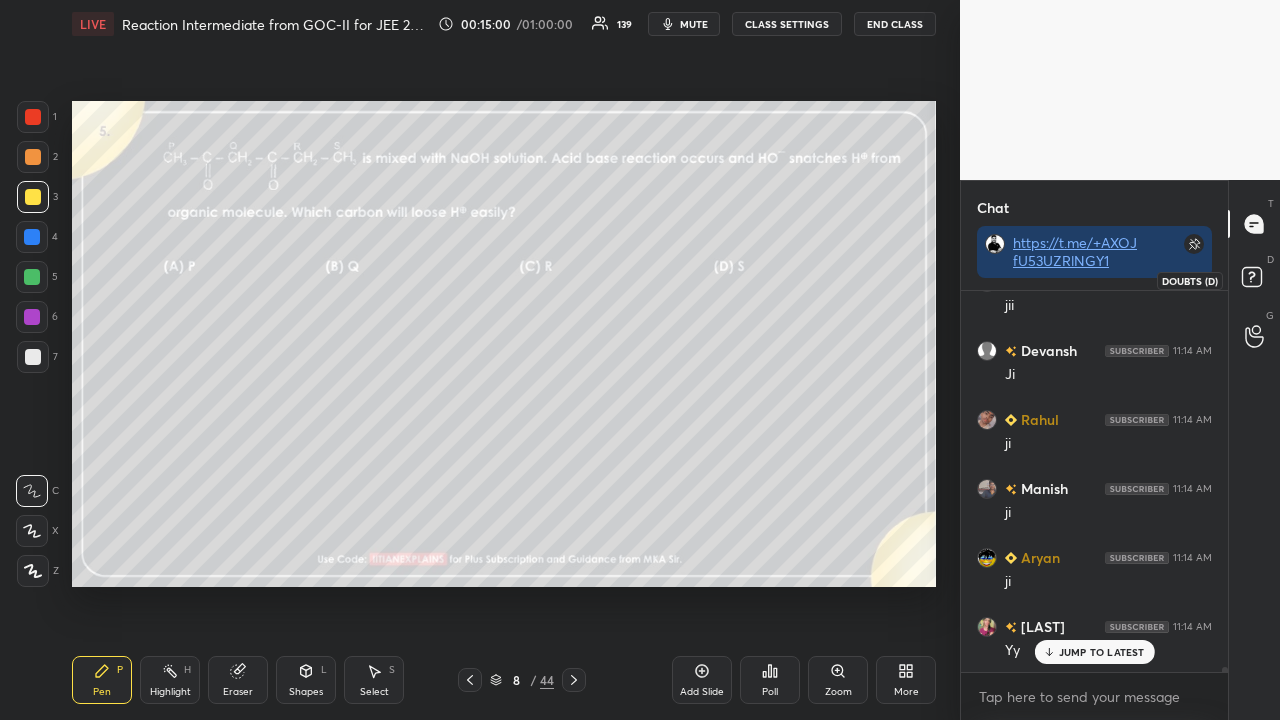 click 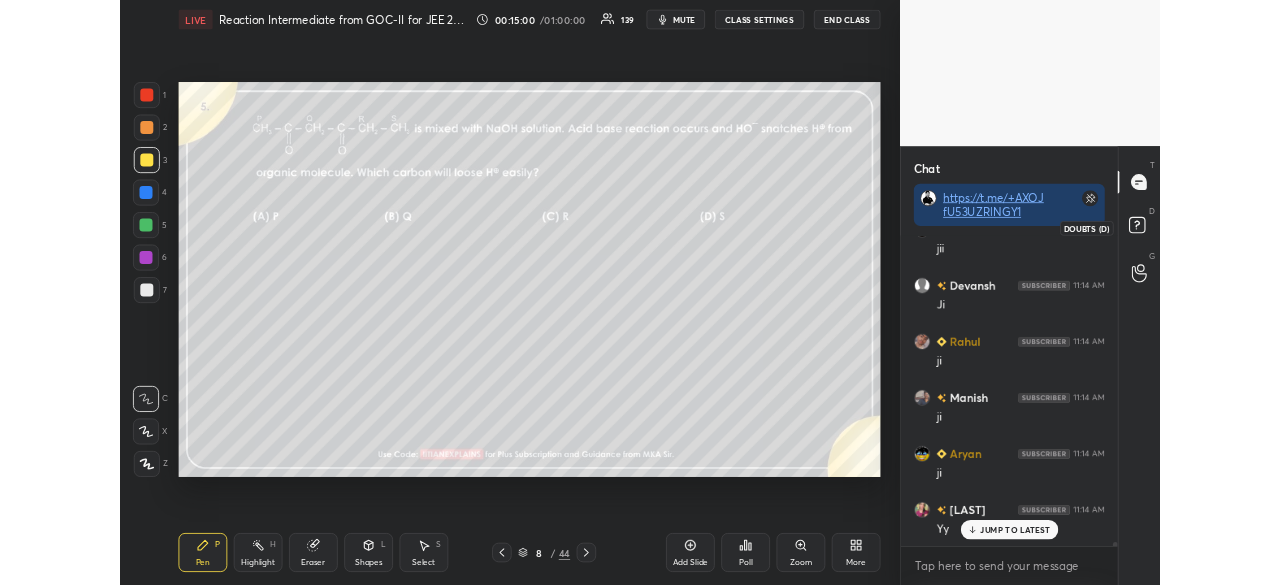 scroll, scrollTop: 431, scrollLeft: 261, axis: both 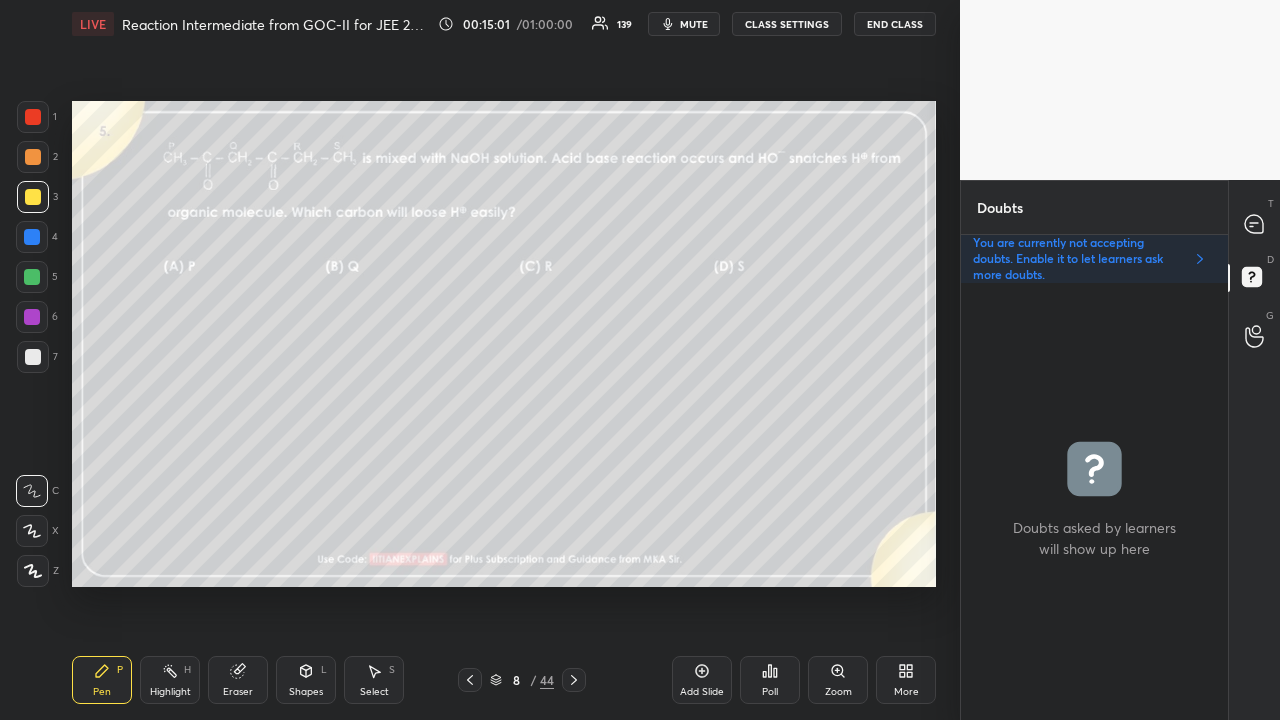 click 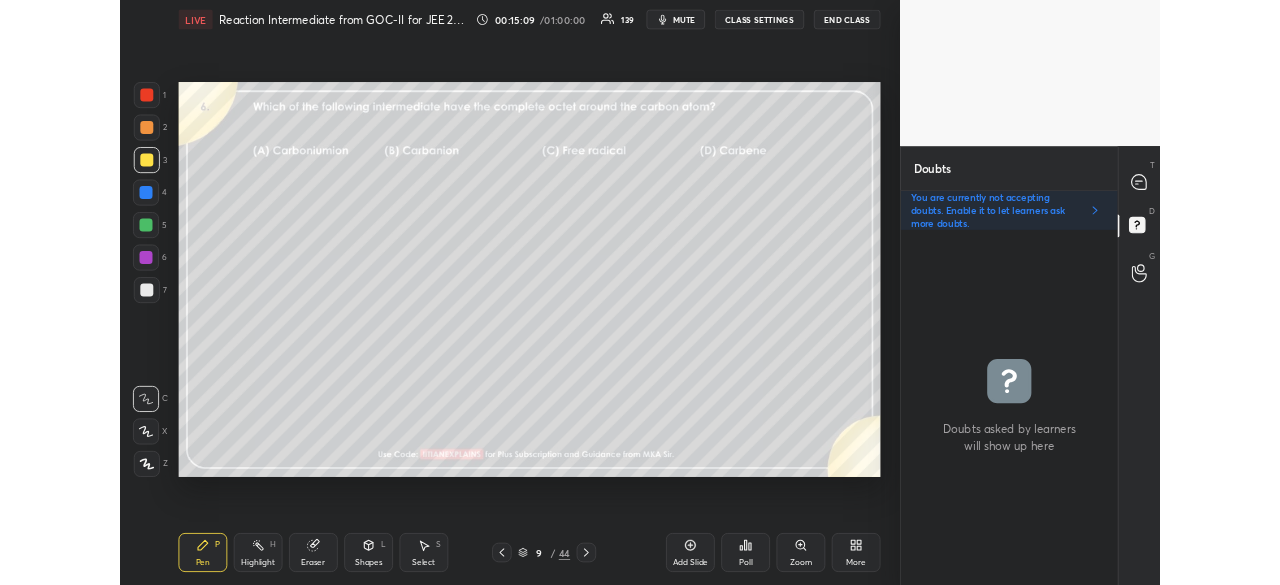 scroll, scrollTop: 457, scrollLeft: 880, axis: both 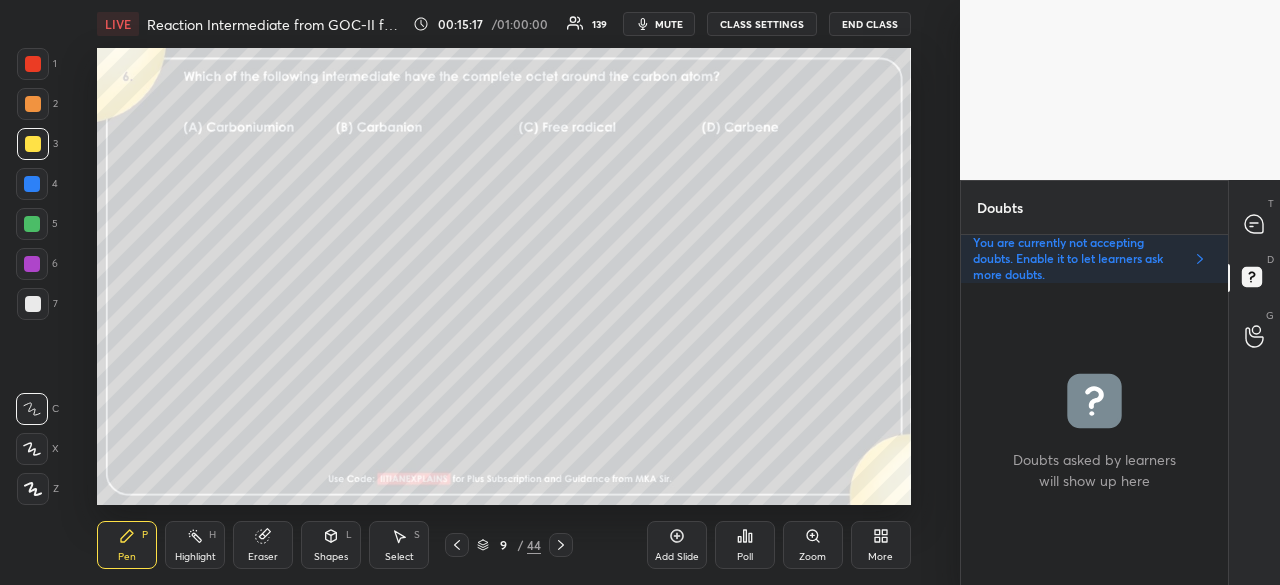 click on "More" at bounding box center (881, 545) 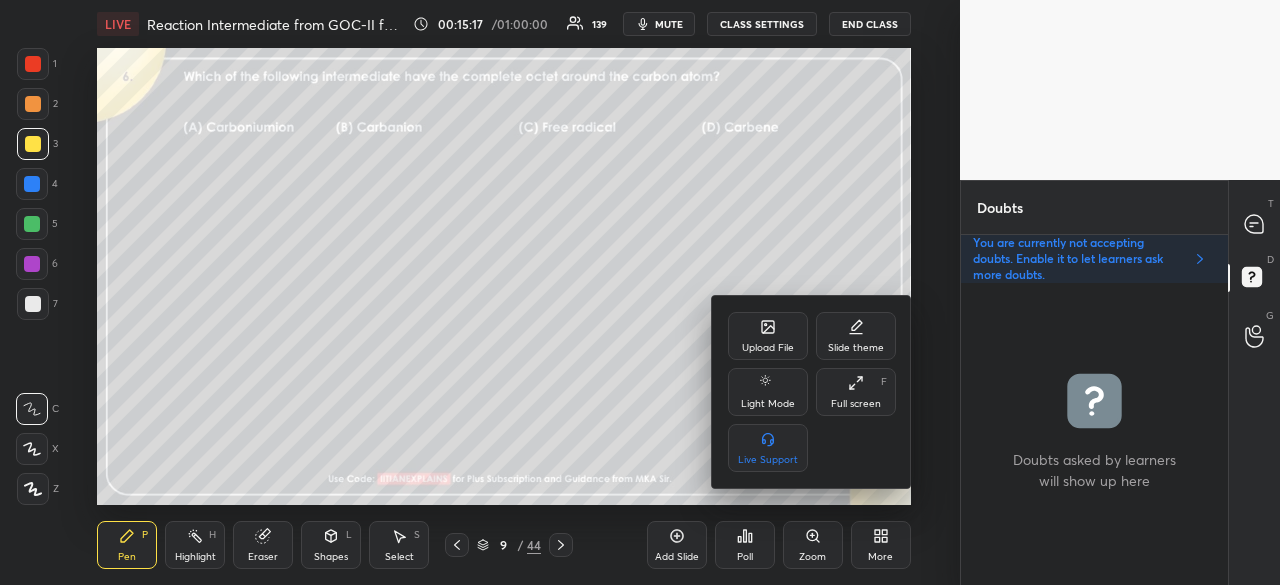 drag, startPoint x: 857, startPoint y: 395, endPoint x: 855, endPoint y: 479, distance: 84.0238 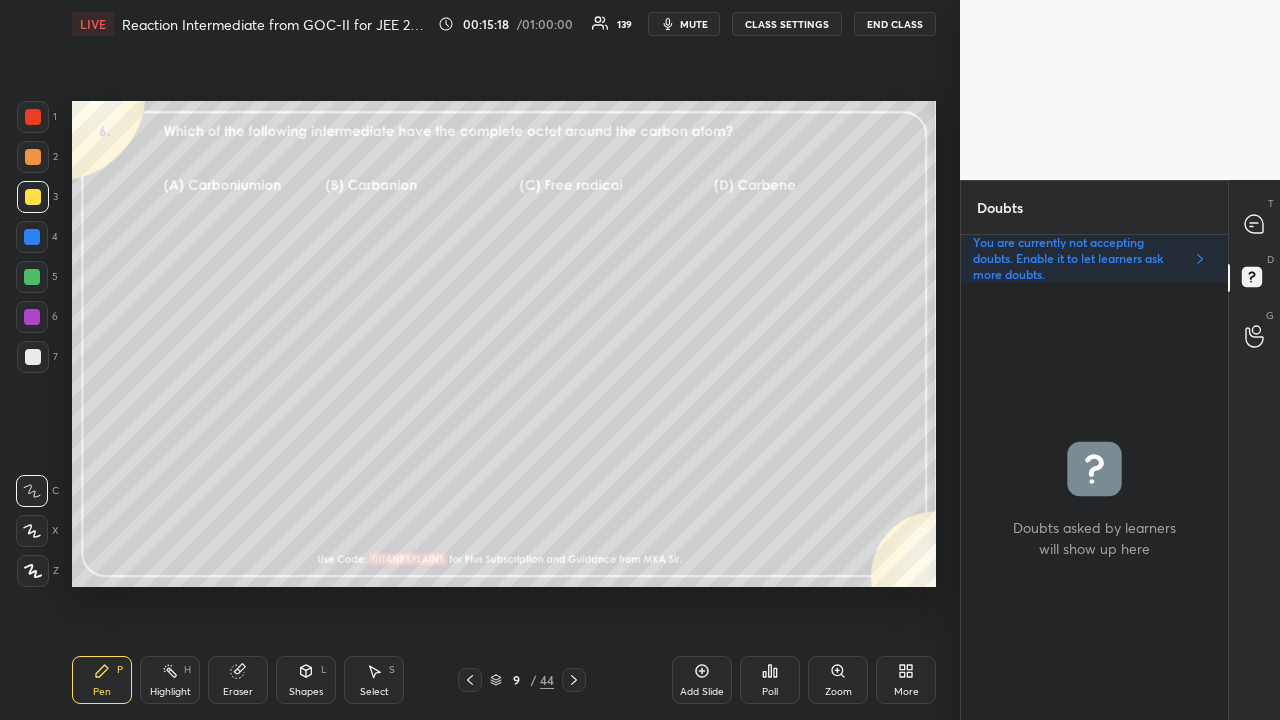click on "Poll" at bounding box center (770, 680) 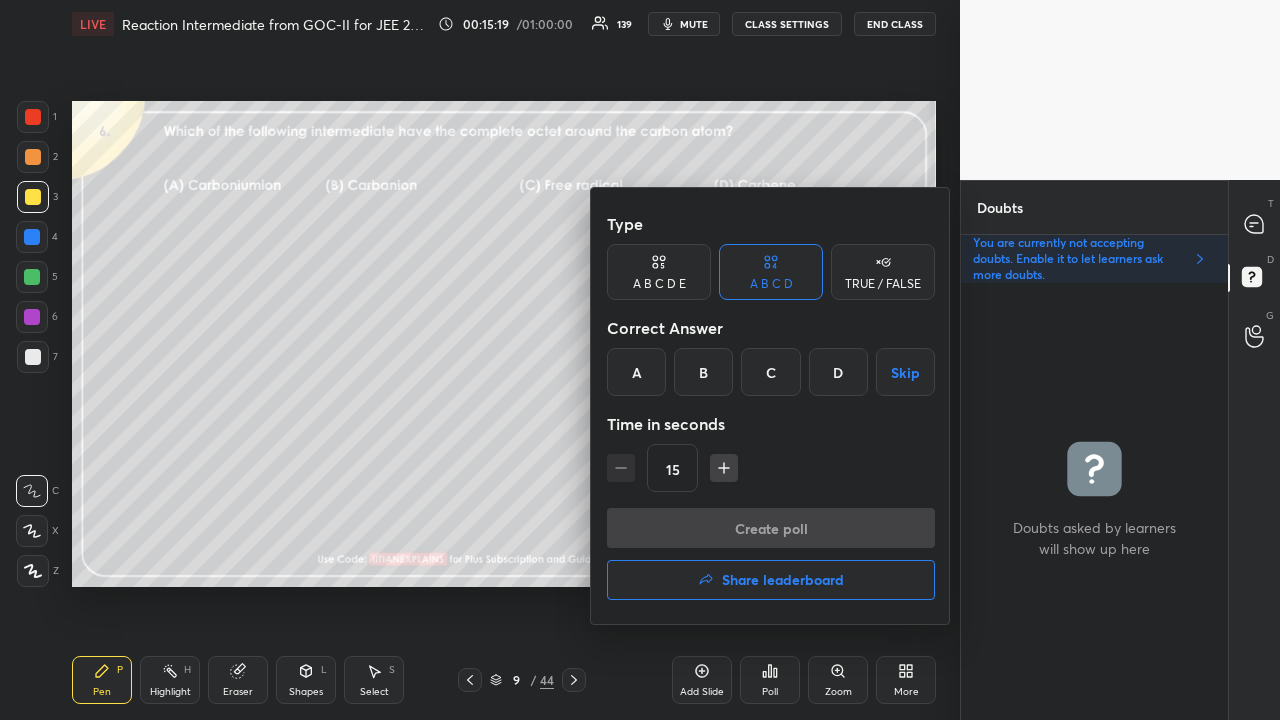 click on "B" at bounding box center (703, 372) 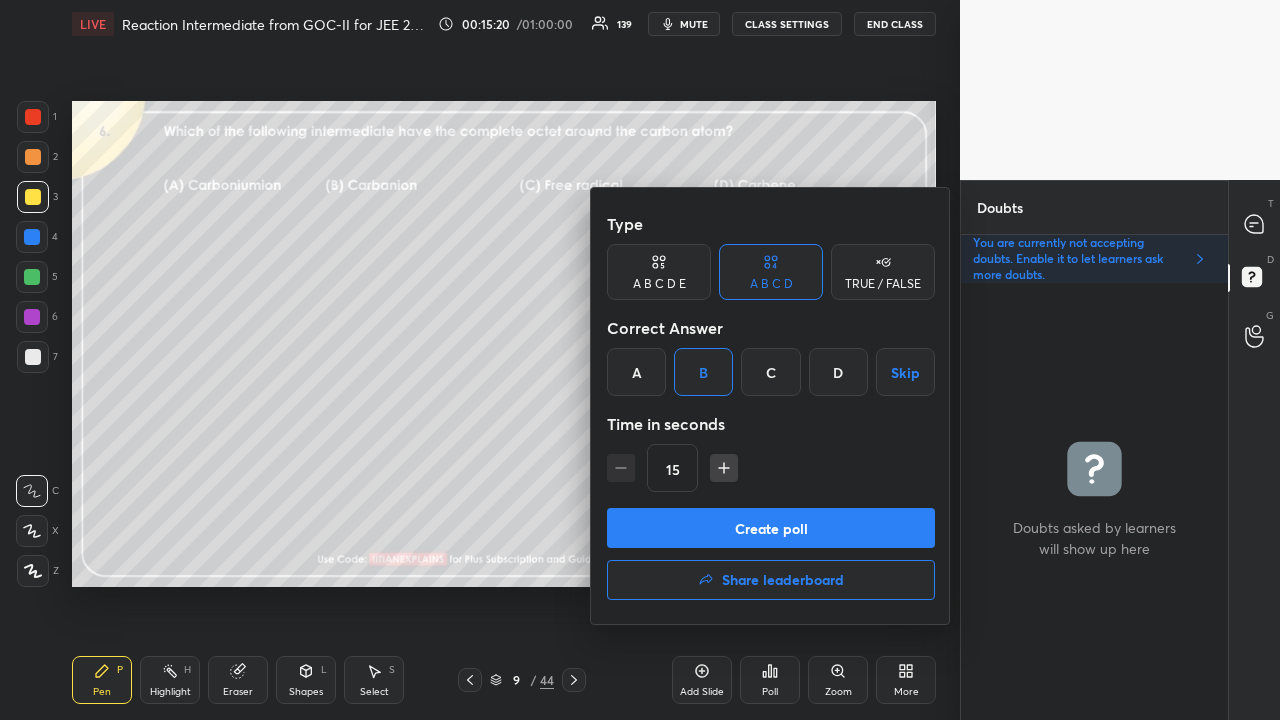 drag, startPoint x: 684, startPoint y: 522, endPoint x: 586, endPoint y: 565, distance: 107.01869 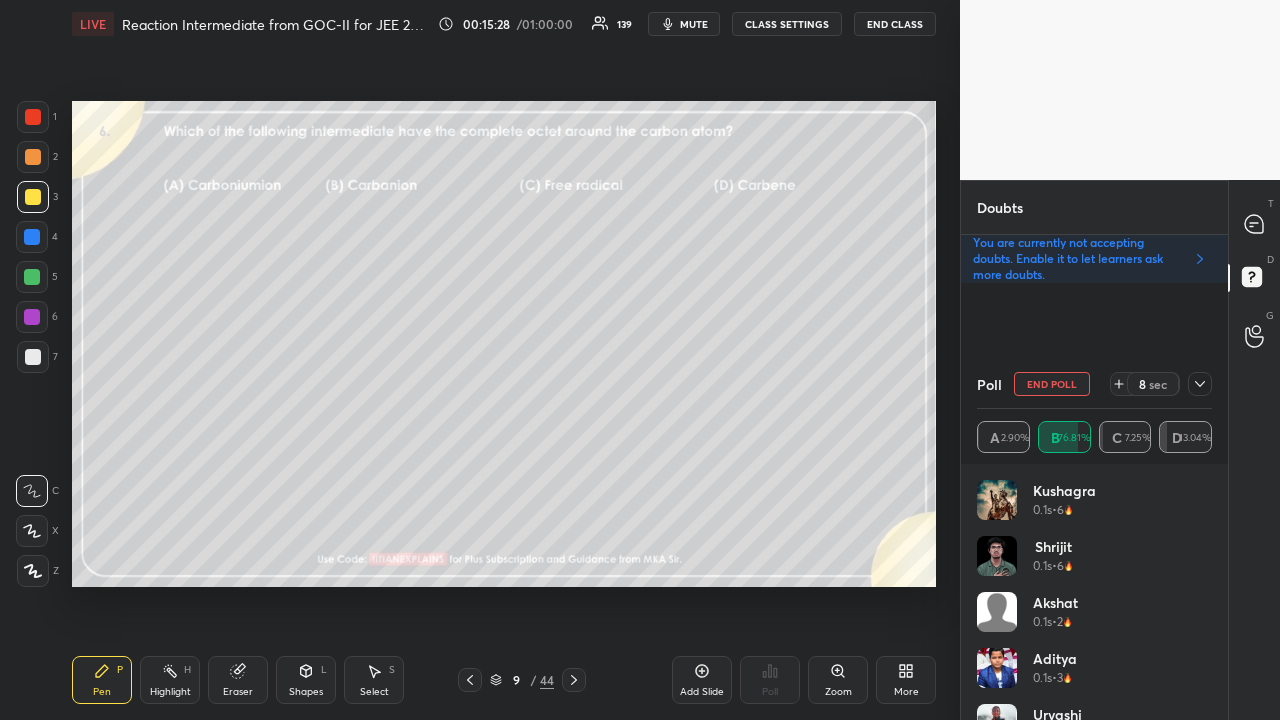 click at bounding box center [1200, 384] 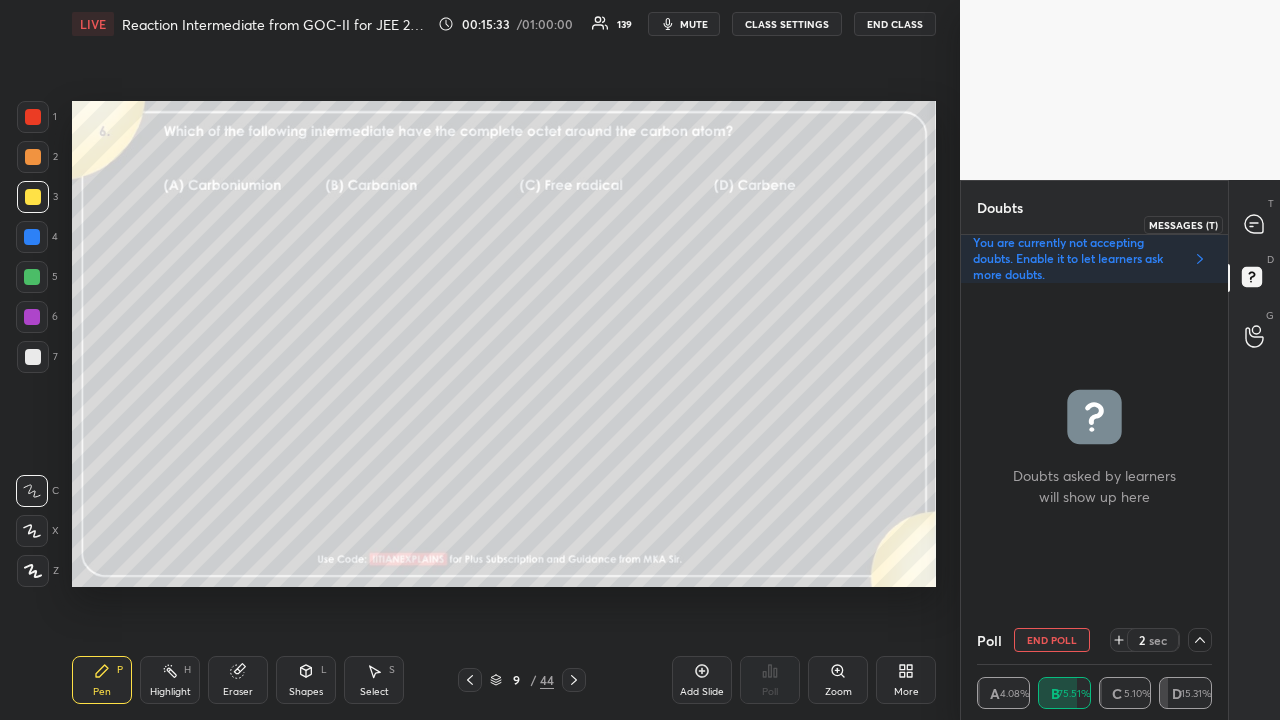 click 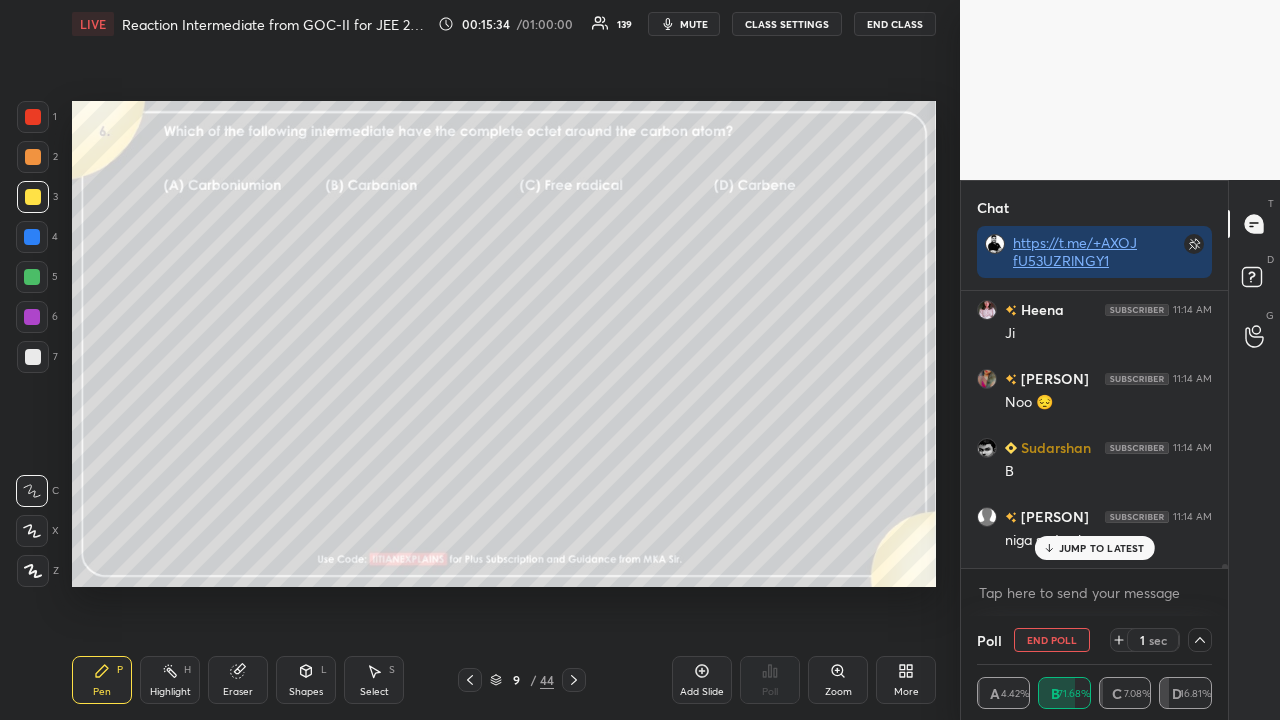click on "JUMP TO LATEST" at bounding box center (1102, 548) 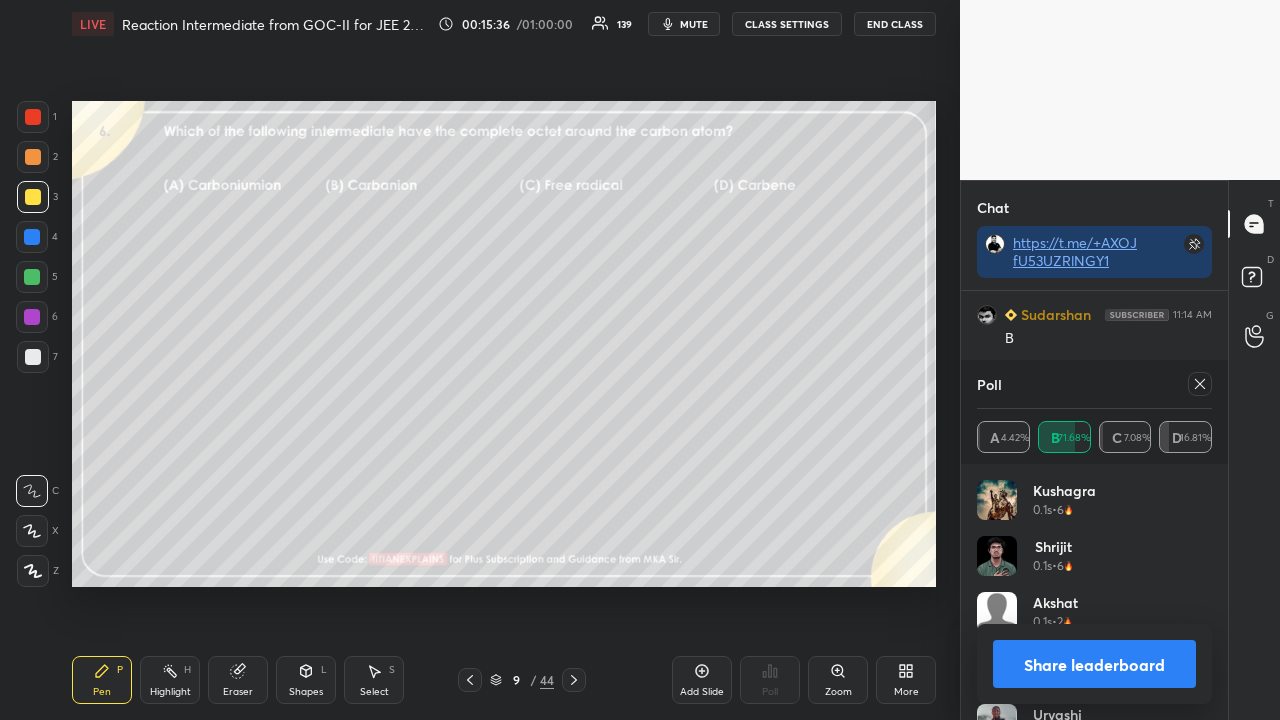 click 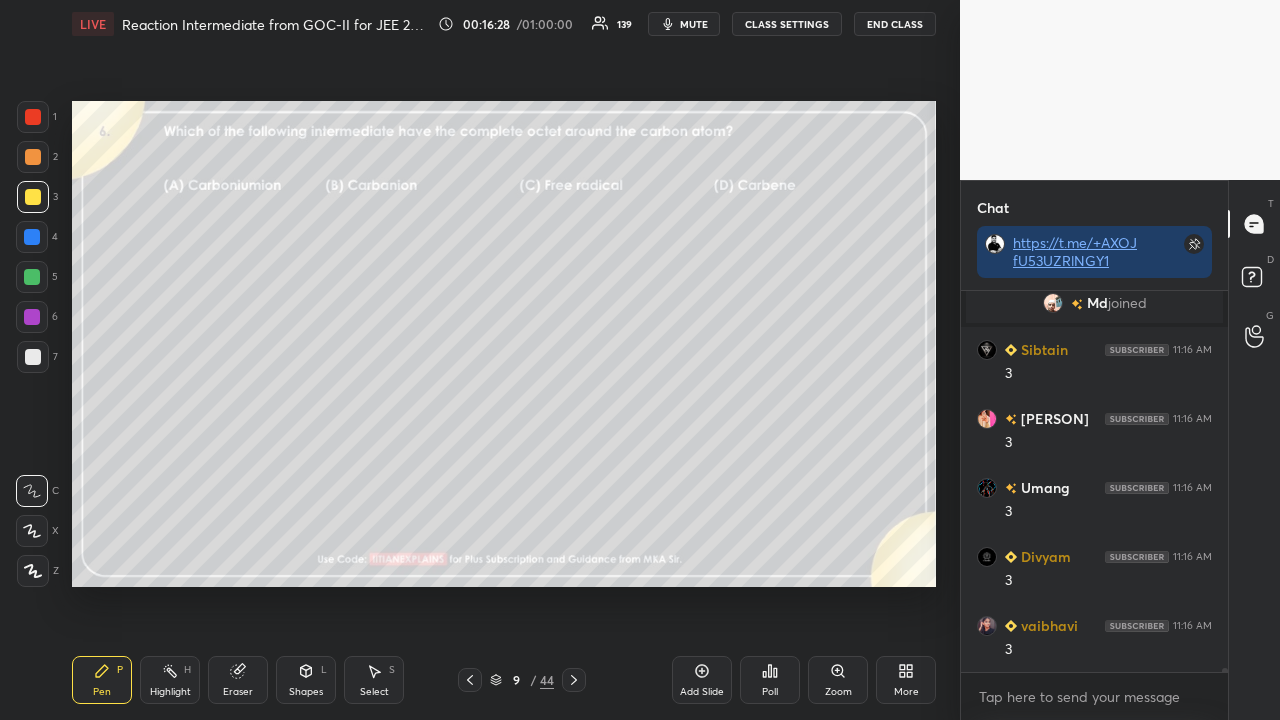 click at bounding box center (33, 117) 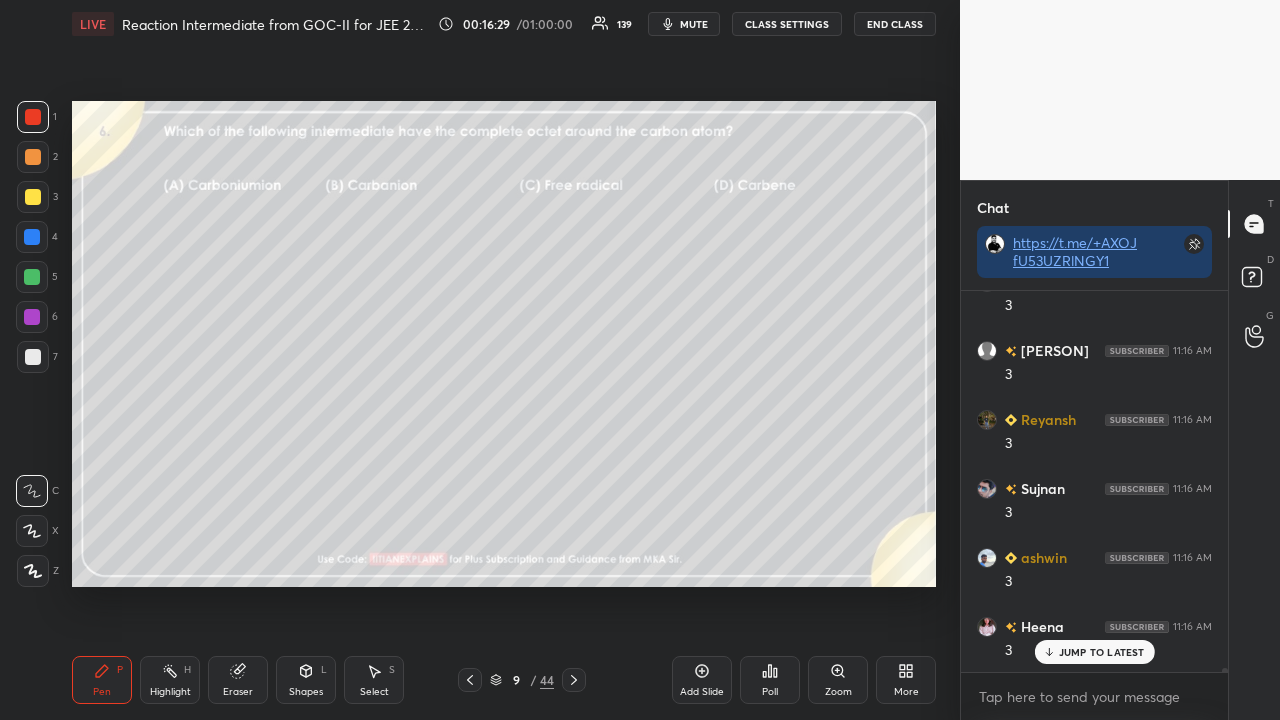 click at bounding box center (33, 197) 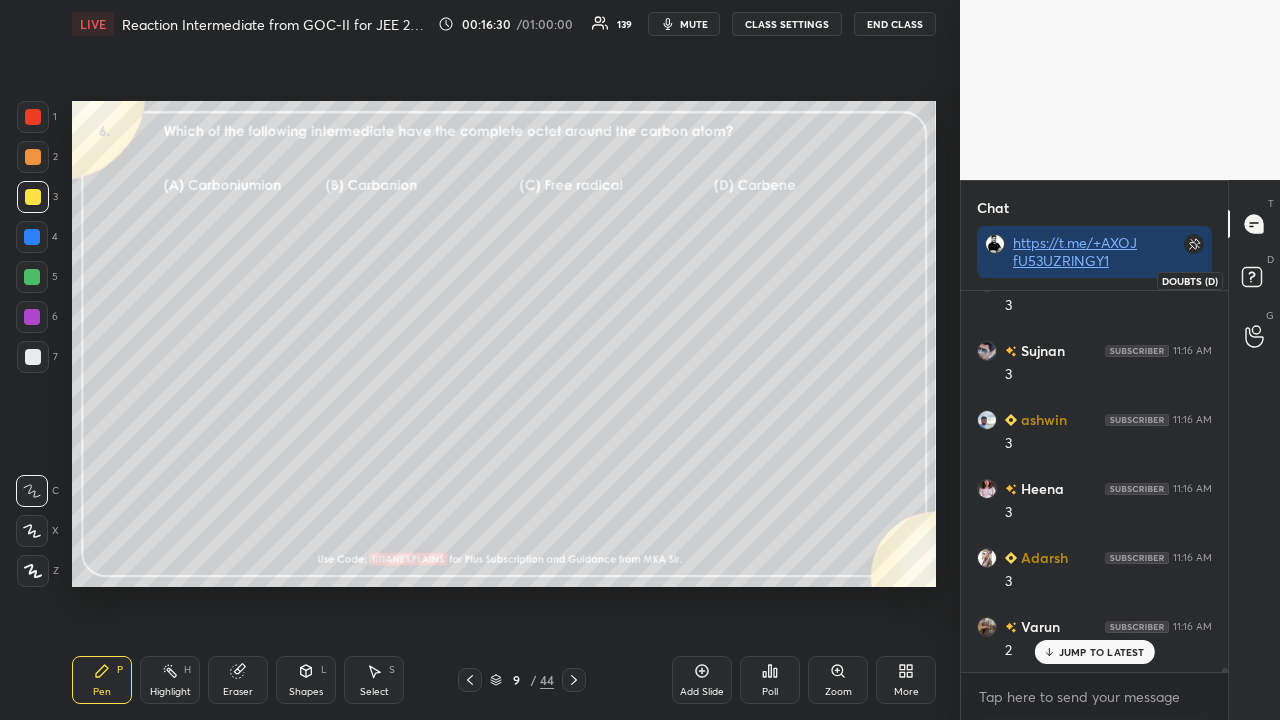 drag, startPoint x: 1252, startPoint y: 268, endPoint x: 1258, endPoint y: 256, distance: 13.416408 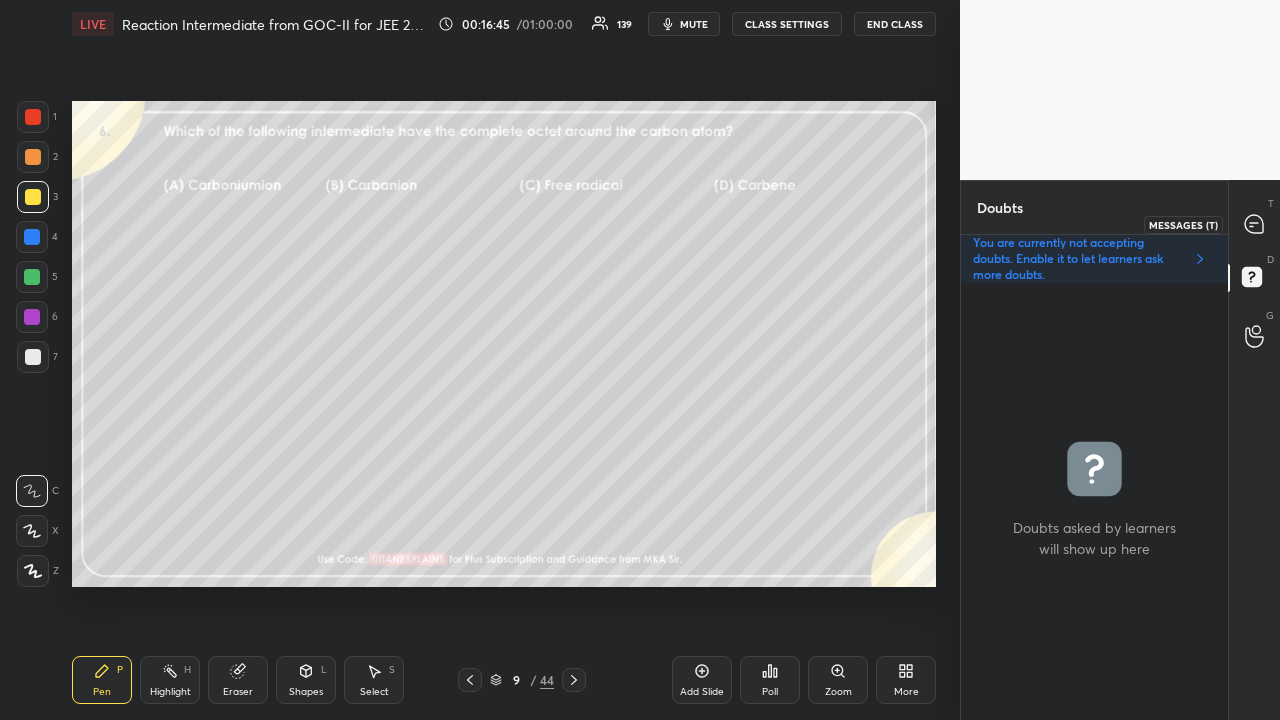 click 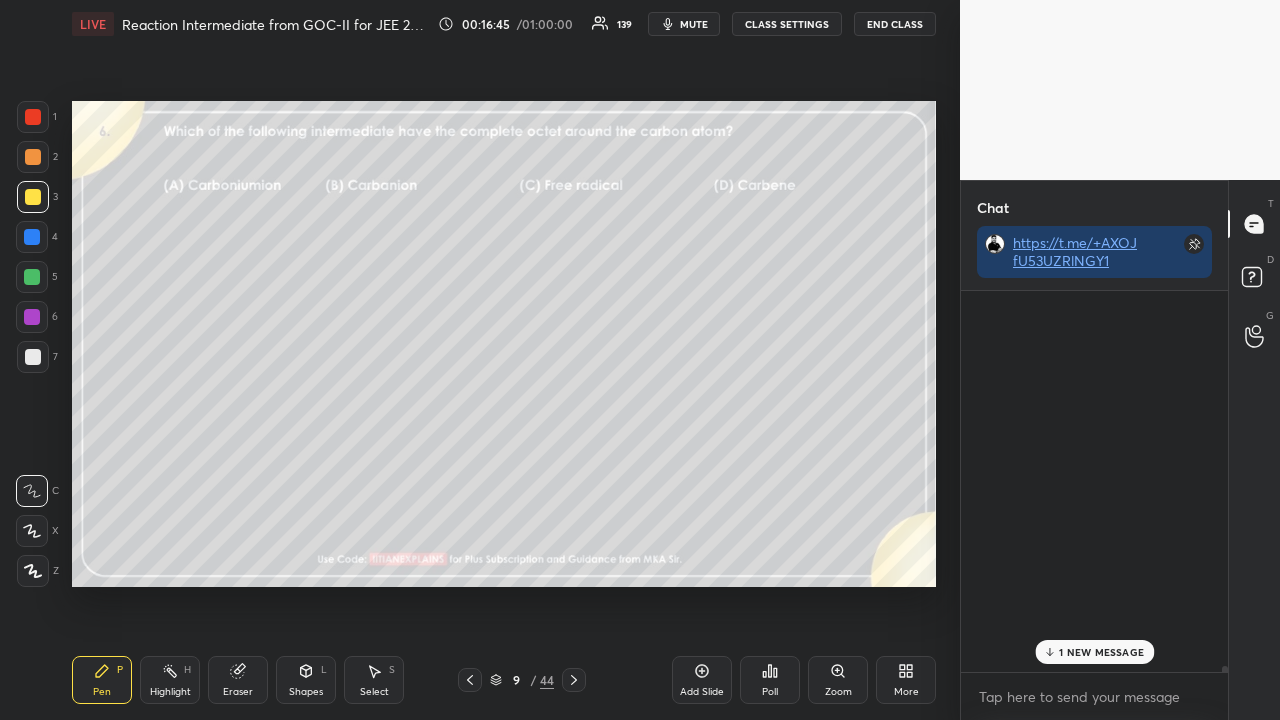 scroll, scrollTop: 37055, scrollLeft: 0, axis: vertical 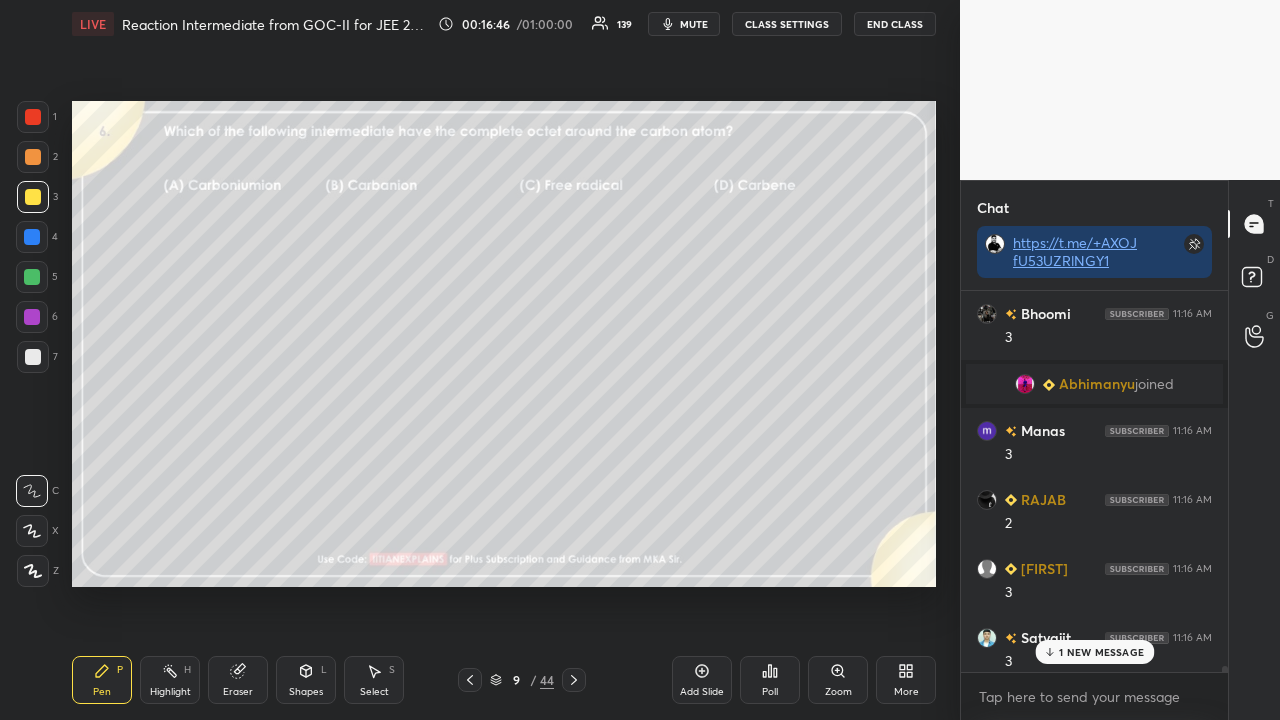 click on "1 NEW MESSAGE" at bounding box center [1101, 652] 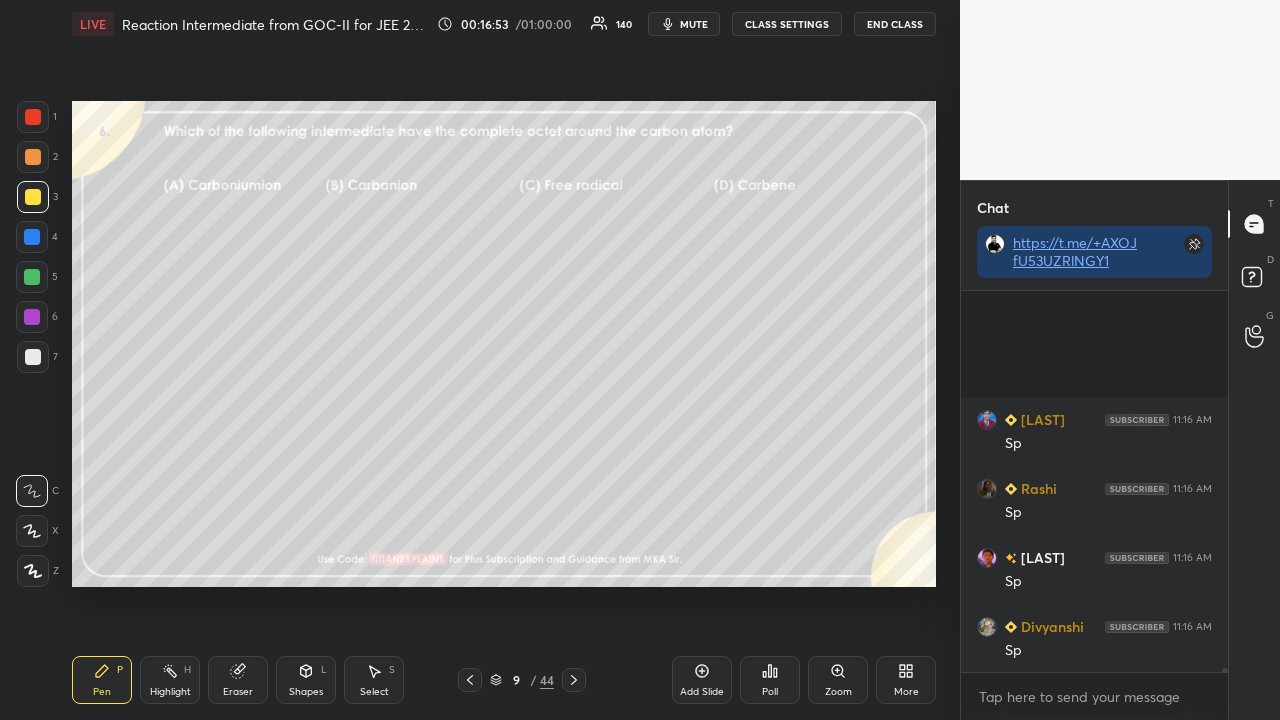 scroll, scrollTop: 39364, scrollLeft: 0, axis: vertical 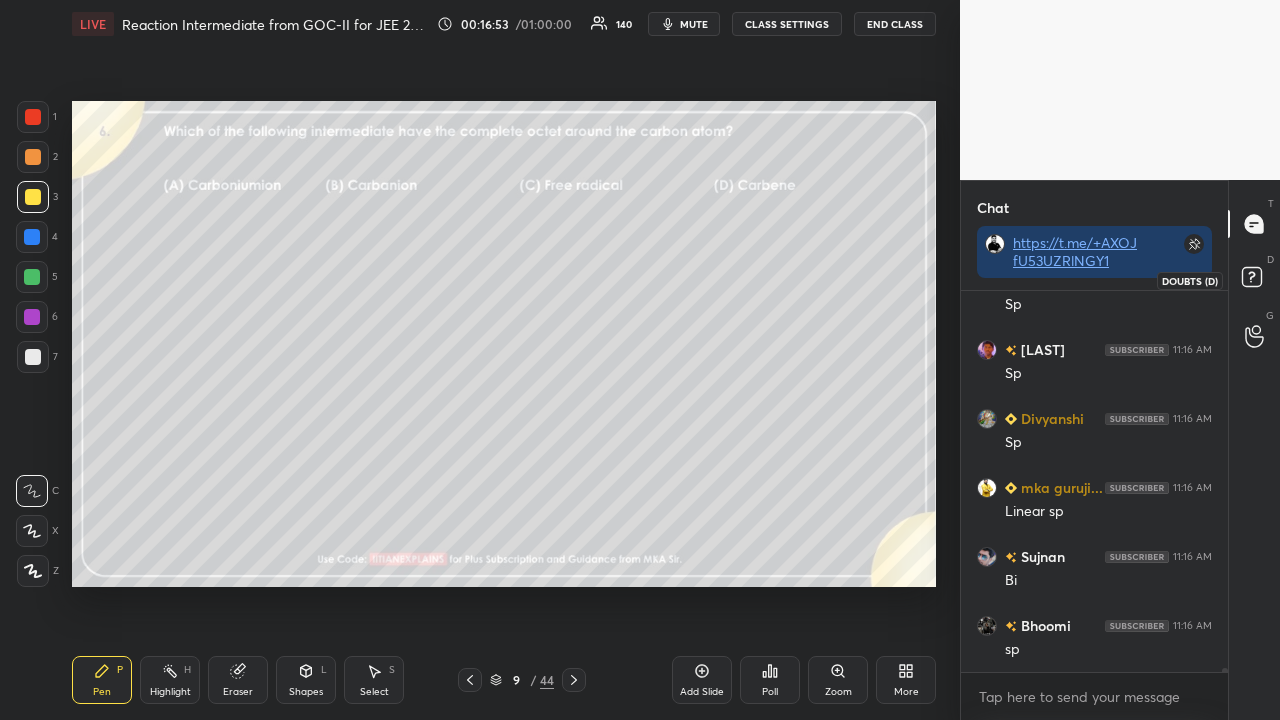 click 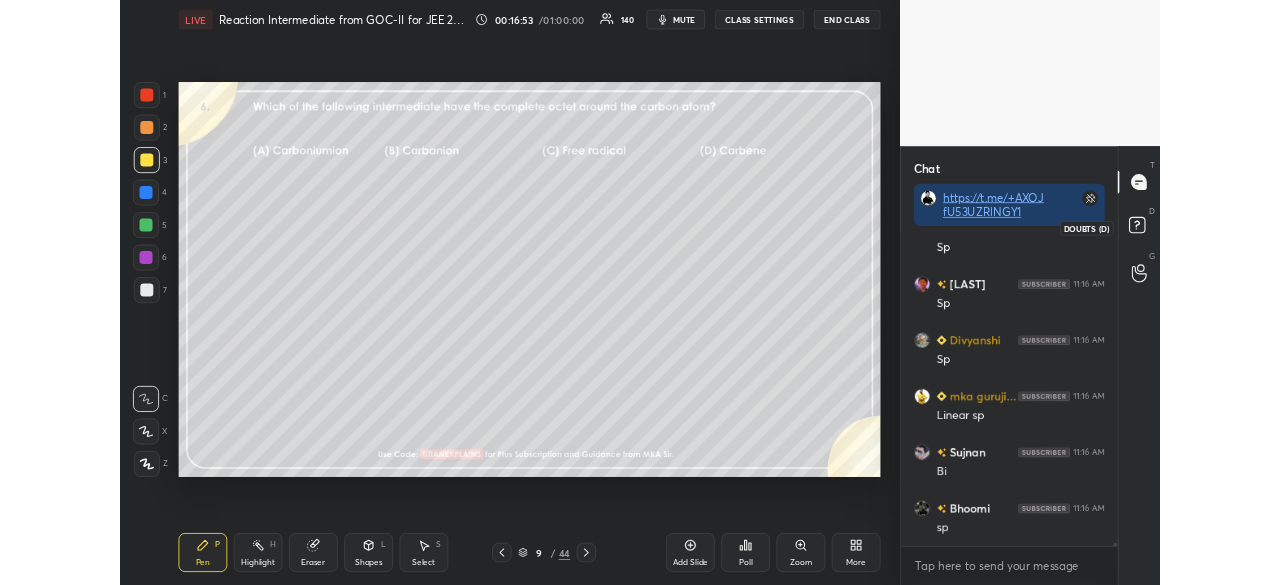 scroll, scrollTop: 431, scrollLeft: 261, axis: both 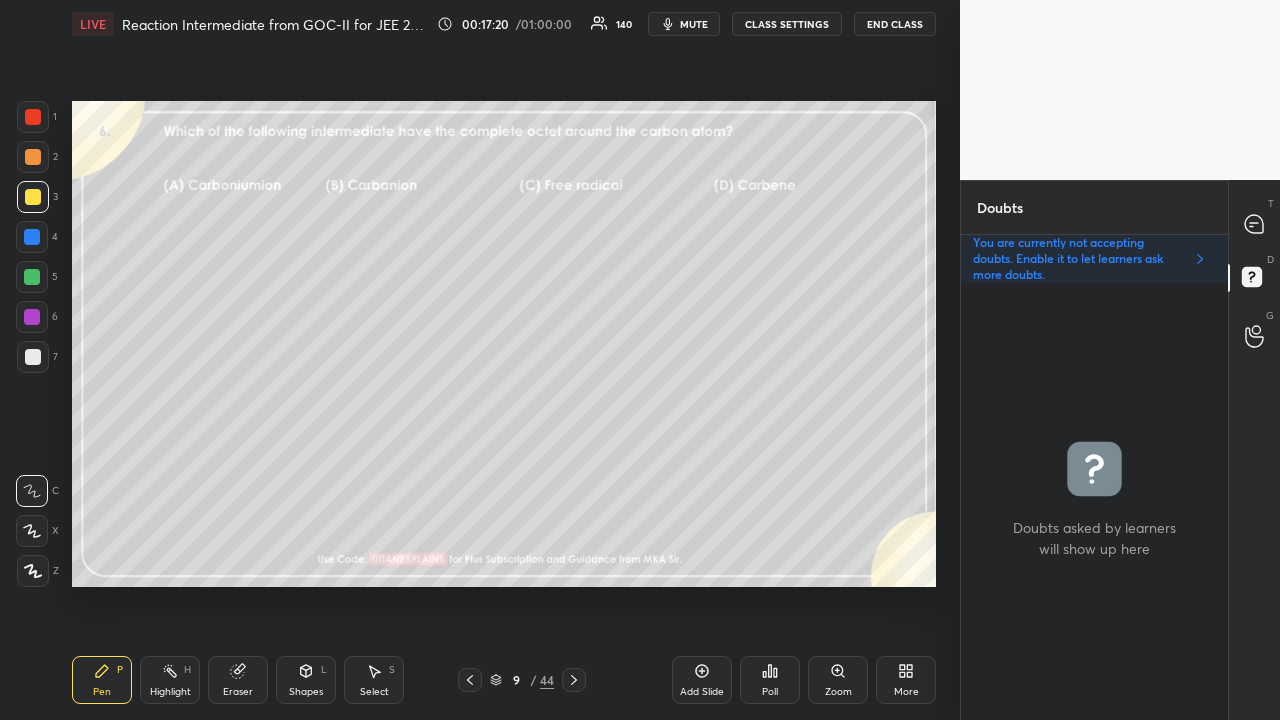 click at bounding box center [574, 680] 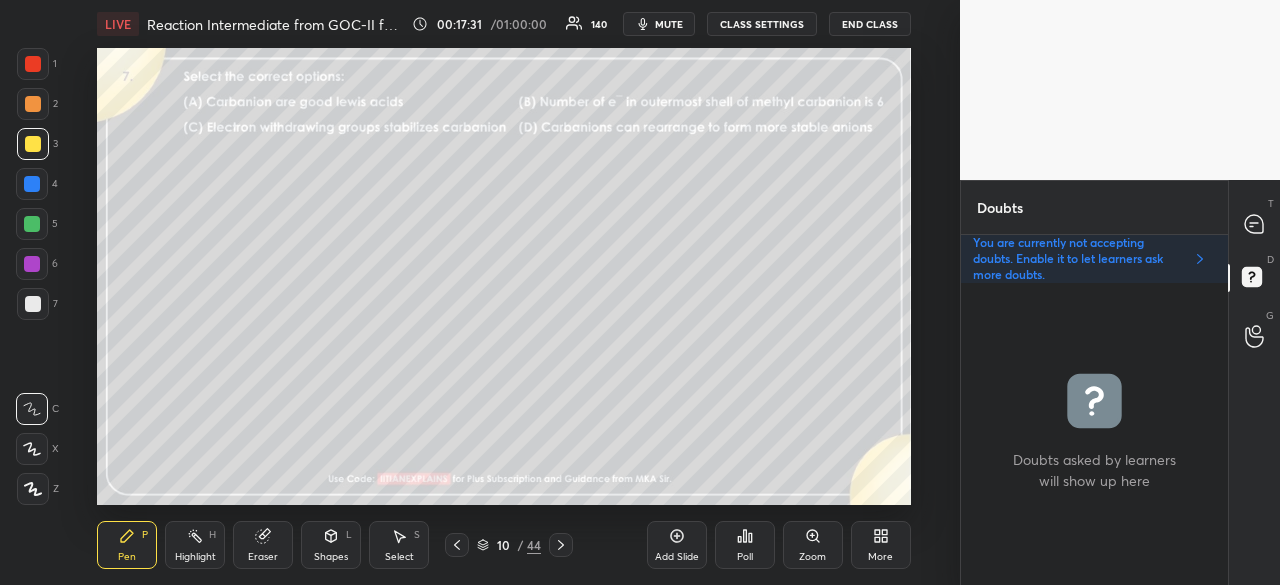 scroll, scrollTop: 457, scrollLeft: 880, axis: both 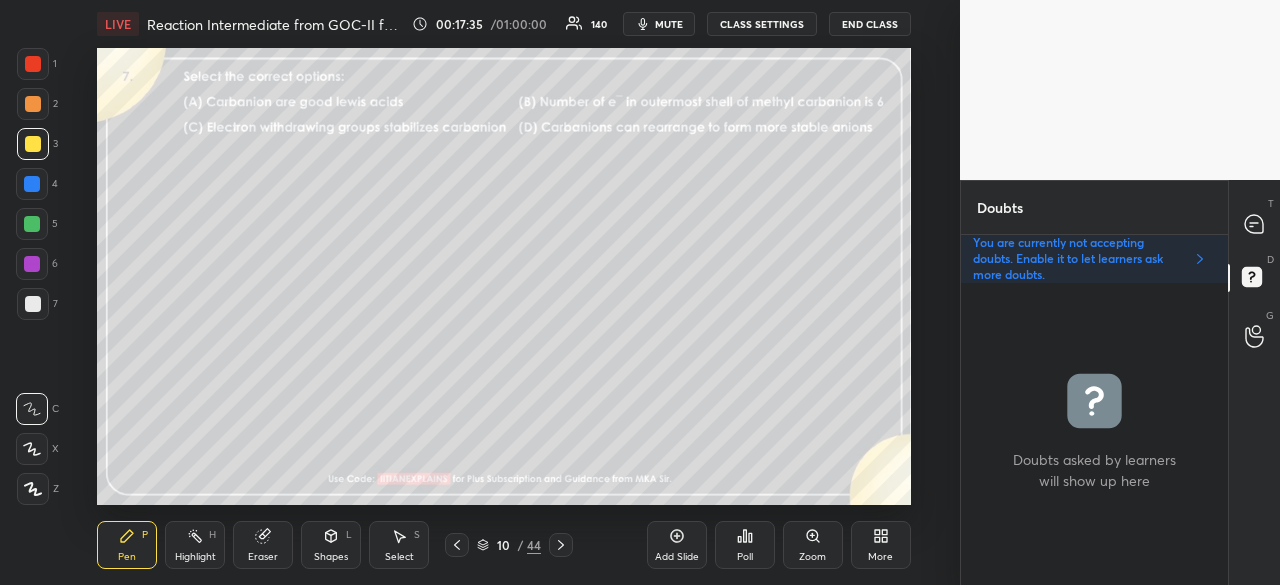 click on "More" at bounding box center [881, 545] 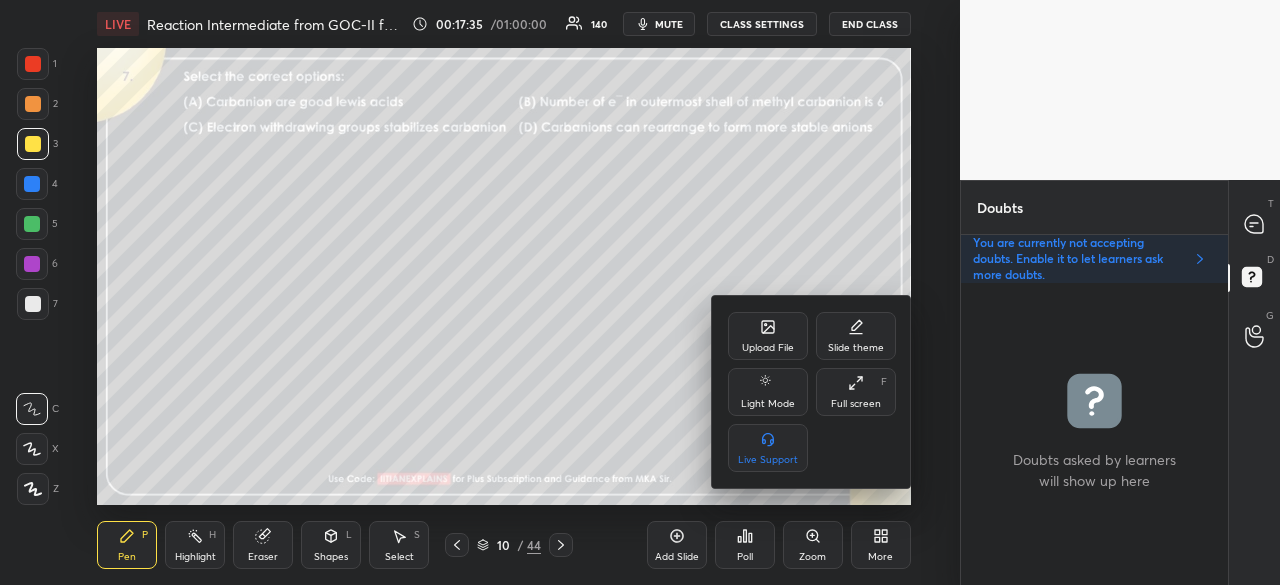 drag, startPoint x: 874, startPoint y: 399, endPoint x: 873, endPoint y: 483, distance: 84.00595 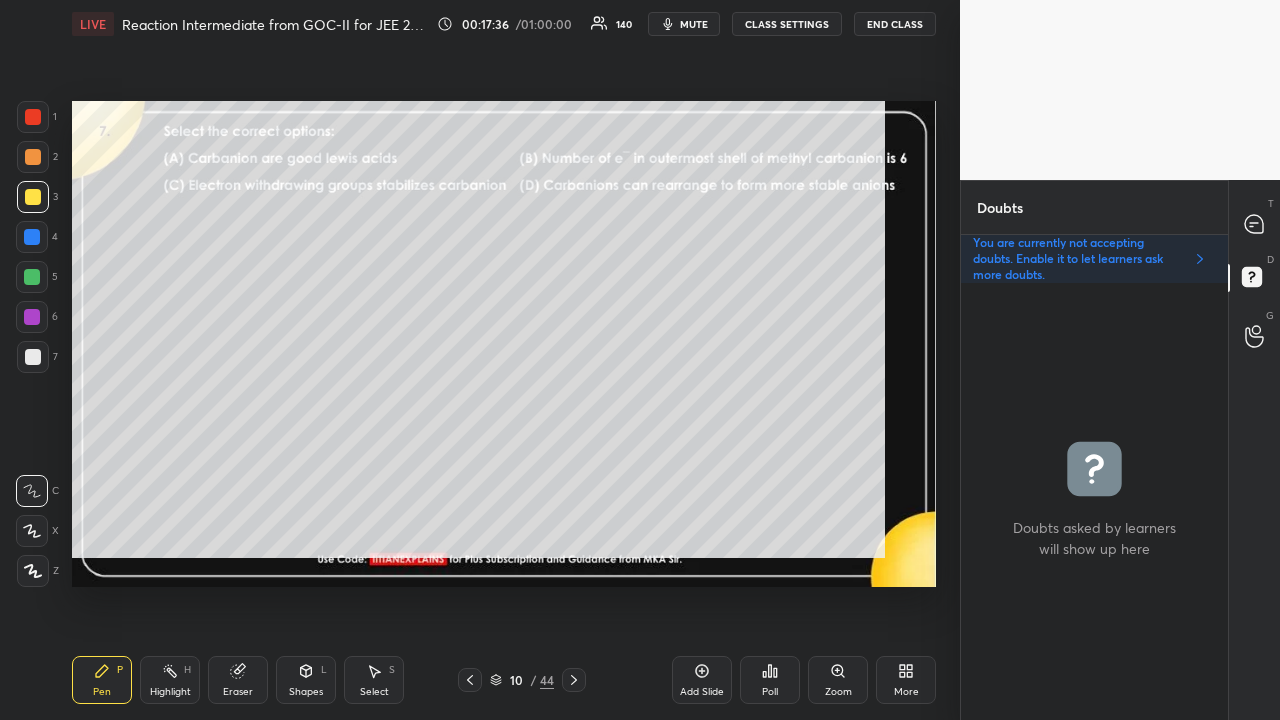 scroll, scrollTop: 99408, scrollLeft: 99120, axis: both 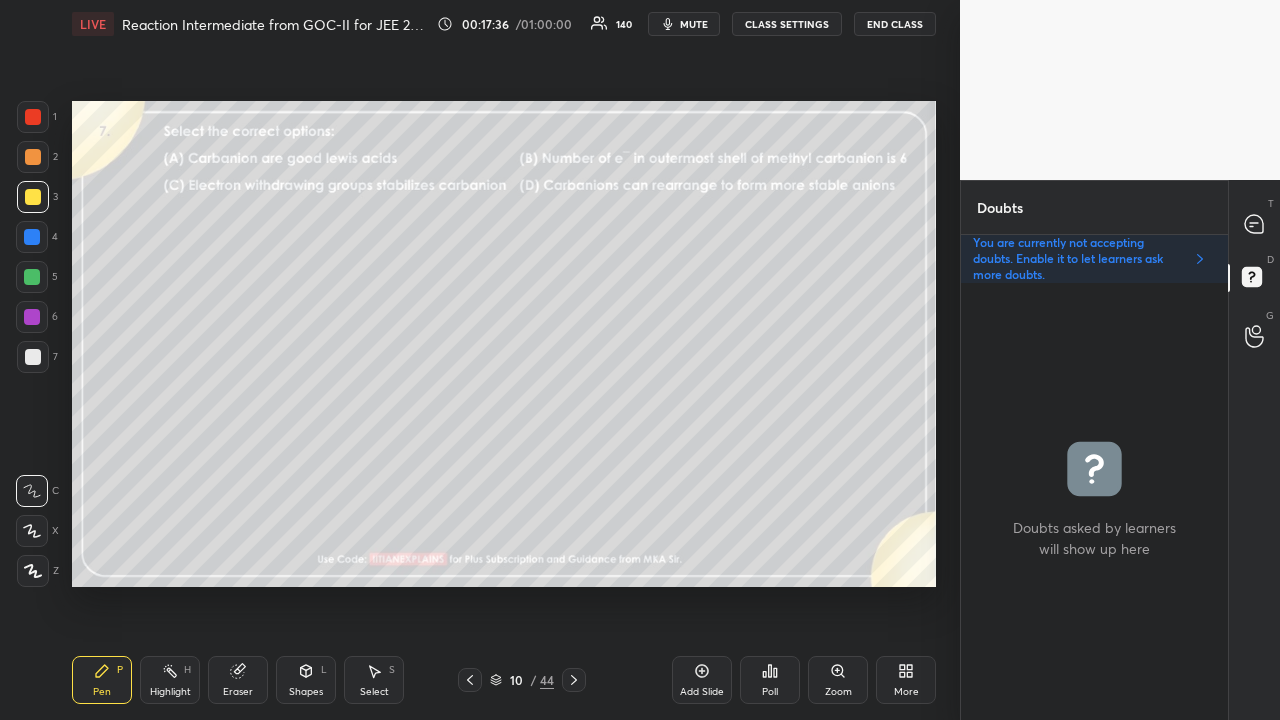 click 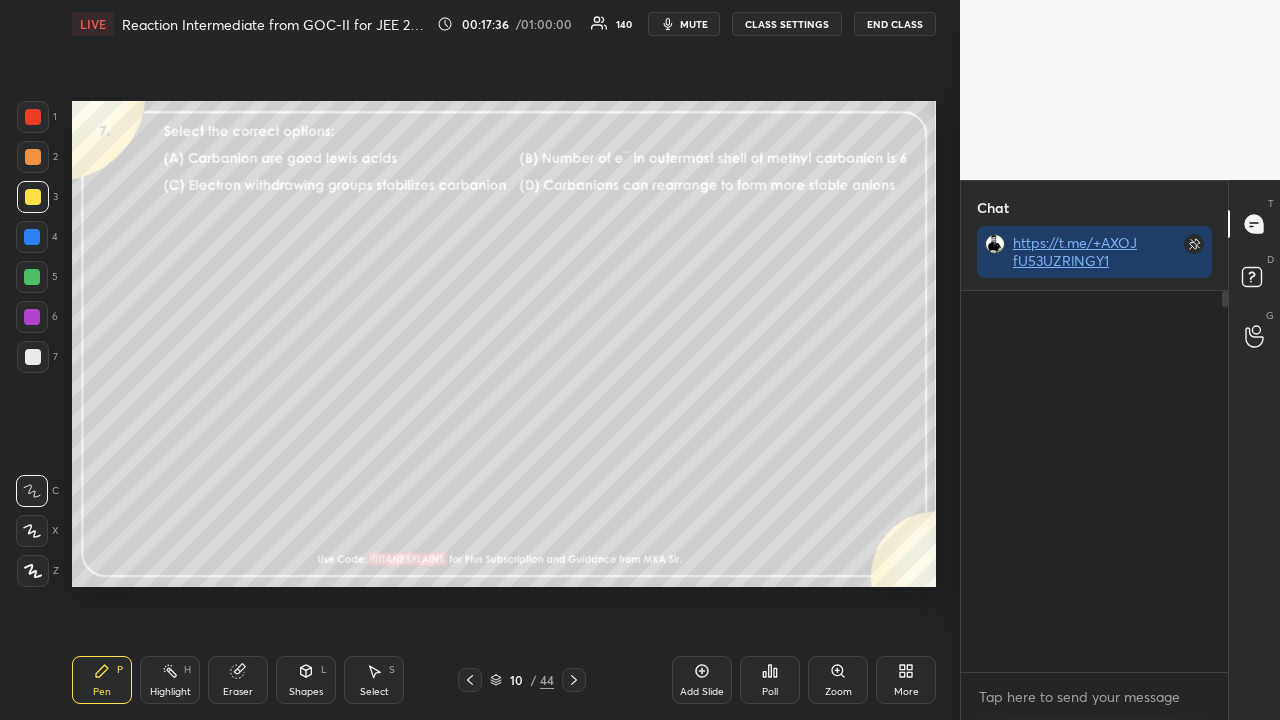 scroll, scrollTop: 423, scrollLeft: 261, axis: both 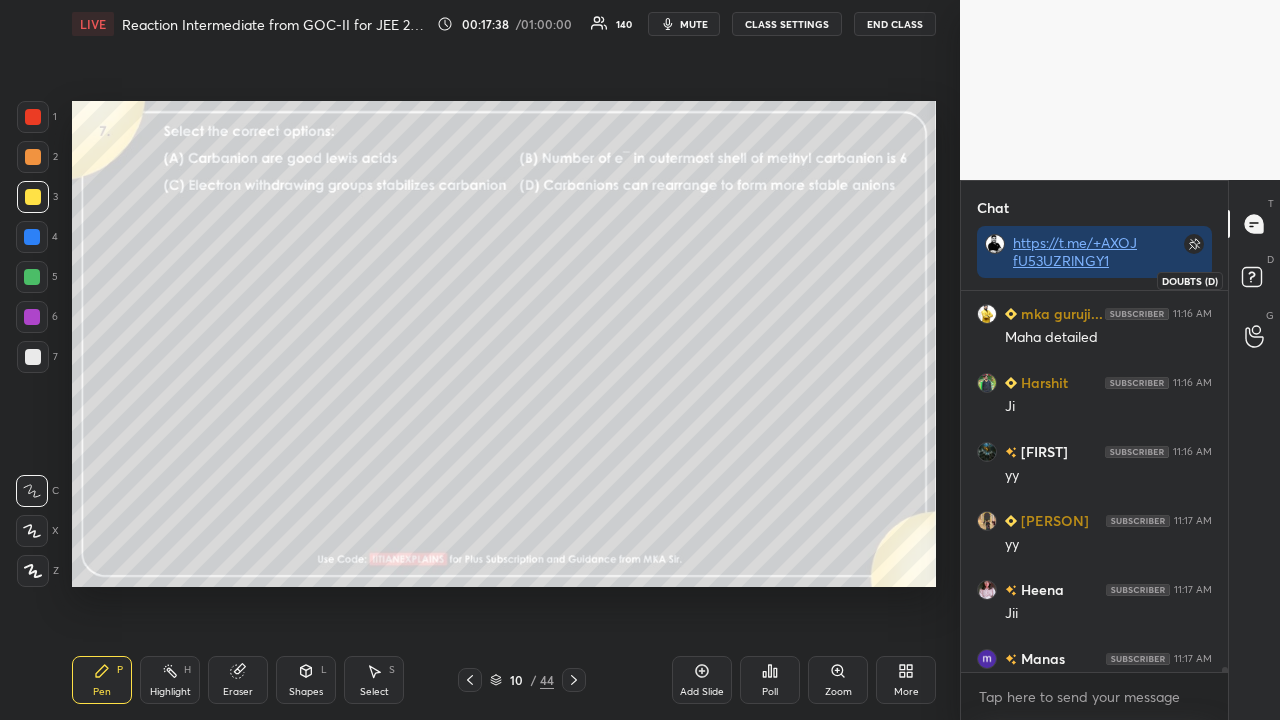 click 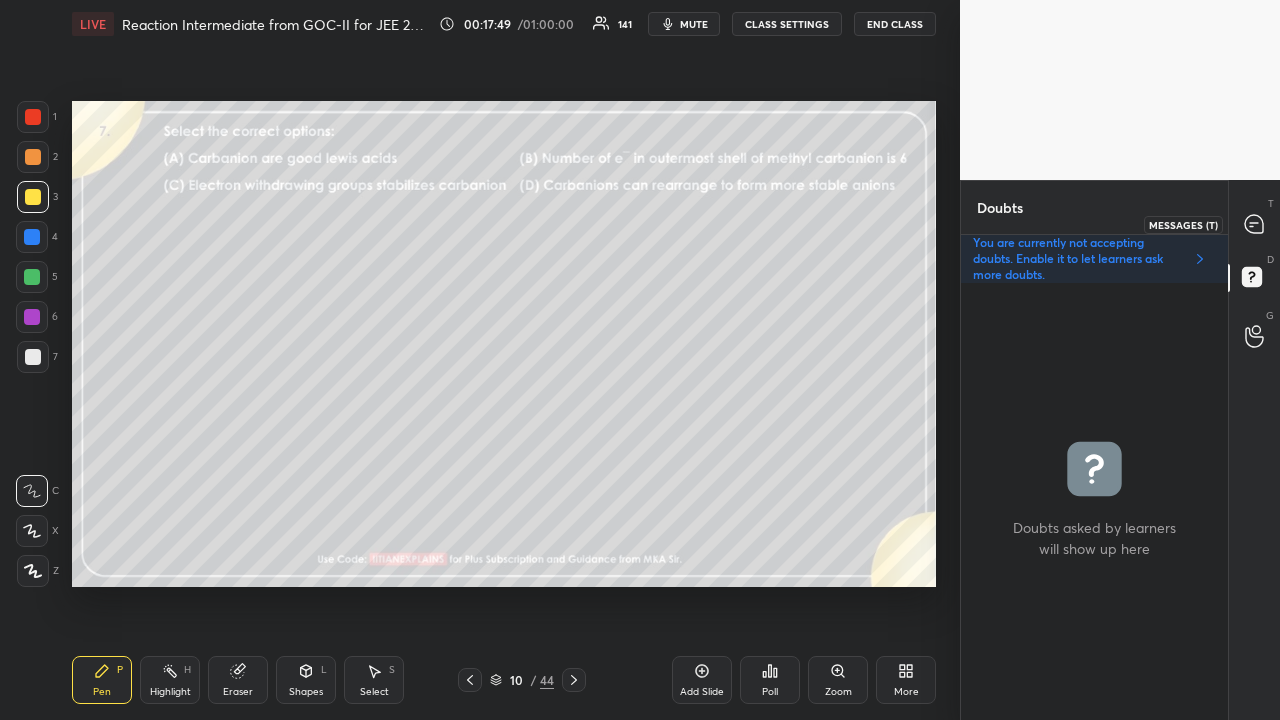 click 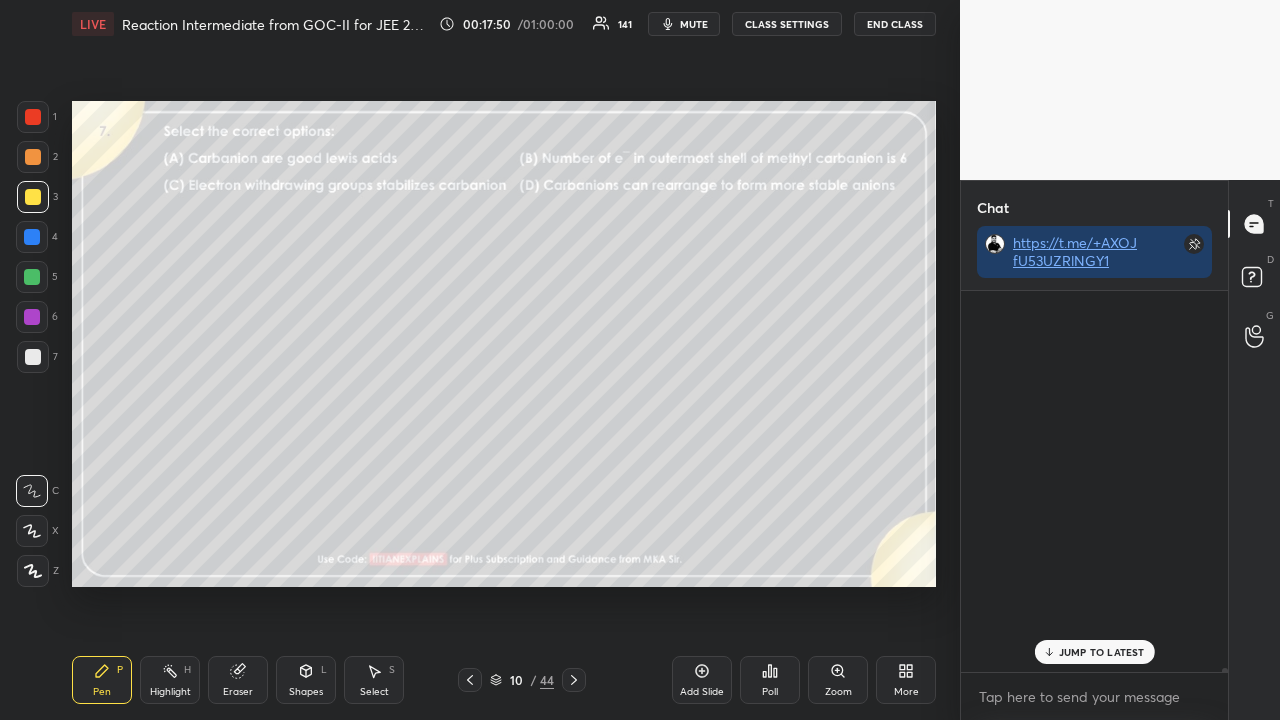 scroll, scrollTop: 423, scrollLeft: 261, axis: both 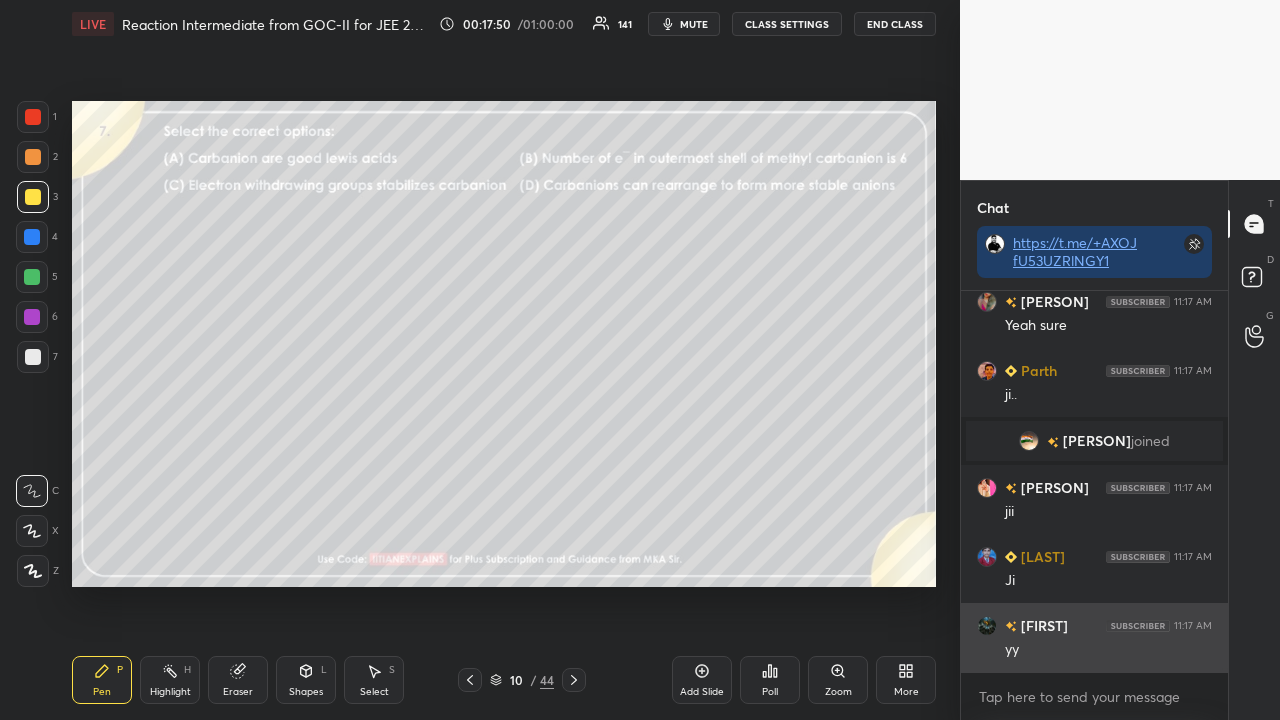 click on "yy" at bounding box center [1108, 650] 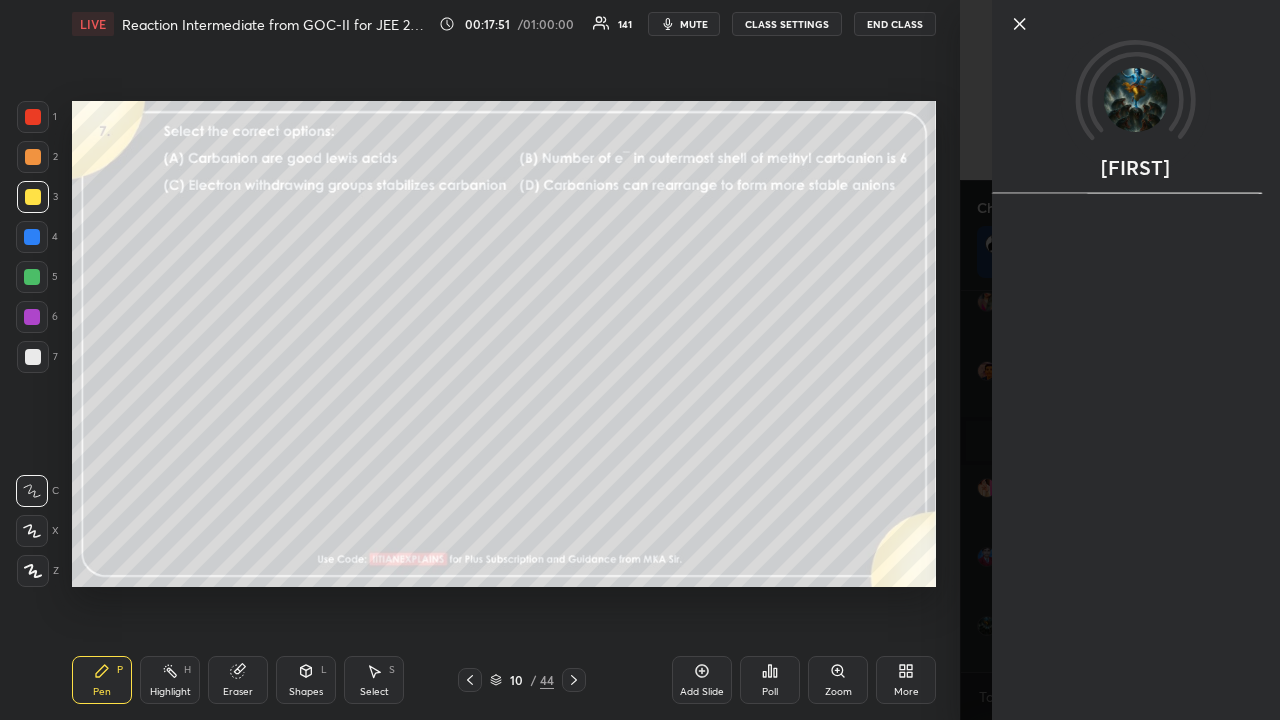 click on "[FIRST]" at bounding box center [1120, 360] 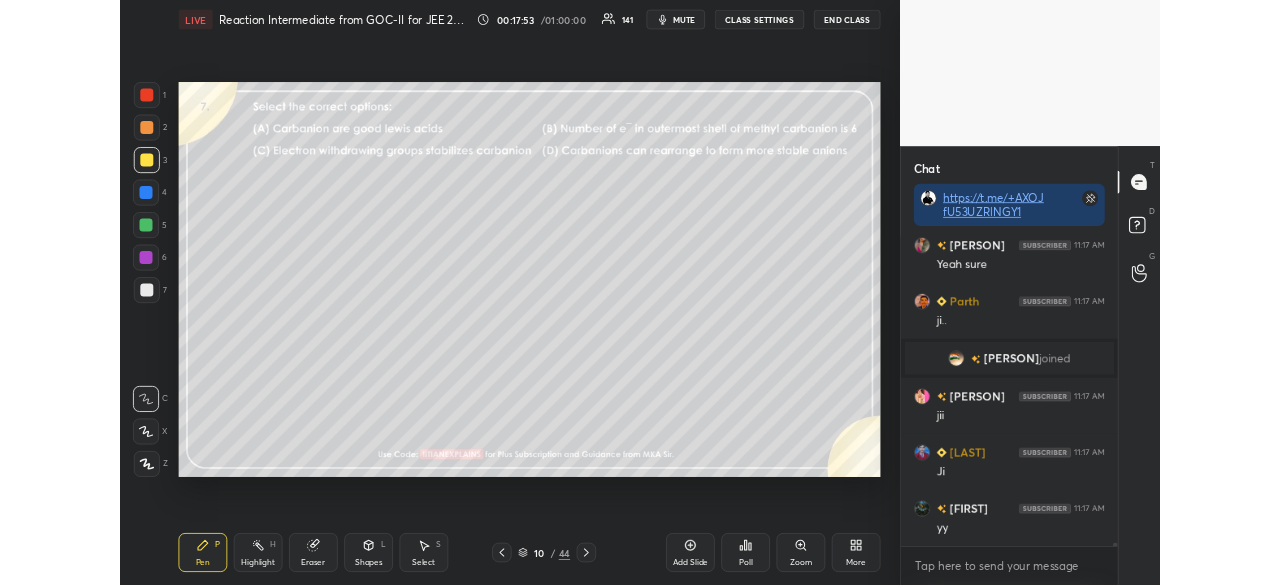 scroll, scrollTop: 40658, scrollLeft: 0, axis: vertical 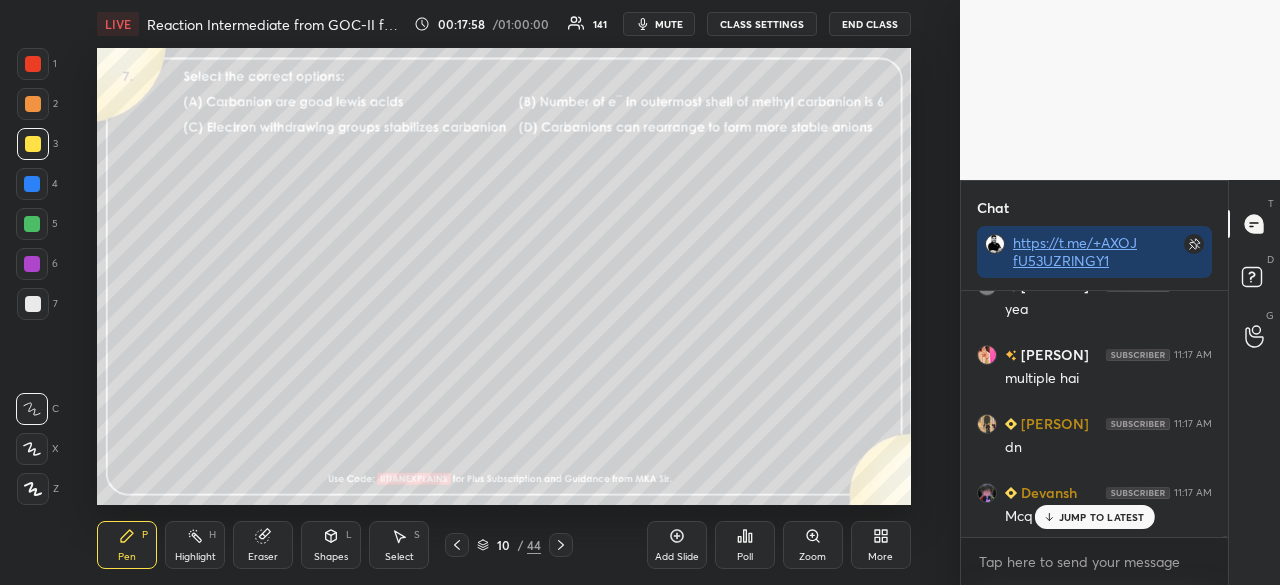 click on "More" at bounding box center [881, 545] 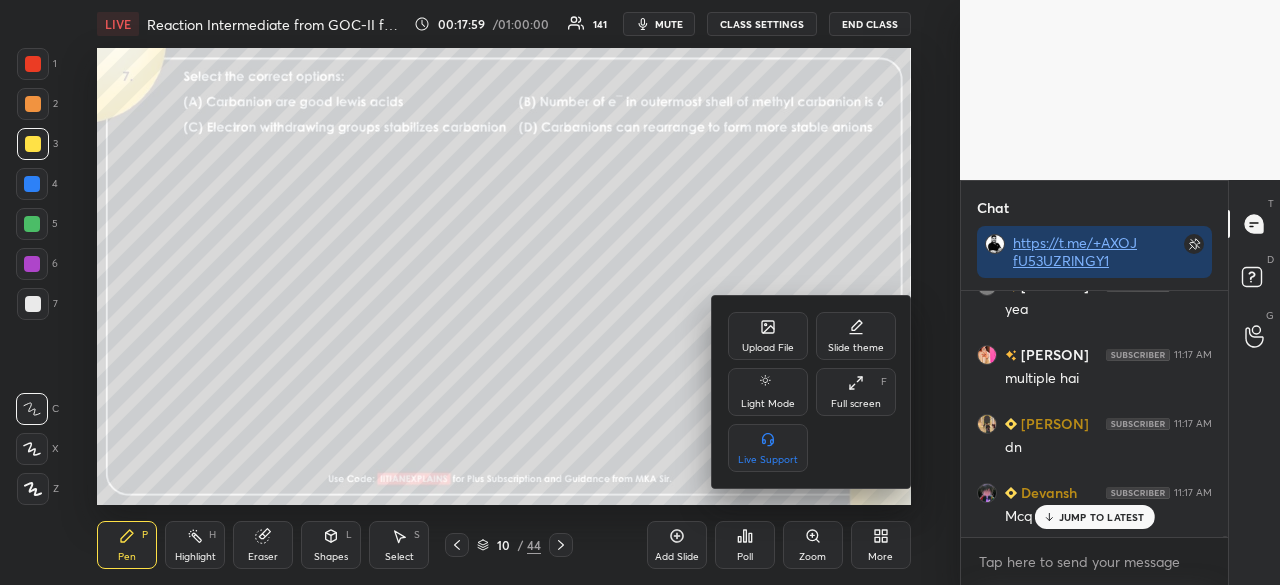 click on "Full screen" at bounding box center (856, 404) 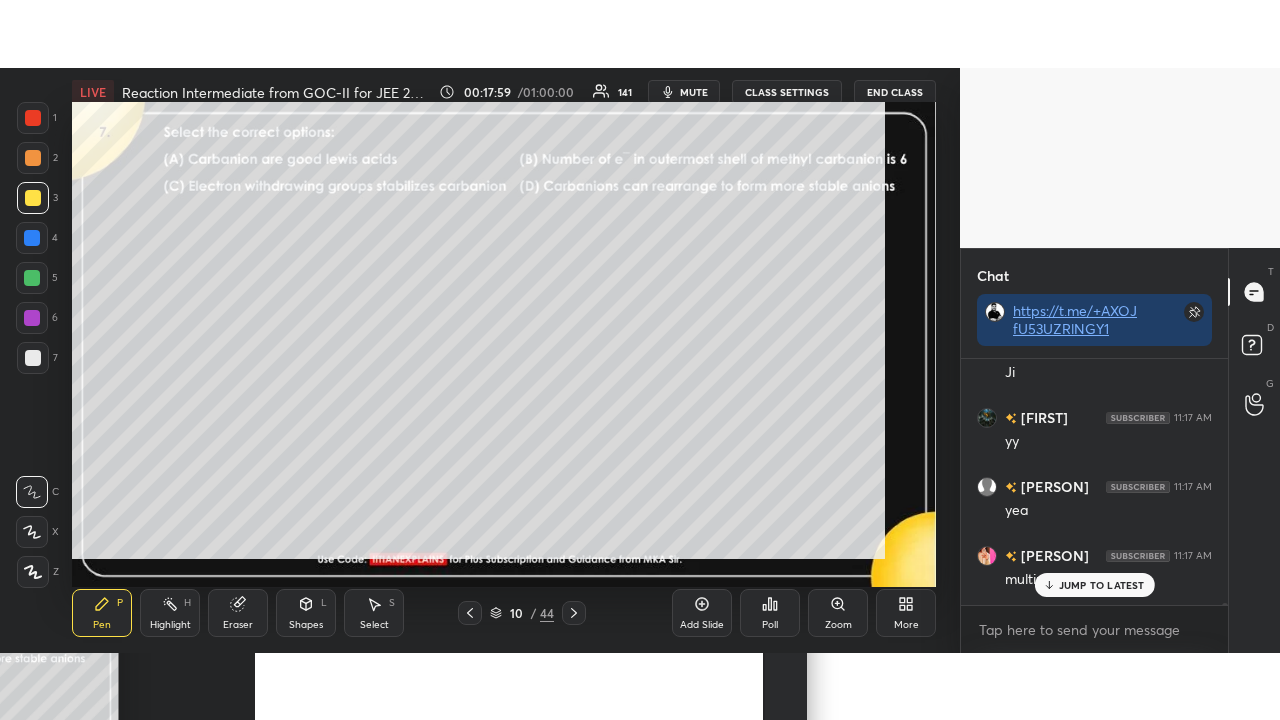 scroll, scrollTop: 99408, scrollLeft: 99120, axis: both 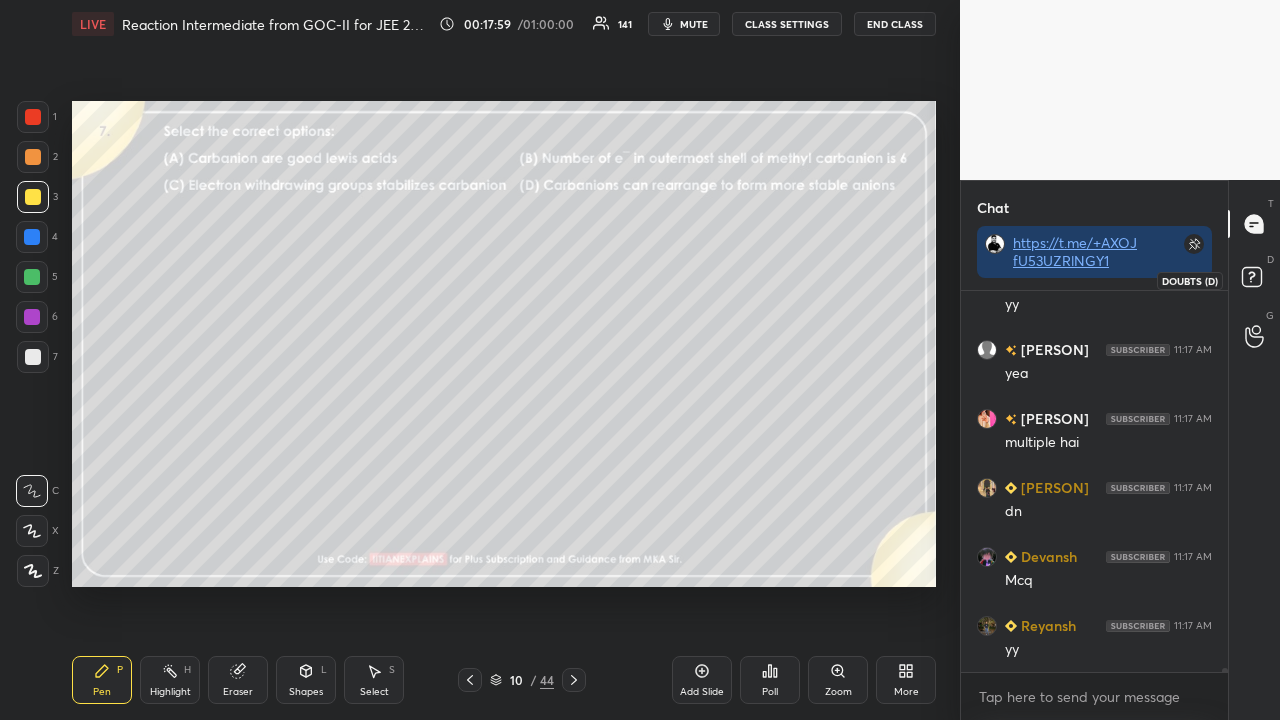 click 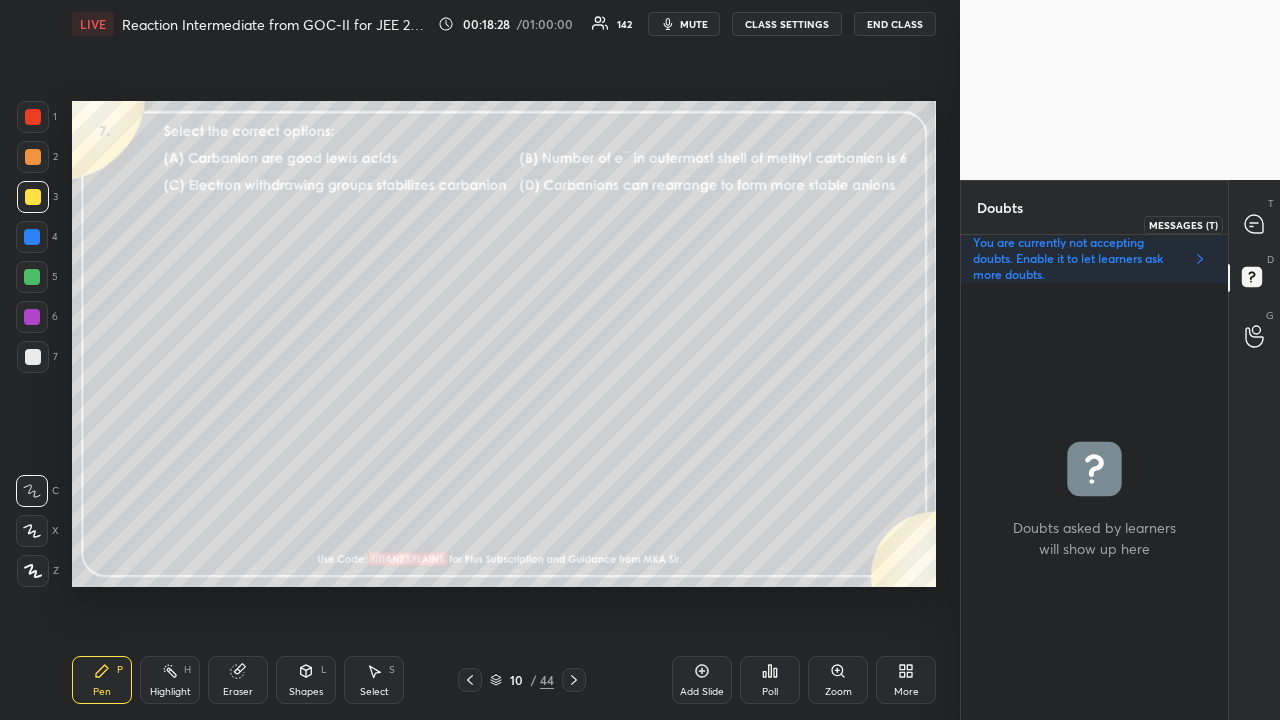 click 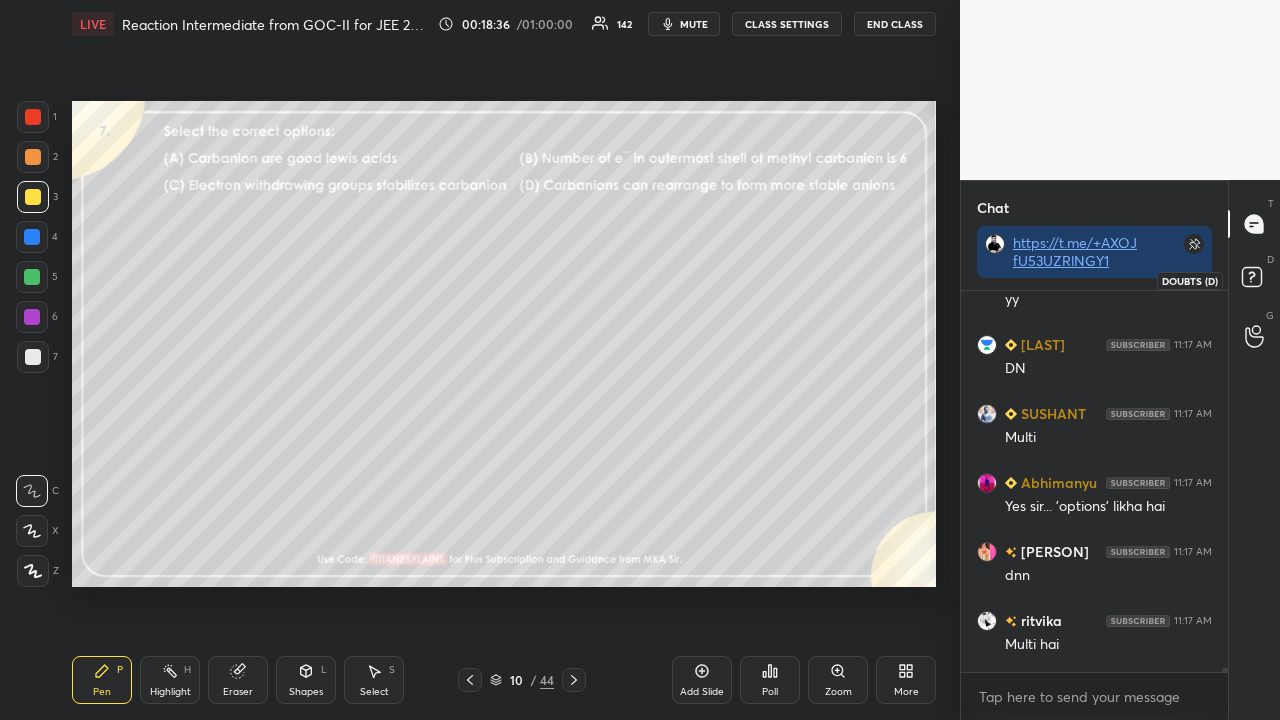 click 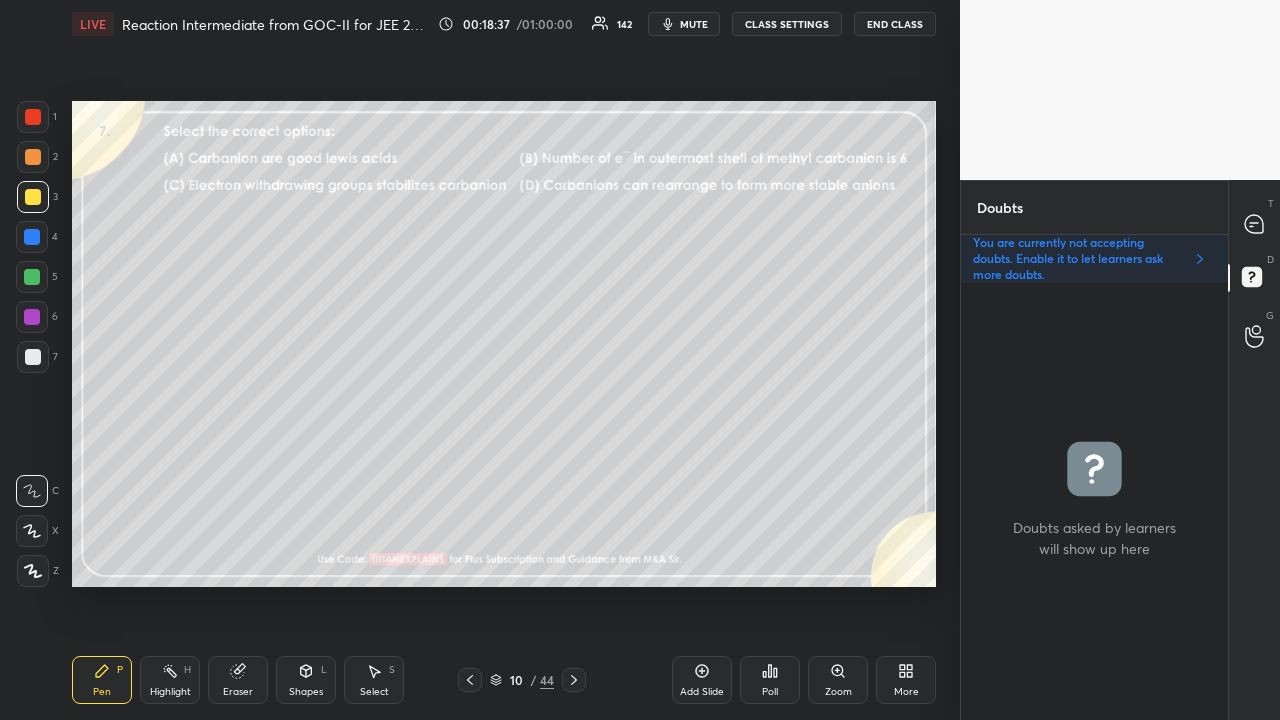 scroll, scrollTop: 6, scrollLeft: 6, axis: both 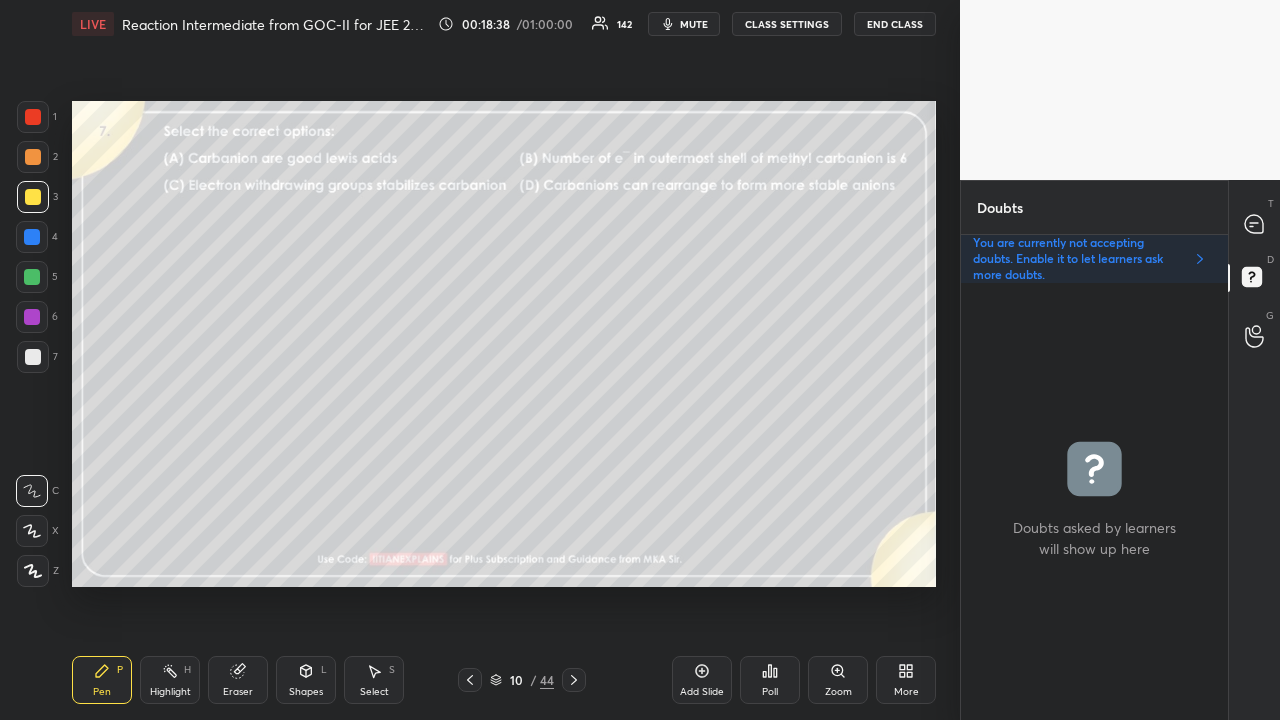 click on "Poll" at bounding box center (770, 692) 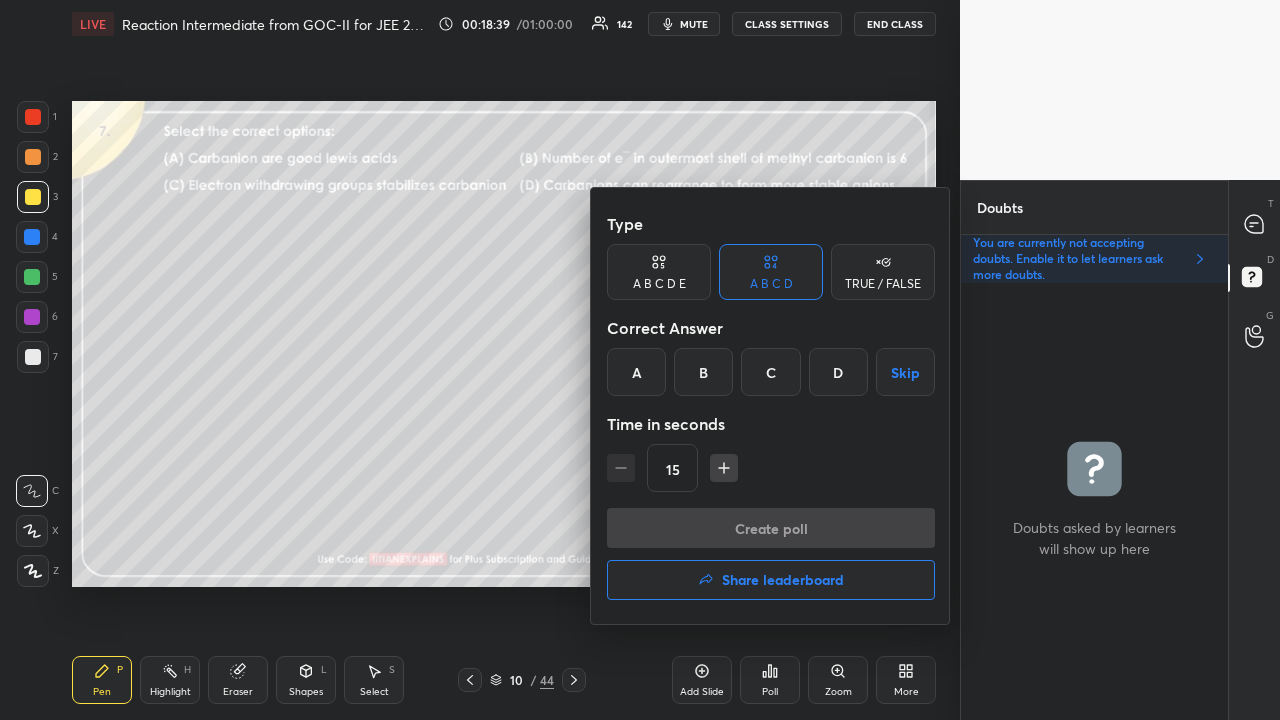 click on "C" at bounding box center (770, 372) 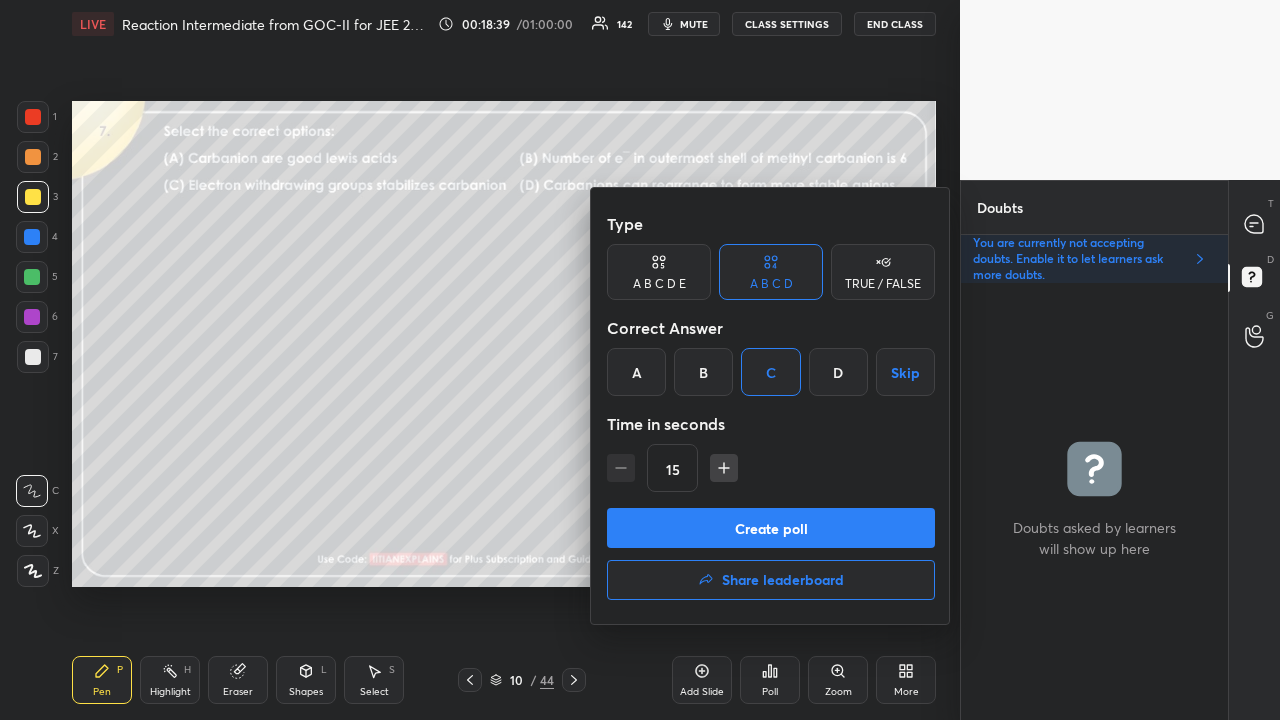 click on "Create poll" at bounding box center (771, 528) 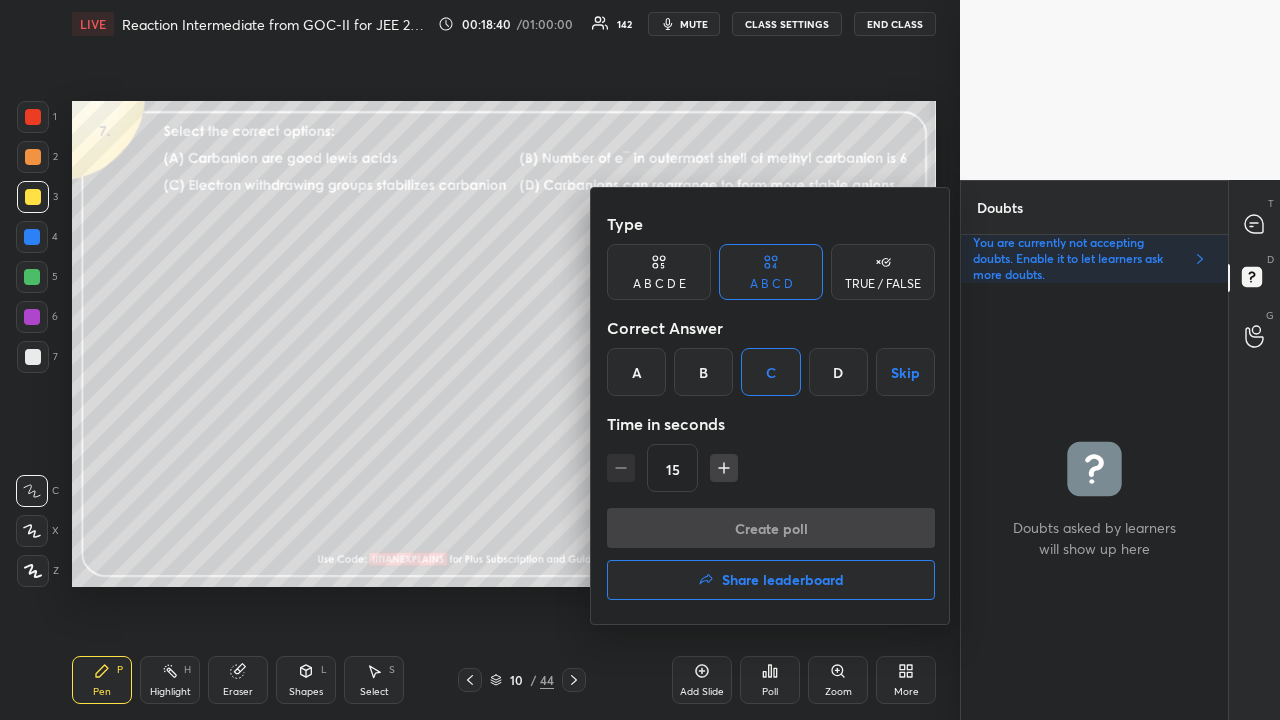 scroll, scrollTop: 388, scrollLeft: 261, axis: both 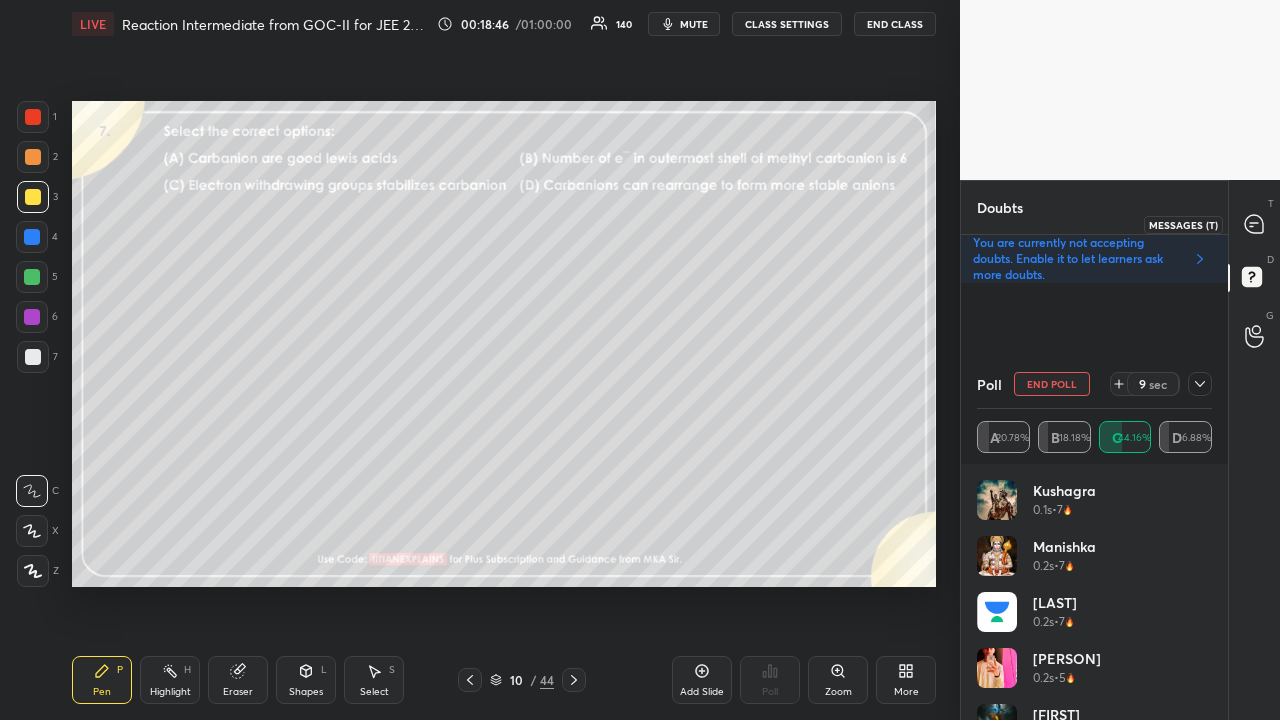 click 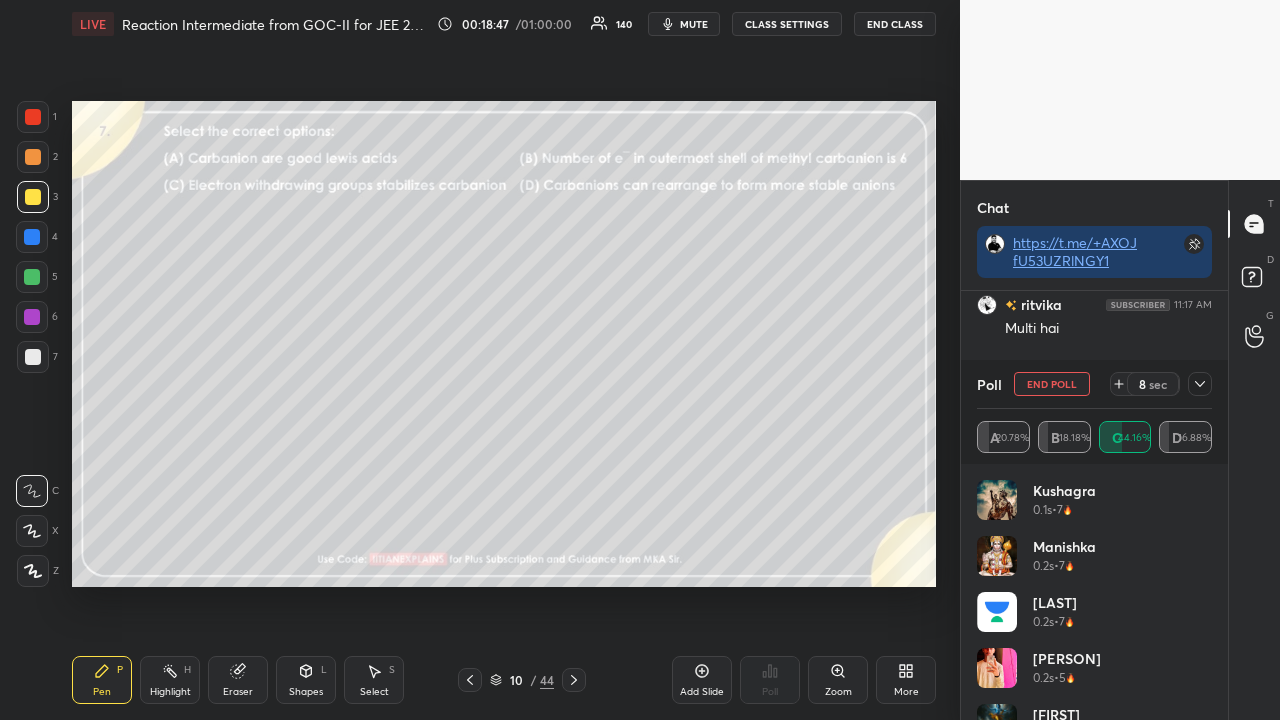 click 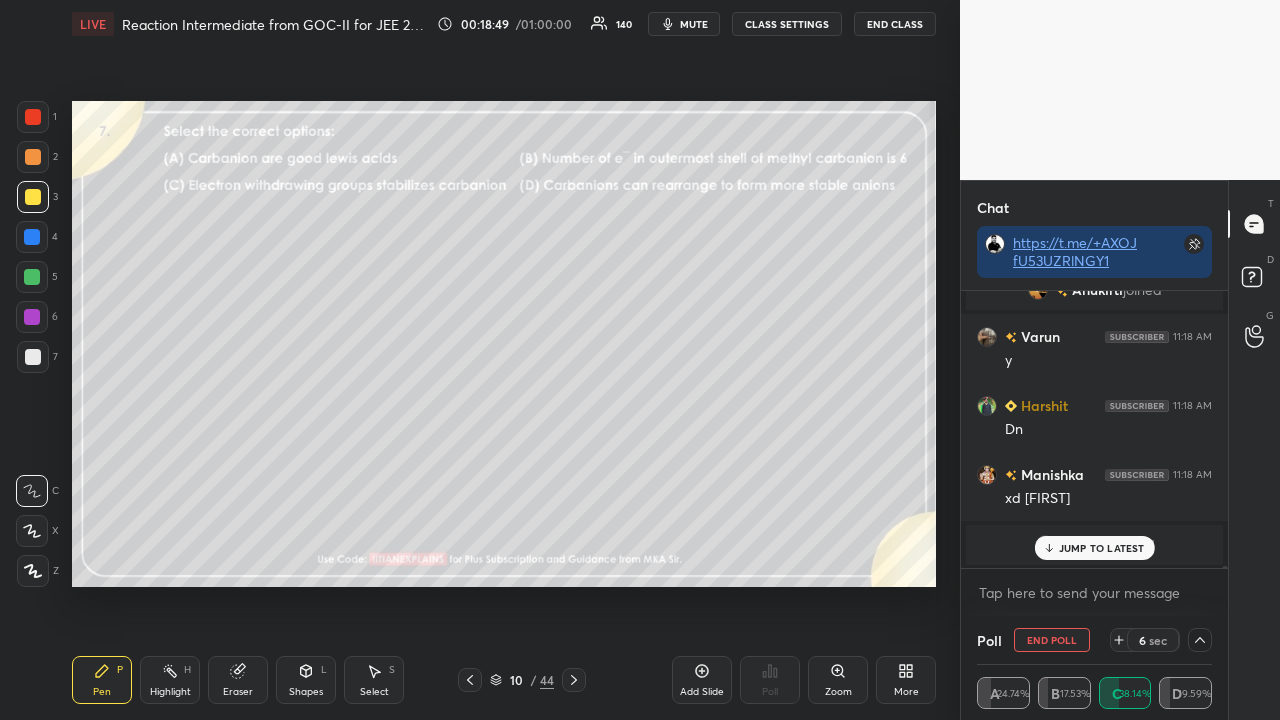 click on "JUMP TO LATEST" at bounding box center [1102, 548] 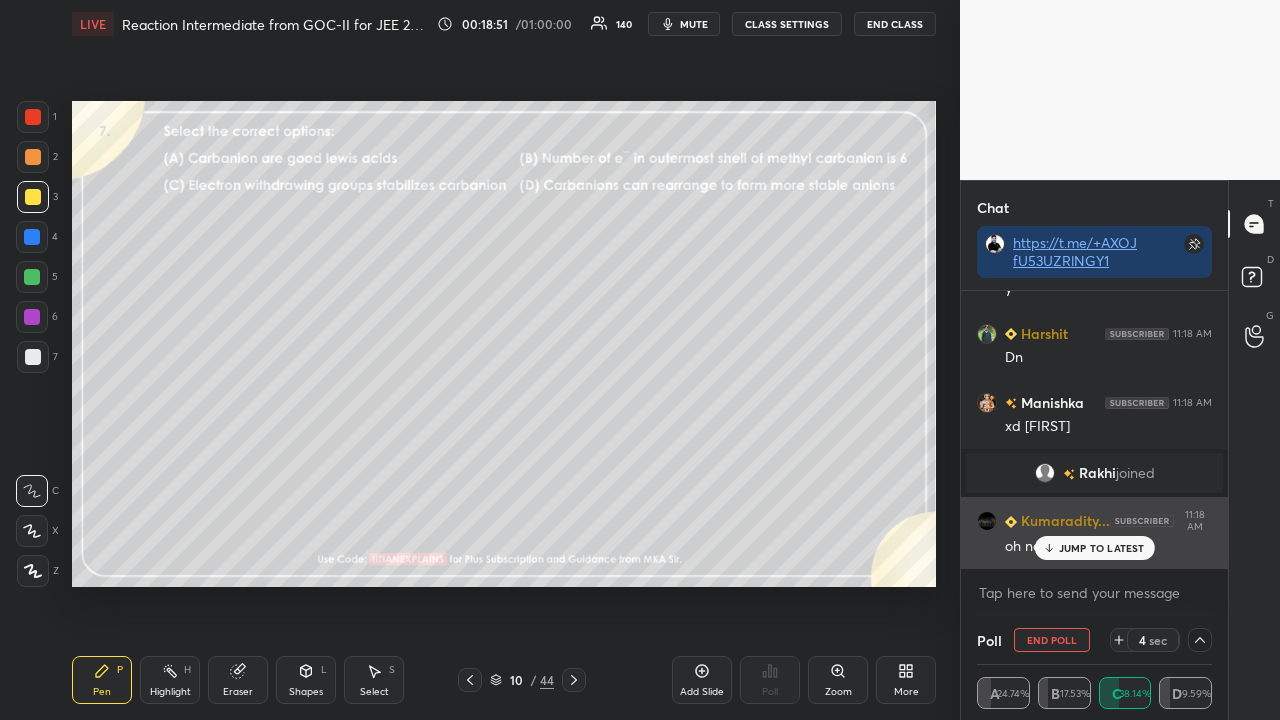 click on "JUMP TO LATEST" at bounding box center (1102, 548) 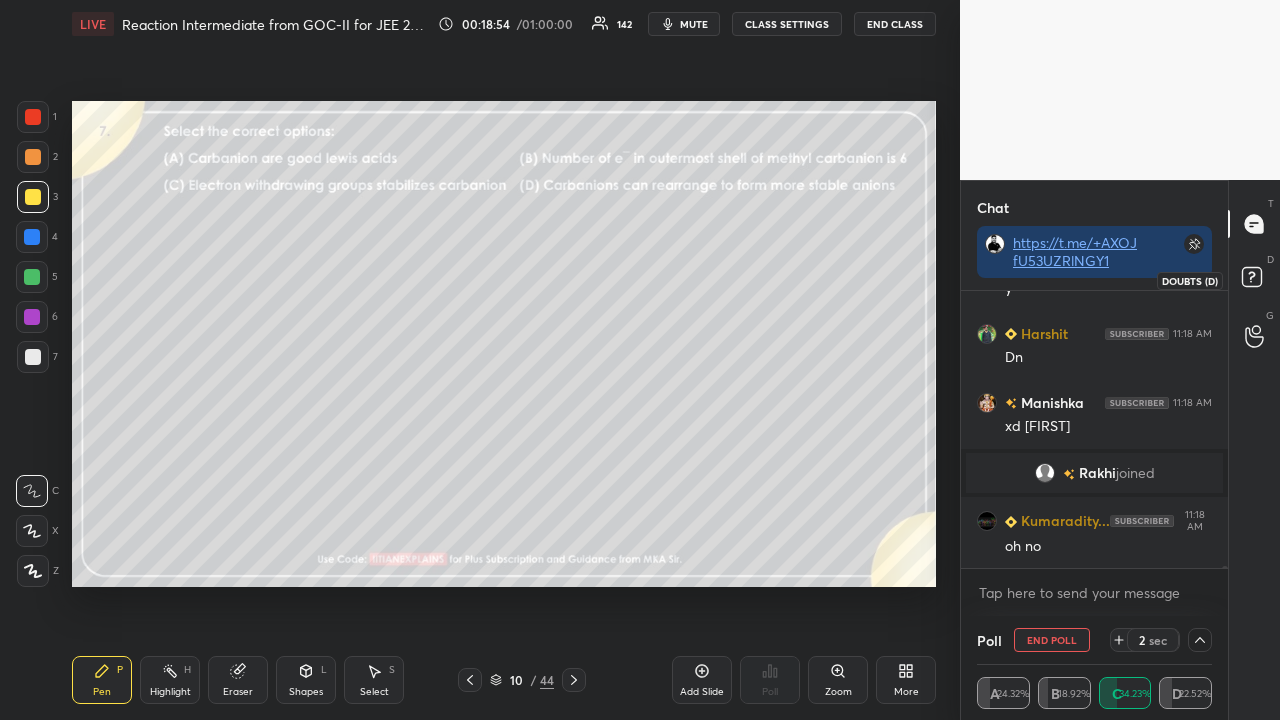 click 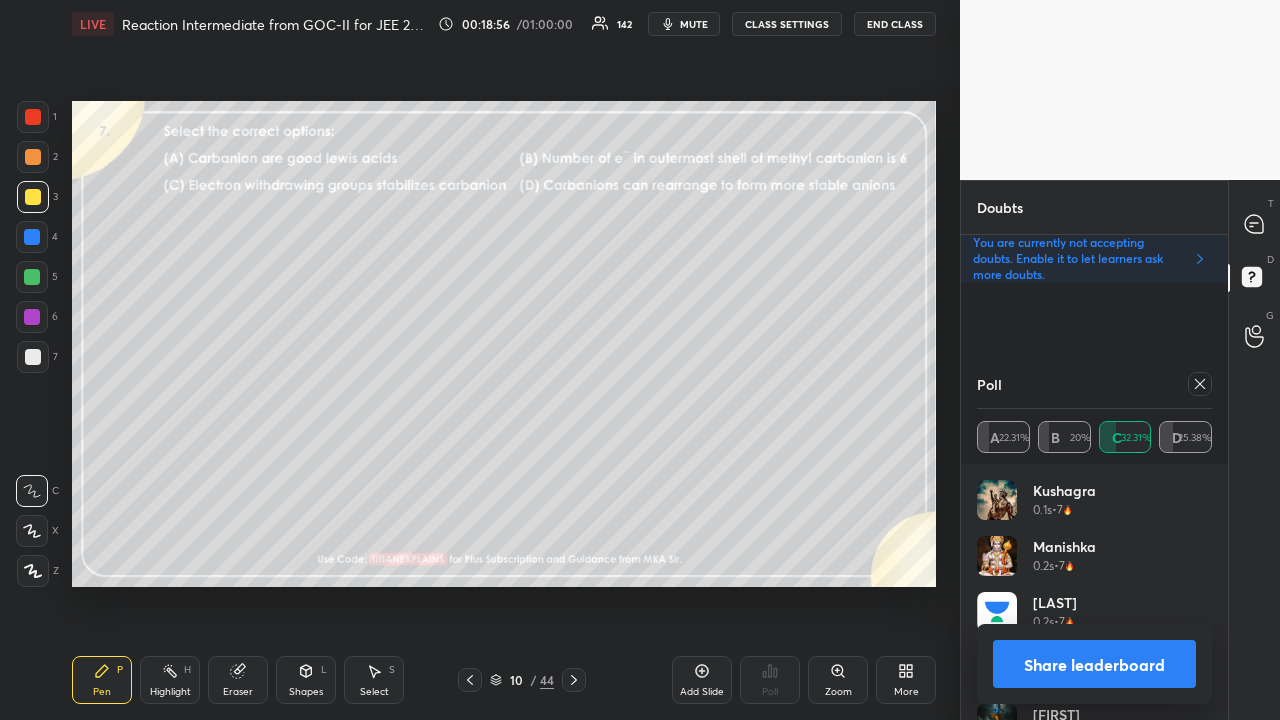 click 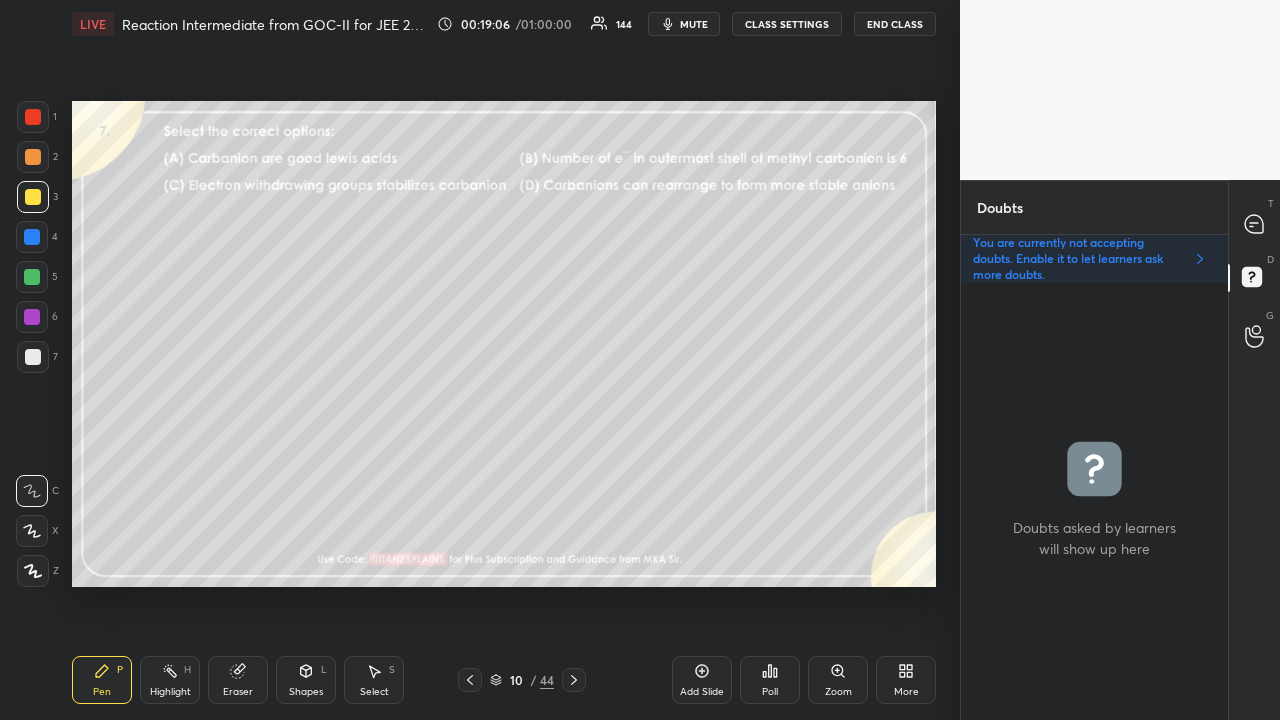 click on "Eraser" at bounding box center [238, 692] 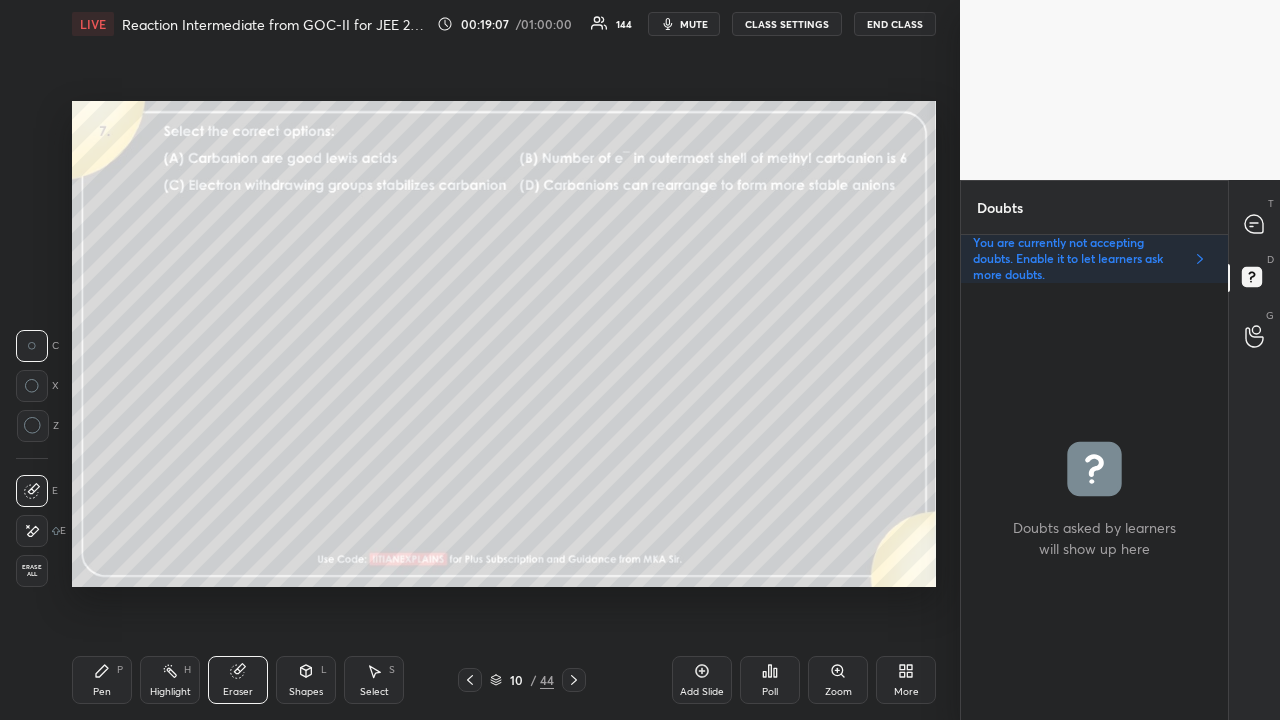 click on "Erase all" at bounding box center [32, 571] 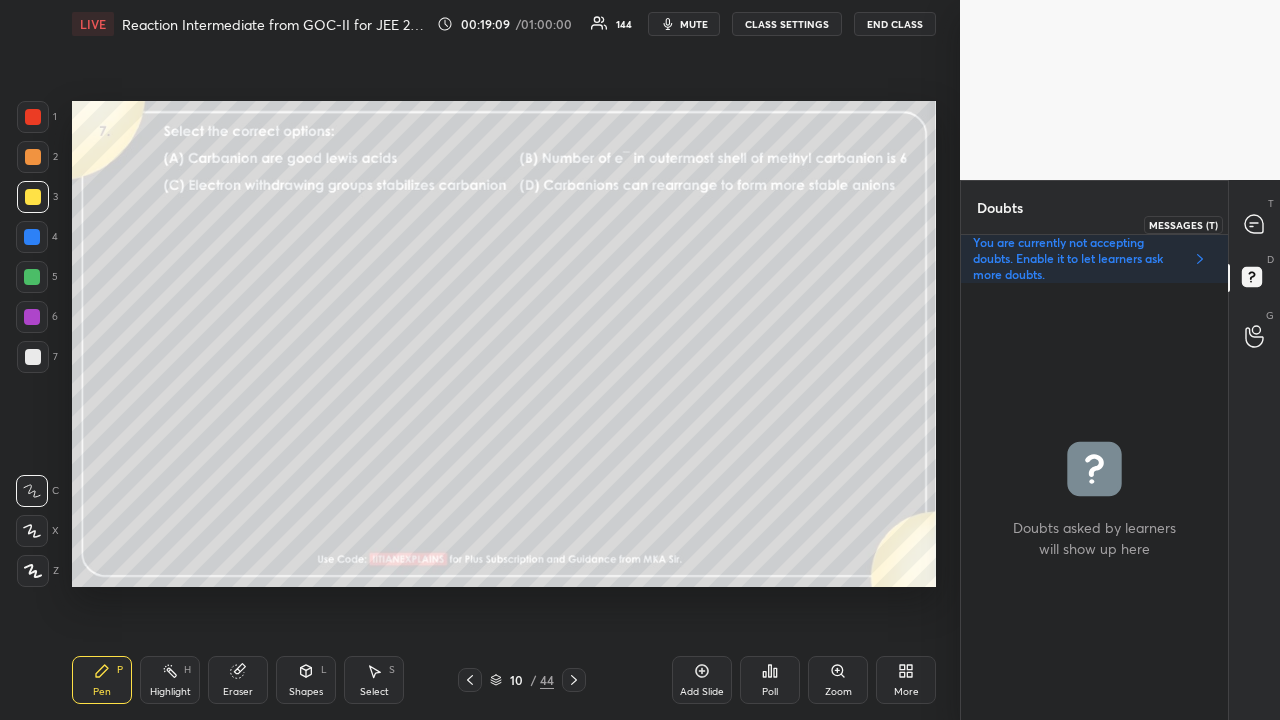 click at bounding box center (1255, 224) 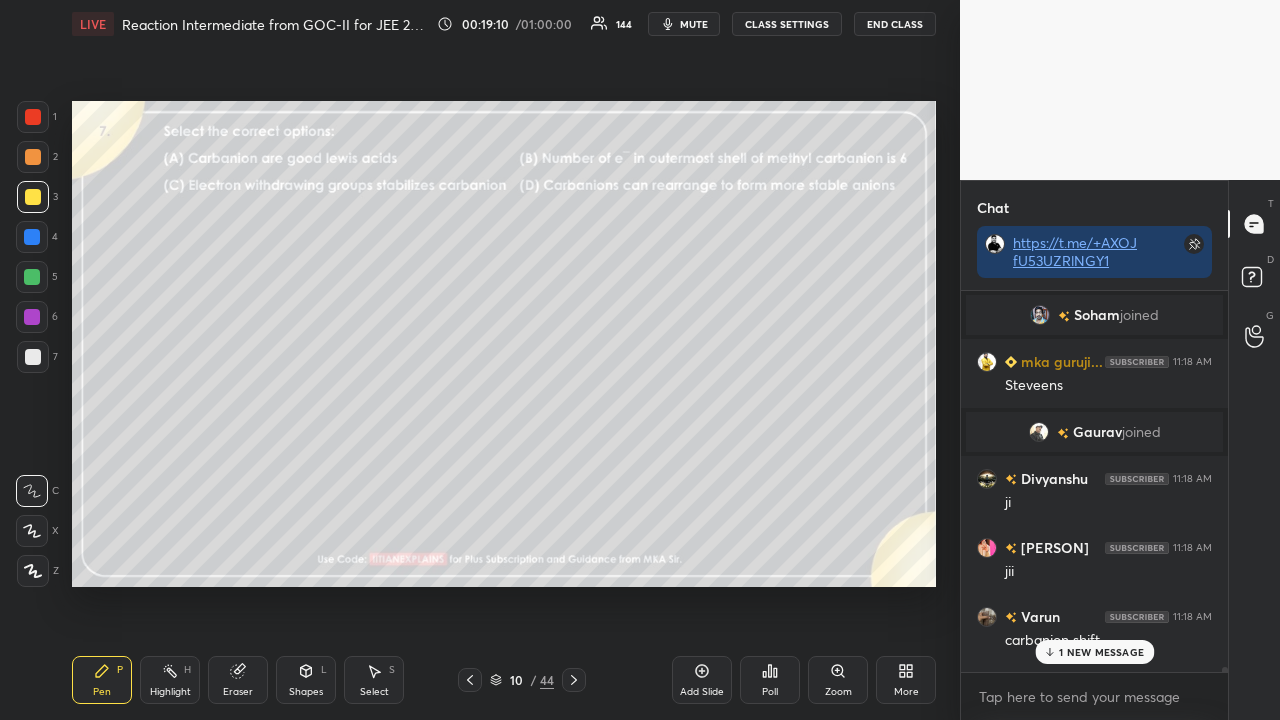 click on "1 NEW MESSAGE" at bounding box center (1101, 652) 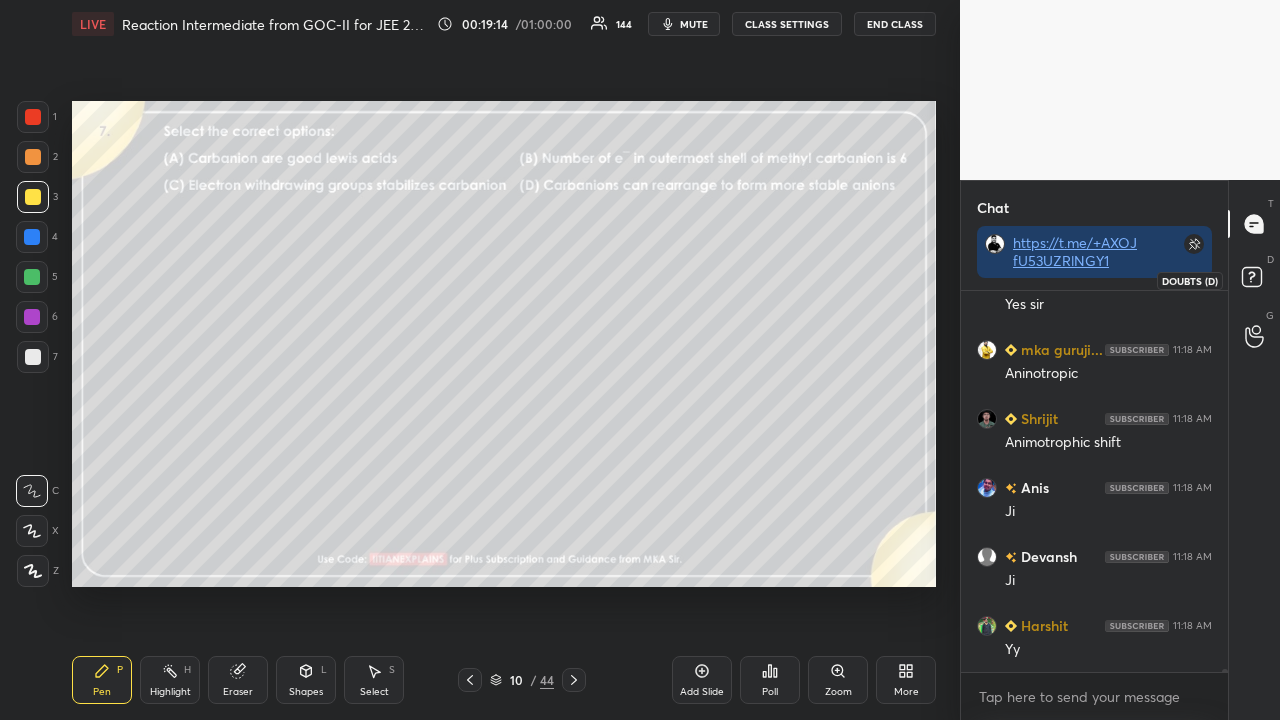 click 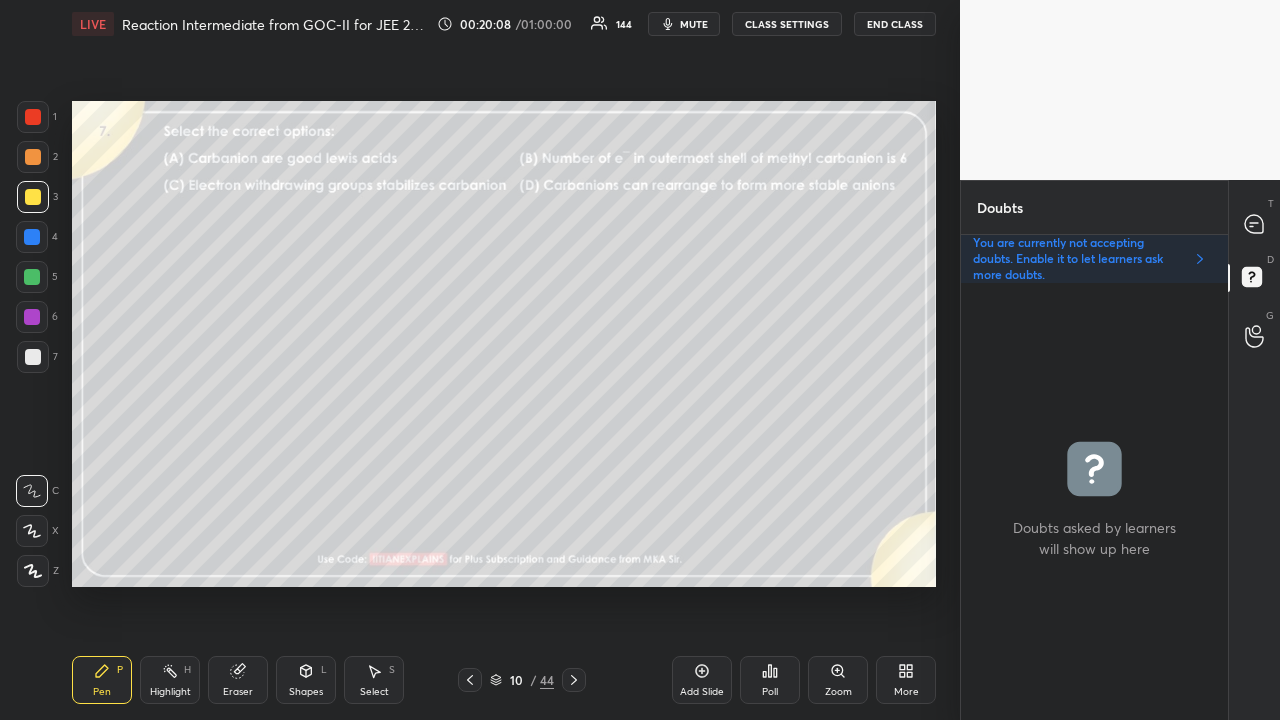 click 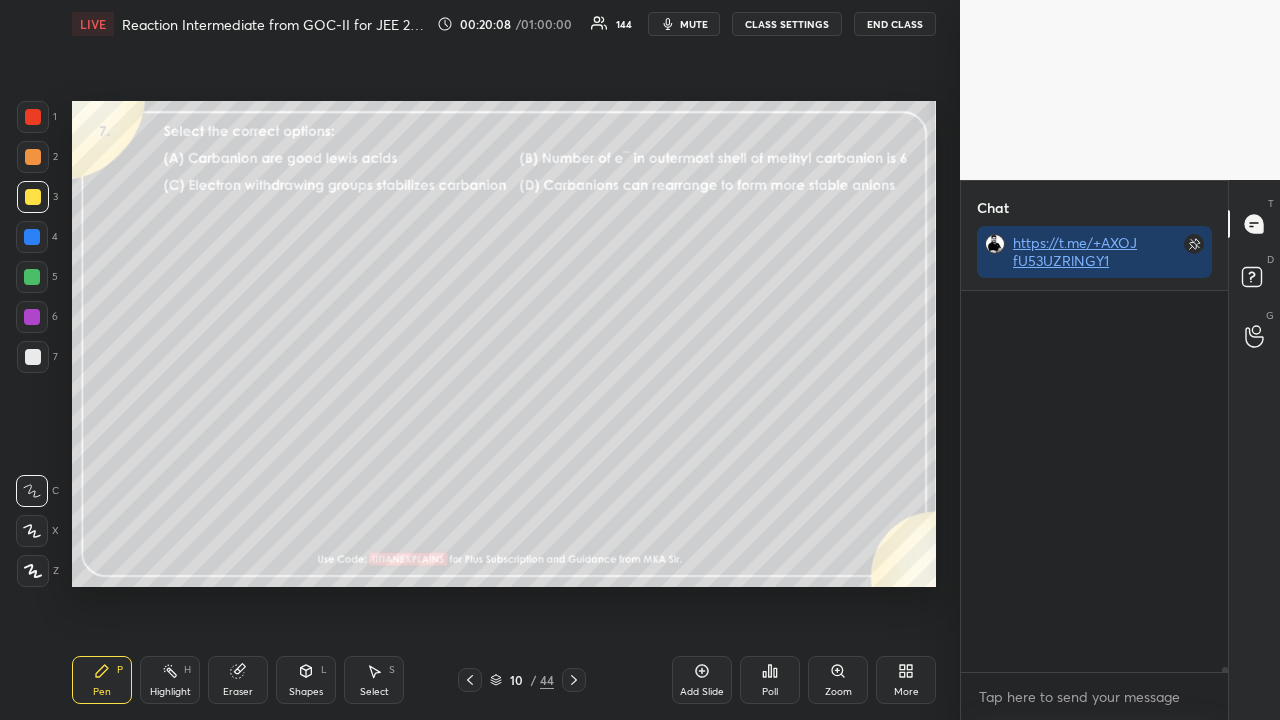 scroll, scrollTop: 423, scrollLeft: 261, axis: both 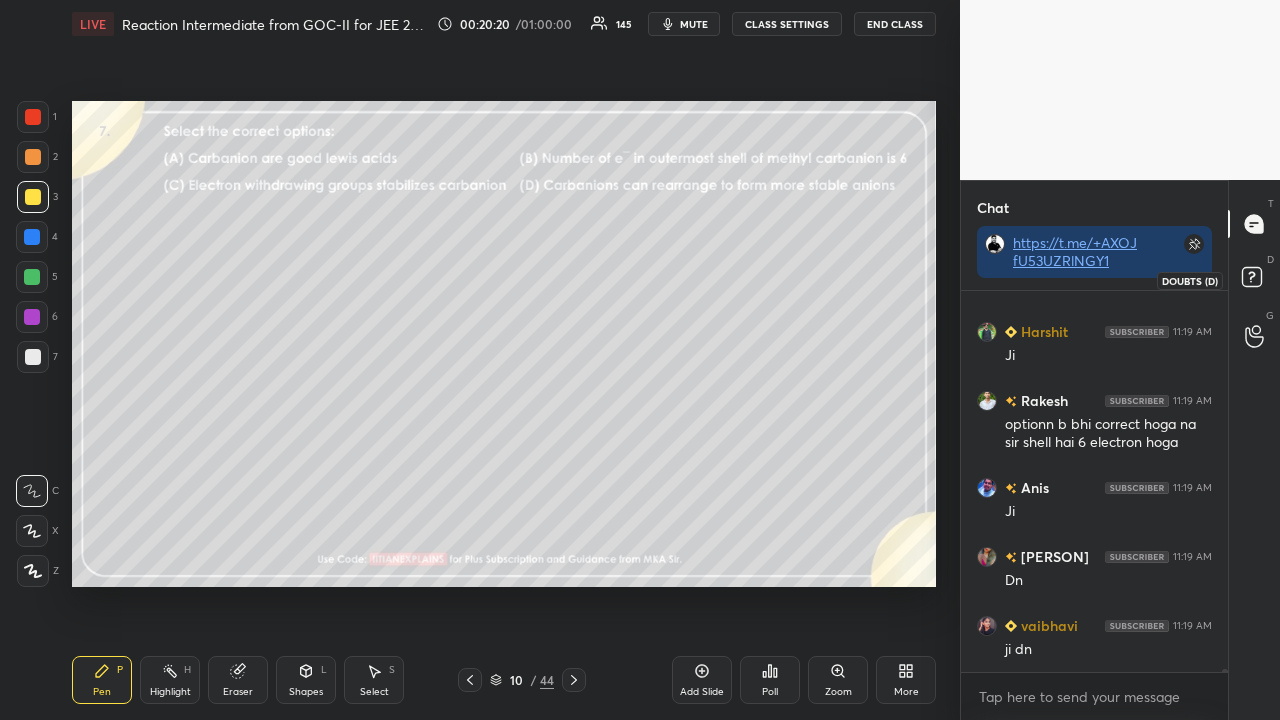 click 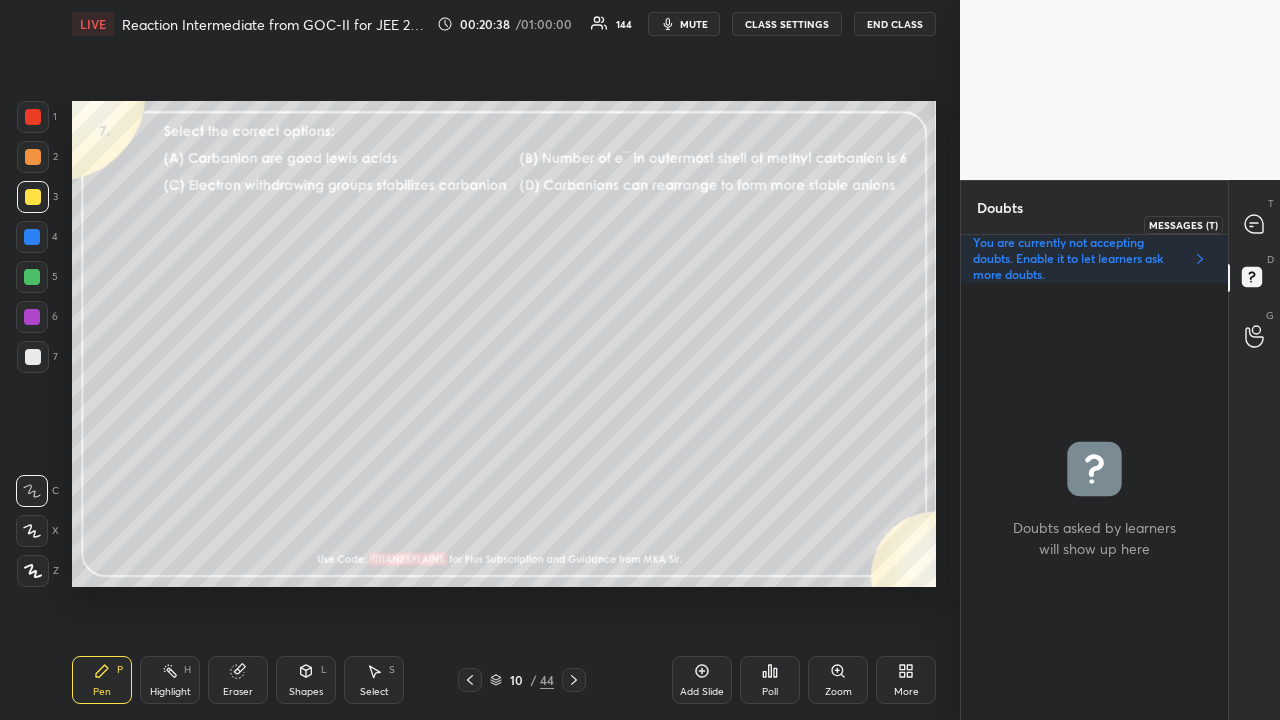 drag, startPoint x: 1257, startPoint y: 212, endPoint x: 1246, endPoint y: 205, distance: 13.038404 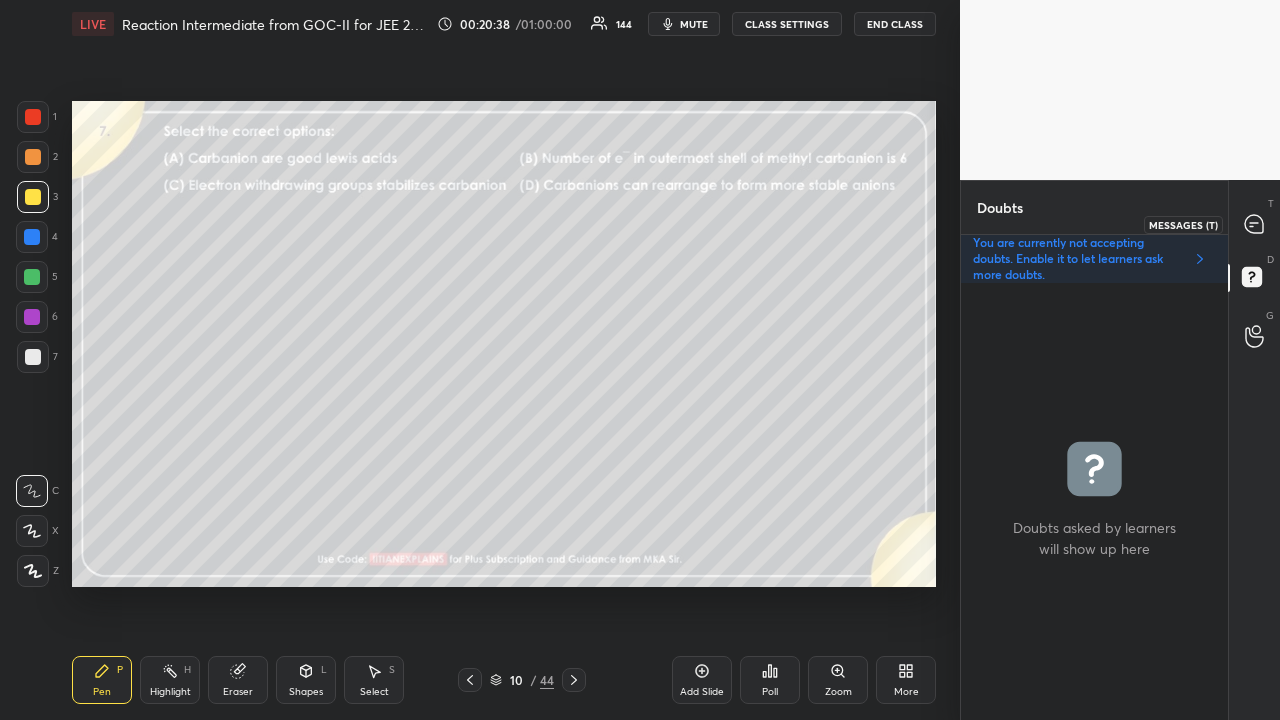 click 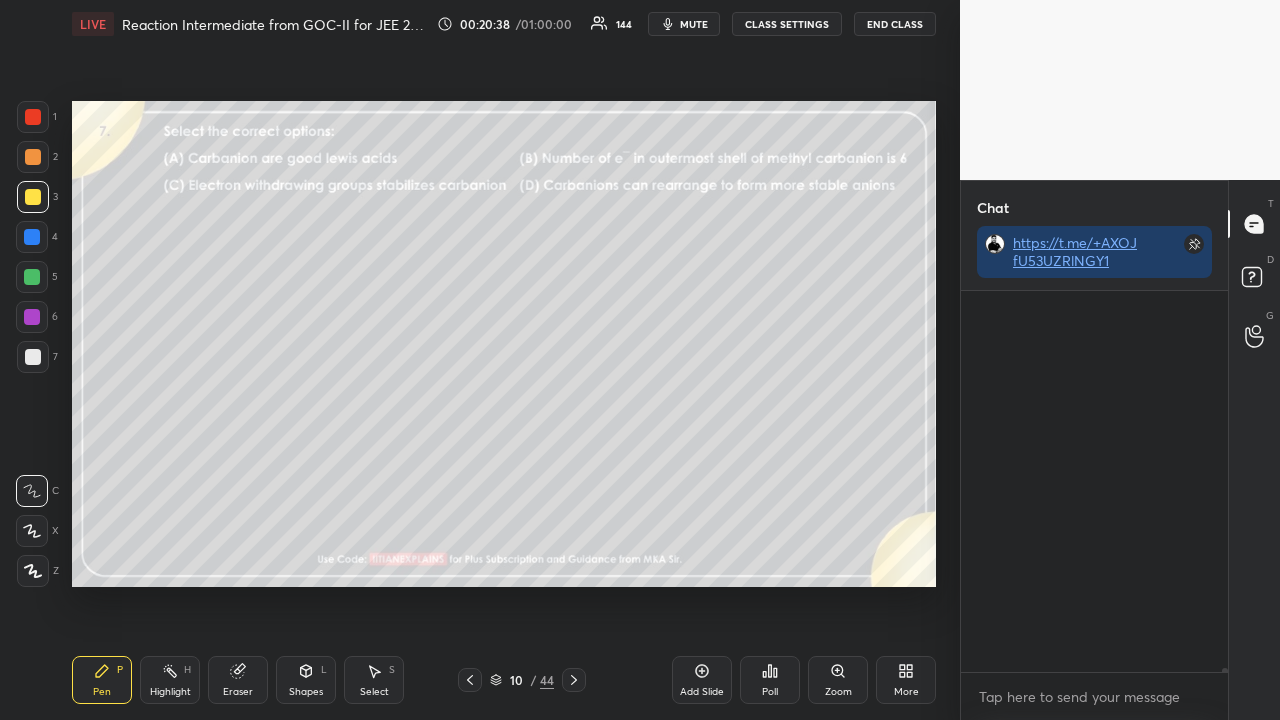 scroll, scrollTop: 44146, scrollLeft: 0, axis: vertical 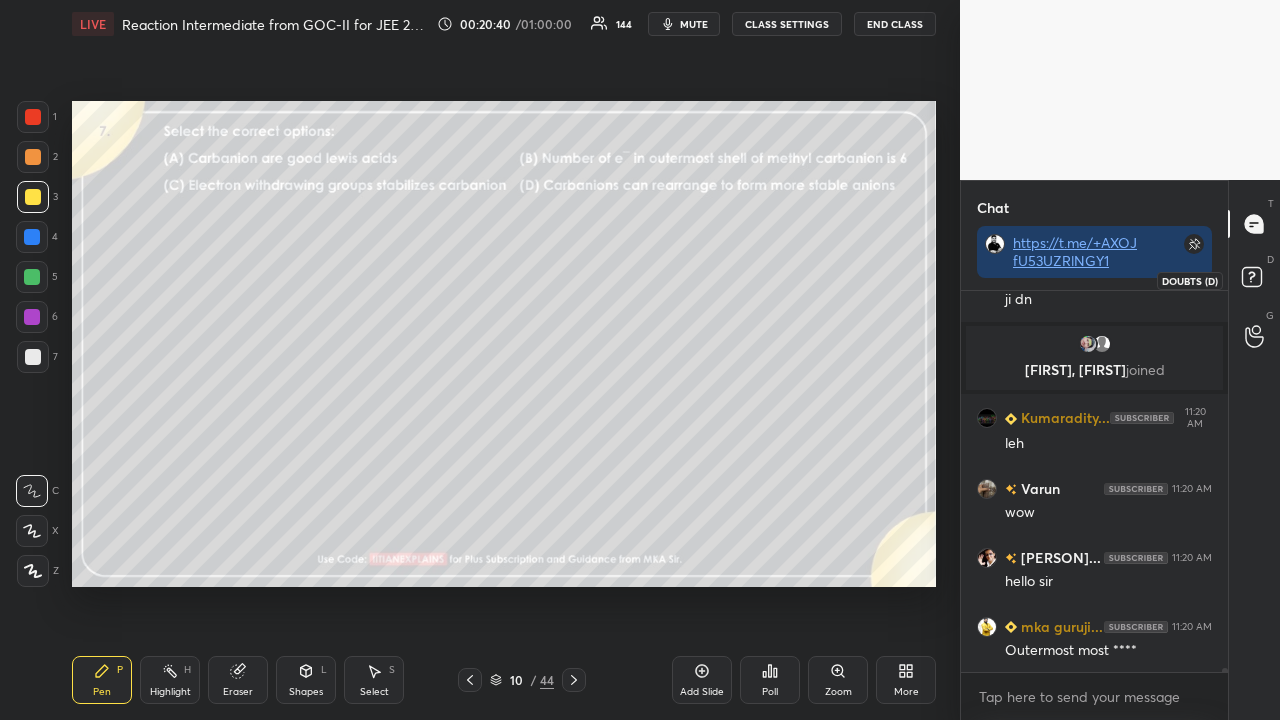 click 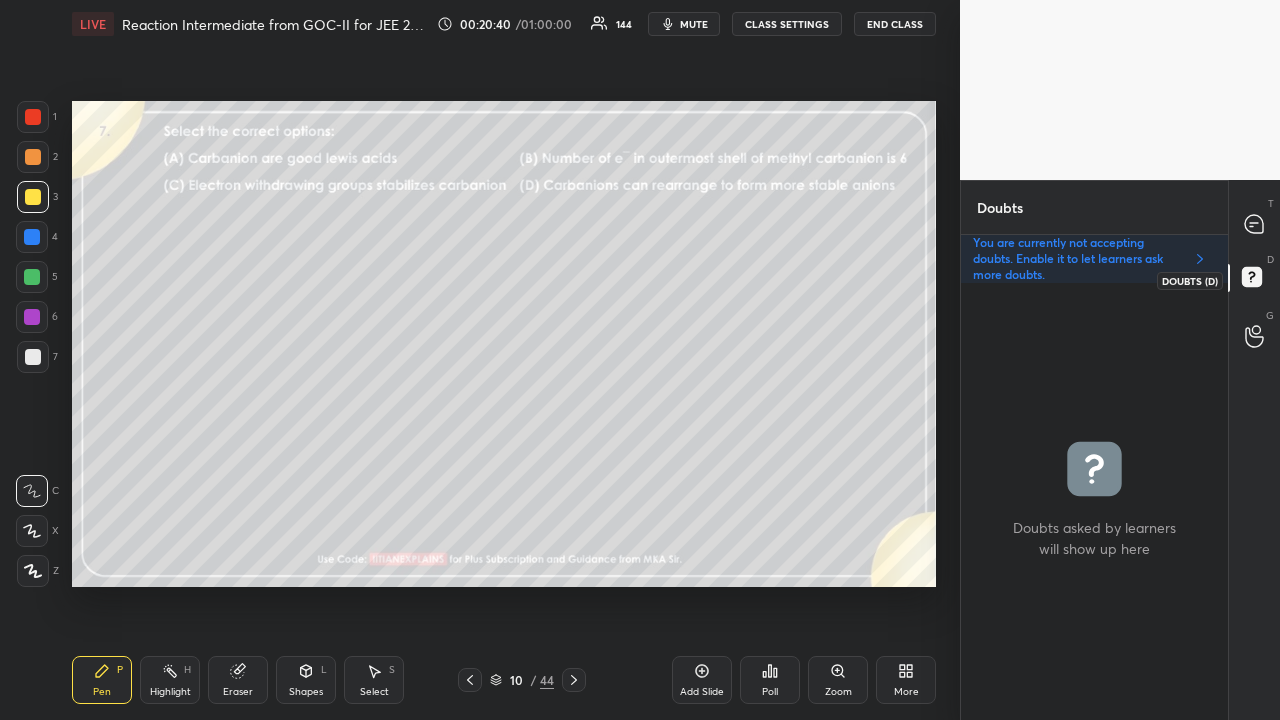 scroll, scrollTop: 6, scrollLeft: 6, axis: both 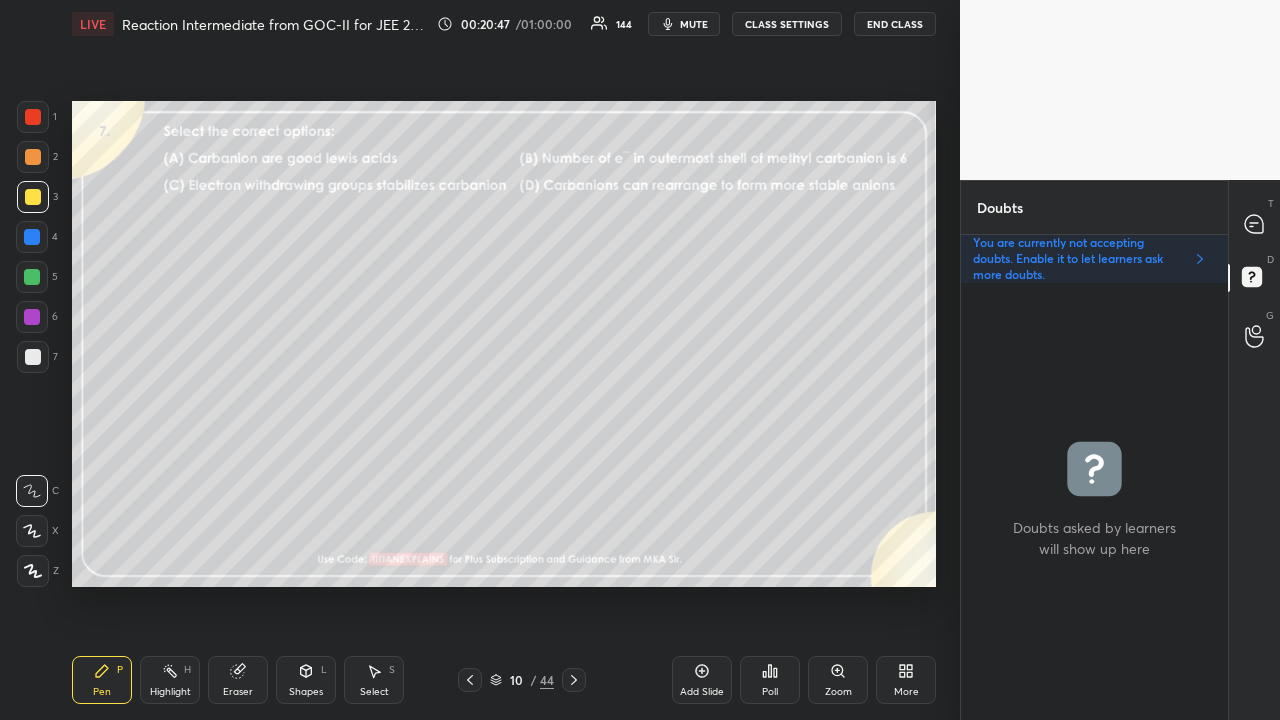 click at bounding box center [574, 680] 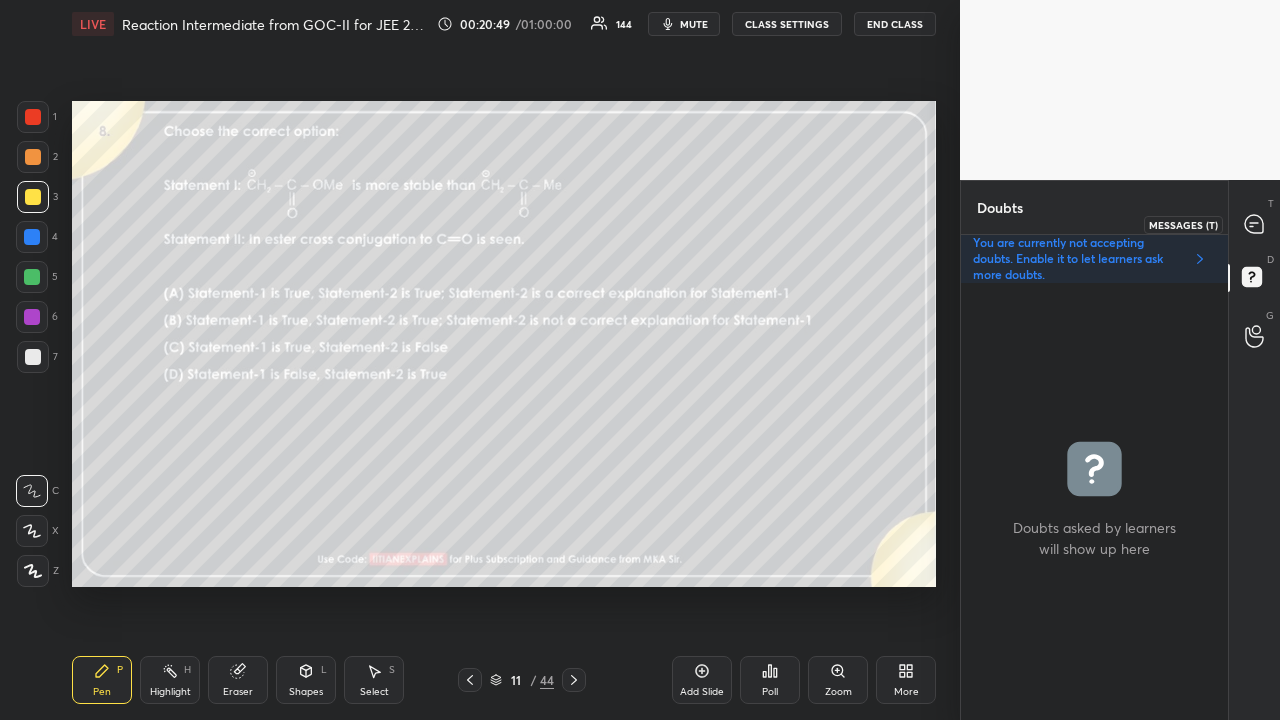 click 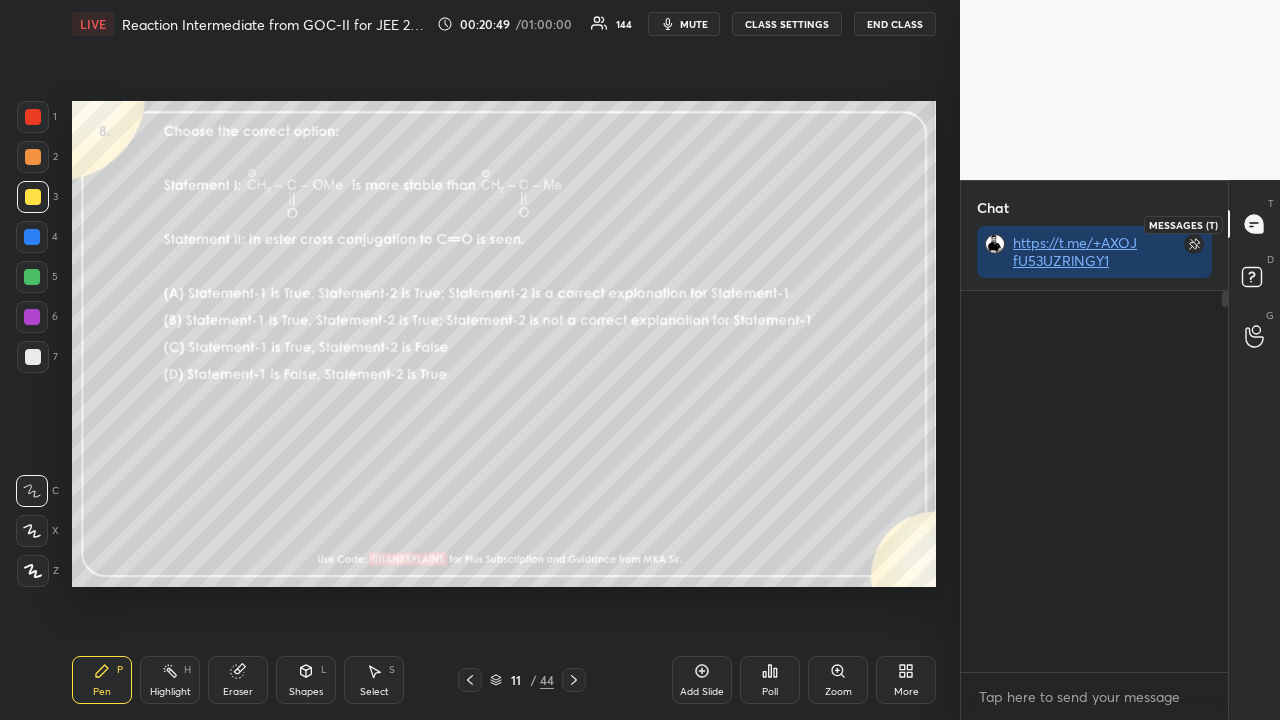 scroll, scrollTop: 423, scrollLeft: 261, axis: both 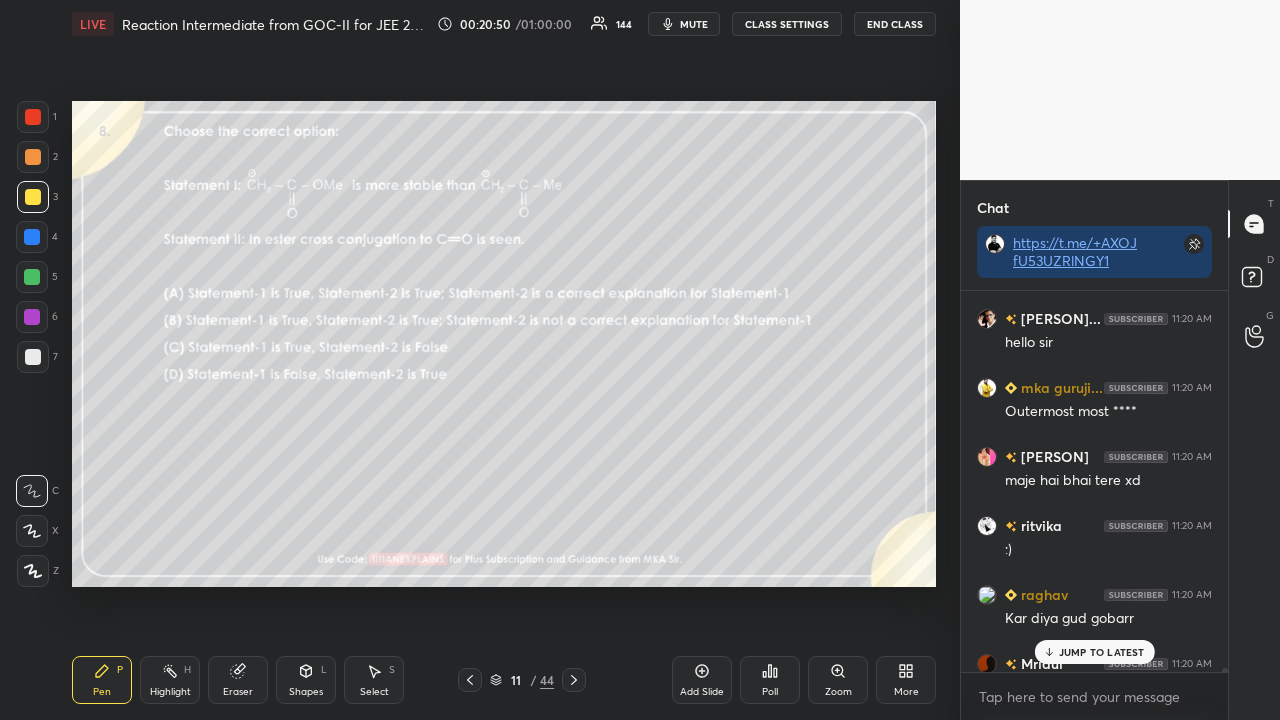 click on "JUMP TO LATEST" at bounding box center (1102, 652) 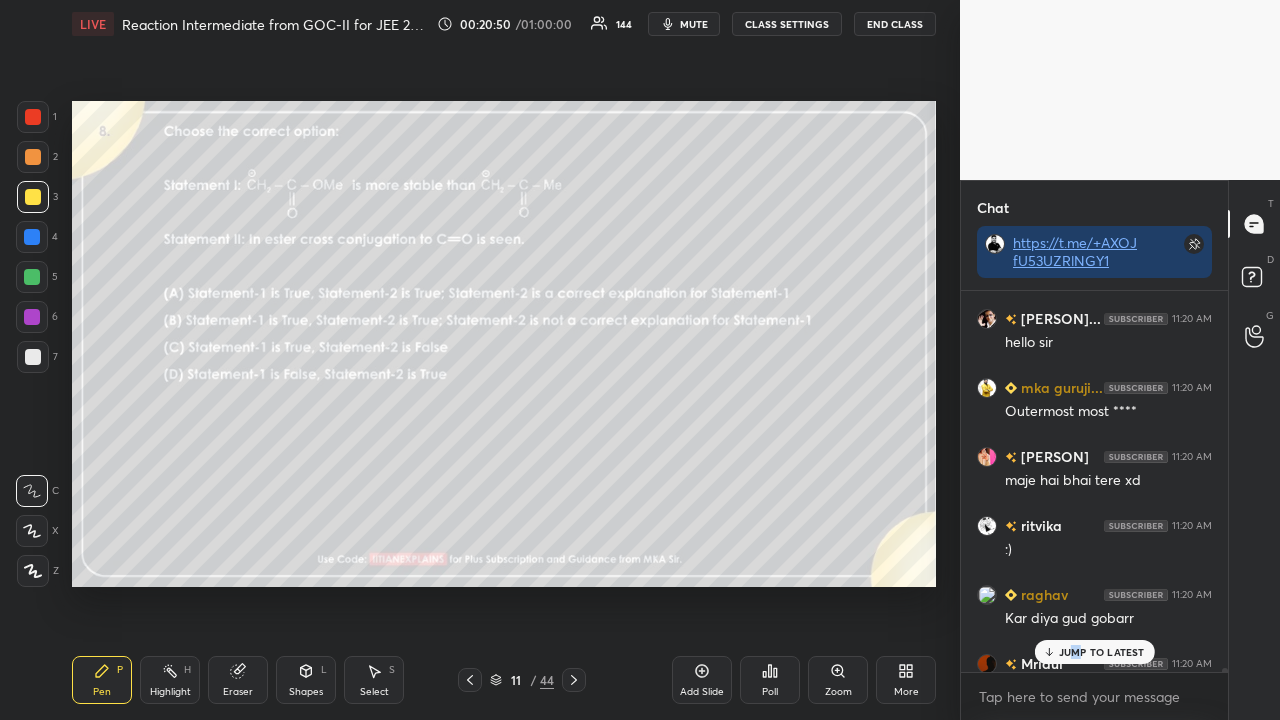 scroll, scrollTop: 44422, scrollLeft: 0, axis: vertical 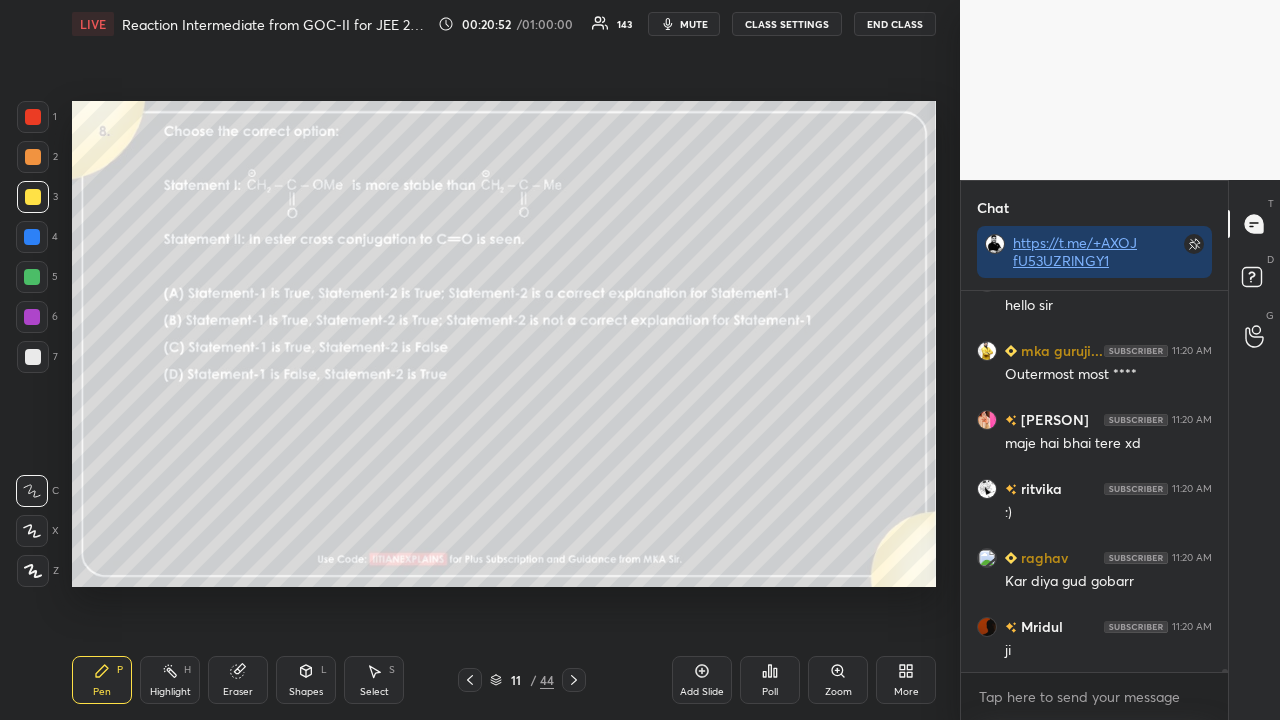 click 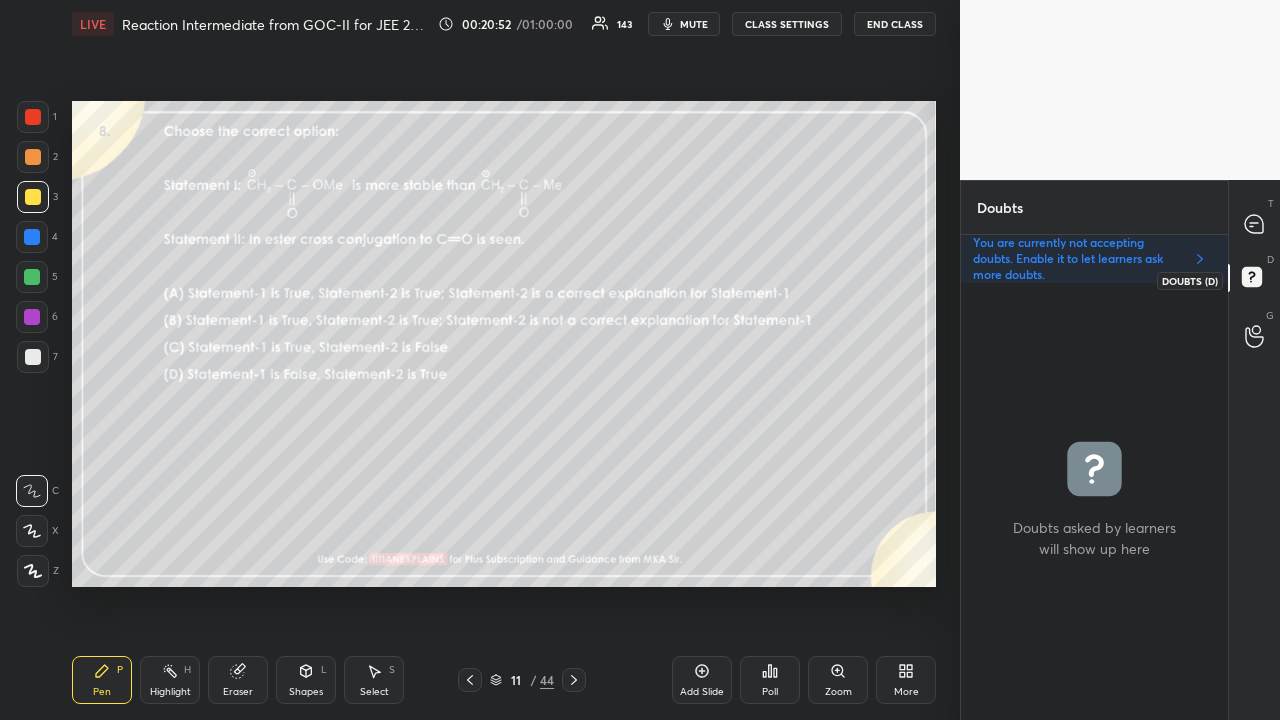 scroll, scrollTop: 6, scrollLeft: 6, axis: both 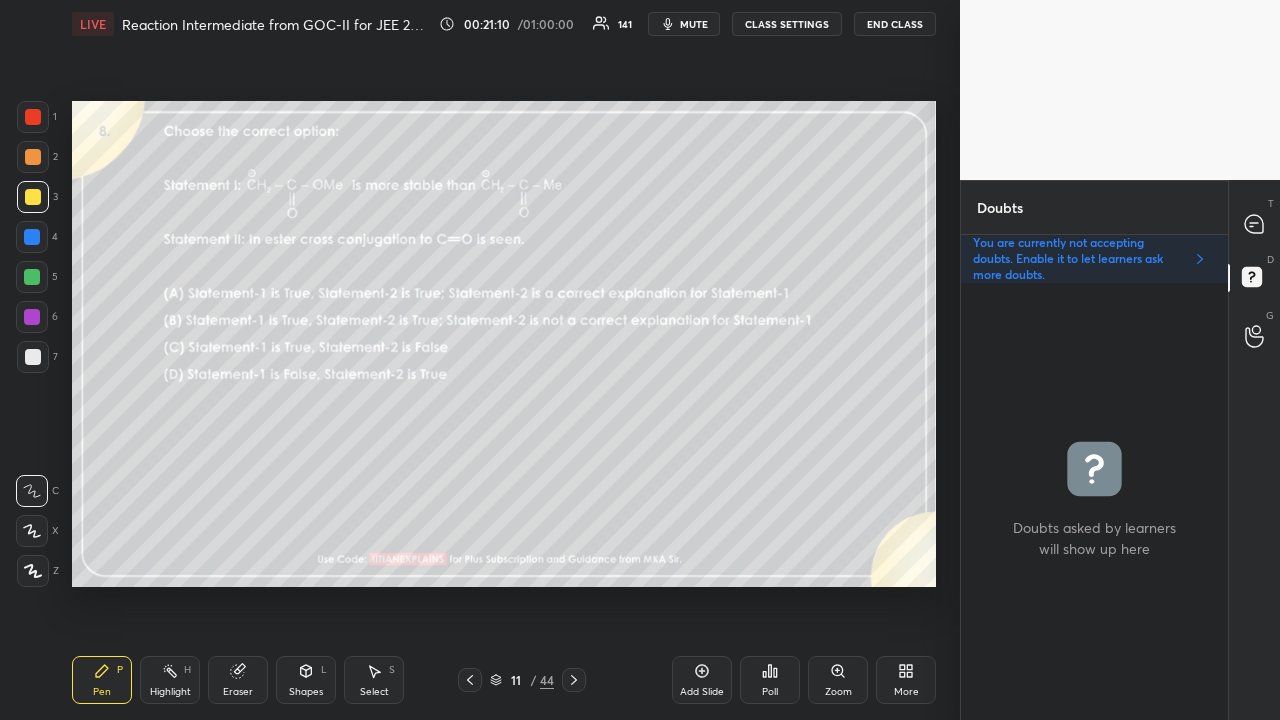 click 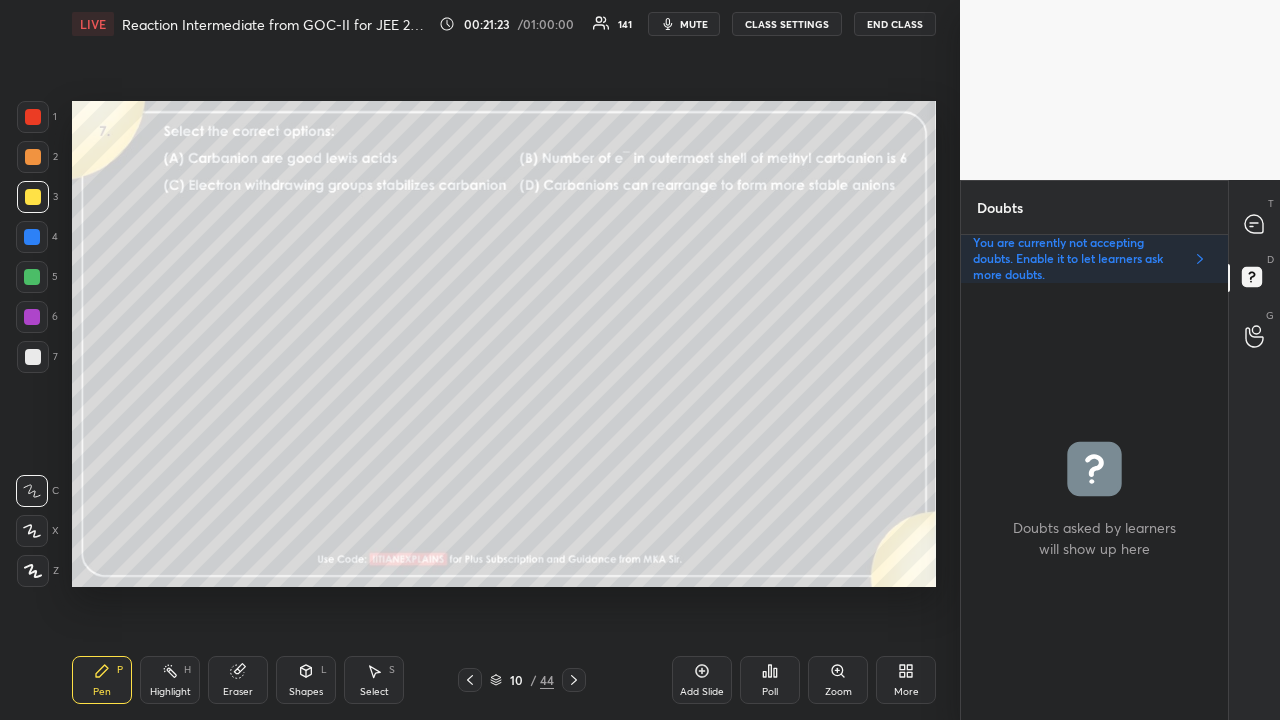 click 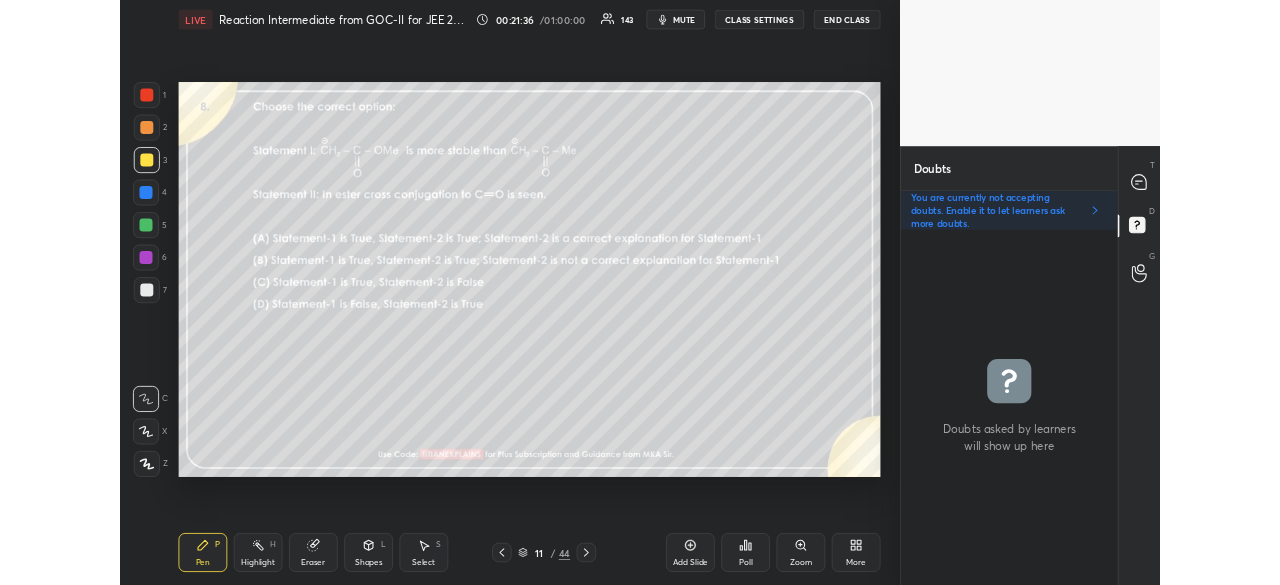 scroll, scrollTop: 457, scrollLeft: 880, axis: both 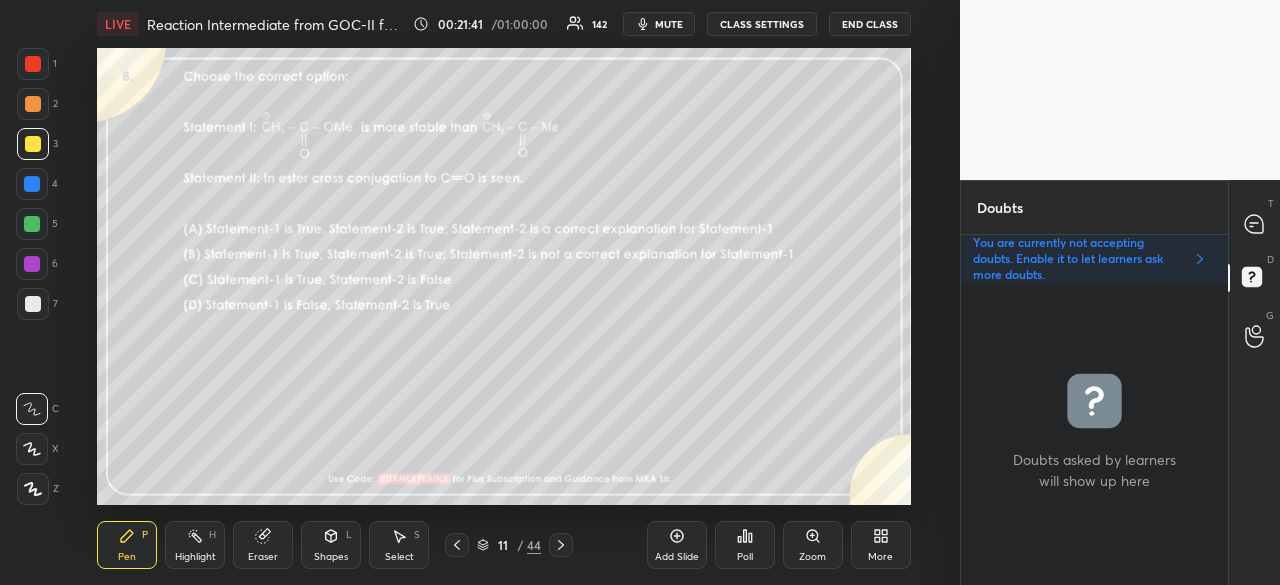 click on "More" at bounding box center [881, 545] 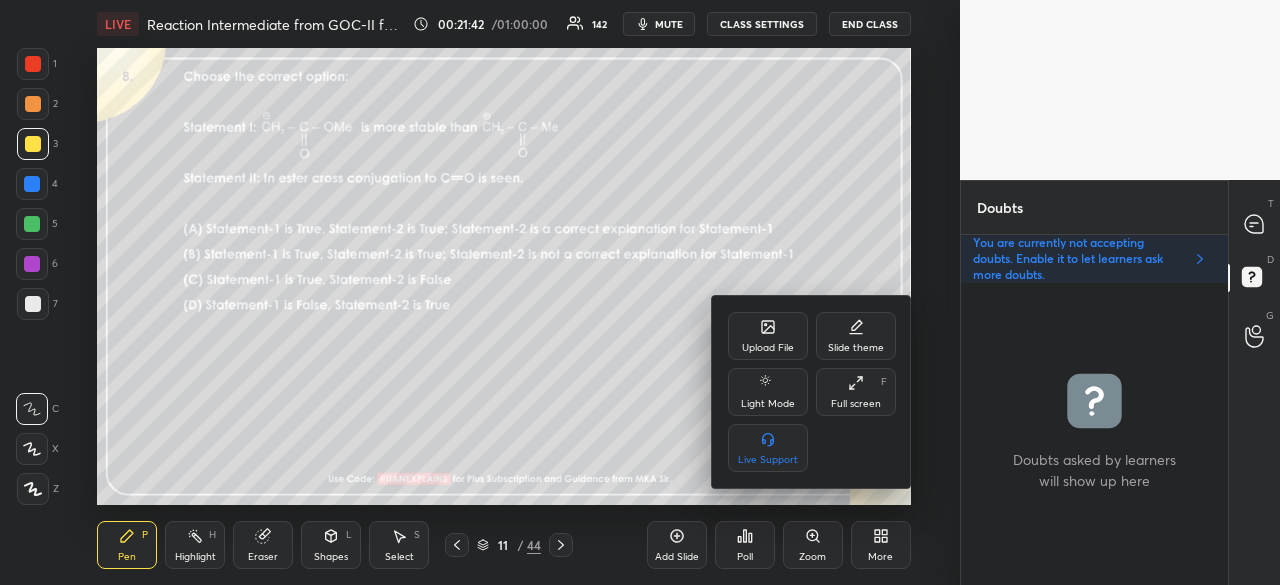 drag, startPoint x: 856, startPoint y: 395, endPoint x: 854, endPoint y: 483, distance: 88.02273 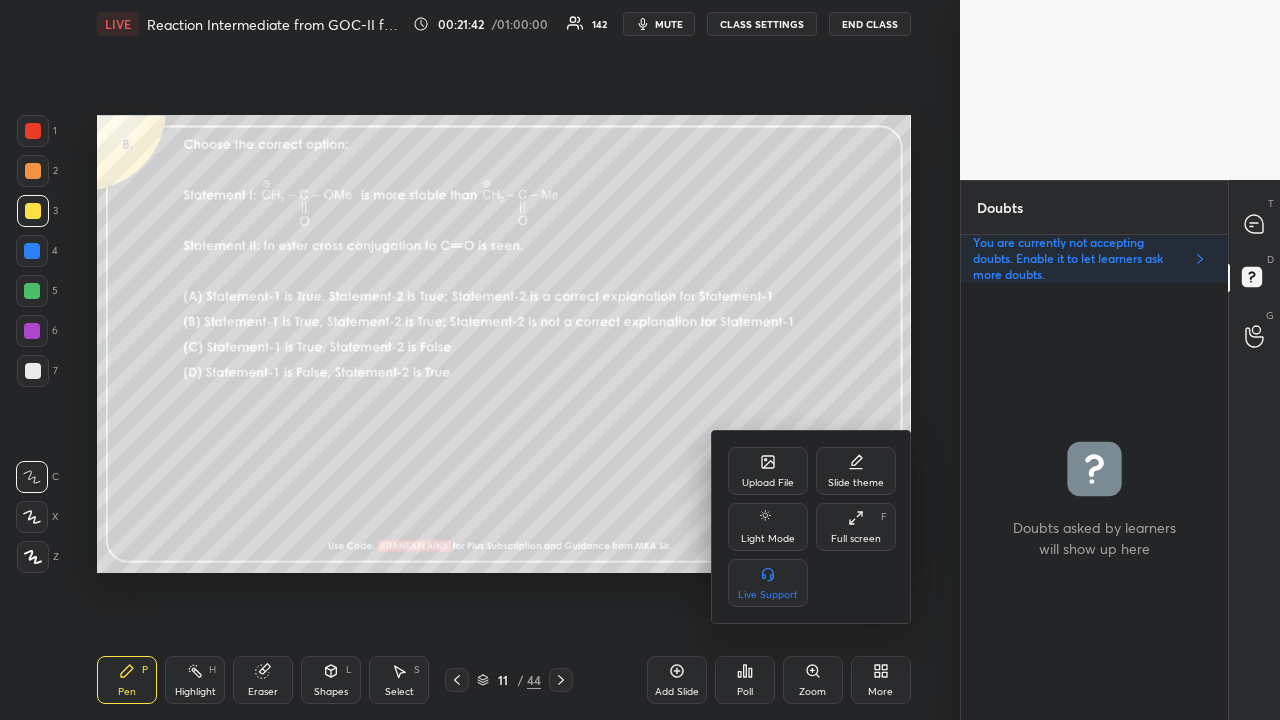 scroll, scrollTop: 99408, scrollLeft: 99120, axis: both 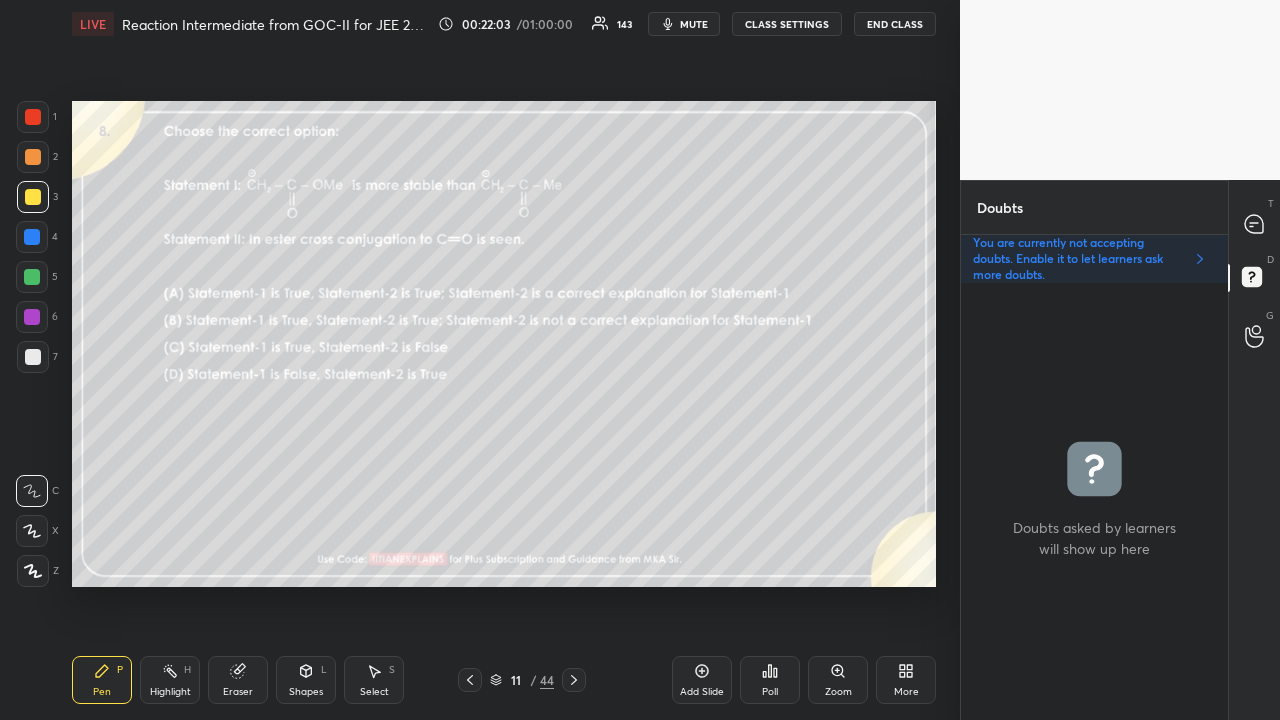click on "Poll" at bounding box center (770, 680) 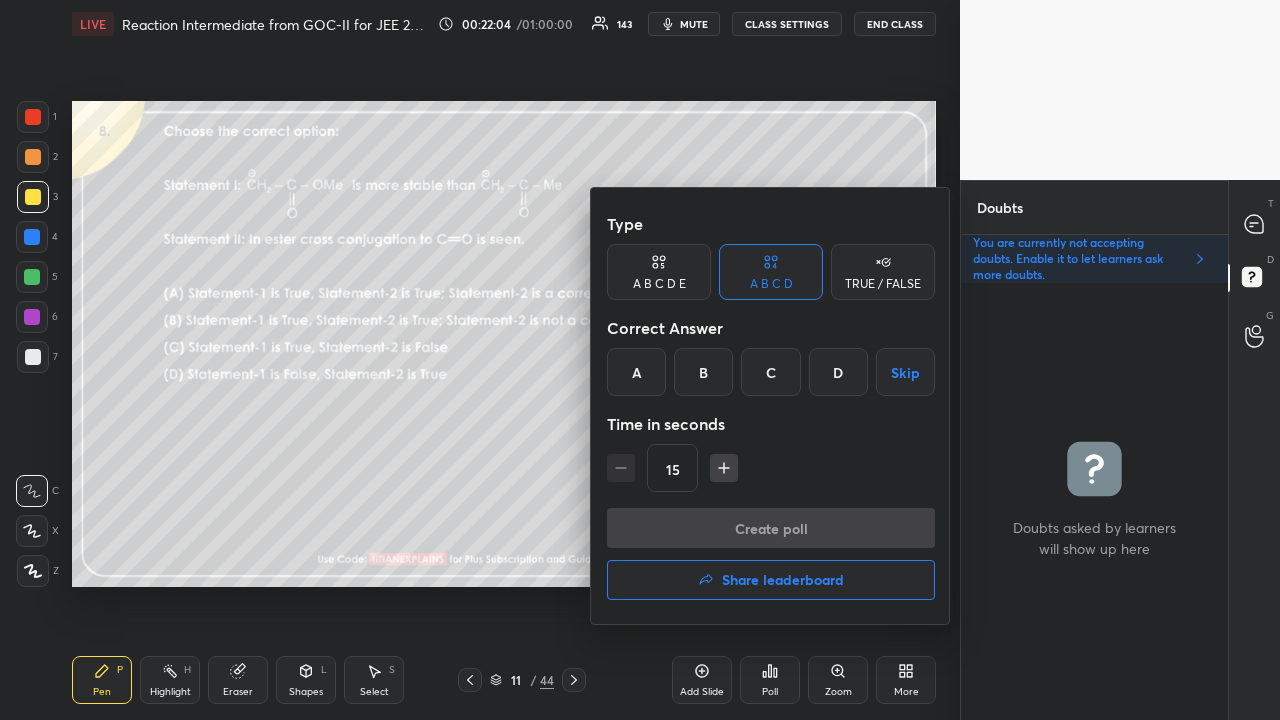 click on "D" at bounding box center [838, 372] 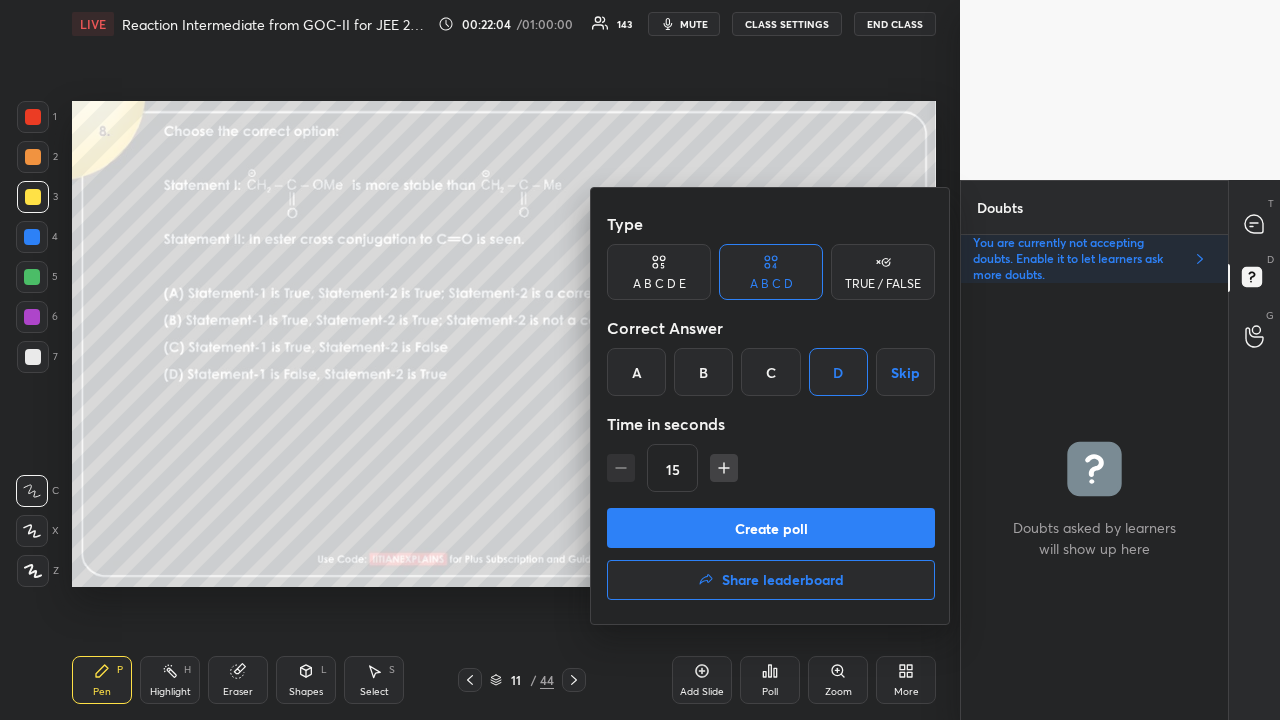 click on "Create poll" at bounding box center (771, 528) 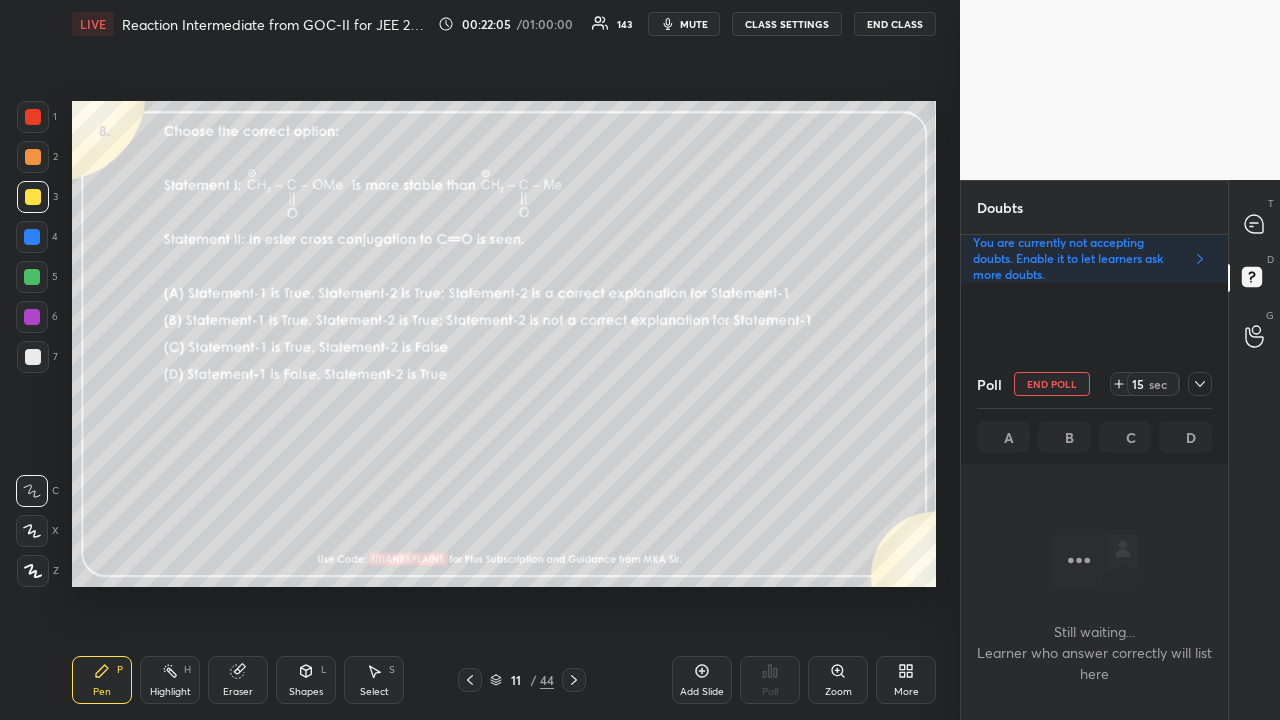 scroll, scrollTop: 327, scrollLeft: 261, axis: both 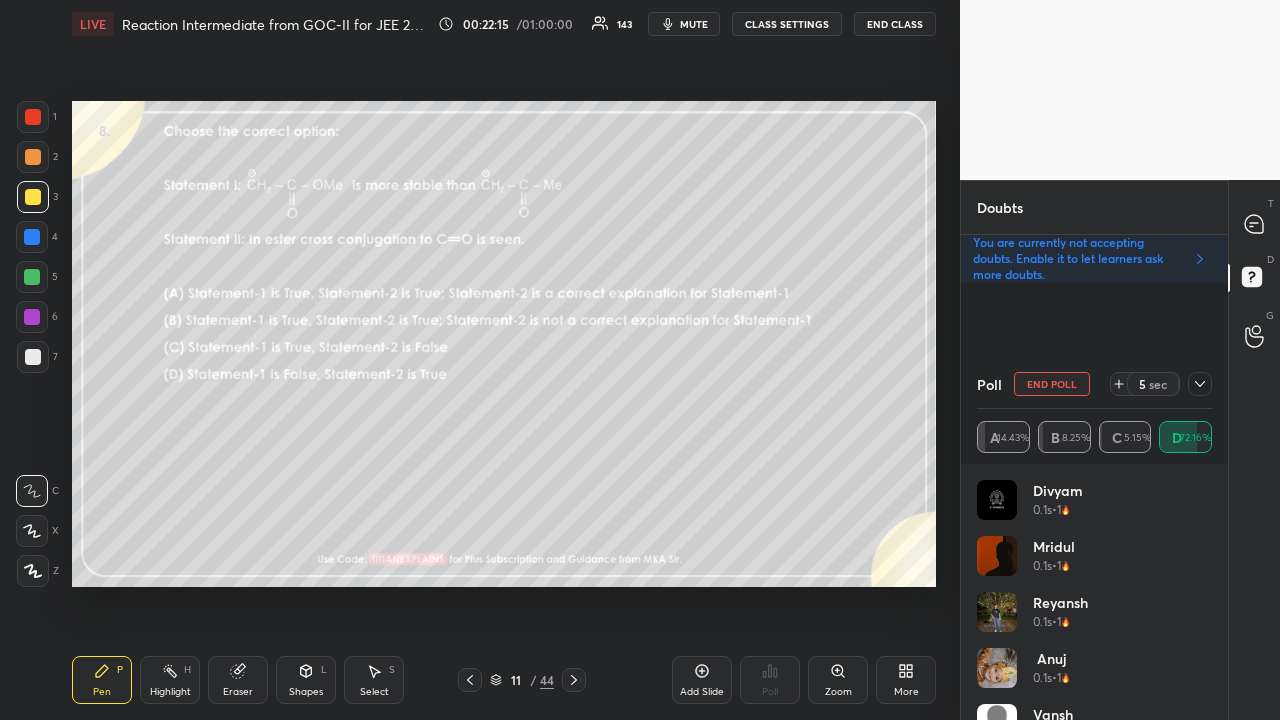 click 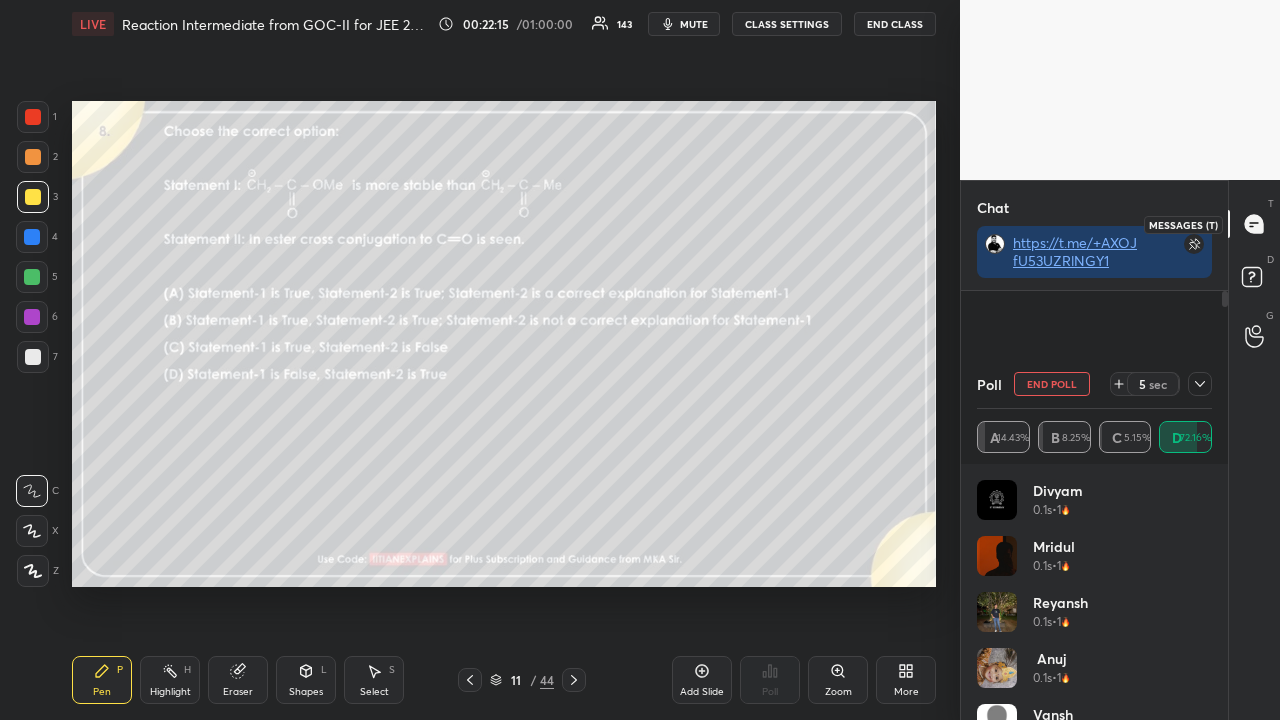 scroll, scrollTop: 319, scrollLeft: 261, axis: both 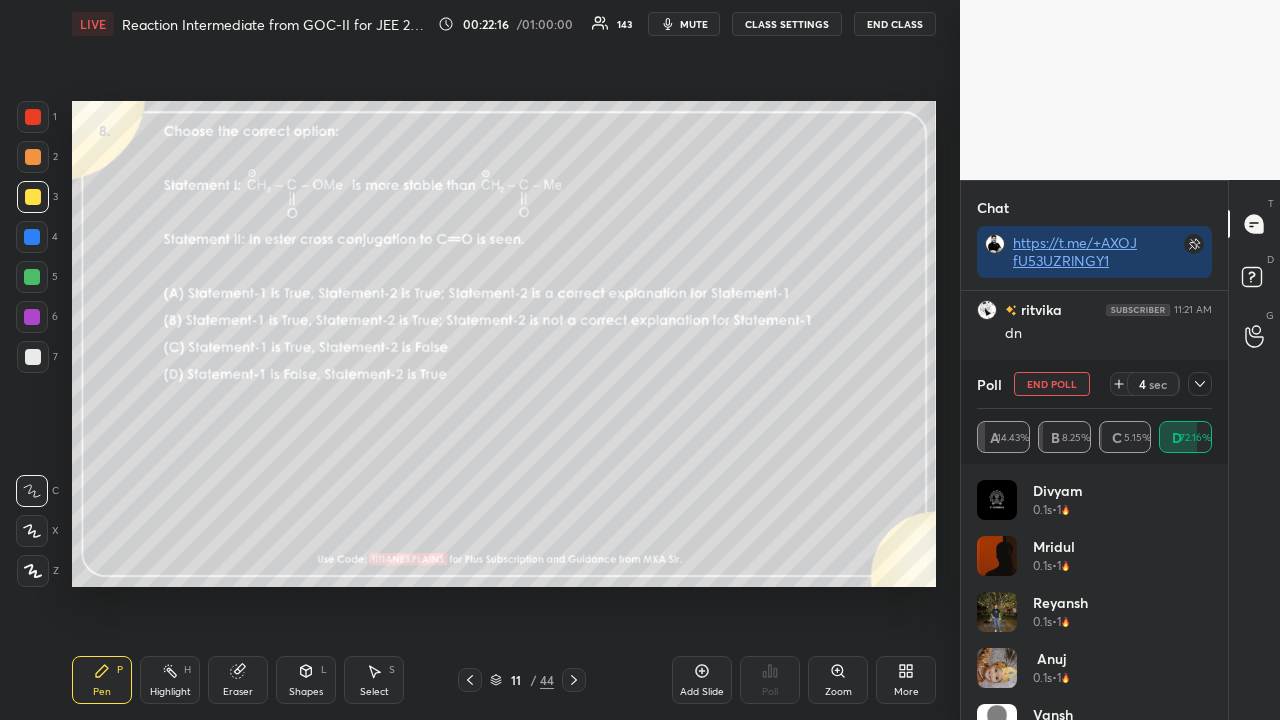 click 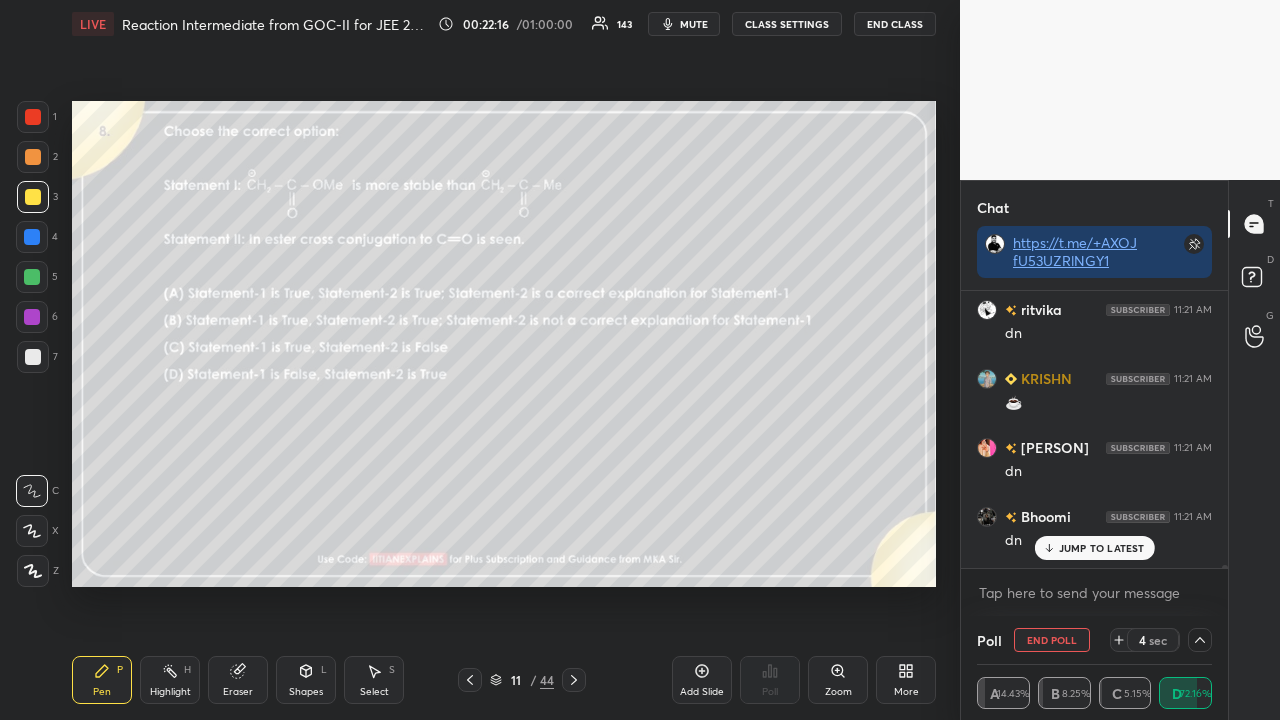 scroll, scrollTop: 4, scrollLeft: 229, axis: both 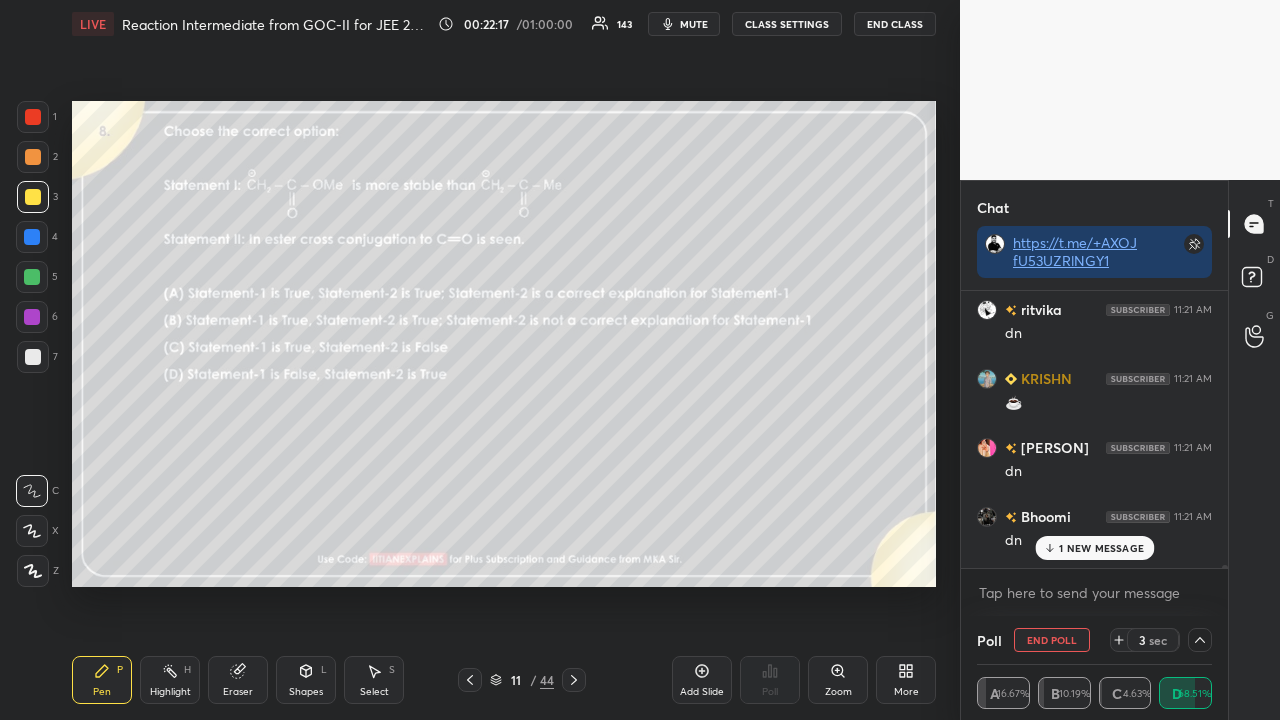 click on "1 NEW MESSAGE" at bounding box center (1101, 548) 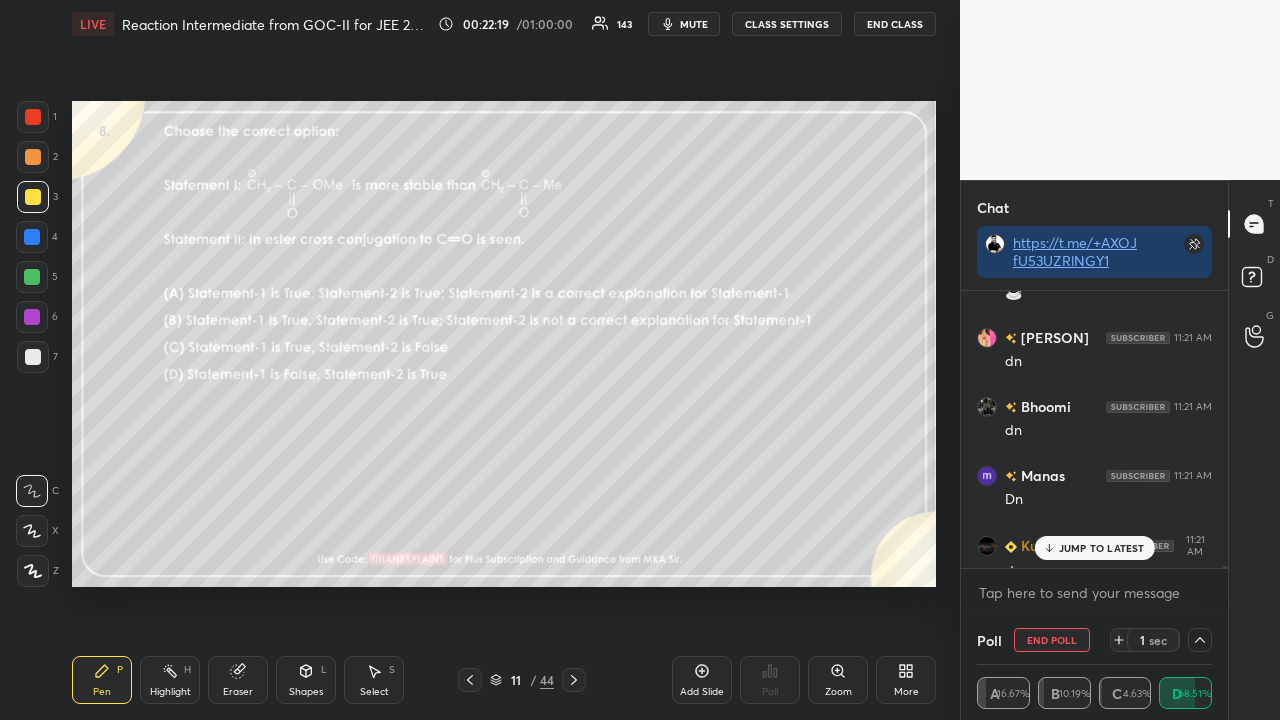 scroll, scrollTop: 45400, scrollLeft: 0, axis: vertical 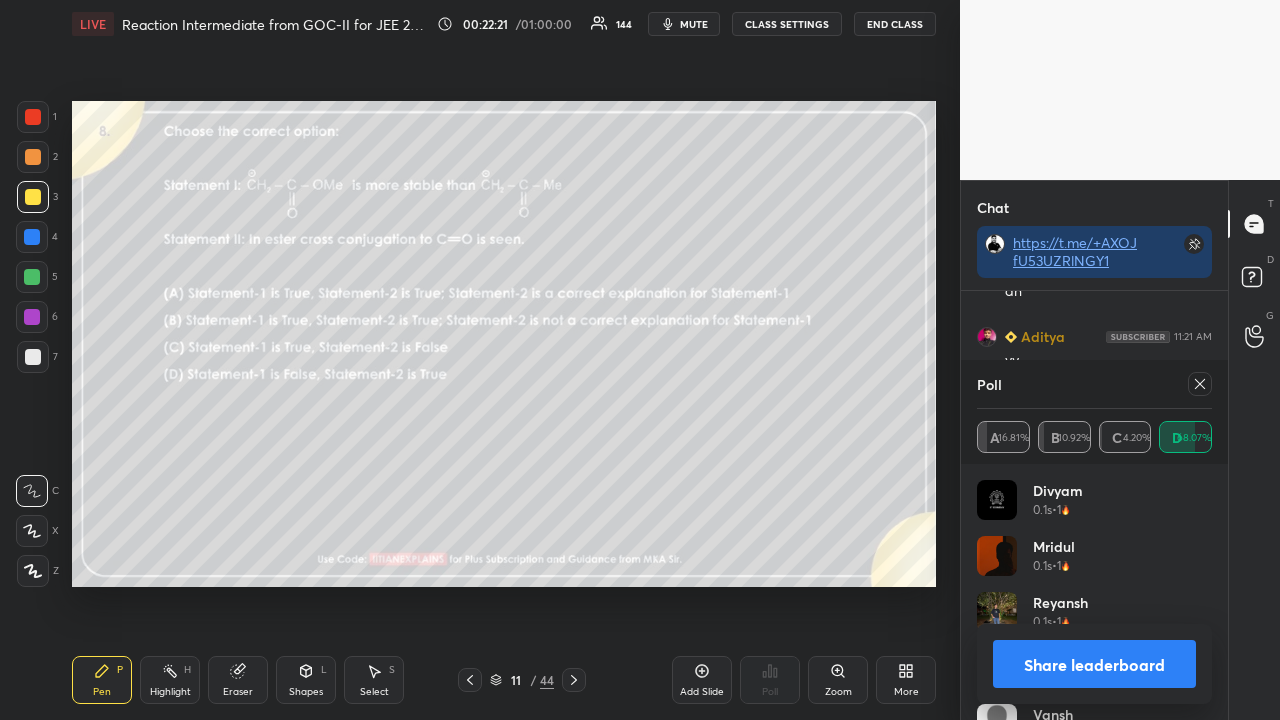 click 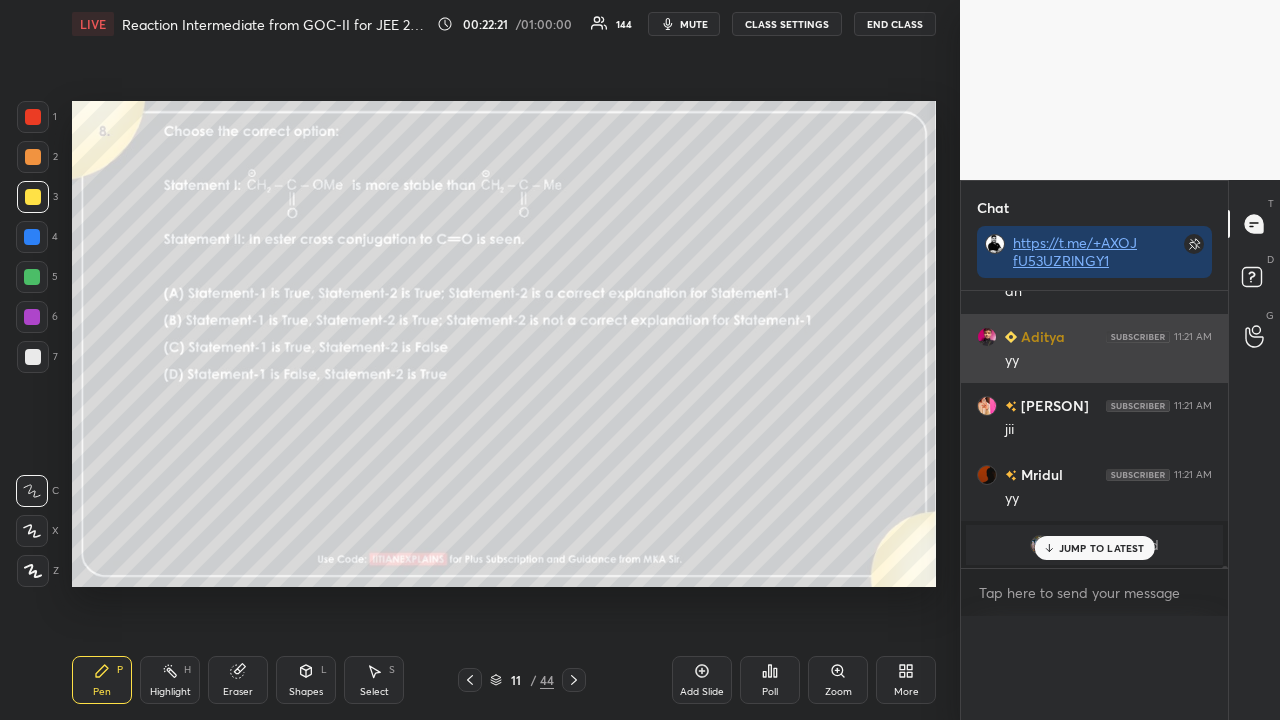 scroll, scrollTop: 120, scrollLeft: 229, axis: both 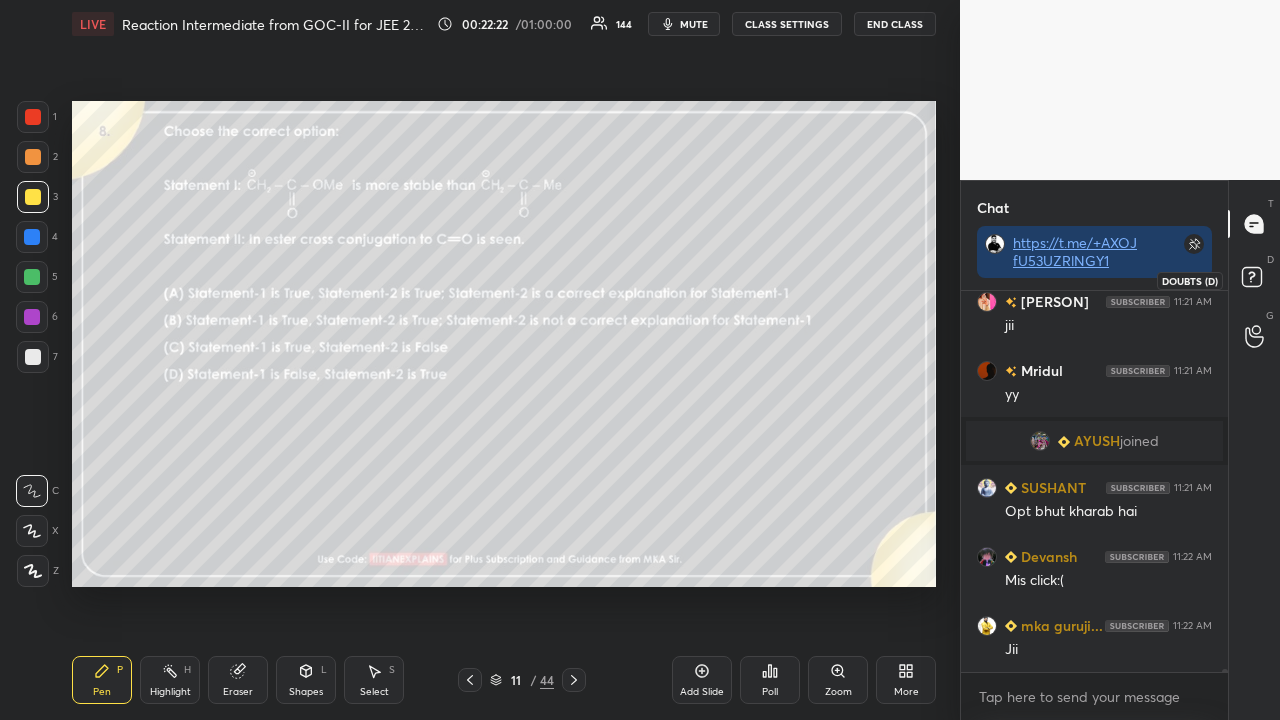 click 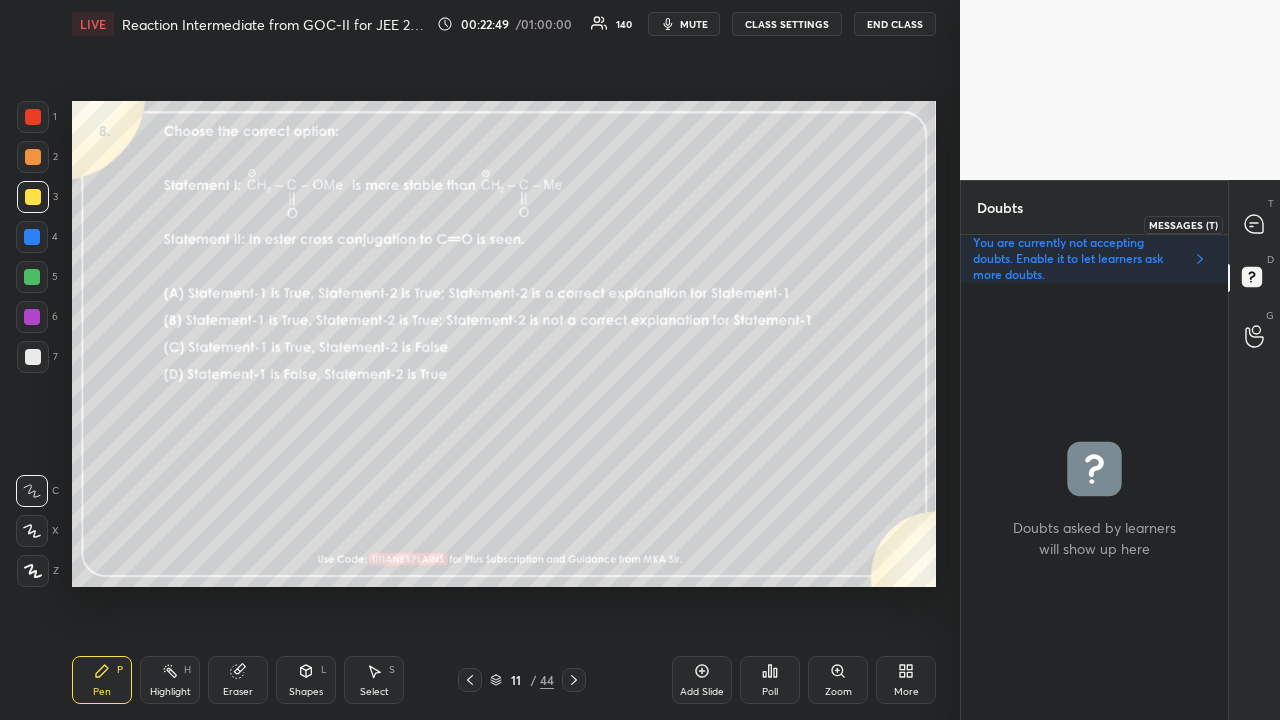 click 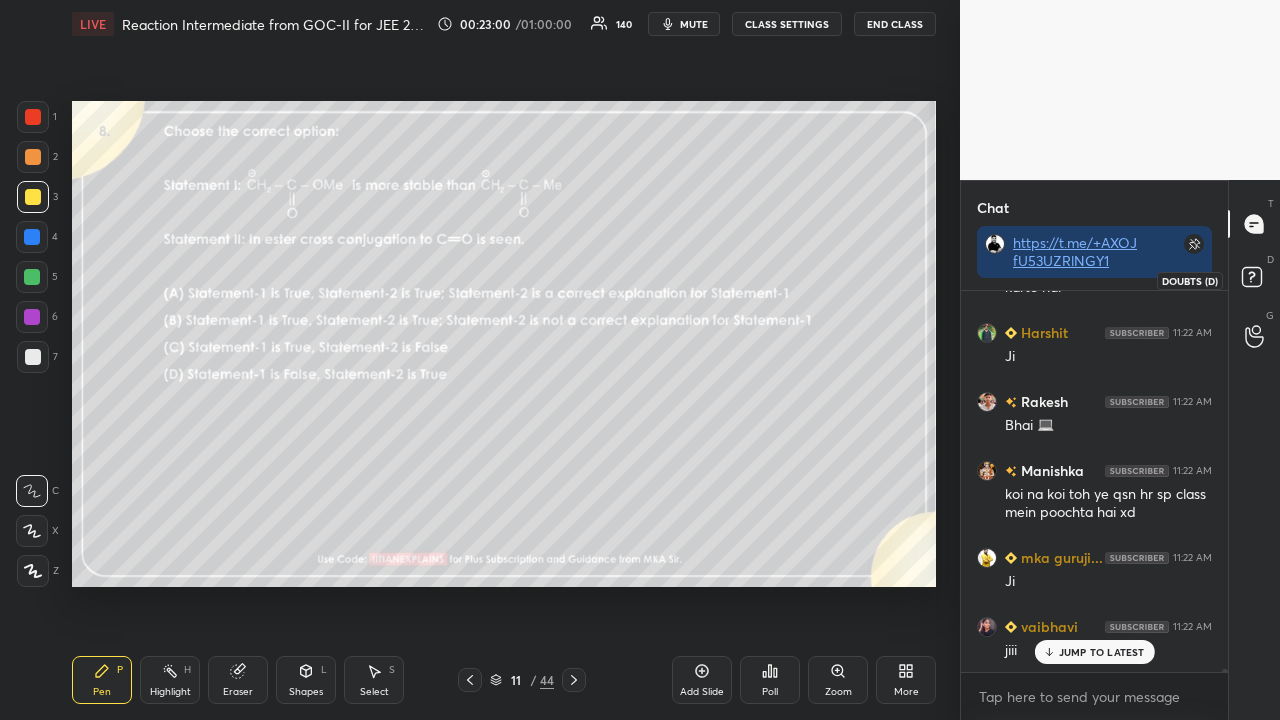 click 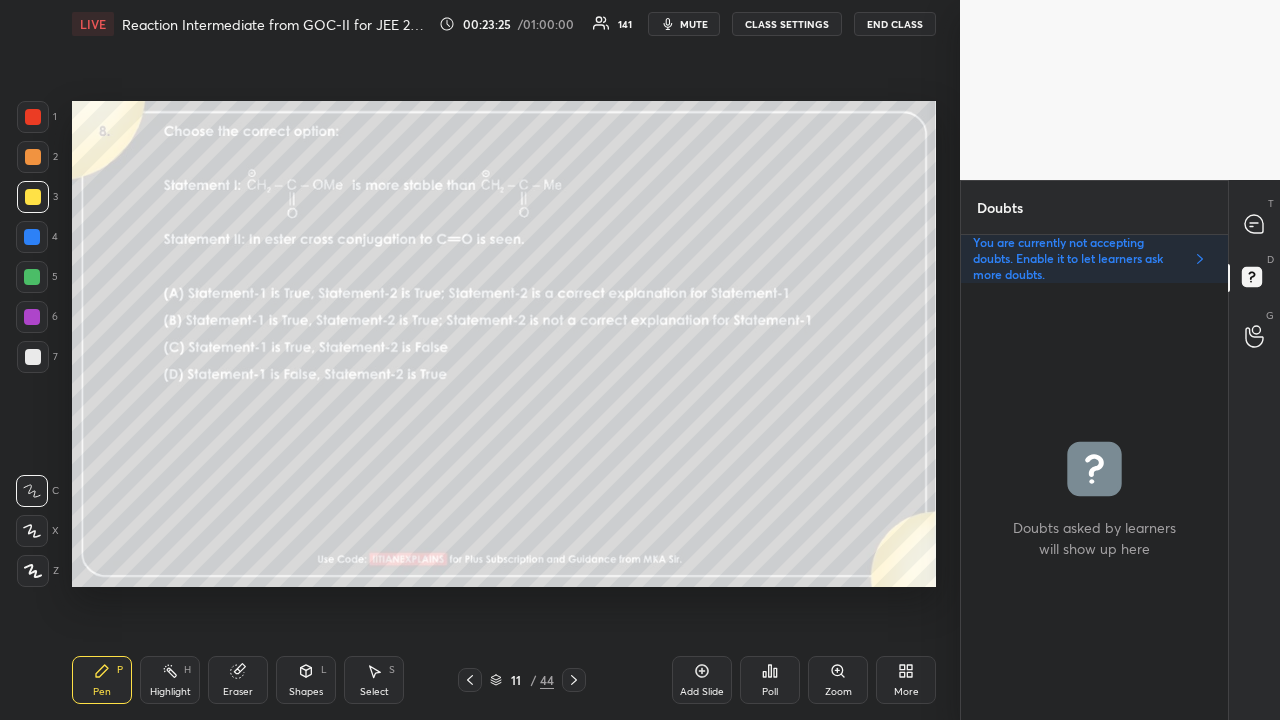 click on "Eraser" at bounding box center [238, 680] 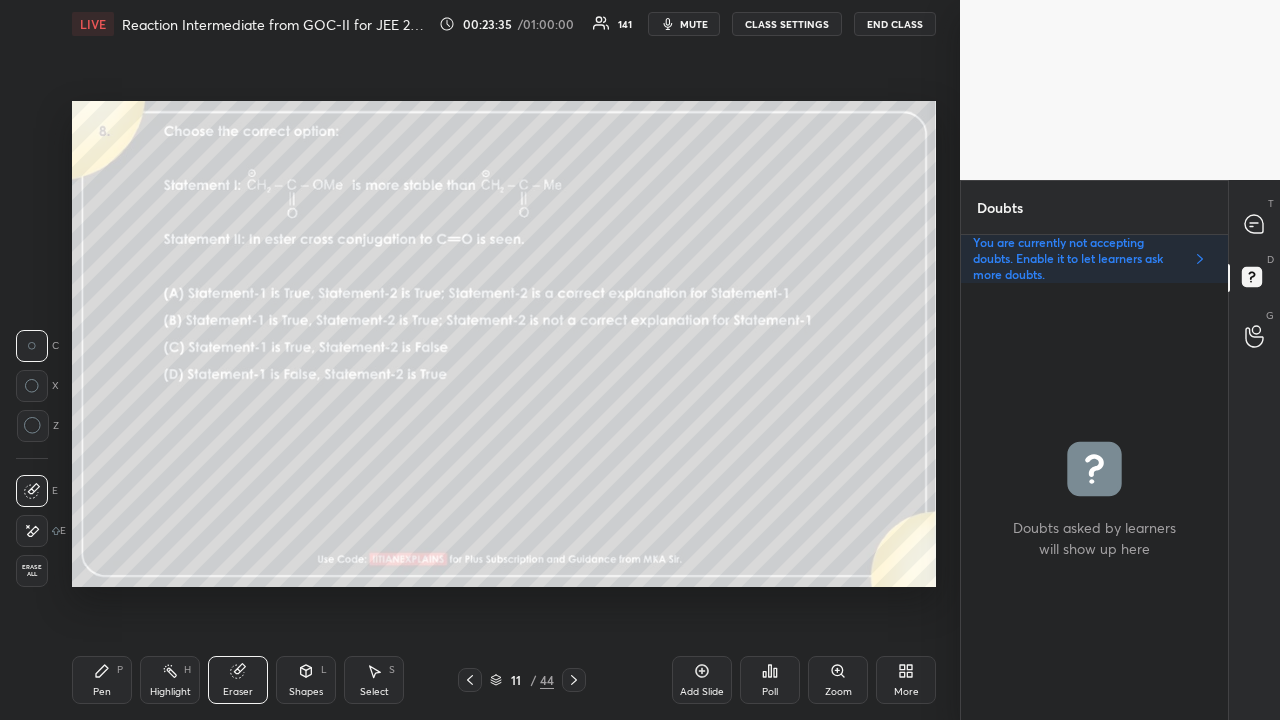 click 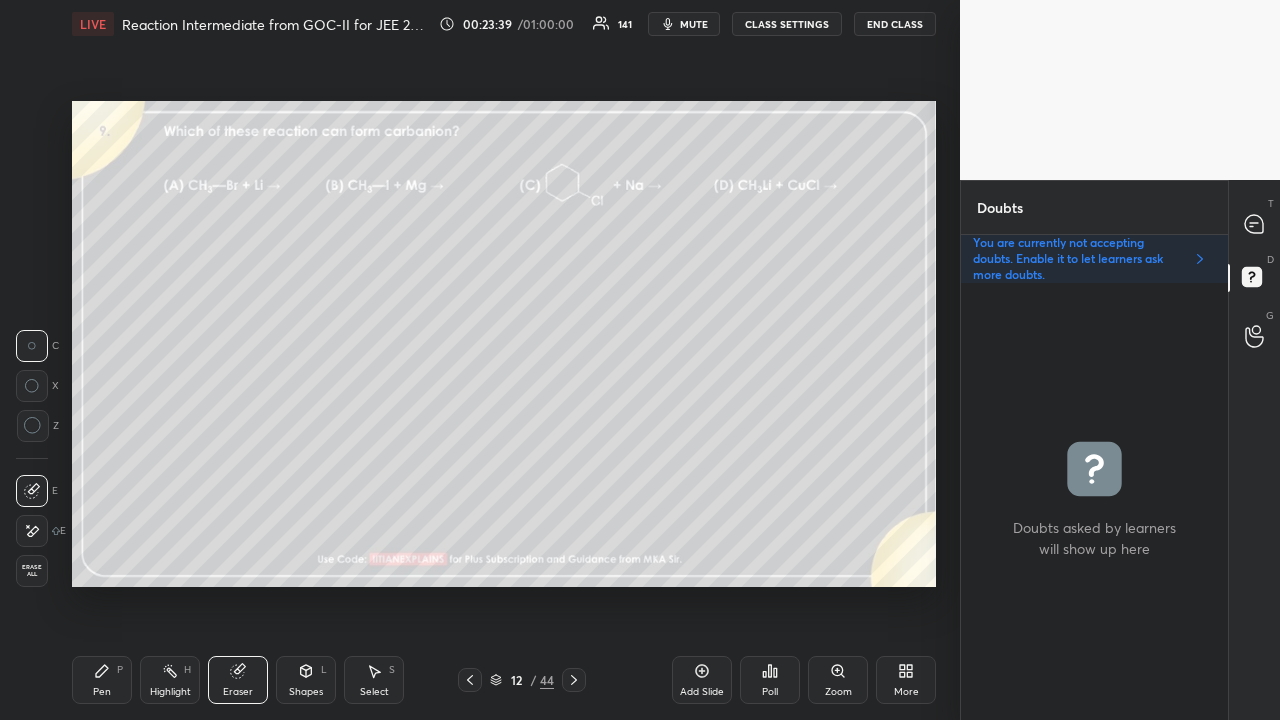 click on "Pen" at bounding box center [102, 692] 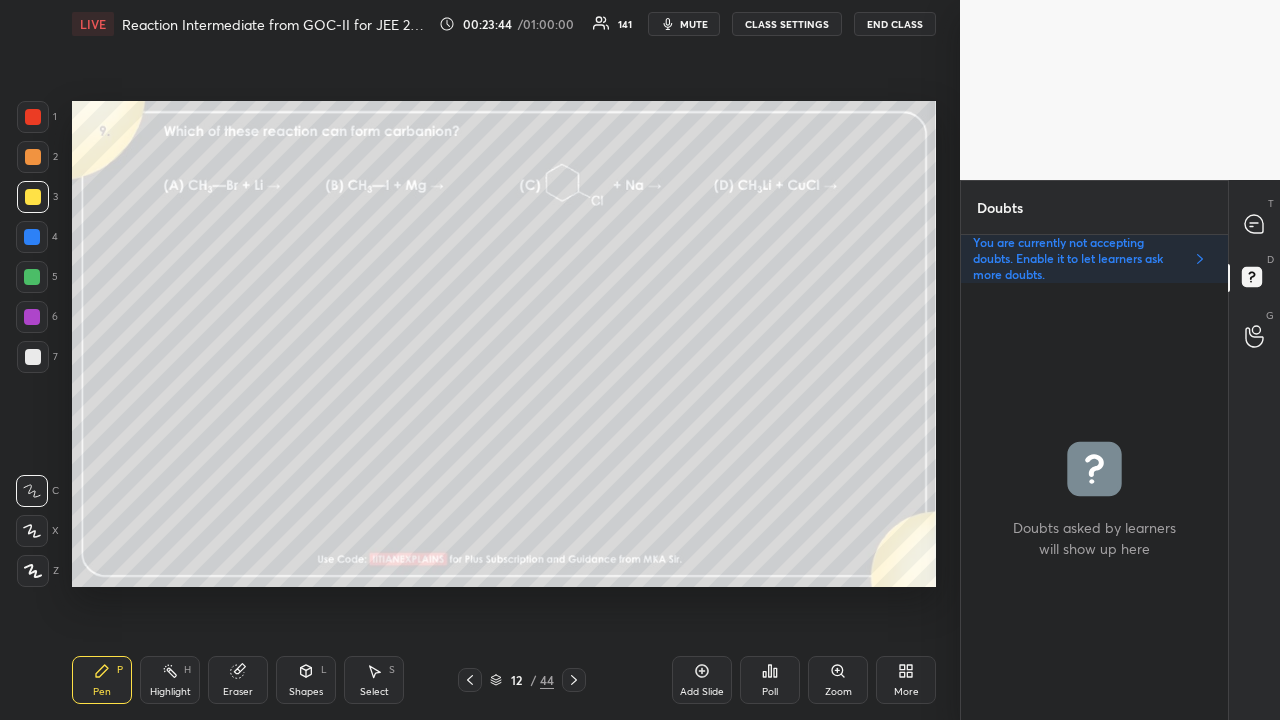 click at bounding box center [33, 117] 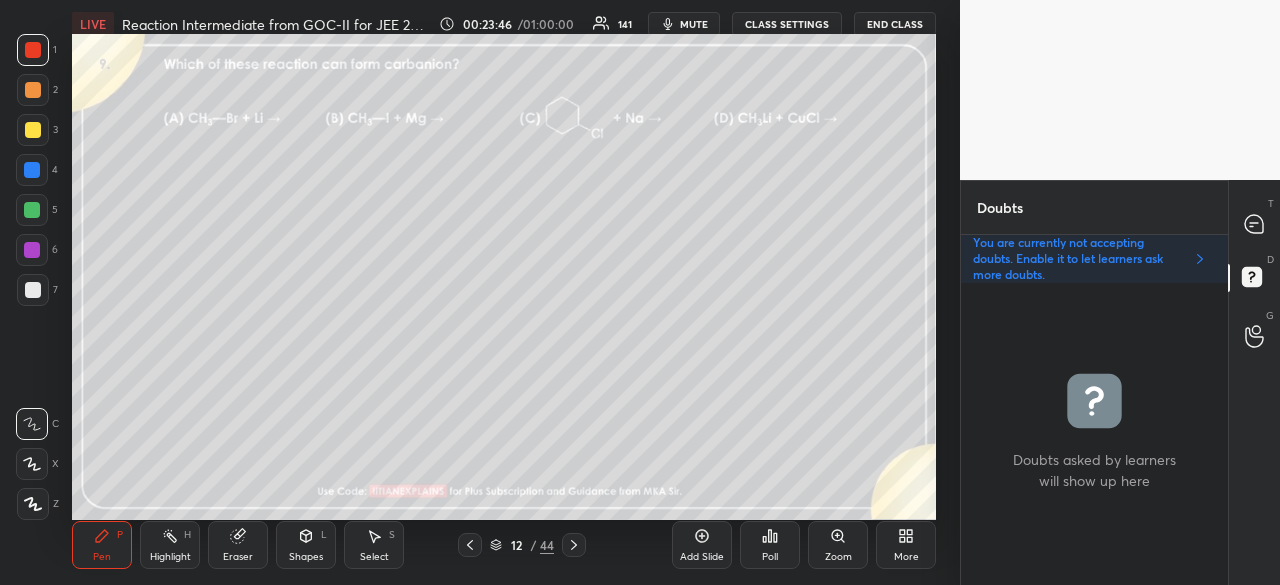 scroll, scrollTop: 457, scrollLeft: 880, axis: both 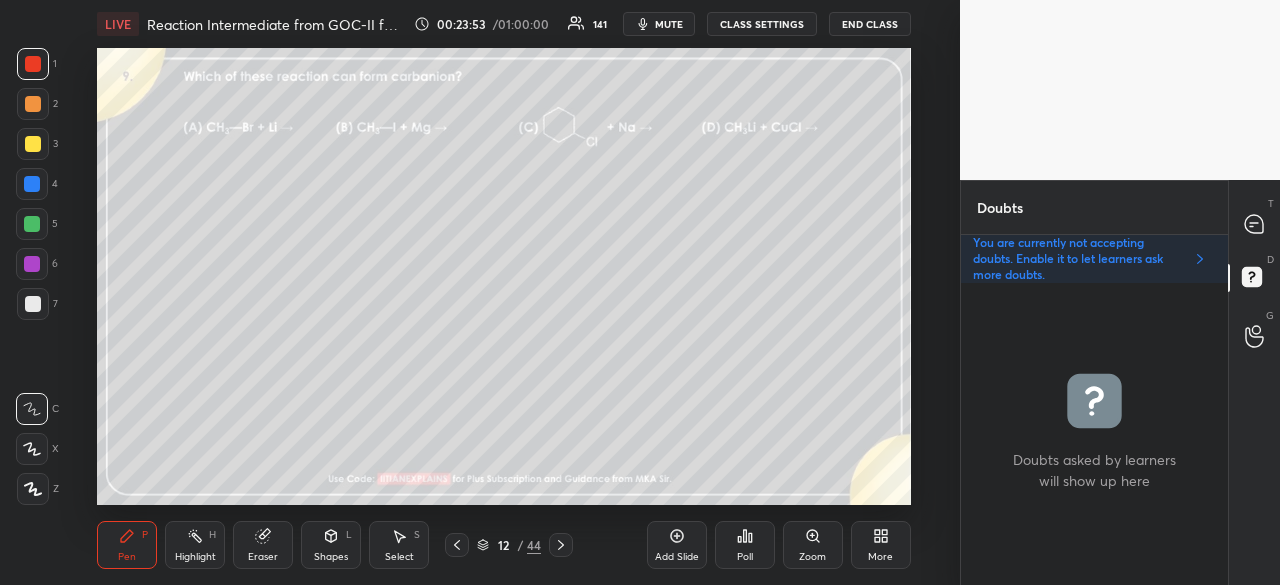 click on "More" at bounding box center (881, 545) 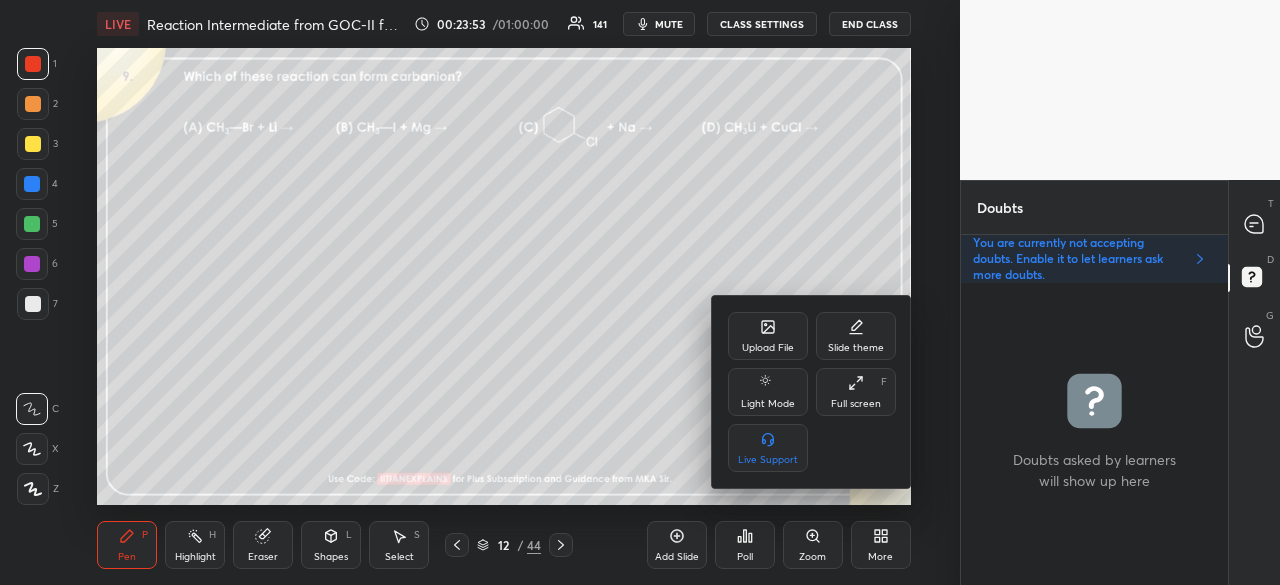 click on "Full screen" at bounding box center [856, 404] 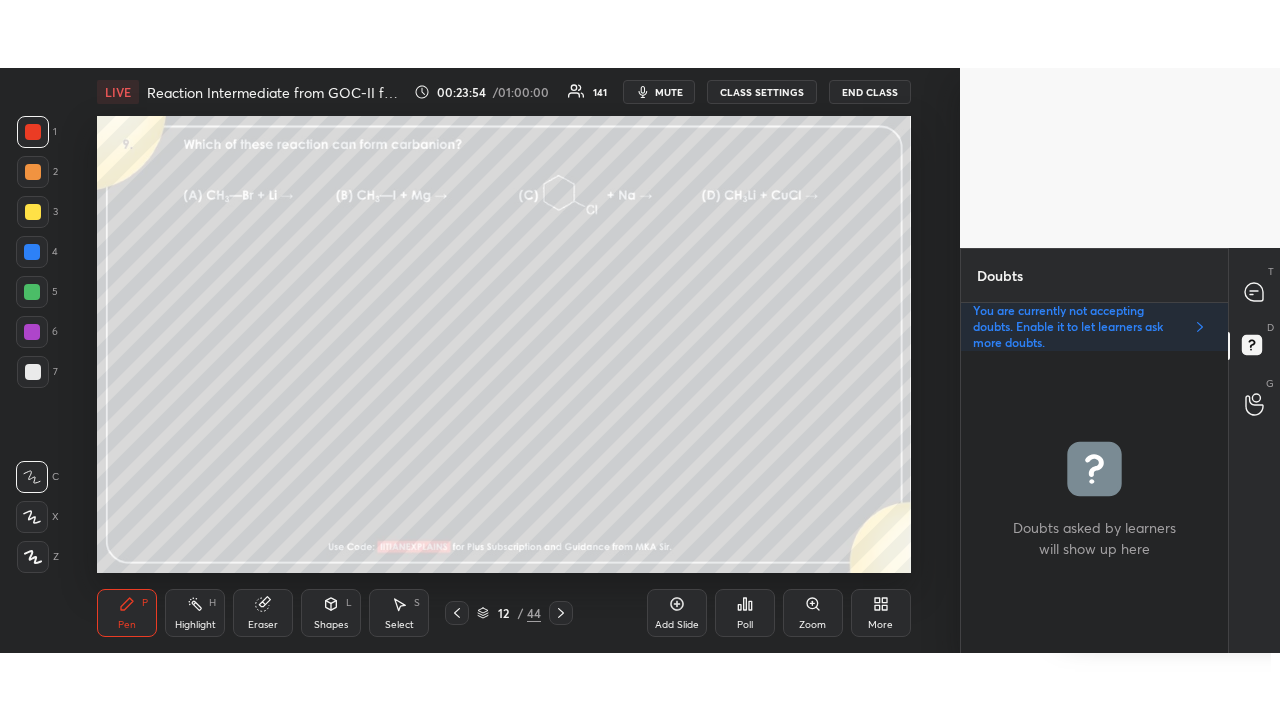 scroll, scrollTop: 99408, scrollLeft: 99120, axis: both 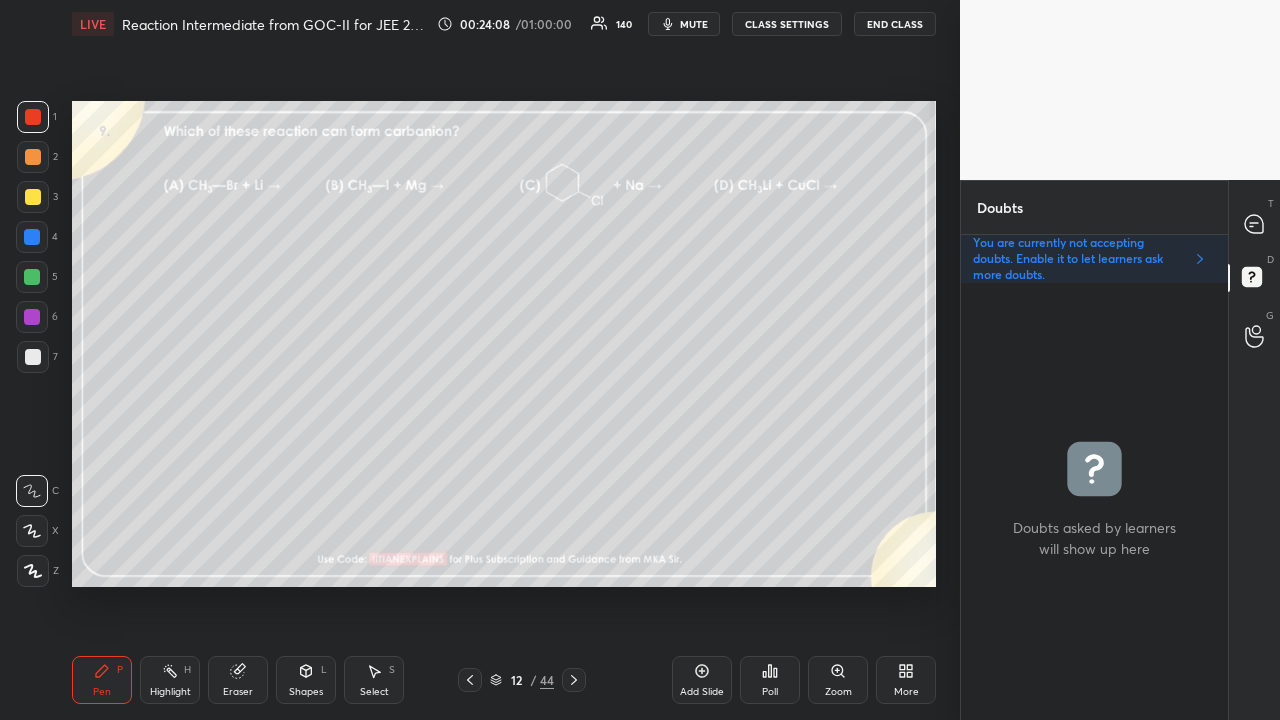 click at bounding box center (33, 197) 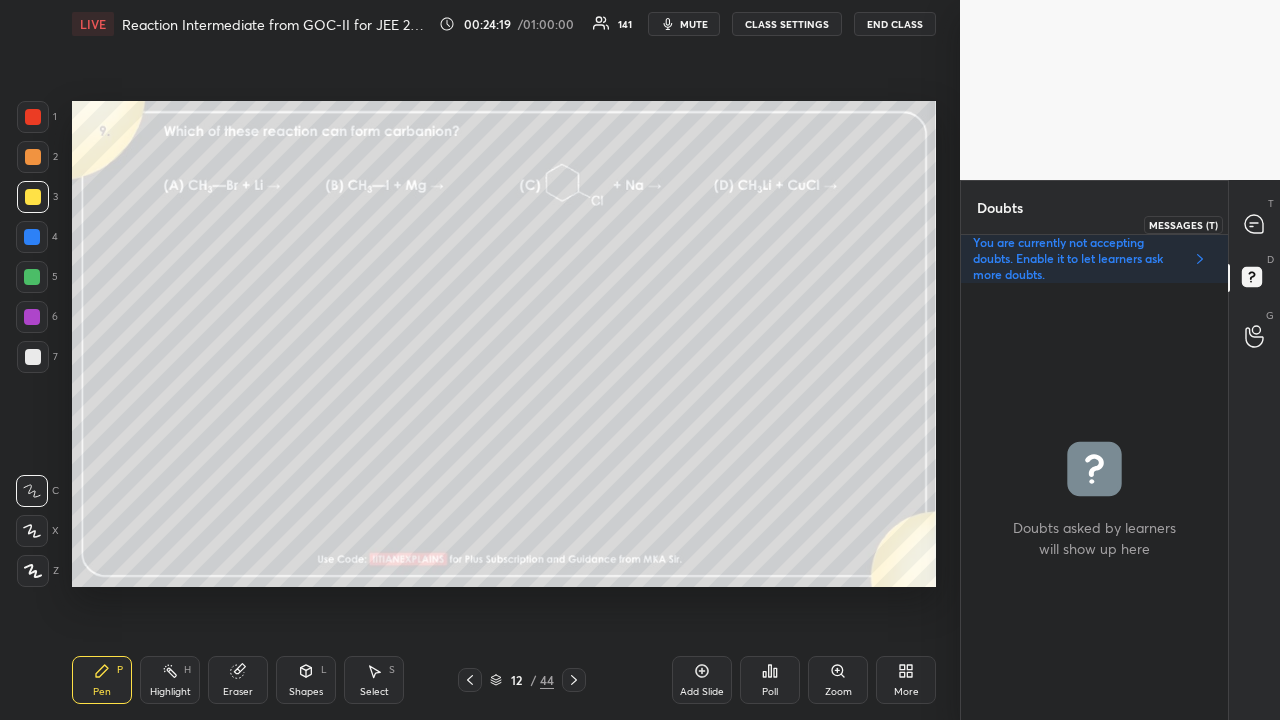 click 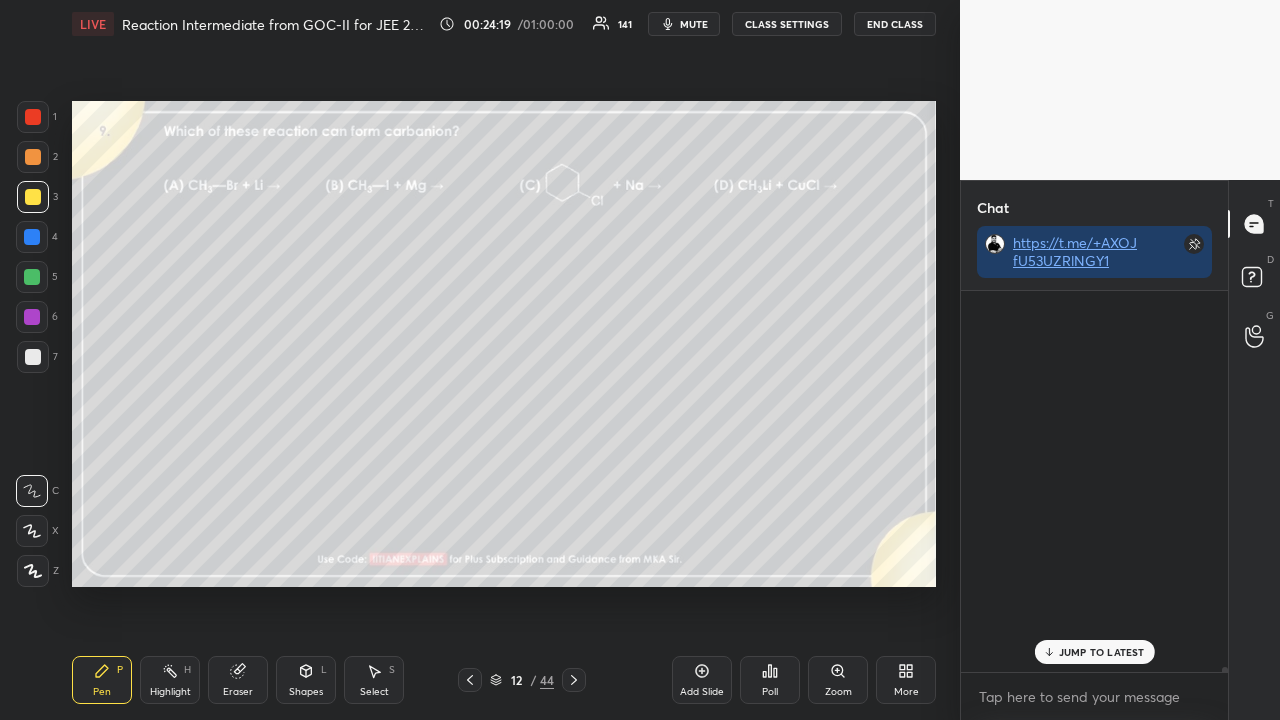 scroll, scrollTop: 48223, scrollLeft: 0, axis: vertical 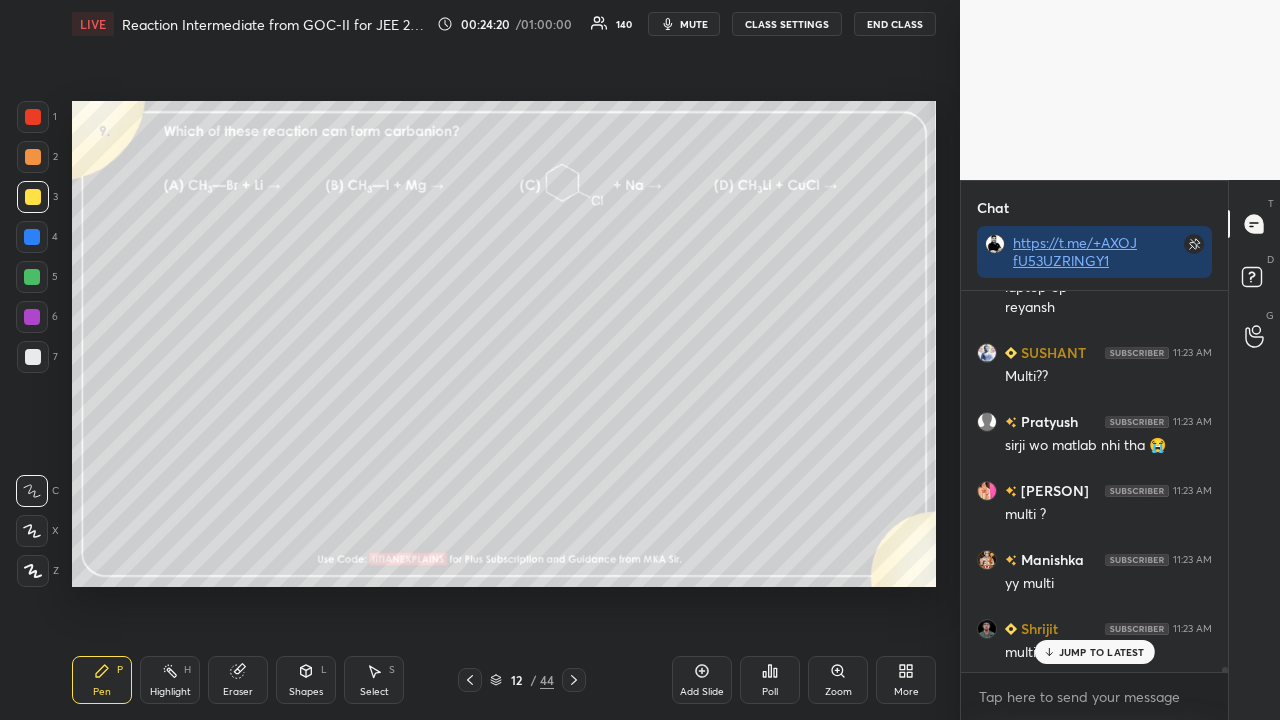 click on "JUMP TO LATEST" at bounding box center [1102, 652] 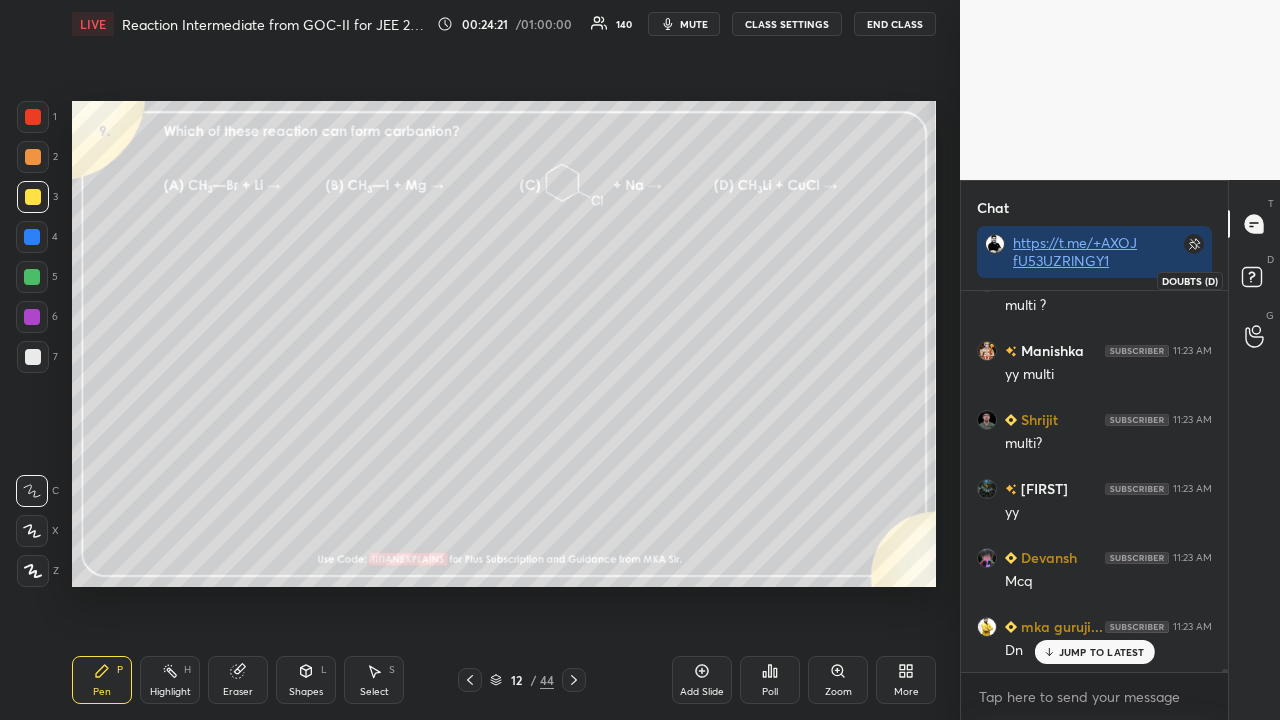 drag, startPoint x: 1254, startPoint y: 277, endPoint x: 1259, endPoint y: 268, distance: 10.29563 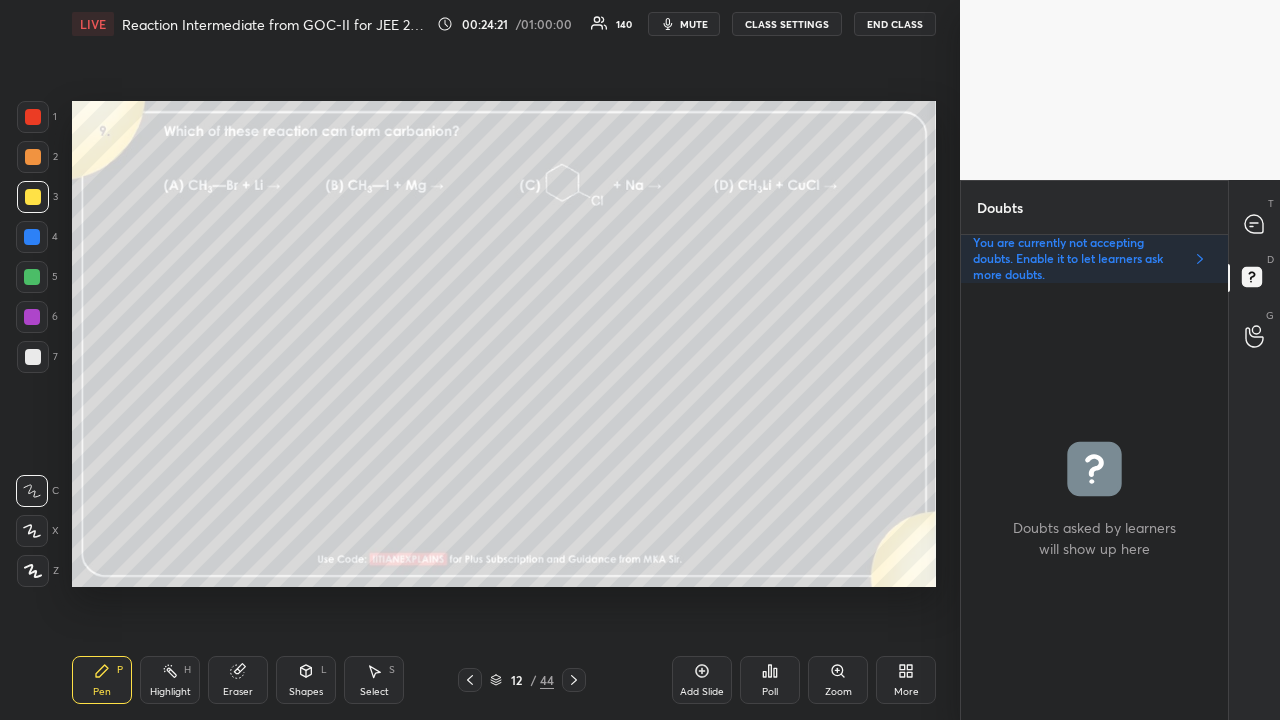scroll, scrollTop: 6, scrollLeft: 6, axis: both 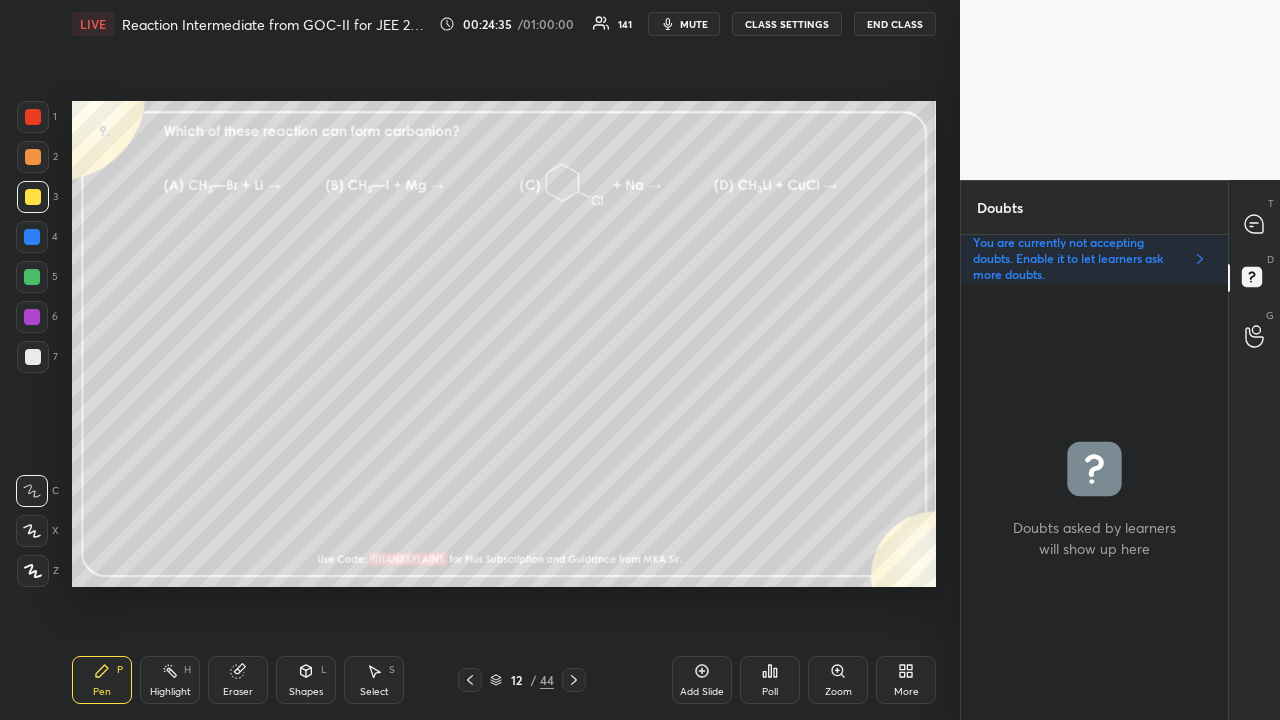 click 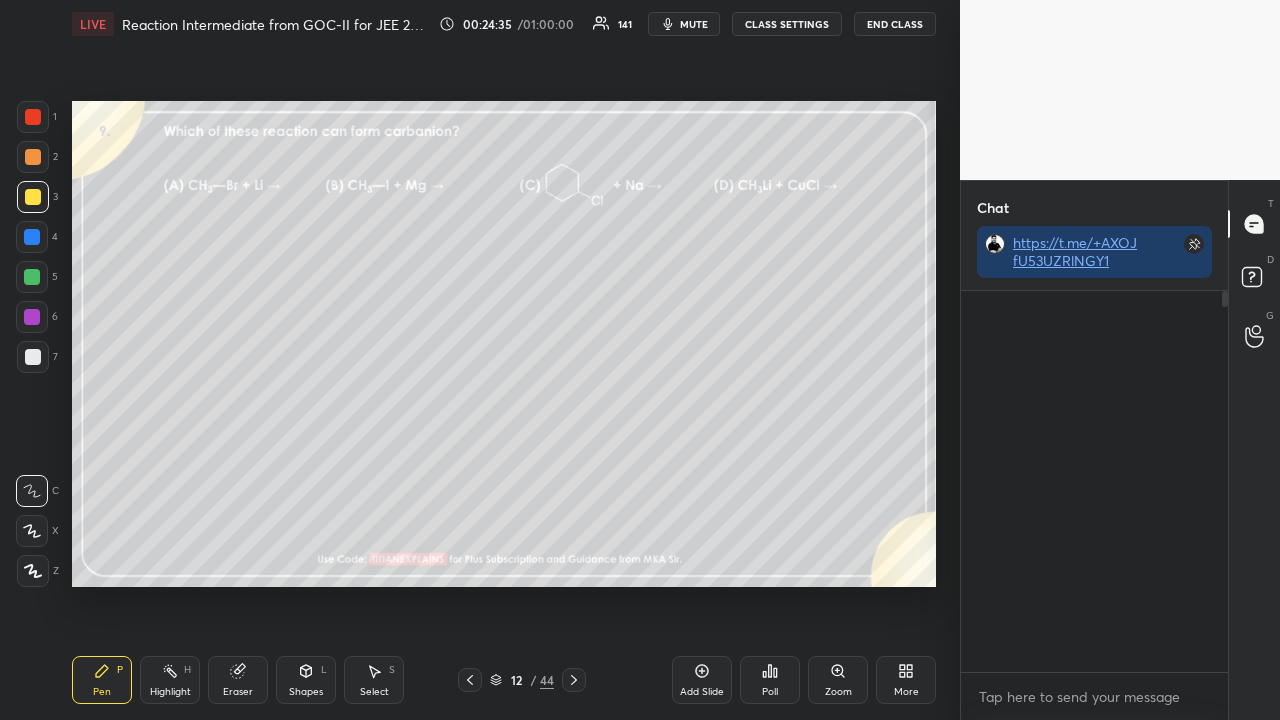 scroll, scrollTop: 423, scrollLeft: 261, axis: both 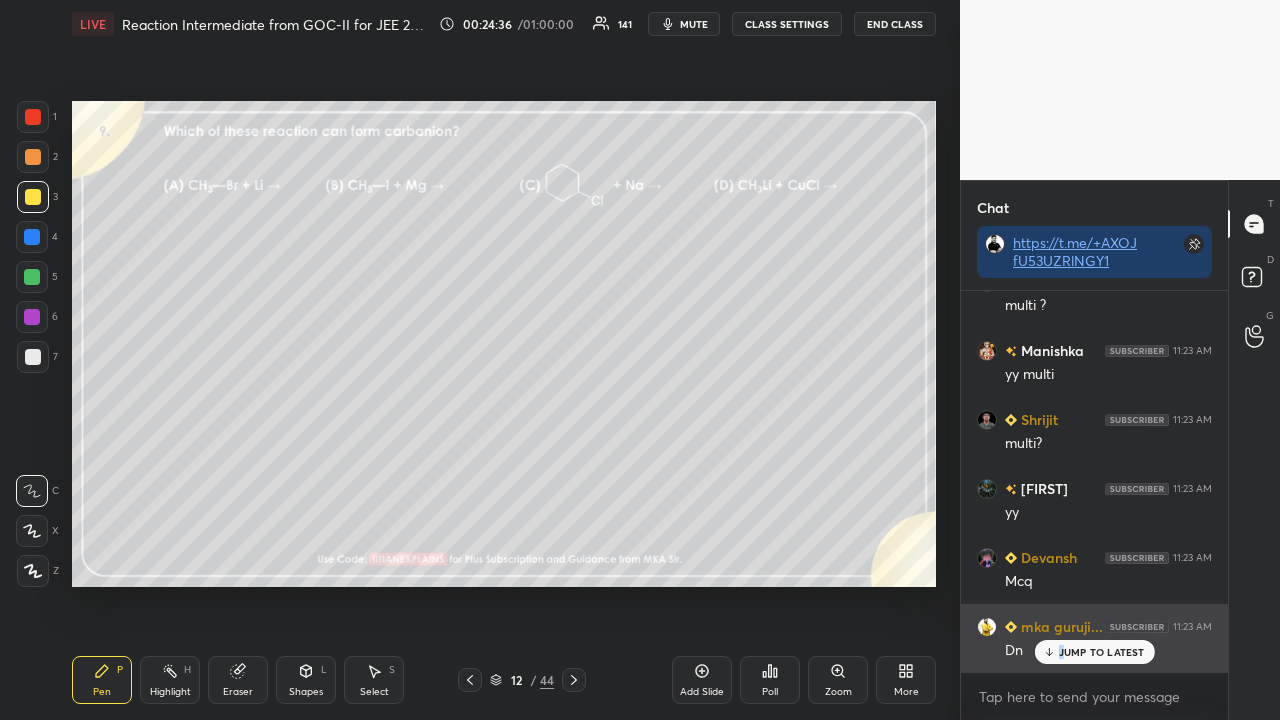 drag, startPoint x: 1062, startPoint y: 654, endPoint x: 1052, endPoint y: 660, distance: 11.661903 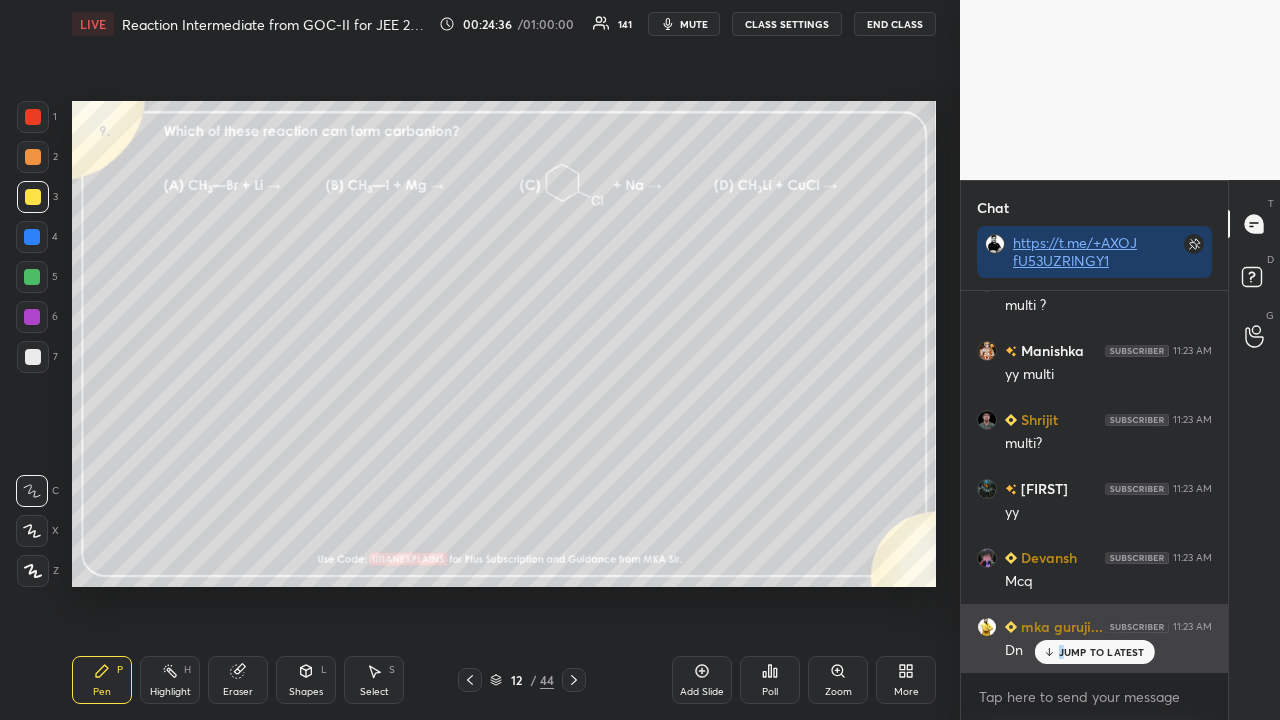 click on "JUMP TO LATEST" at bounding box center [1102, 652] 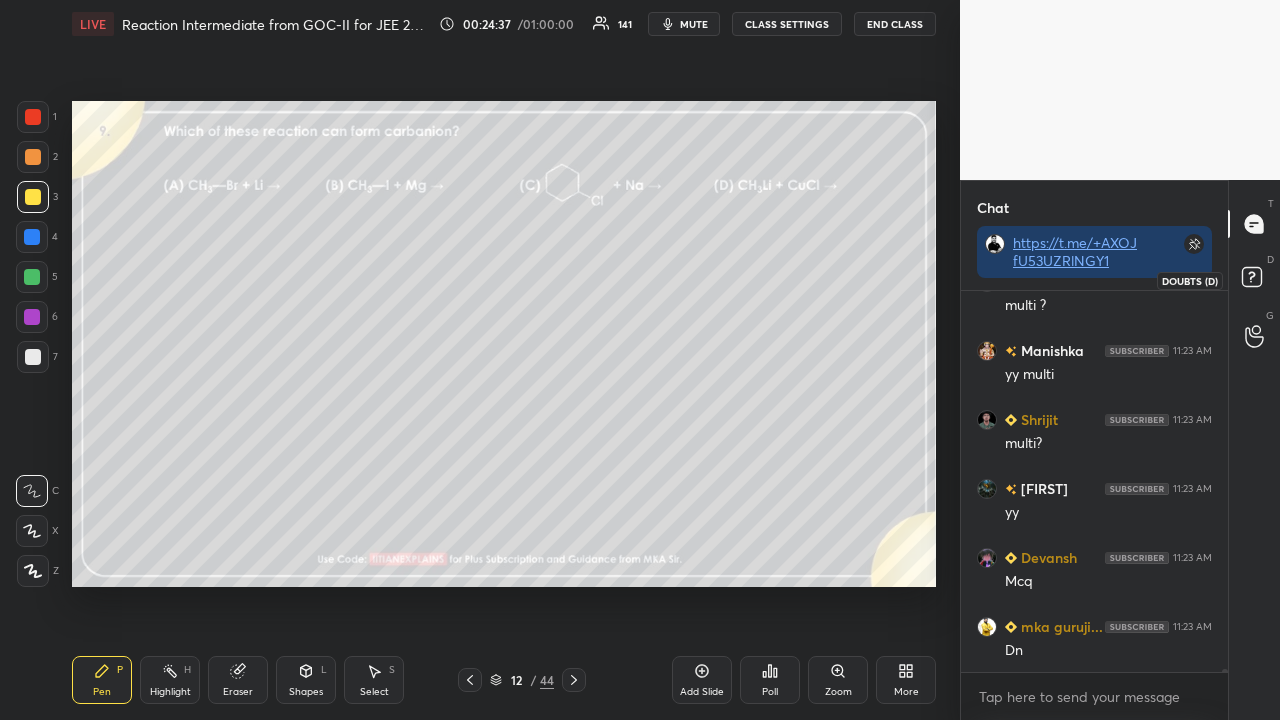 click 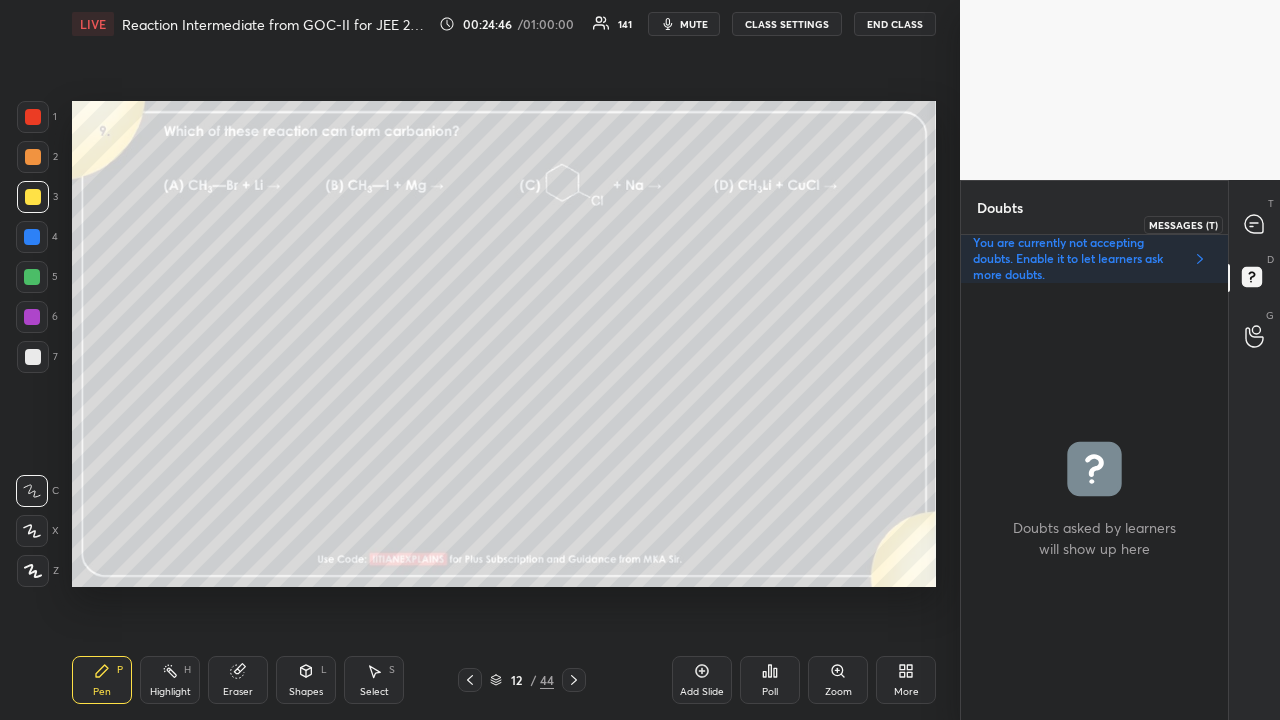 click 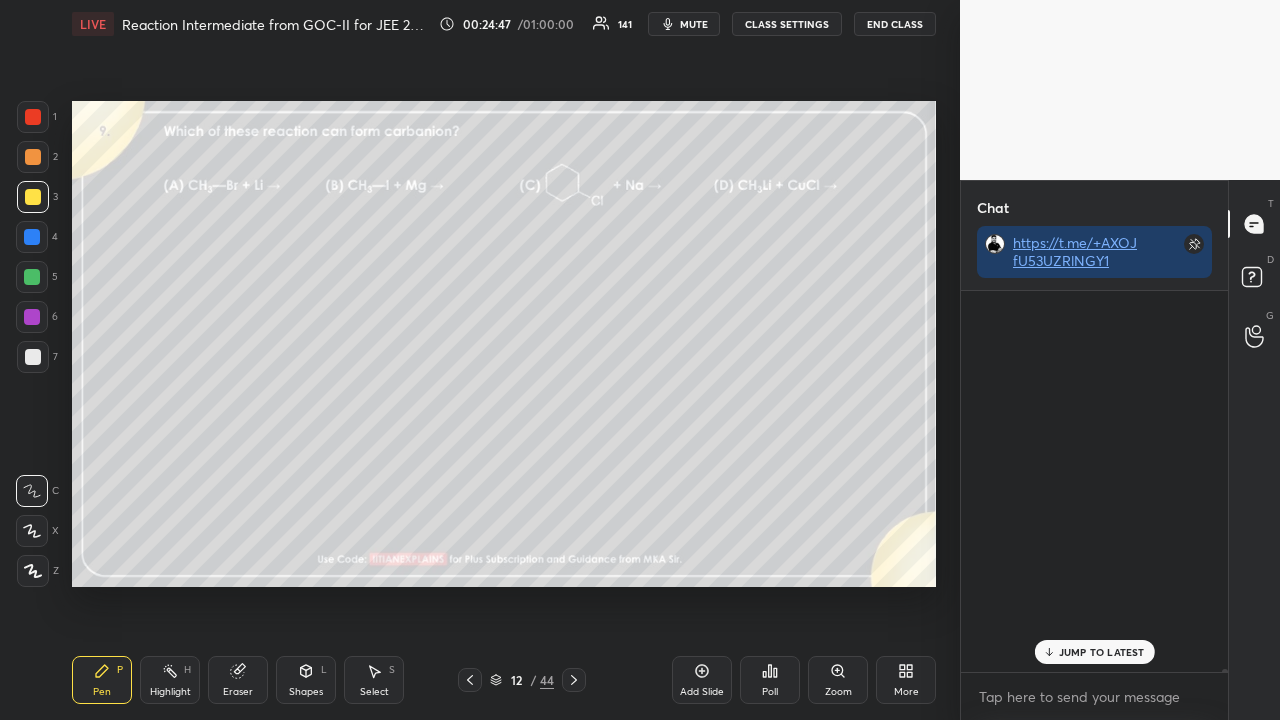 scroll, scrollTop: 423, scrollLeft: 261, axis: both 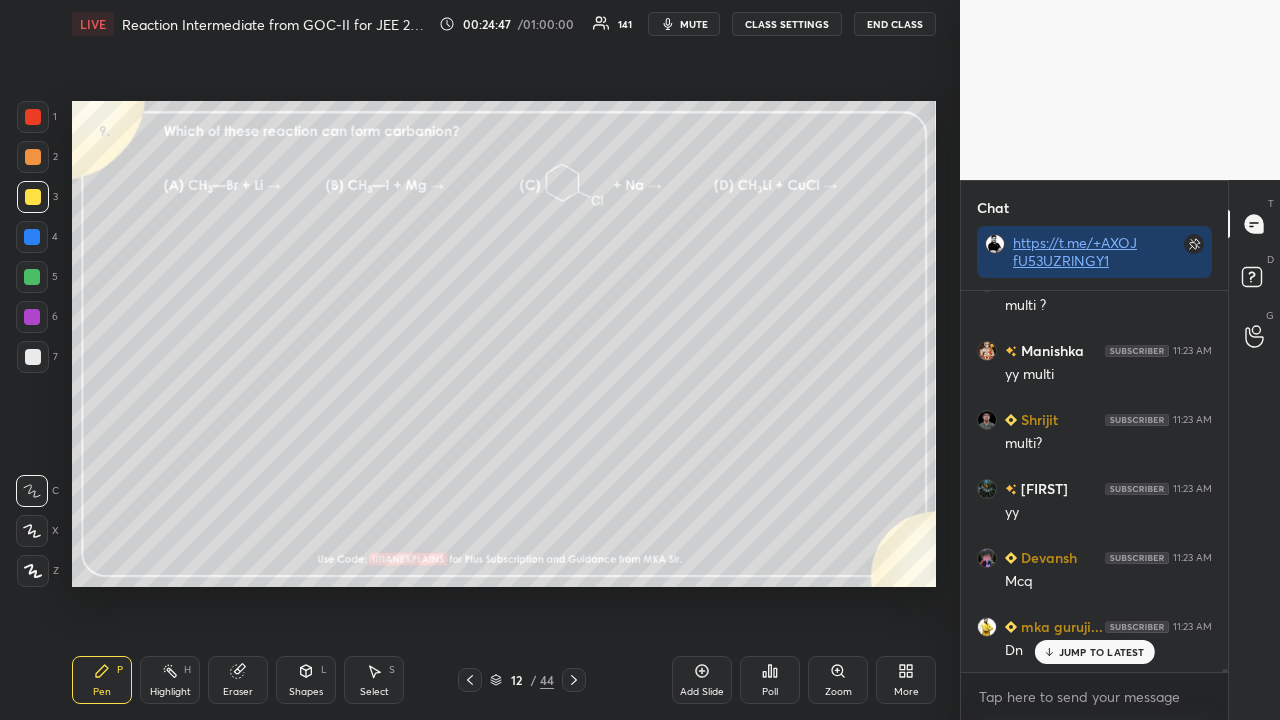 click on "JUMP TO LATEST" at bounding box center [1102, 652] 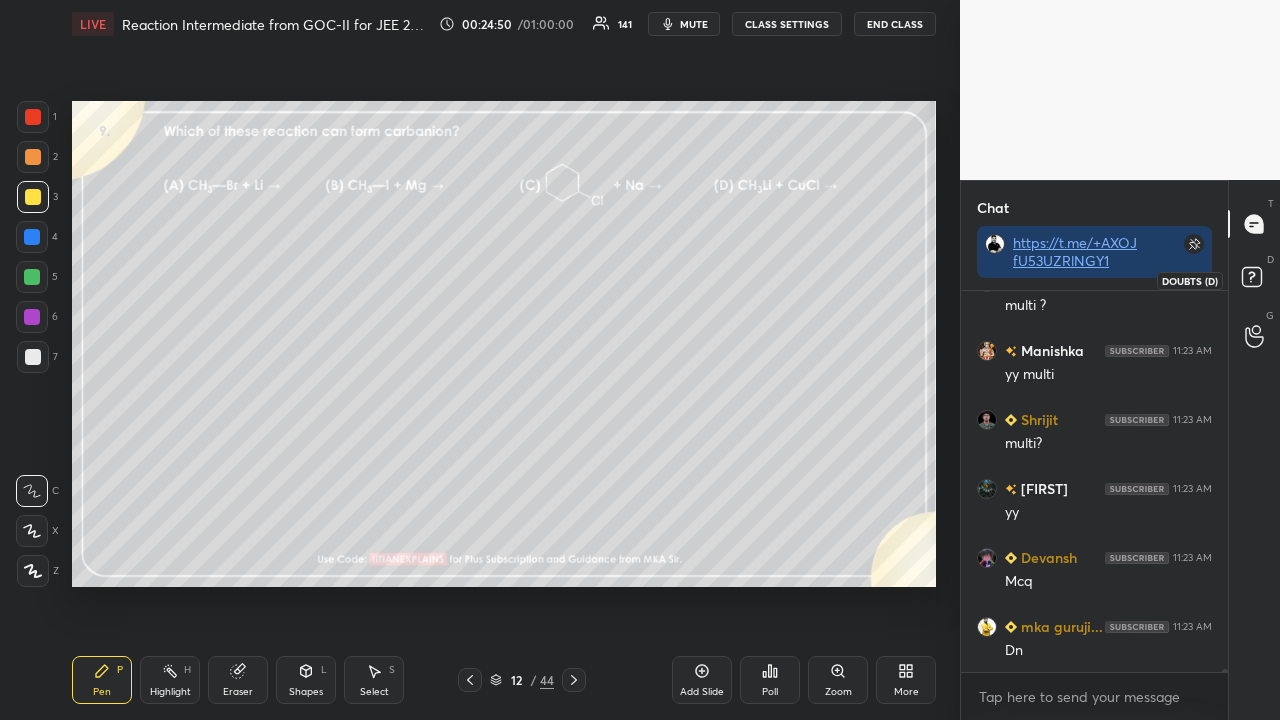 click 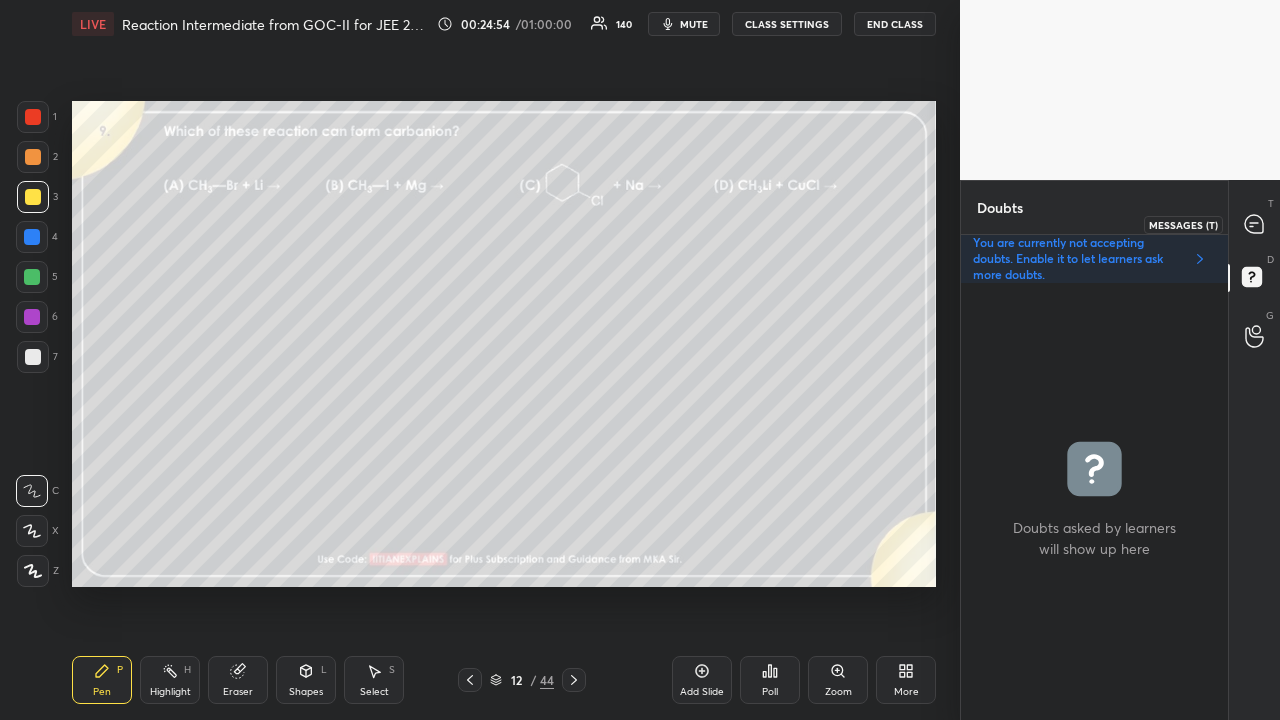 click 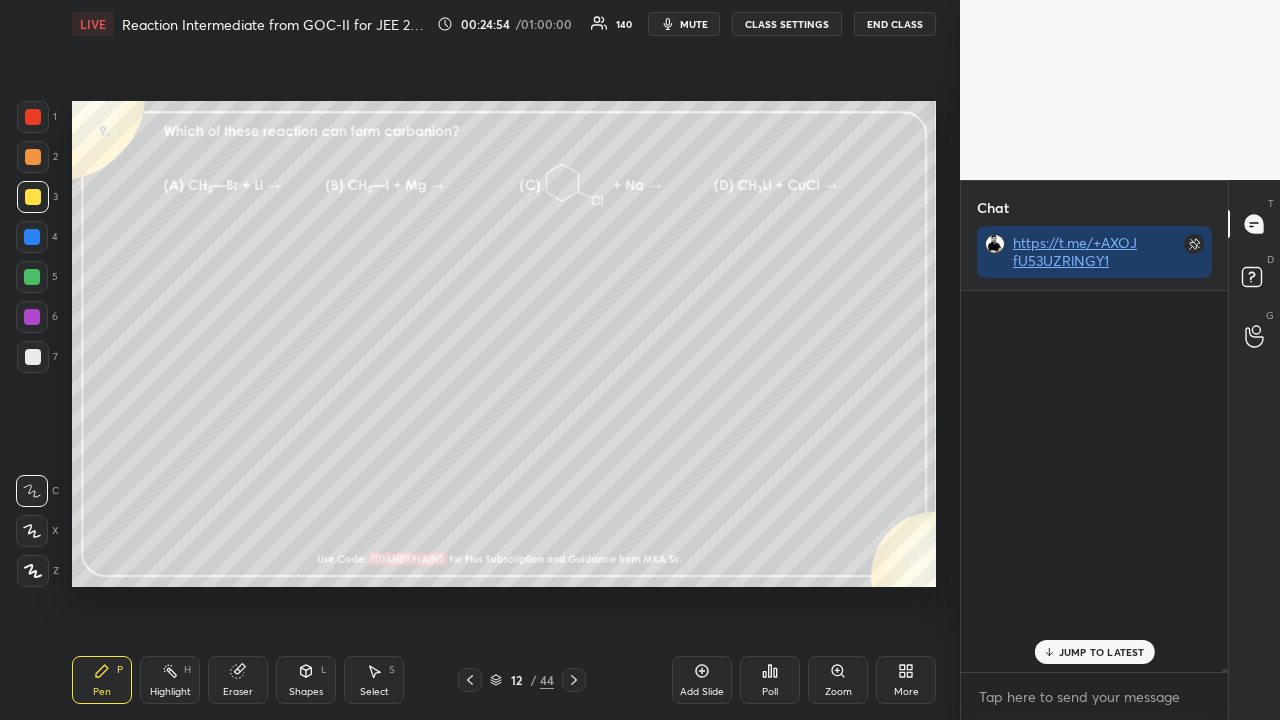 scroll, scrollTop: 48602, scrollLeft: 0, axis: vertical 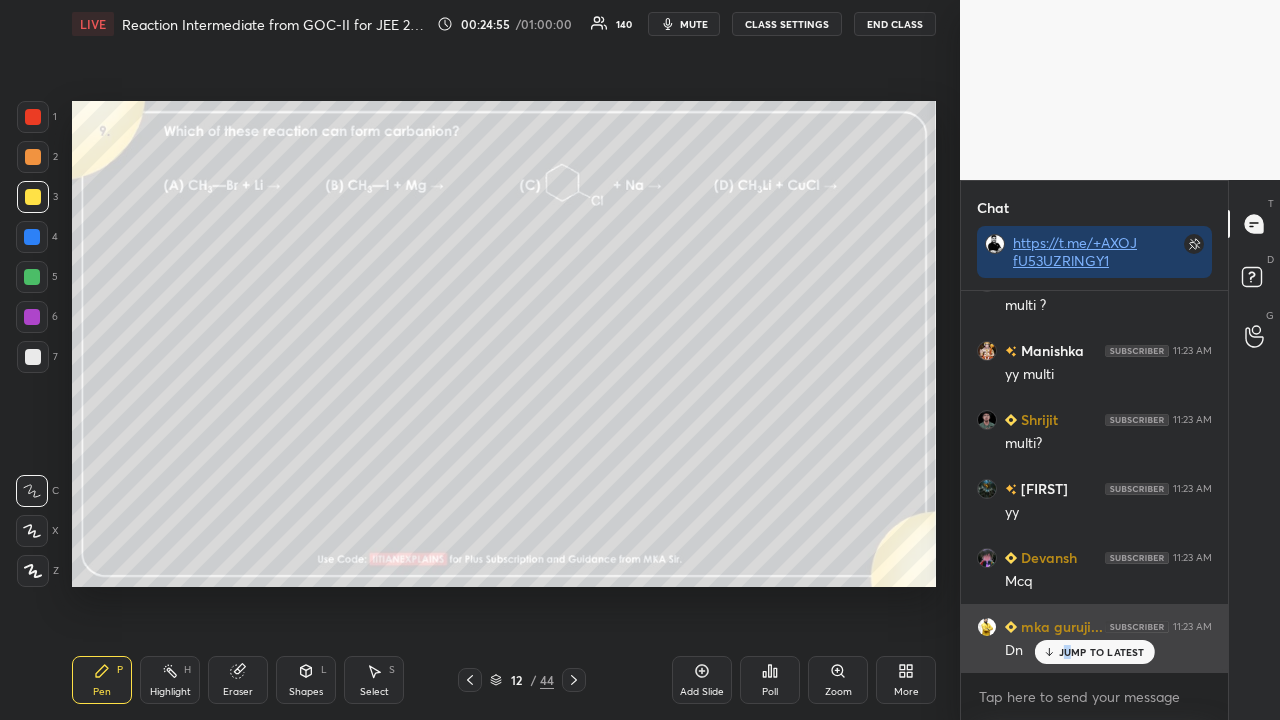 drag, startPoint x: 1068, startPoint y: 649, endPoint x: 1053, endPoint y: 660, distance: 18.601076 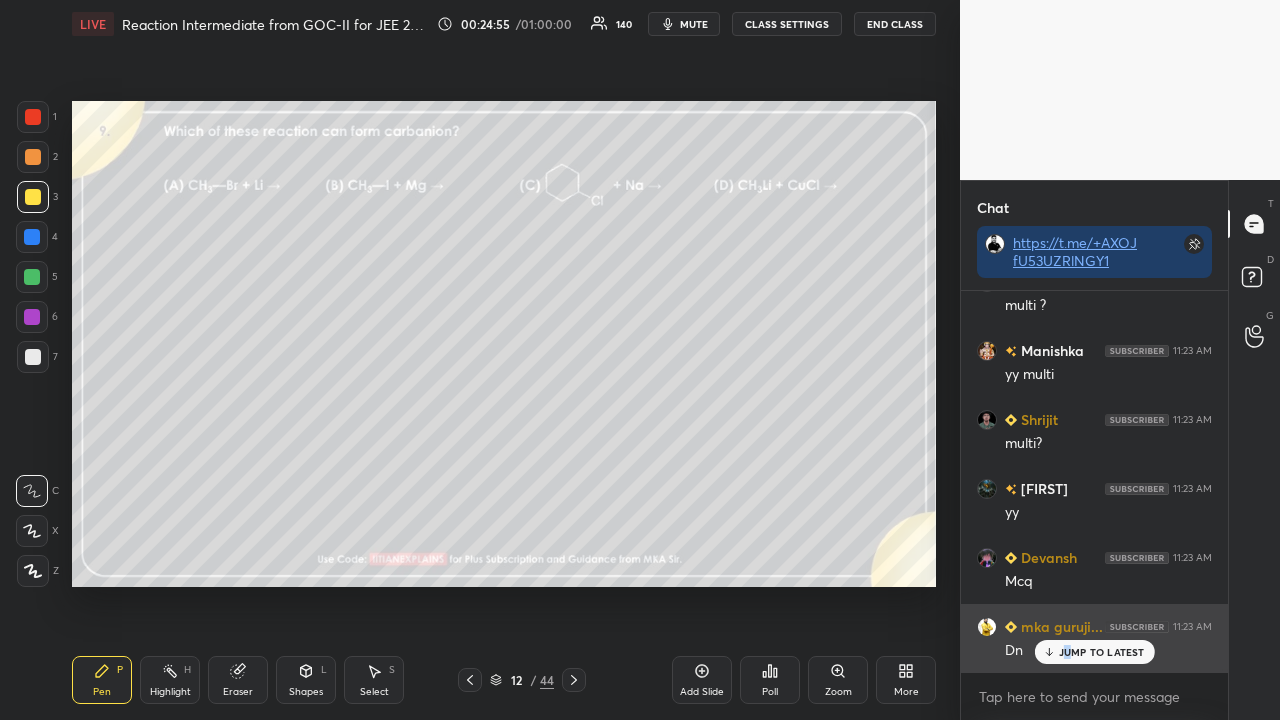 click on "JUMP TO LATEST" at bounding box center [1102, 652] 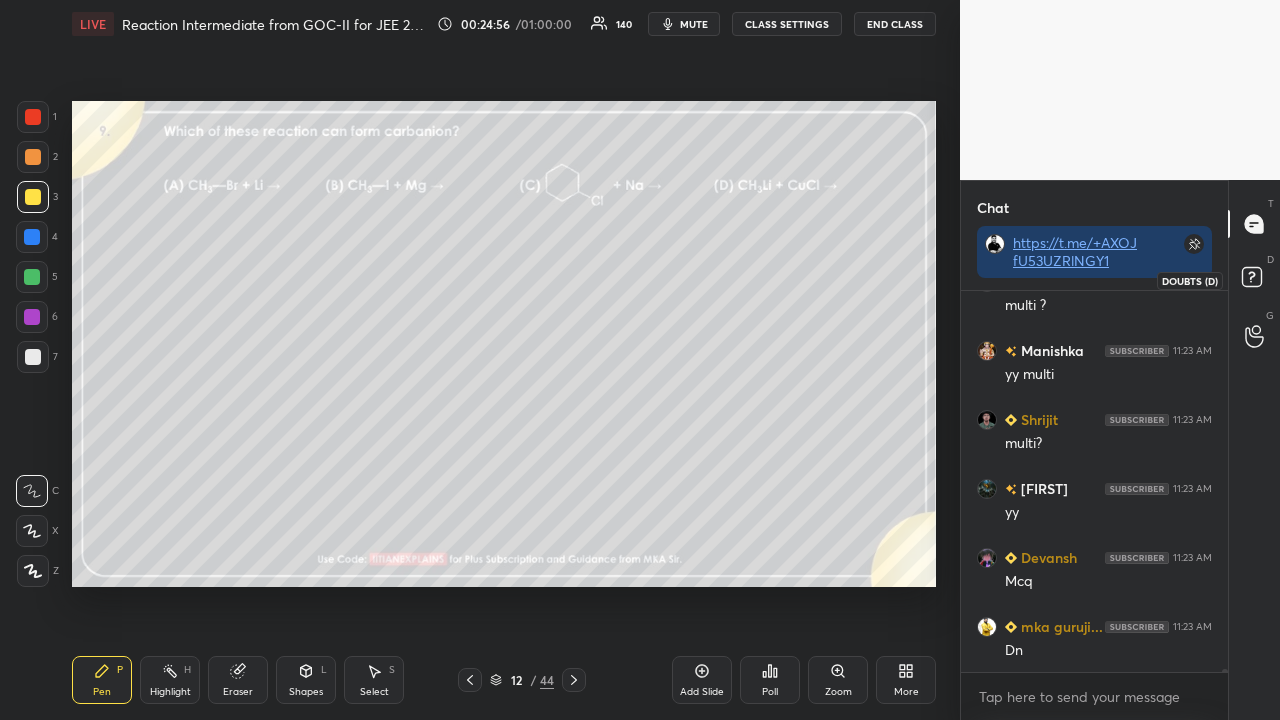 click 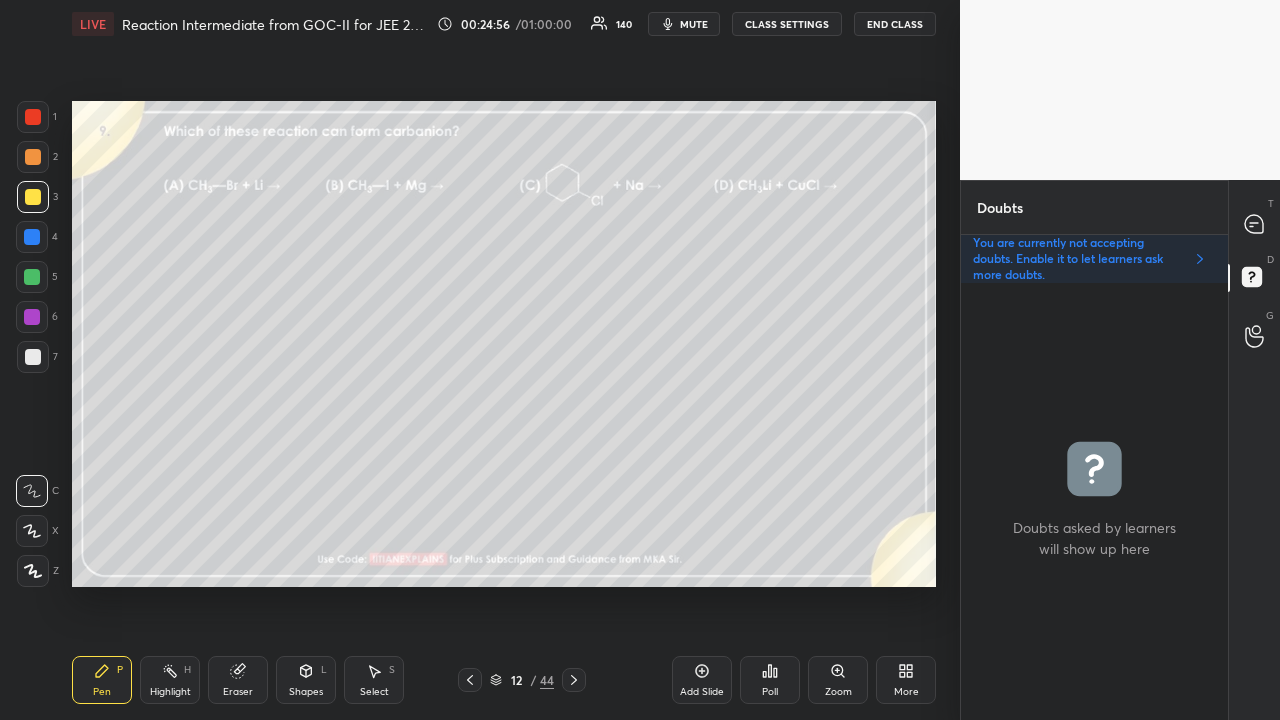 scroll, scrollTop: 6, scrollLeft: 6, axis: both 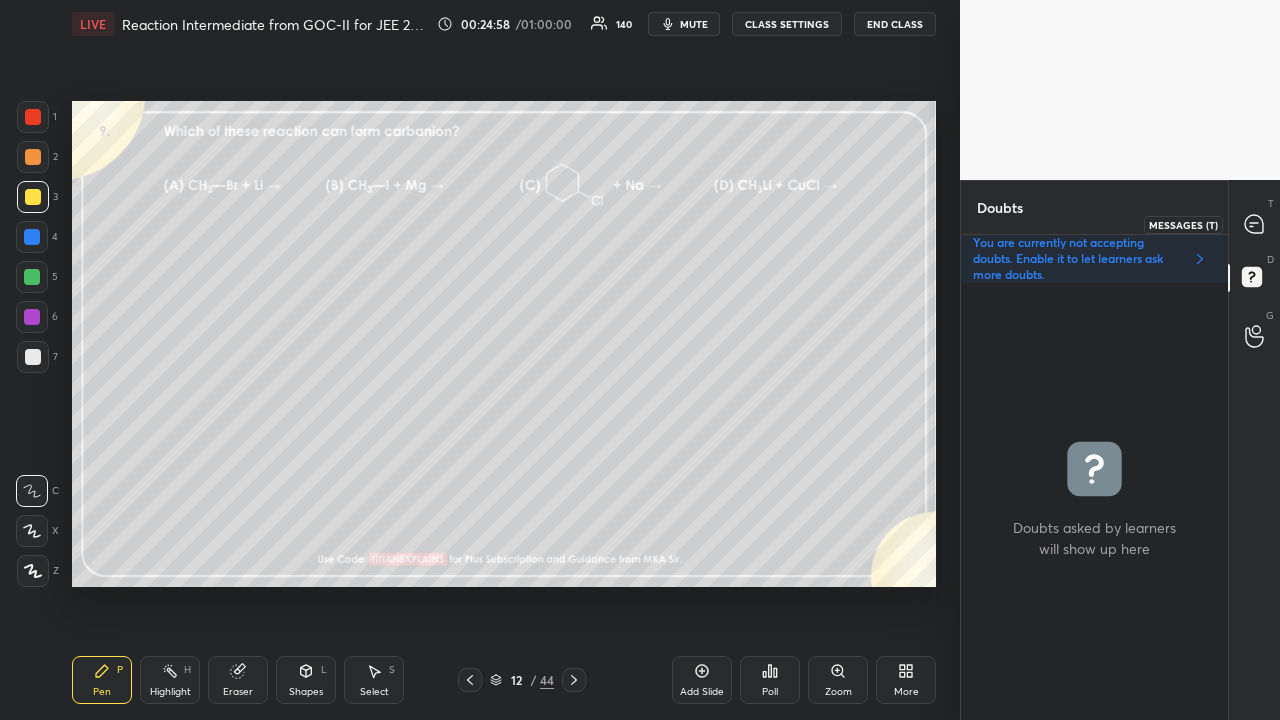 click at bounding box center [1255, 224] 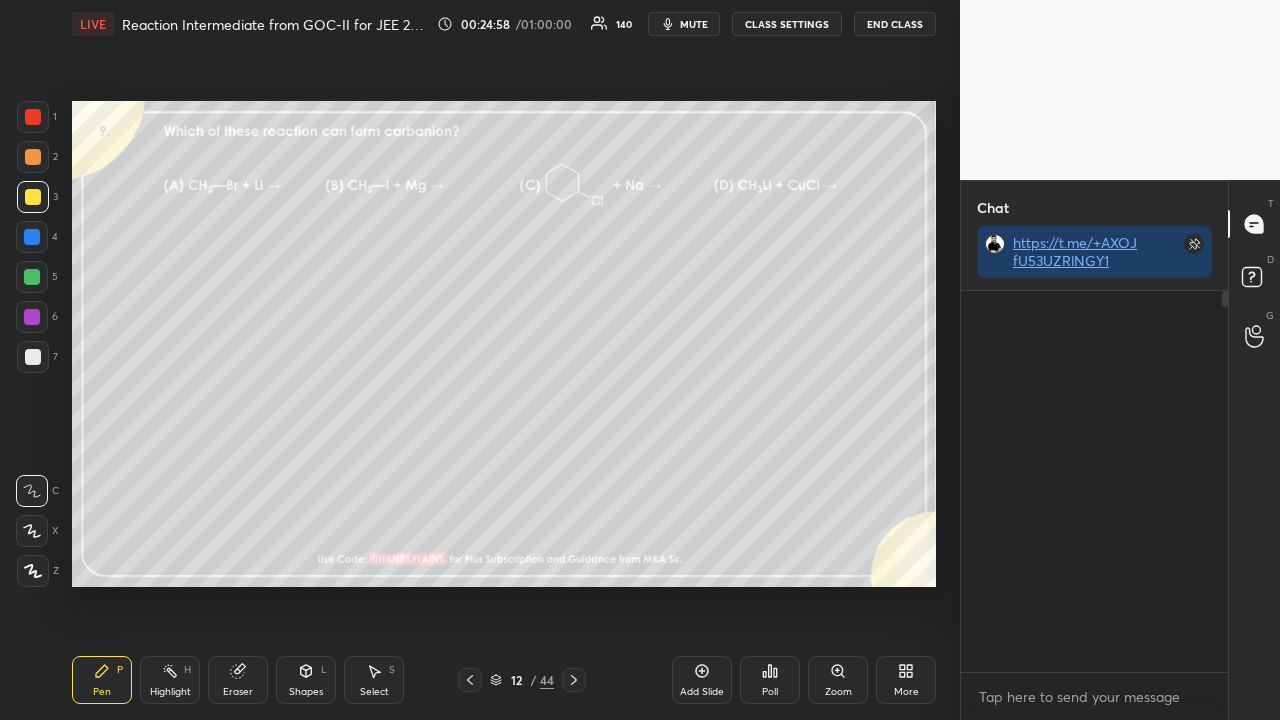 scroll, scrollTop: 423, scrollLeft: 261, axis: both 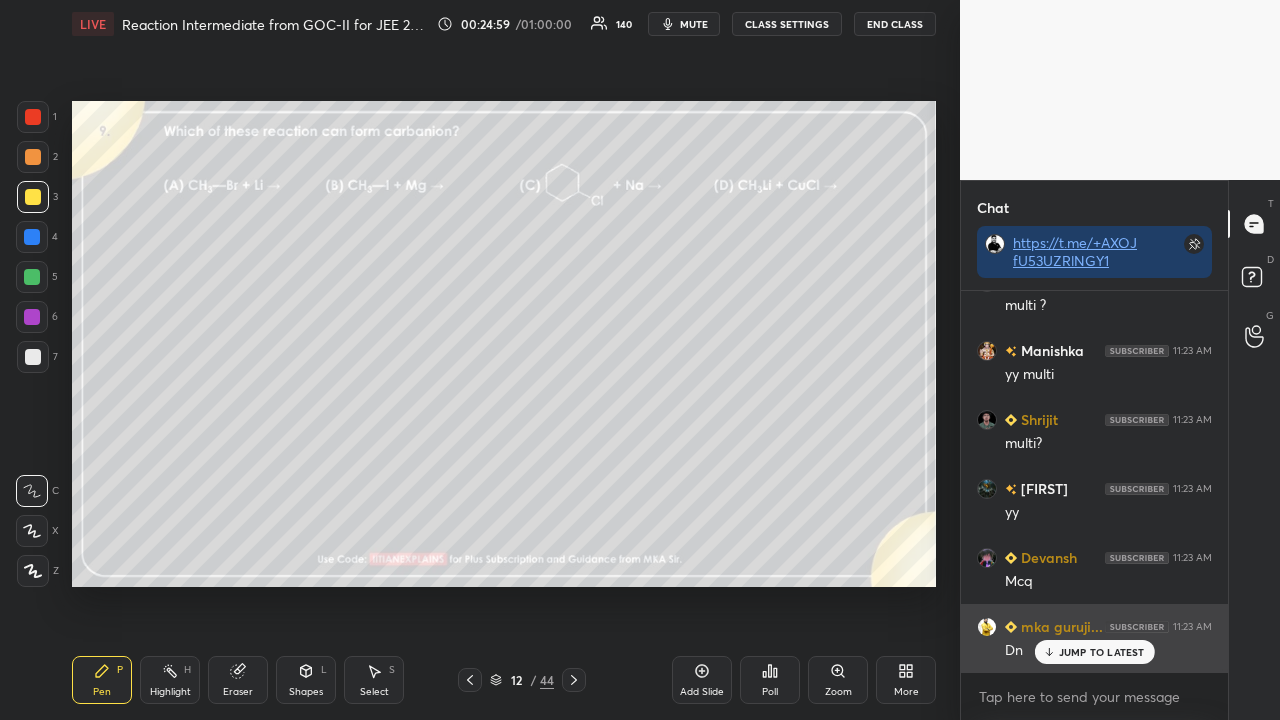 drag, startPoint x: 1074, startPoint y: 660, endPoint x: 1063, endPoint y: 662, distance: 11.18034 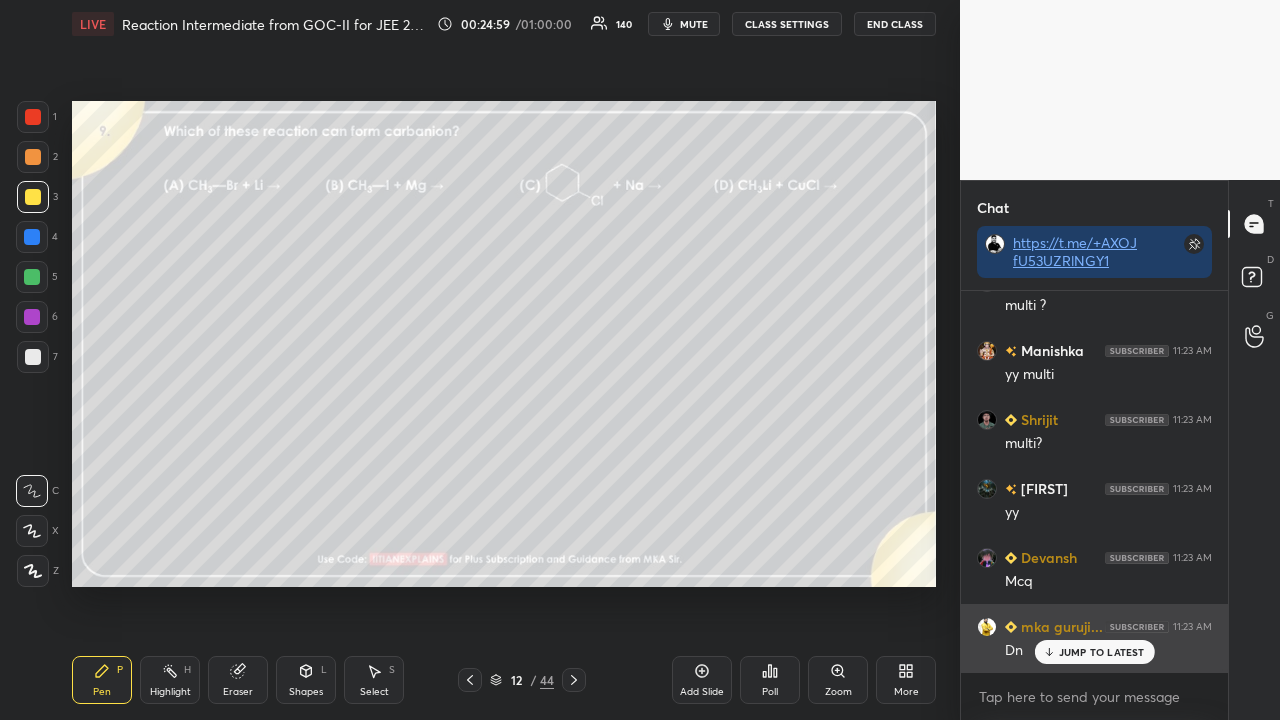 click on "JUMP TO LATEST" at bounding box center [1094, 652] 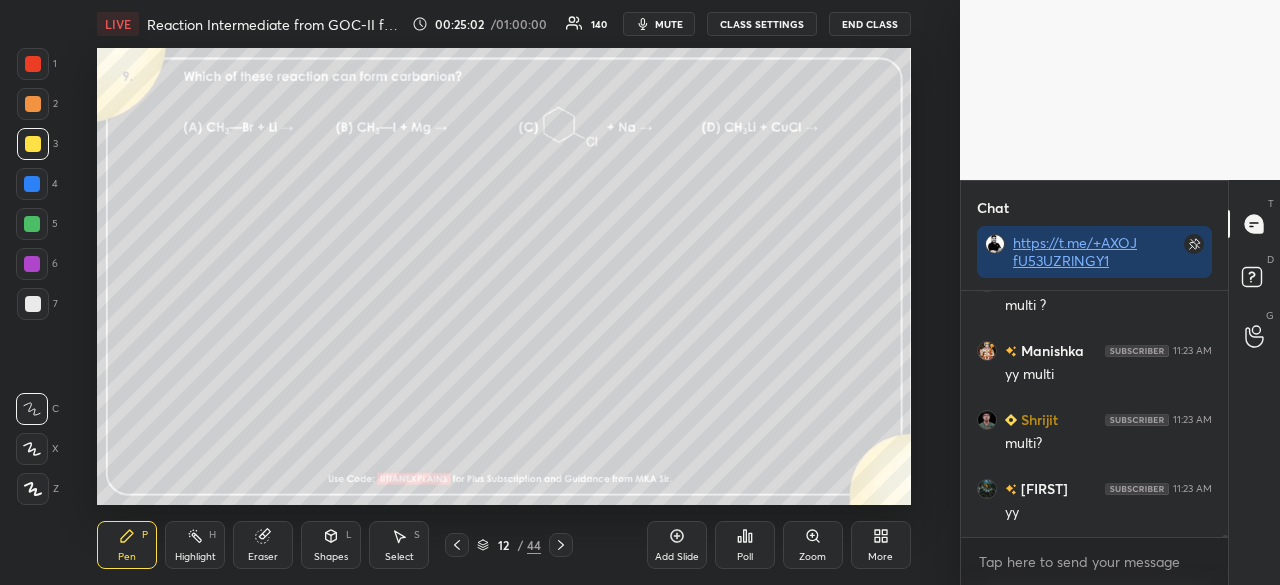 scroll, scrollTop: 457, scrollLeft: 880, axis: both 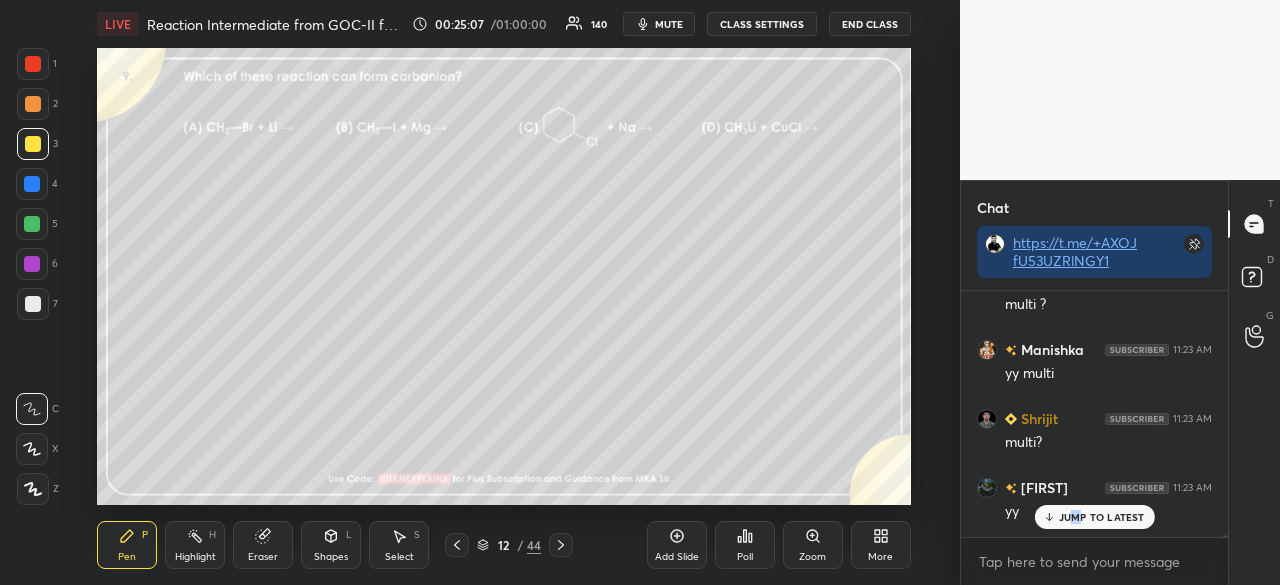 click on "More" at bounding box center [881, 545] 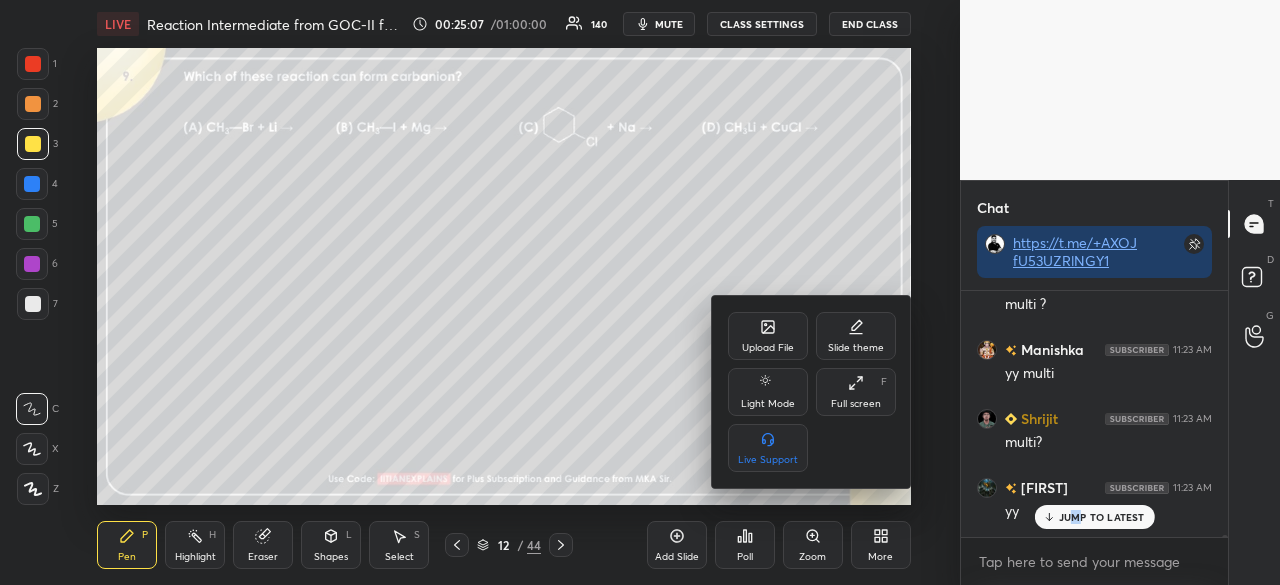 click on "Full screen" at bounding box center (856, 404) 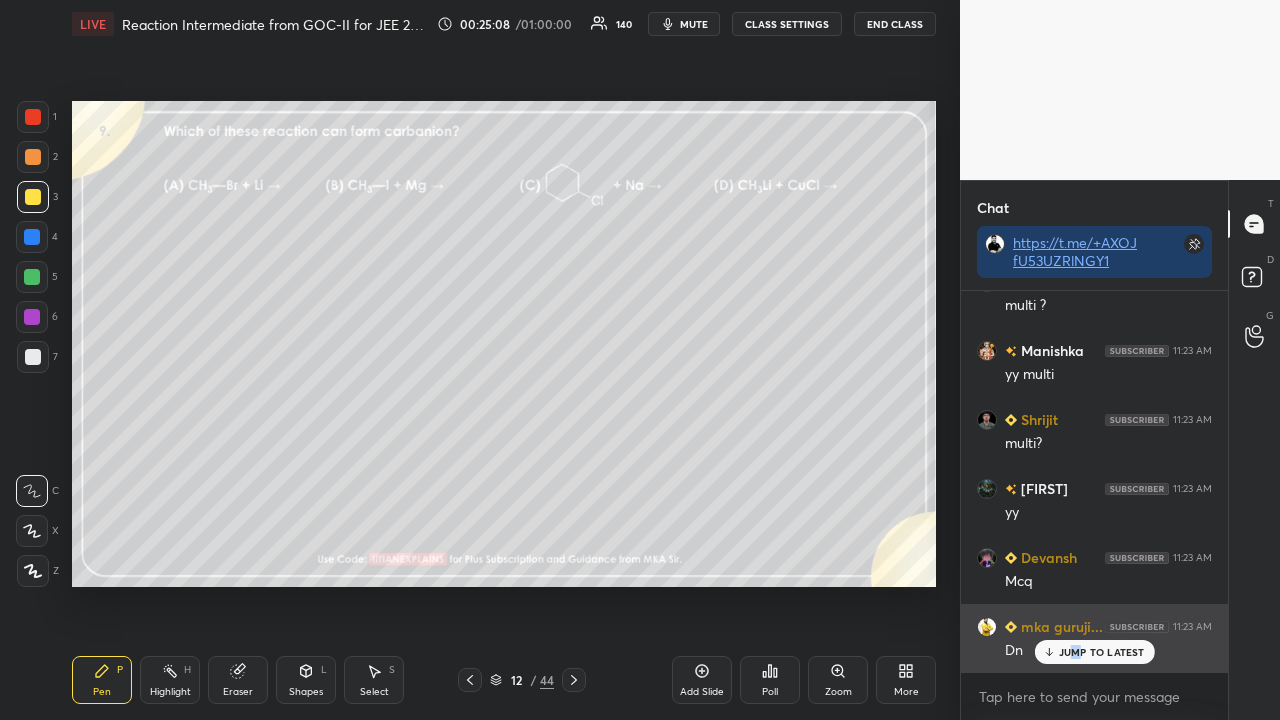 click on "JUMP TO LATEST" at bounding box center [1102, 652] 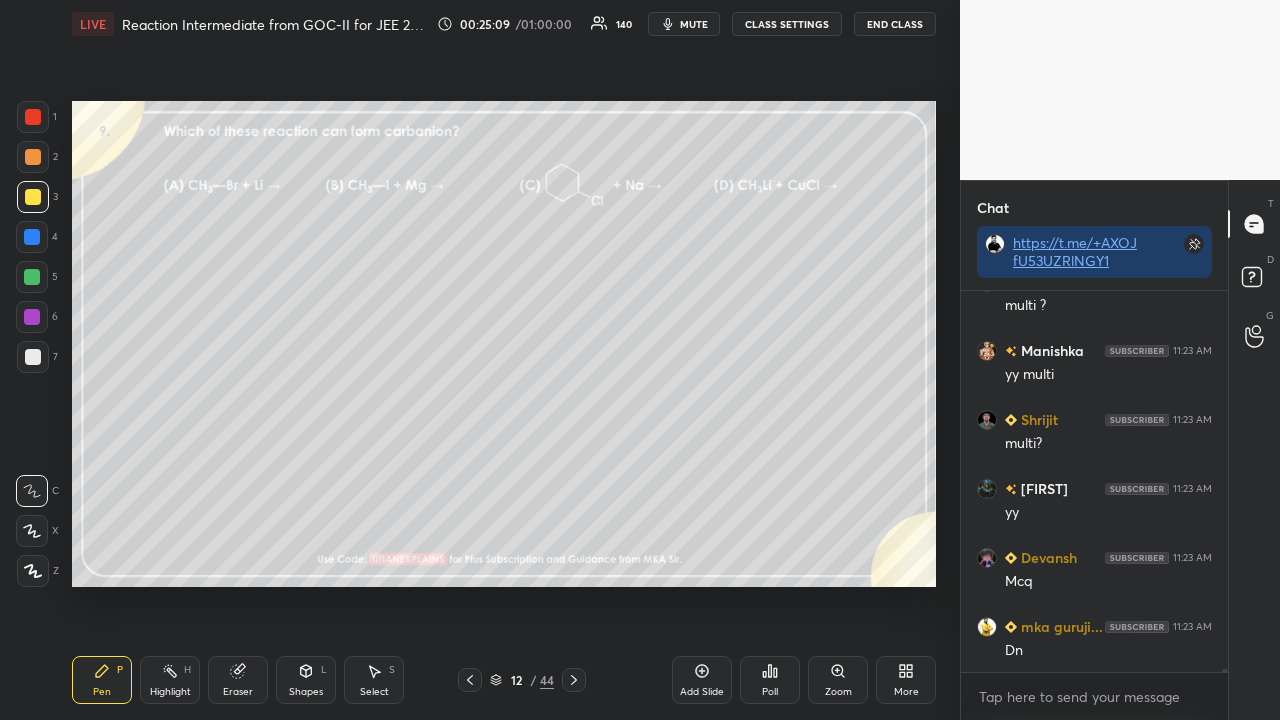 click on "Poll" at bounding box center [770, 680] 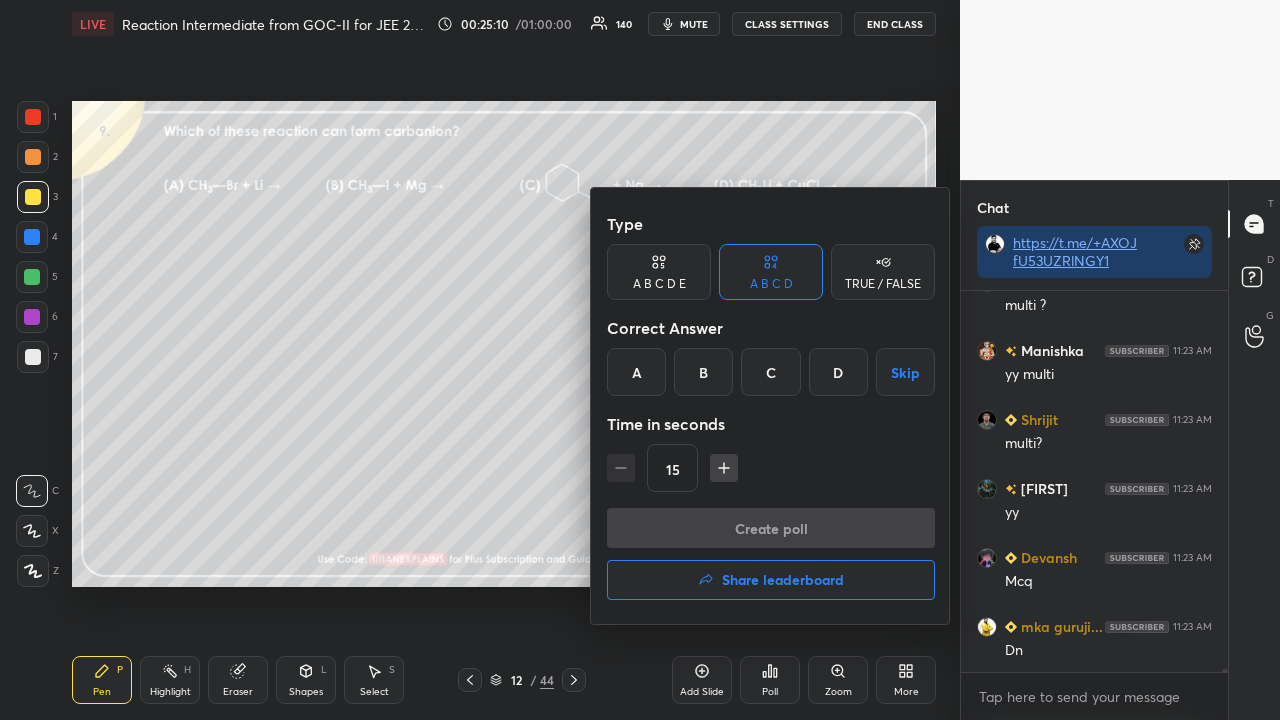 click on "D" at bounding box center [838, 372] 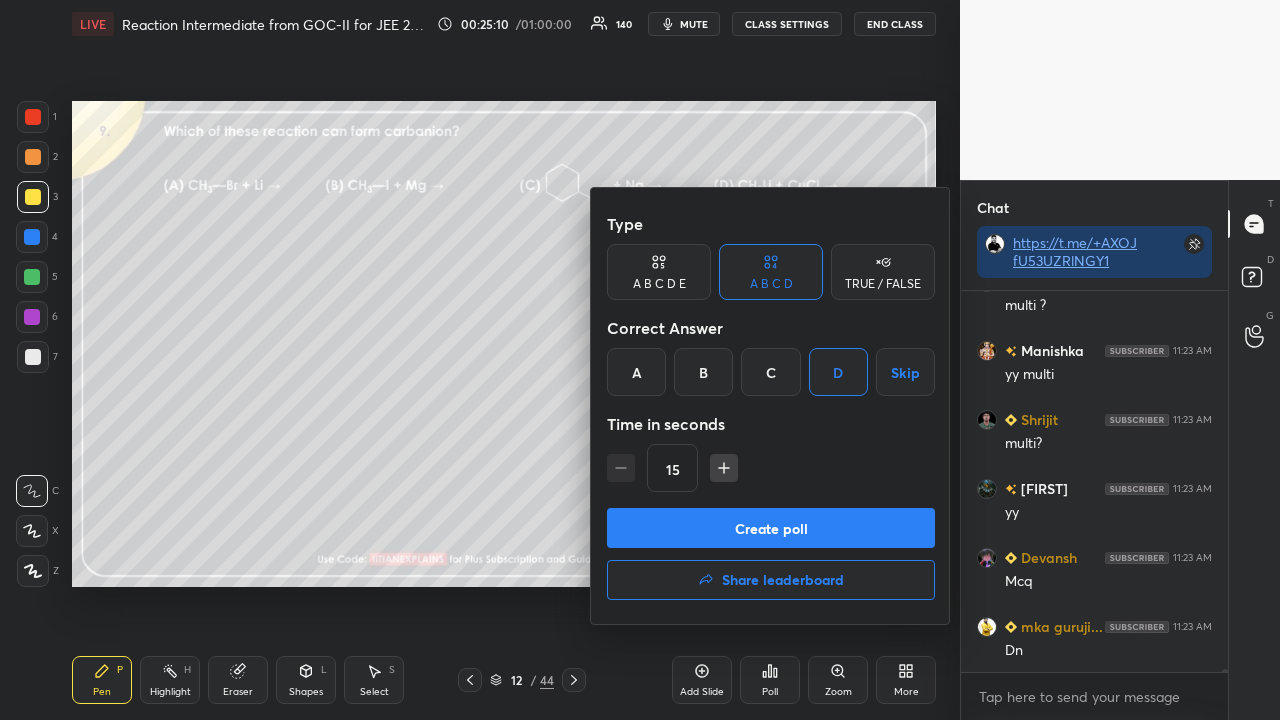 click on "Create poll" at bounding box center (771, 528) 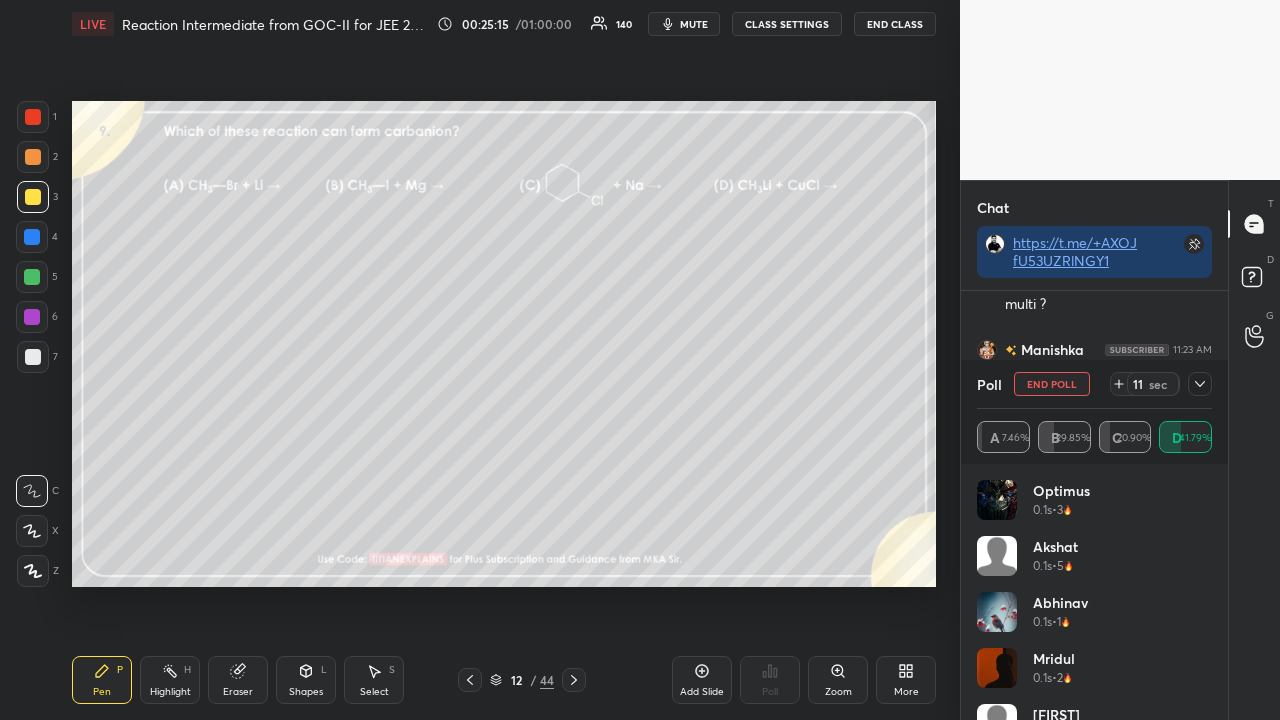 click 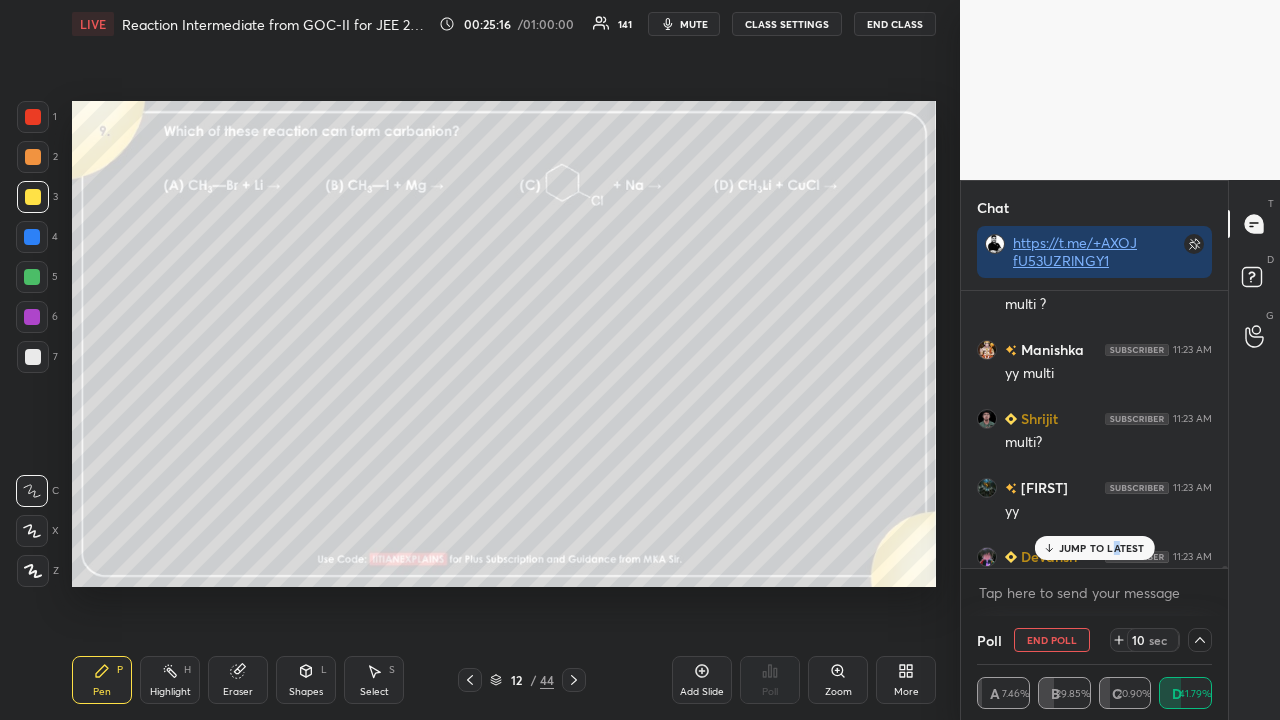 click on "JUMP TO LATEST" at bounding box center (1102, 548) 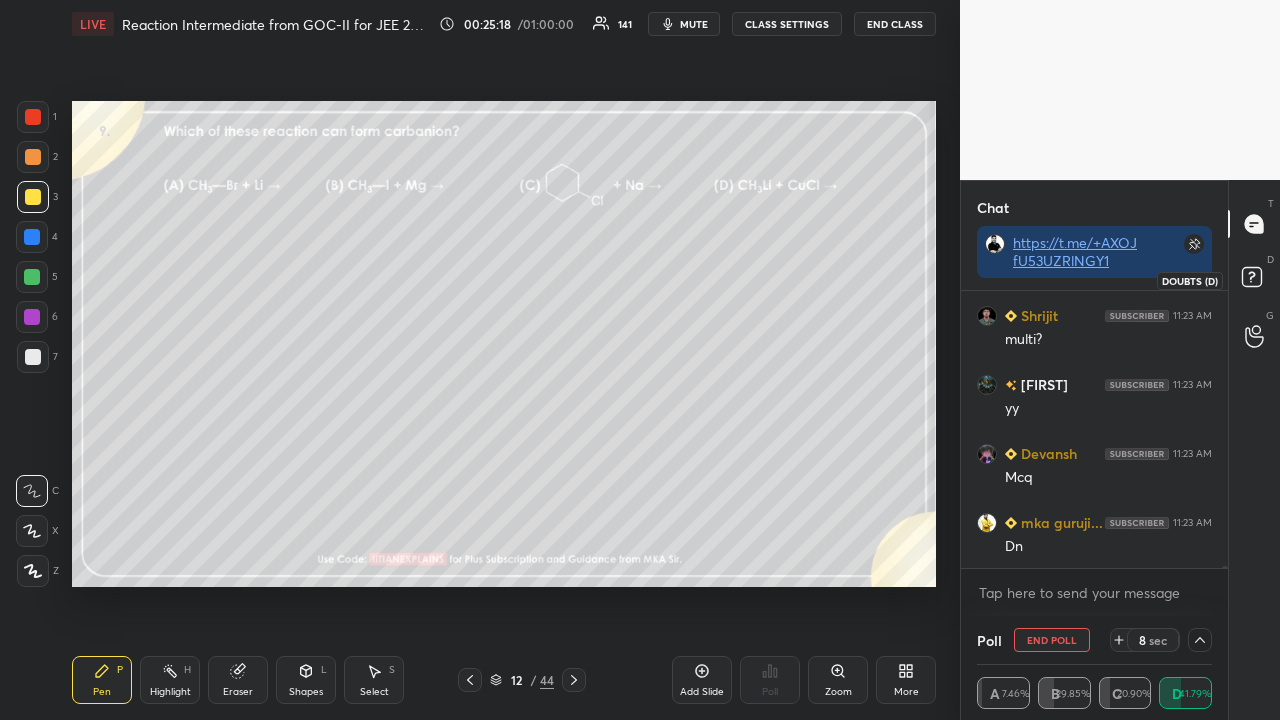 click 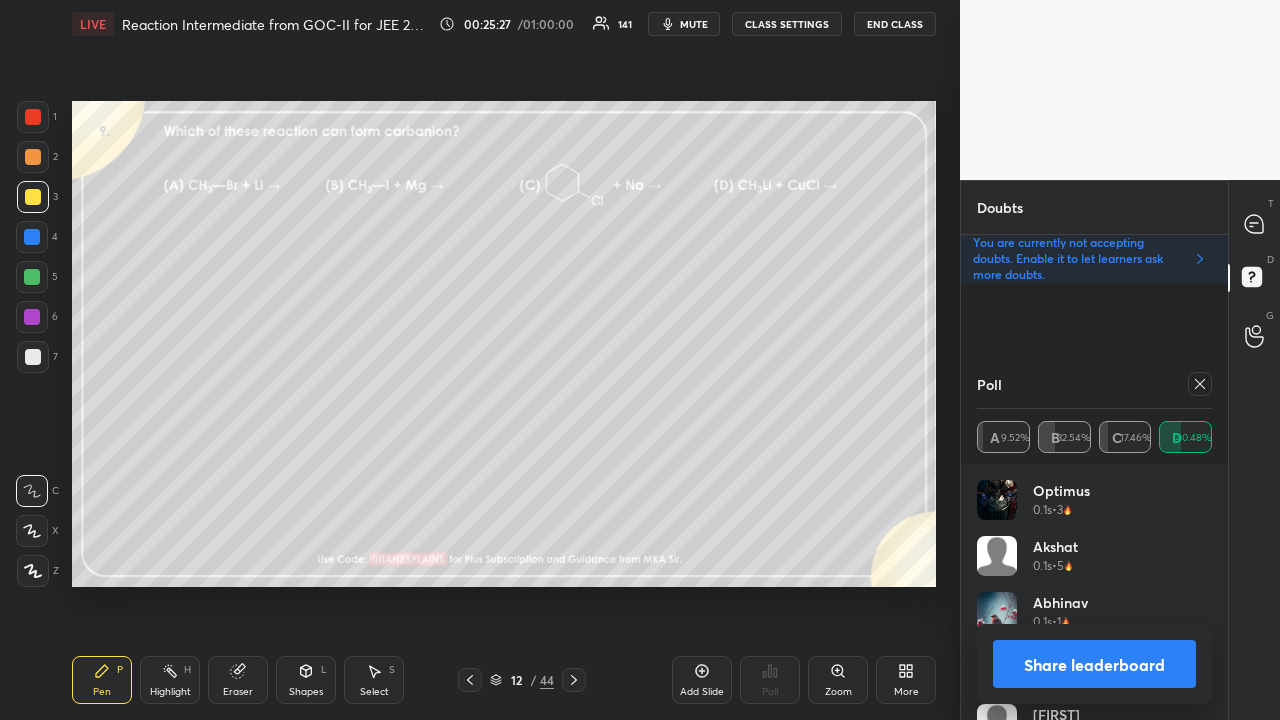 click at bounding box center [1200, 384] 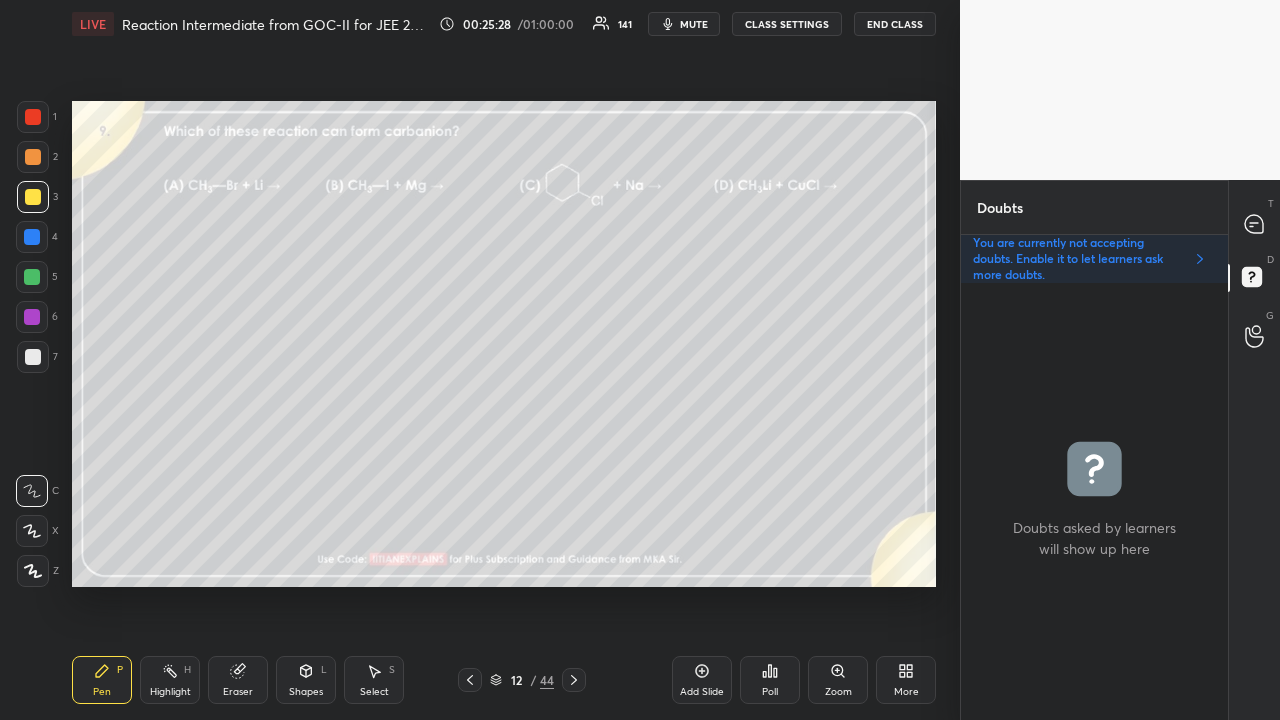 click on "Eraser" at bounding box center [238, 692] 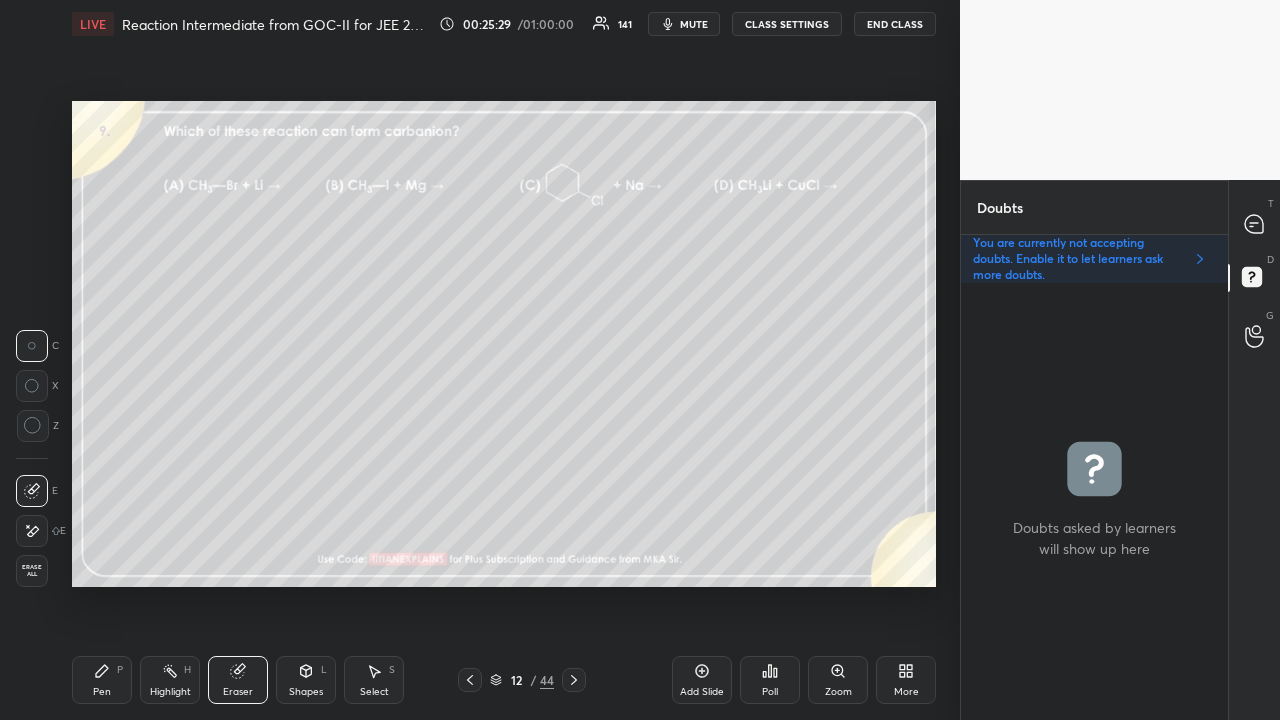 click on "Erase all" at bounding box center [32, 571] 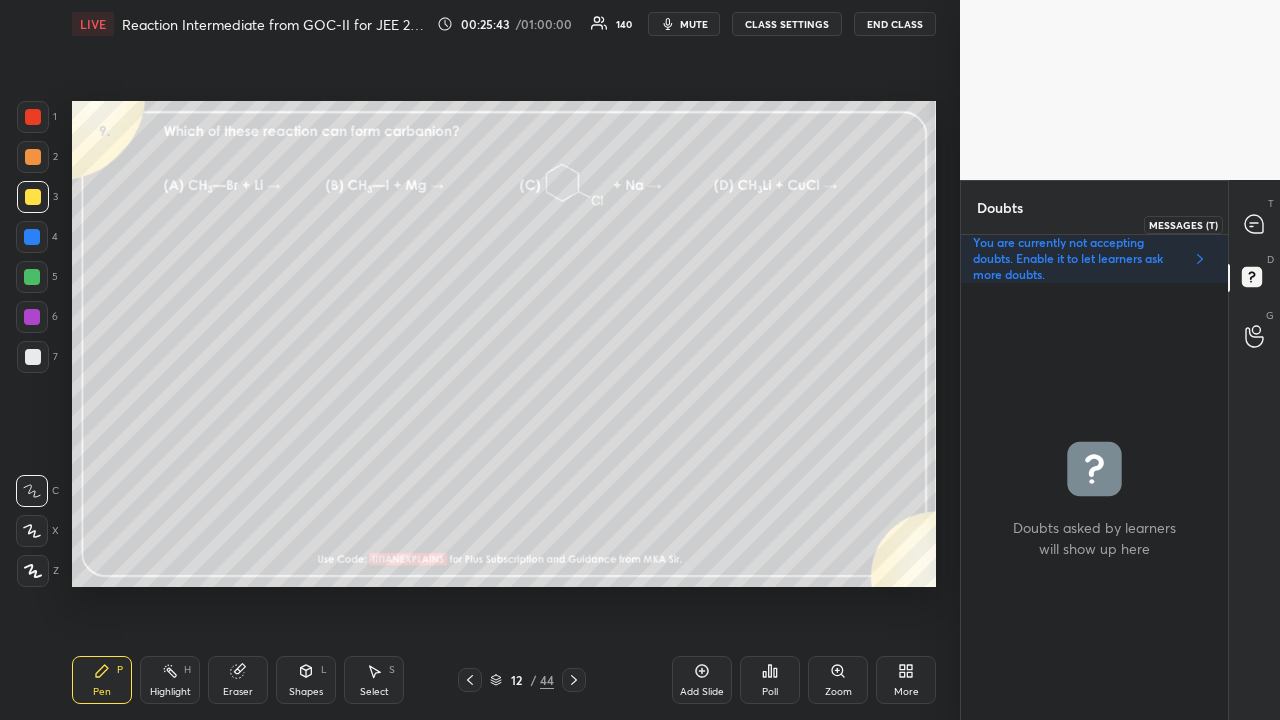 click at bounding box center [1255, 224] 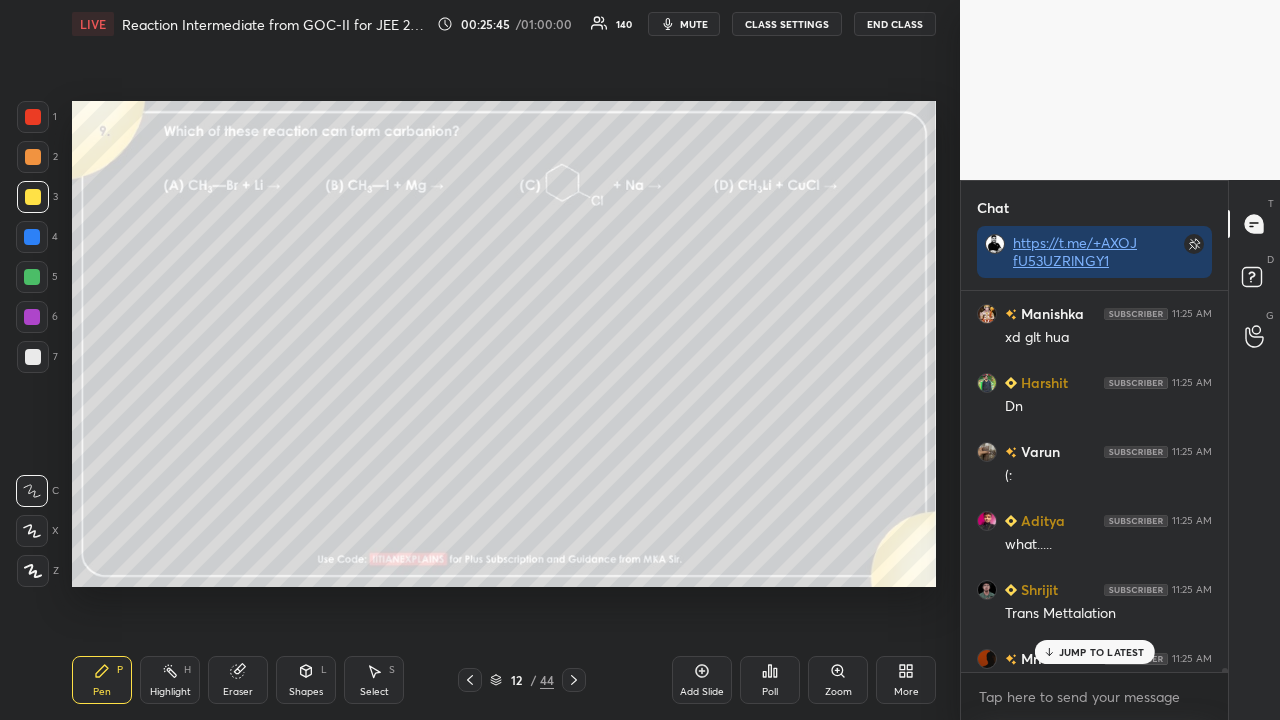 click on "JUMP TO LATEST" at bounding box center (1102, 652) 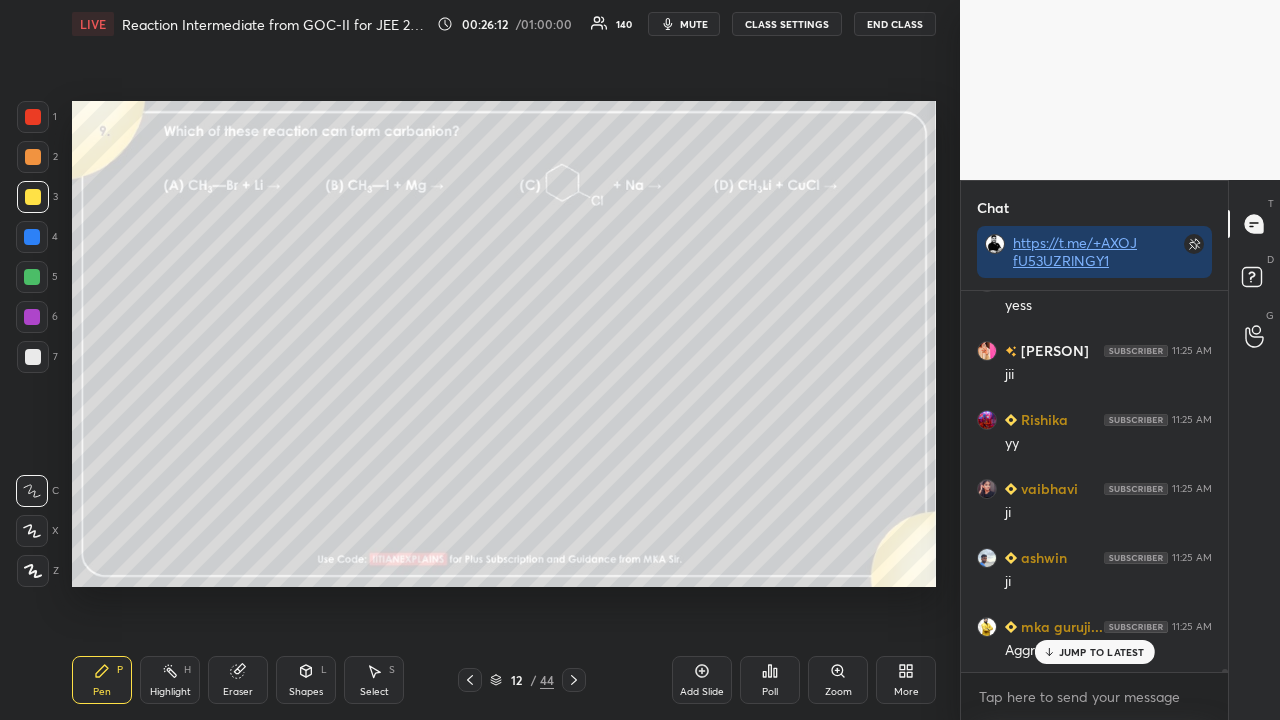 scroll, scrollTop: 49912, scrollLeft: 0, axis: vertical 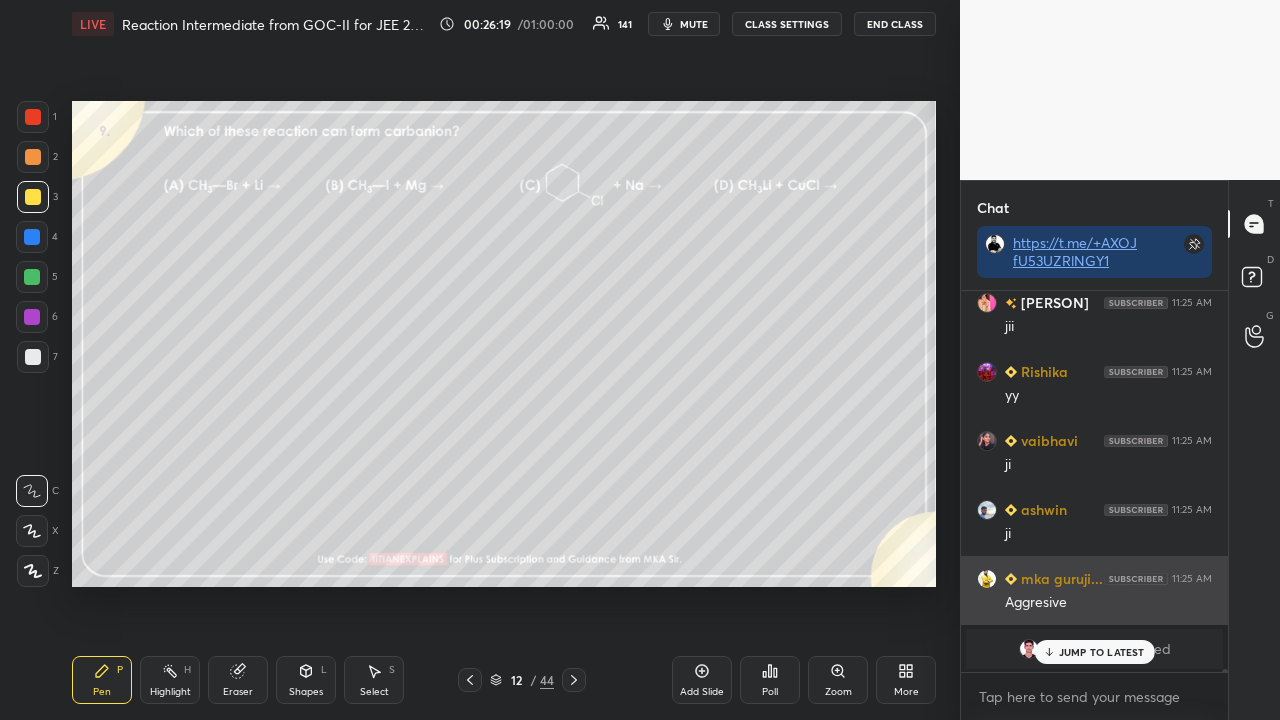 drag, startPoint x: 1085, startPoint y: 653, endPoint x: 1071, endPoint y: 612, distance: 43.32436 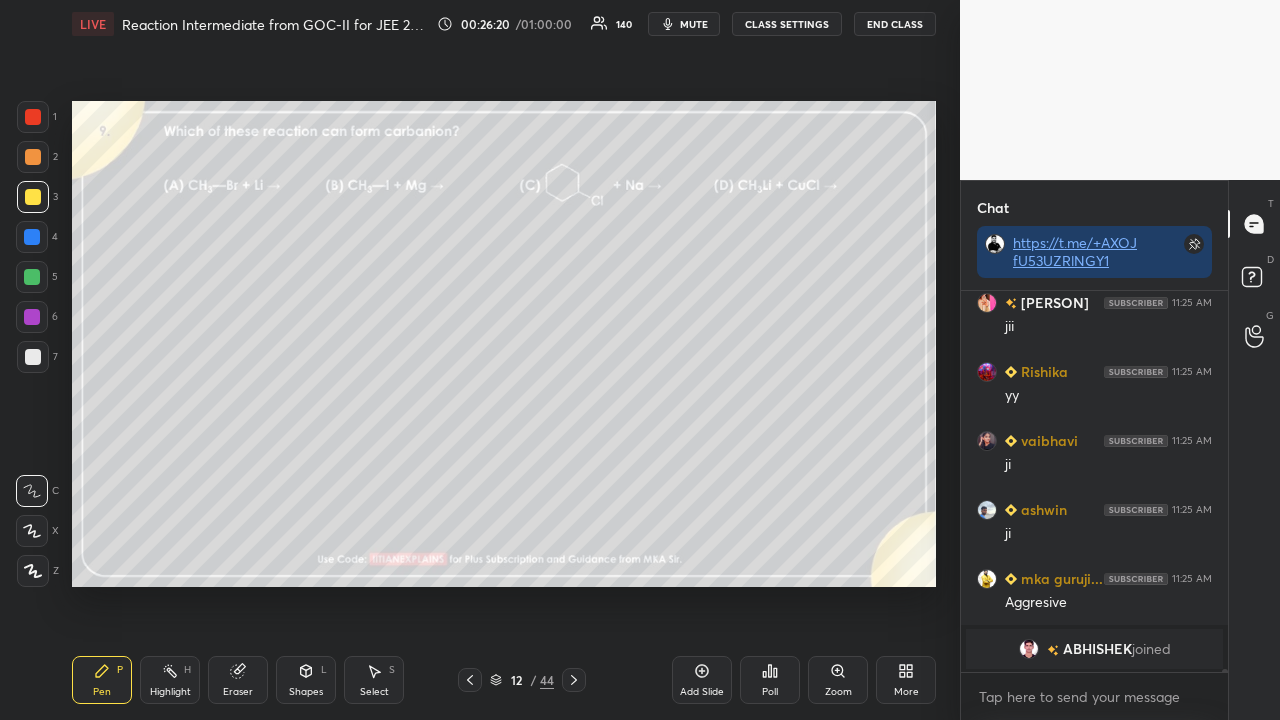 click on "ABHISHEK" at bounding box center [1097, 649] 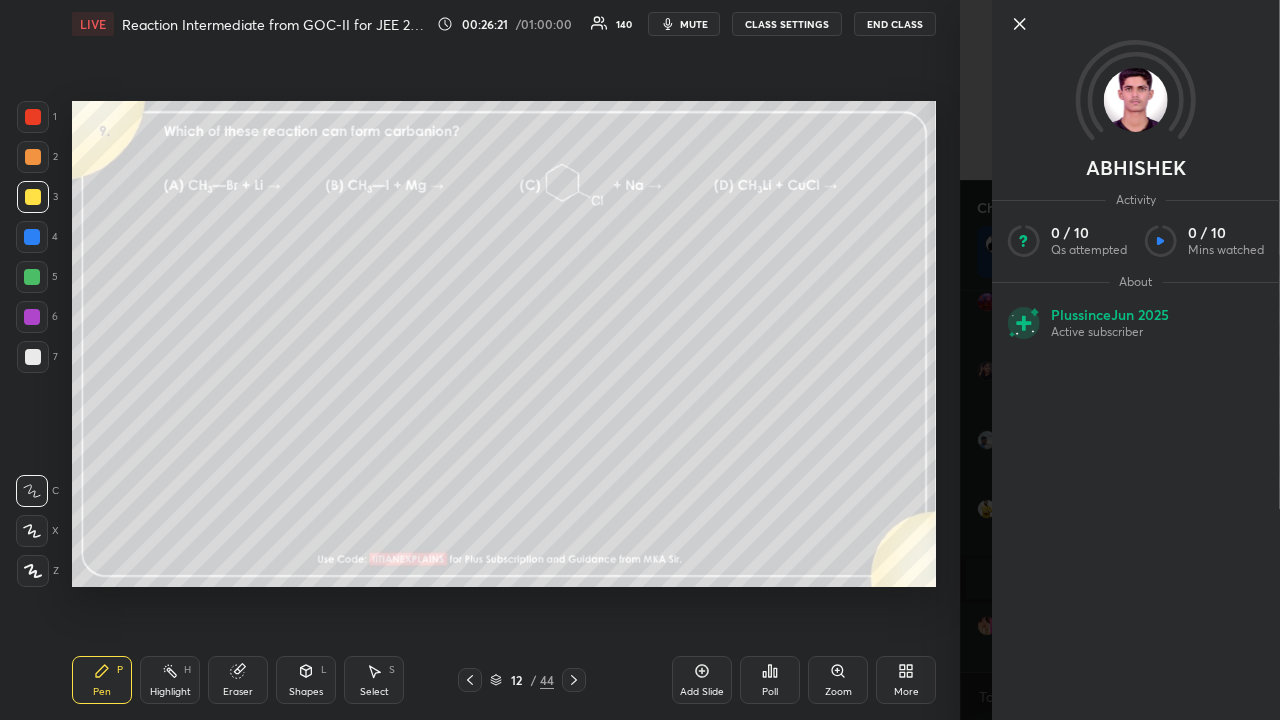 scroll, scrollTop: 44140, scrollLeft: 0, axis: vertical 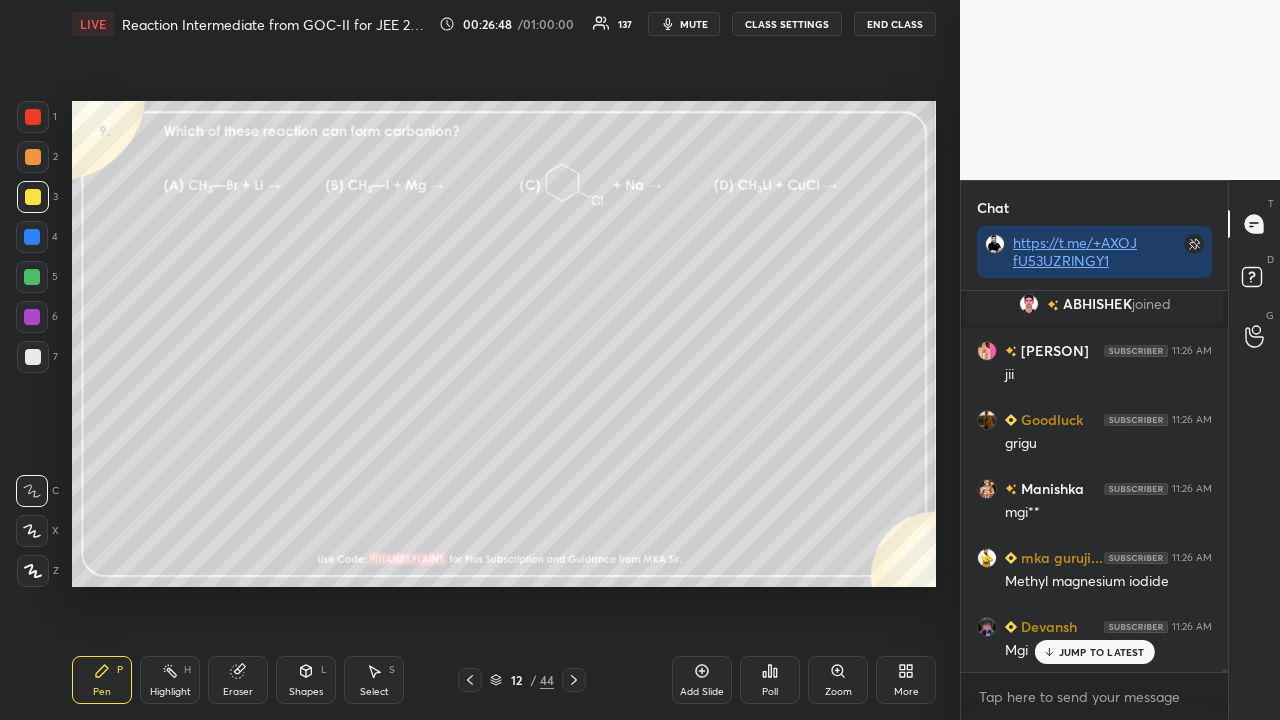 drag, startPoint x: 246, startPoint y: 672, endPoint x: 264, endPoint y: 638, distance: 38.470768 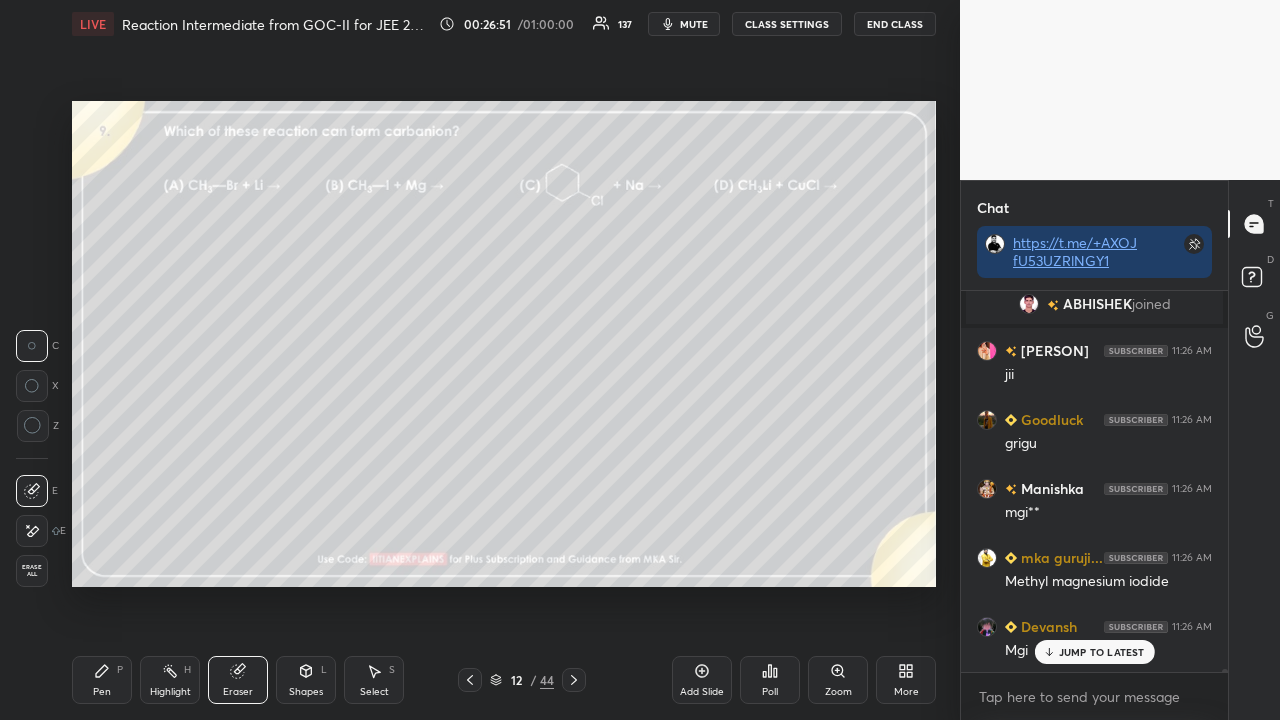 click on "Pen" at bounding box center (102, 692) 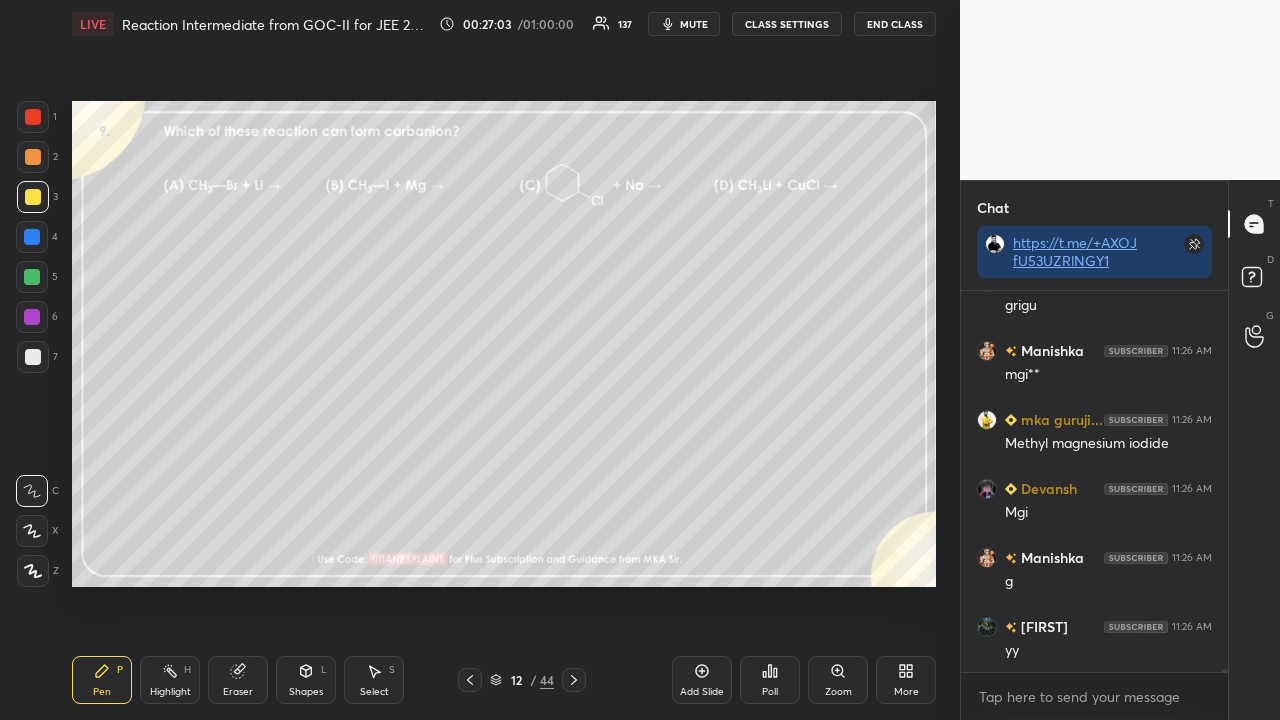 scroll, scrollTop: 44624, scrollLeft: 0, axis: vertical 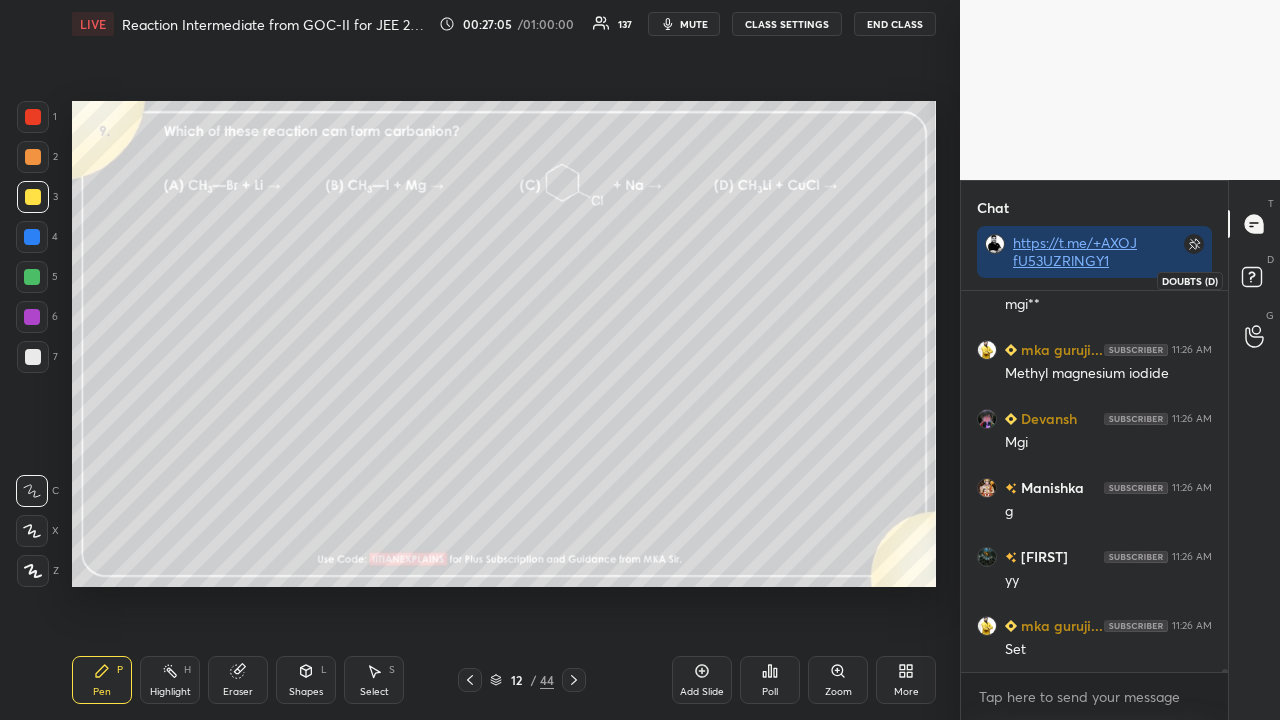 click 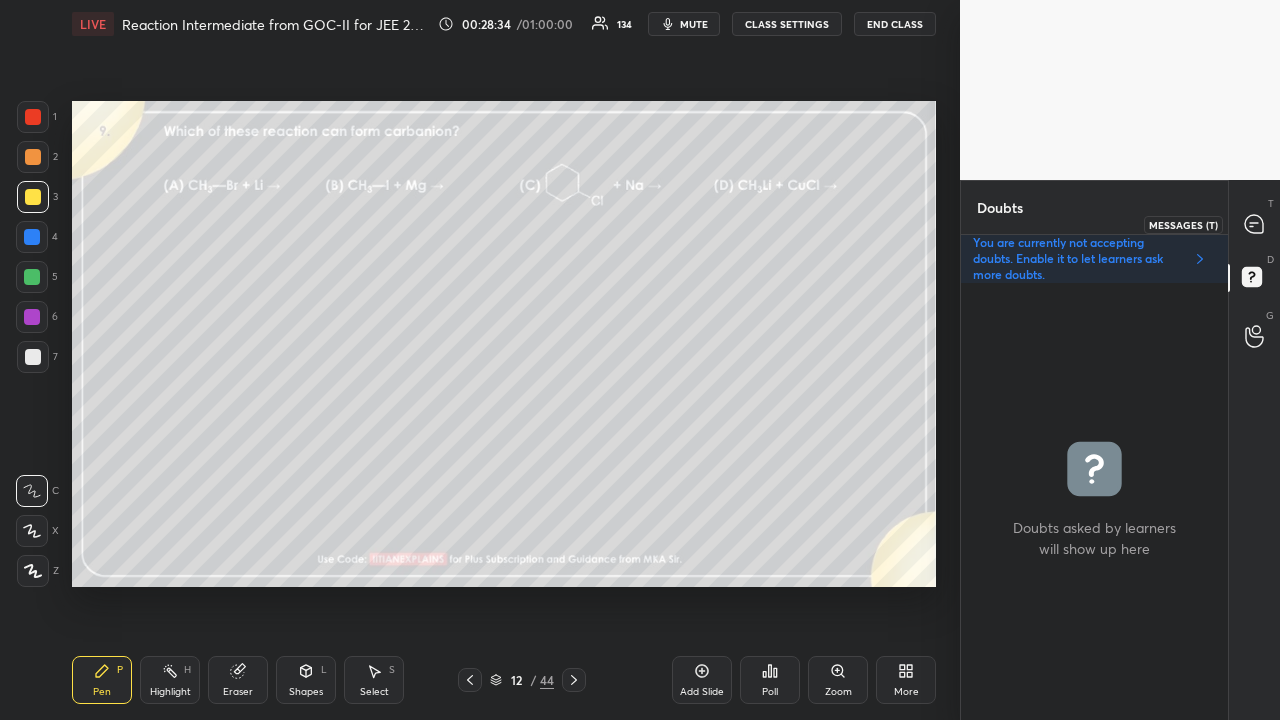 click 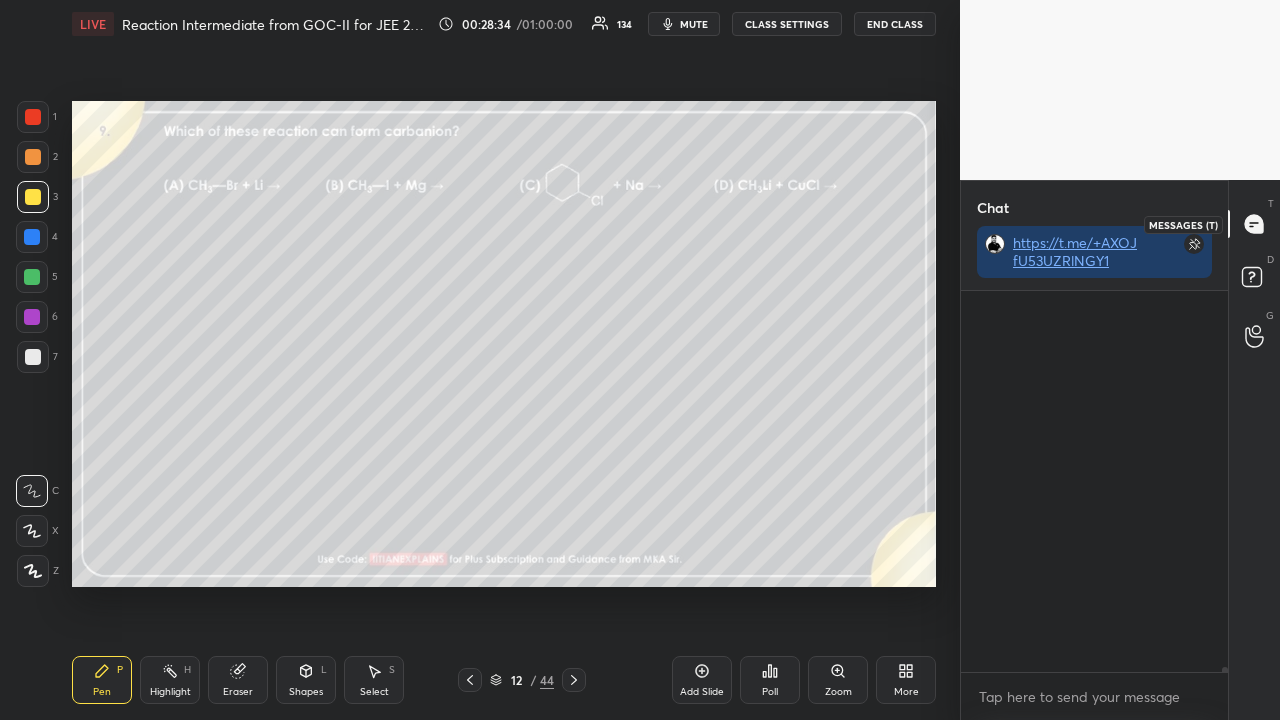 scroll, scrollTop: 423, scrollLeft: 261, axis: both 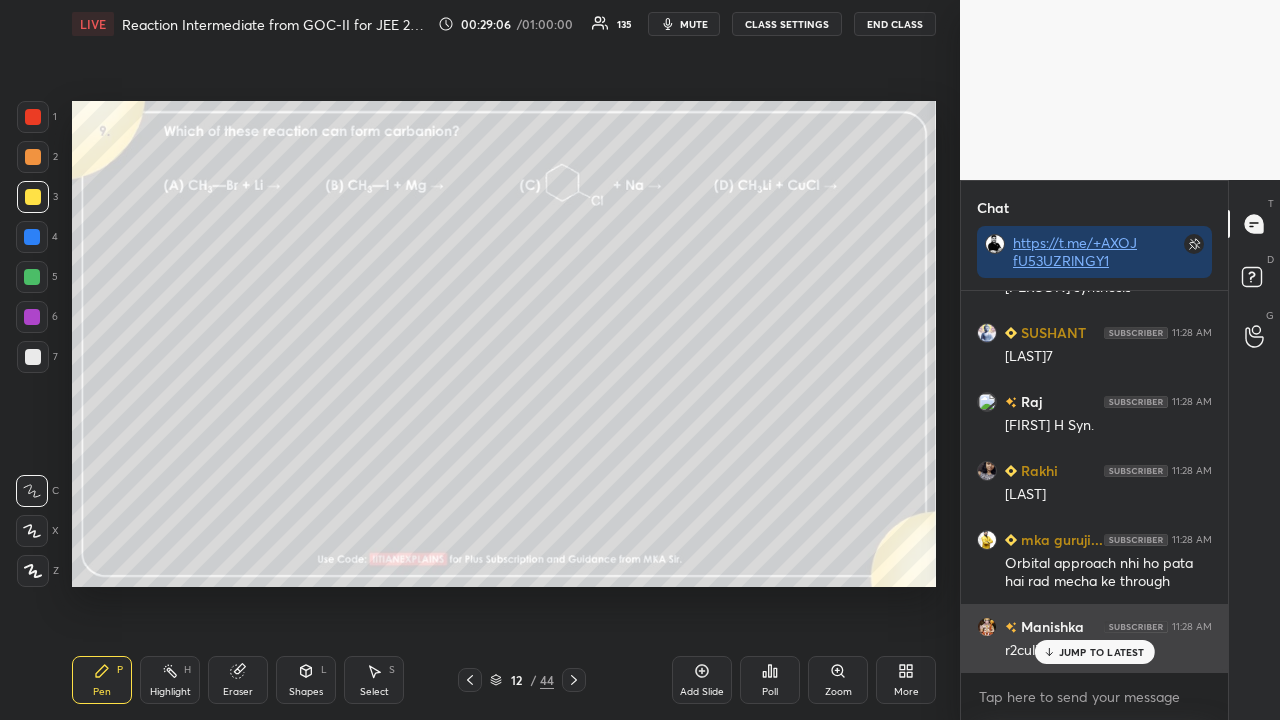 click on "JUMP TO LATEST" at bounding box center [1102, 652] 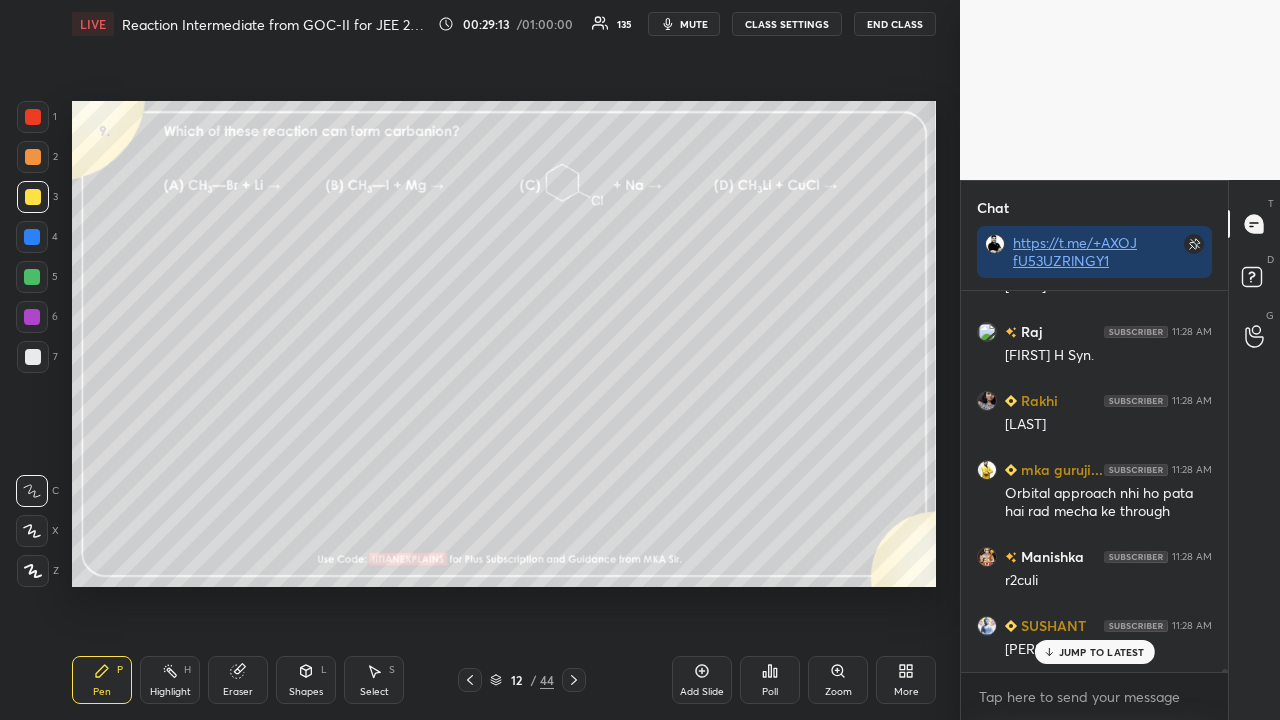 scroll, scrollTop: 47936, scrollLeft: 0, axis: vertical 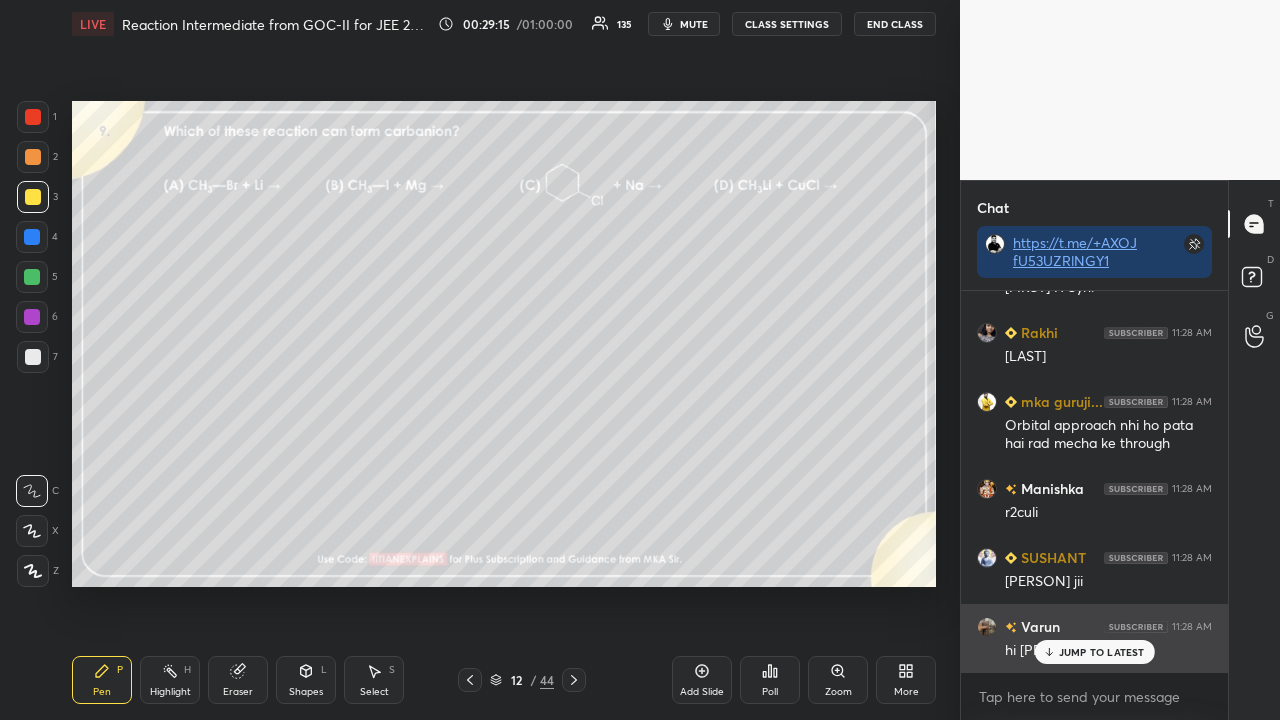 click on "JUMP TO LATEST" at bounding box center (1102, 652) 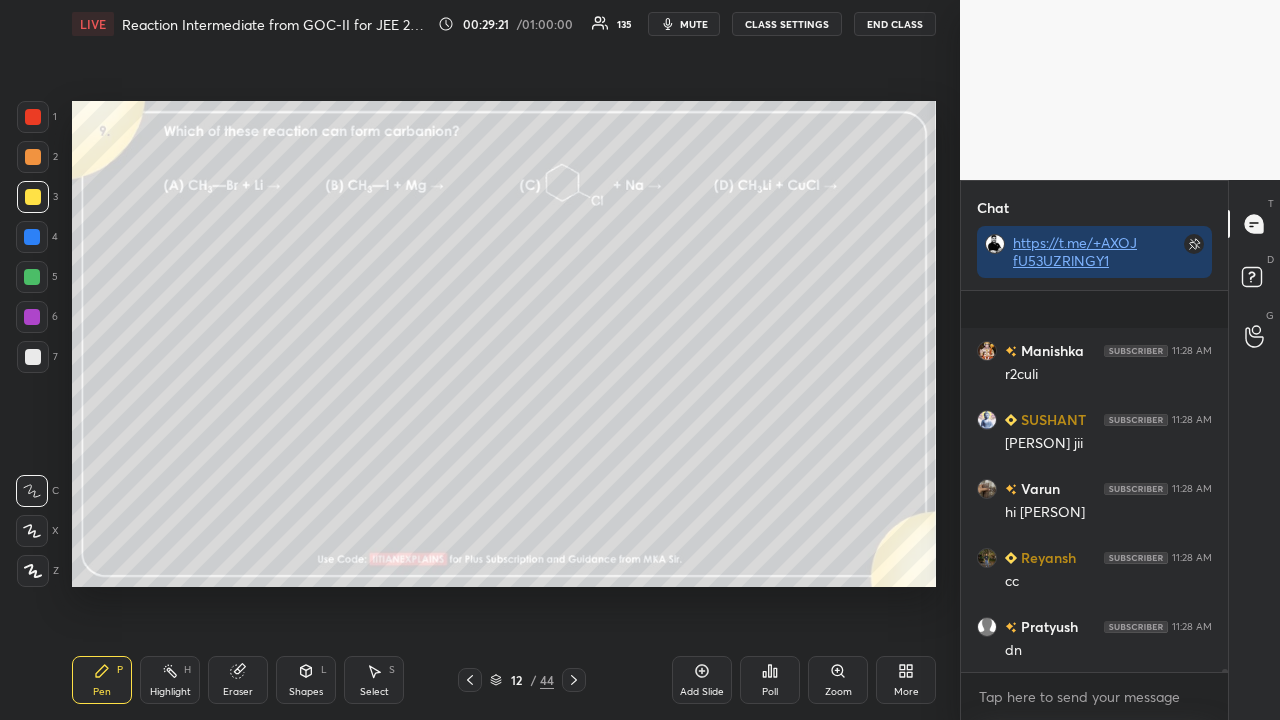 scroll, scrollTop: 48282, scrollLeft: 0, axis: vertical 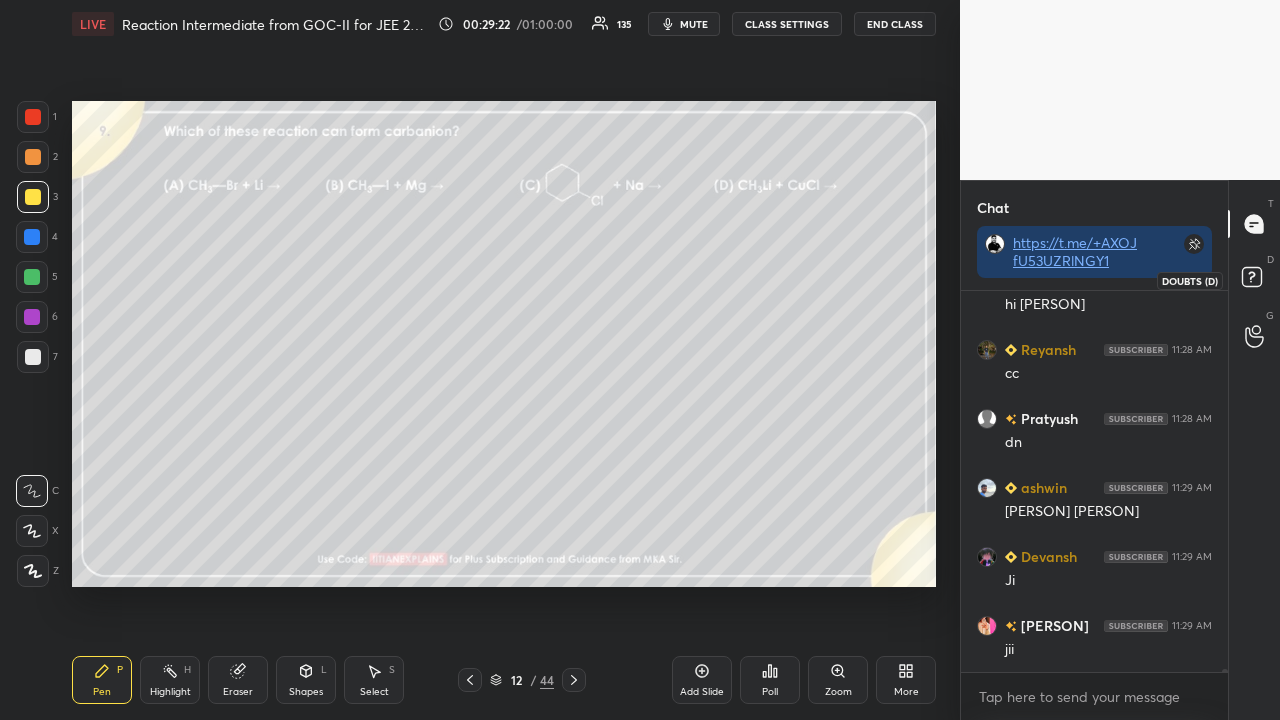 click 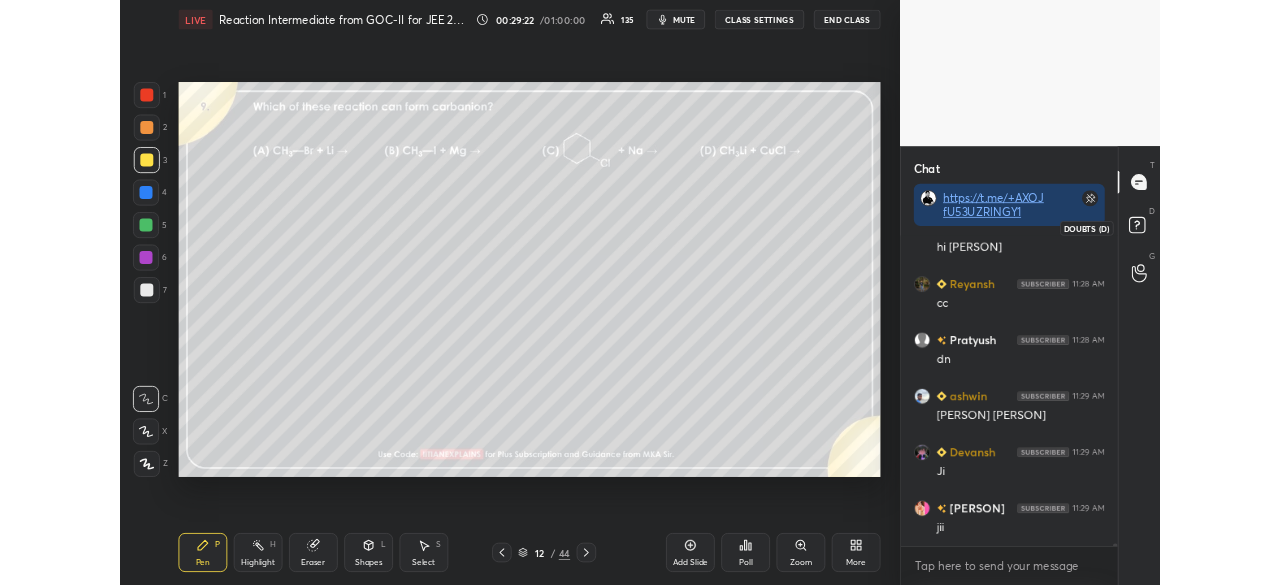 scroll, scrollTop: 431, scrollLeft: 261, axis: both 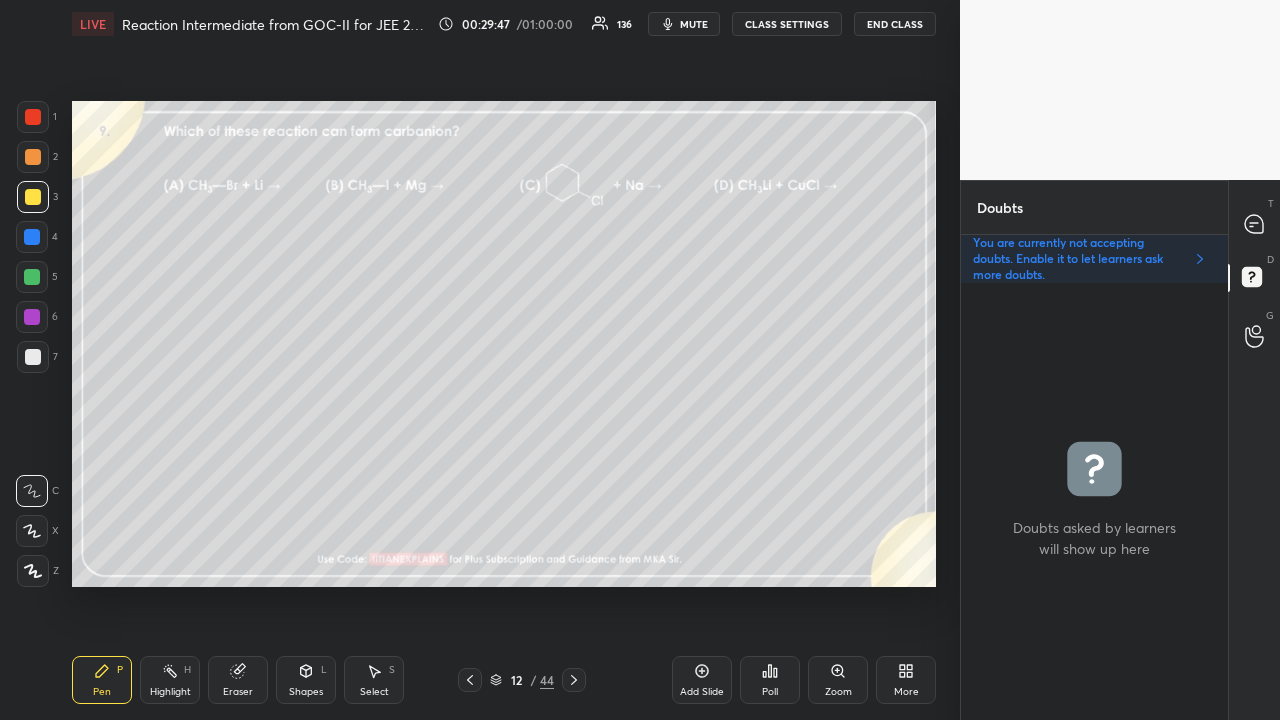 click 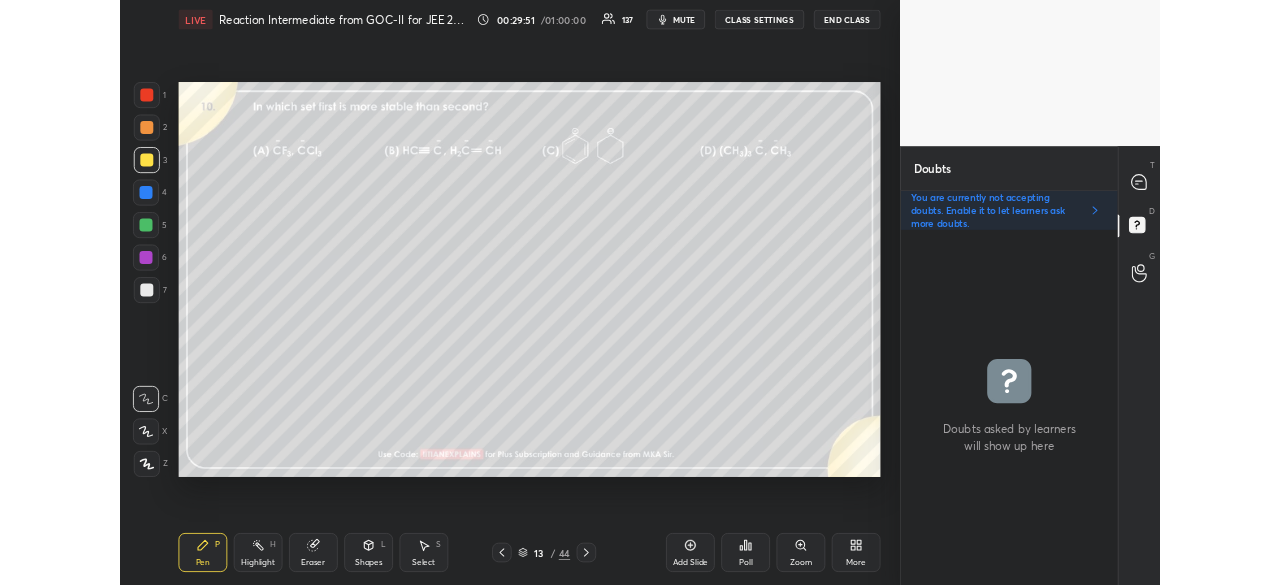 scroll, scrollTop: 457, scrollLeft: 880, axis: both 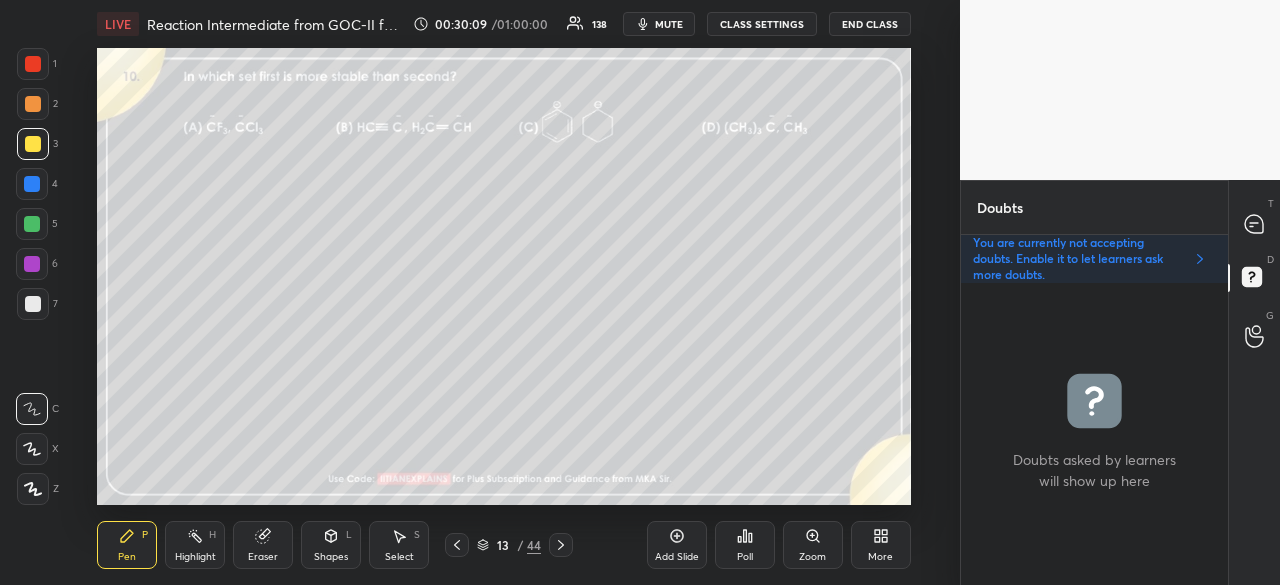 click on "More" at bounding box center [881, 545] 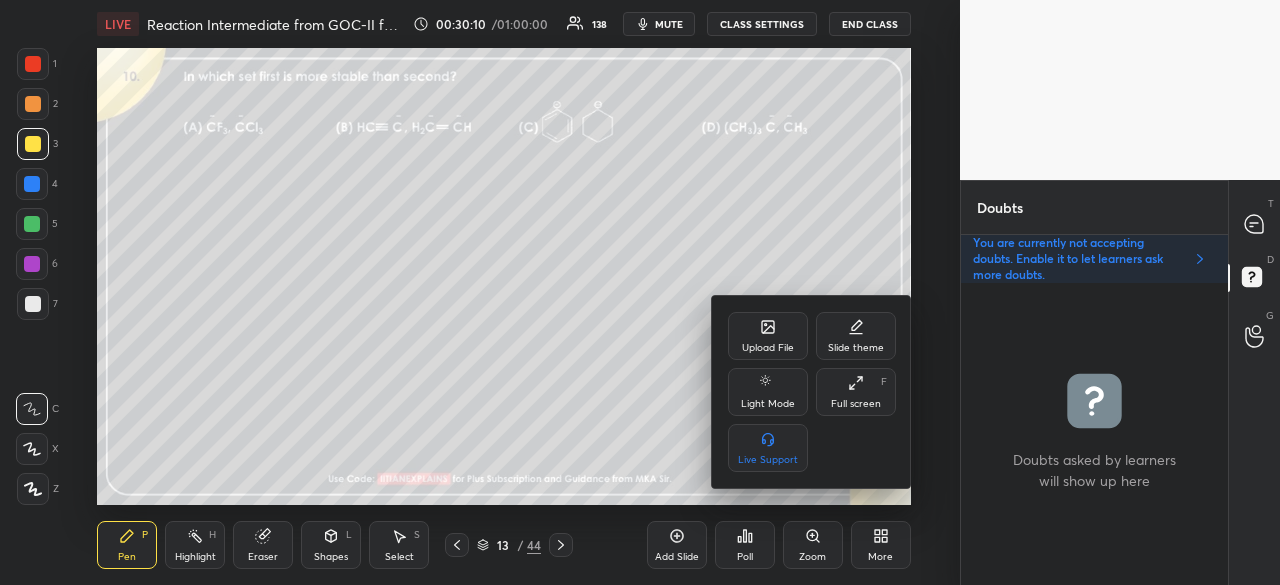drag, startPoint x: 857, startPoint y: 399, endPoint x: 857, endPoint y: 483, distance: 84 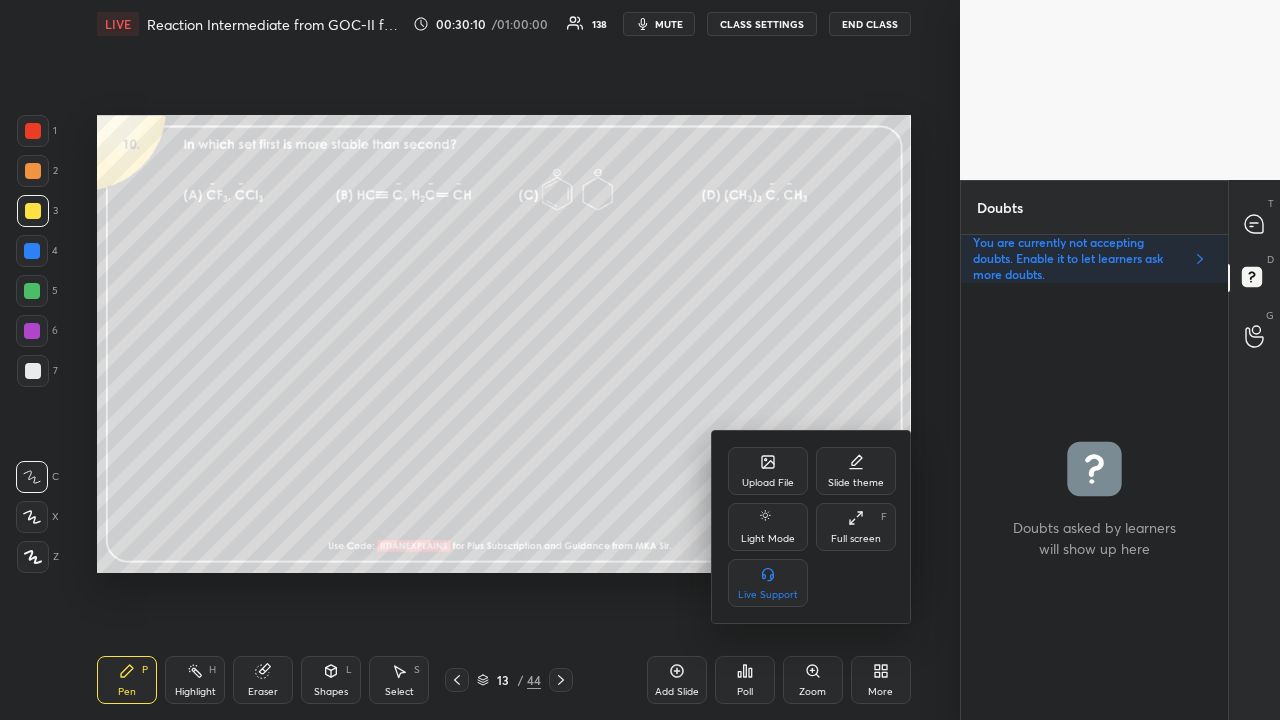 scroll, scrollTop: 99408, scrollLeft: 99120, axis: both 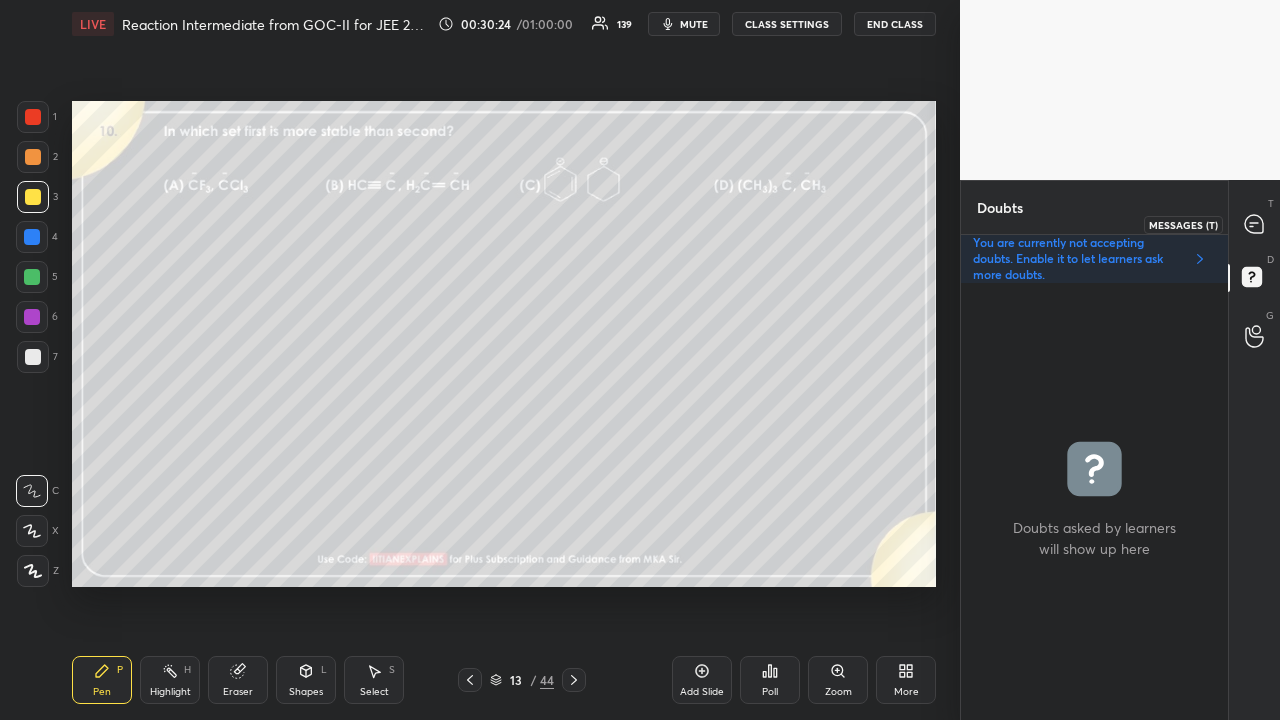click at bounding box center (1255, 224) 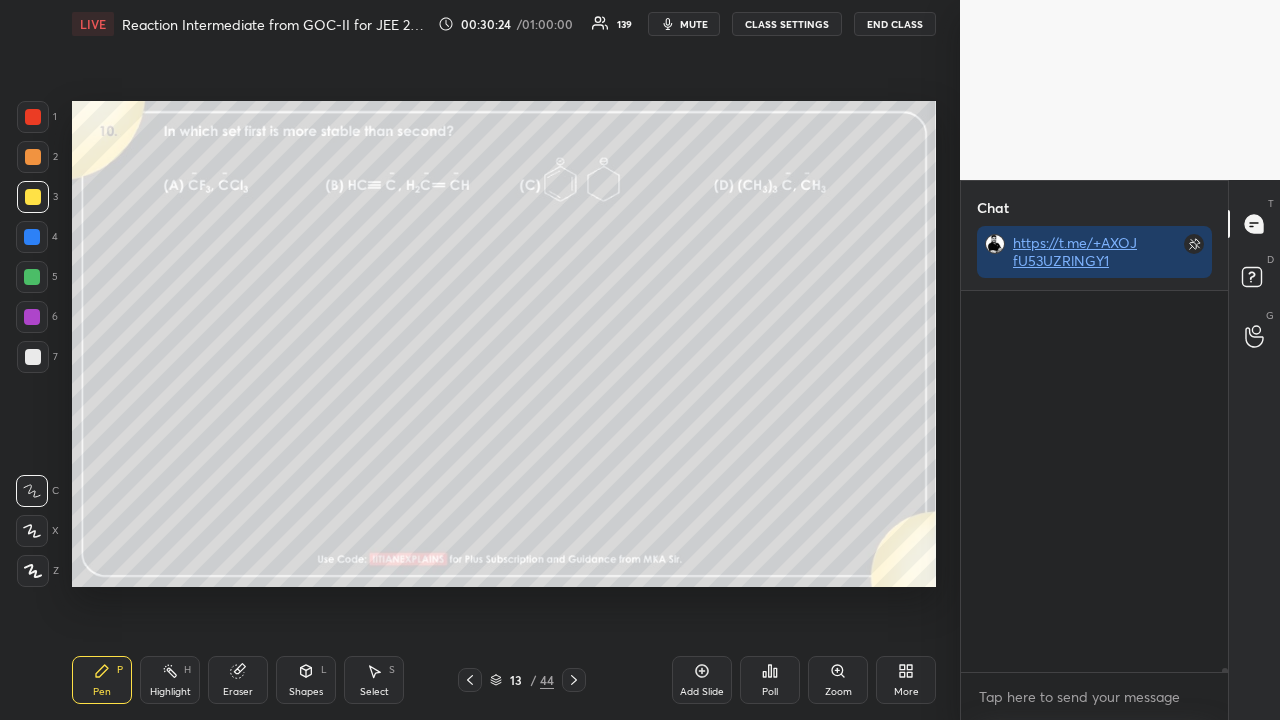 scroll, scrollTop: 423, scrollLeft: 261, axis: both 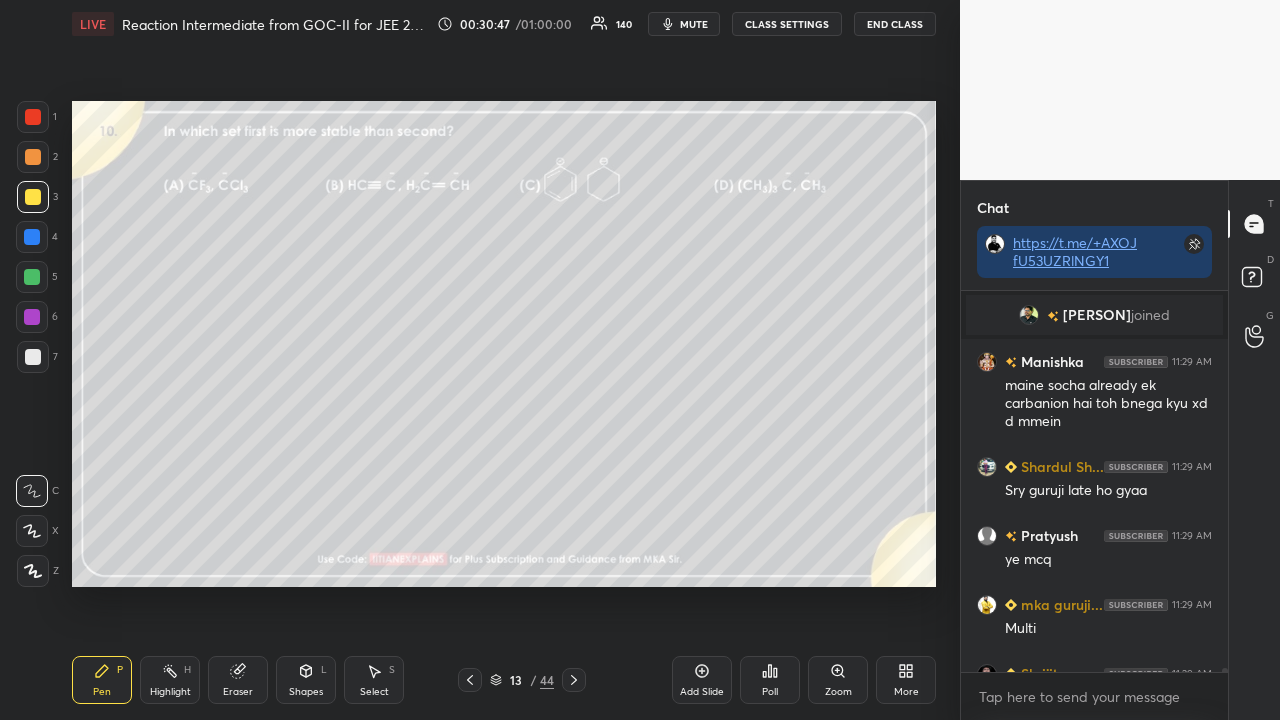 click on "[PERSON]" at bounding box center [1097, 315] 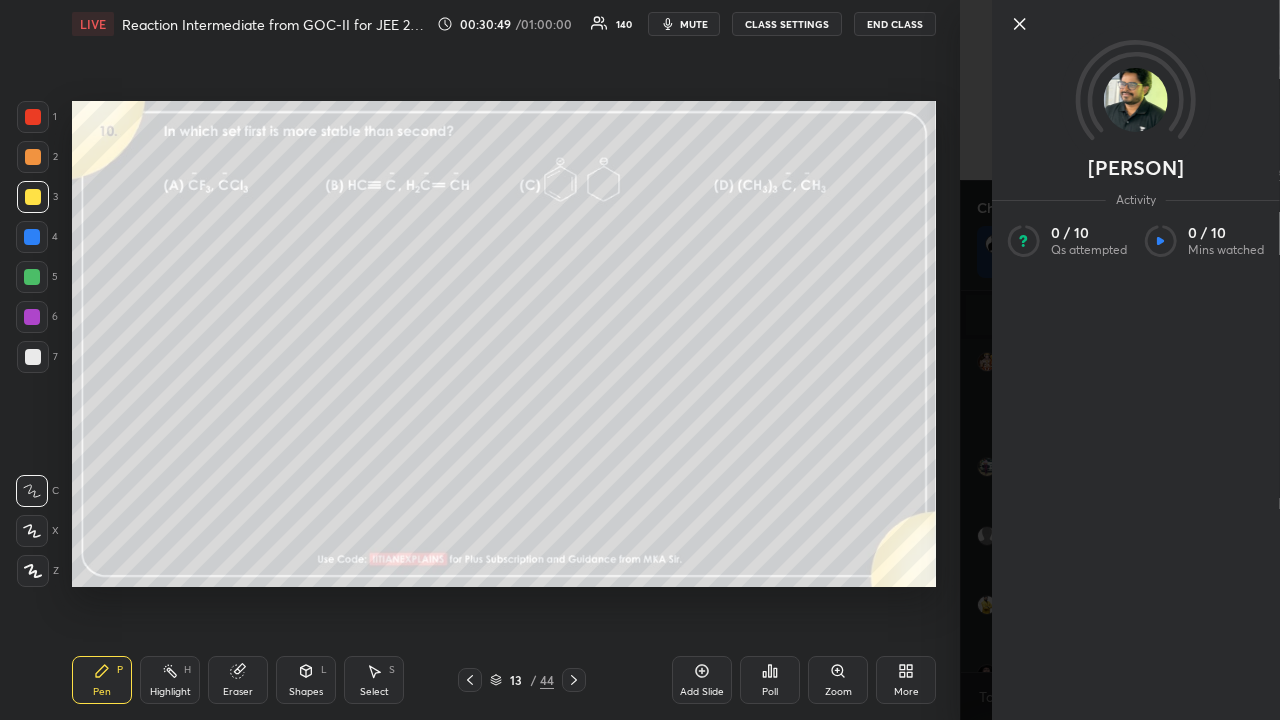 click on "[PERSON]... Activity 0 / 10 Qs attempted 0 / 10 Mins watched" at bounding box center [1120, 360] 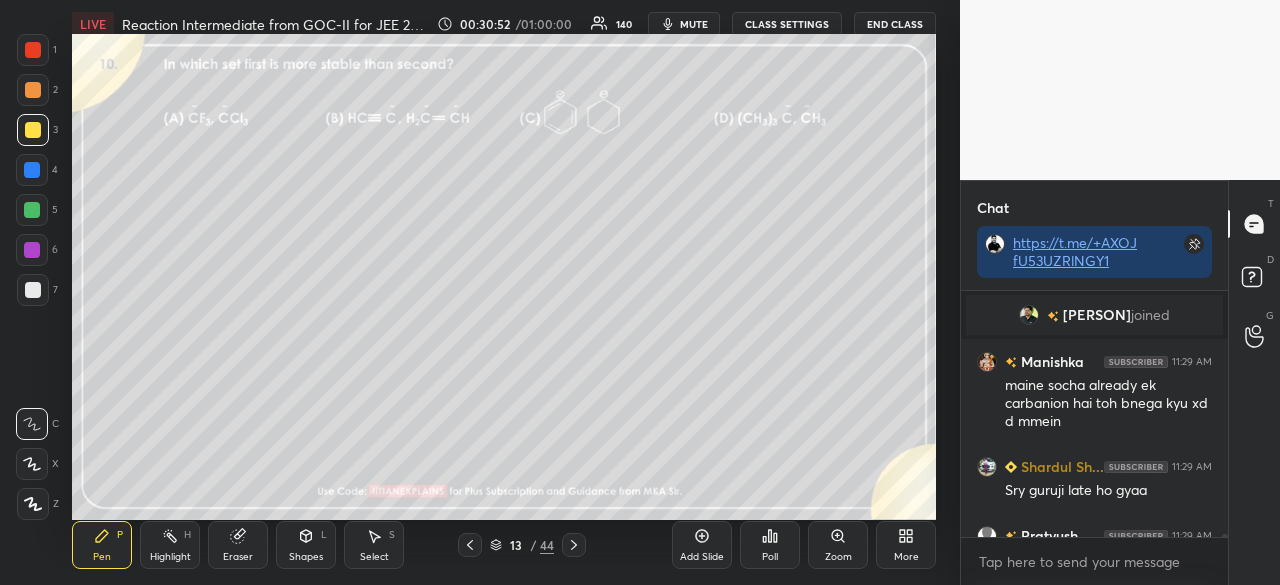 scroll, scrollTop: 457, scrollLeft: 880, axis: both 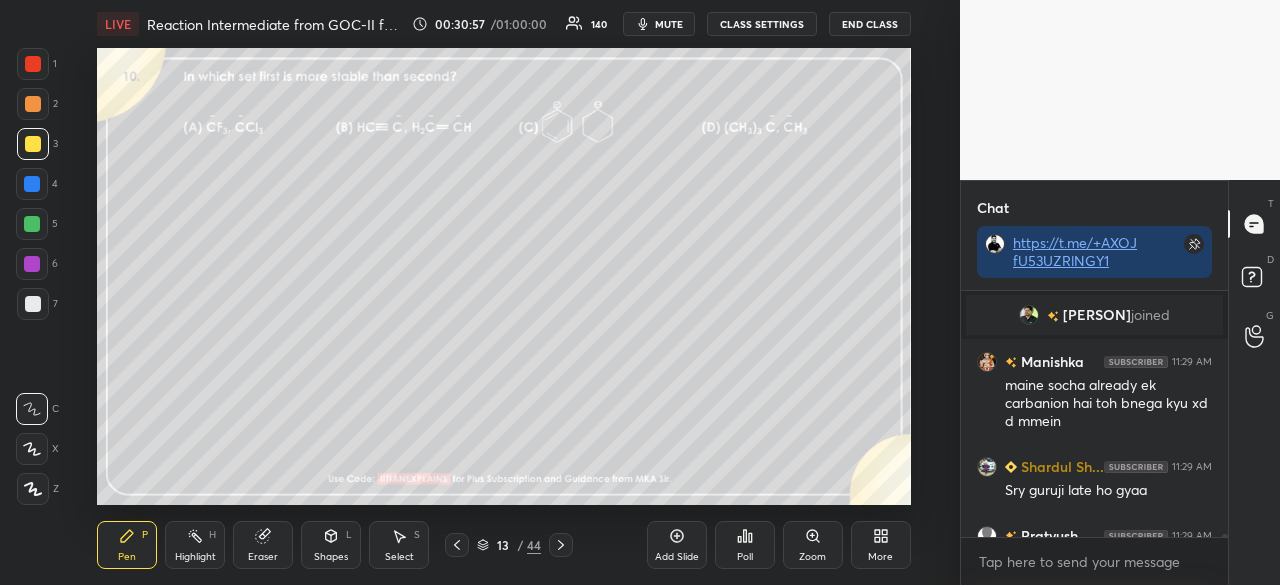 click on "More" at bounding box center [881, 545] 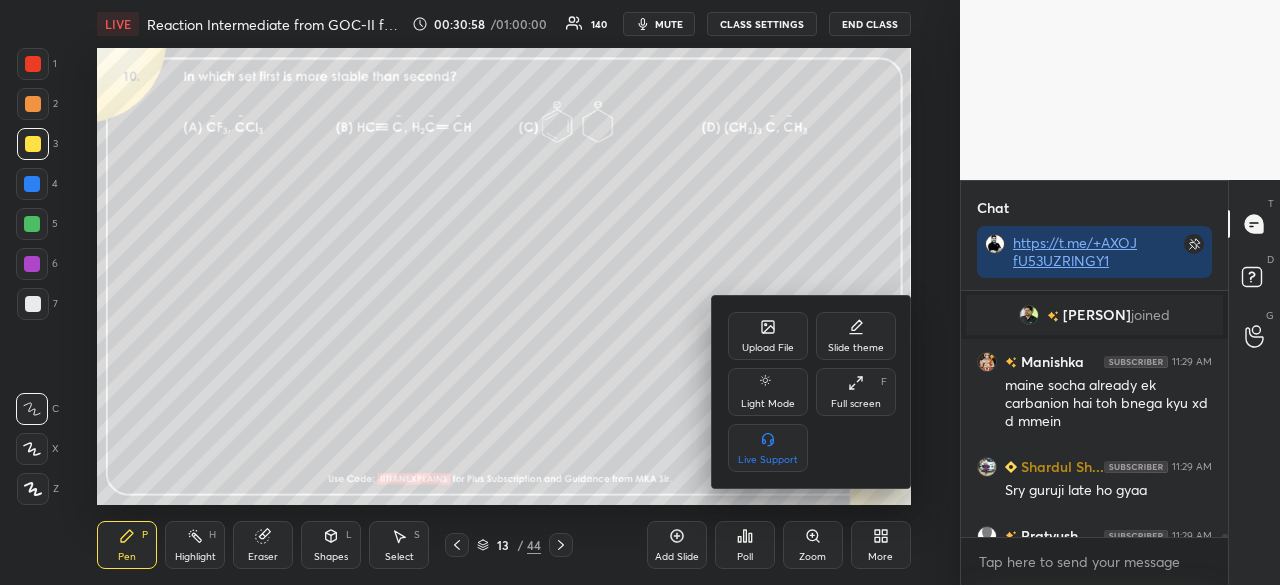 click on "Full screen F" at bounding box center [856, 392] 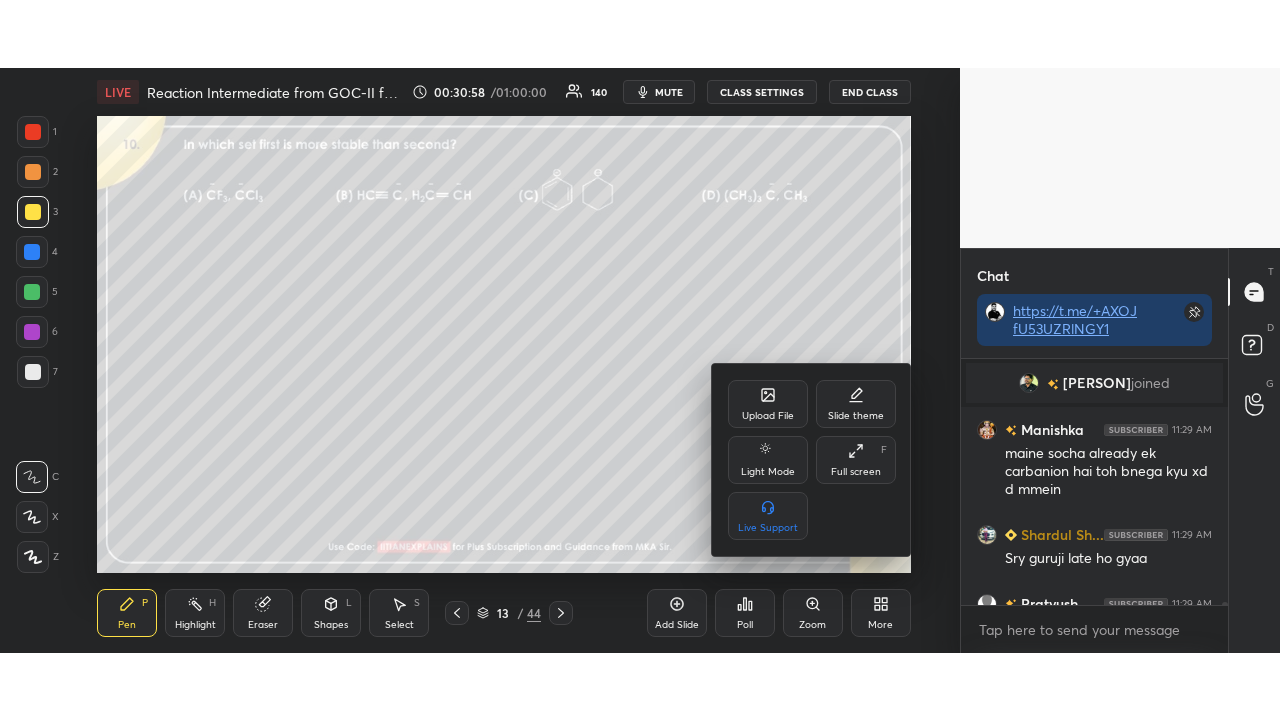 scroll, scrollTop: 99408, scrollLeft: 99120, axis: both 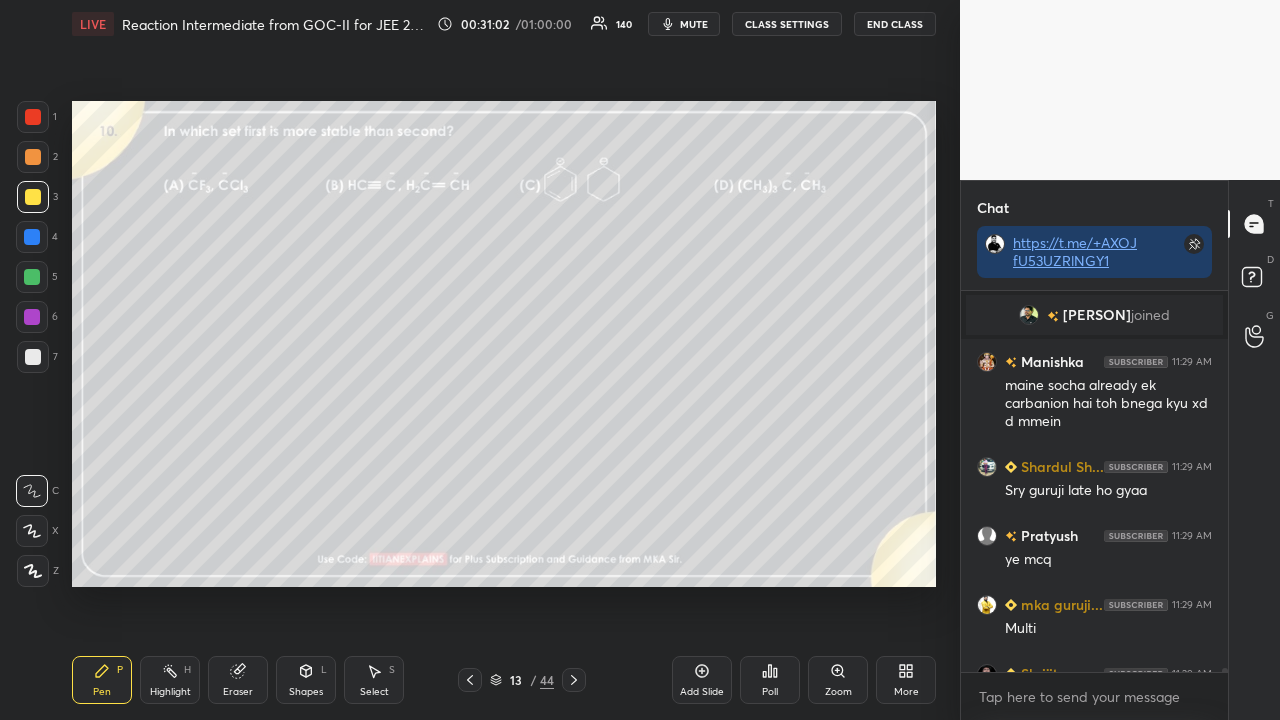 click on "Poll" at bounding box center (770, 680) 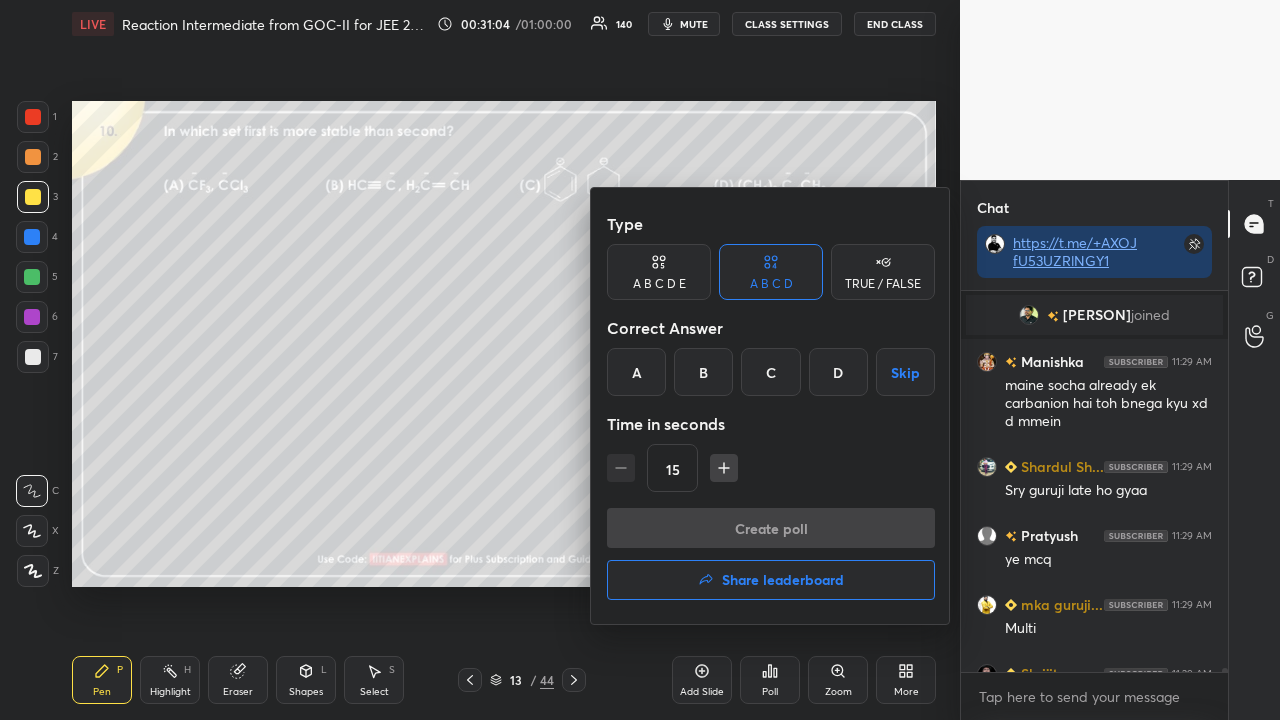 click at bounding box center (640, 360) 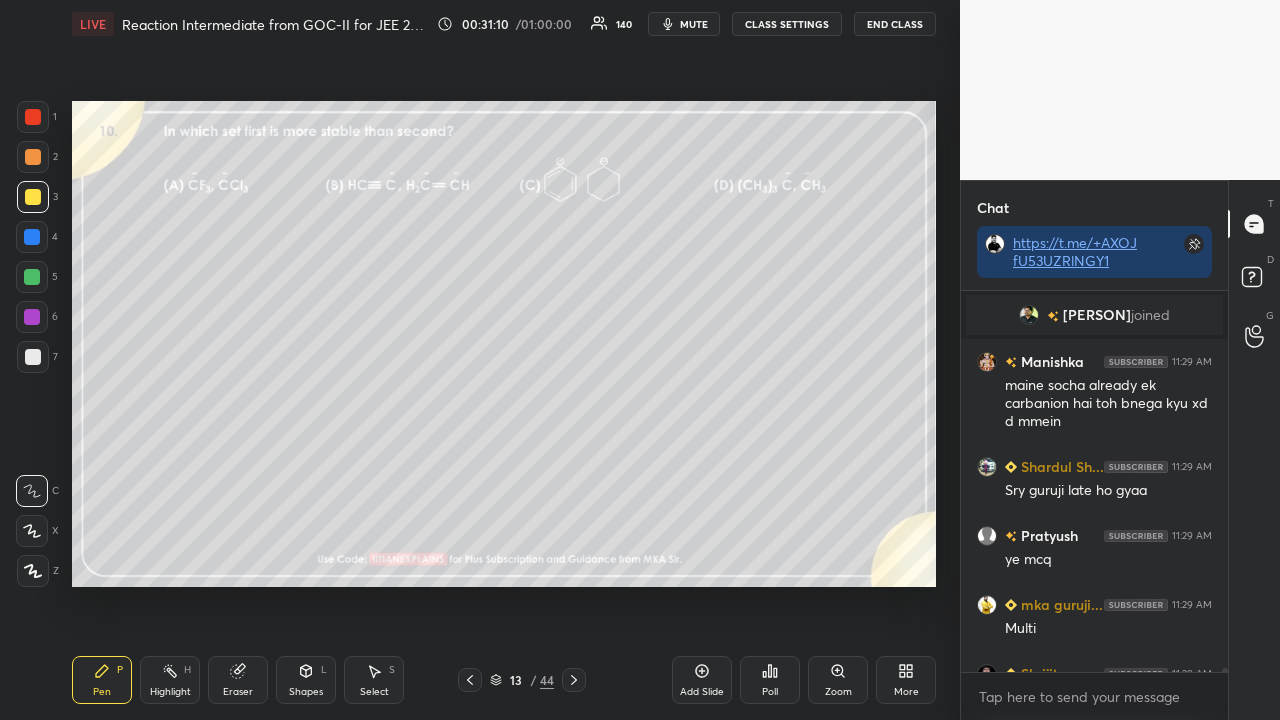 click on "Poll" at bounding box center [770, 680] 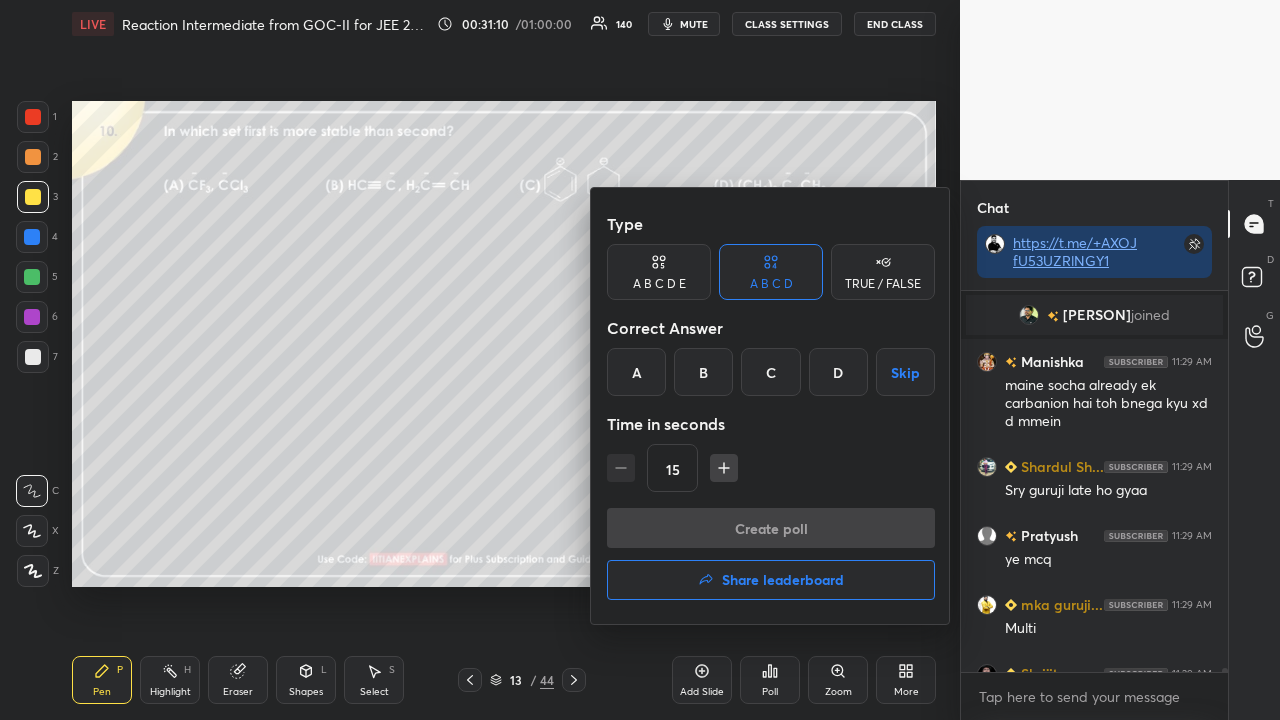 click on "A B C D E" at bounding box center [659, 284] 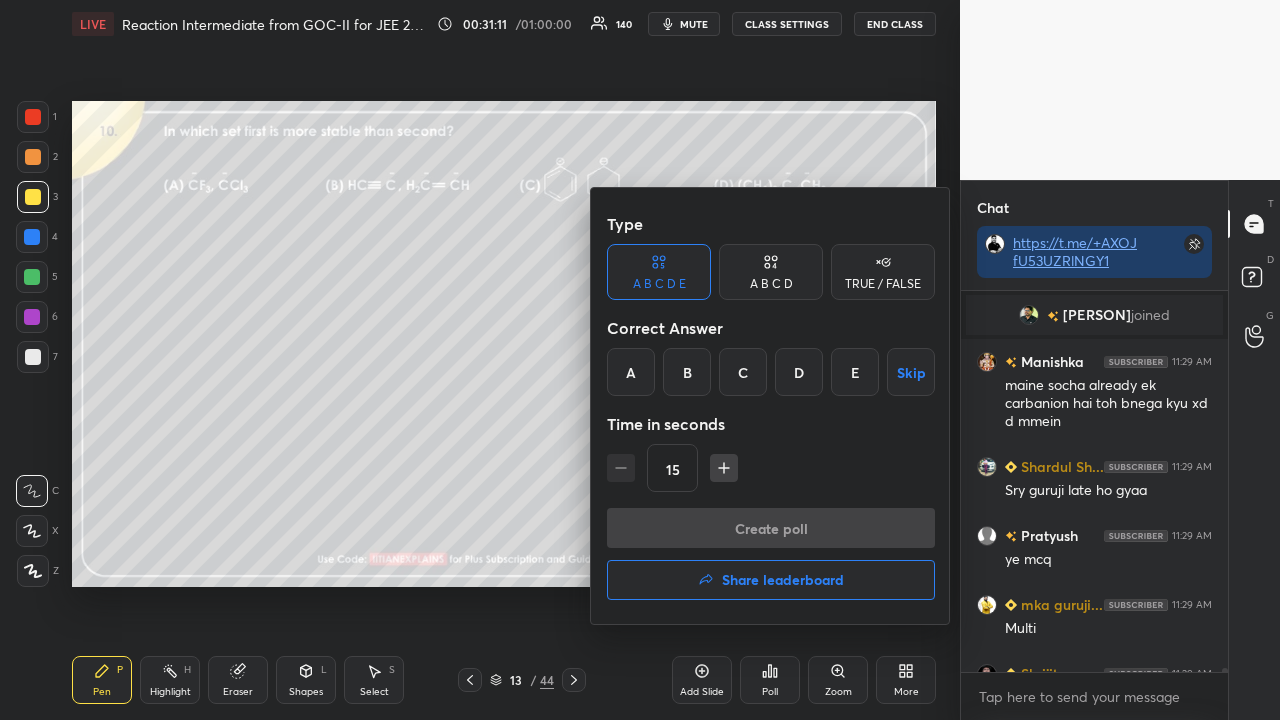 click on "B" at bounding box center (687, 372) 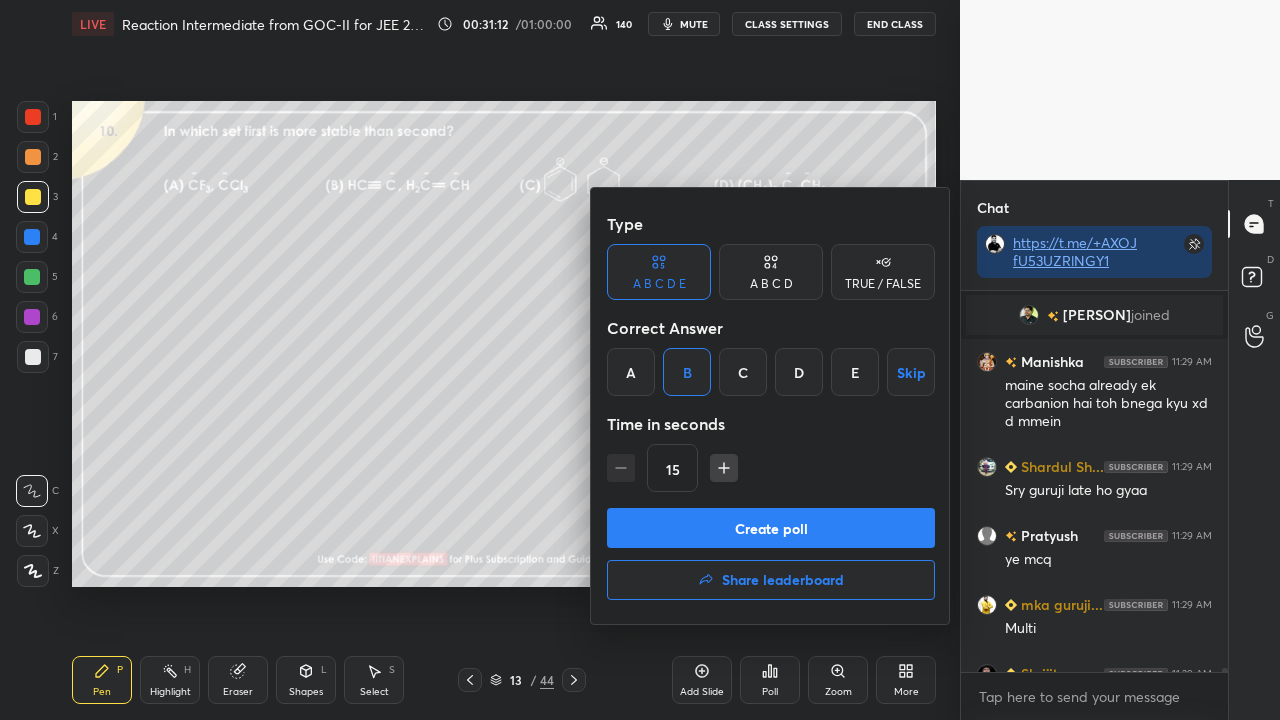 click on "Create poll" at bounding box center [771, 528] 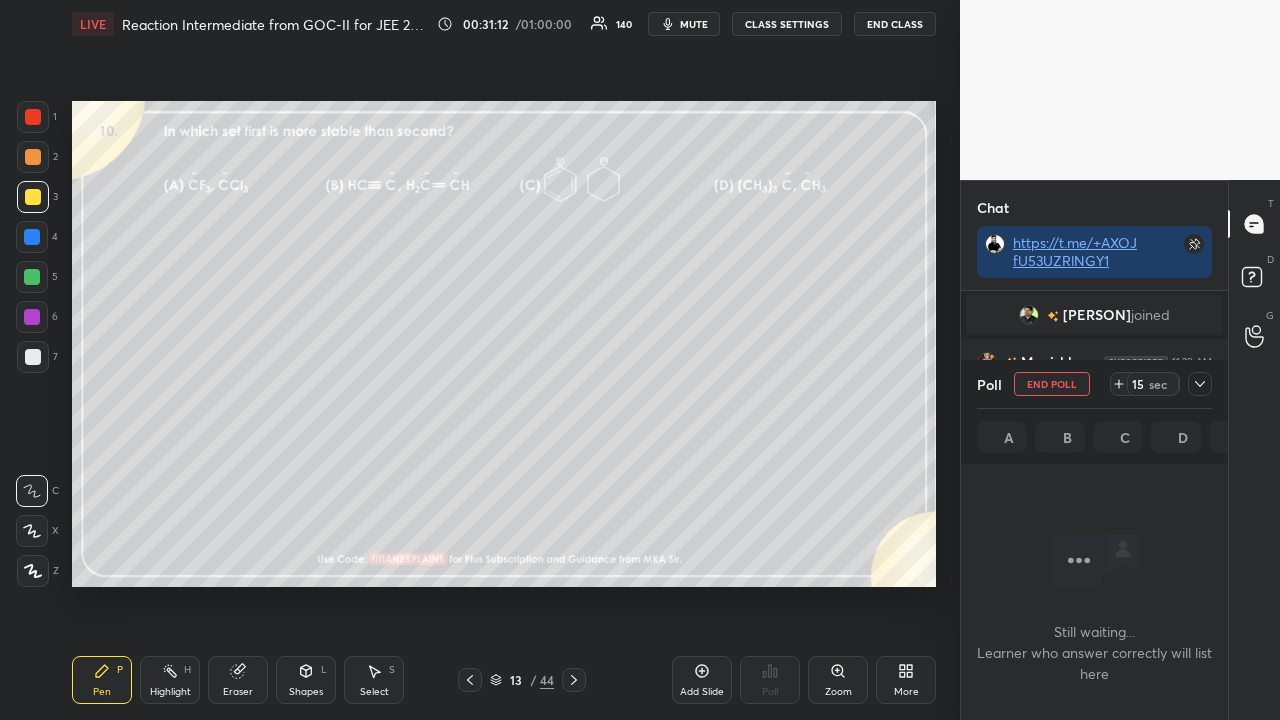scroll, scrollTop: 342, scrollLeft: 261, axis: both 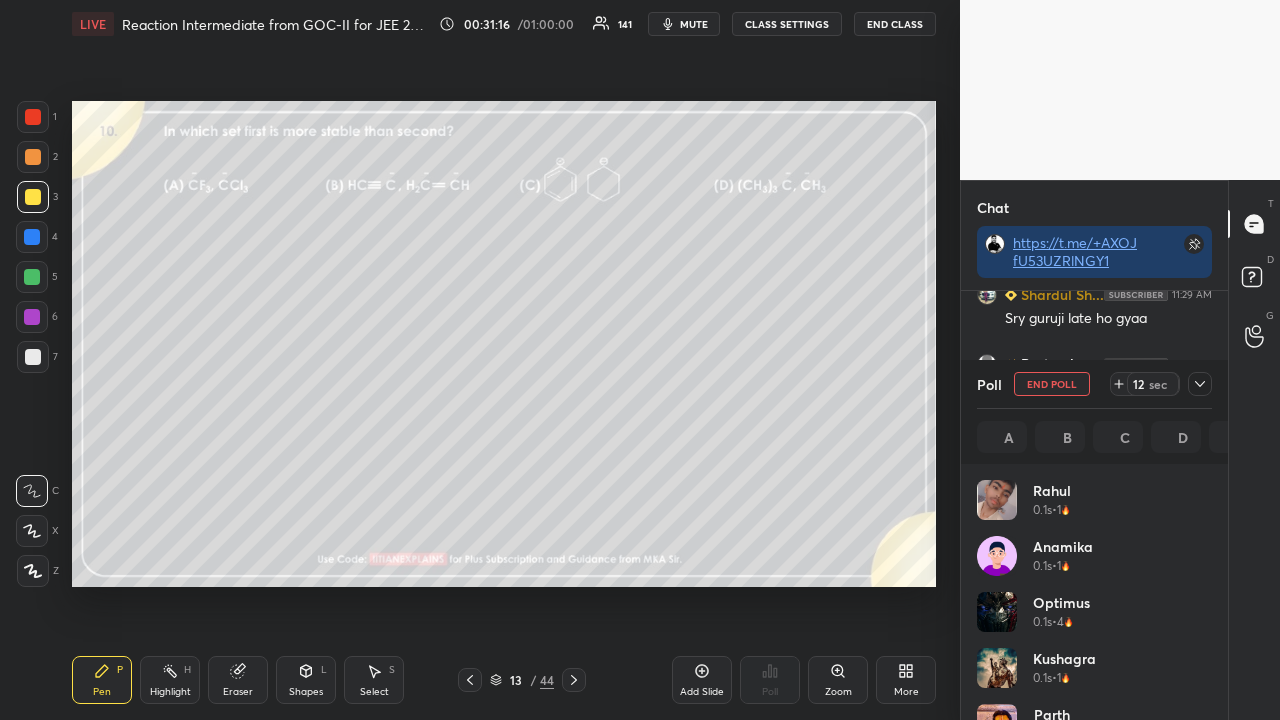 click at bounding box center [1200, 384] 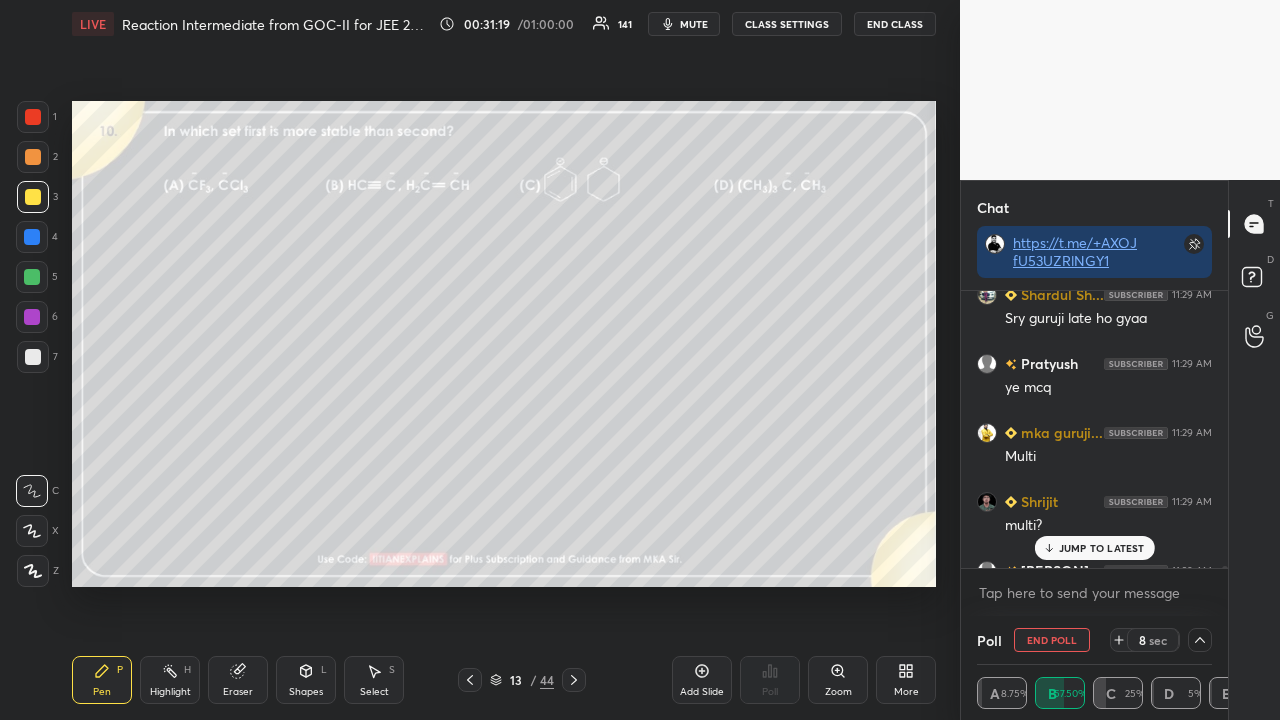 click on "JUMP TO LATEST" at bounding box center (1102, 548) 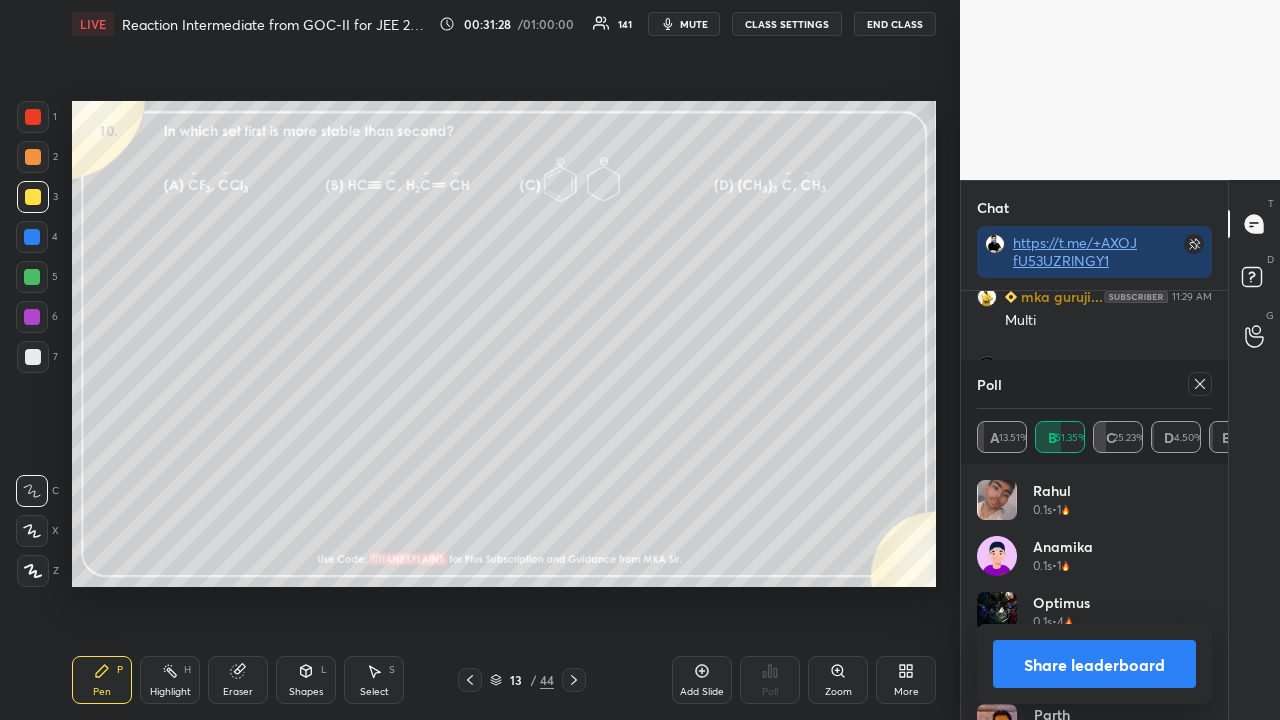 click at bounding box center [1200, 384] 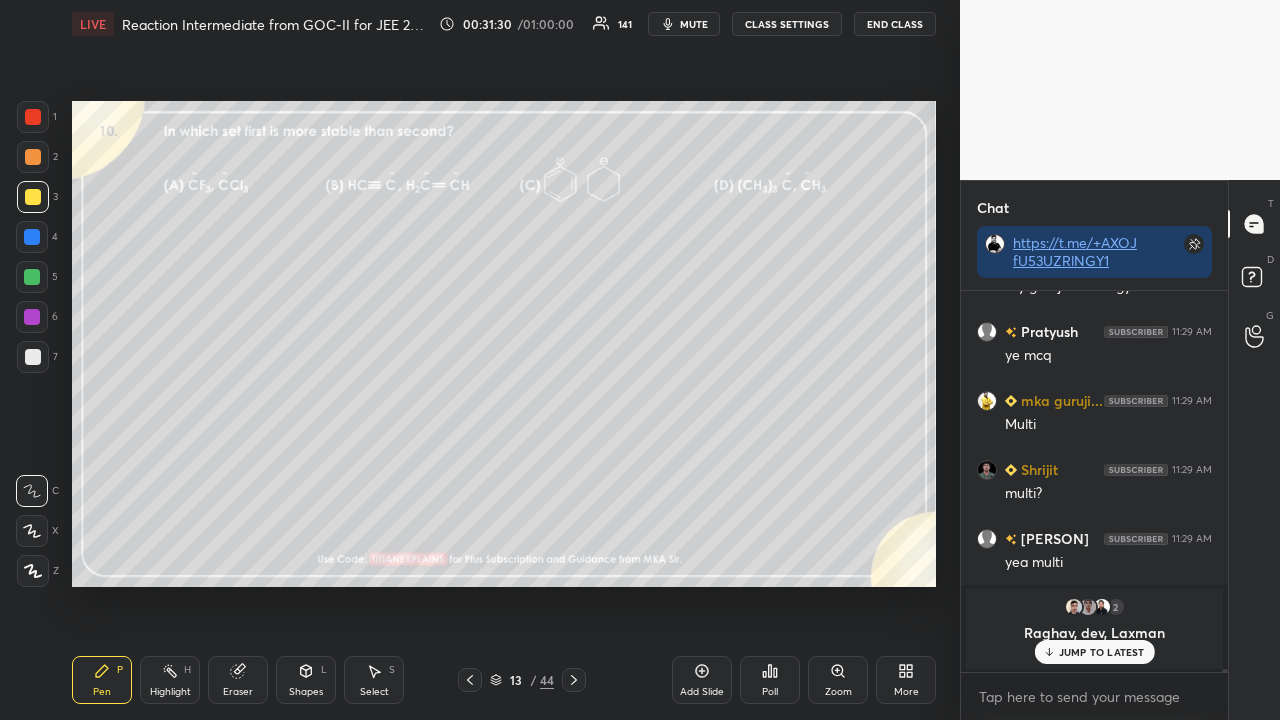 click on "Eraser" at bounding box center (238, 692) 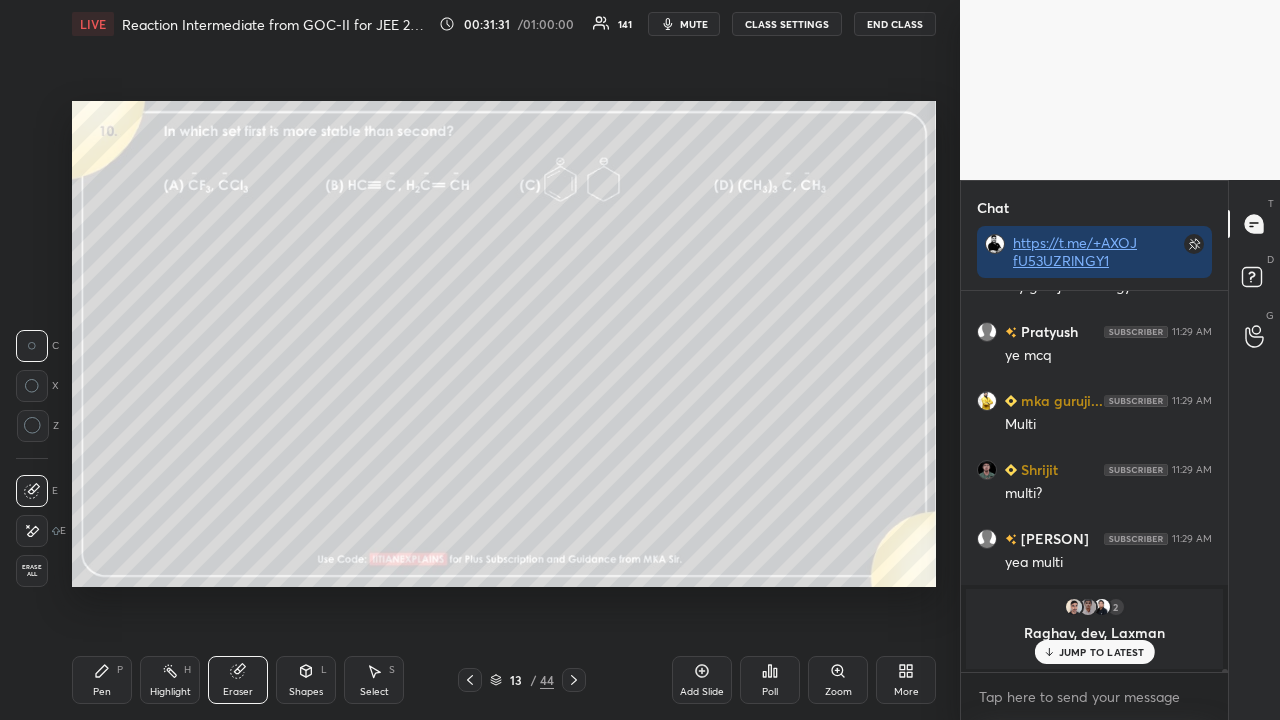 click on "Erase all" at bounding box center (32, 571) 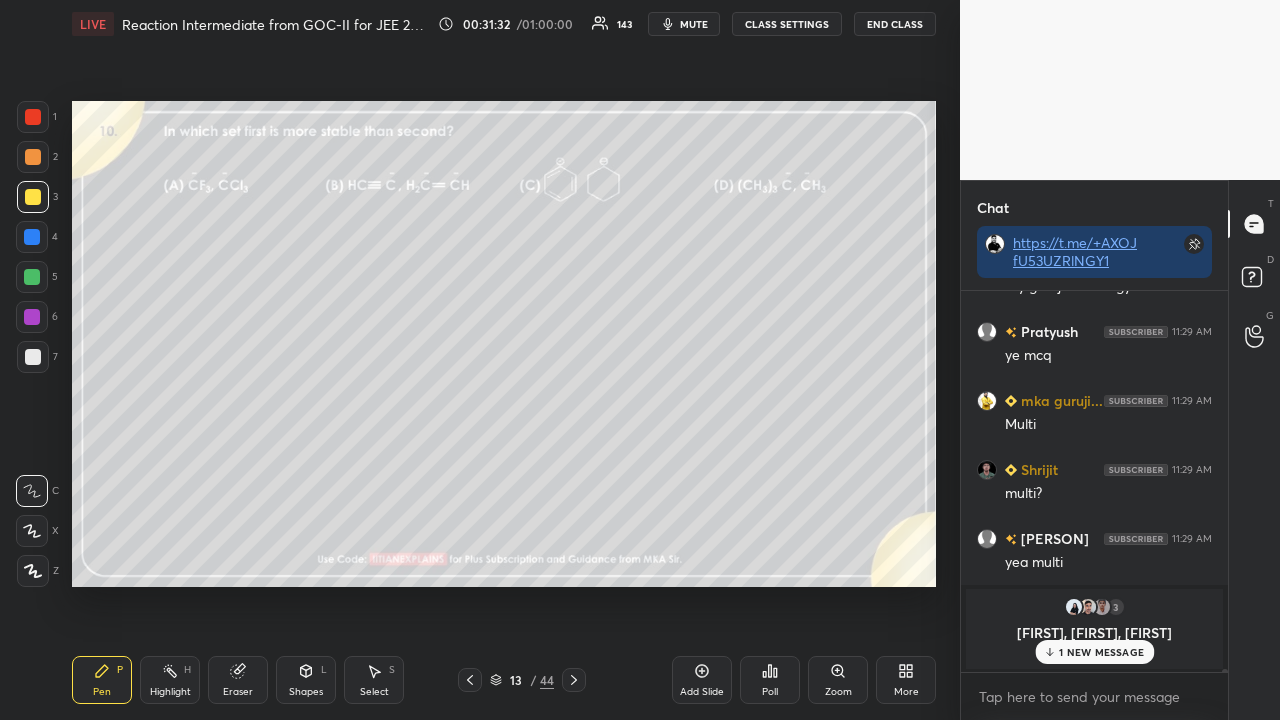 click at bounding box center (33, 357) 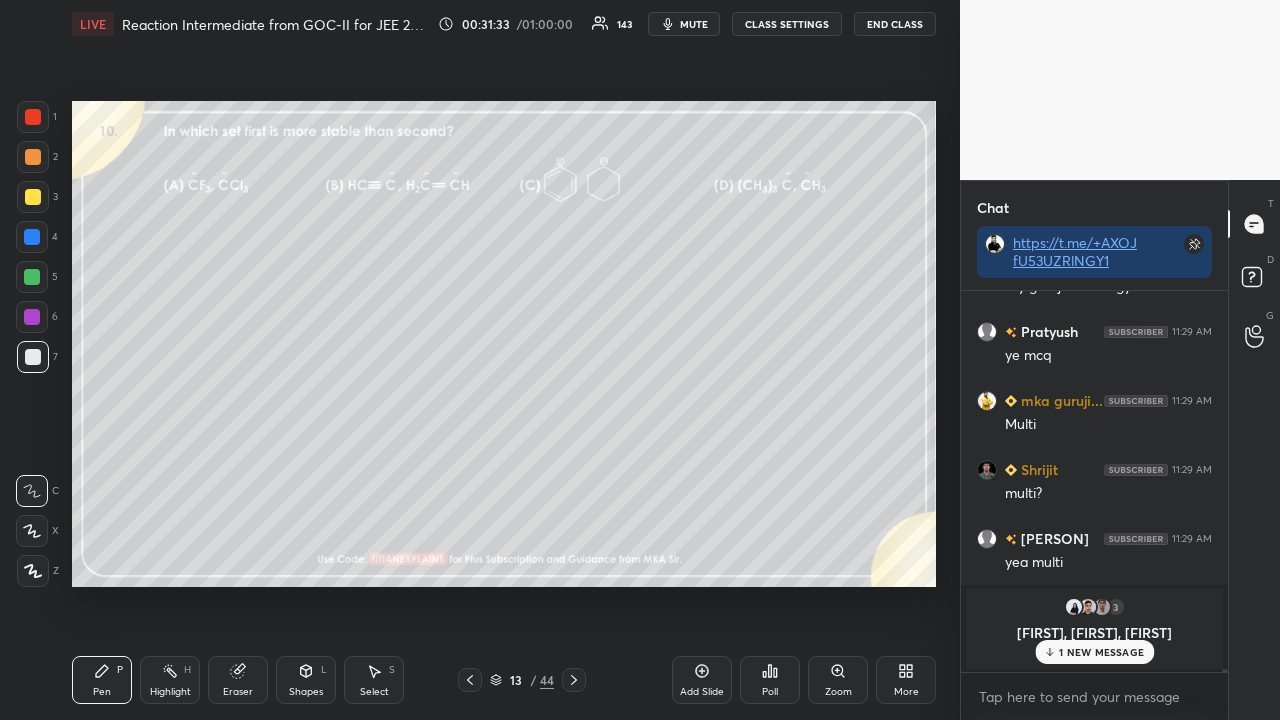 click at bounding box center [33, 197] 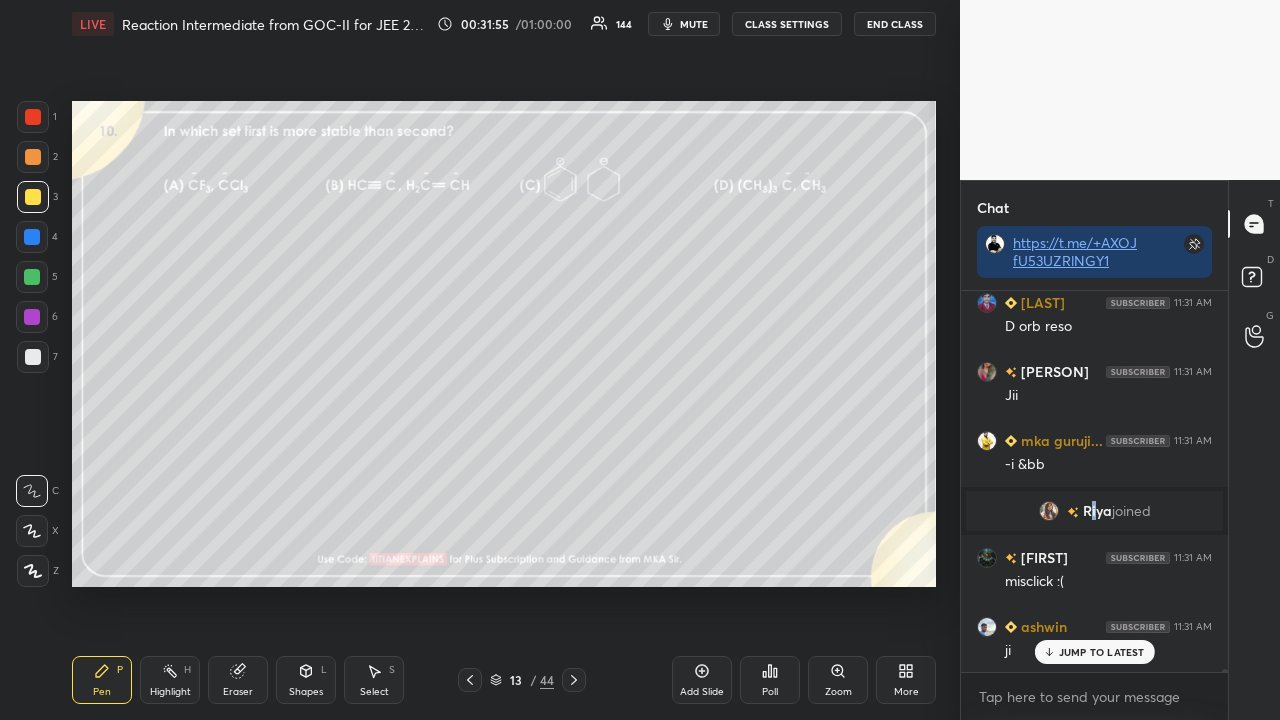 click on "Riya" at bounding box center (1097, 511) 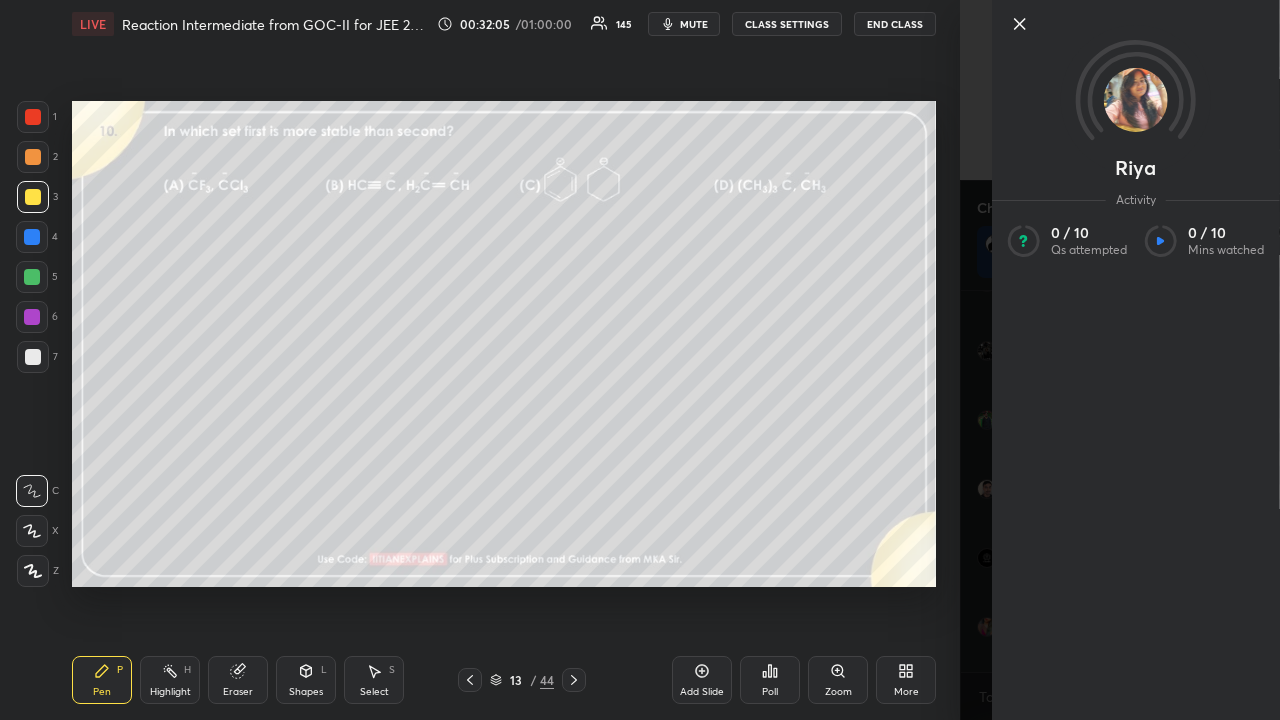 click on "Riya Activity 0 / 10 Qs attempted 0 / 10 Mins watched" at bounding box center (1120, 360) 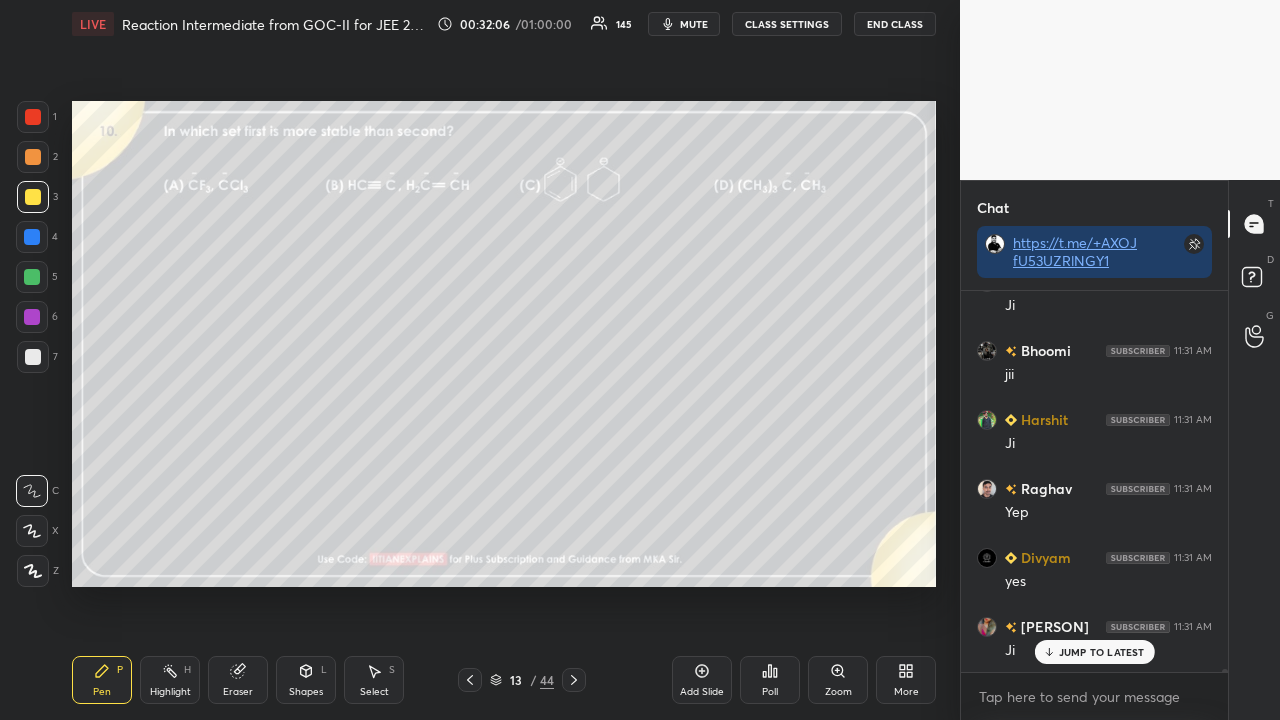 click 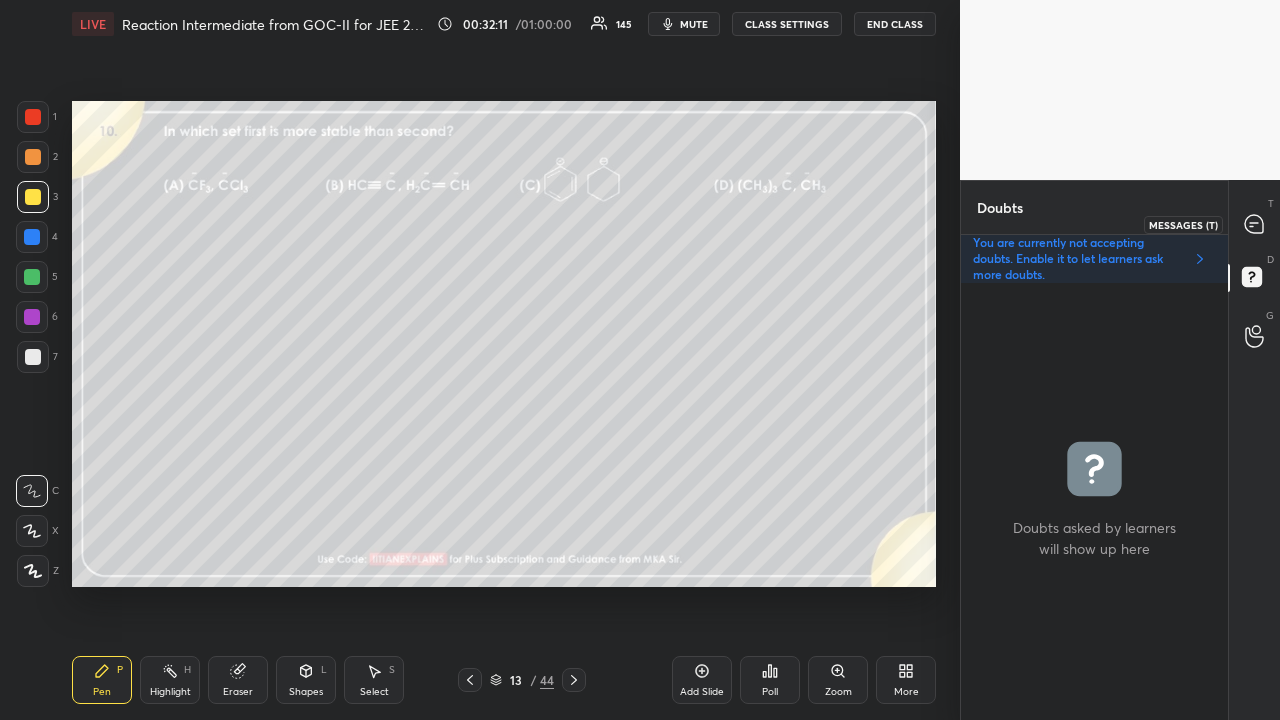 click 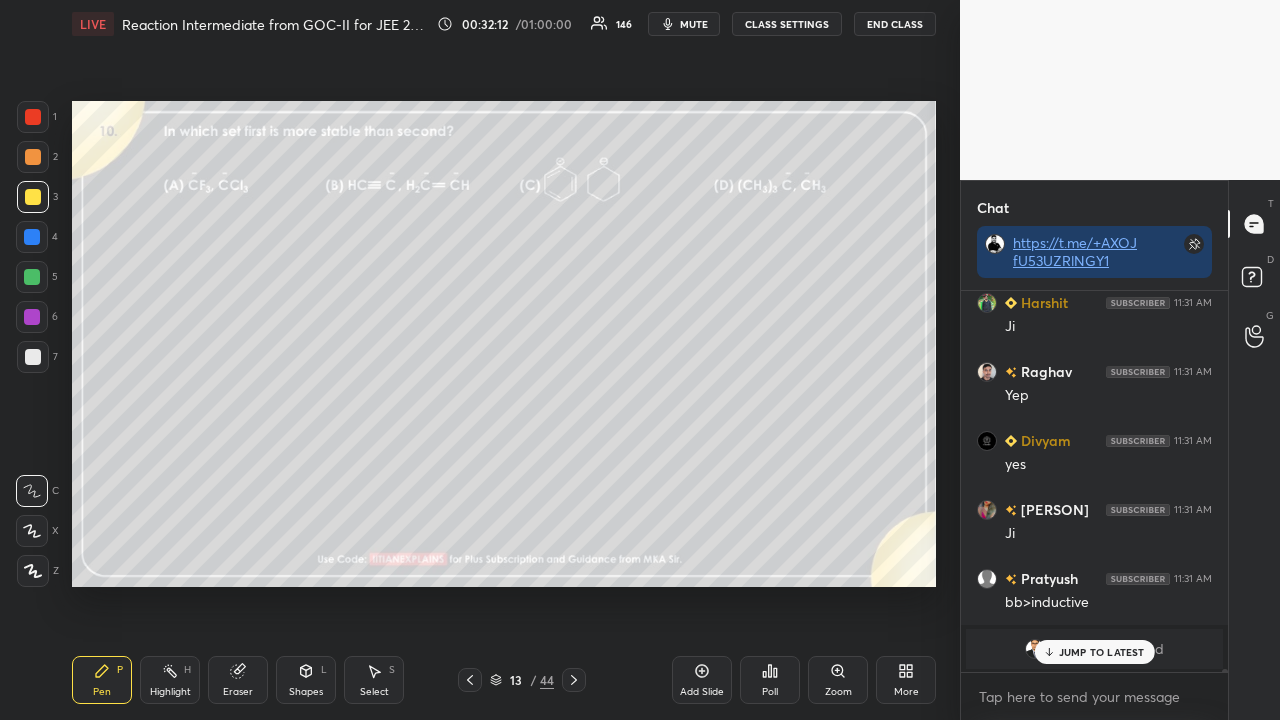 drag, startPoint x: 1090, startPoint y: 654, endPoint x: 1011, endPoint y: 666, distance: 79.9062 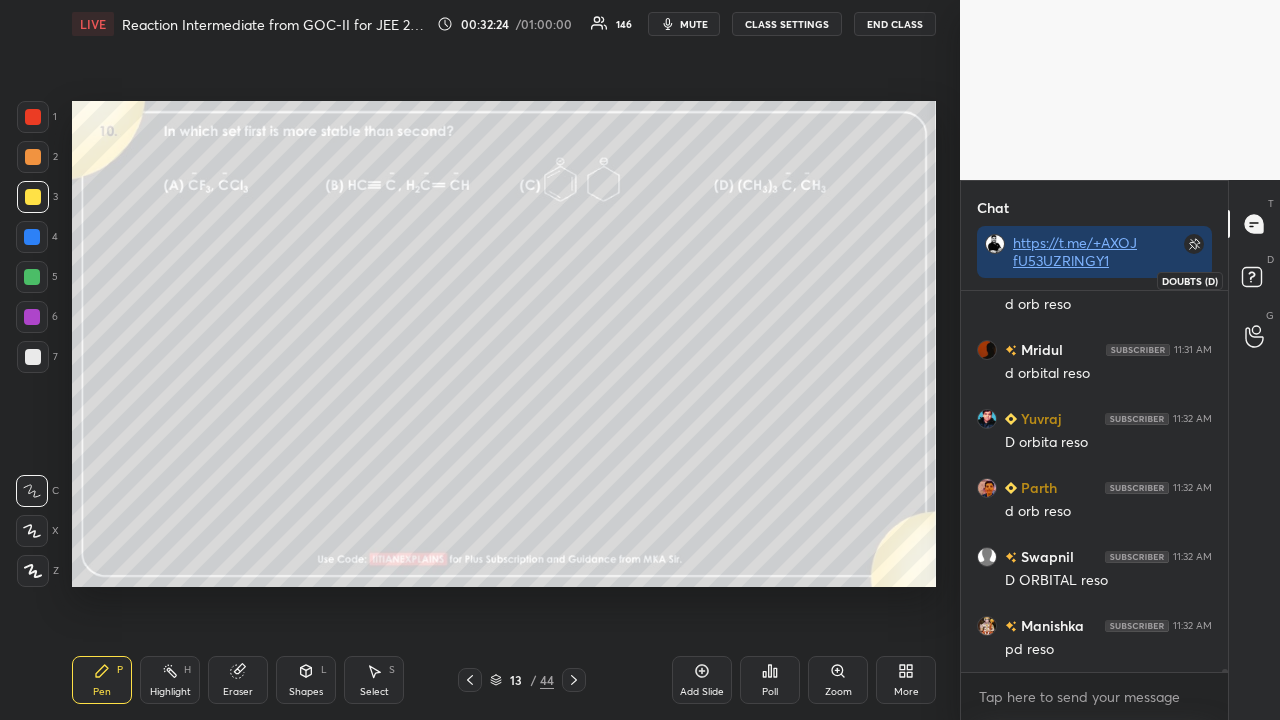 click 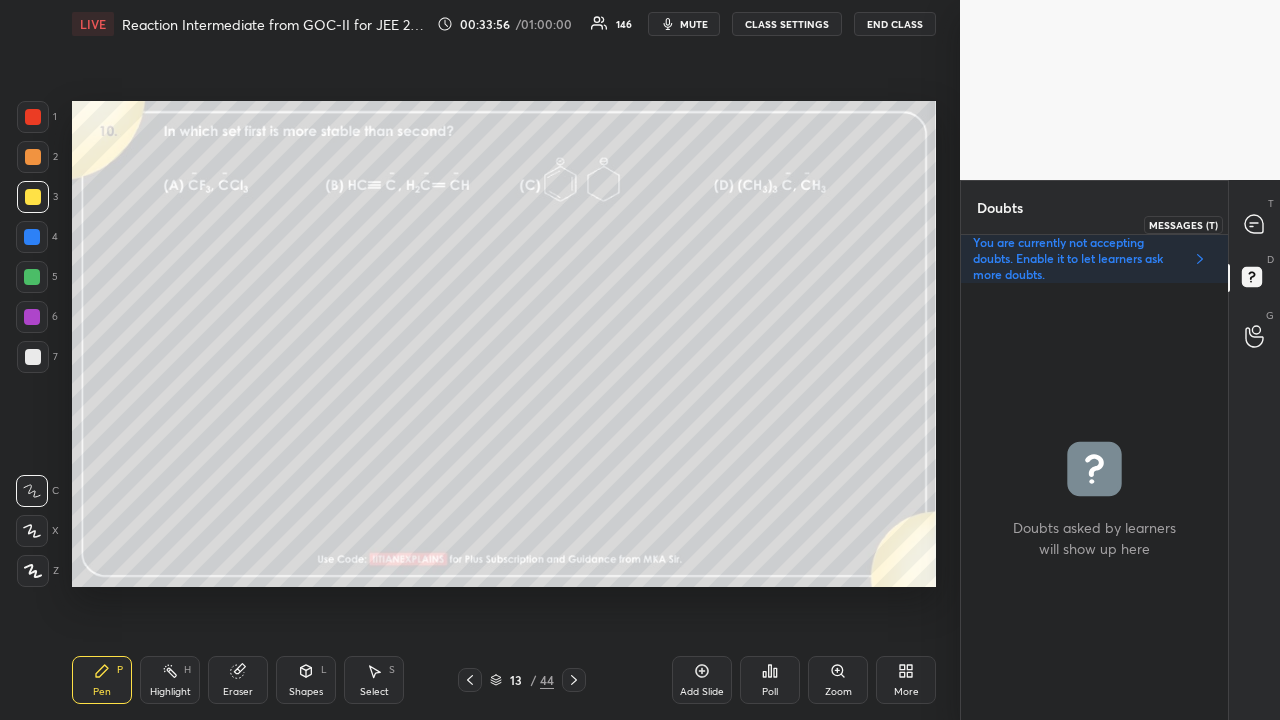 click 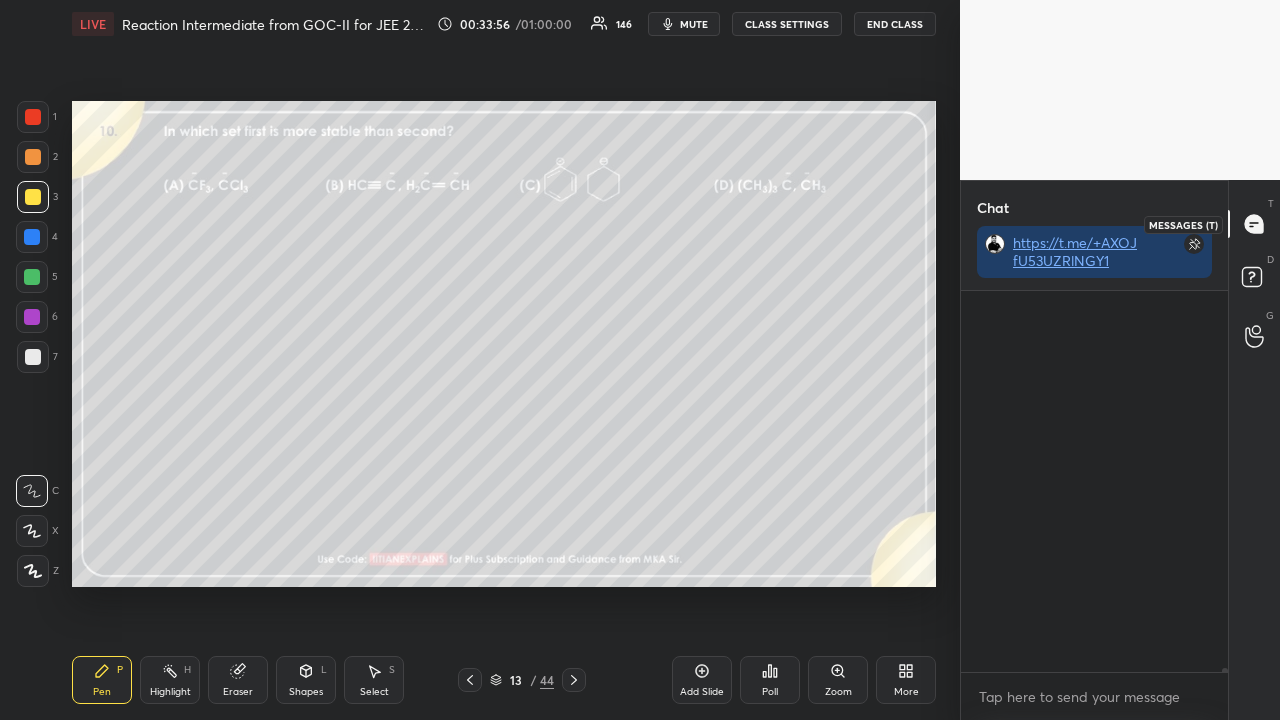 scroll, scrollTop: 423, scrollLeft: 261, axis: both 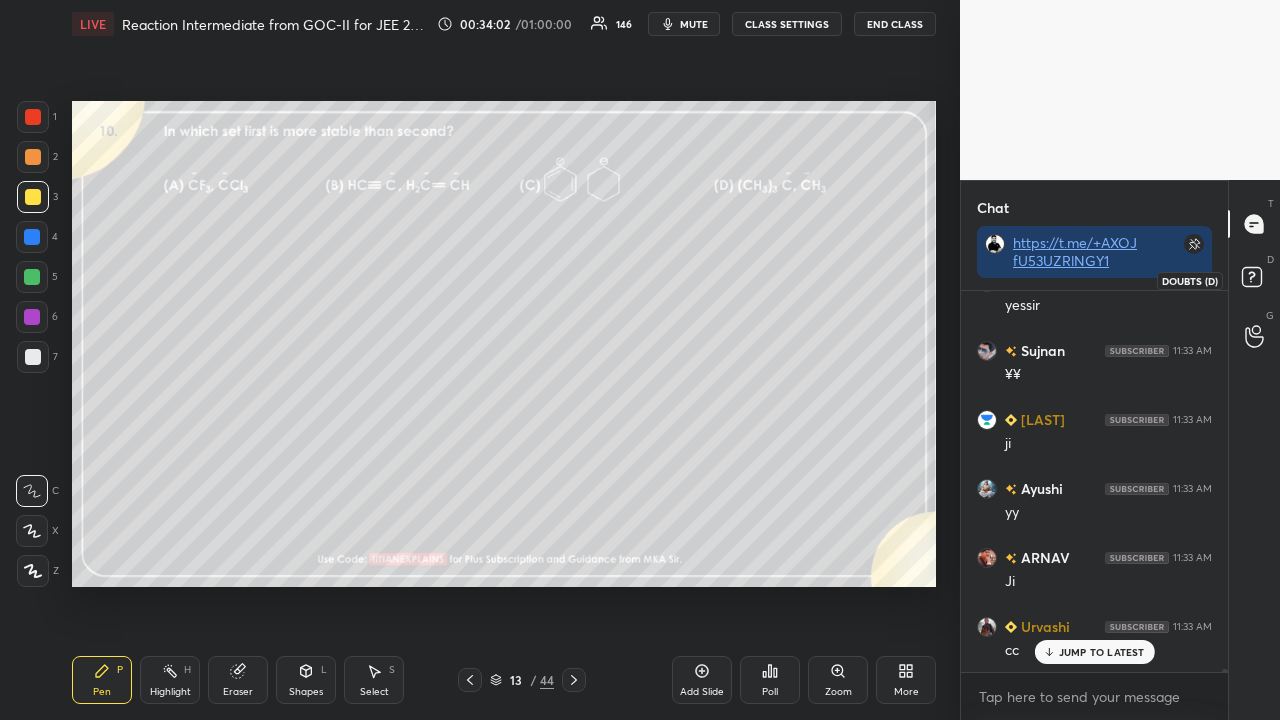 click 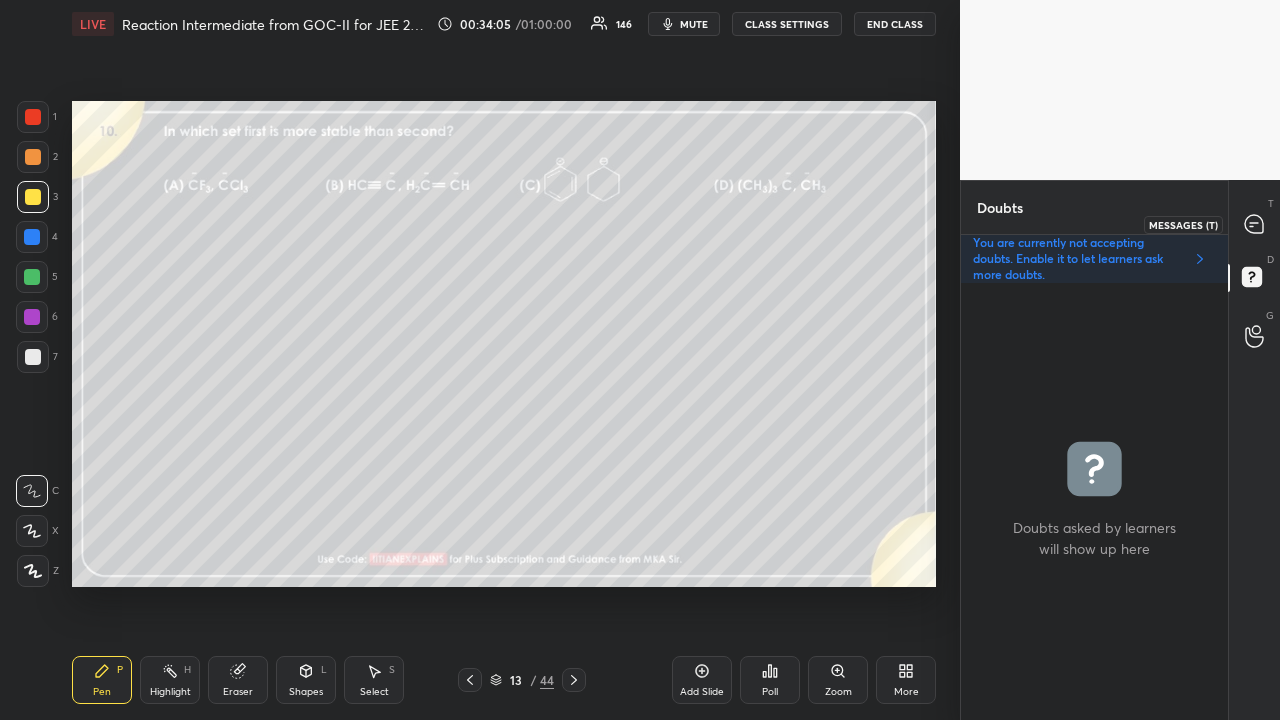 click at bounding box center [1255, 224] 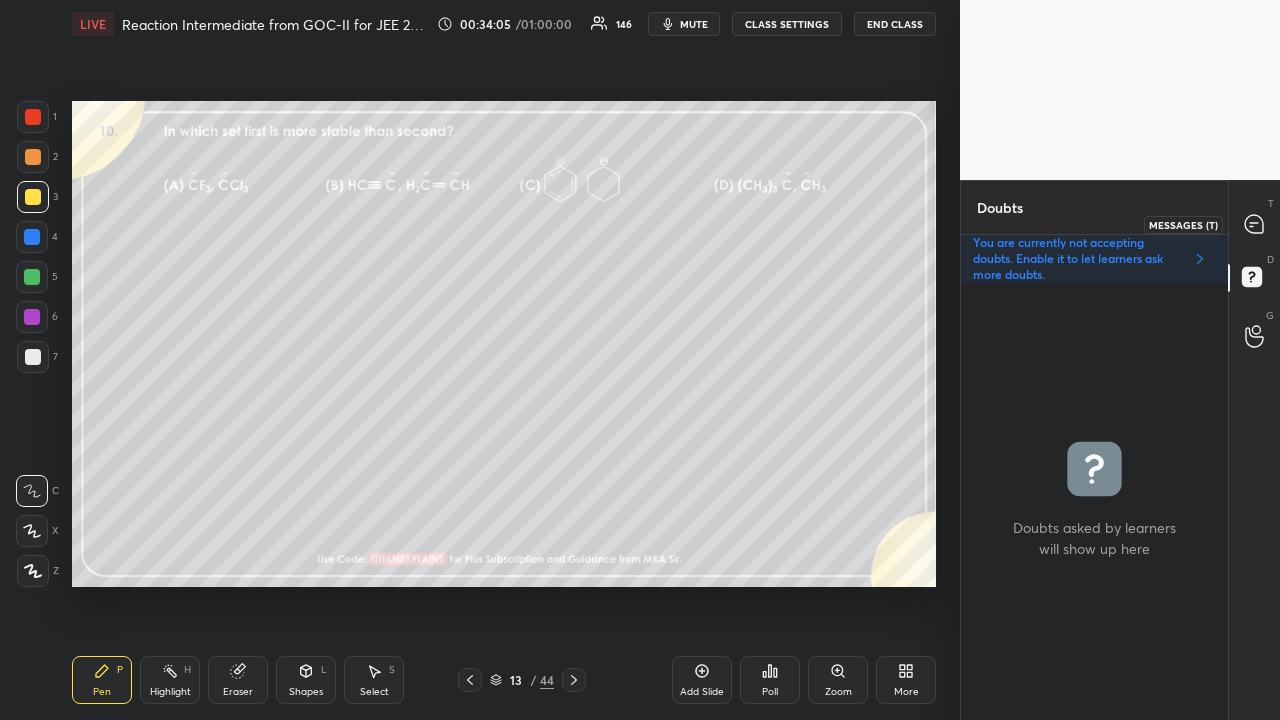 scroll, scrollTop: 423, scrollLeft: 261, axis: both 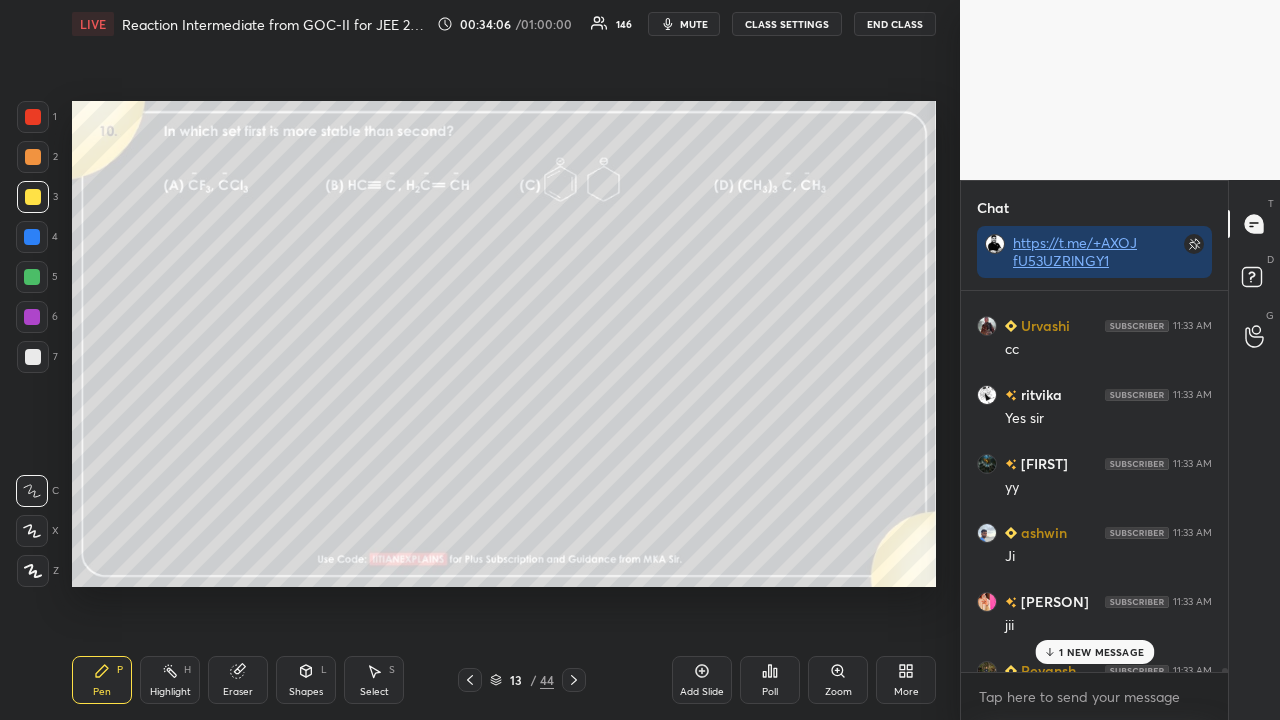 click on "1 NEW MESSAGE" at bounding box center [1101, 652] 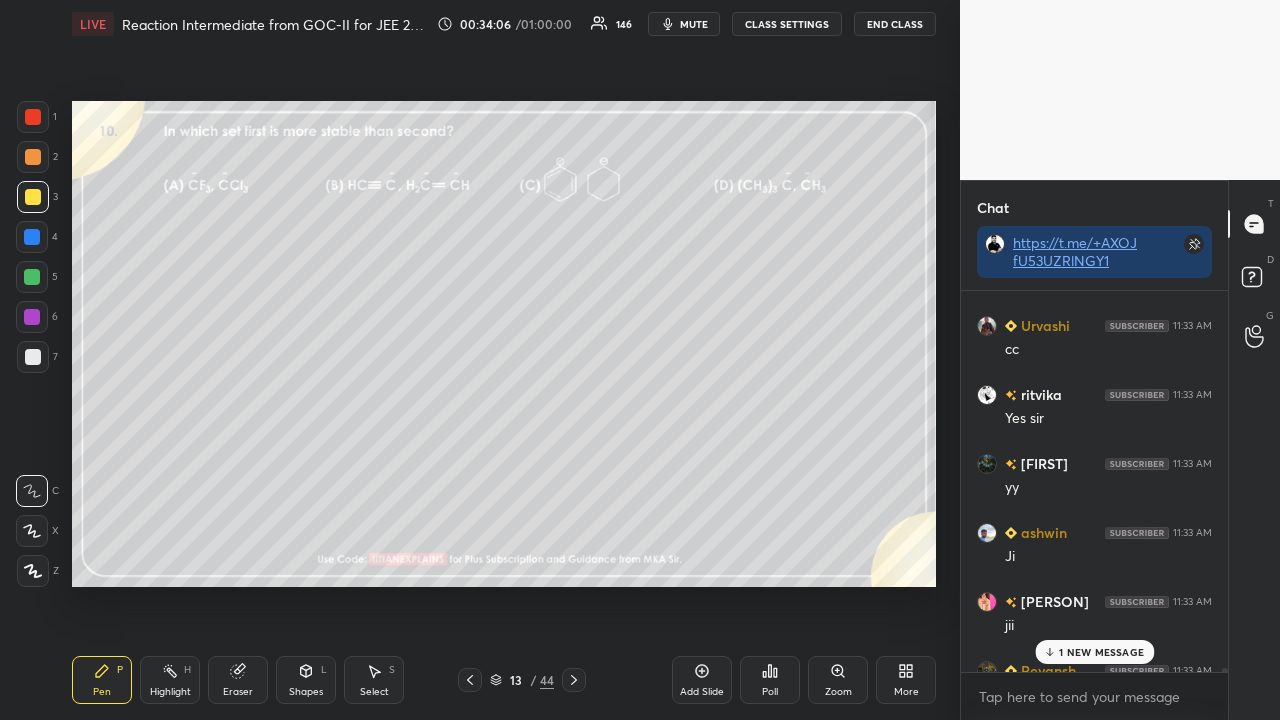 scroll, scrollTop: 52414, scrollLeft: 0, axis: vertical 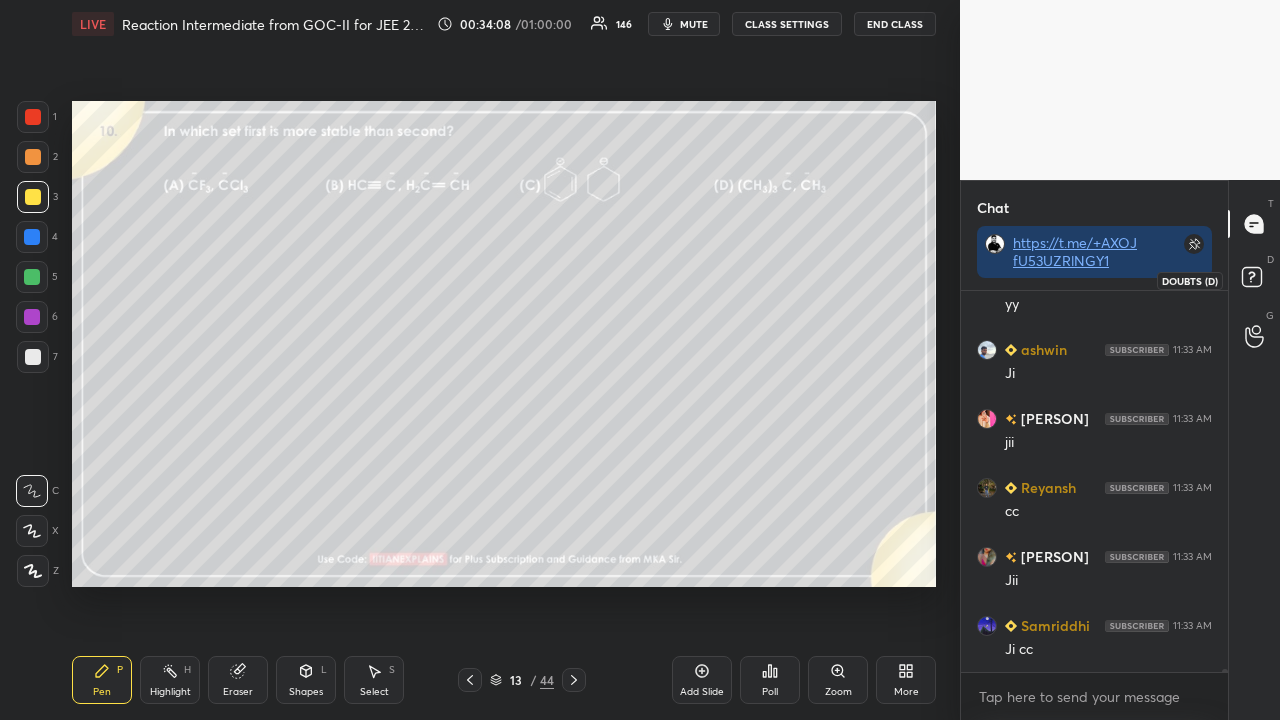 click 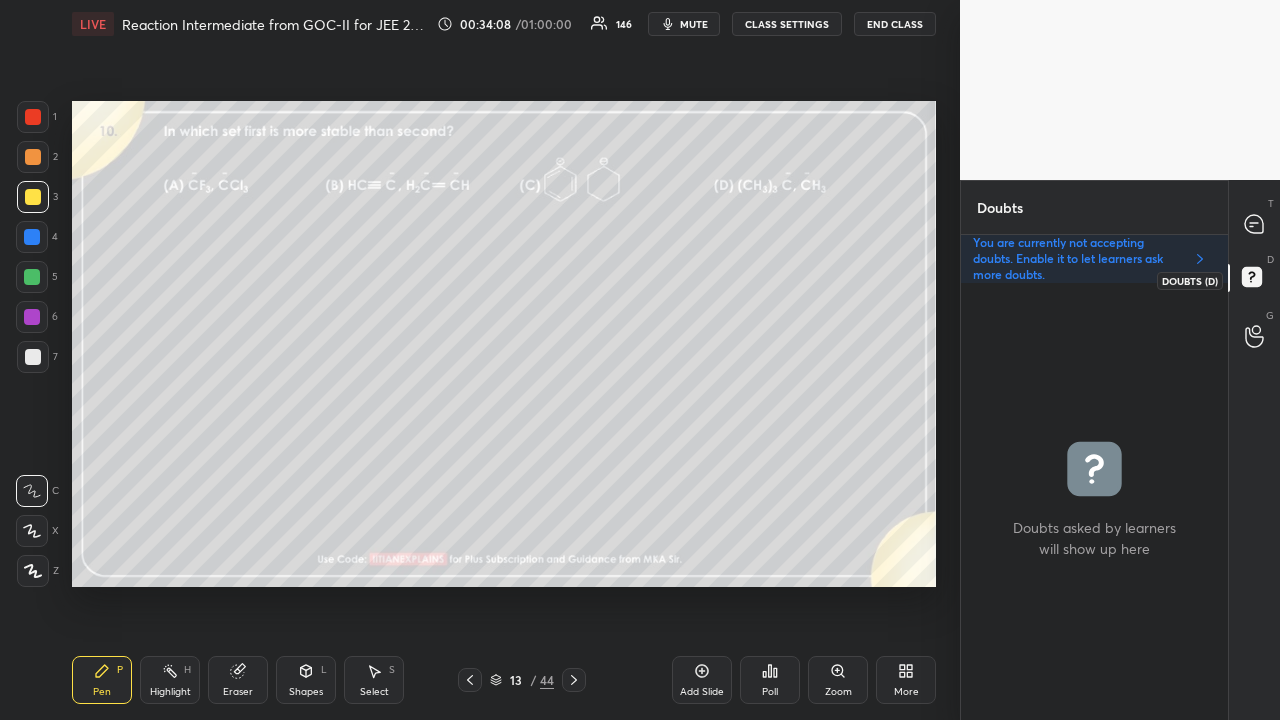 scroll, scrollTop: 6, scrollLeft: 6, axis: both 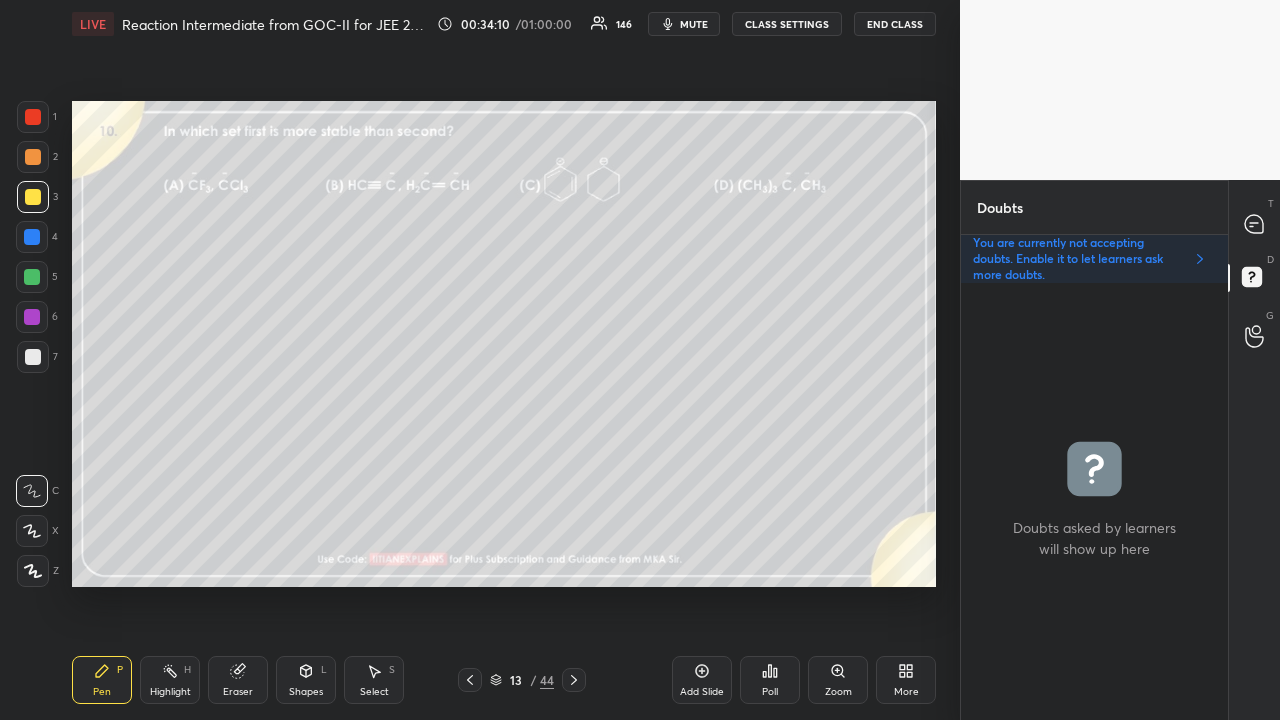 click 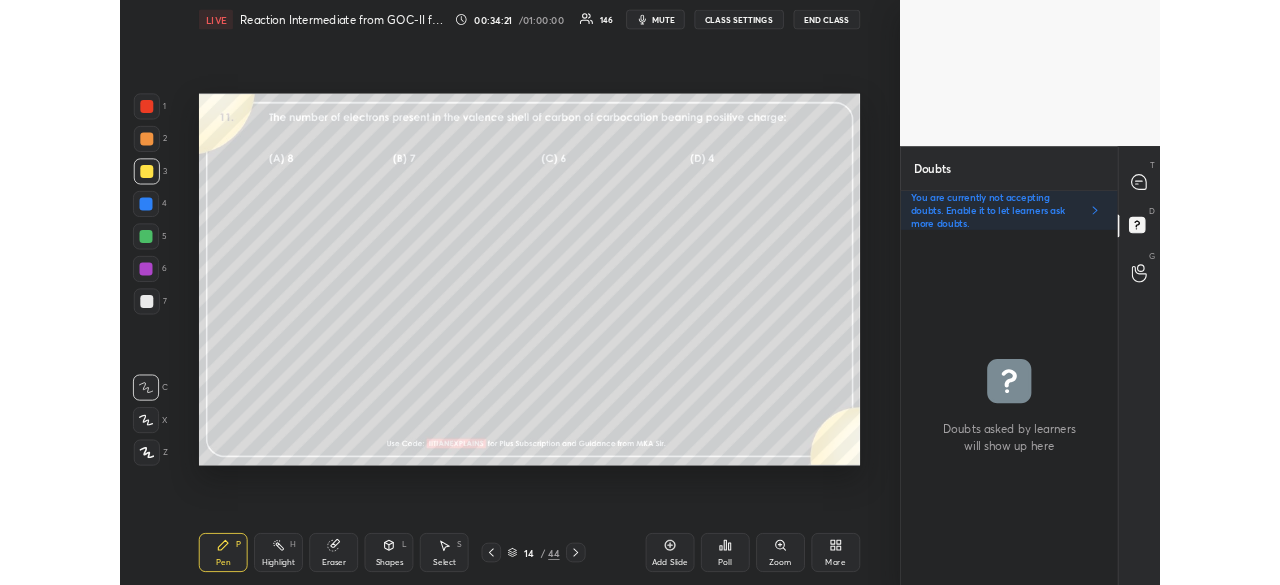 scroll, scrollTop: 457, scrollLeft: 880, axis: both 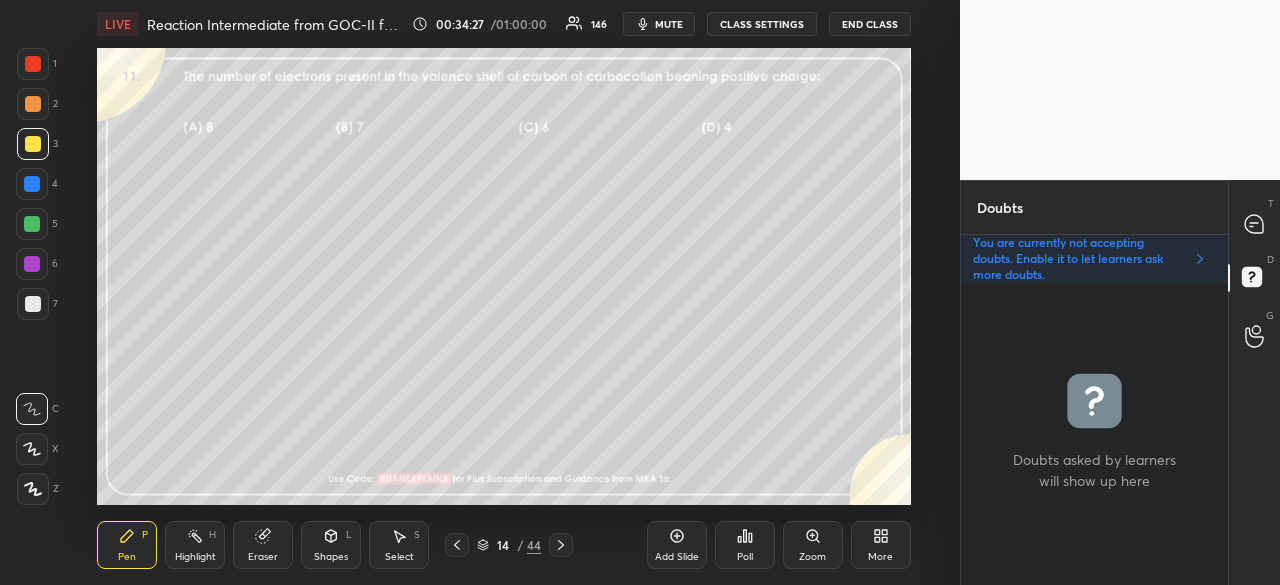 click on "More" at bounding box center [881, 545] 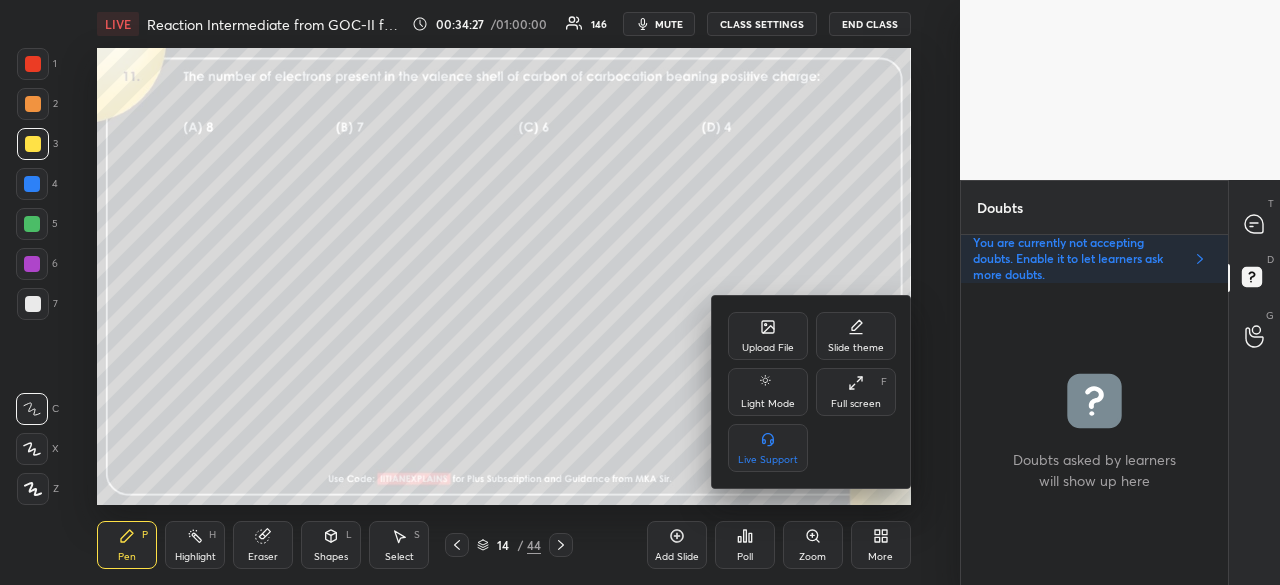 click 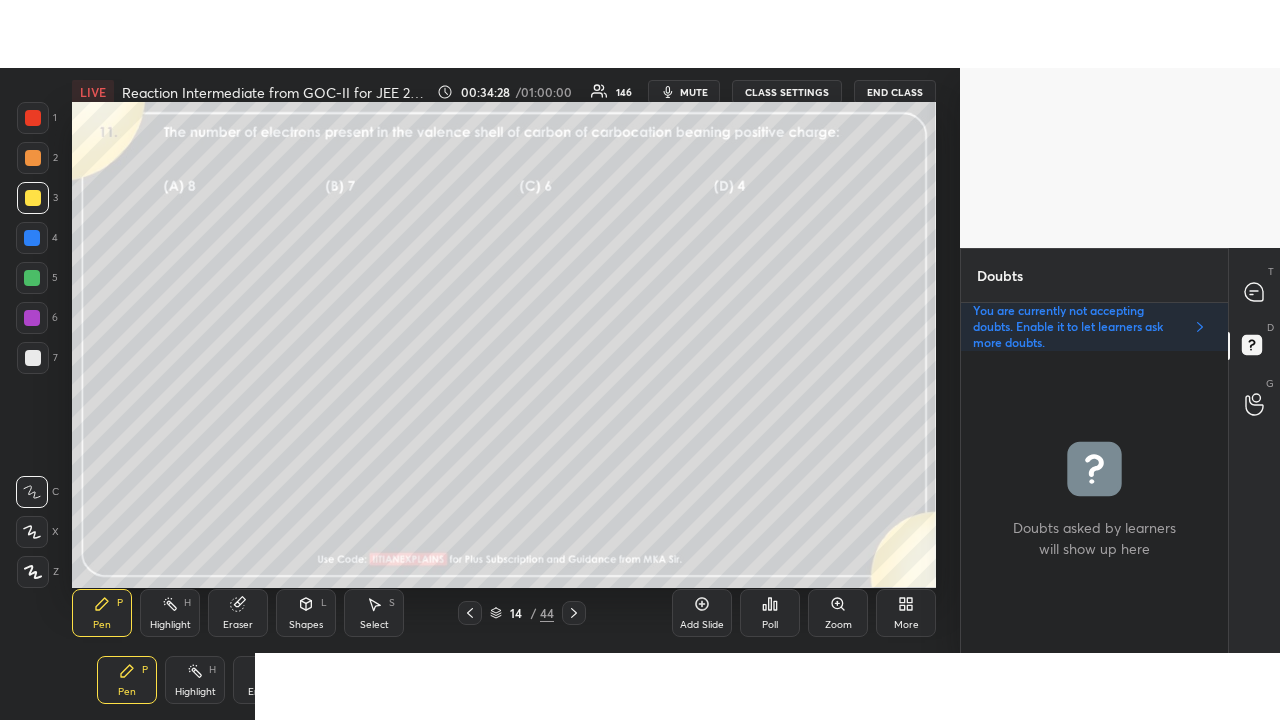 scroll, scrollTop: 99408, scrollLeft: 99120, axis: both 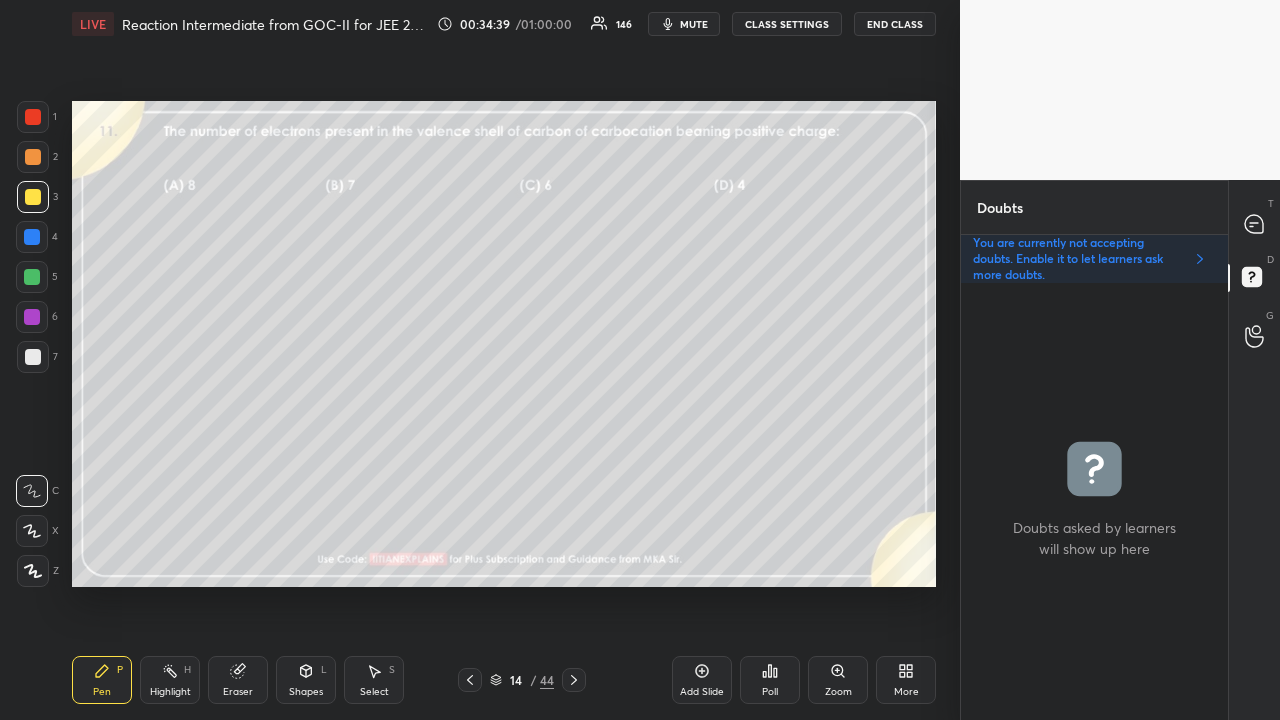 click 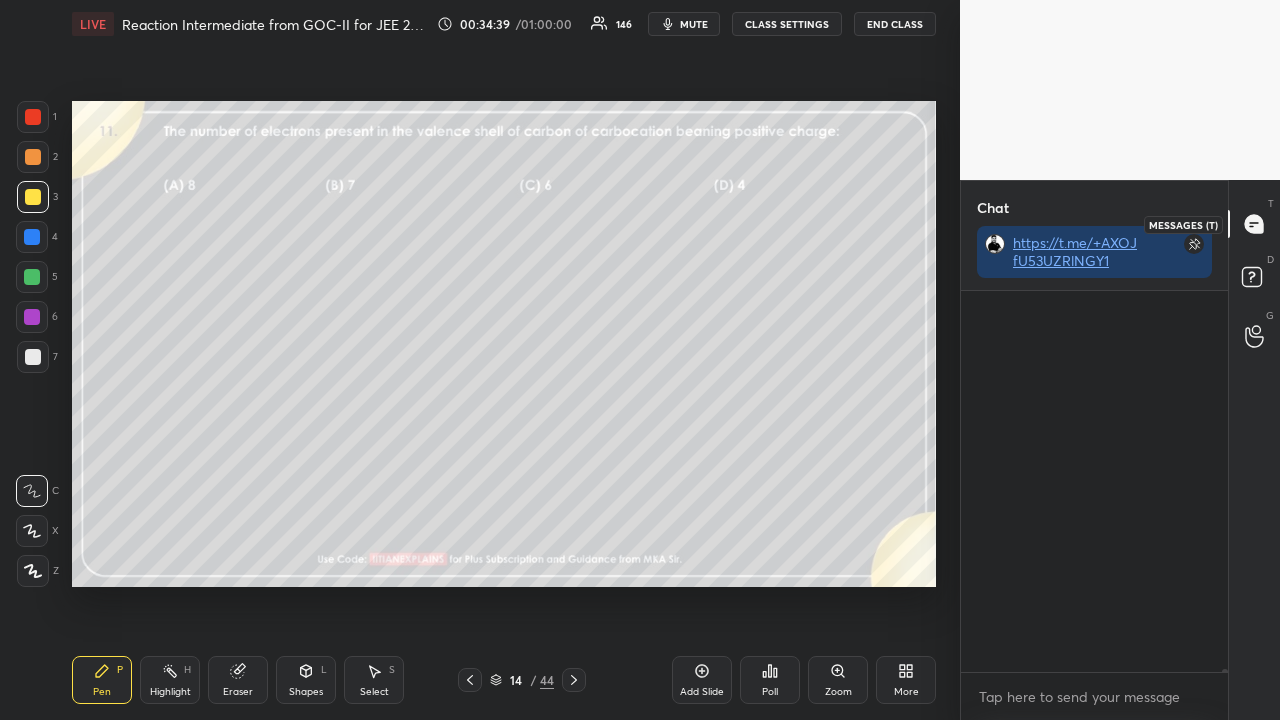 scroll, scrollTop: 423, scrollLeft: 261, axis: both 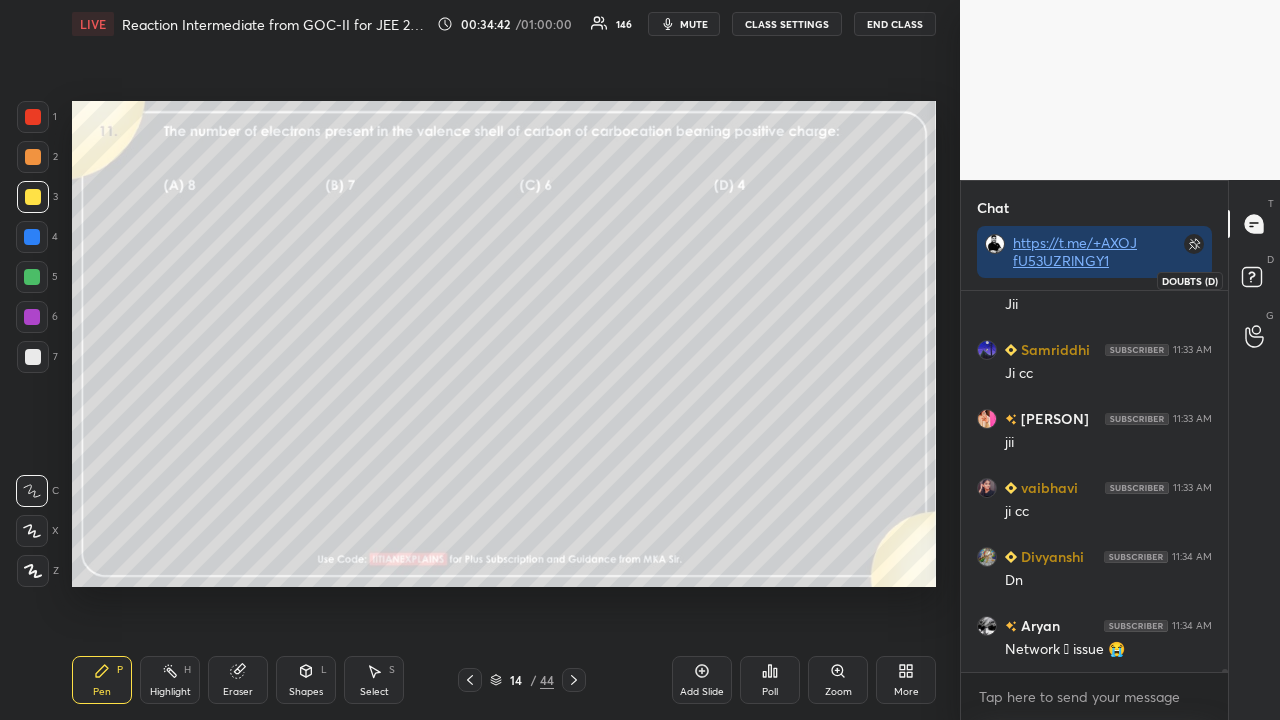 drag, startPoint x: 1250, startPoint y: 279, endPoint x: 1230, endPoint y: 283, distance: 20.396078 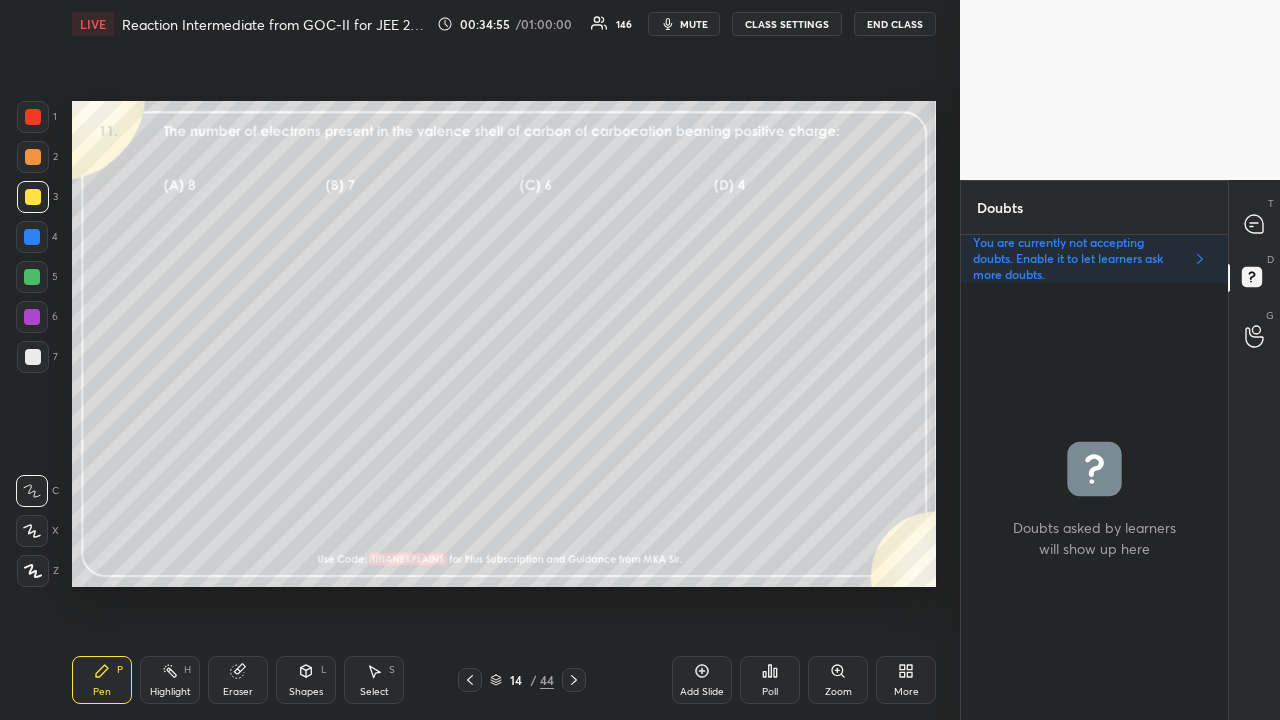 click on "Poll" at bounding box center (770, 692) 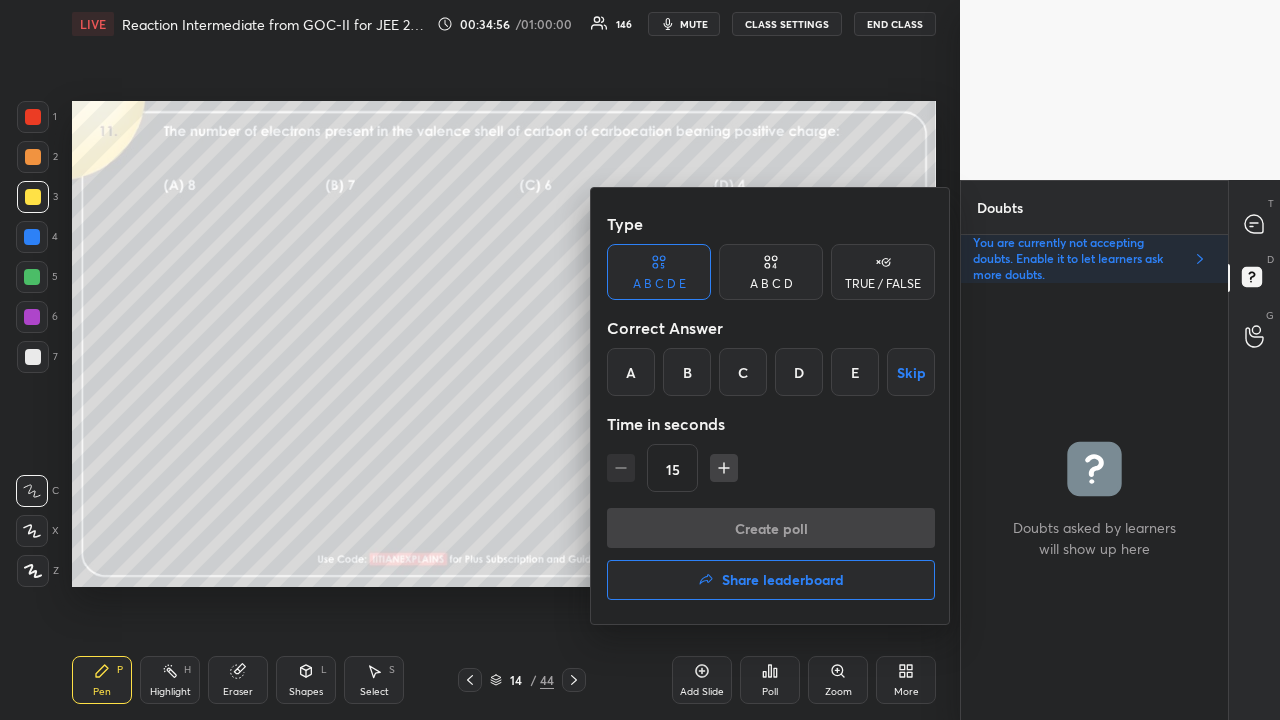 click on "D" at bounding box center [799, 372] 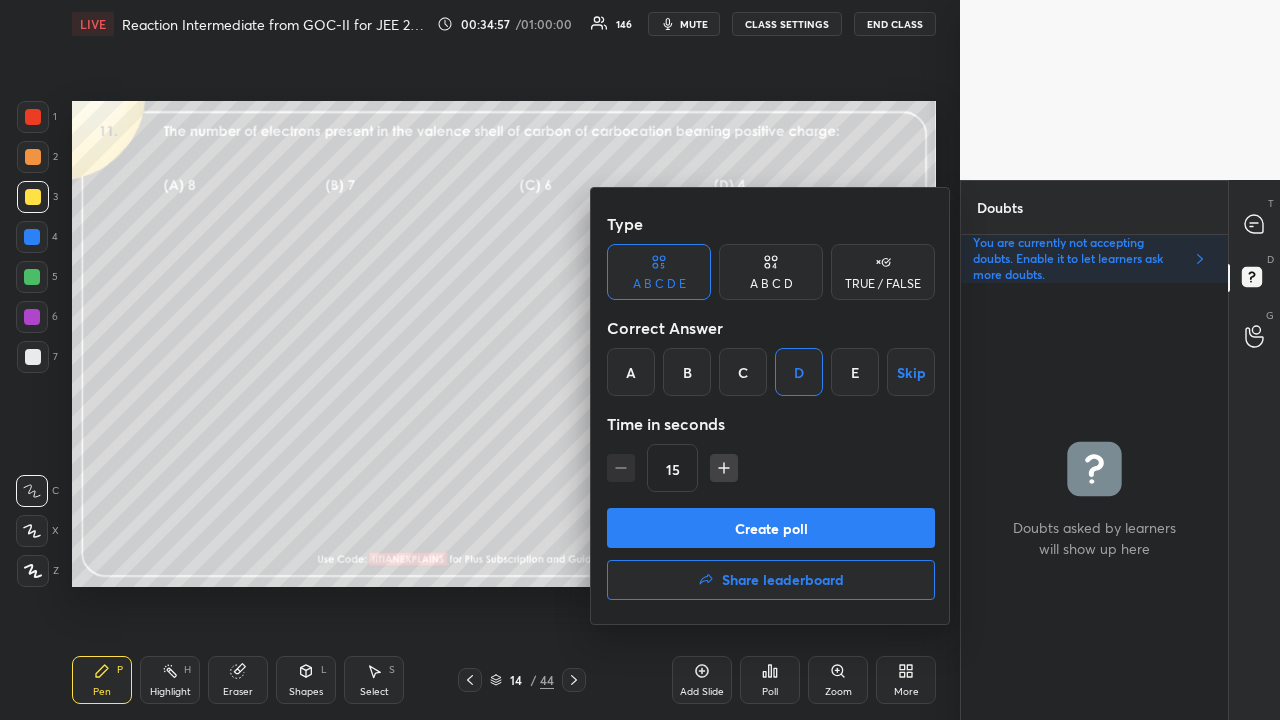 click on "A B C D" at bounding box center [771, 272] 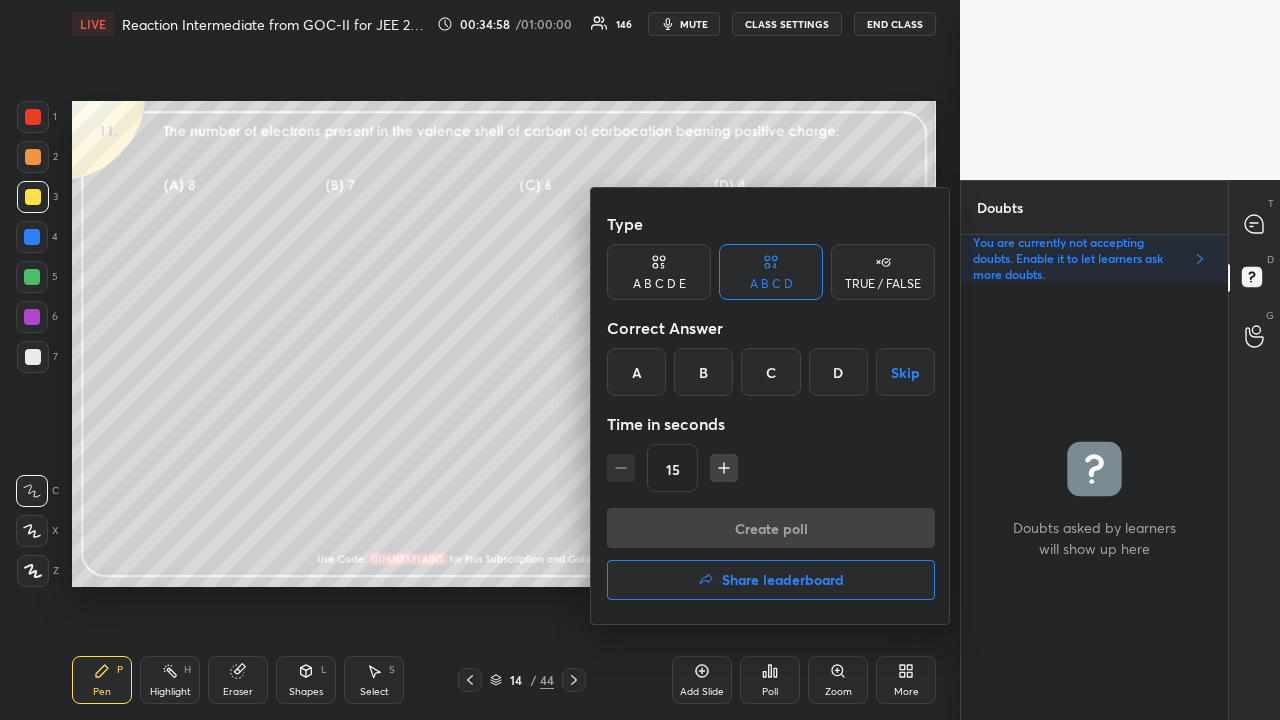 click on "C" at bounding box center [770, 372] 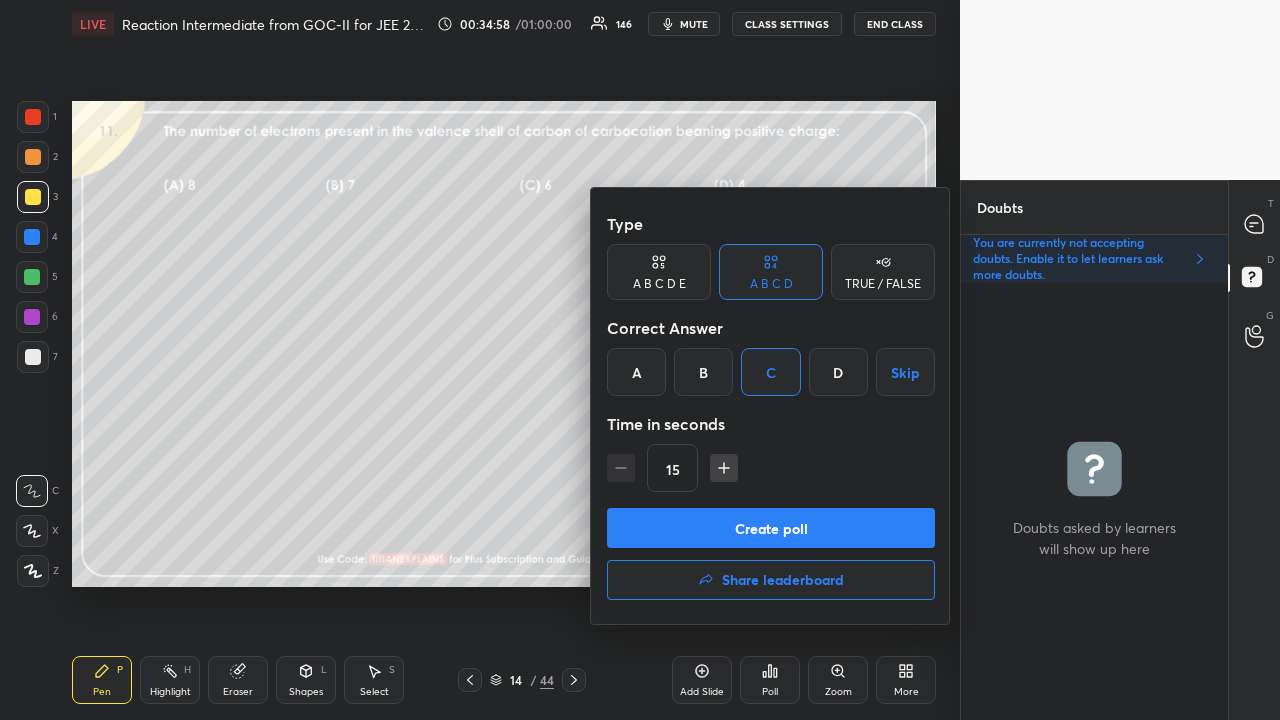 click on "Create poll" at bounding box center (771, 528) 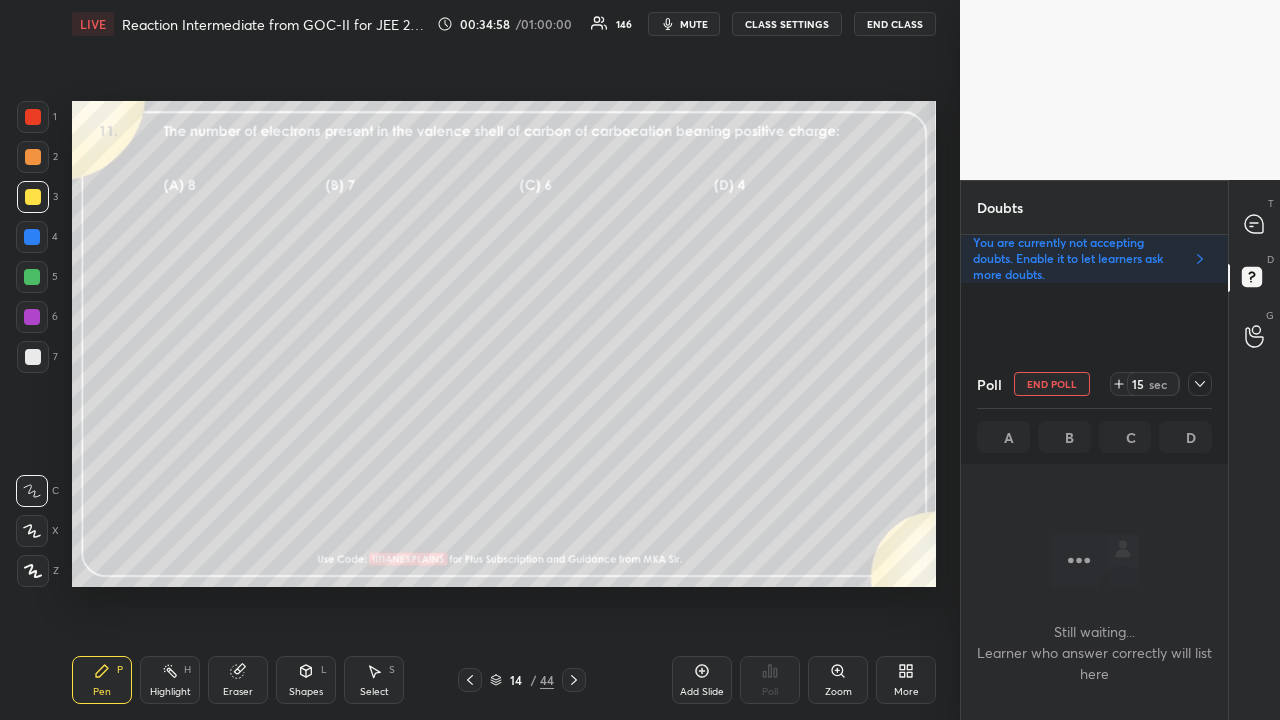 scroll, scrollTop: 398, scrollLeft: 261, axis: both 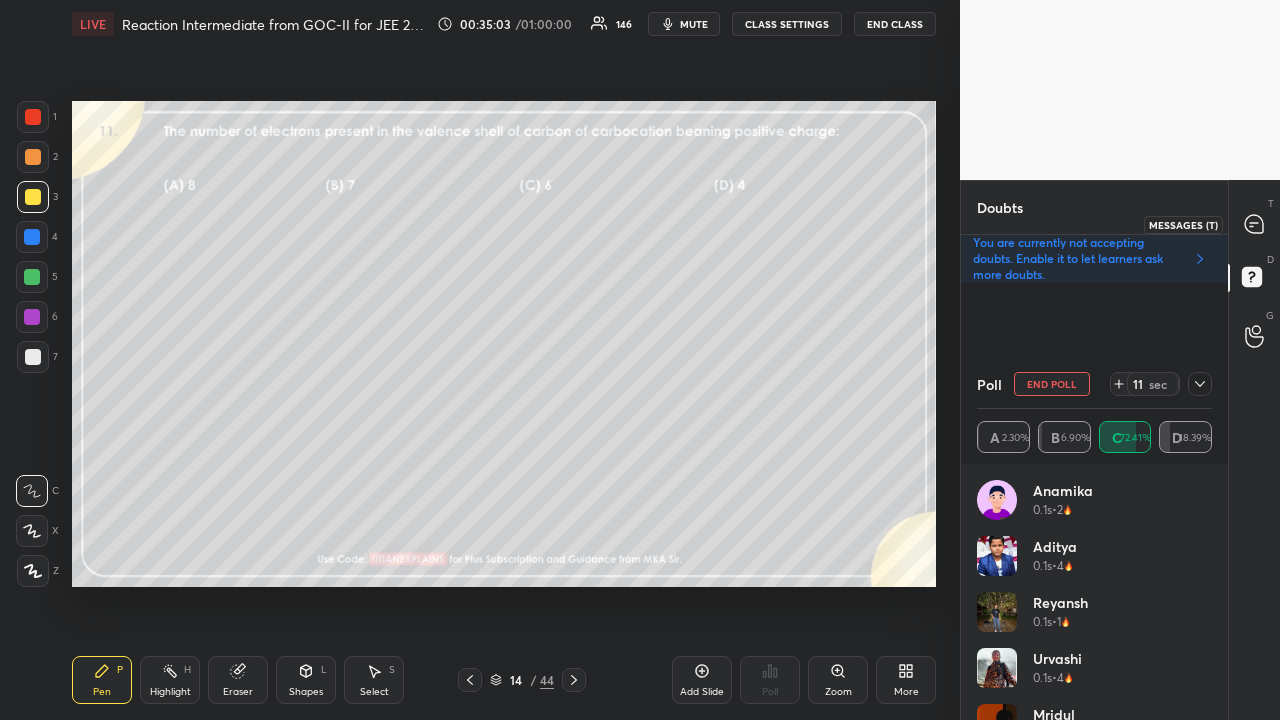 click 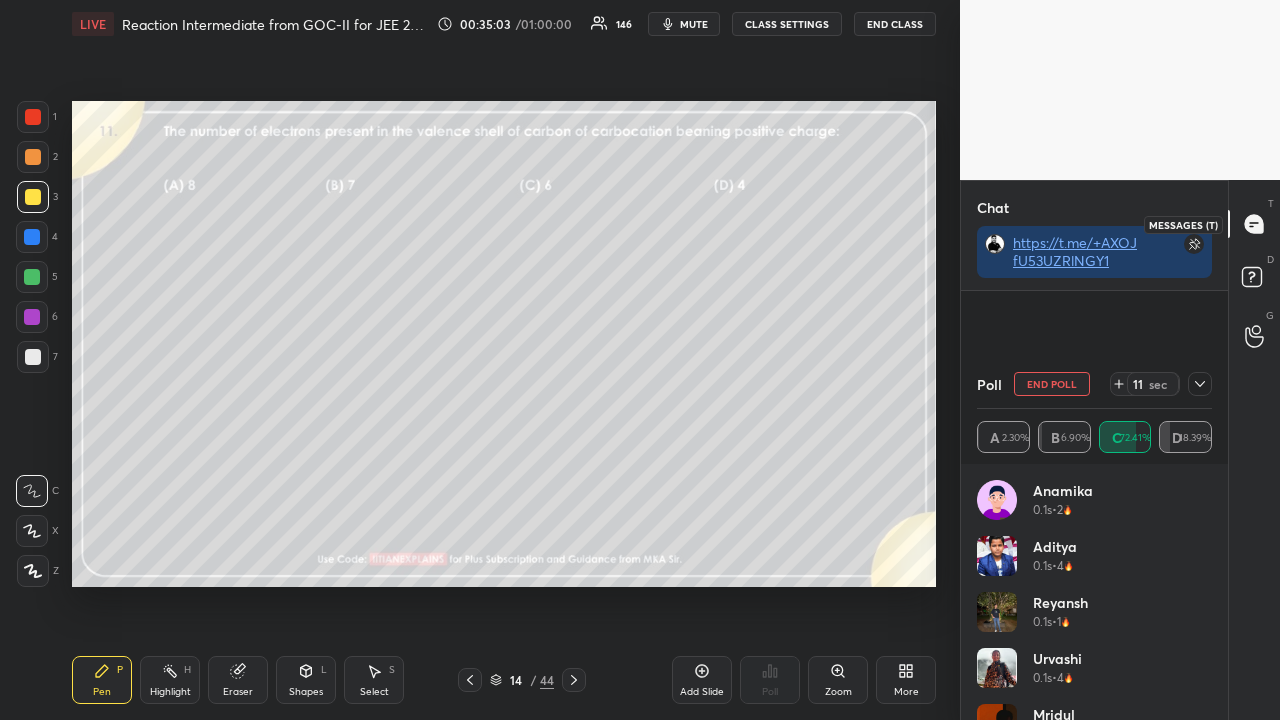 scroll, scrollTop: 319, scrollLeft: 261, axis: both 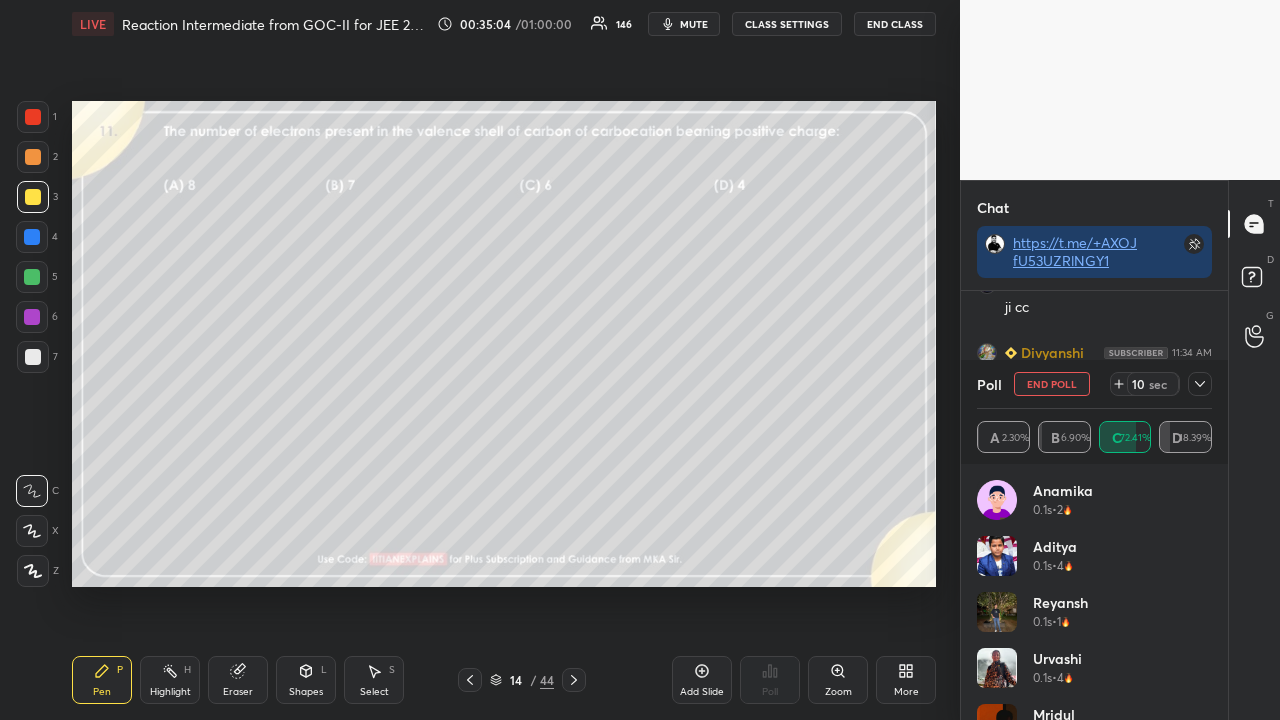 click at bounding box center [1200, 384] 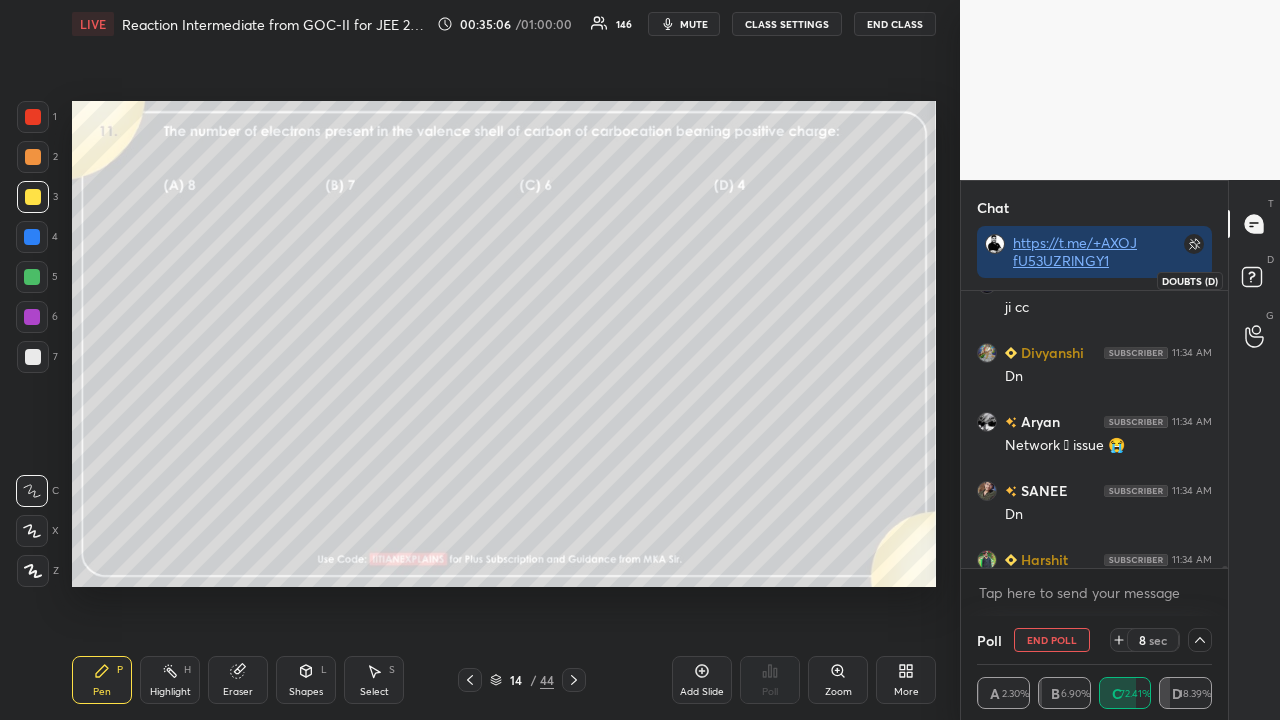 click 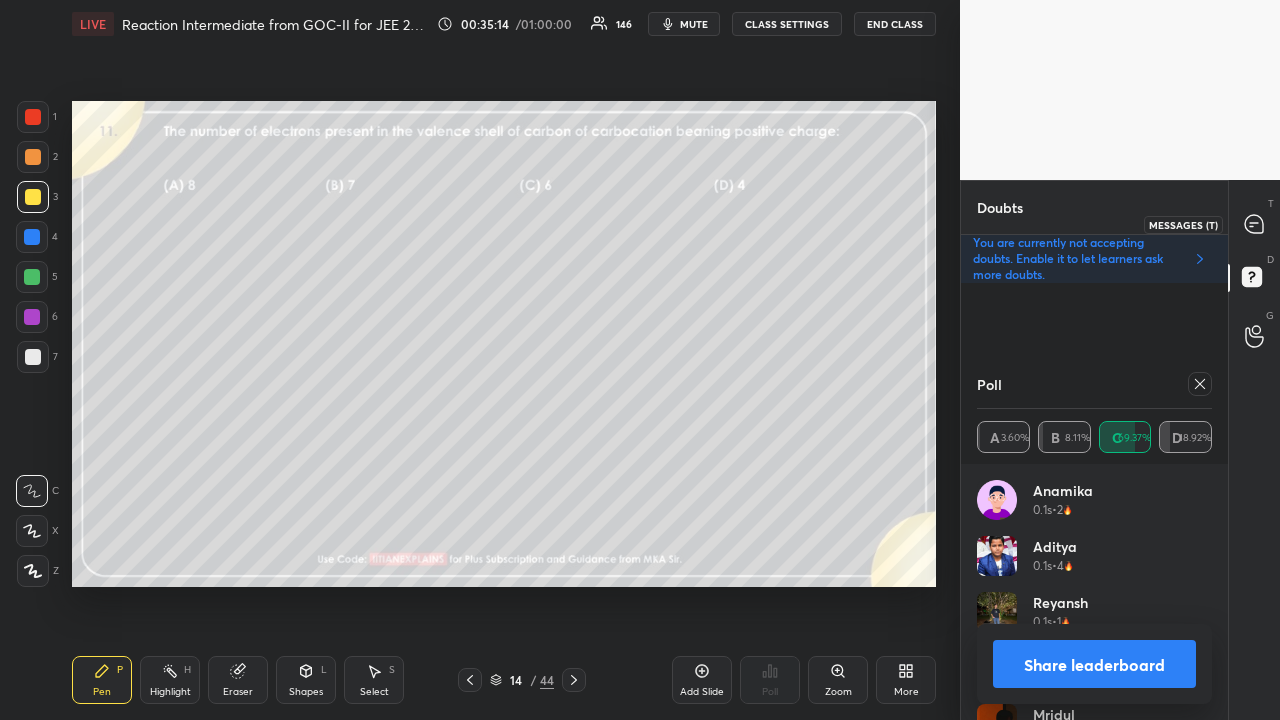 click 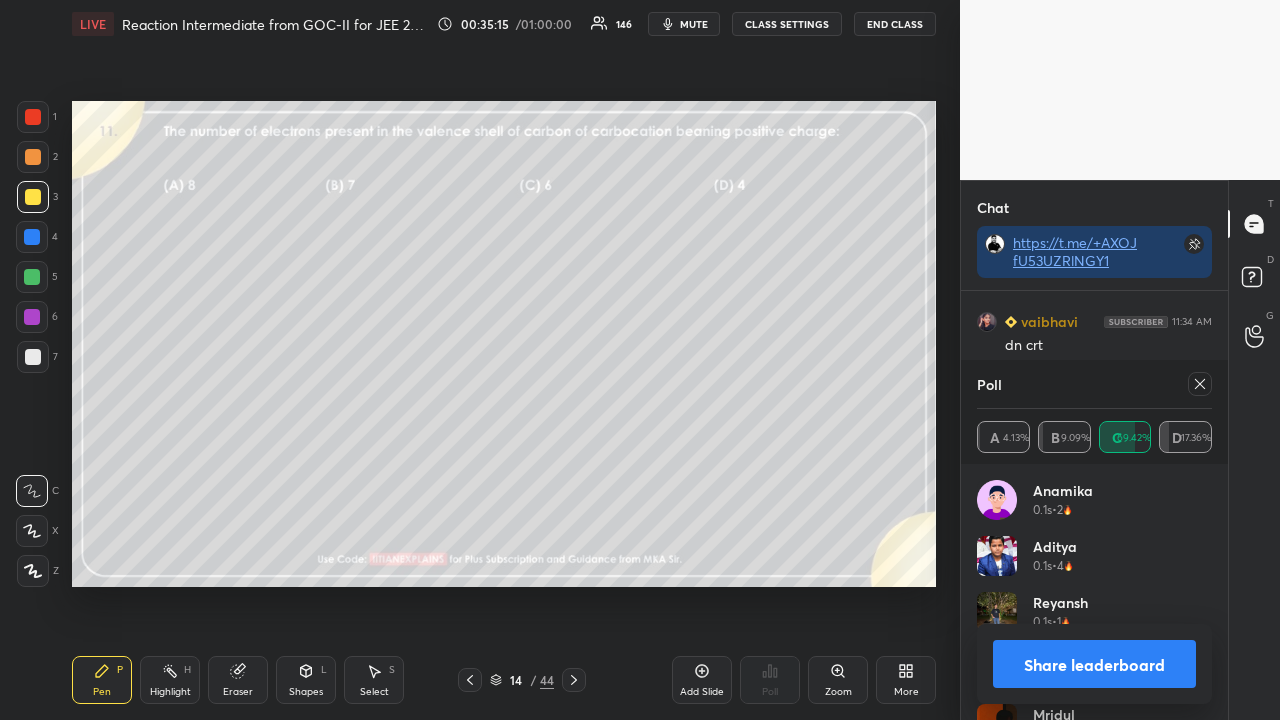 click at bounding box center (1200, 384) 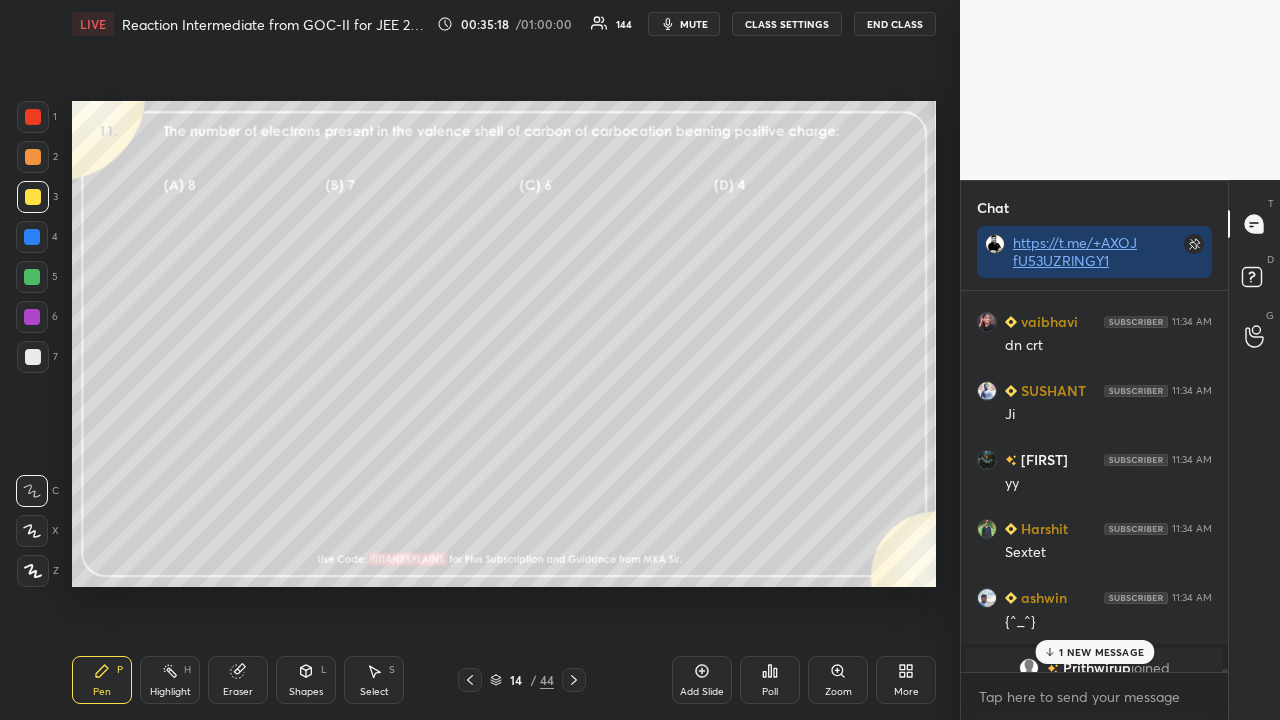 click 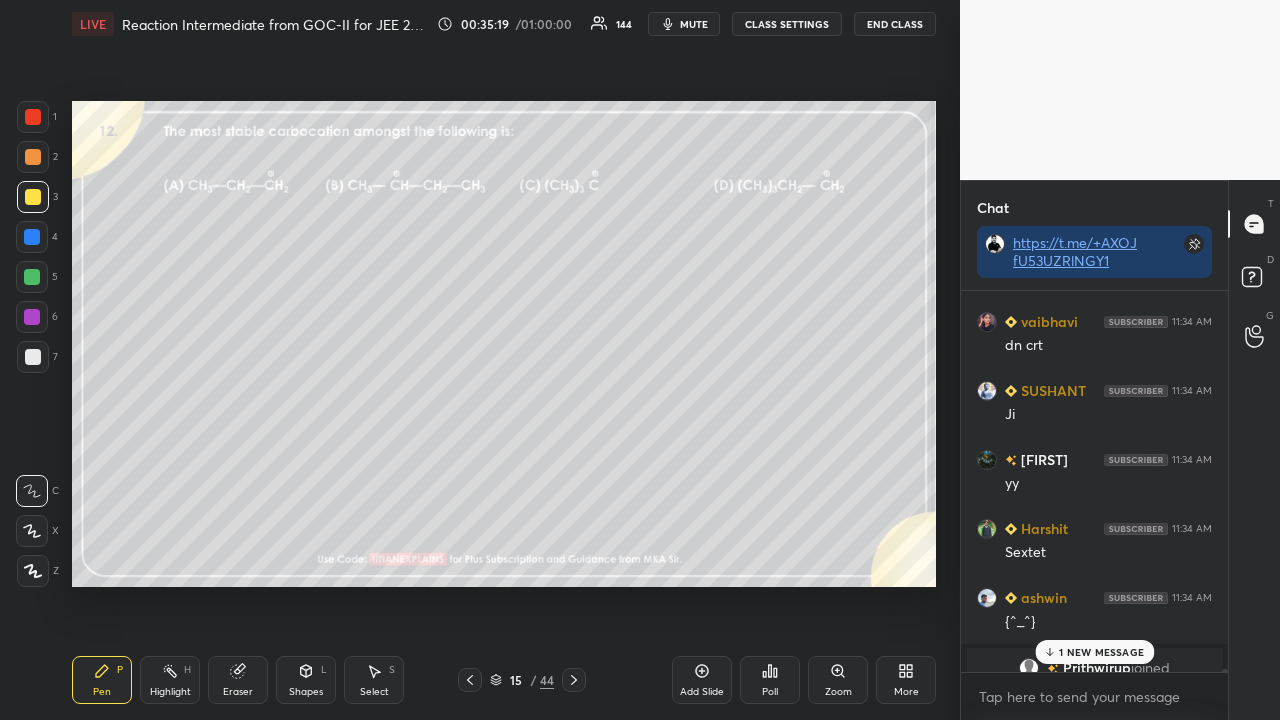 click 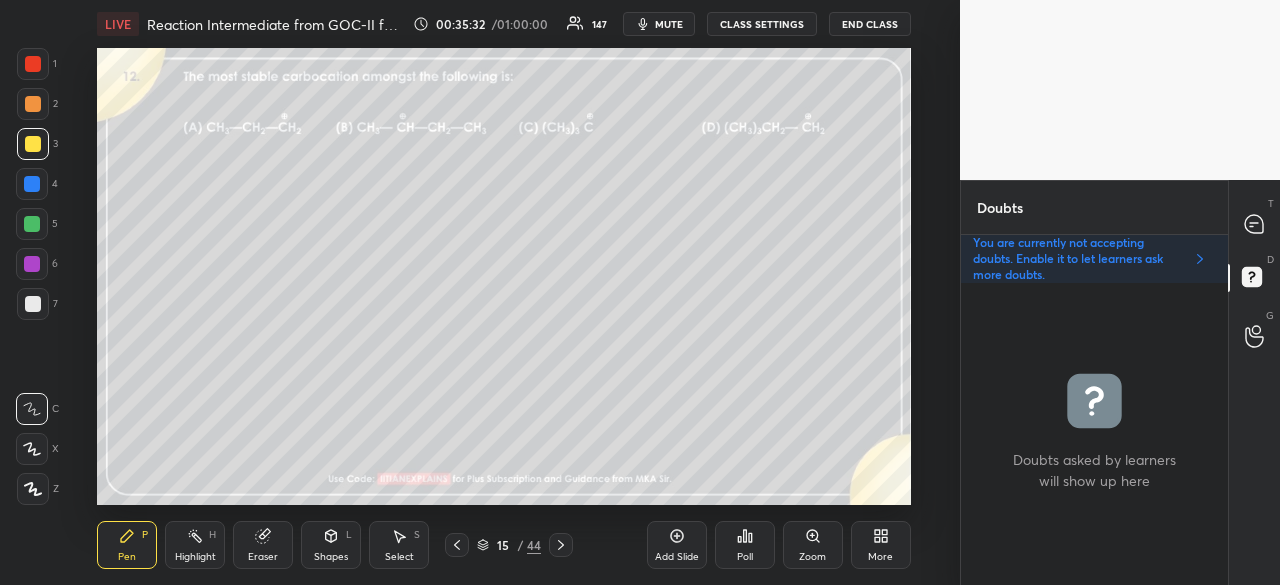 click 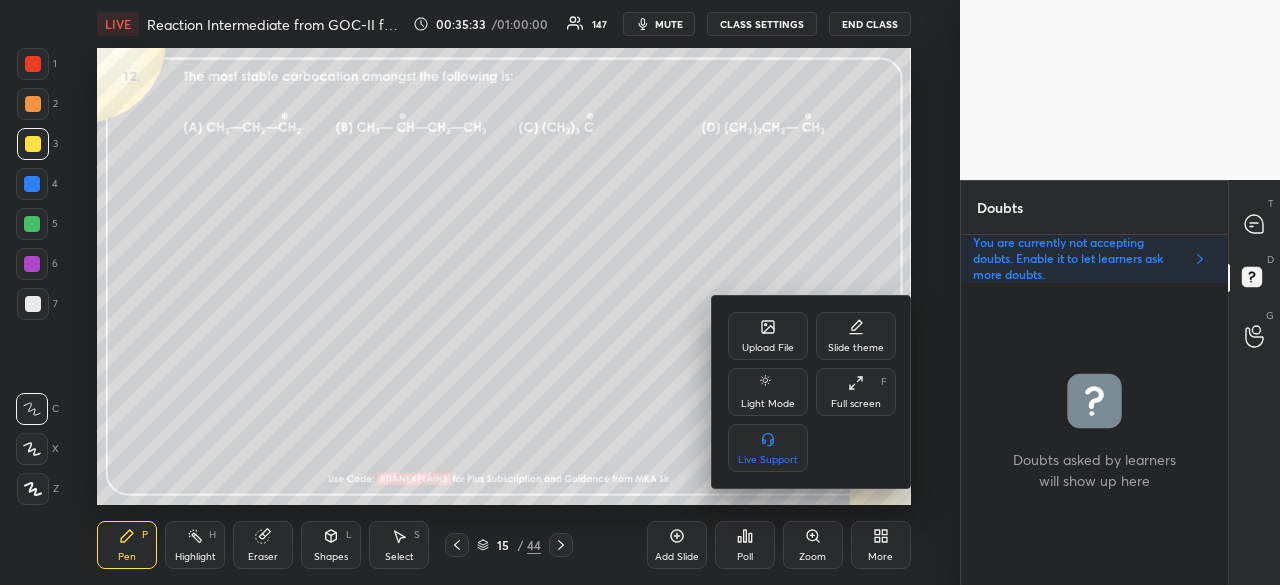 click on "Full screen F" at bounding box center (856, 392) 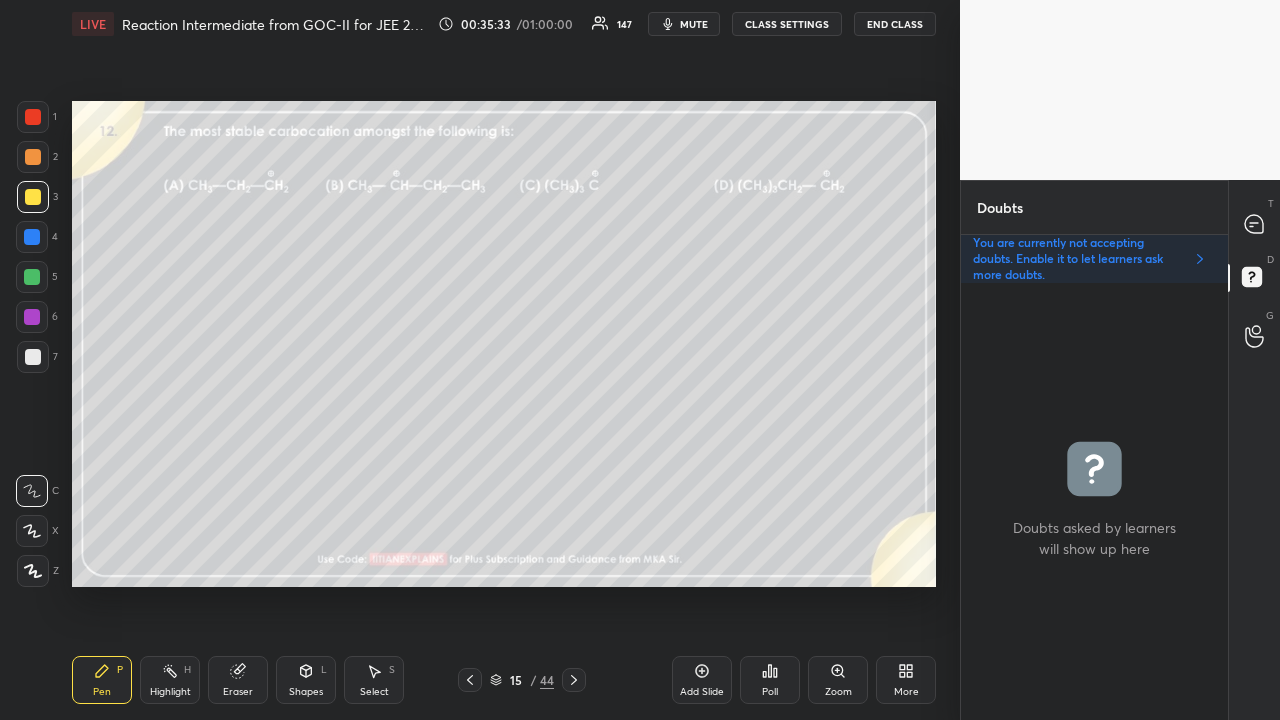 click on "Poll" at bounding box center (770, 680) 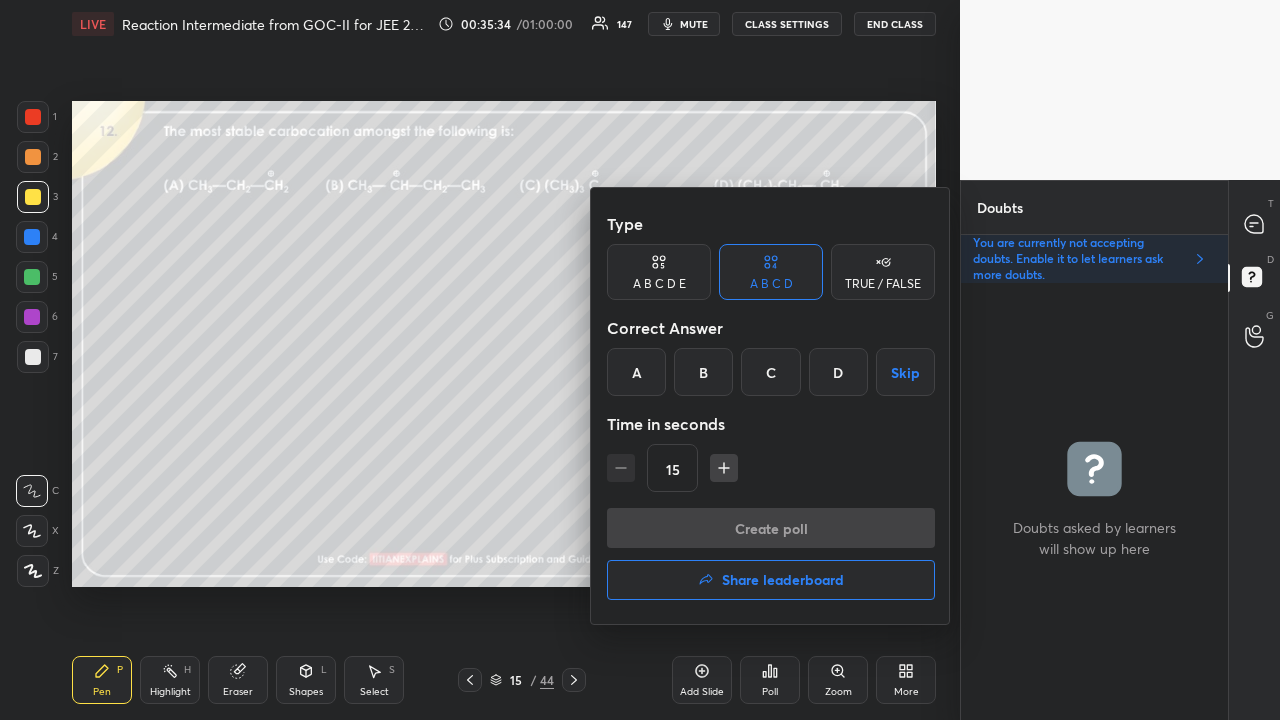 click on "C" at bounding box center [770, 372] 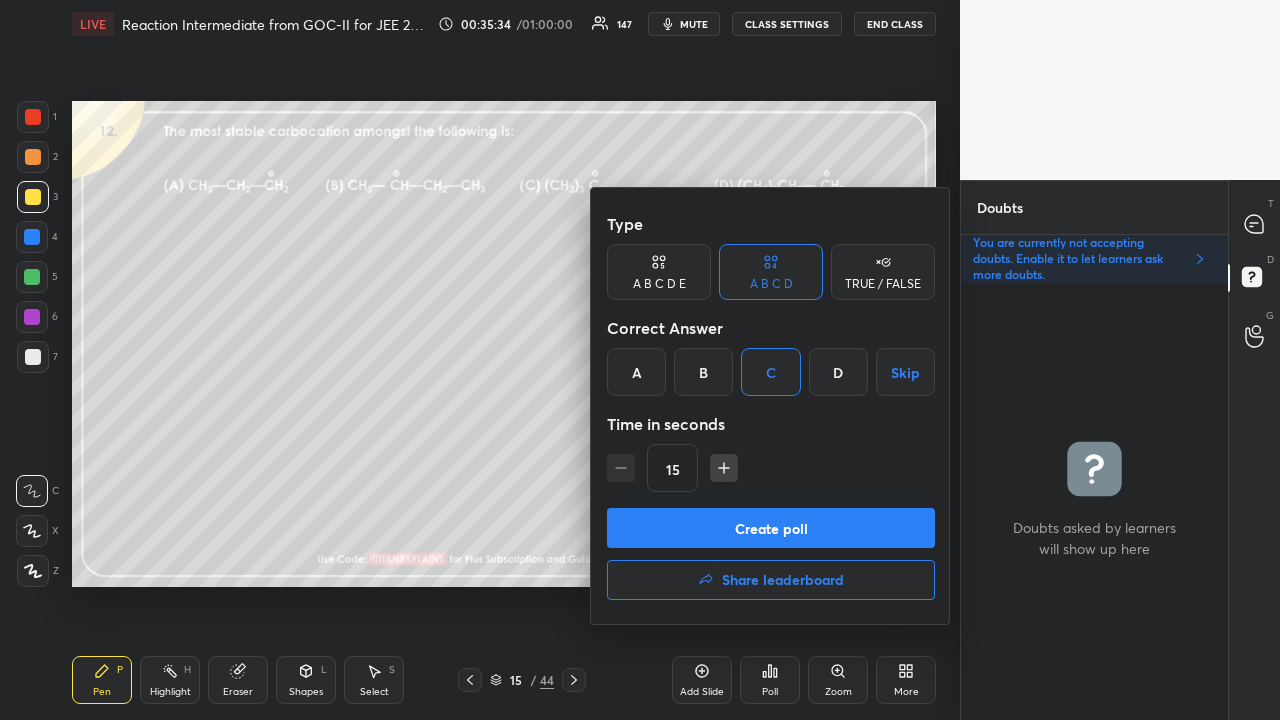 click on "Create poll" at bounding box center [771, 528] 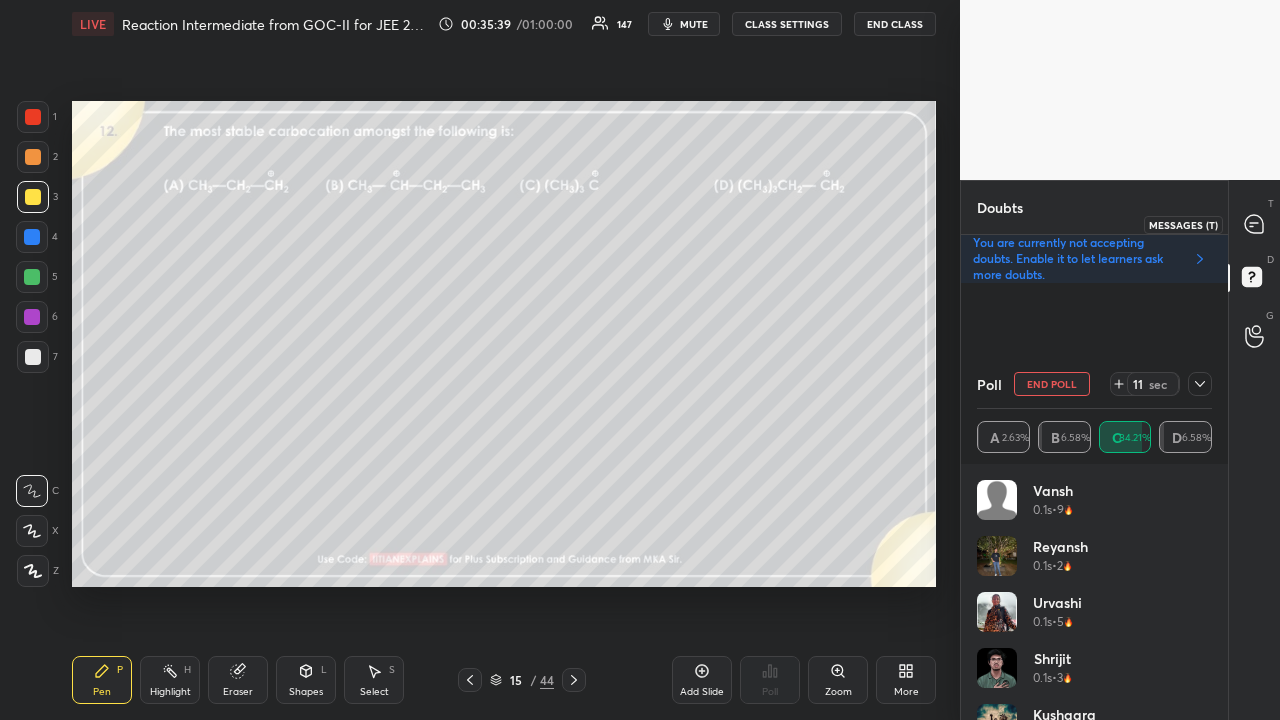 click at bounding box center [1255, 224] 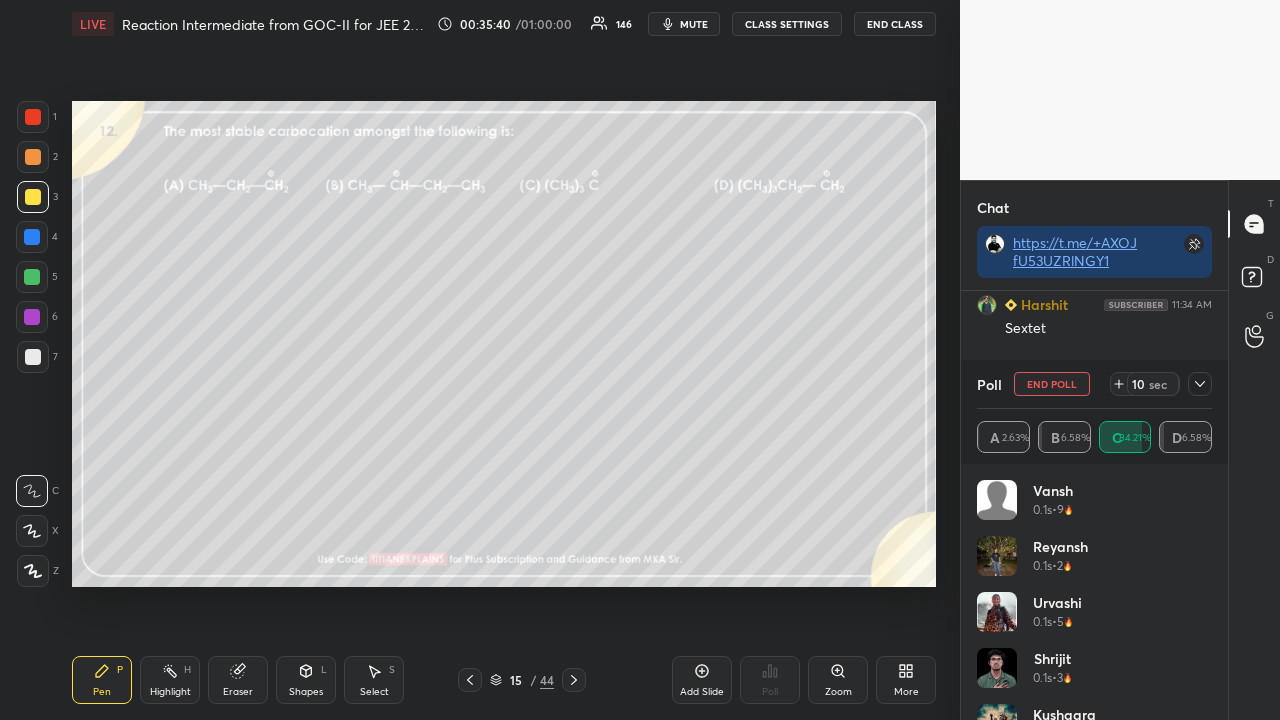 click 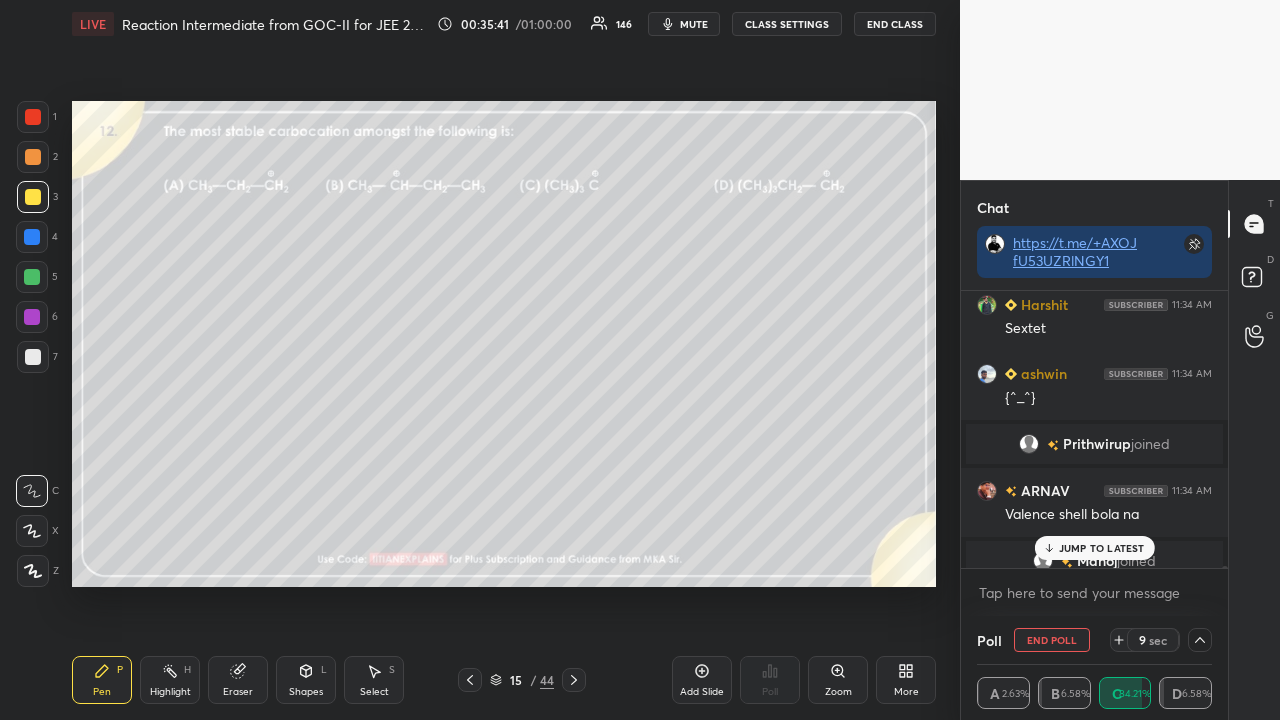 click on "JUMP TO LATEST" at bounding box center (1102, 548) 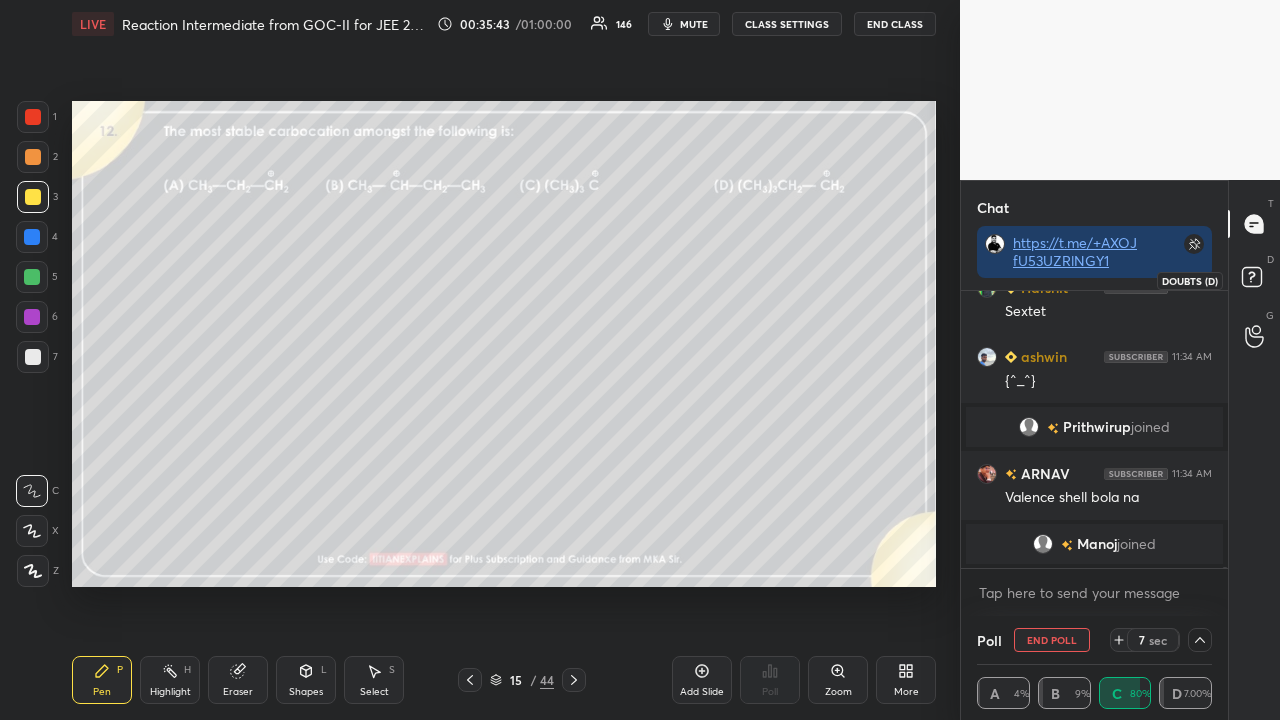 click 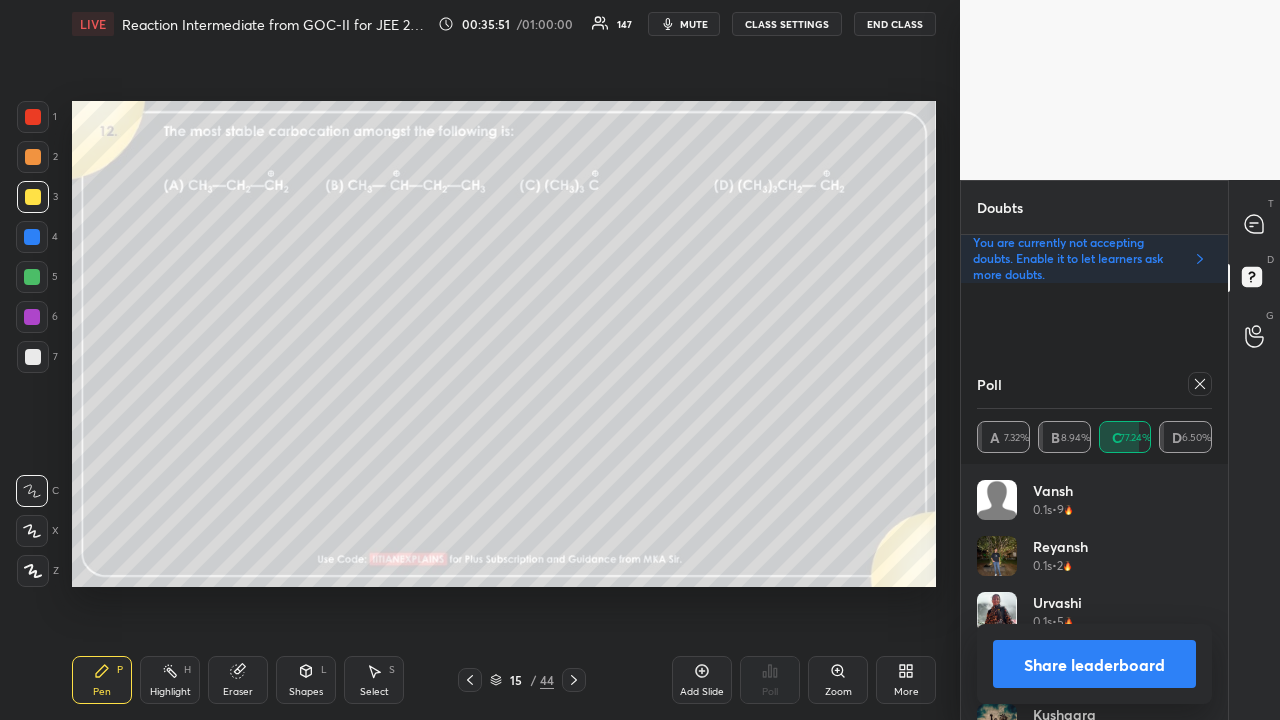 click 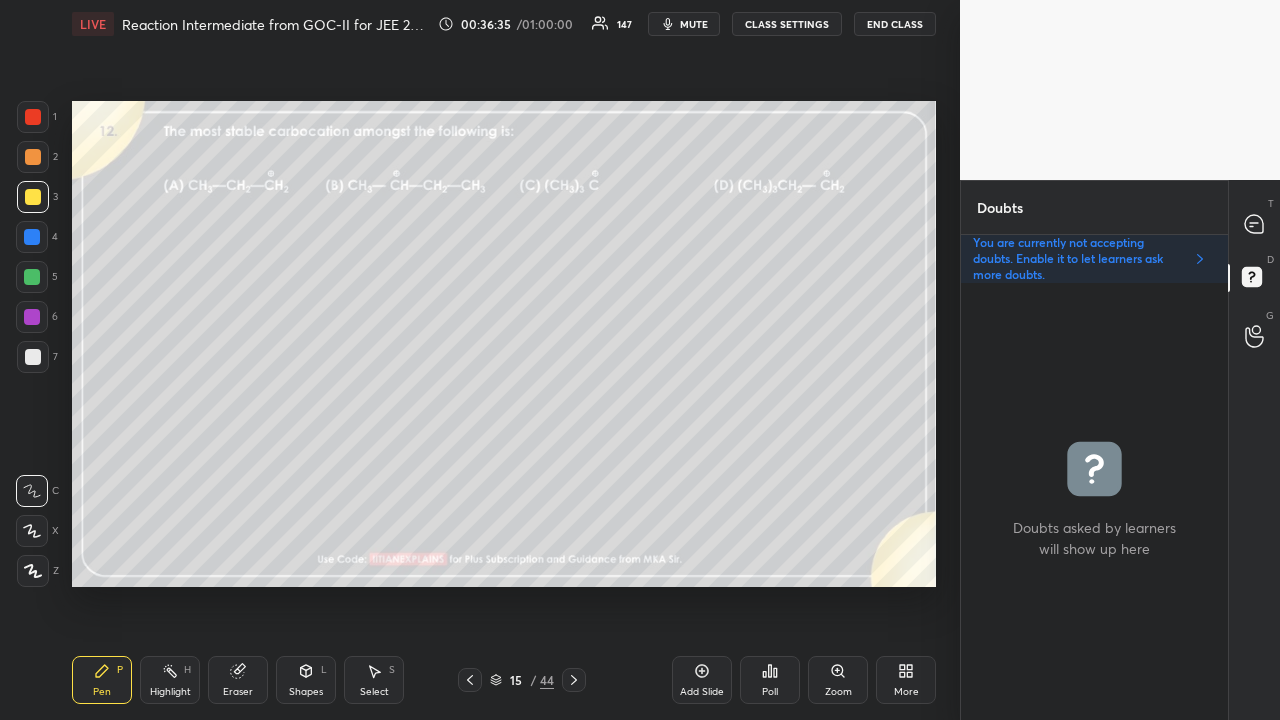 click 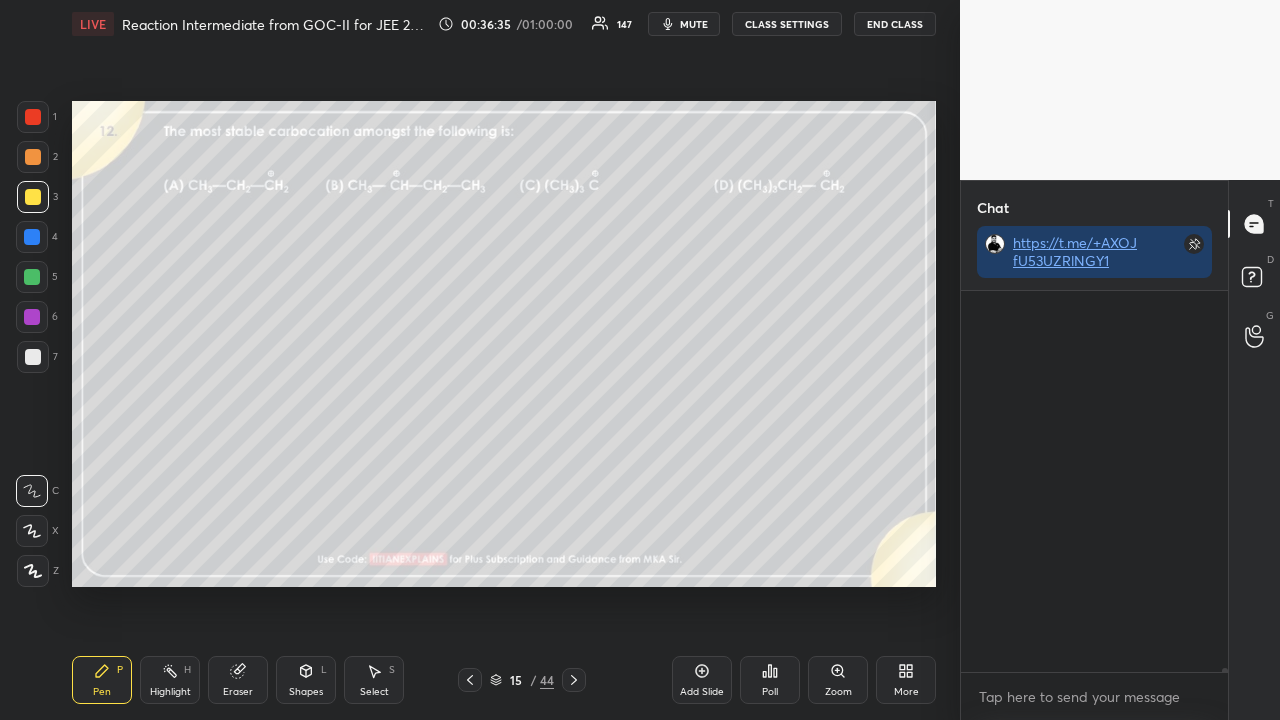 scroll, scrollTop: 423, scrollLeft: 261, axis: both 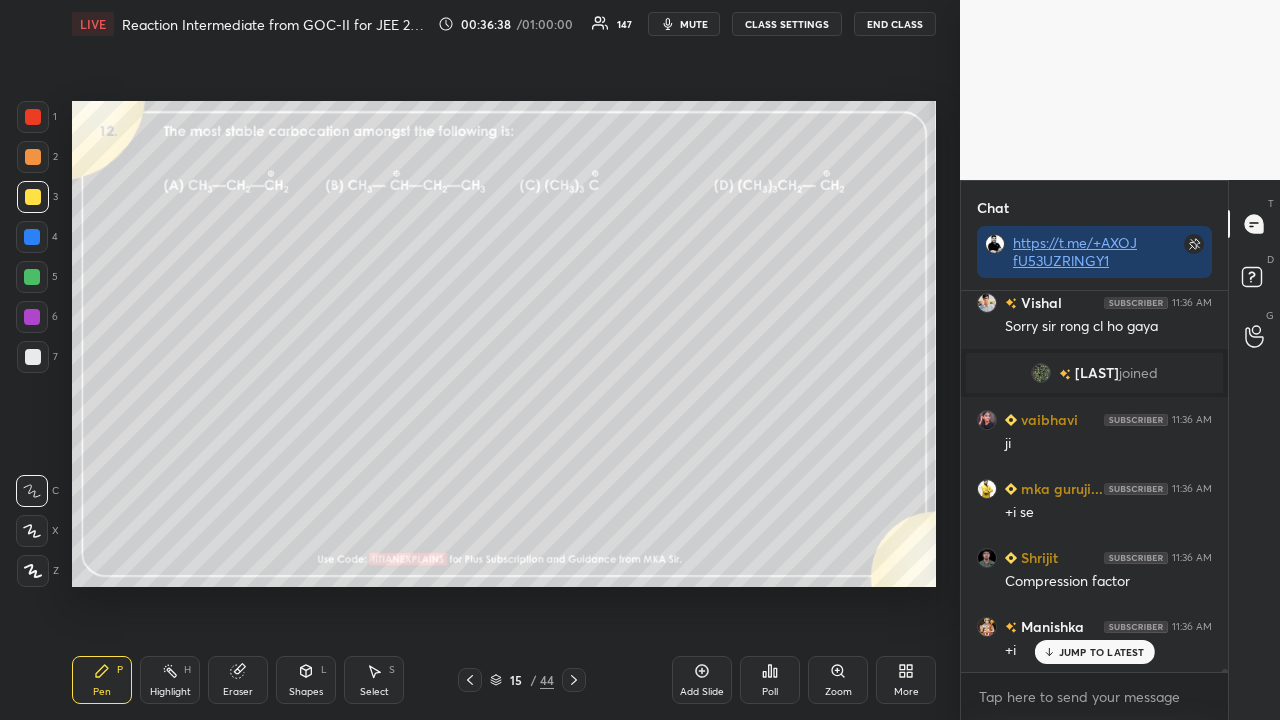 click on "Goodluck 11:35 AM cbda [FIRST] 11:35 AM cbda [FIRST] 11:35 AM Cbad [FIRST] 11:35 AM cbda [FIRST] 11:35 AM CBDA [FIRST] 11:35 AM C b d a [FIRST] 11:35 AM 3 2 4 1 [FIRST] 11:35 AM cbda Goodluck 11:35 AM d more ind [FIRST] 11:35 AM 9 [FIRST] 11:36 AM Sorry sir rong cl ho gaya [FIRST]  joined [FIRST] 11:36 AM ji mka guruji... 11:36 AM +i se [FIRST] 11:36 AM Compression factor [FIRST] 11:36 AM +i JUMP TO LATEST" at bounding box center [1094, 481] 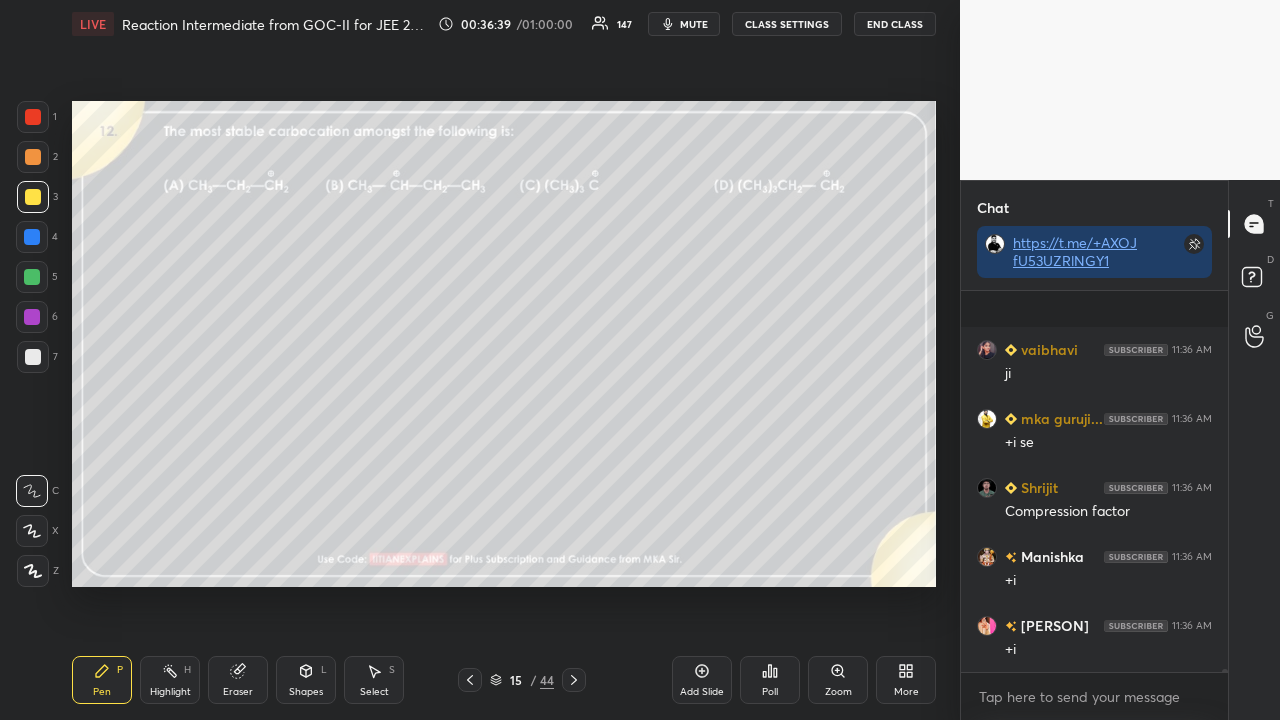 scroll, scrollTop: 56204, scrollLeft: 0, axis: vertical 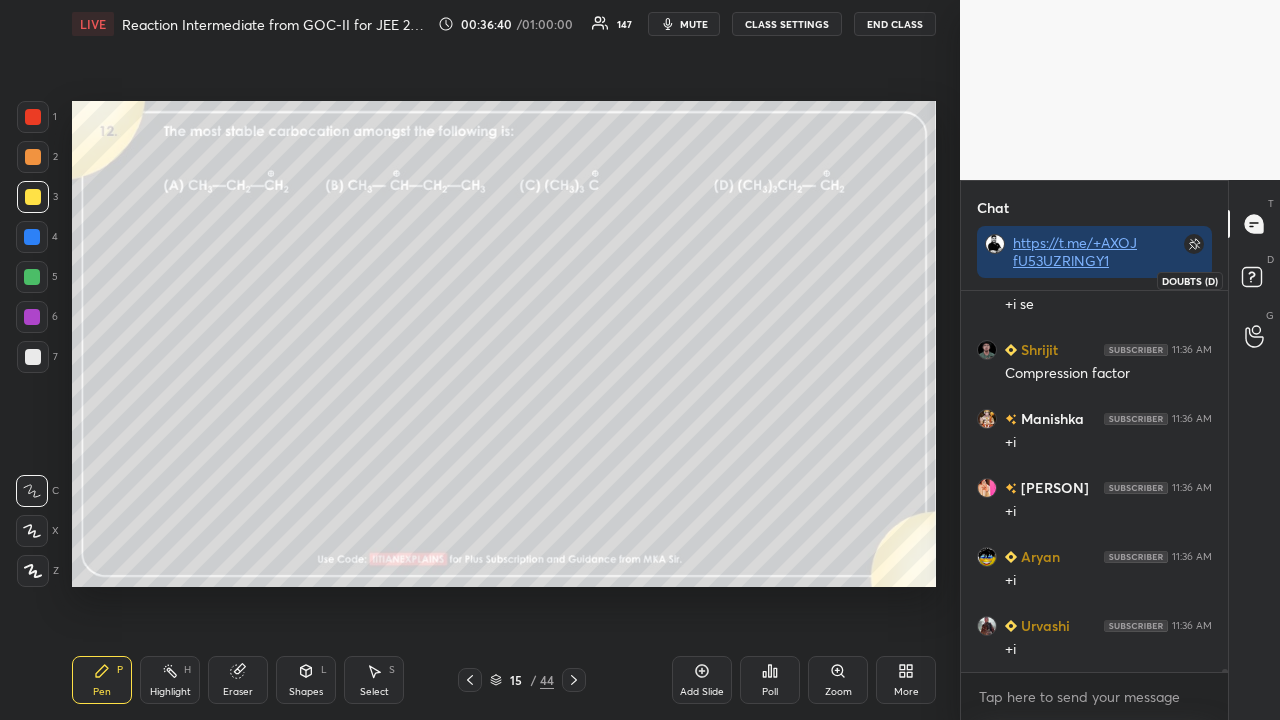 click 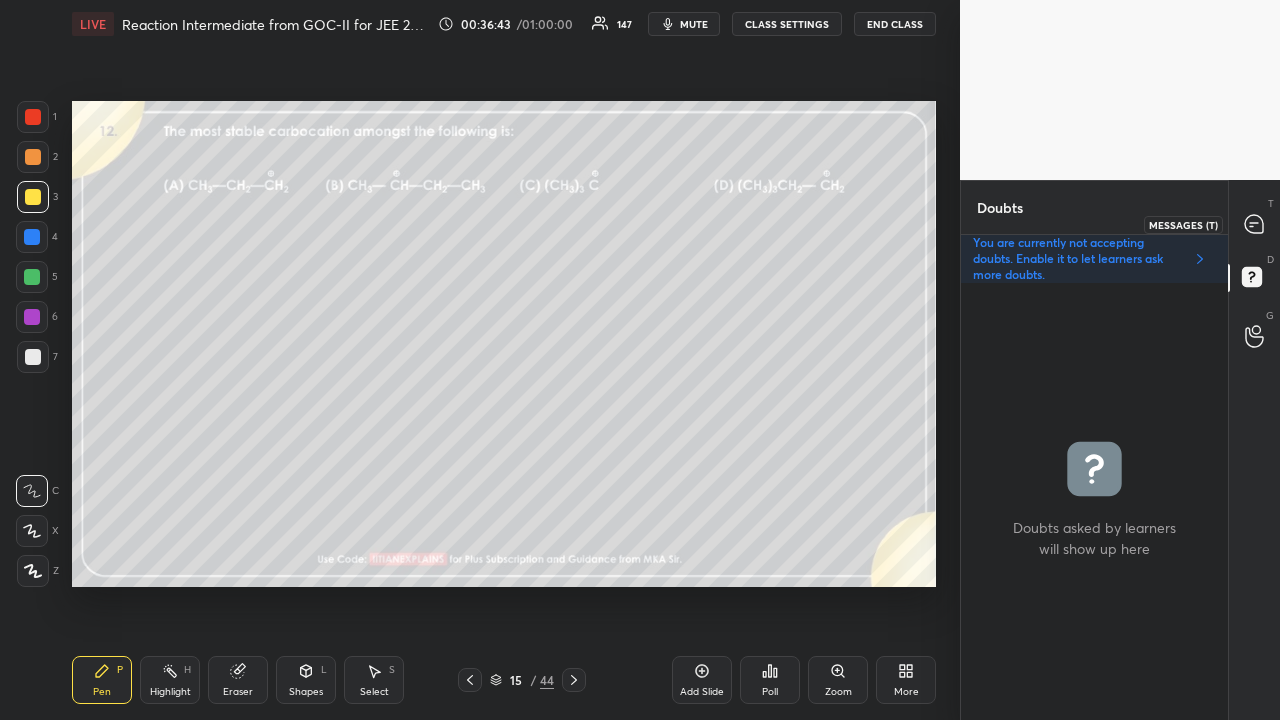 click at bounding box center [1255, 224] 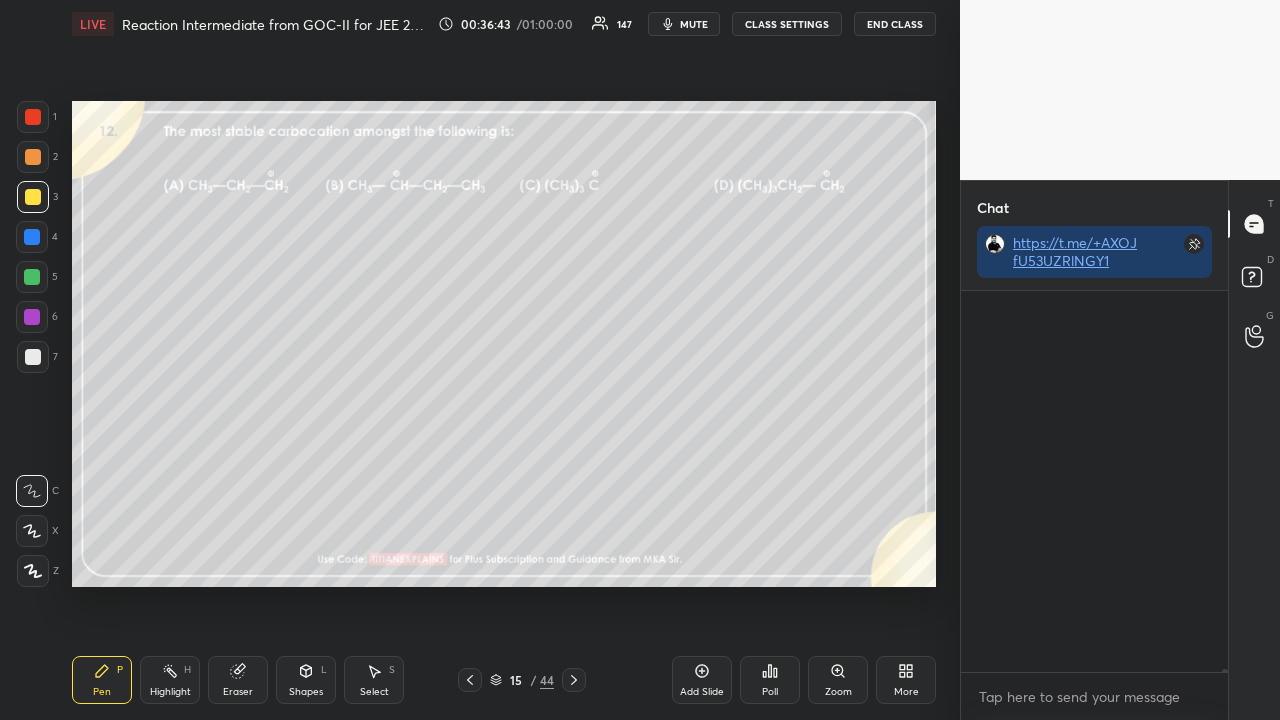 scroll, scrollTop: 56818, scrollLeft: 0, axis: vertical 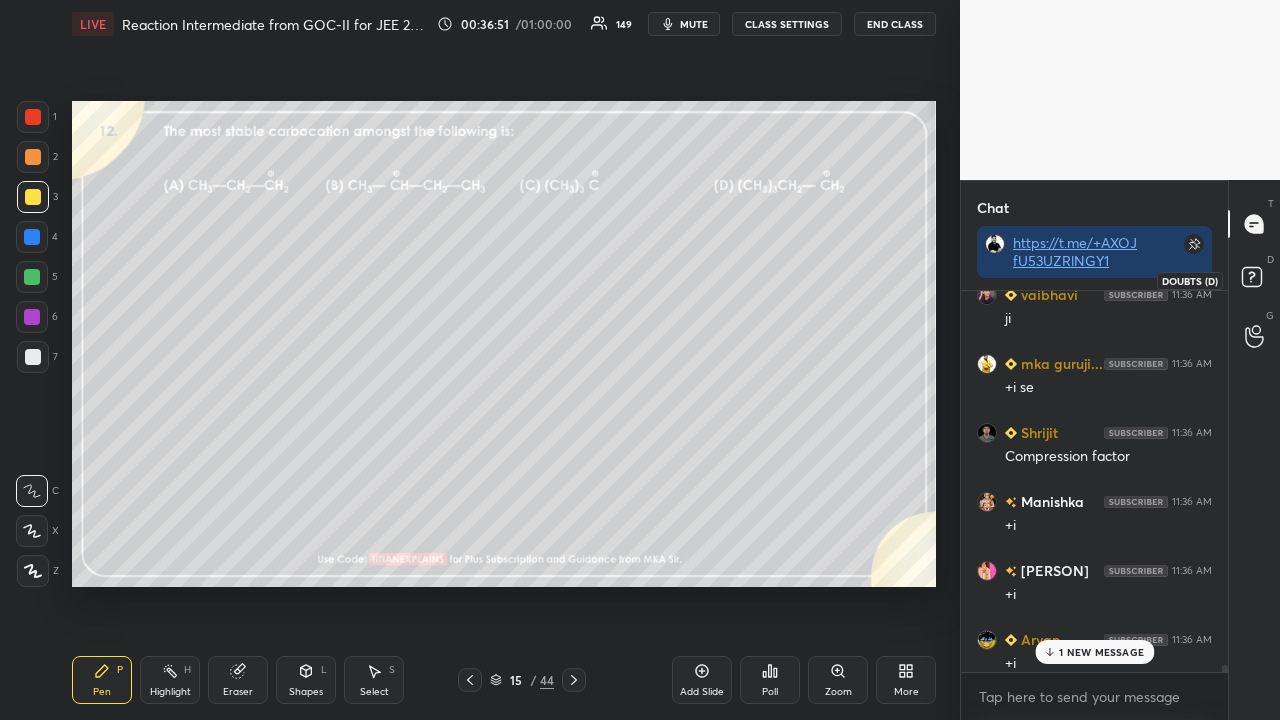 click 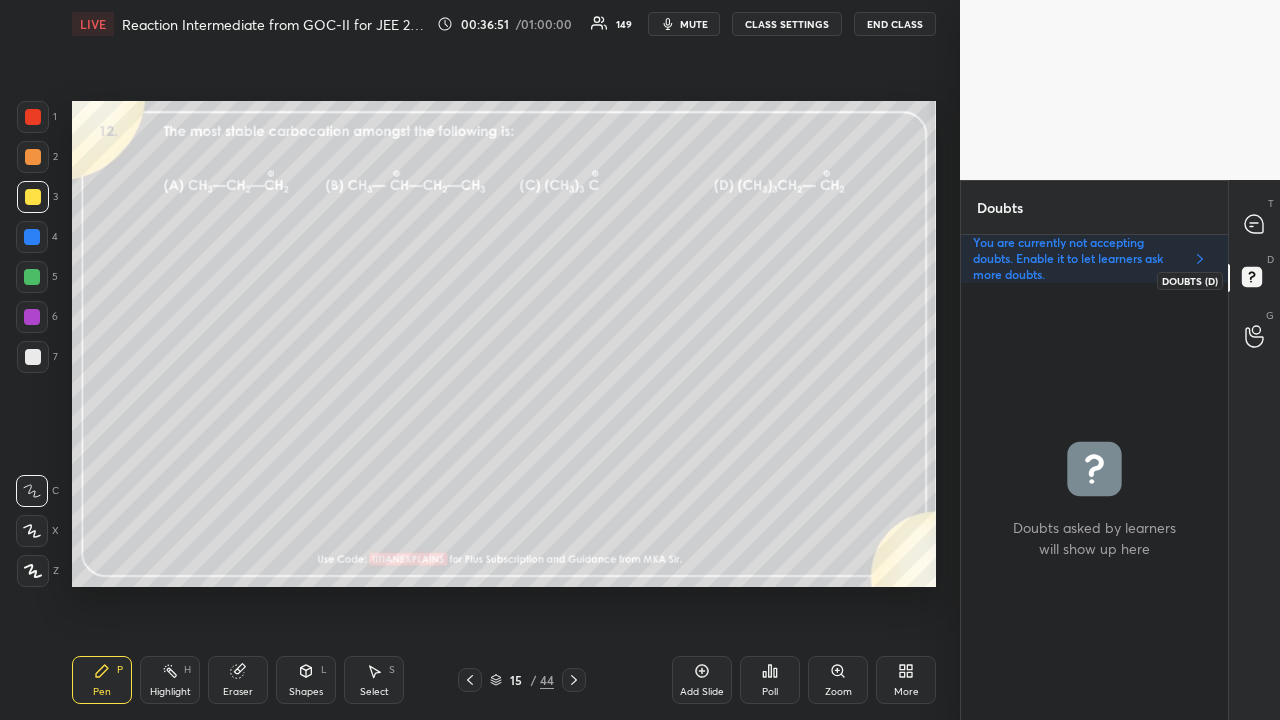scroll, scrollTop: 6, scrollLeft: 6, axis: both 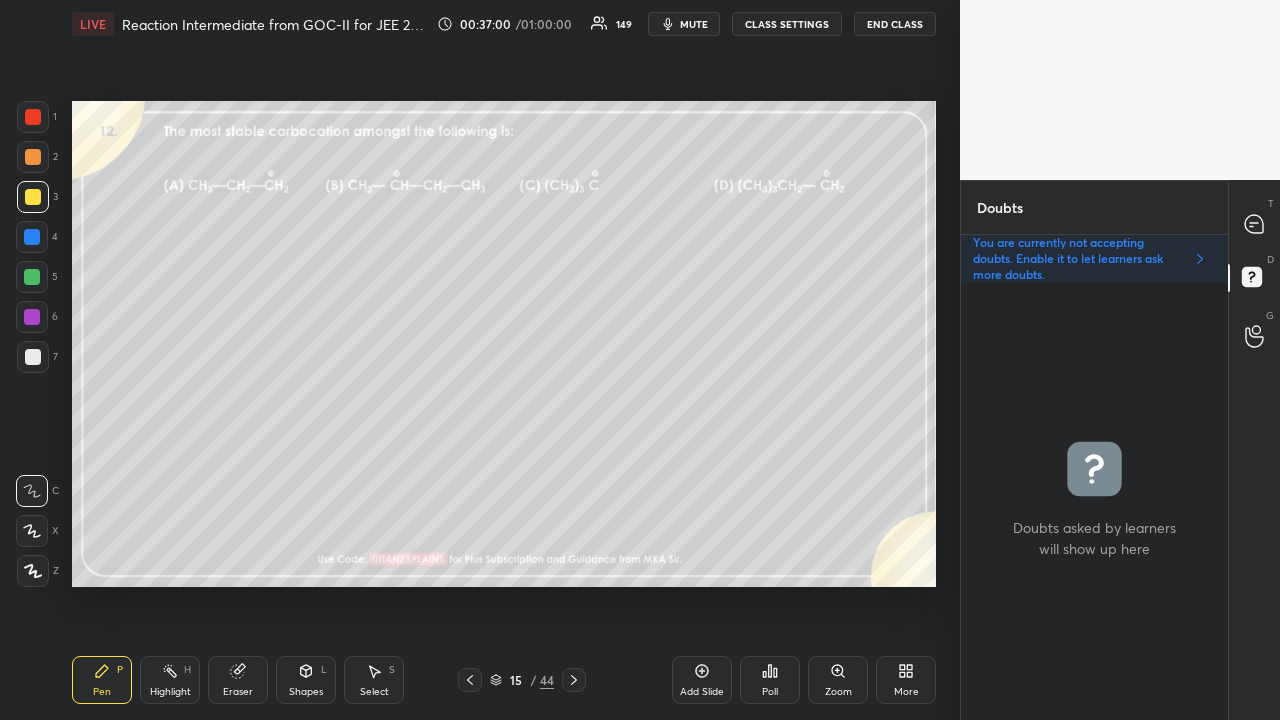 drag, startPoint x: 566, startPoint y: 683, endPoint x: 545, endPoint y: 690, distance: 22.135944 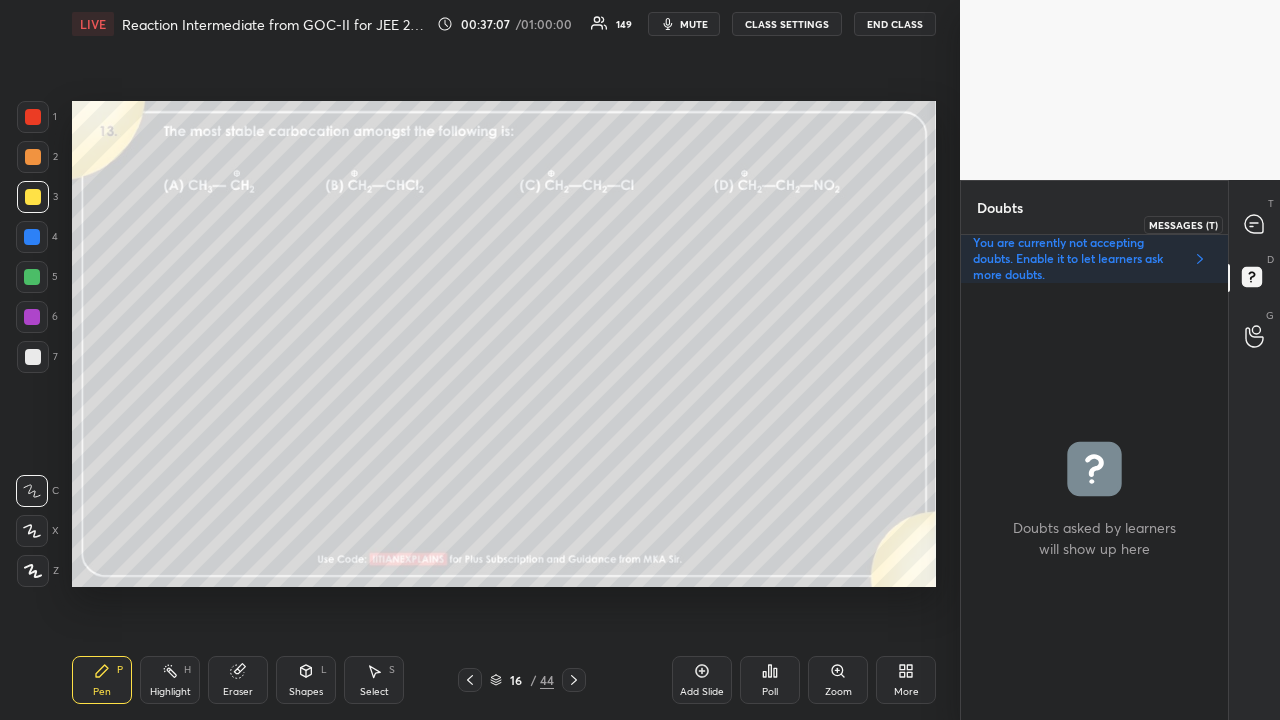 click 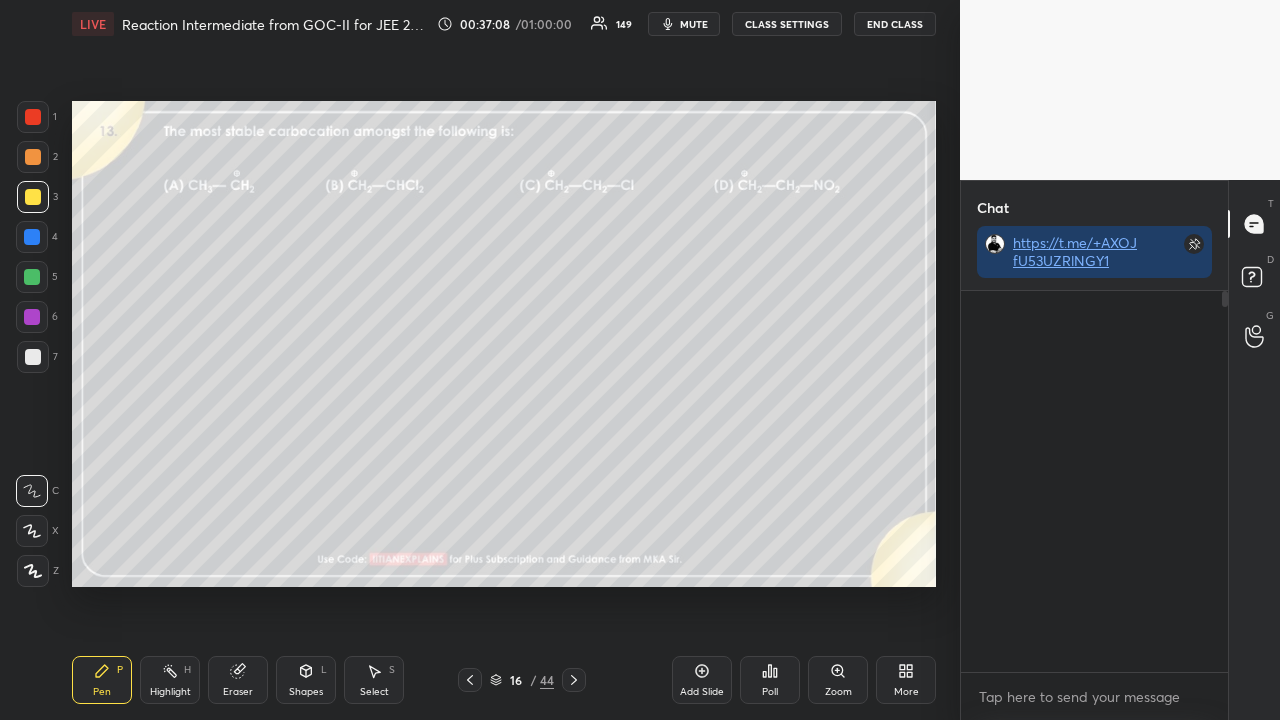 scroll, scrollTop: 423, scrollLeft: 261, axis: both 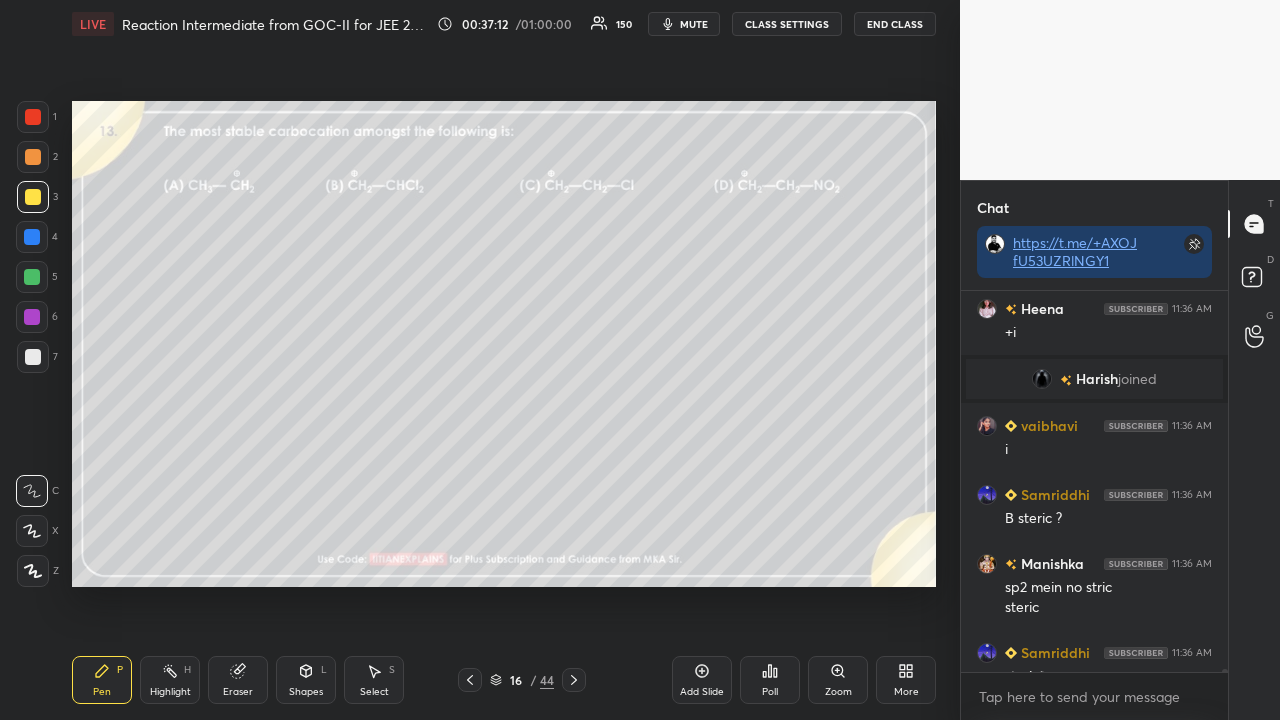 click 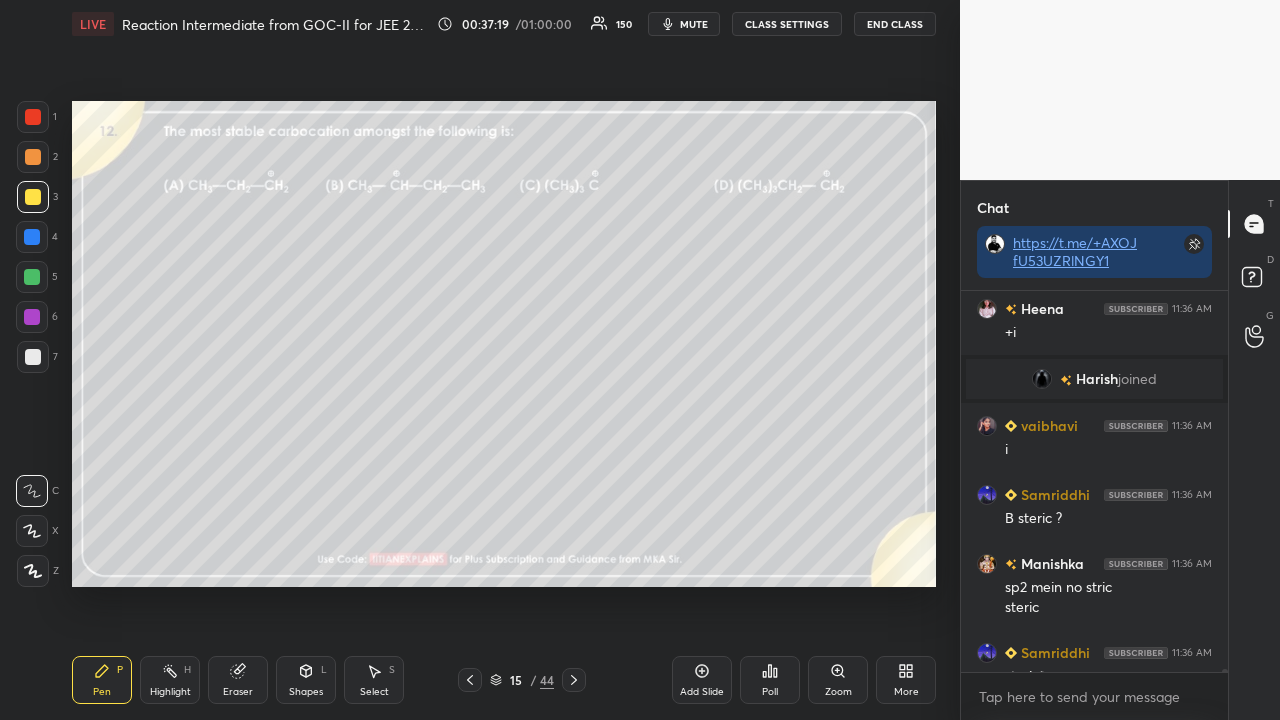 click 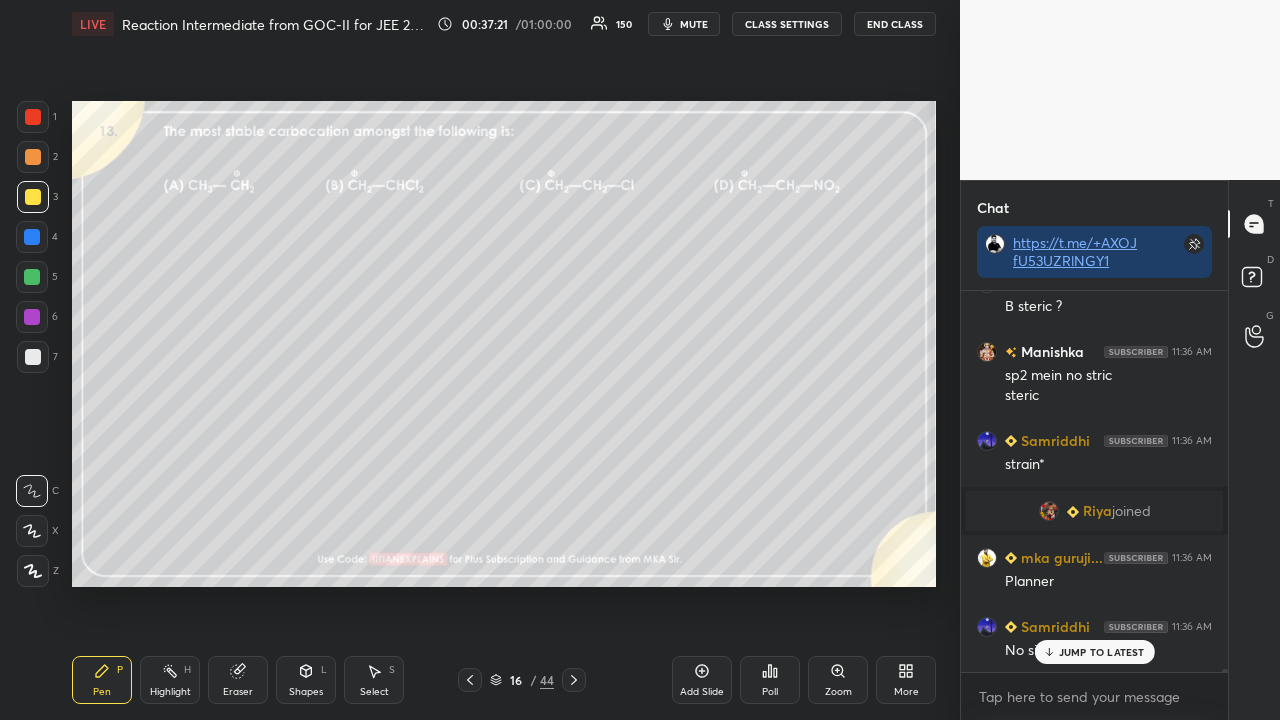scroll, scrollTop: 55838, scrollLeft: 0, axis: vertical 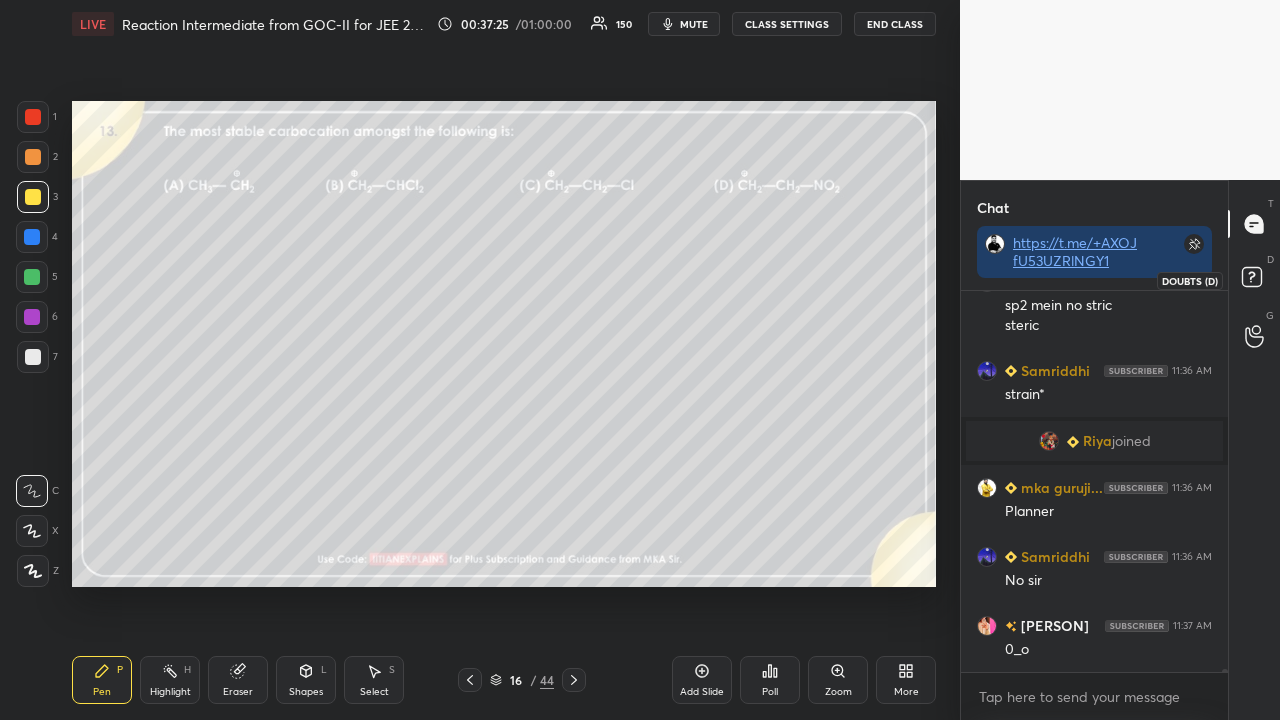 click 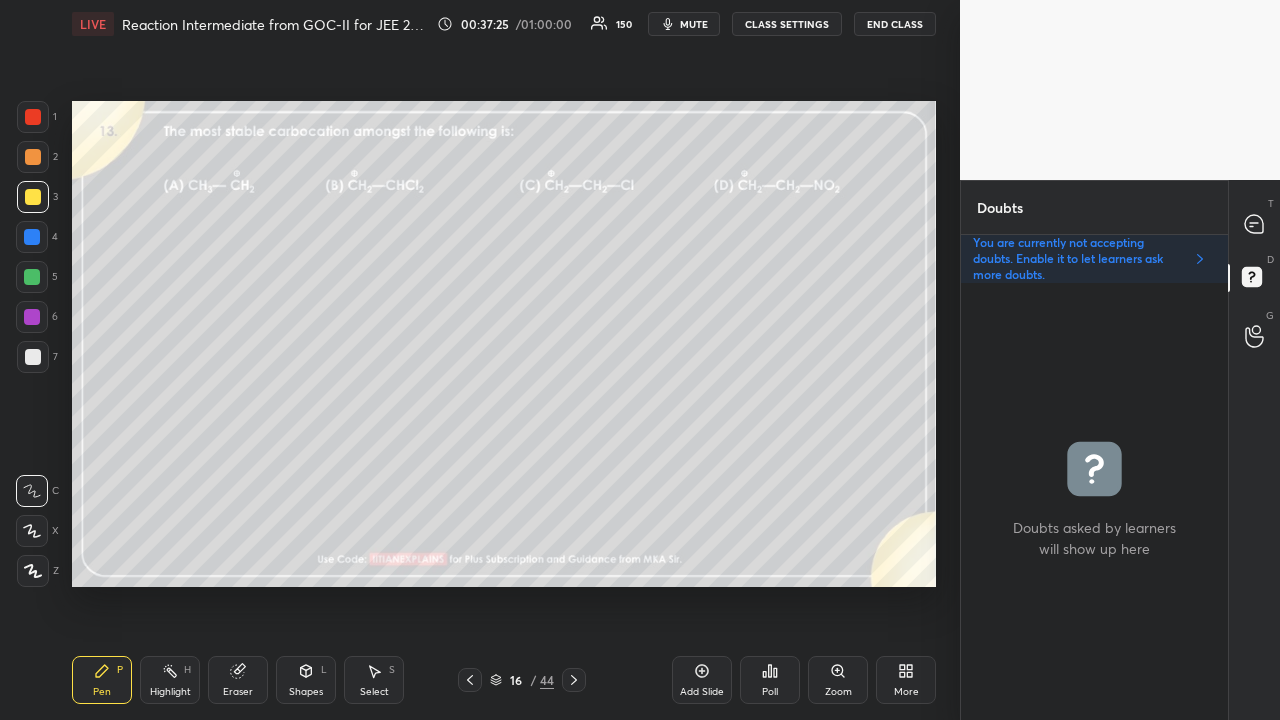 scroll, scrollTop: 6, scrollLeft: 6, axis: both 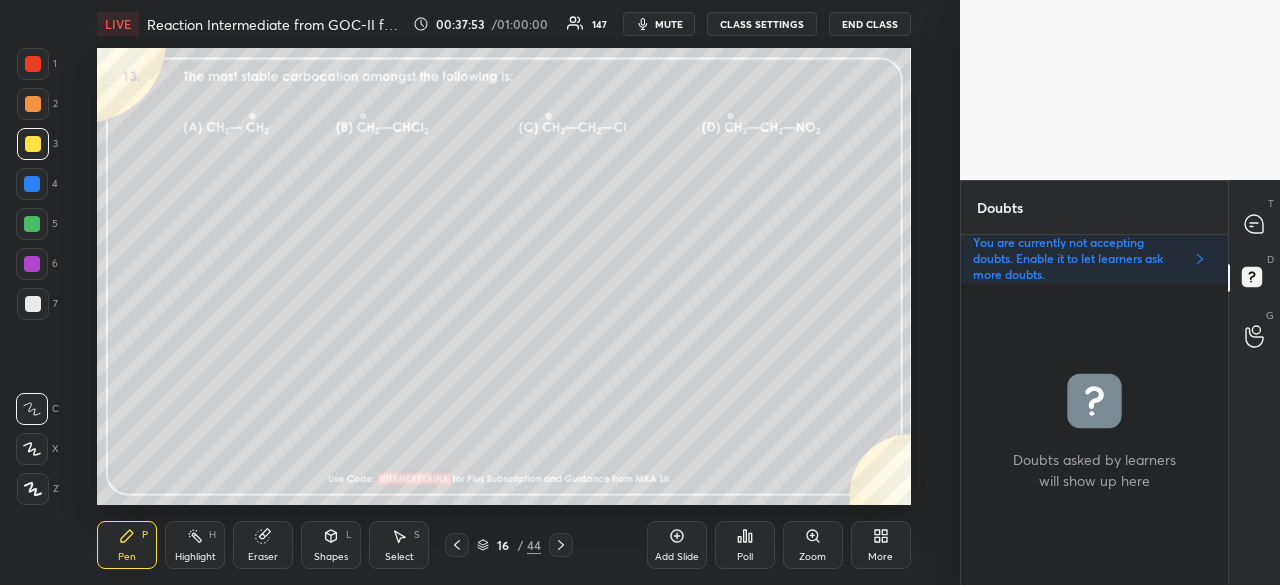 click on "More" at bounding box center (881, 545) 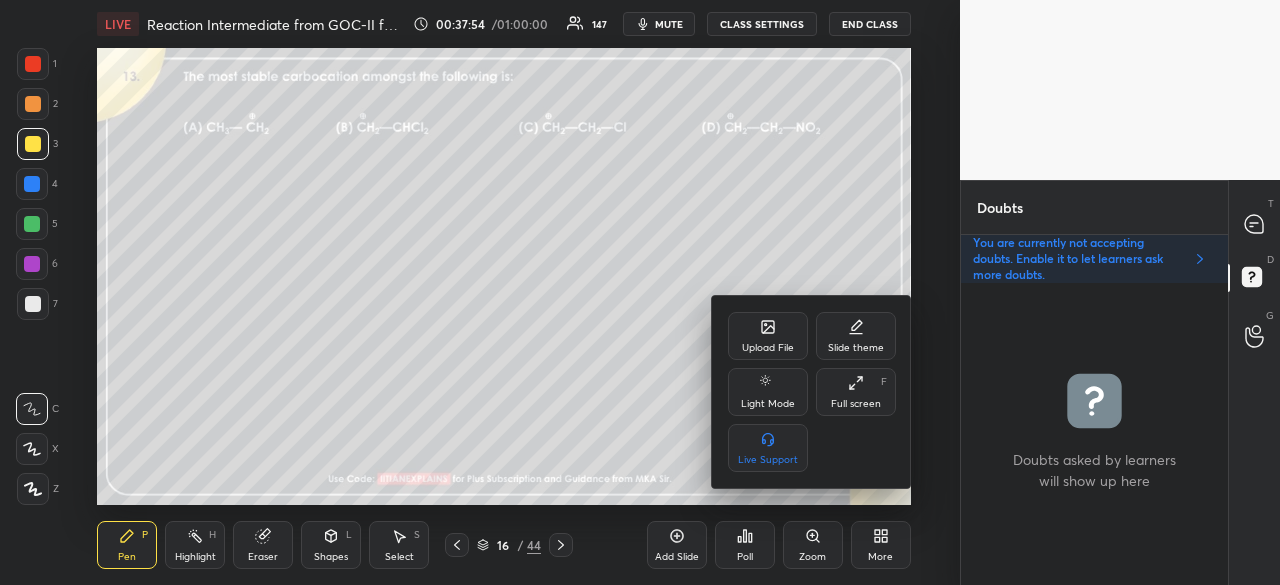 click on "Full screen F" at bounding box center [856, 392] 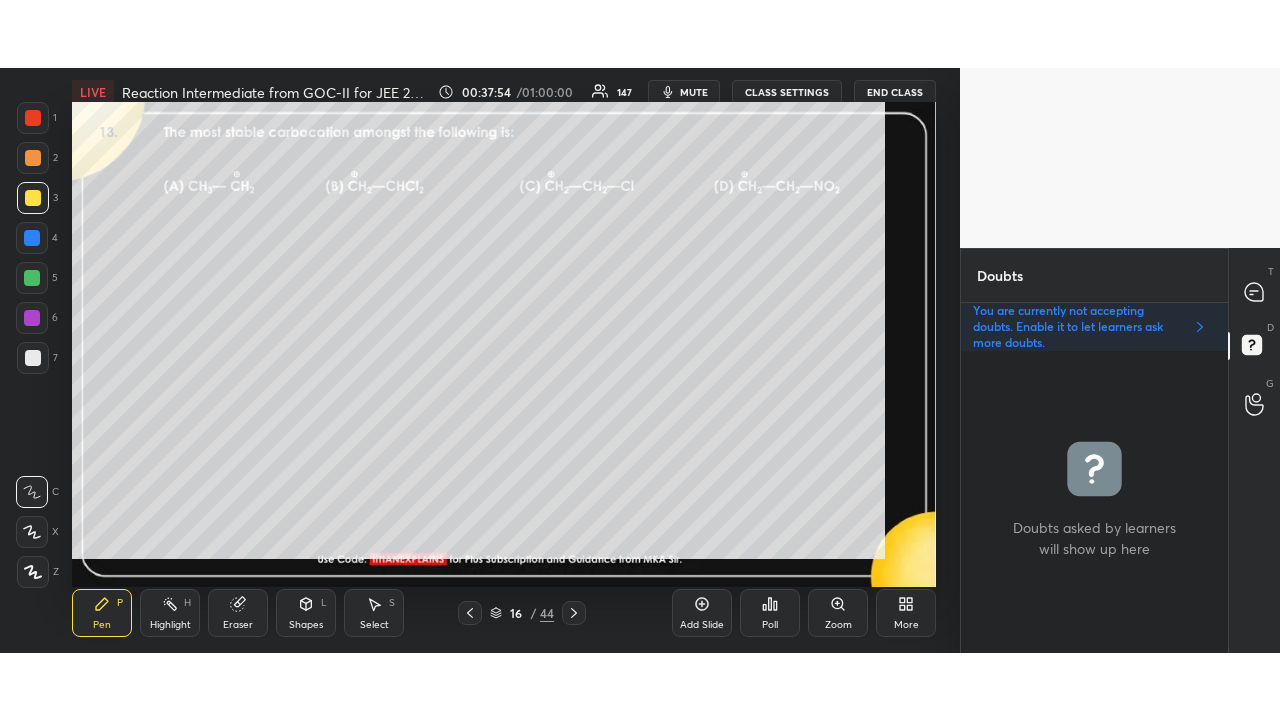 scroll, scrollTop: 99408, scrollLeft: 99120, axis: both 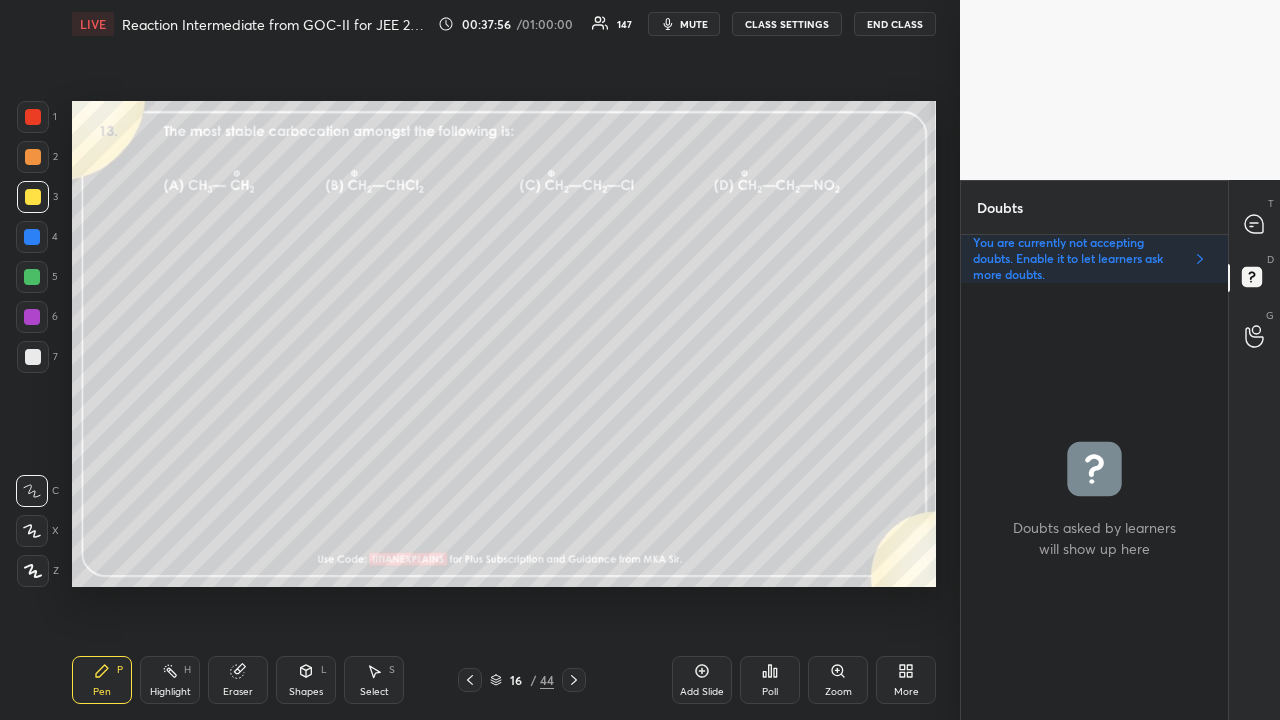 click on "Poll" at bounding box center (770, 692) 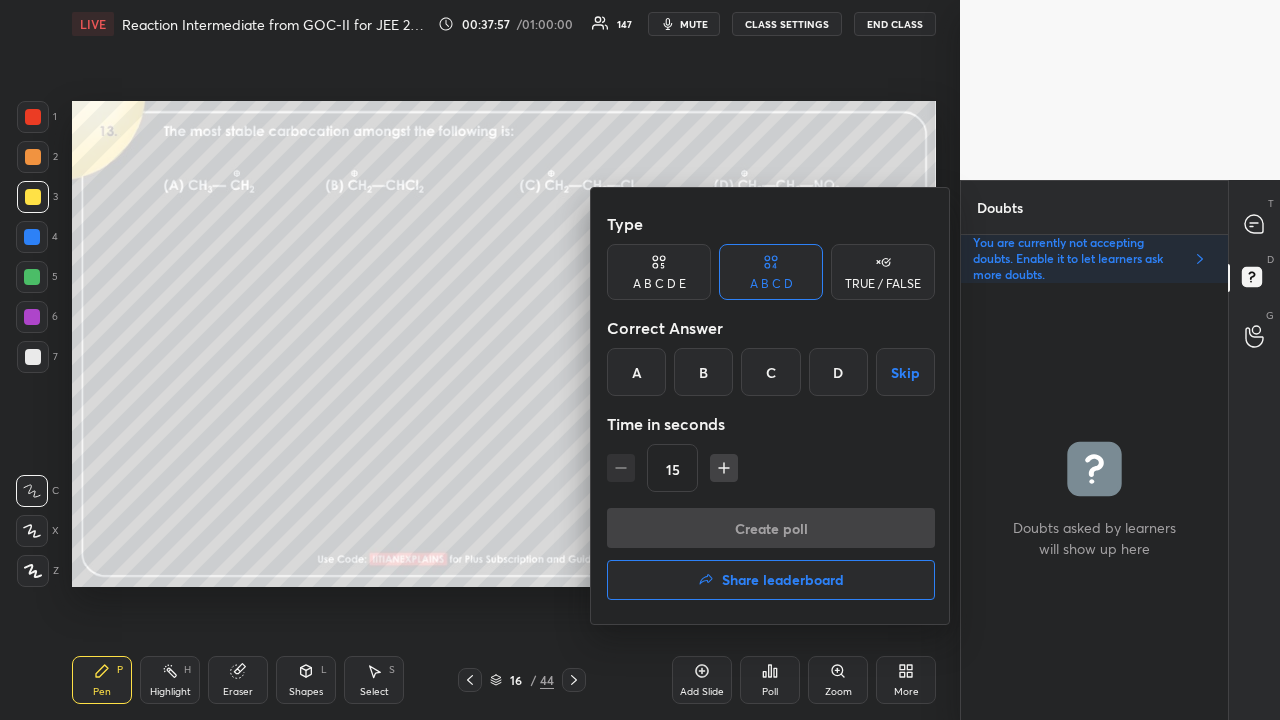 click on "A" at bounding box center [636, 372] 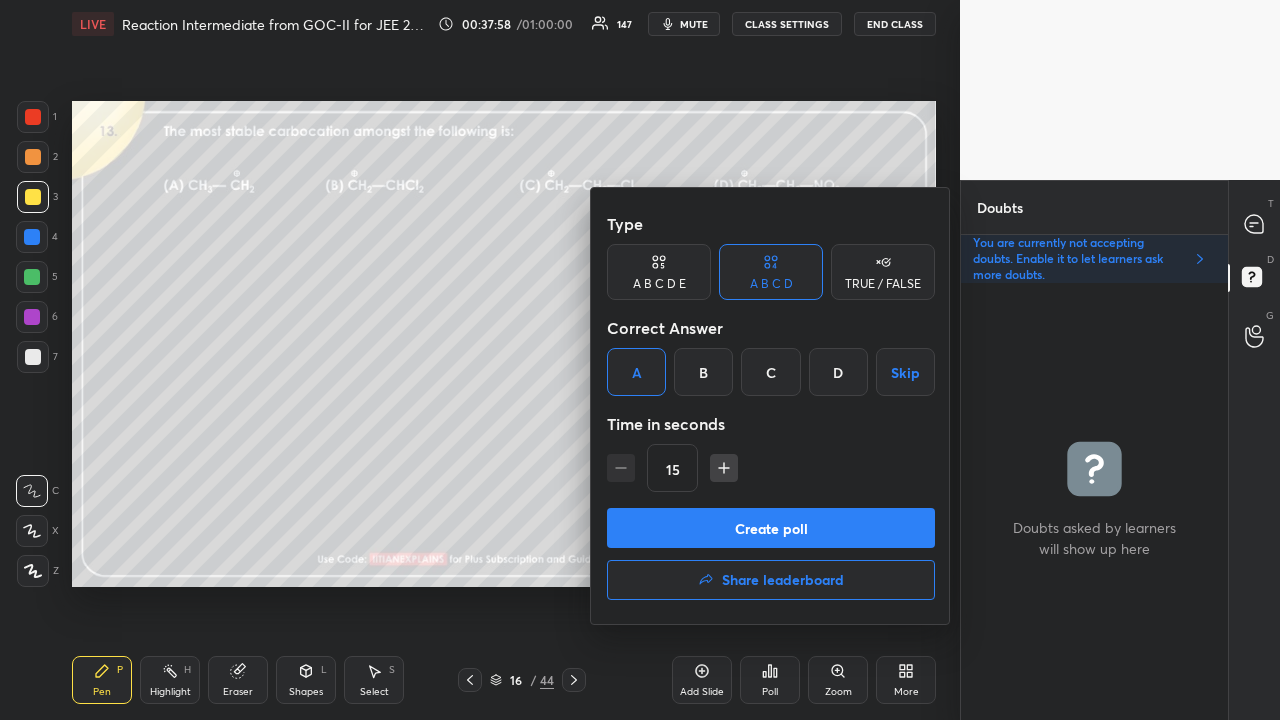 drag, startPoint x: 654, startPoint y: 532, endPoint x: 629, endPoint y: 543, distance: 27.313 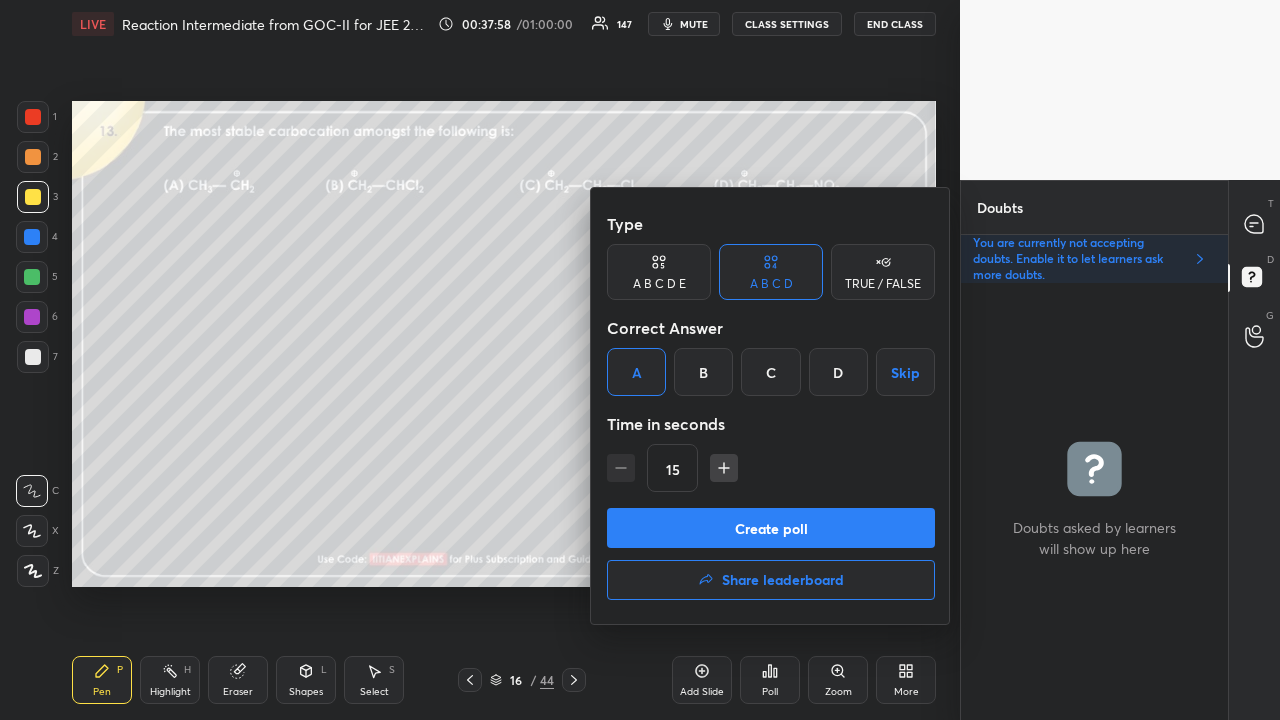 click on "Create poll" at bounding box center (771, 528) 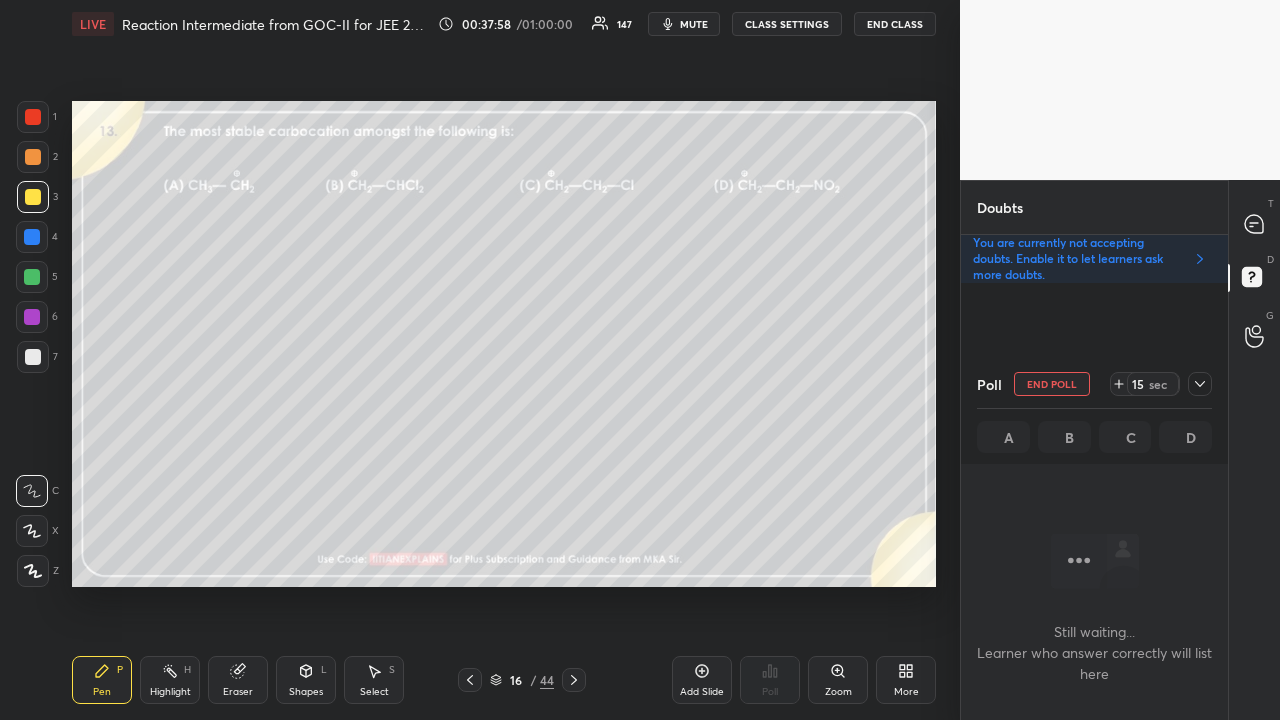 scroll, scrollTop: 398, scrollLeft: 261, axis: both 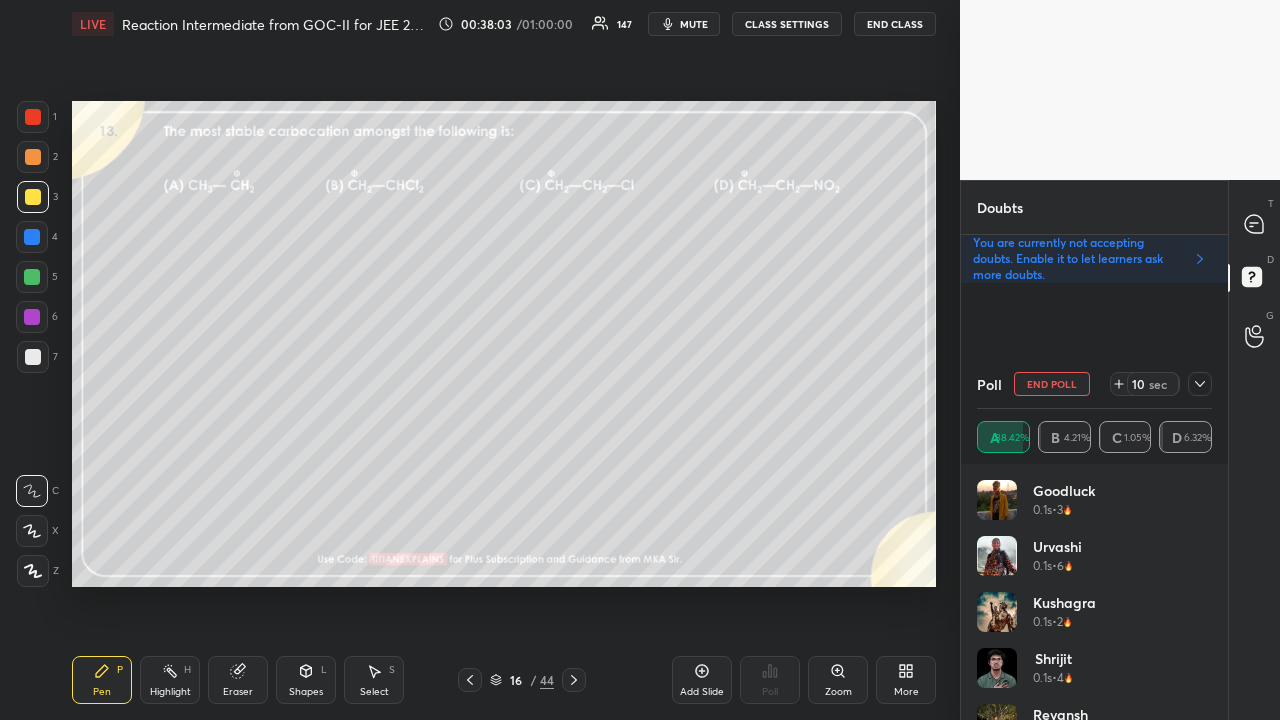 click 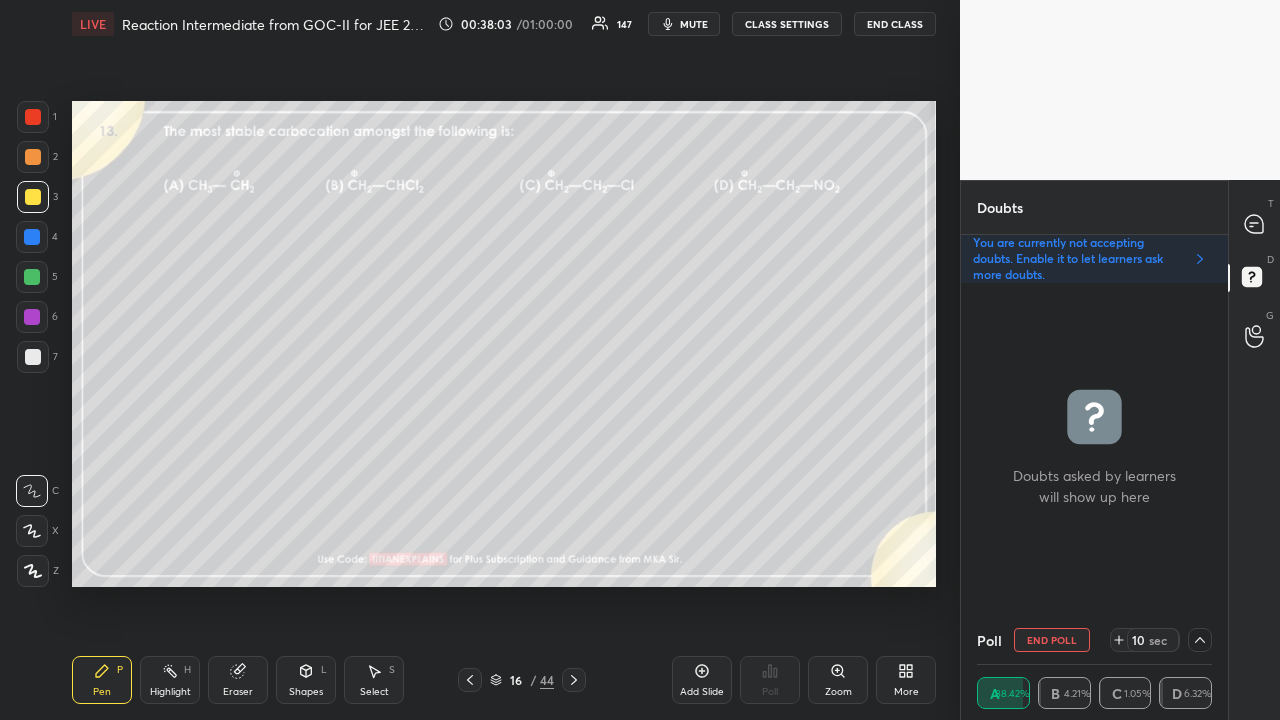 scroll, scrollTop: 153, scrollLeft: 229, axis: both 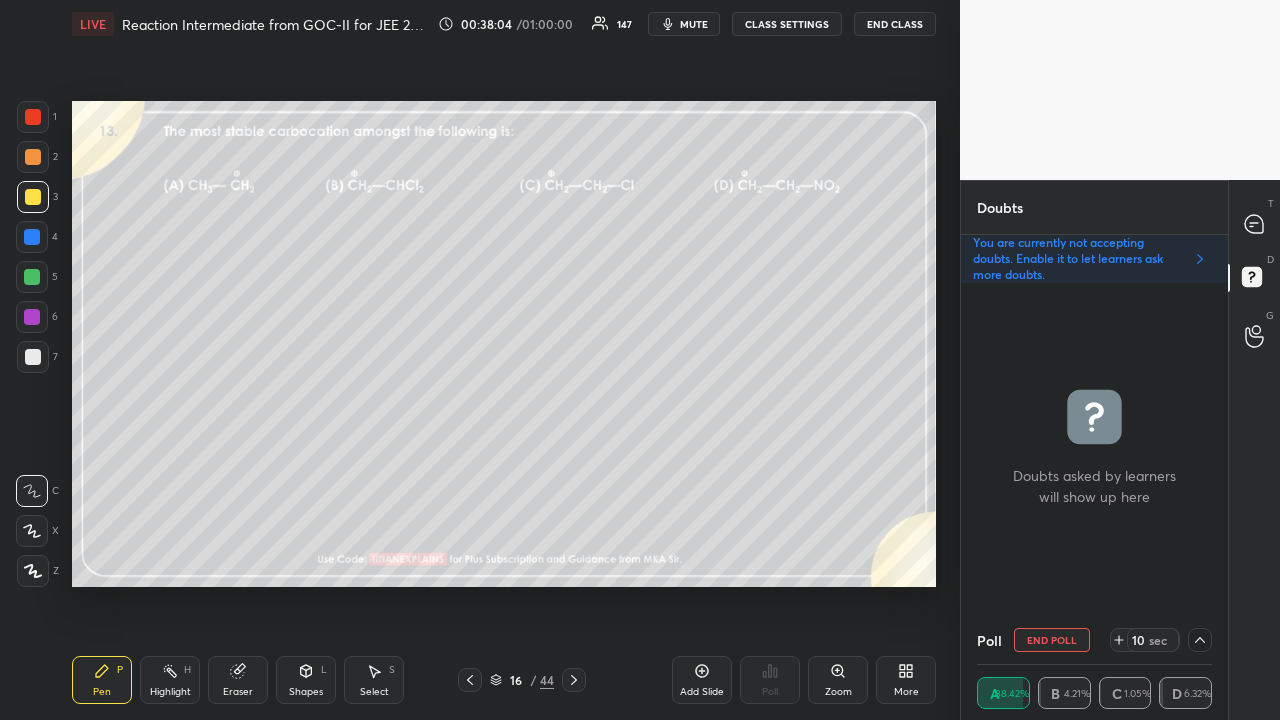 click 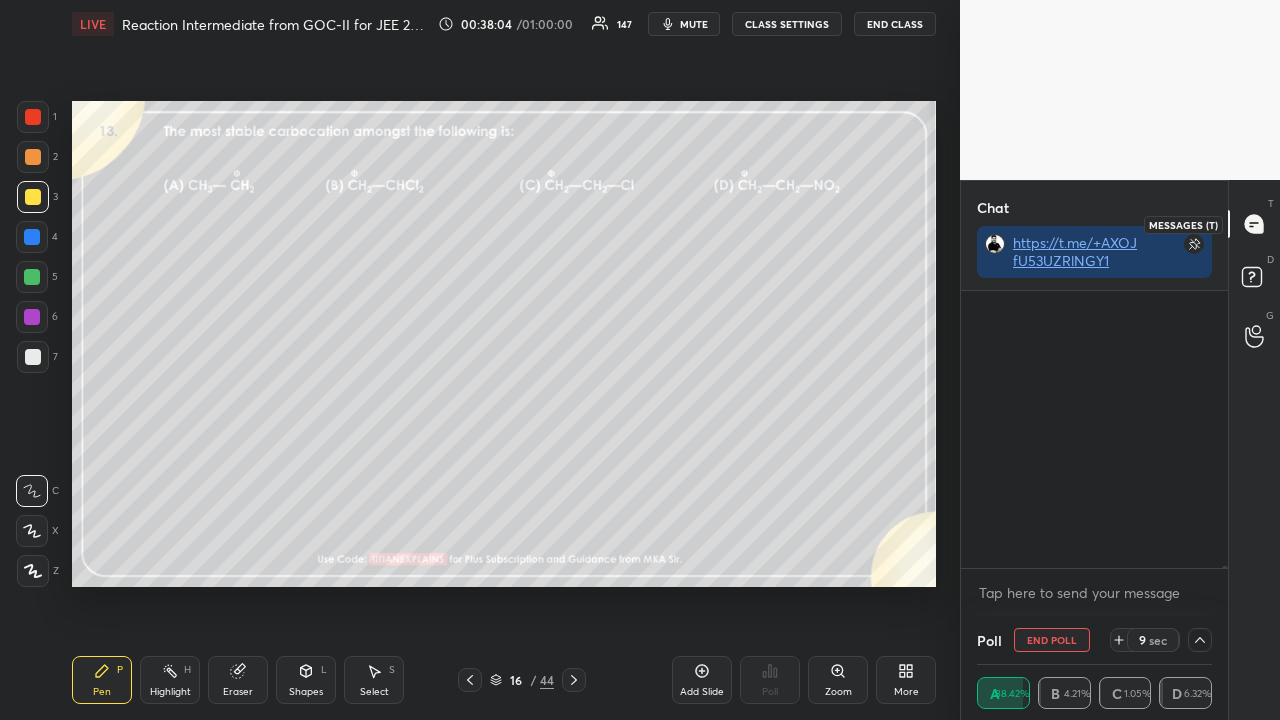 scroll, scrollTop: 319, scrollLeft: 261, axis: both 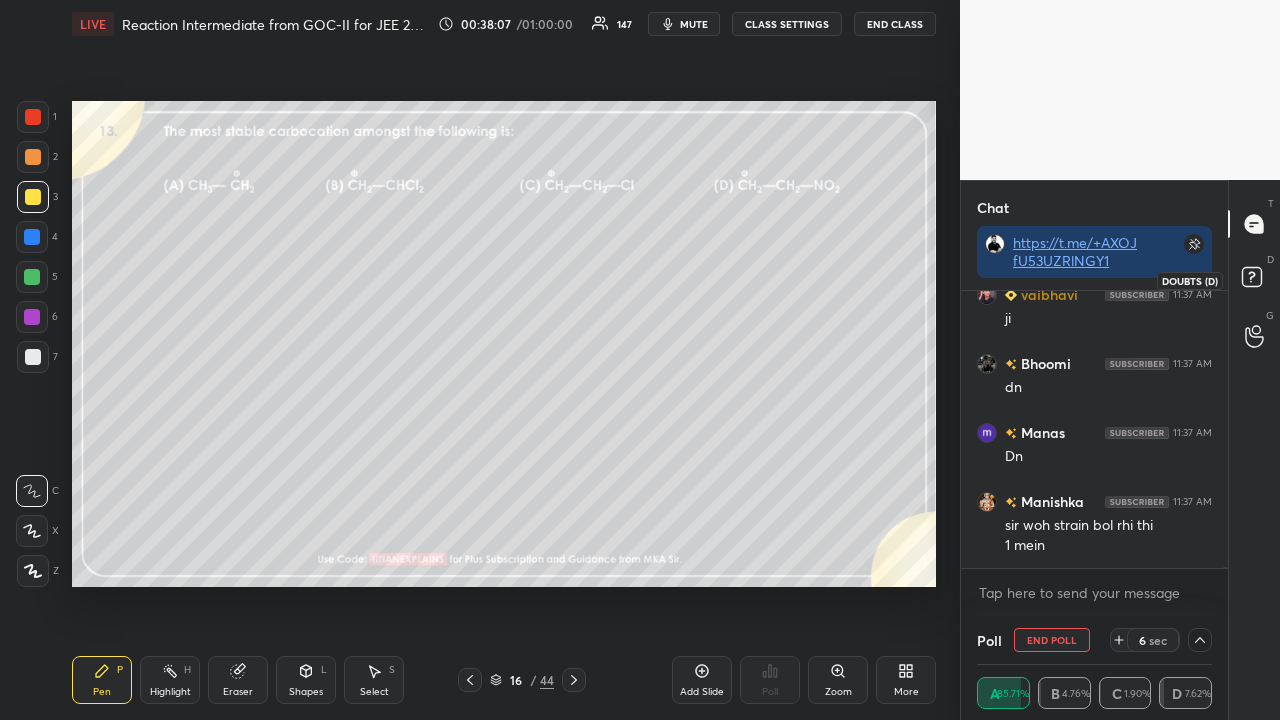 click 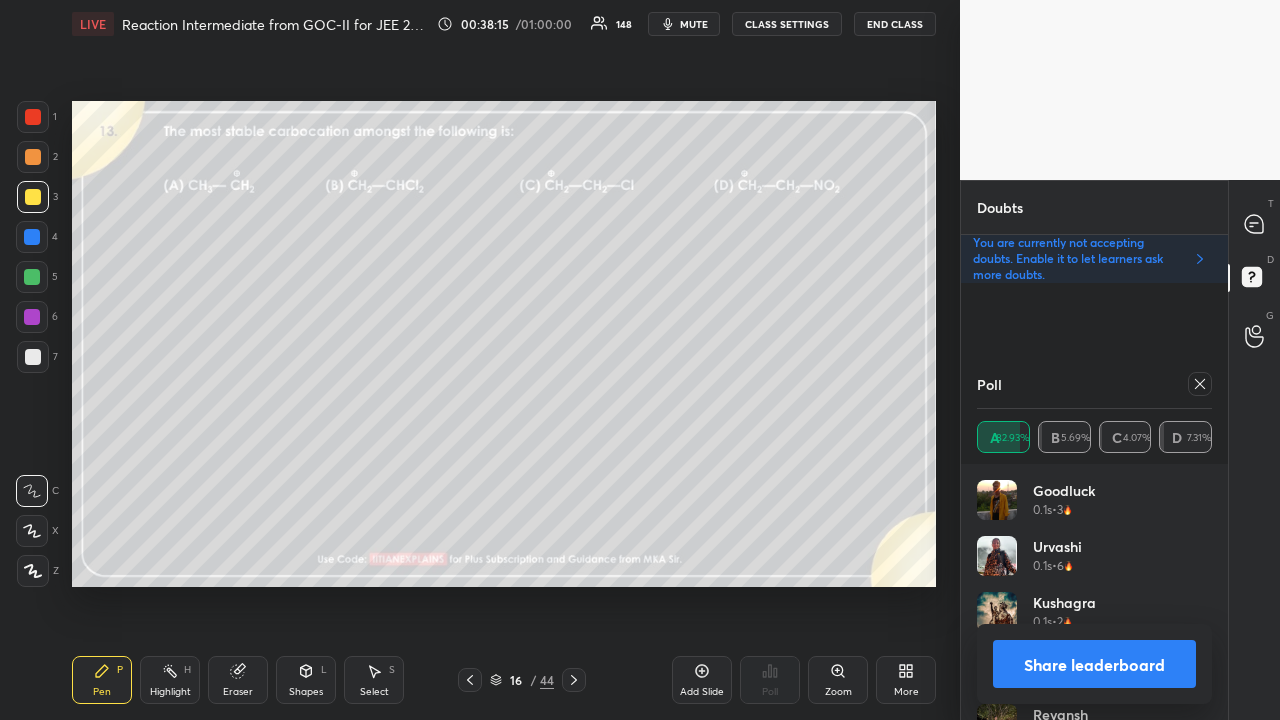 click on "Poll" at bounding box center [1094, 384] 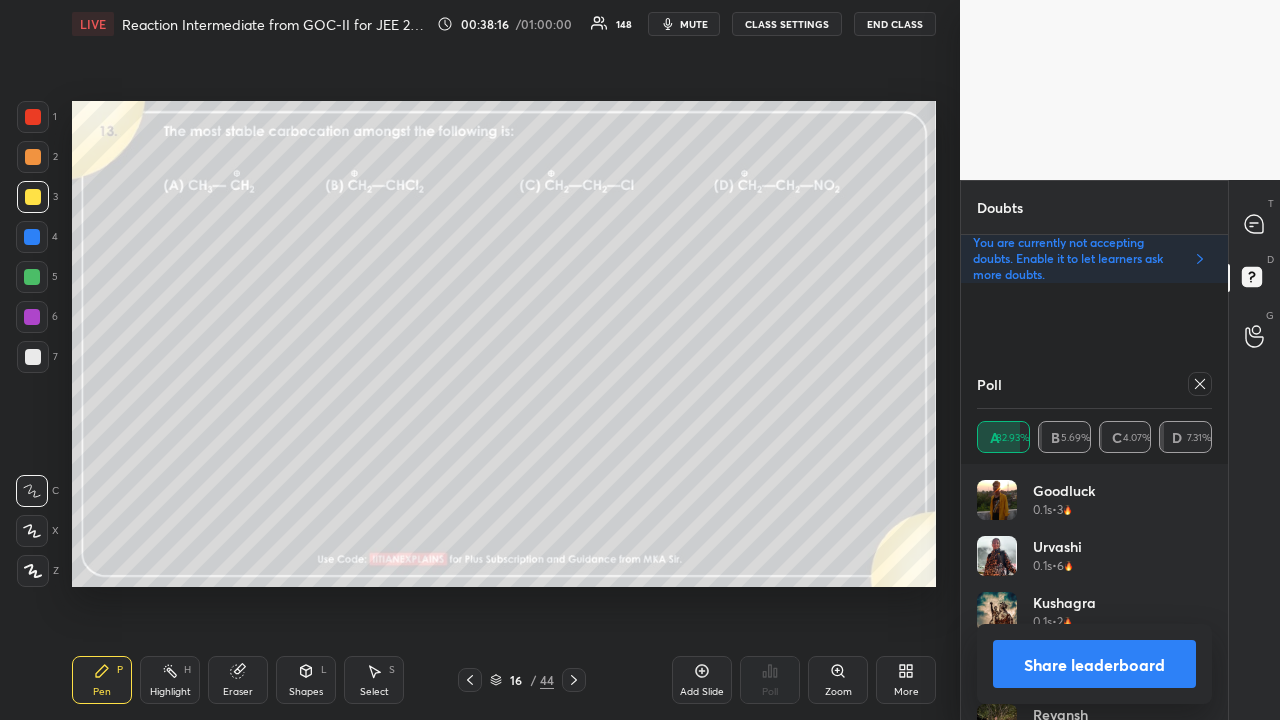 click at bounding box center (1200, 384) 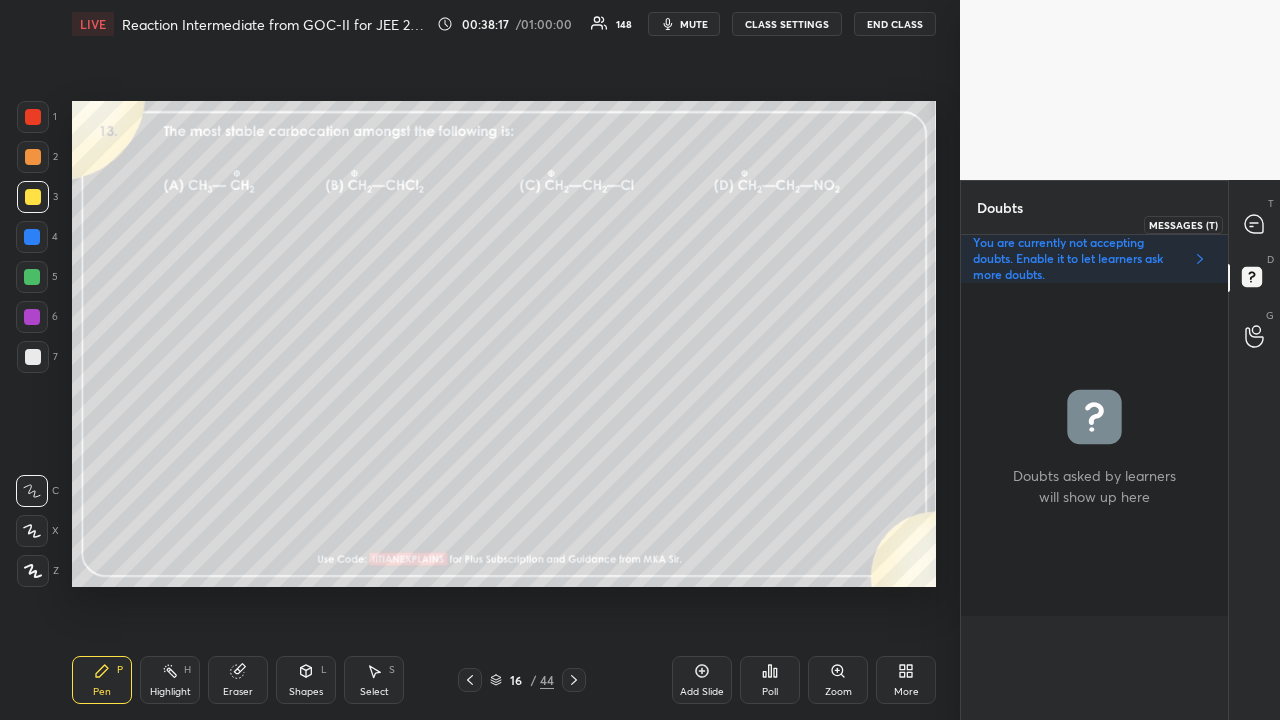 click 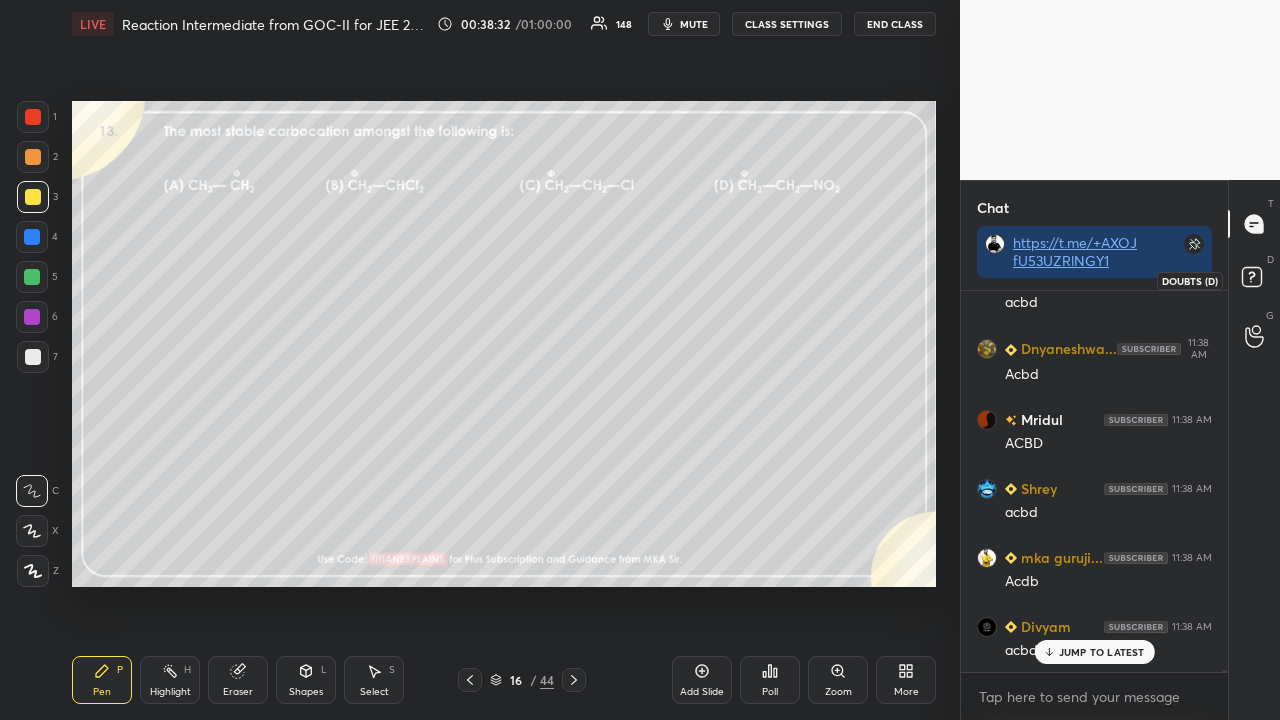 click 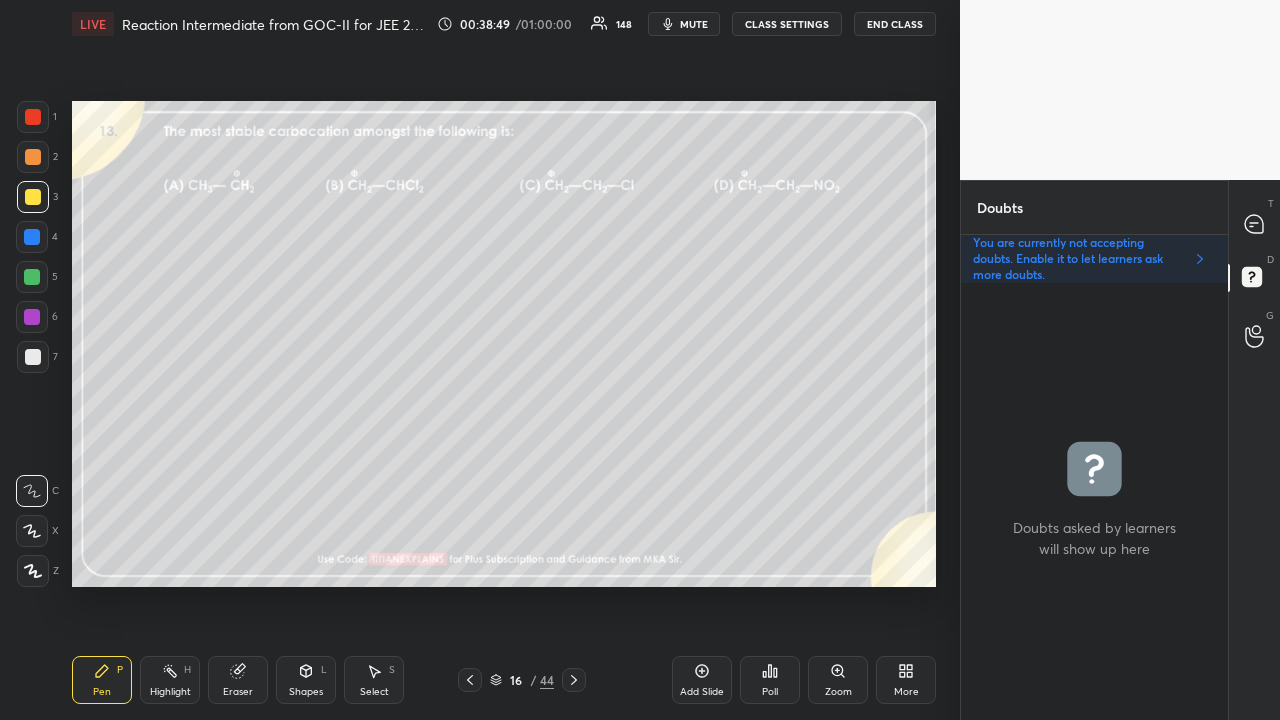 click on "T Messages (T)" at bounding box center [1254, 224] 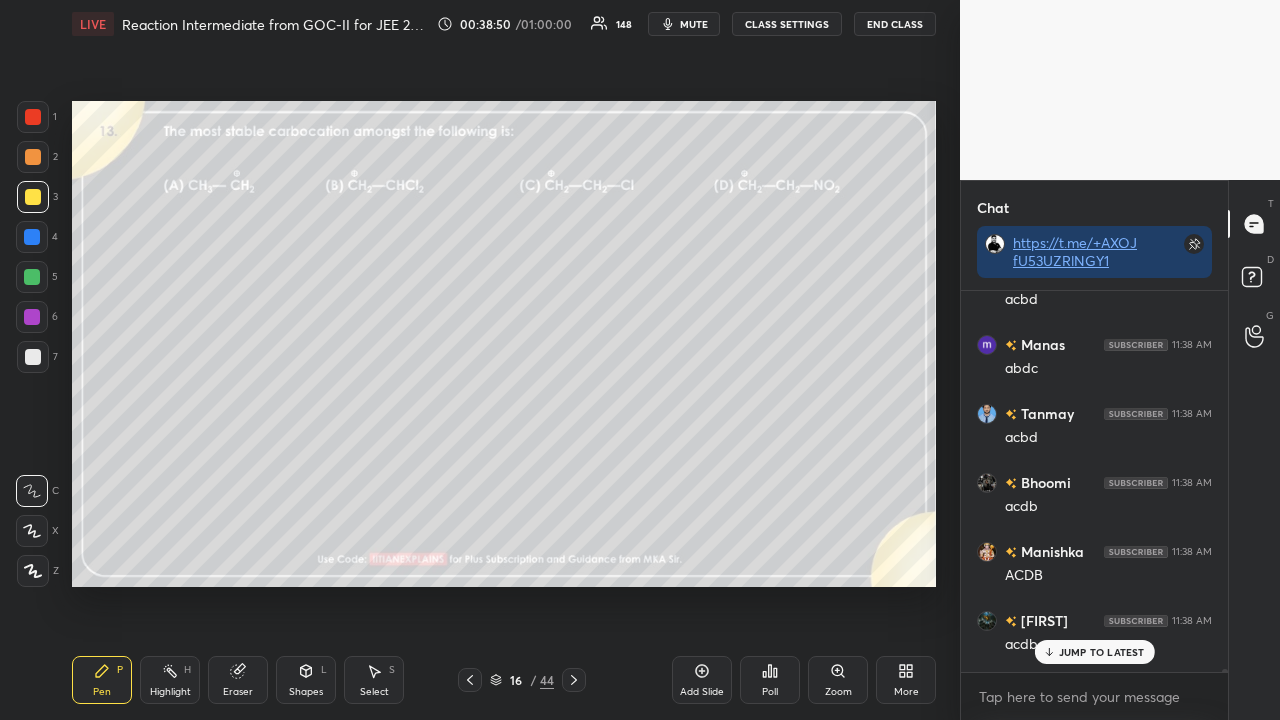 click on "JUMP TO LATEST" at bounding box center (1102, 652) 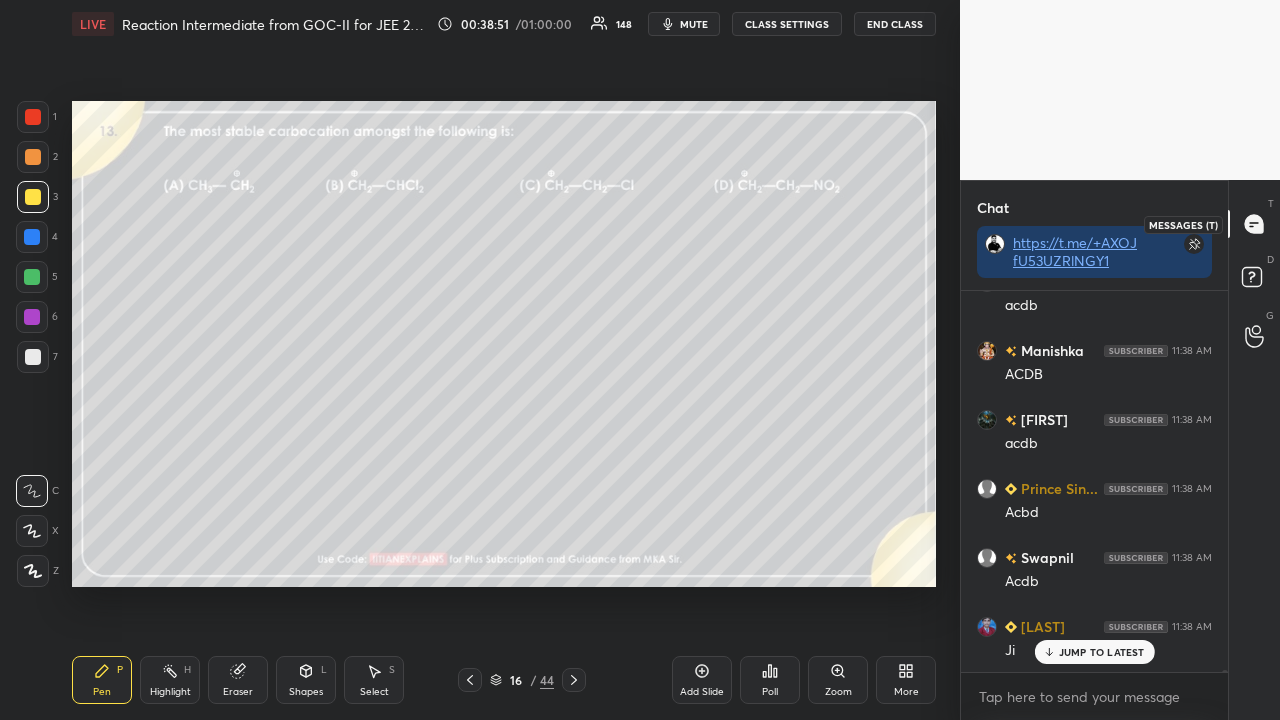 click 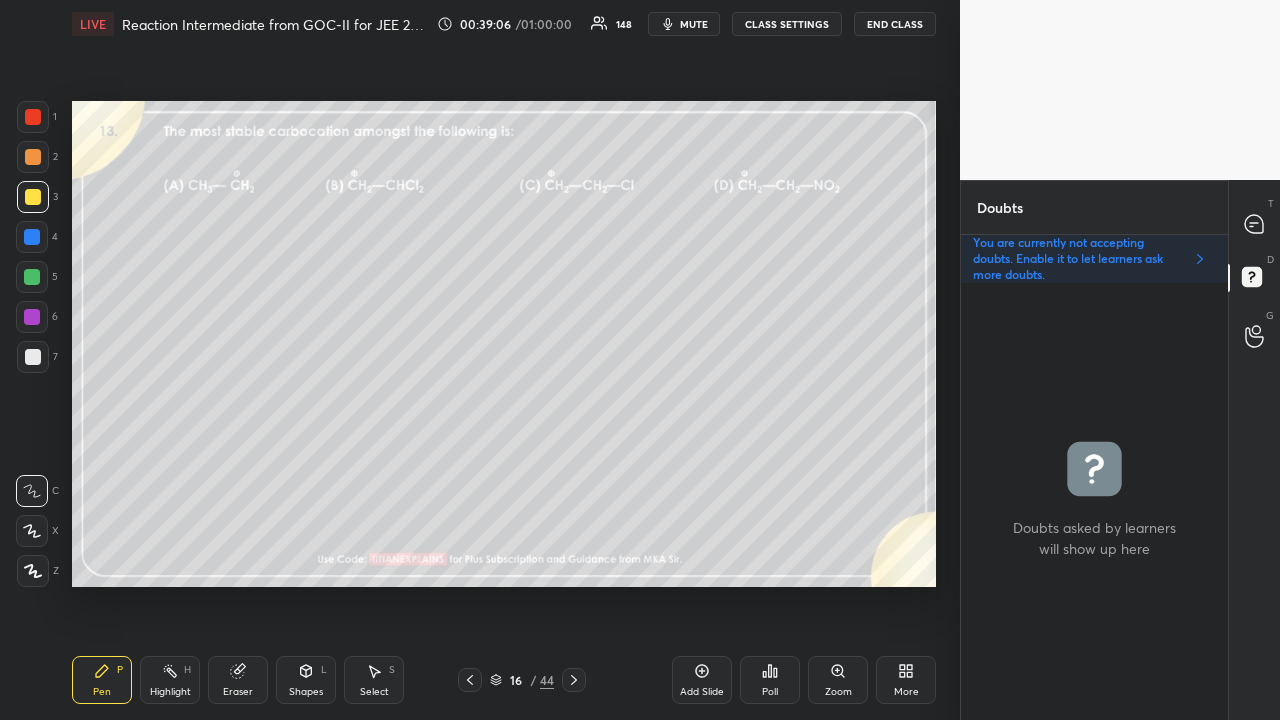 click at bounding box center [1255, 224] 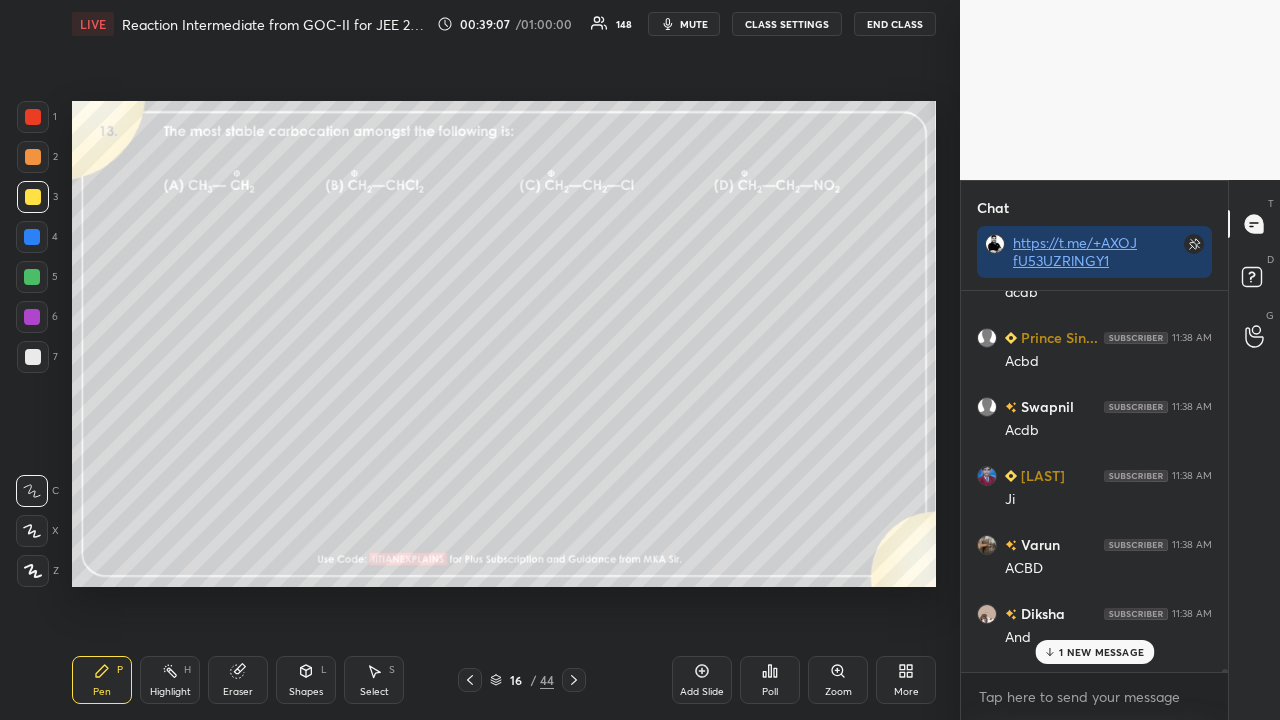 drag, startPoint x: 1084, startPoint y: 658, endPoint x: 1090, endPoint y: 645, distance: 14.3178215 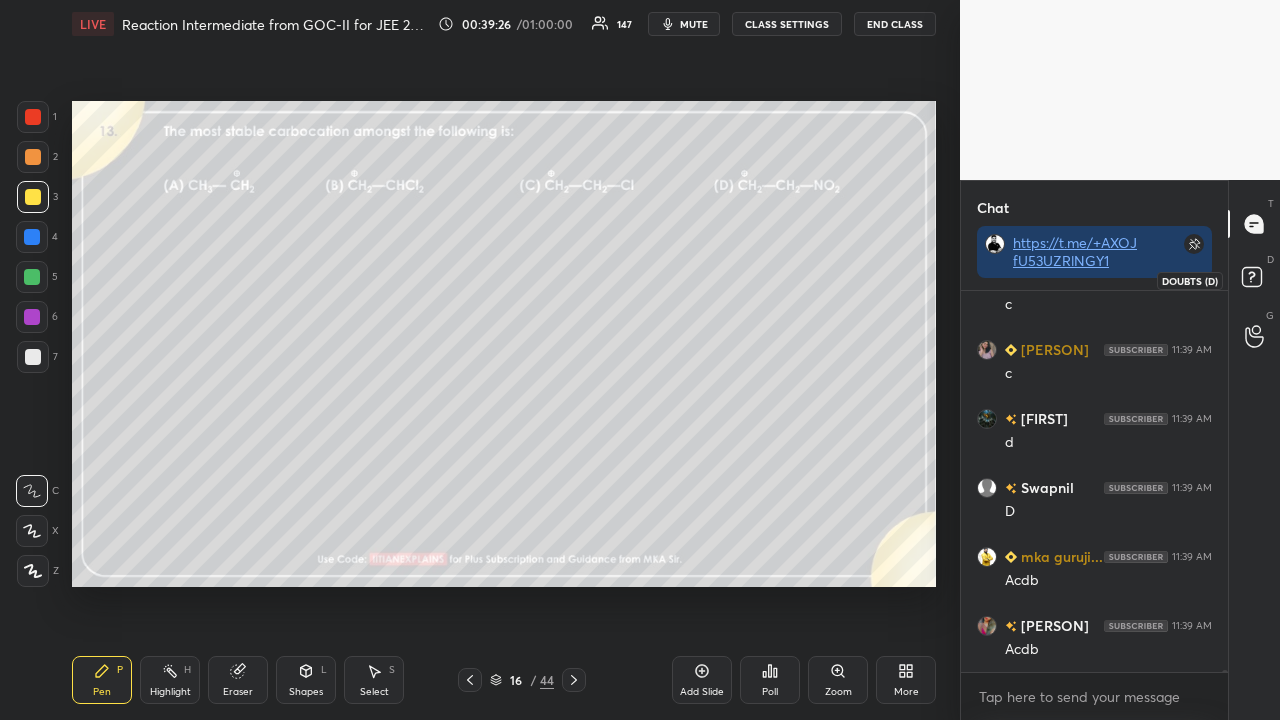 scroll, scrollTop: 61842, scrollLeft: 0, axis: vertical 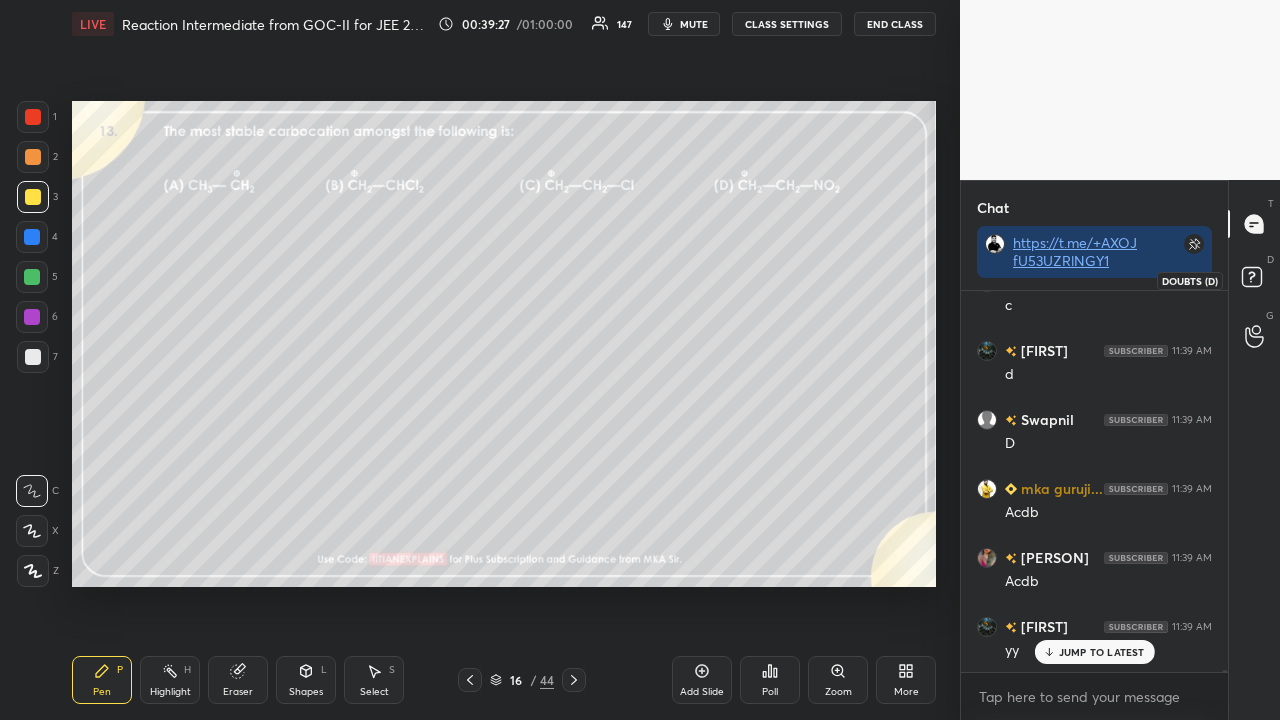 click 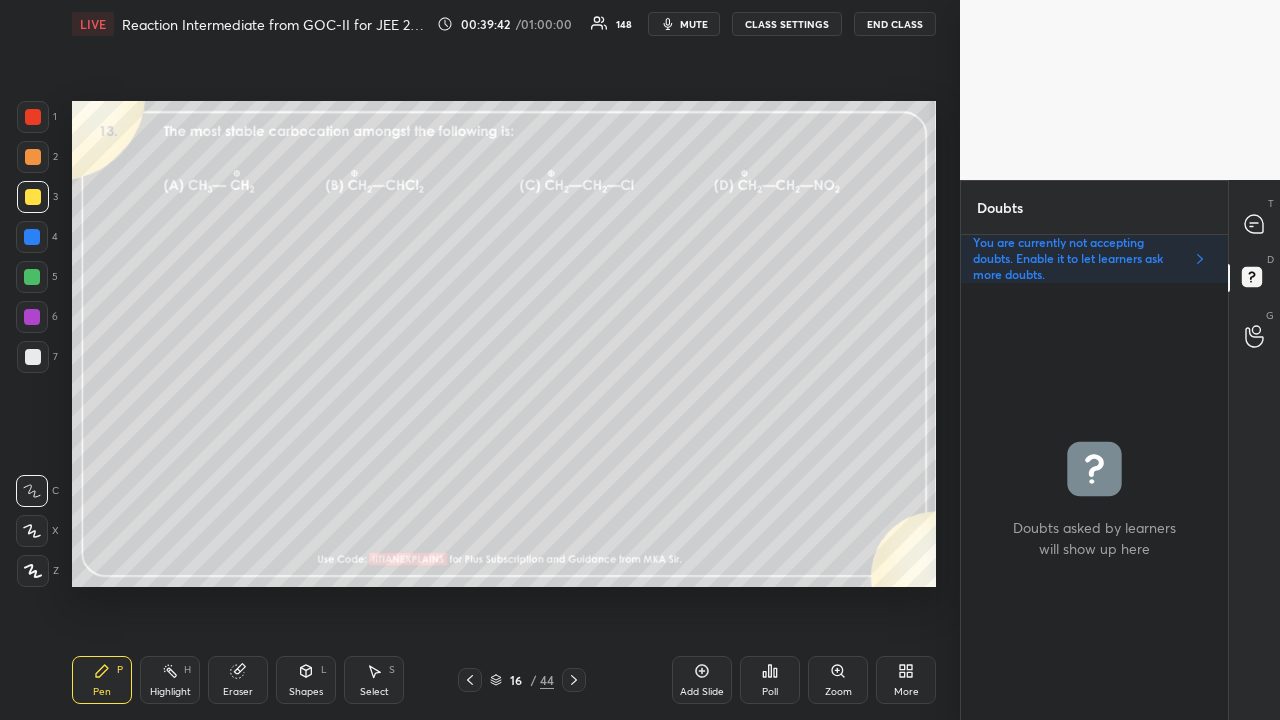 click at bounding box center [1255, 224] 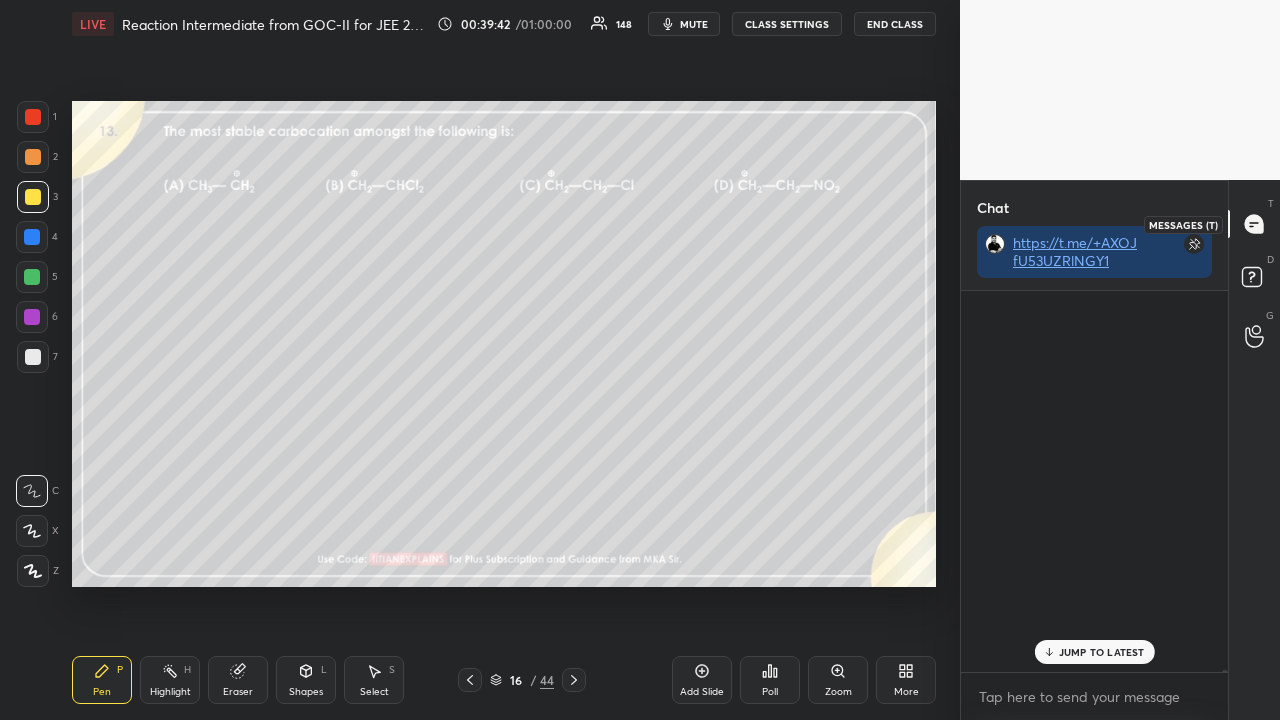 scroll, scrollTop: 423, scrollLeft: 261, axis: both 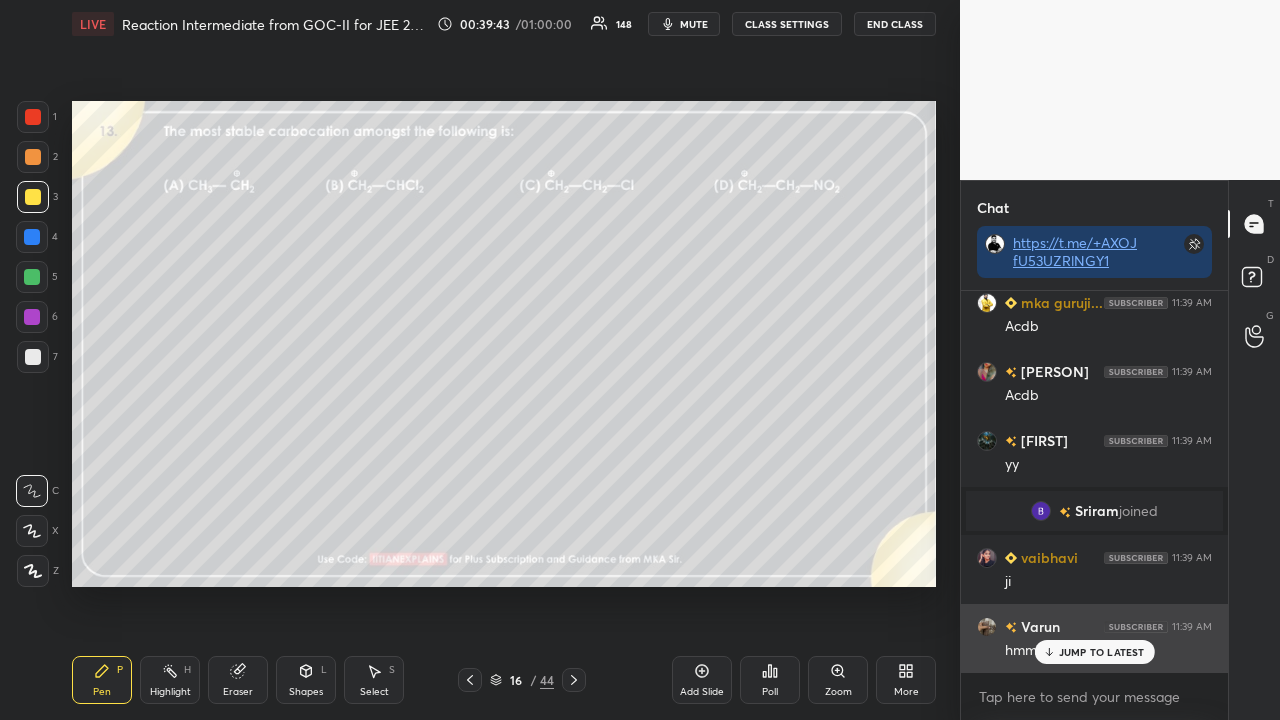 drag, startPoint x: 1068, startPoint y: 657, endPoint x: 1049, endPoint y: 662, distance: 19.646883 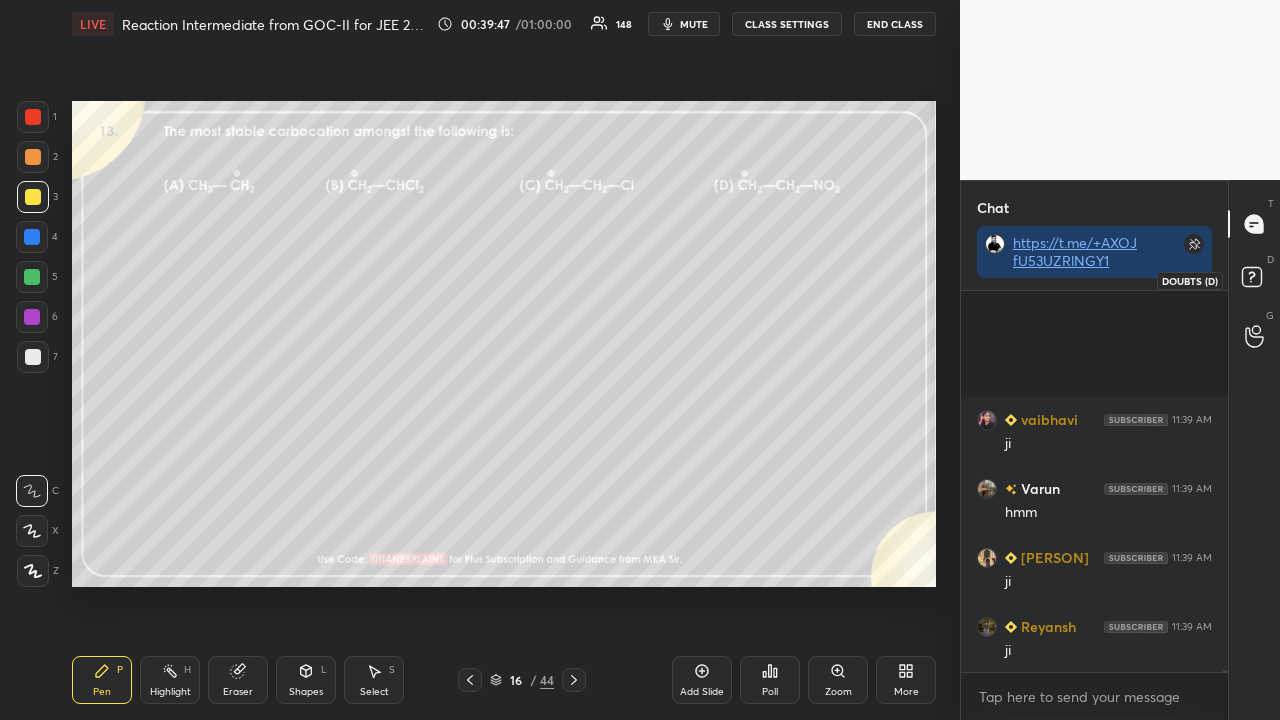 scroll, scrollTop: 62374, scrollLeft: 0, axis: vertical 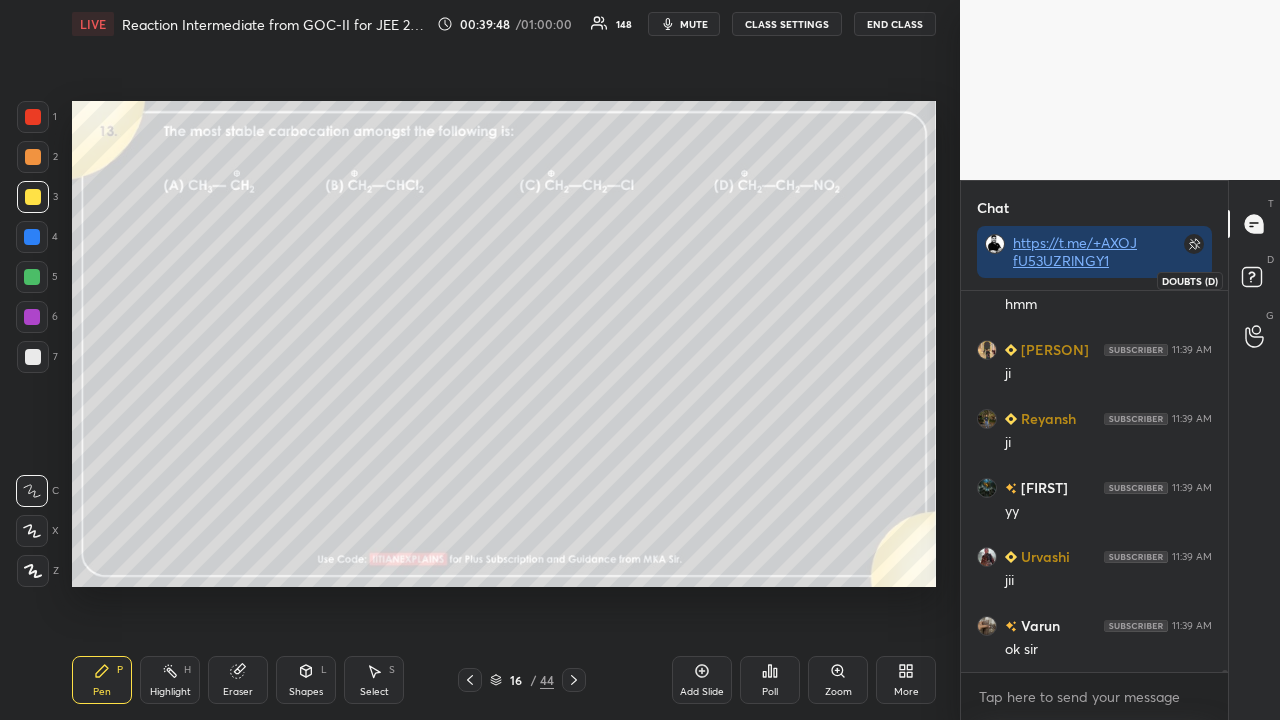 click 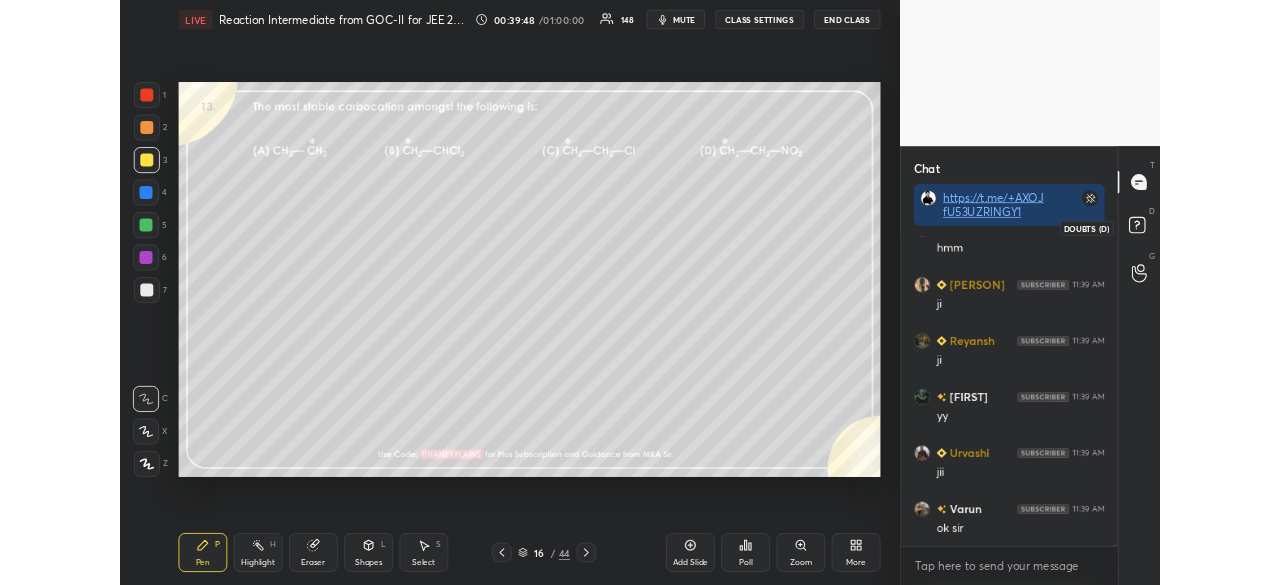 scroll, scrollTop: 431, scrollLeft: 261, axis: both 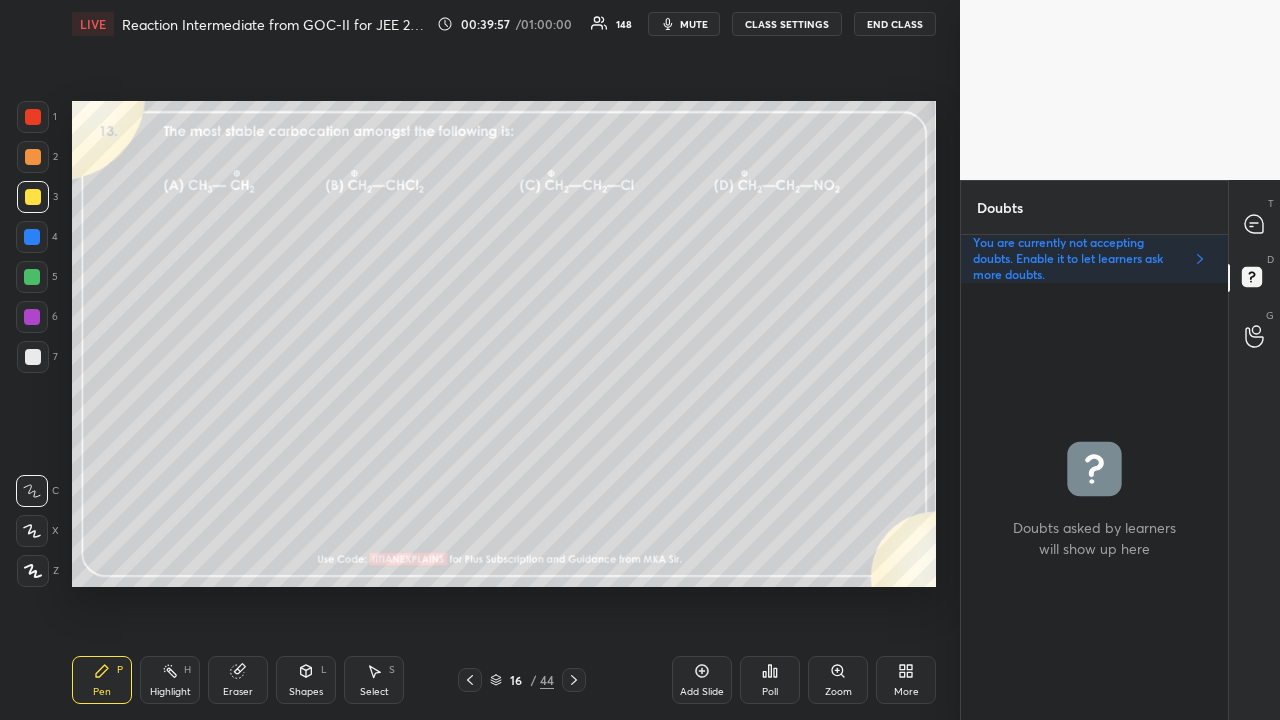click 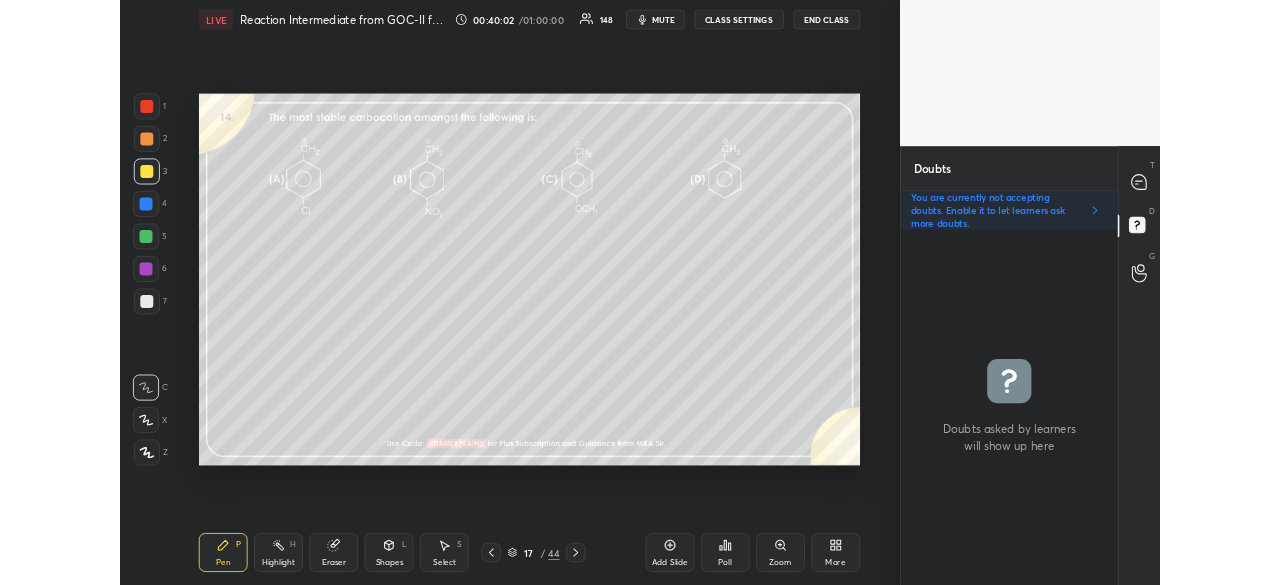 scroll, scrollTop: 457, scrollLeft: 880, axis: both 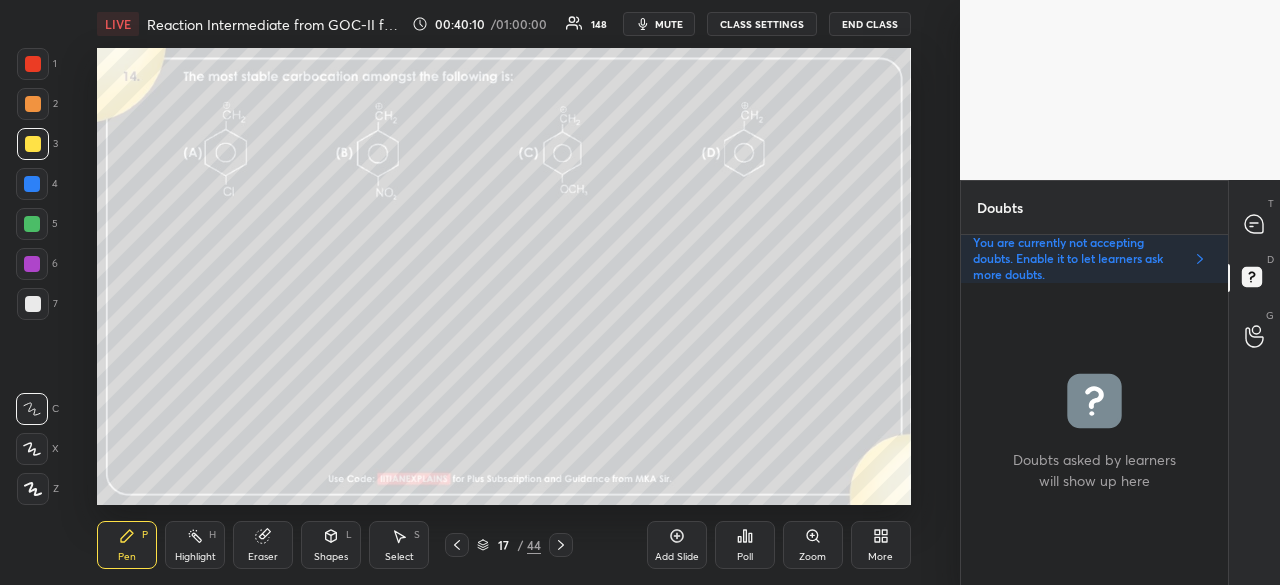 click on "Zoom" at bounding box center (813, 545) 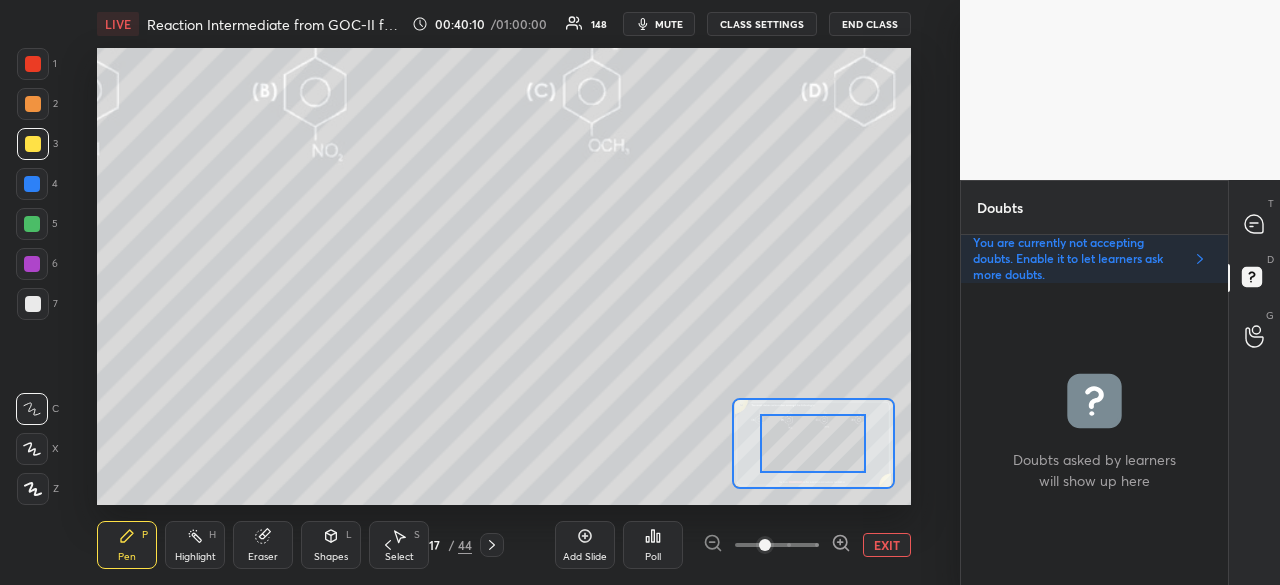 click on "EXIT" at bounding box center [887, 545] 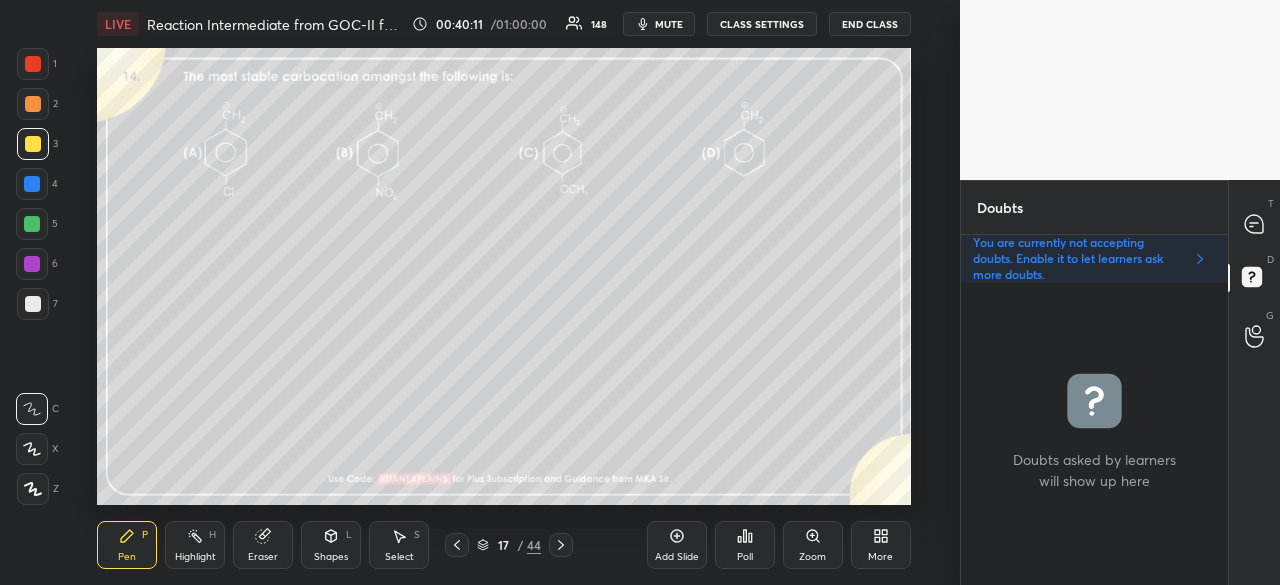 click on "More" at bounding box center [881, 545] 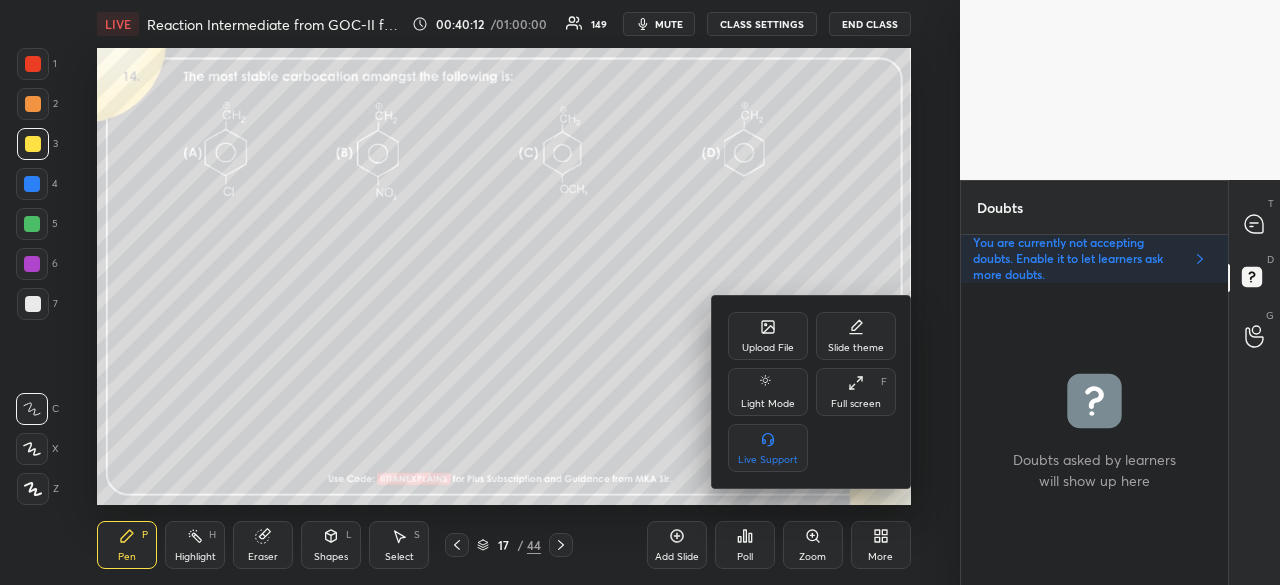 click on "Full screen F" at bounding box center (856, 392) 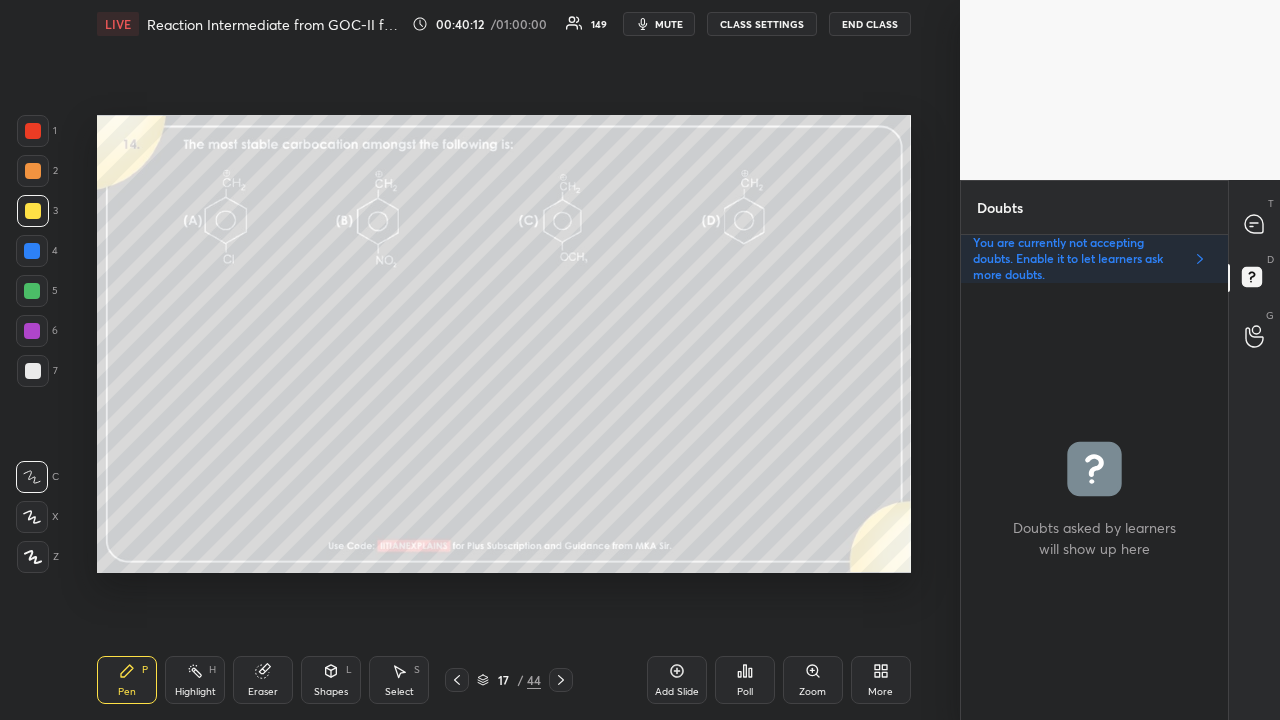scroll, scrollTop: 99408, scrollLeft: 99120, axis: both 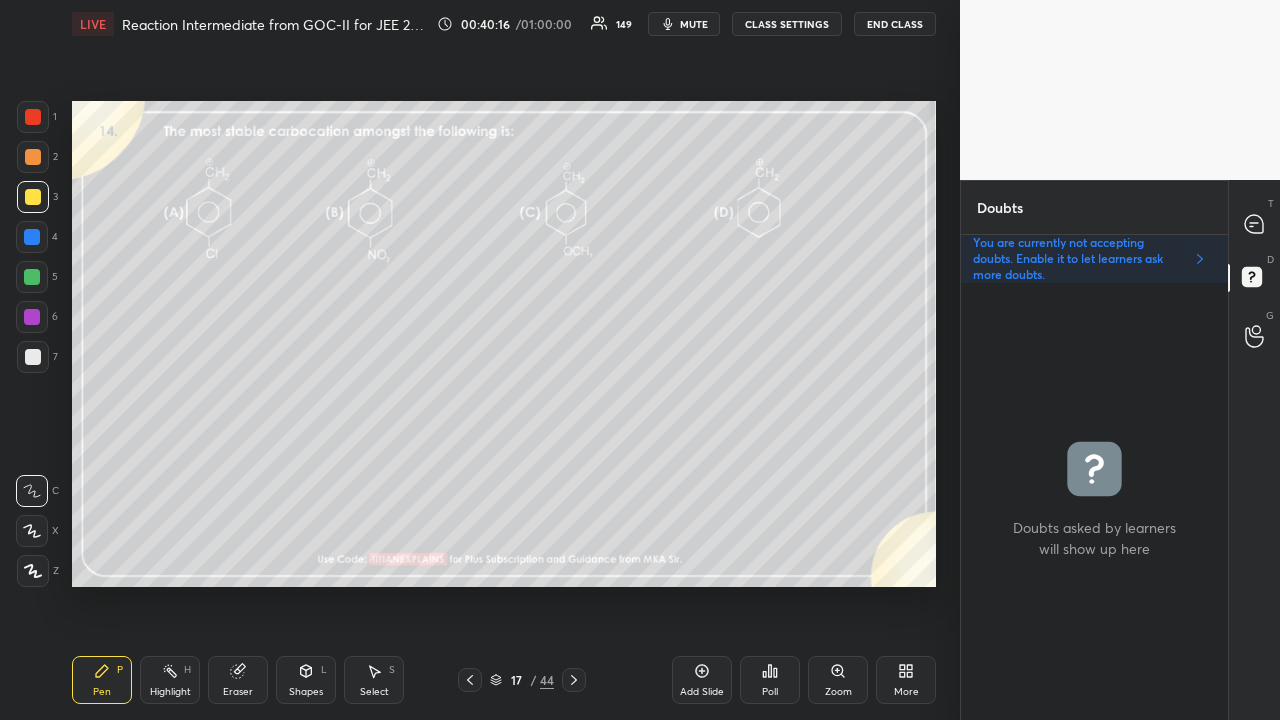 click on "Poll" at bounding box center (770, 692) 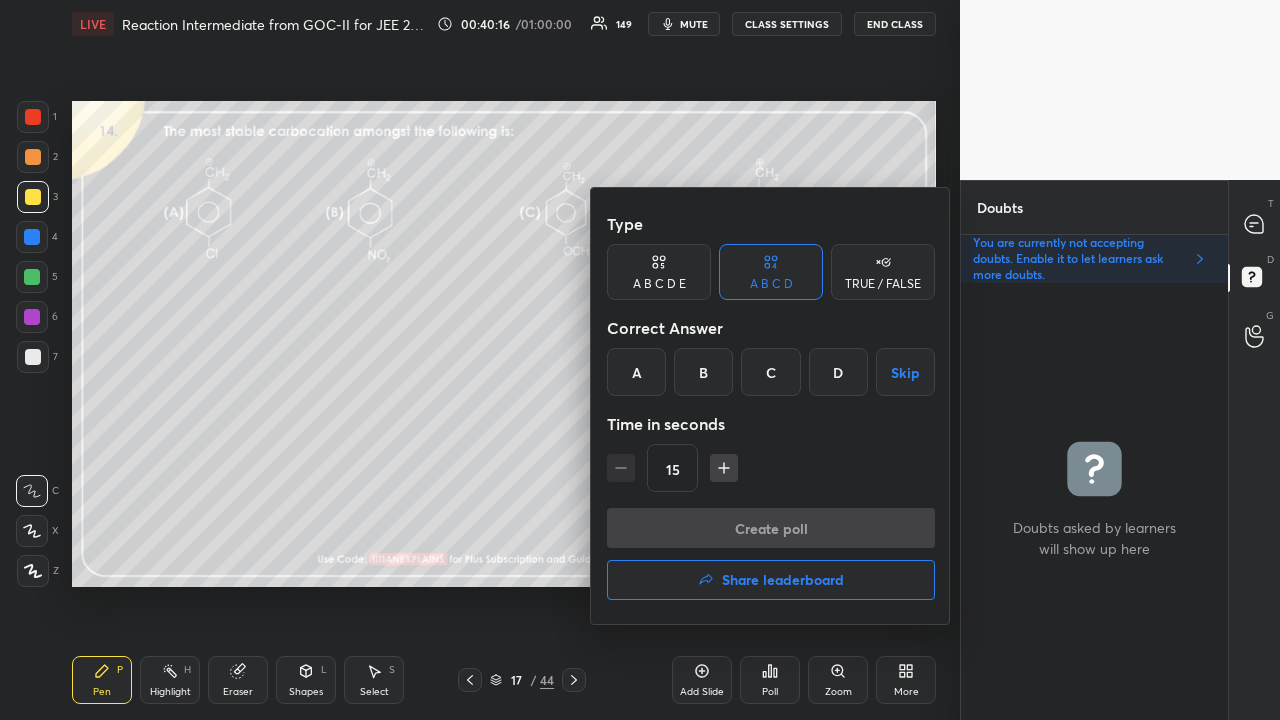 click on "C" at bounding box center [770, 372] 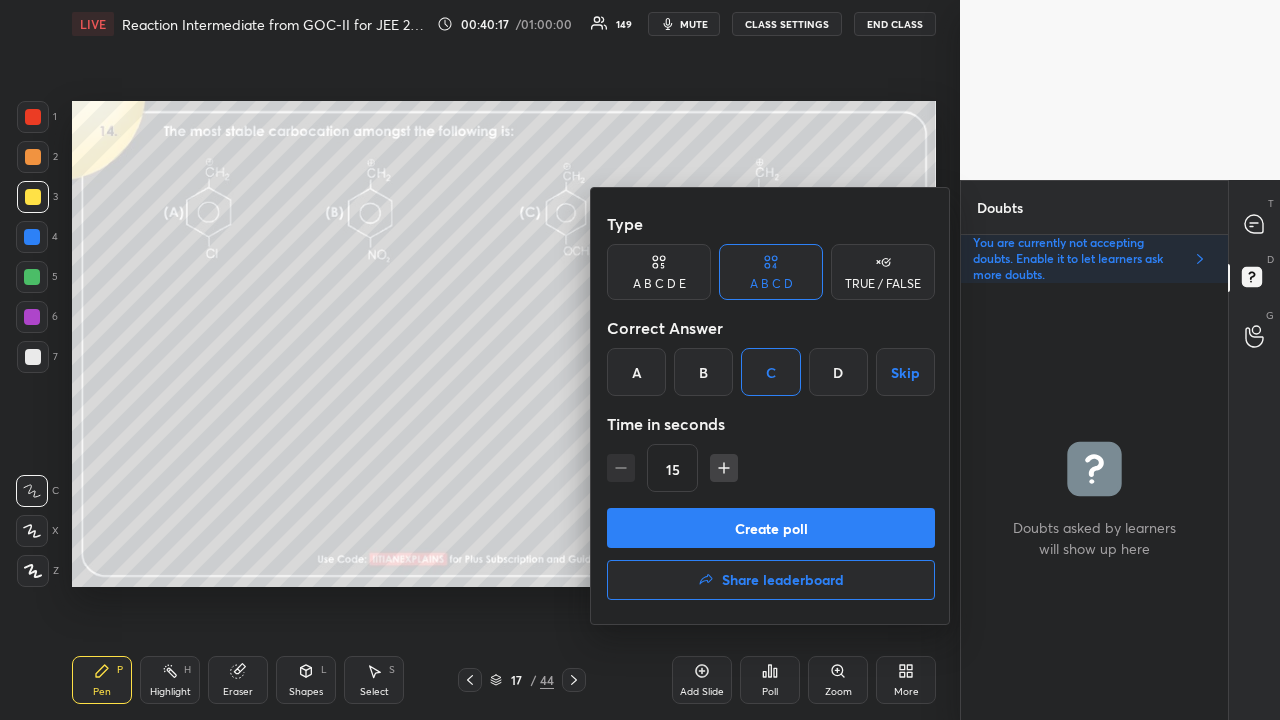drag, startPoint x: 718, startPoint y: 509, endPoint x: 654, endPoint y: 547, distance: 74.431175 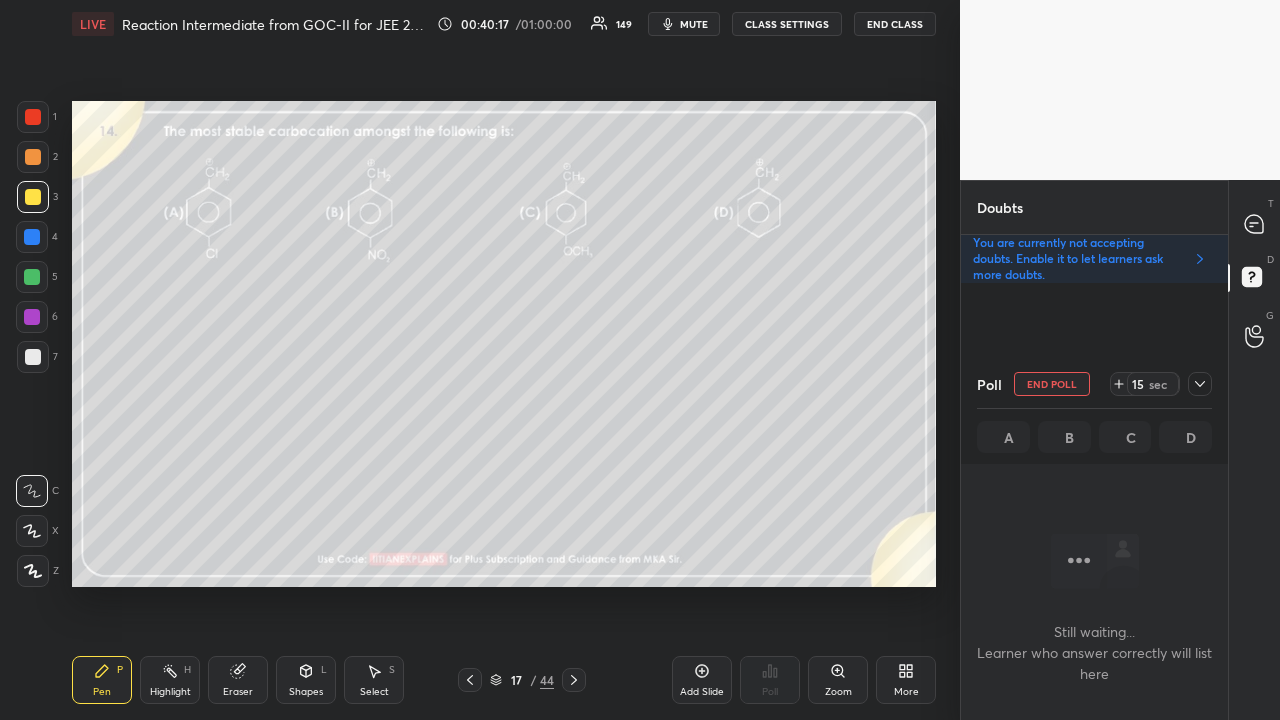 scroll, scrollTop: 379, scrollLeft: 261, axis: both 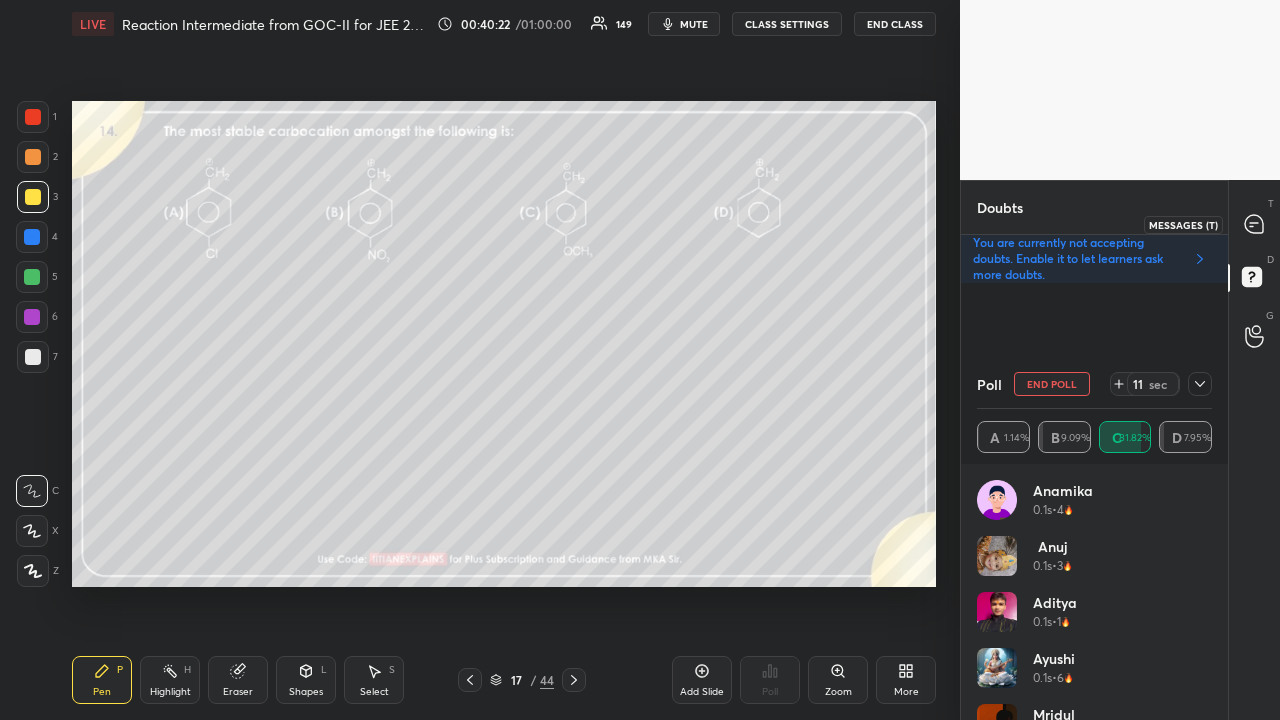 click 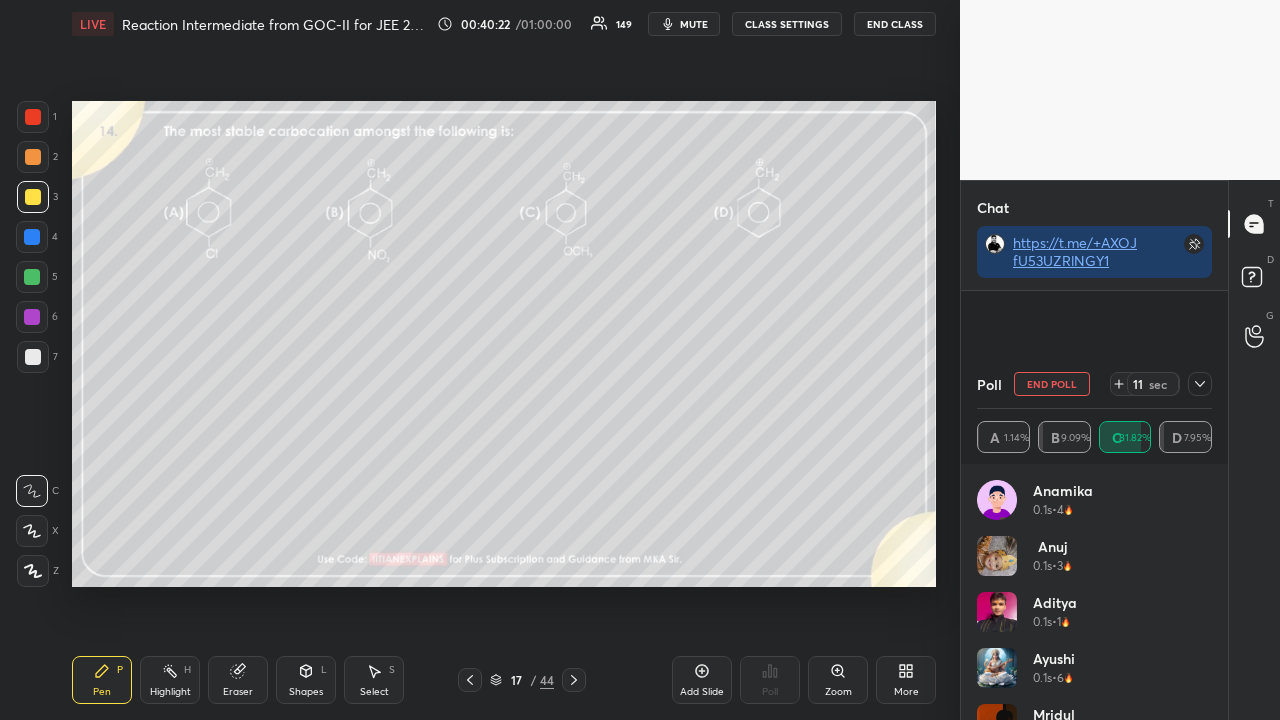 scroll, scrollTop: 319, scrollLeft: 261, axis: both 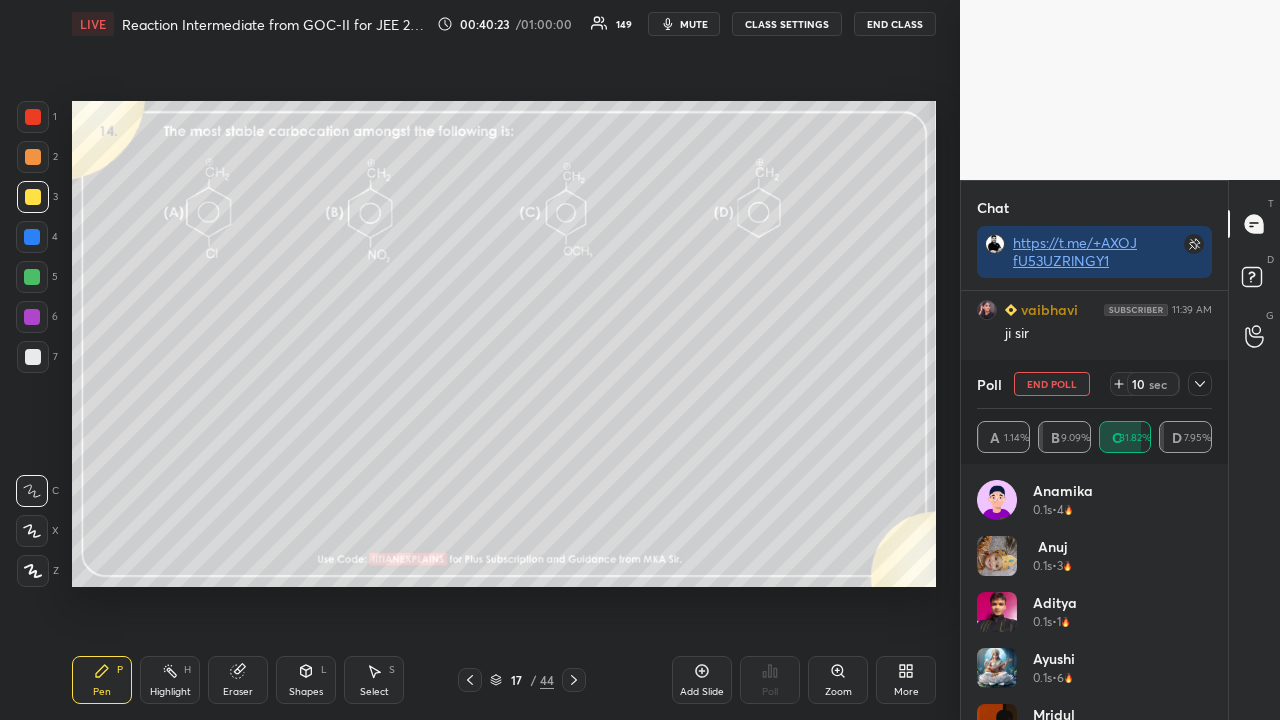 click 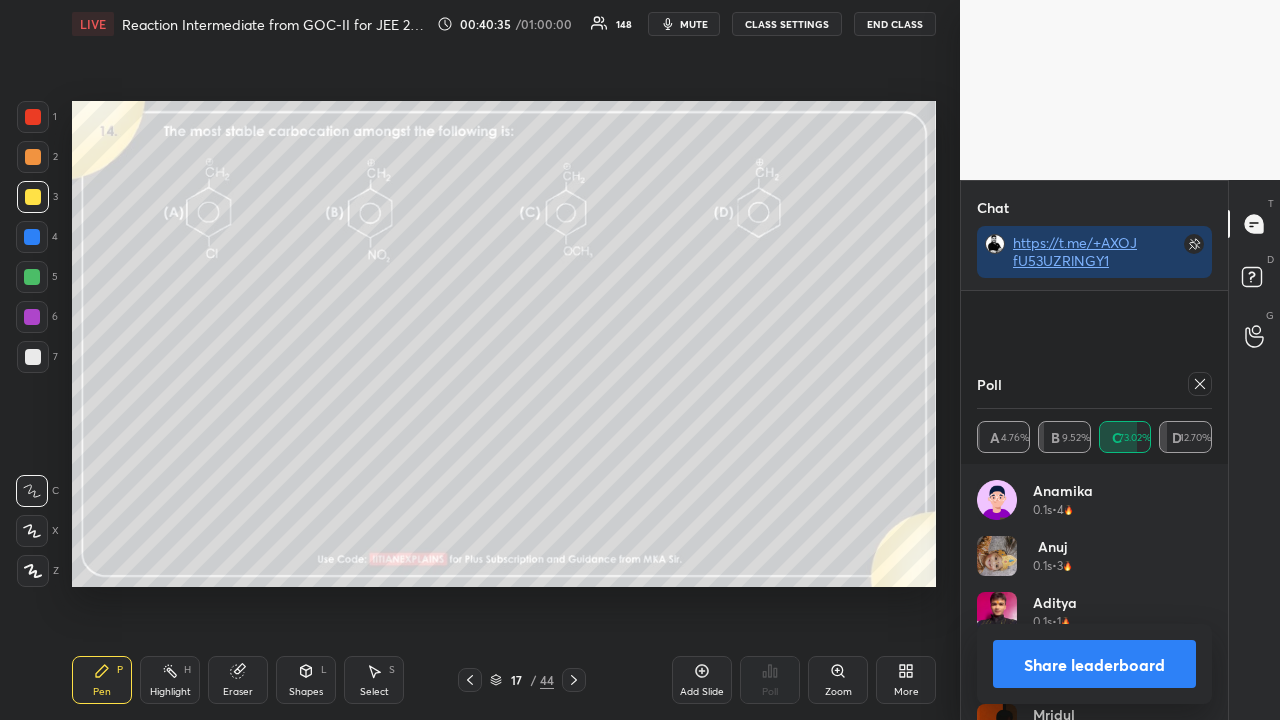 click 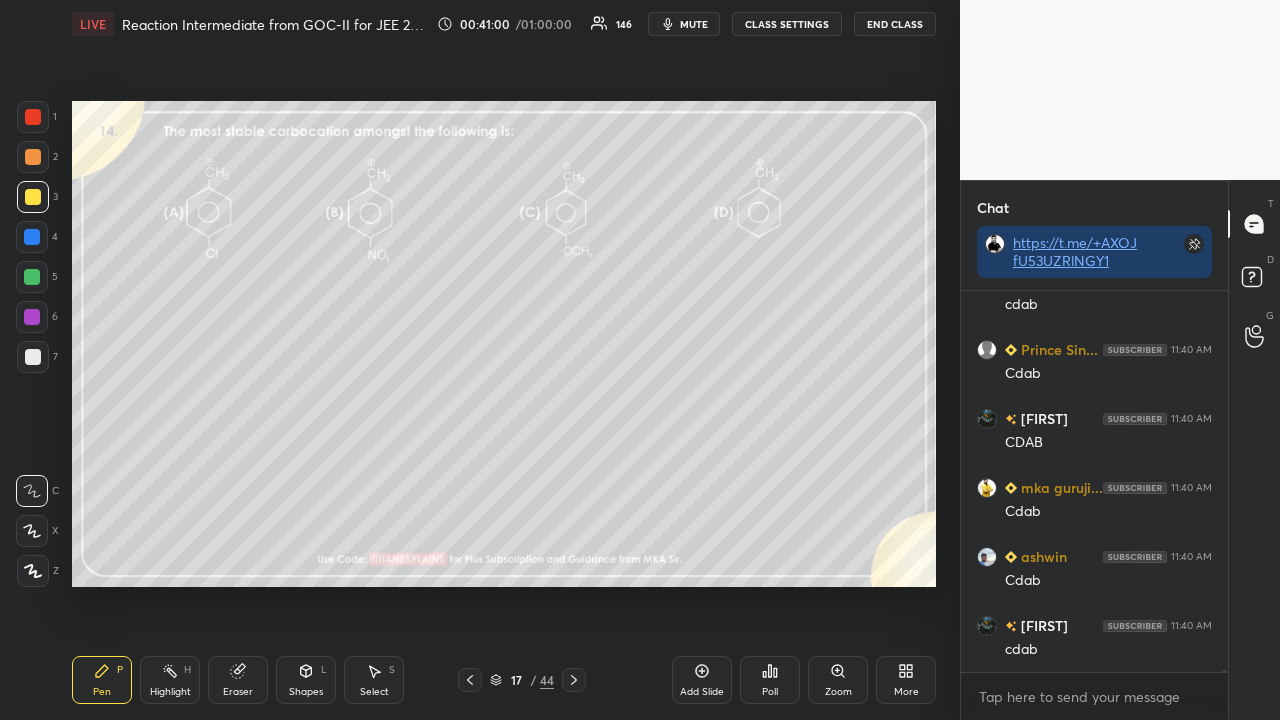 click 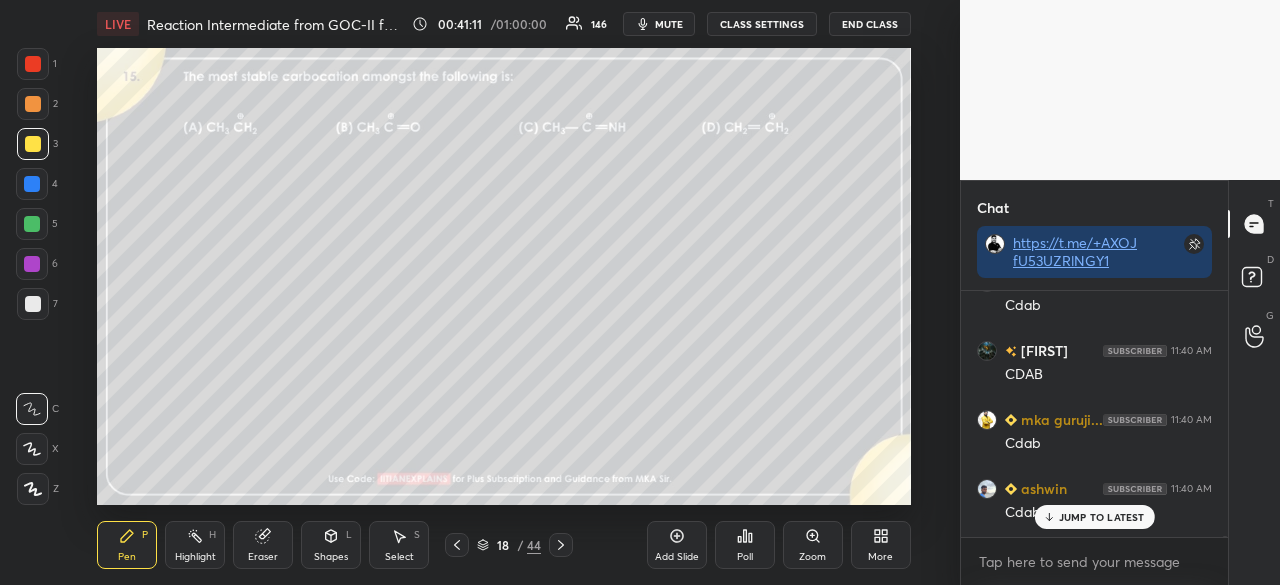 click 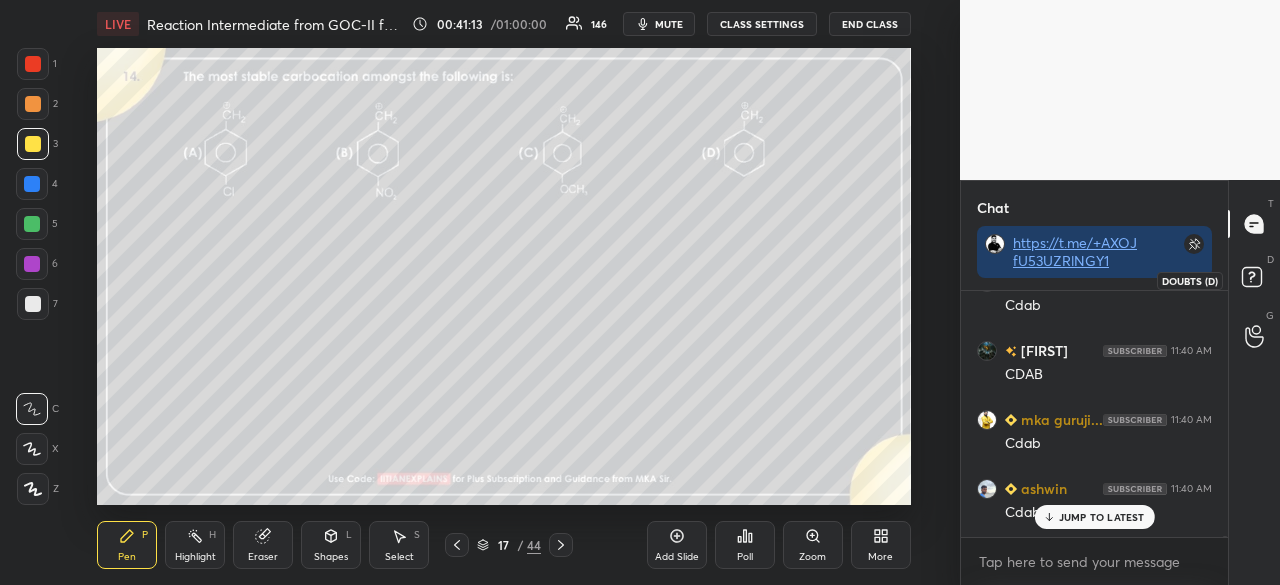 click 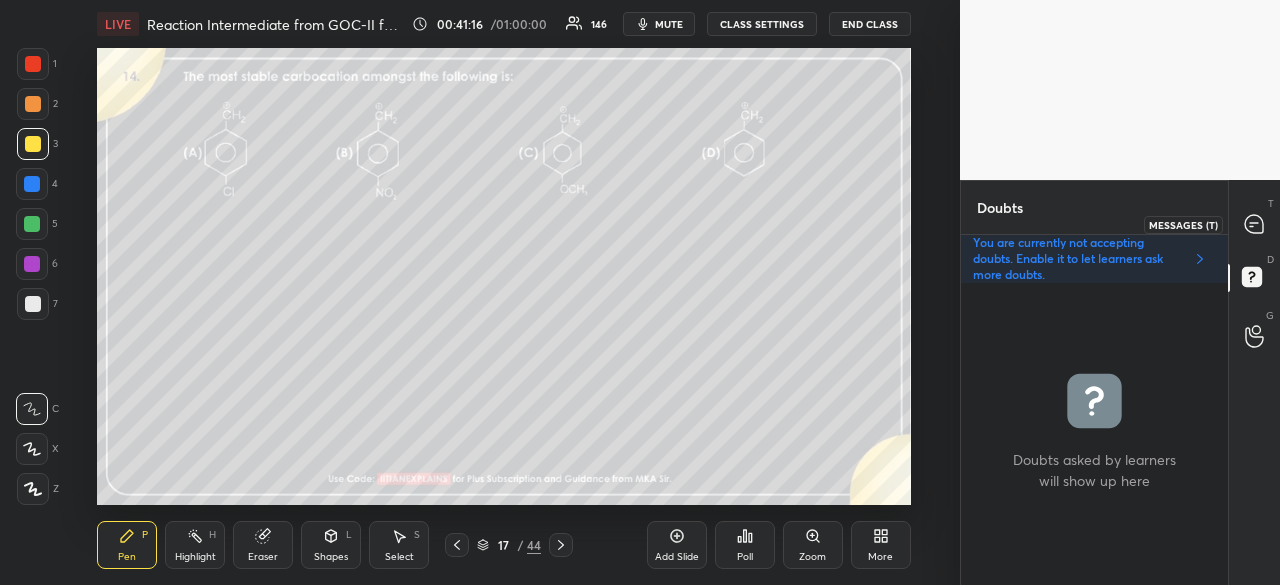 click 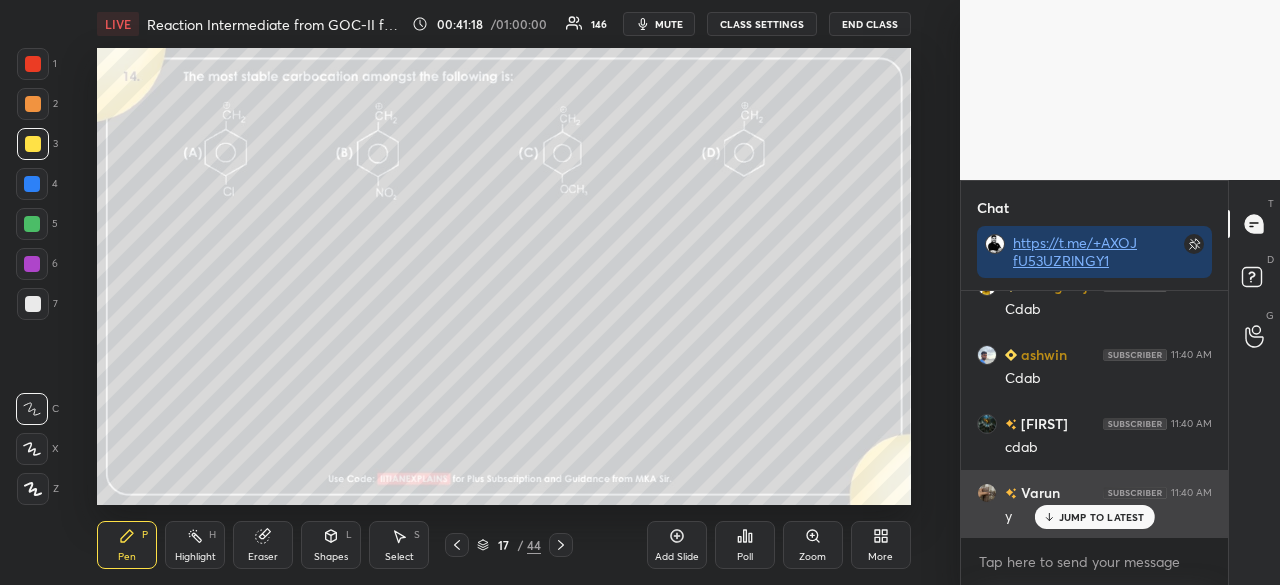 click on "JUMP TO LATEST" at bounding box center (1102, 517) 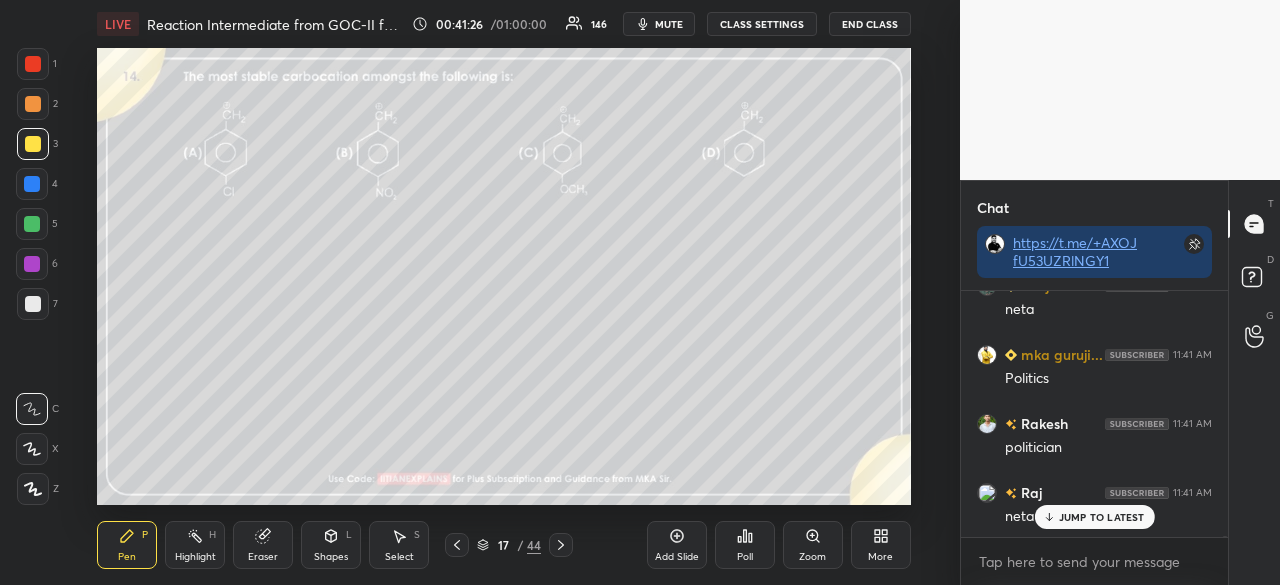 click on "More" at bounding box center (880, 557) 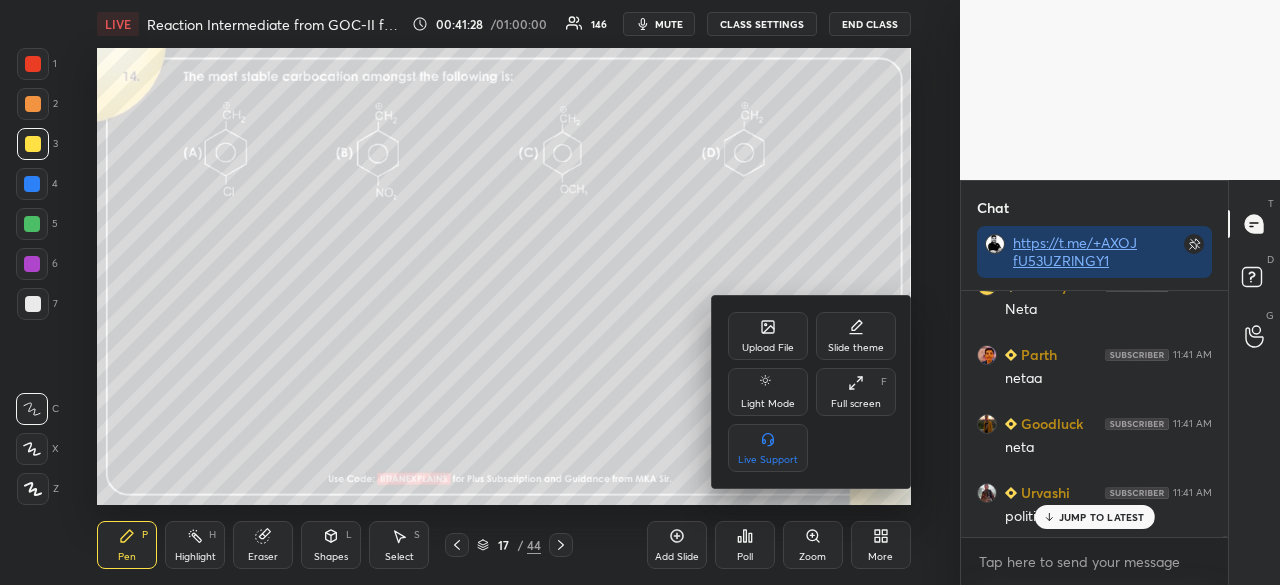 click 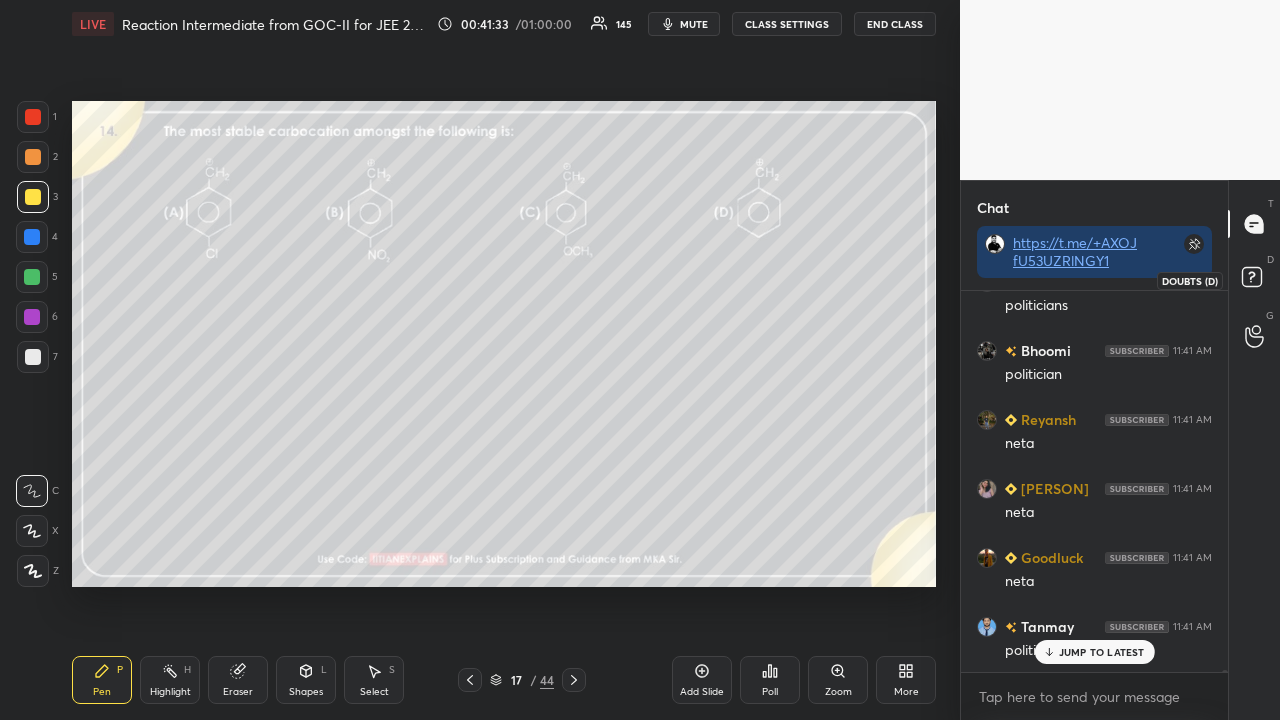 click 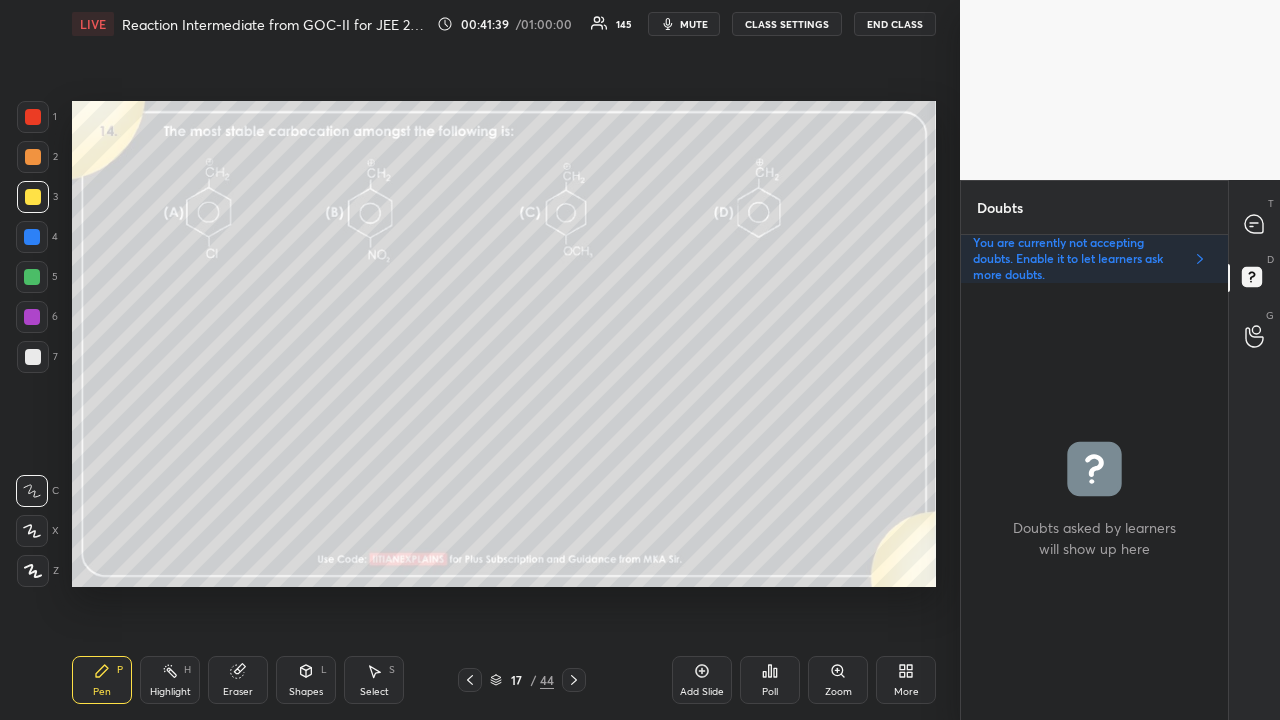 click 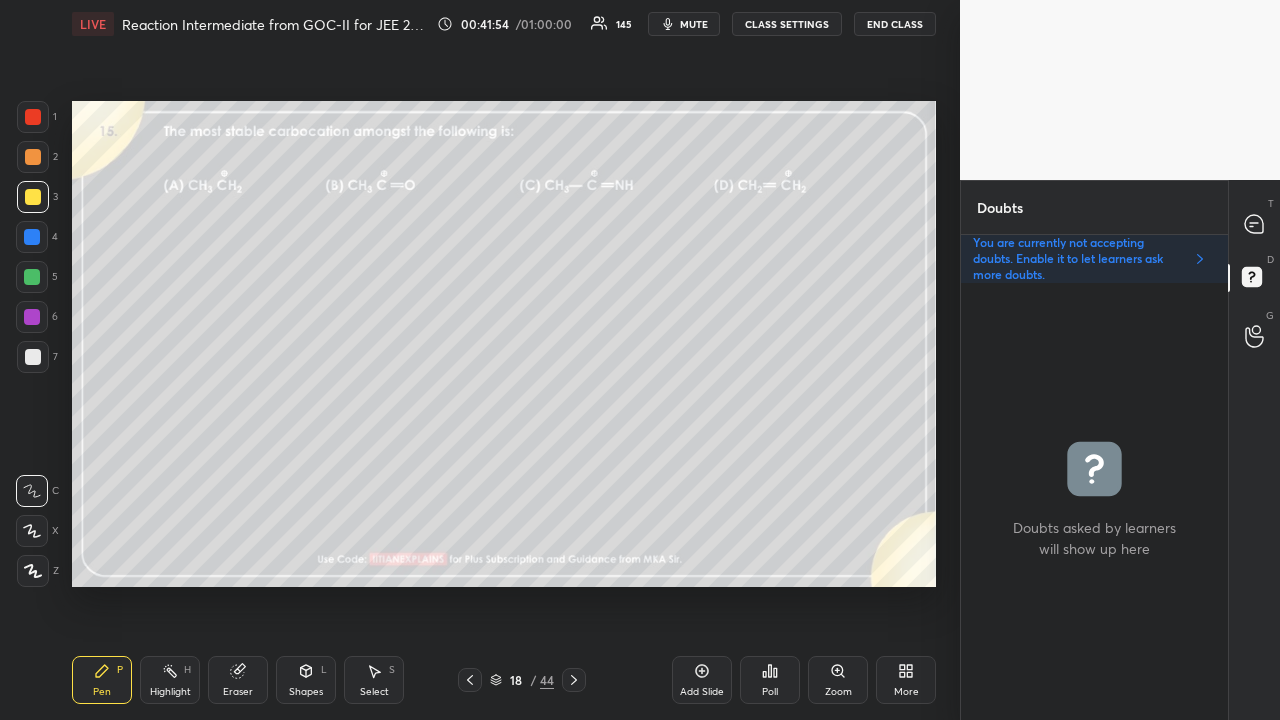 click on "mute" at bounding box center [694, 24] 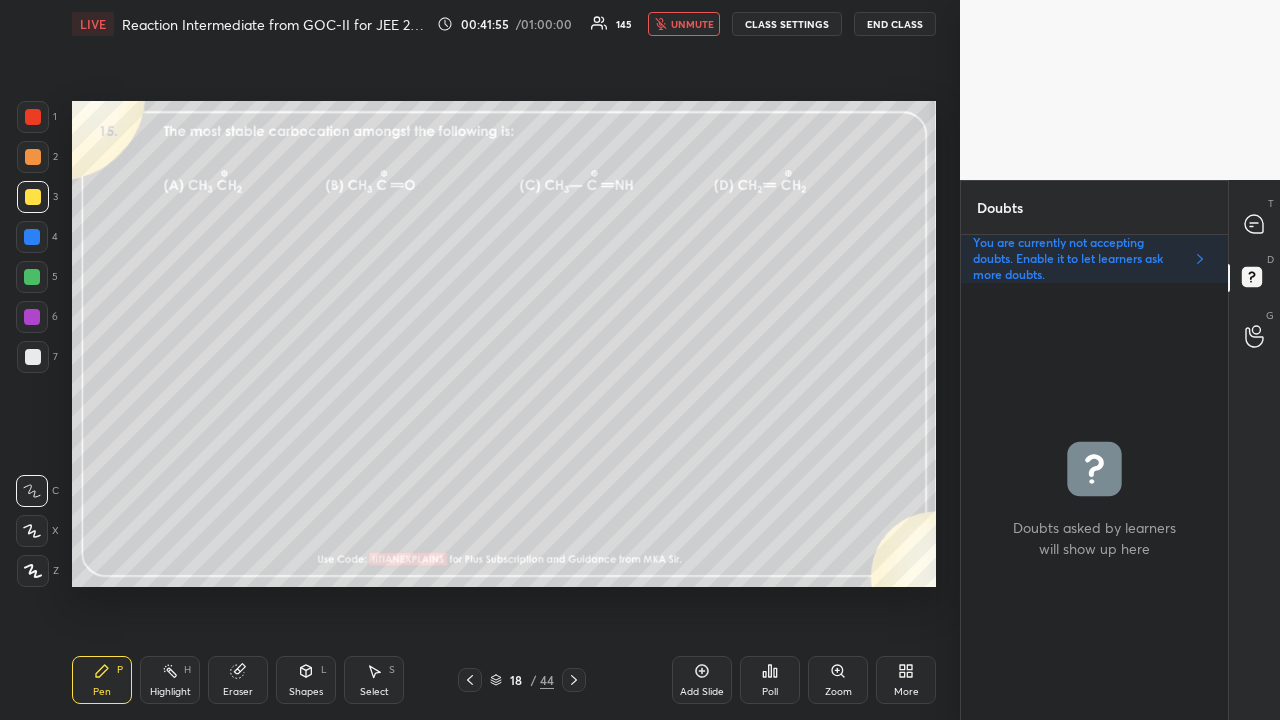 click on "unmute" at bounding box center [692, 24] 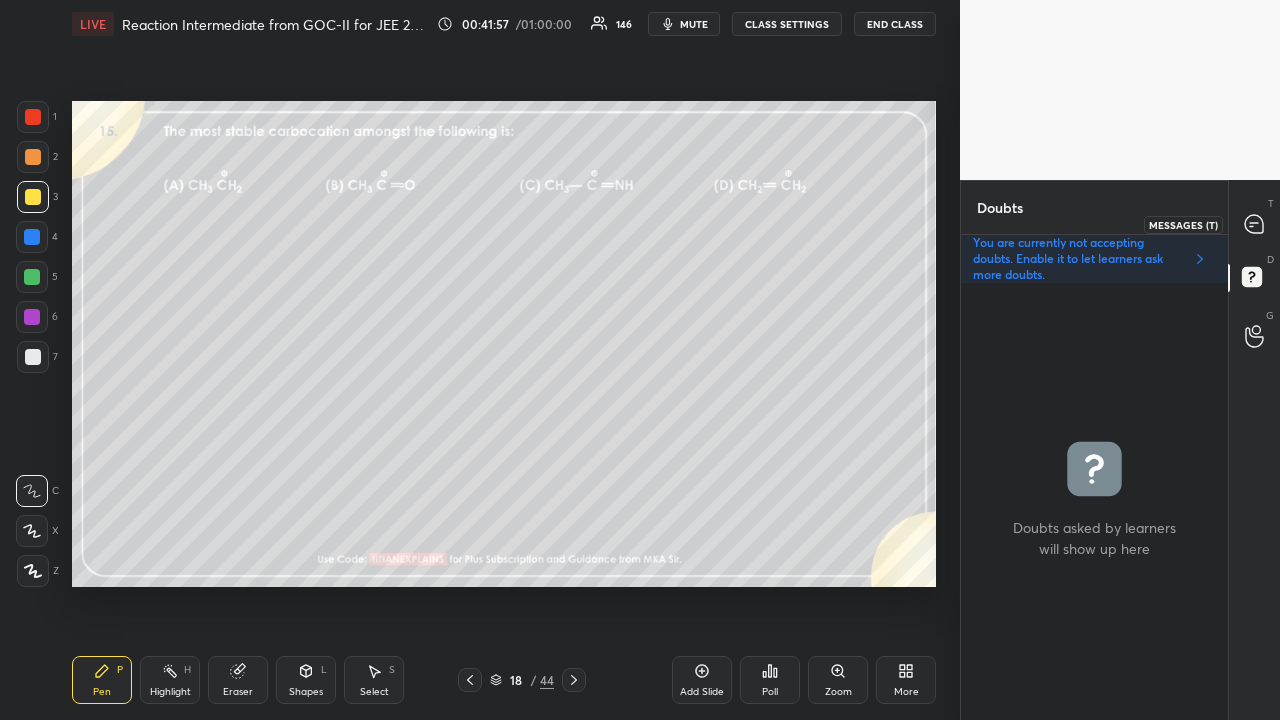 click 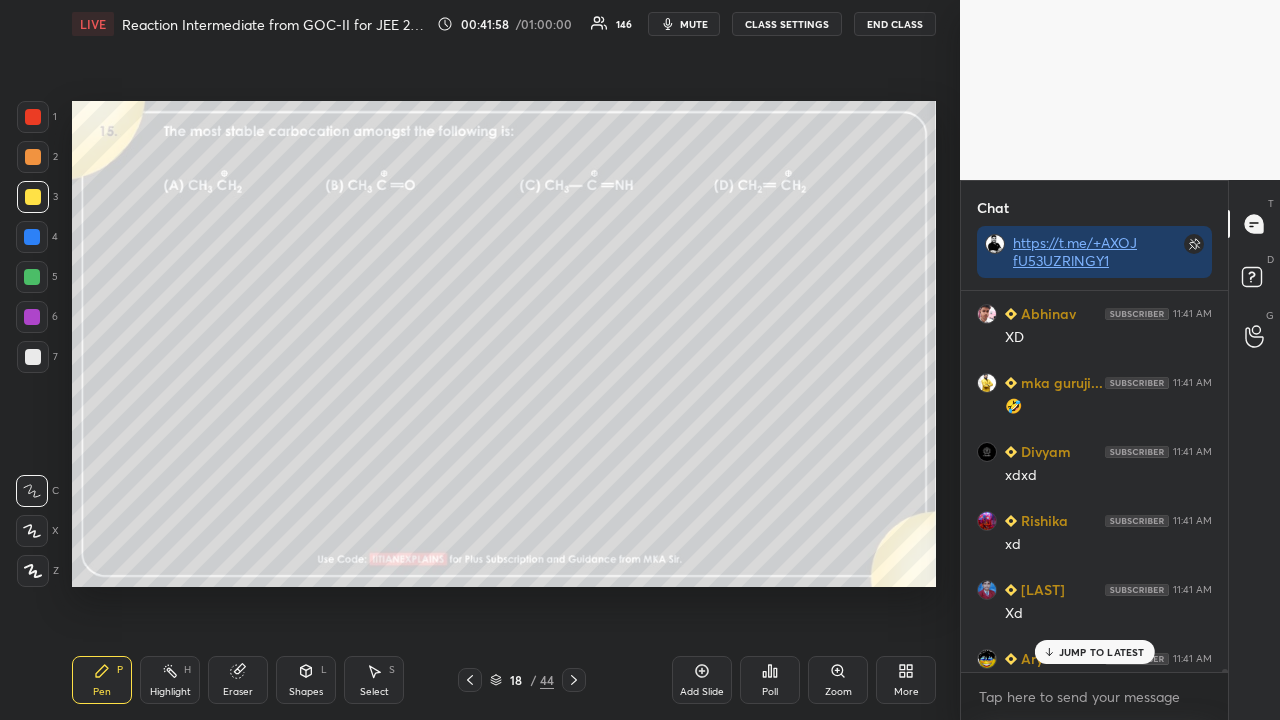 click on "JUMP TO LATEST" at bounding box center [1102, 652] 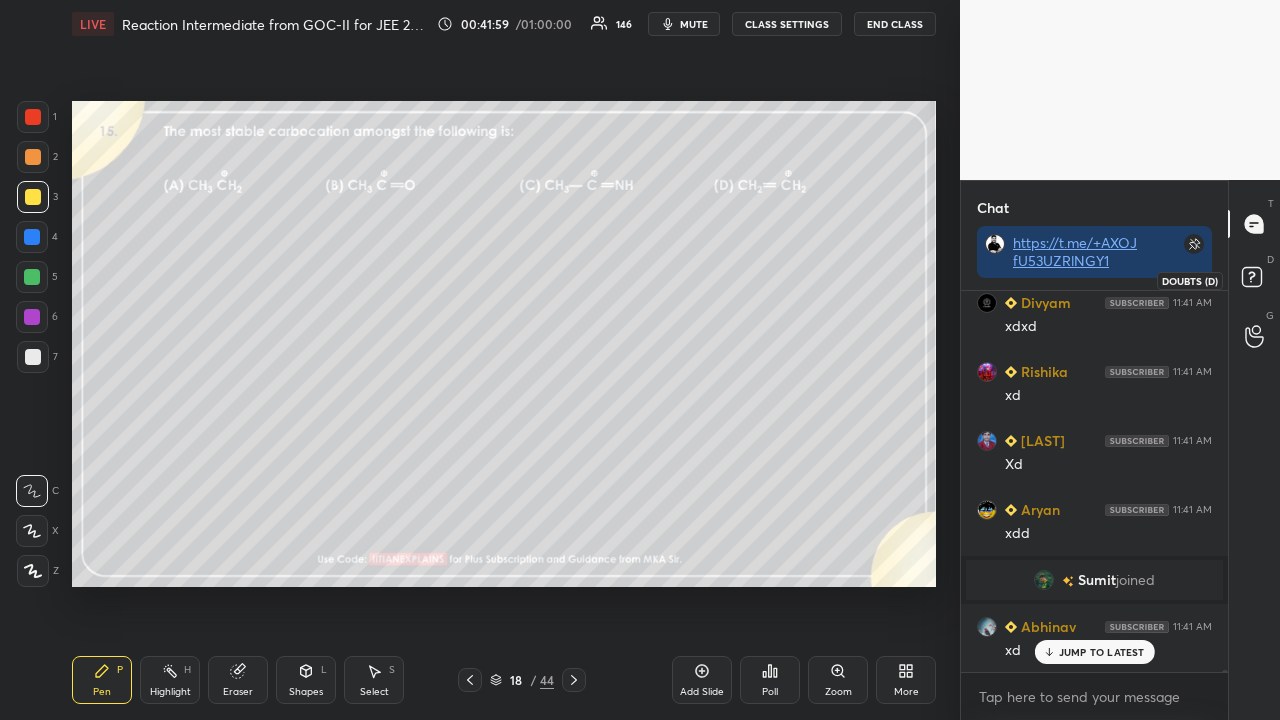 click 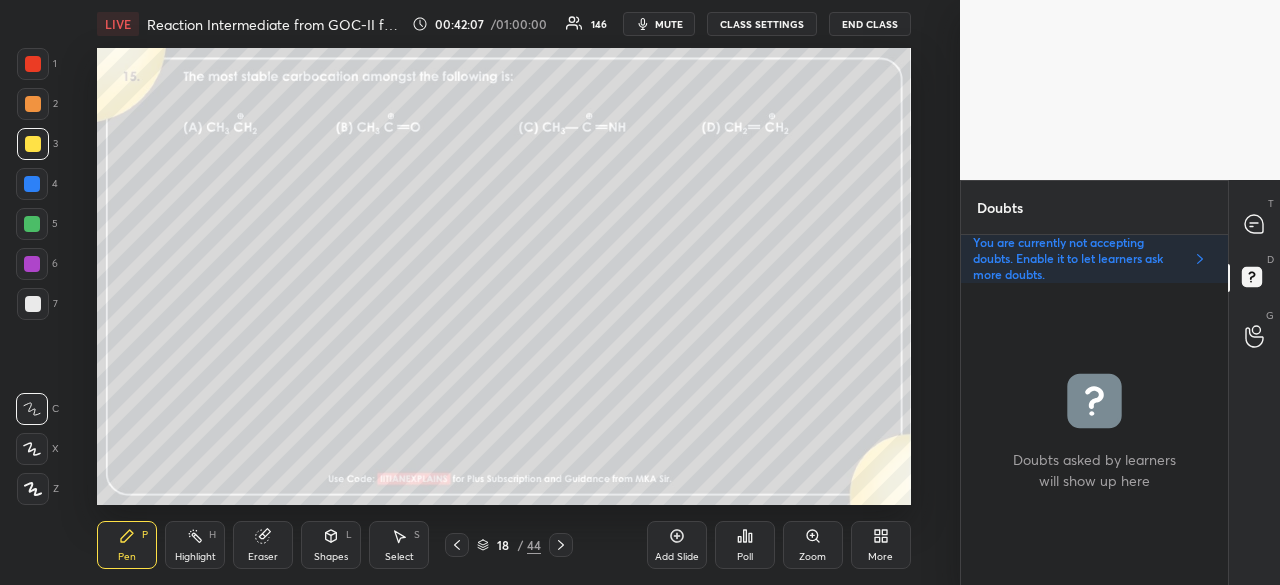 click on "More" at bounding box center [881, 545] 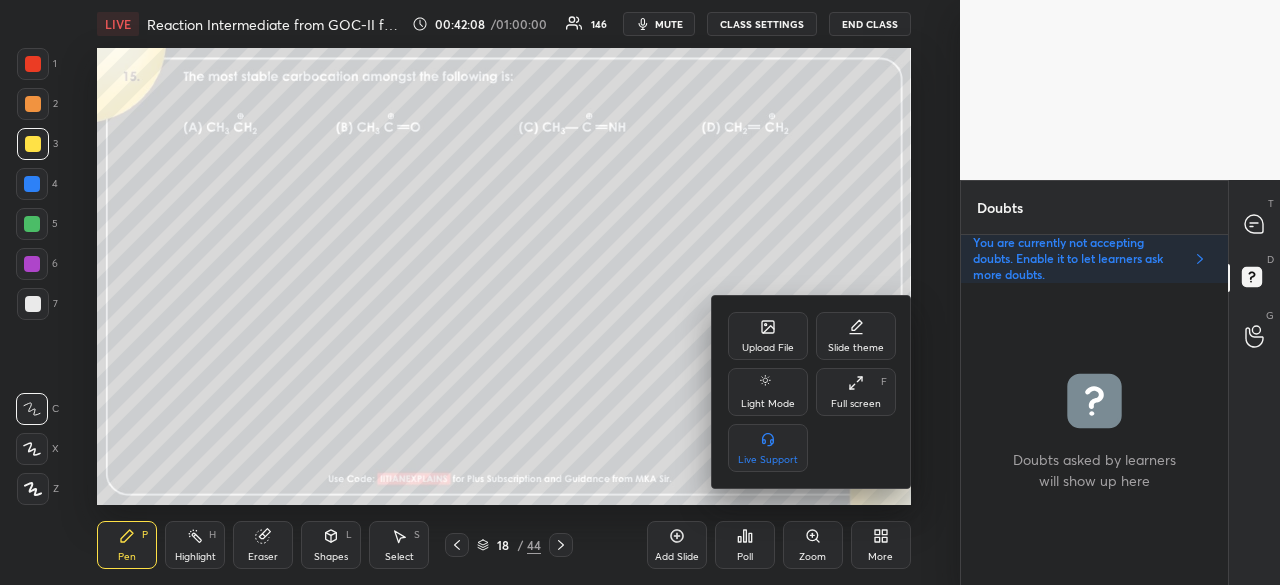 click on "Full screen F" at bounding box center [856, 392] 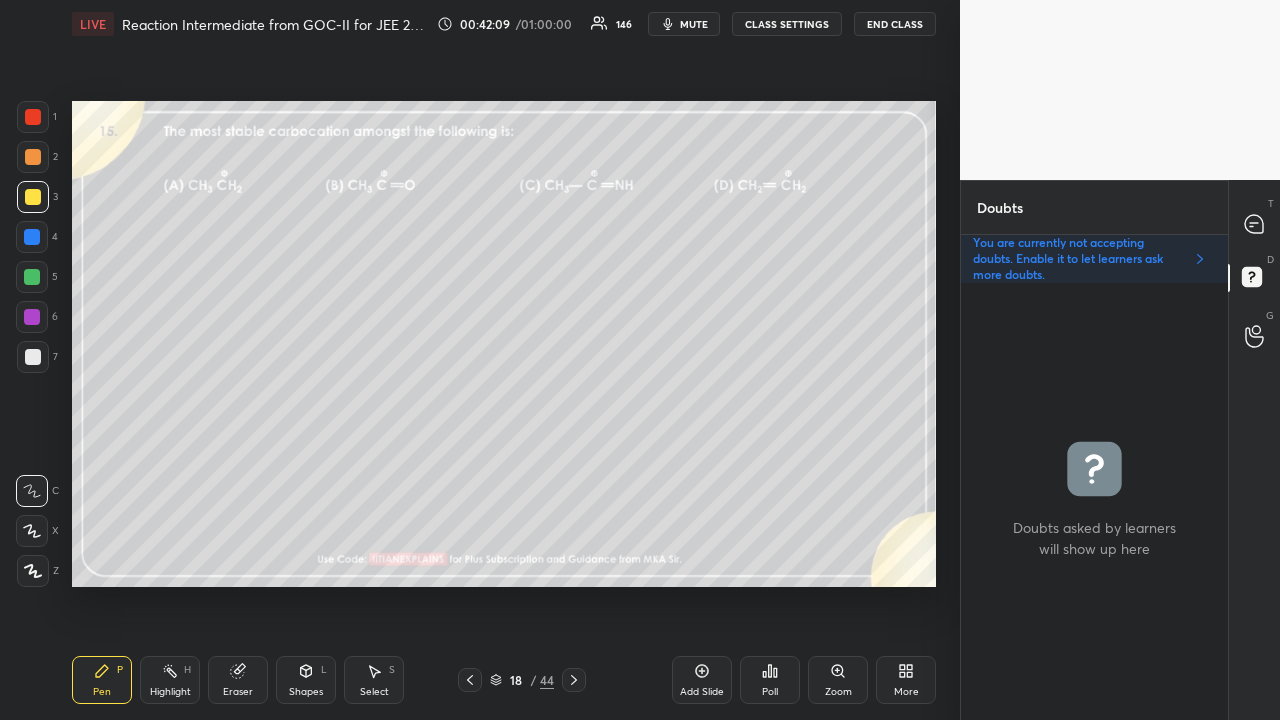 click on "Poll" at bounding box center (770, 680) 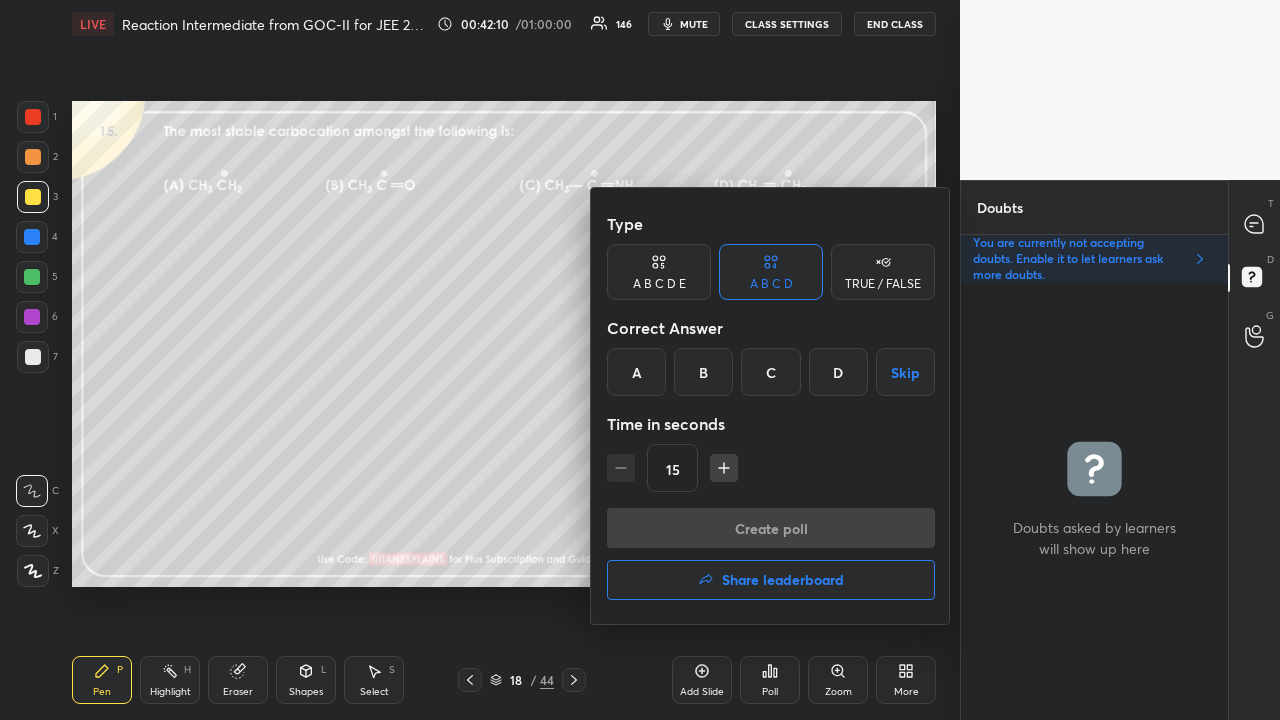 click on "C" at bounding box center (770, 372) 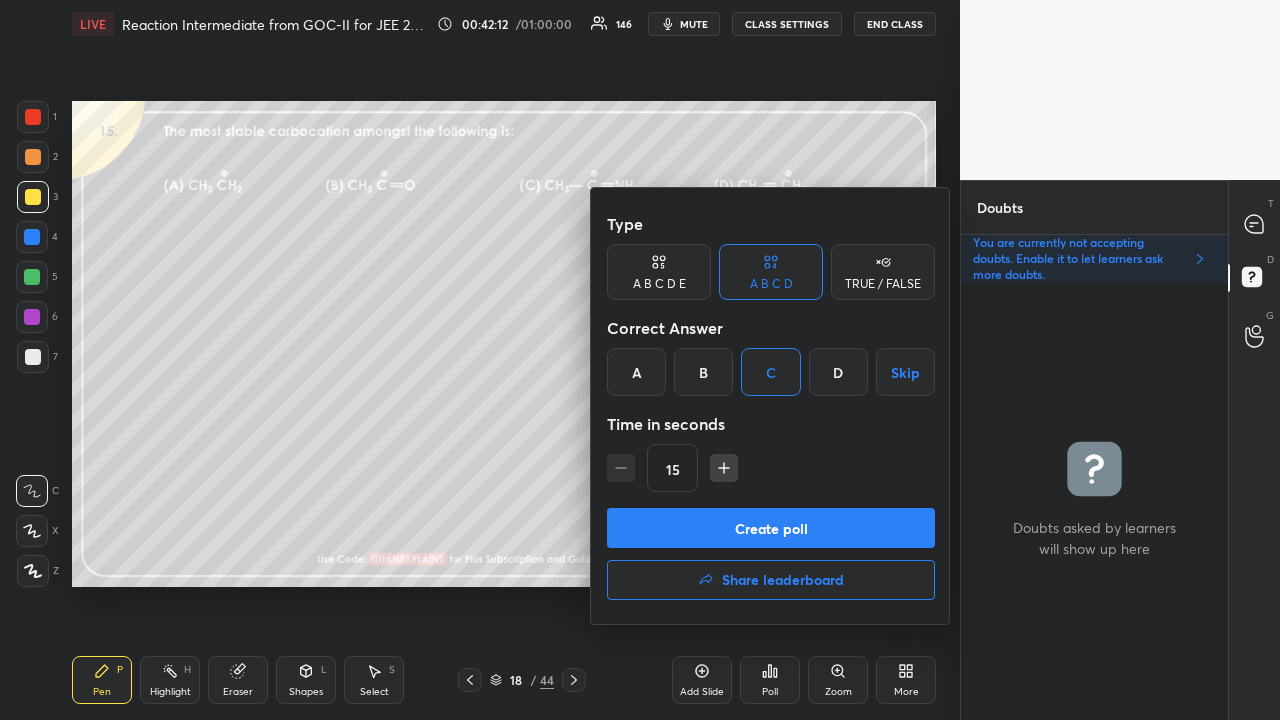 click on "Create poll" at bounding box center [771, 528] 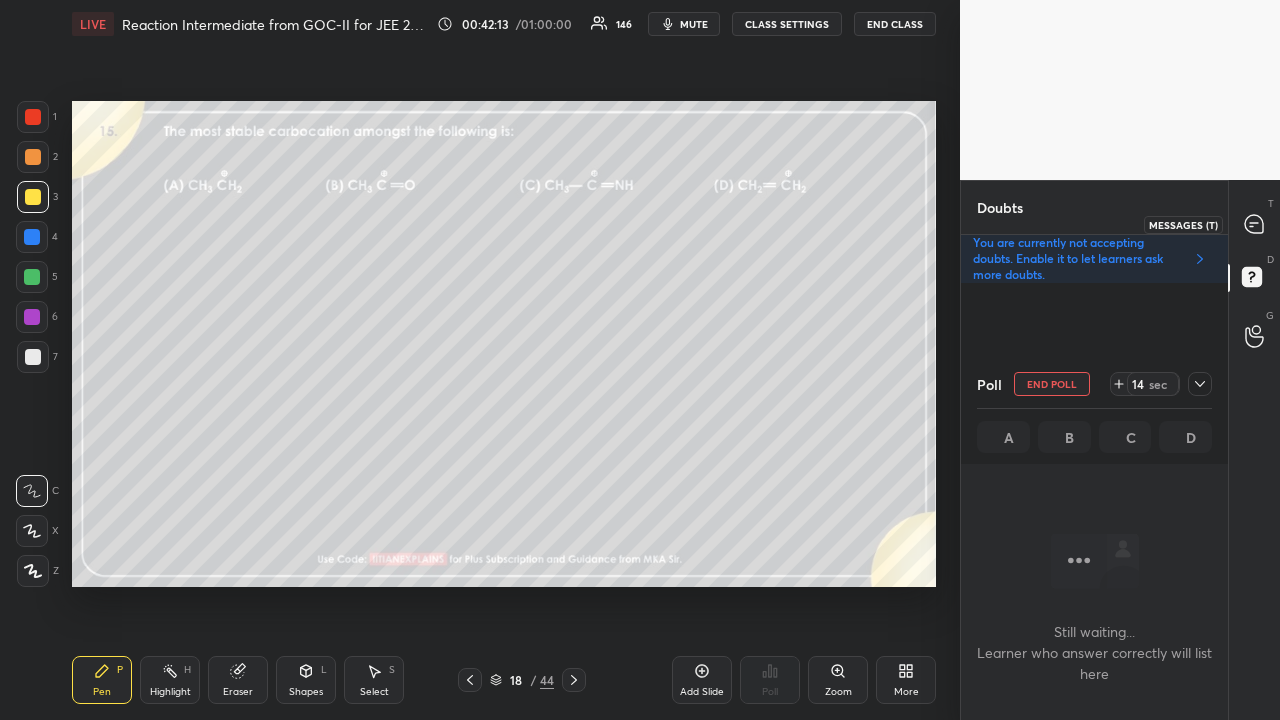 click 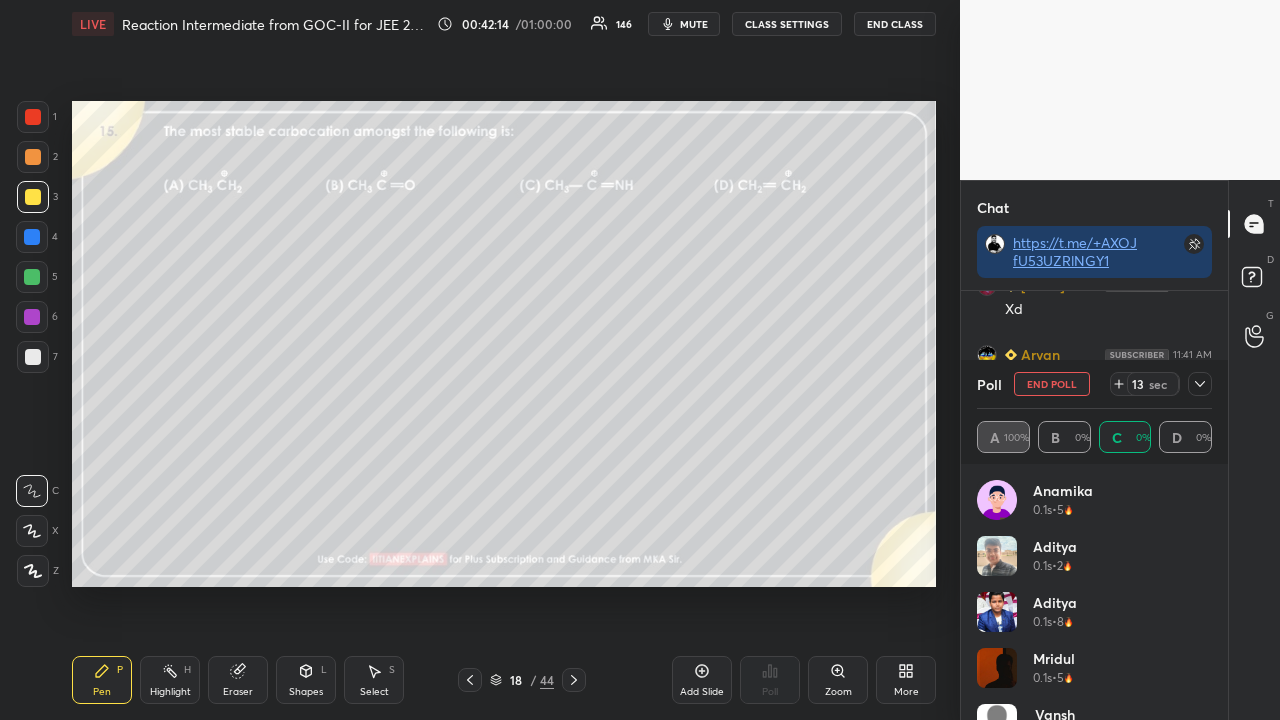 click 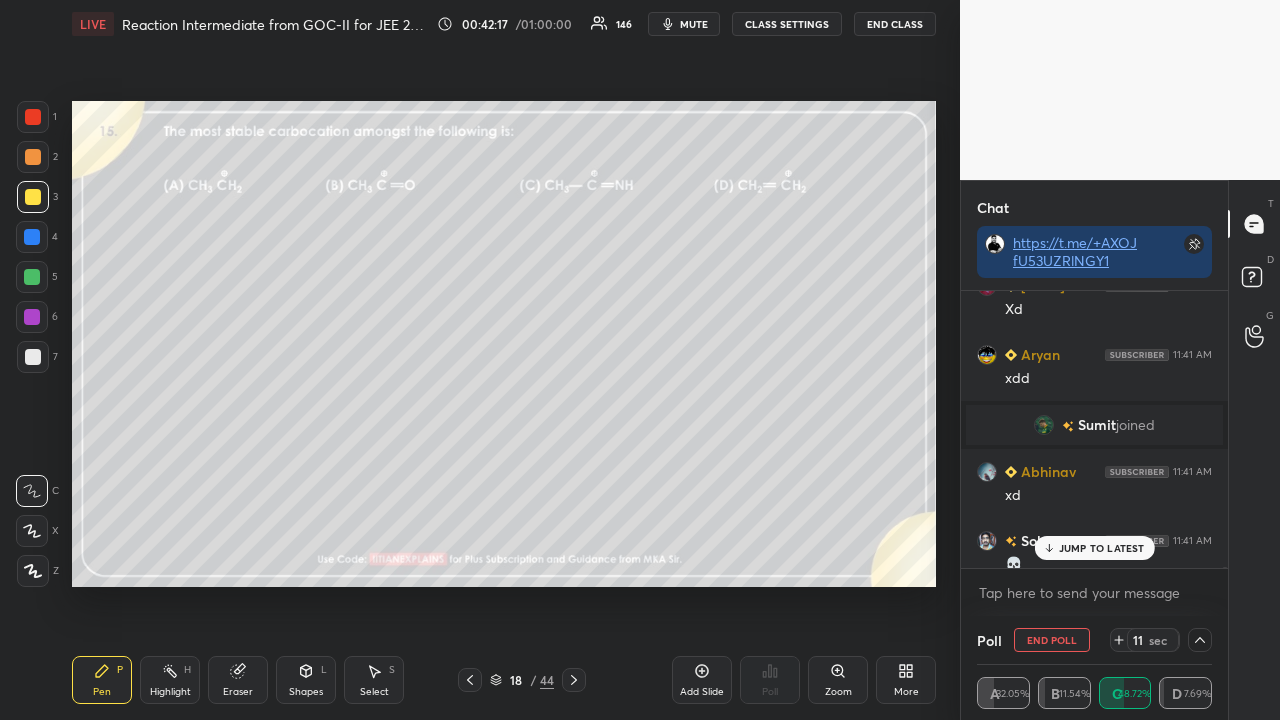 click on "JUMP TO LATEST" at bounding box center (1102, 548) 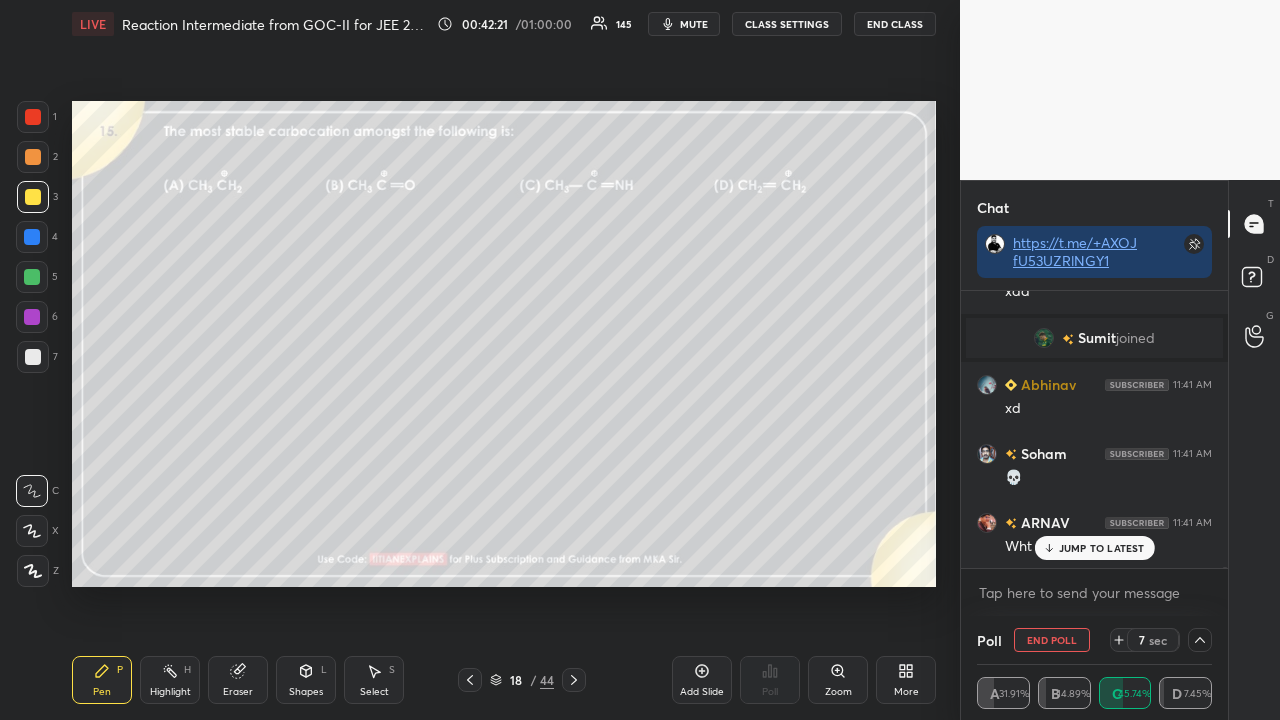click on "joined" at bounding box center (1135, 338) 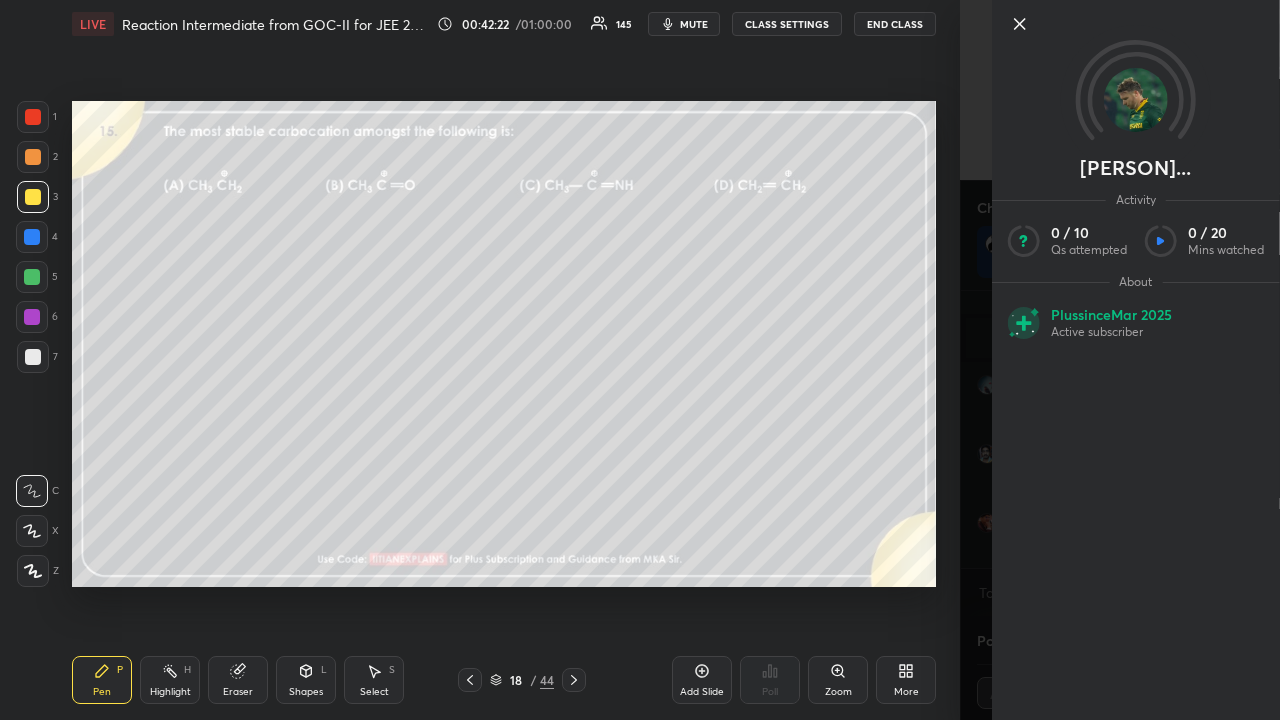 click on "[FIRST] [LAST] Activity 0 / 10 Qs attempted 0 / 20 Mins watched About Plus  since  Mar   2025 Active subscriber" at bounding box center (1120, 360) 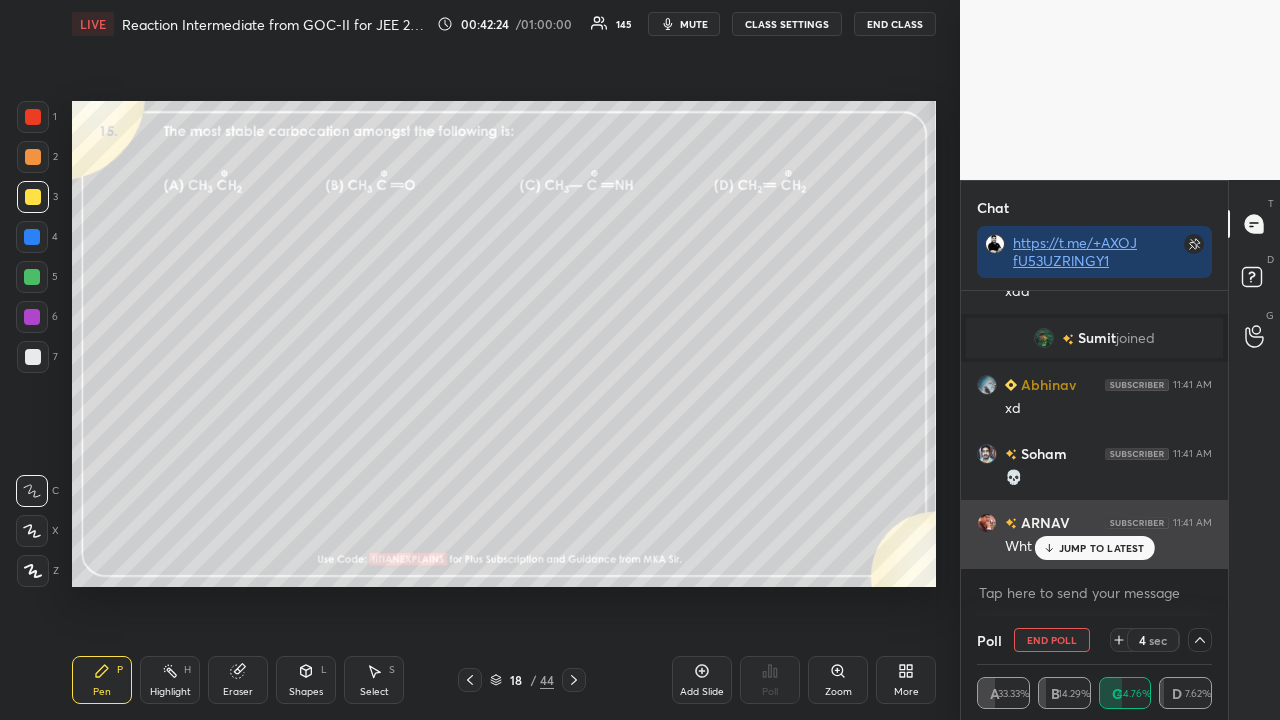 click on "JUMP TO LATEST" at bounding box center [1102, 548] 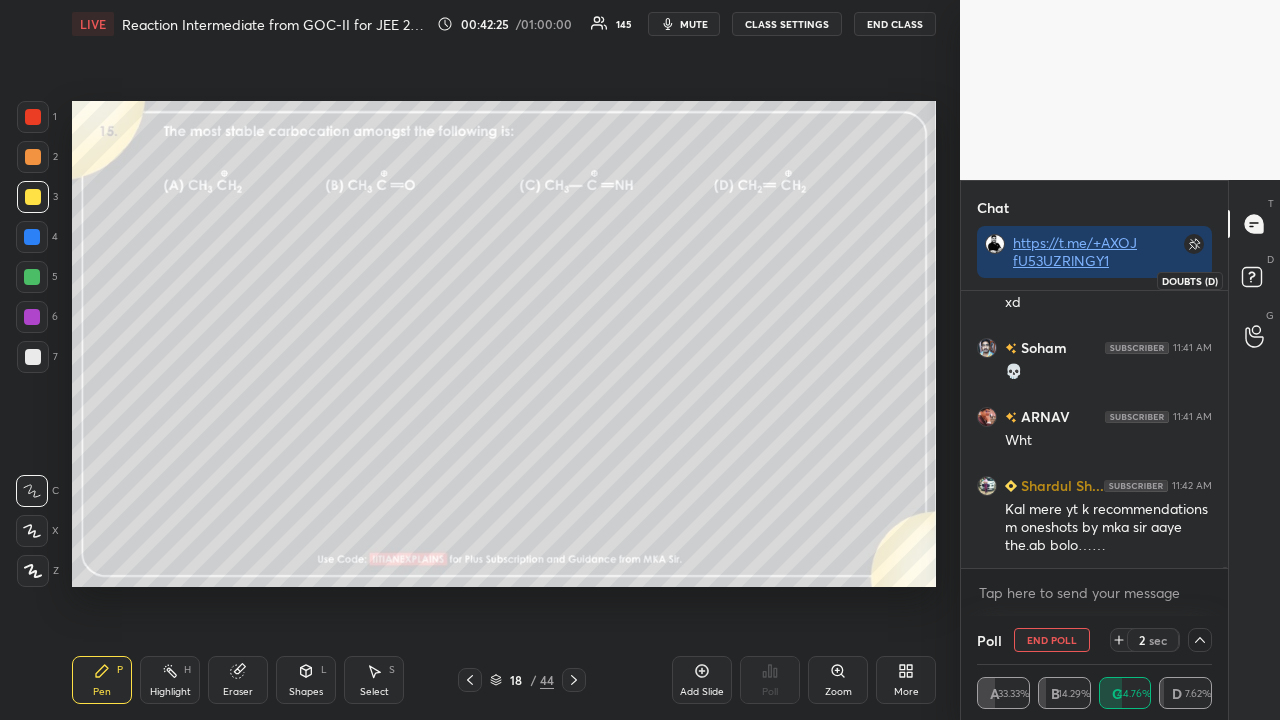 click 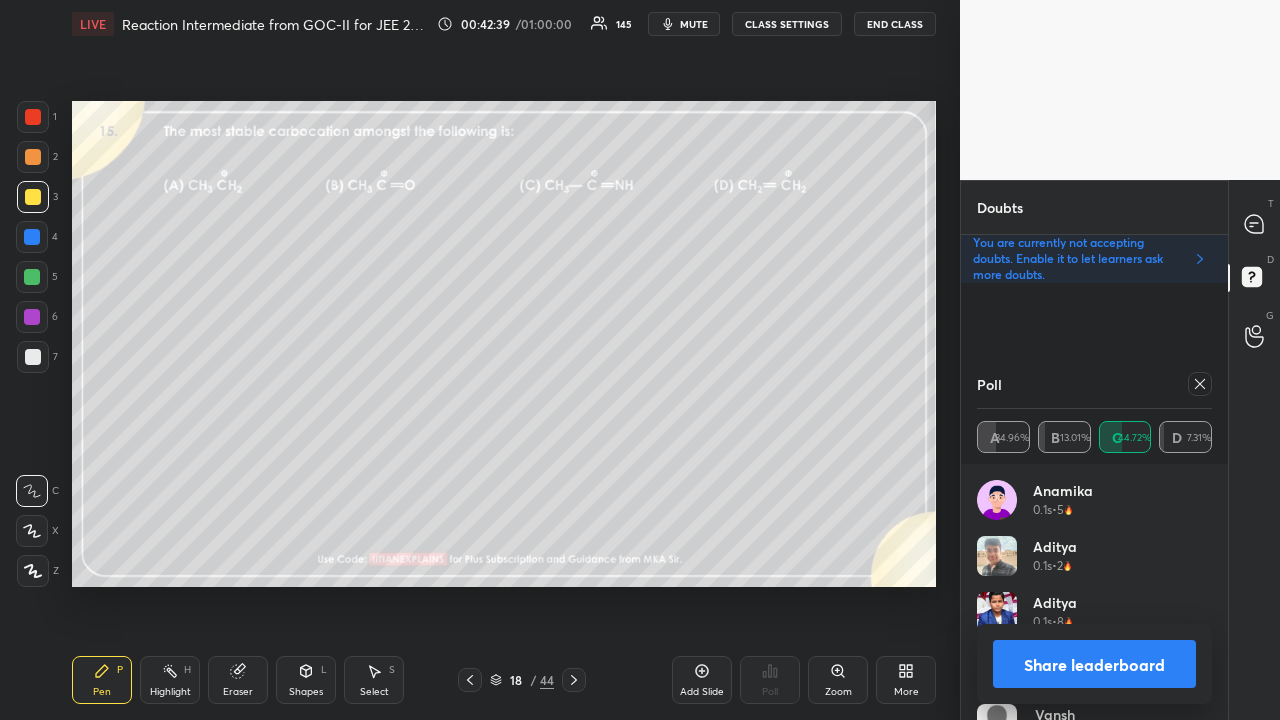 drag, startPoint x: 1194, startPoint y: 386, endPoint x: 1219, endPoint y: 261, distance: 127.47549 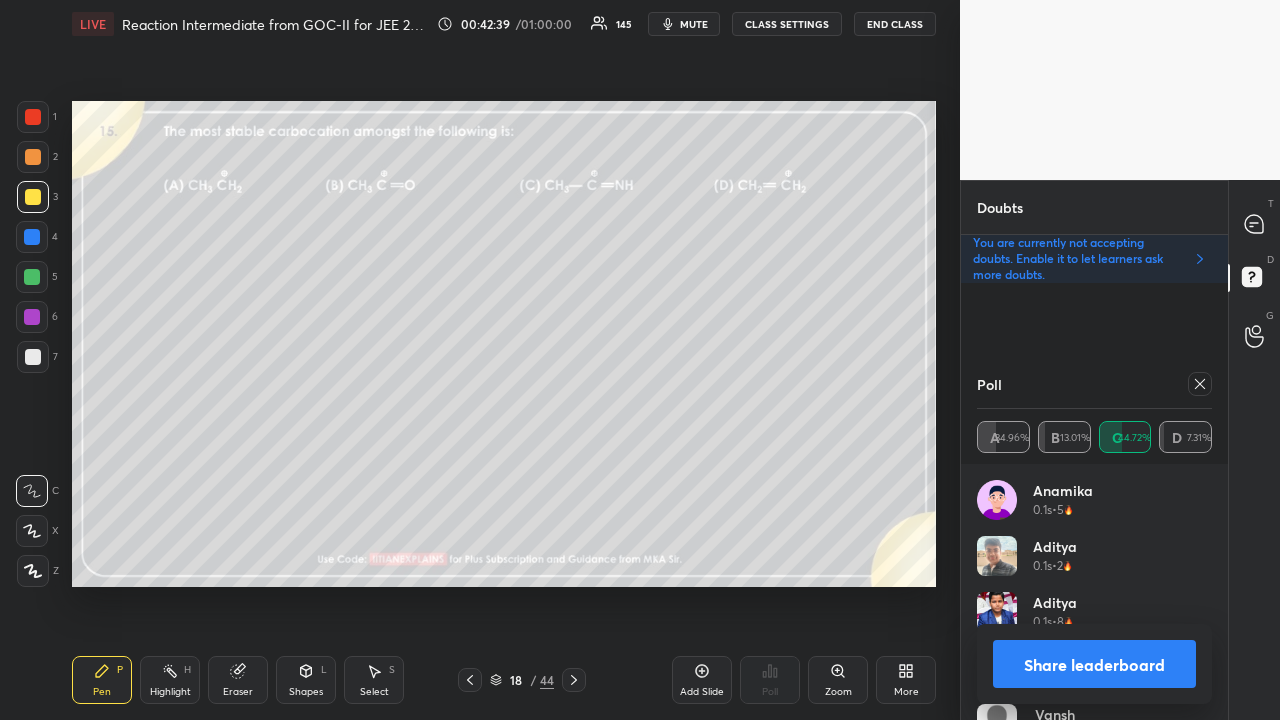 click 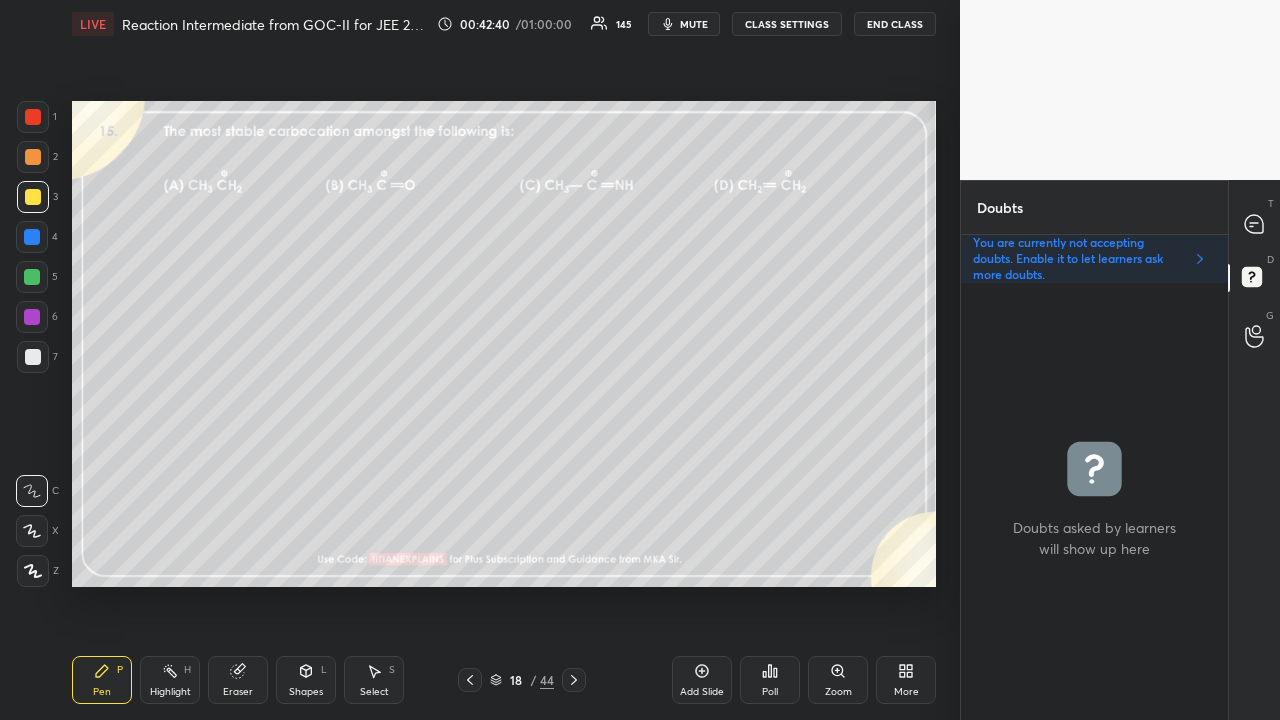 click 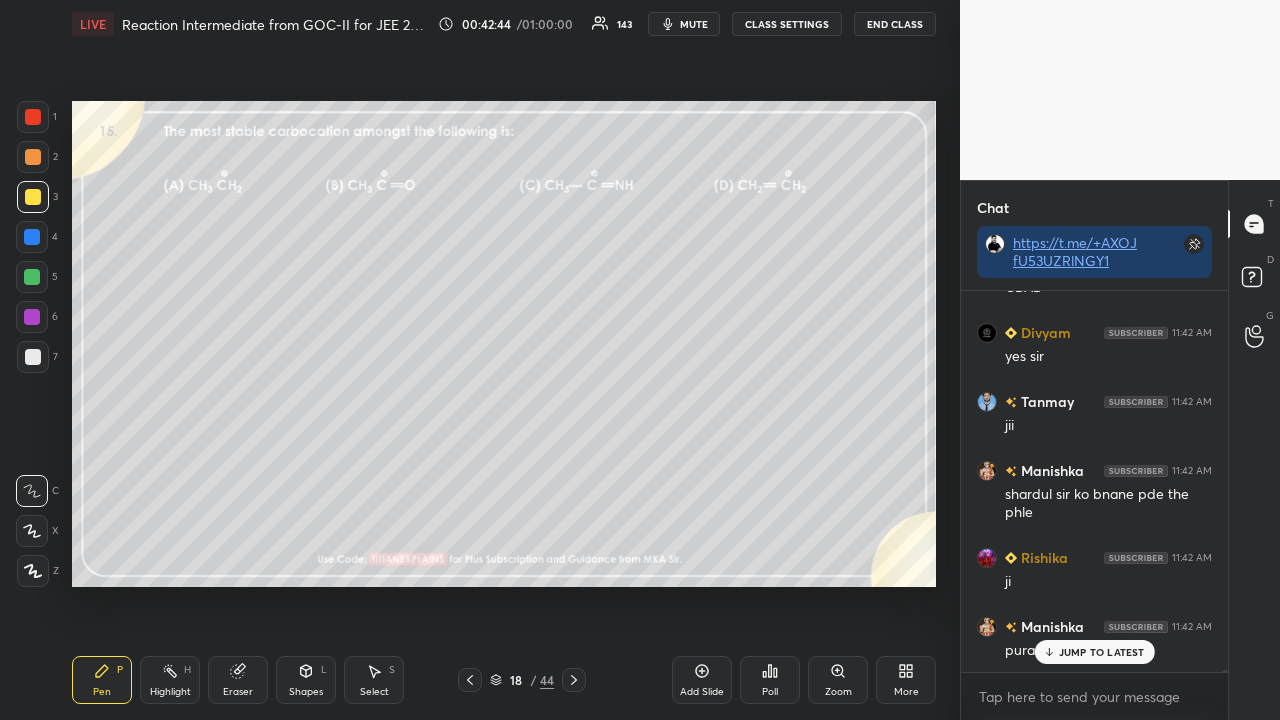 click on "JUMP TO LATEST" at bounding box center [1102, 652] 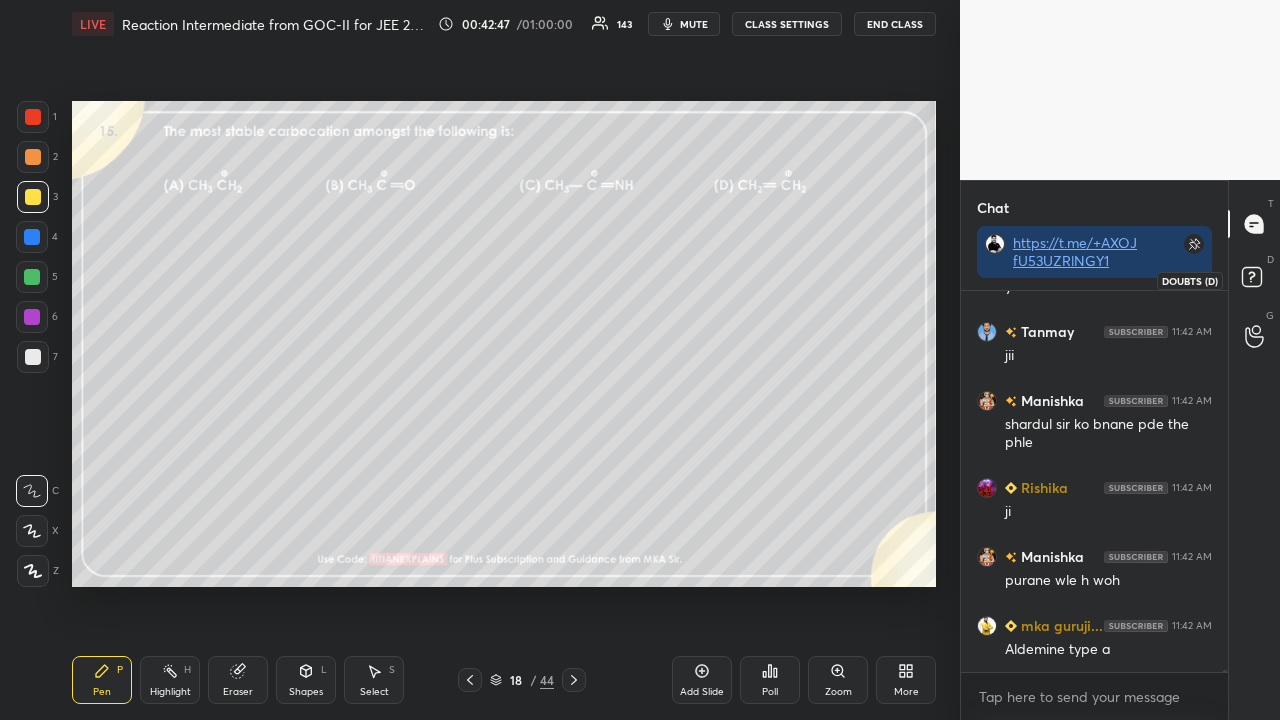 click 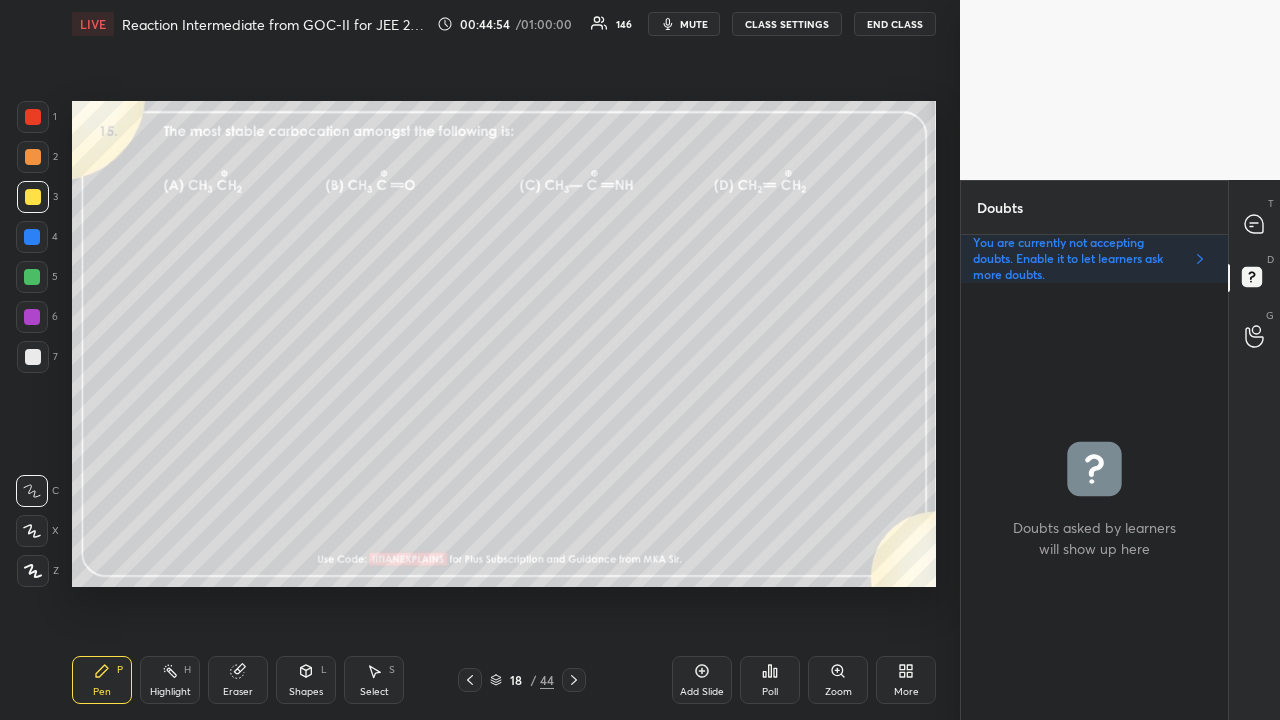drag, startPoint x: 27, startPoint y: 355, endPoint x: 33, endPoint y: 340, distance: 16.155495 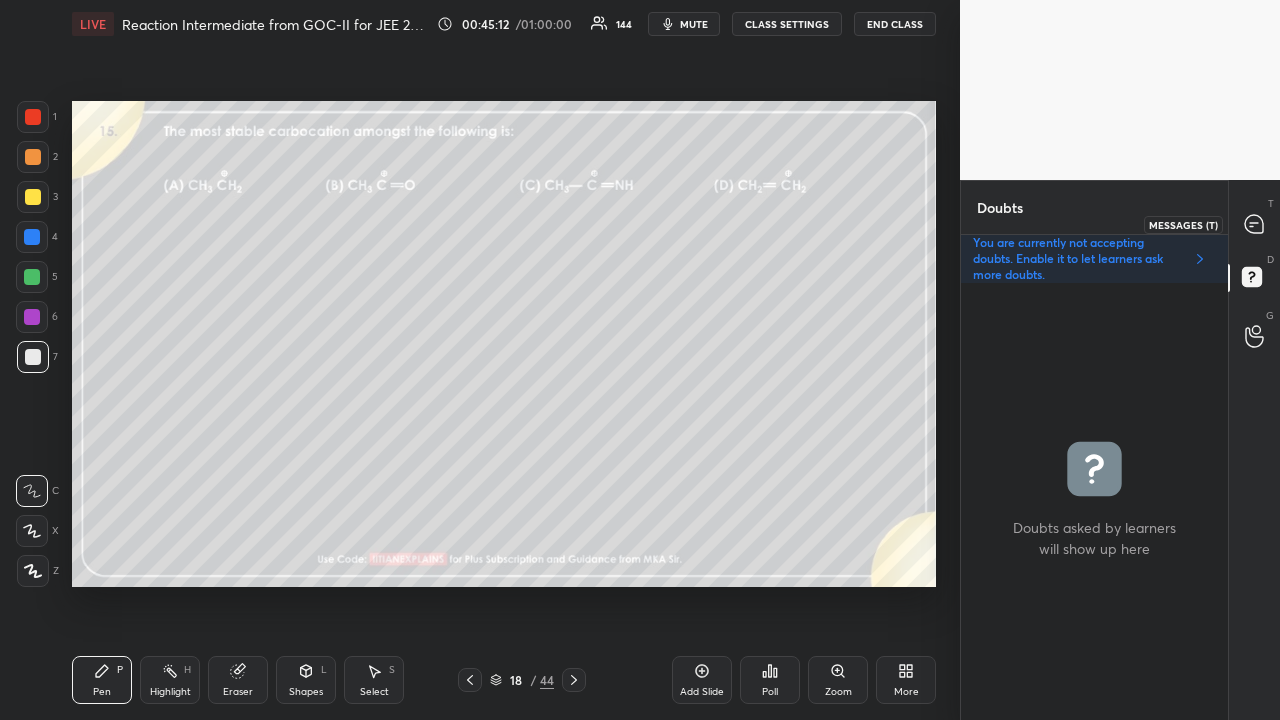 click at bounding box center (1255, 224) 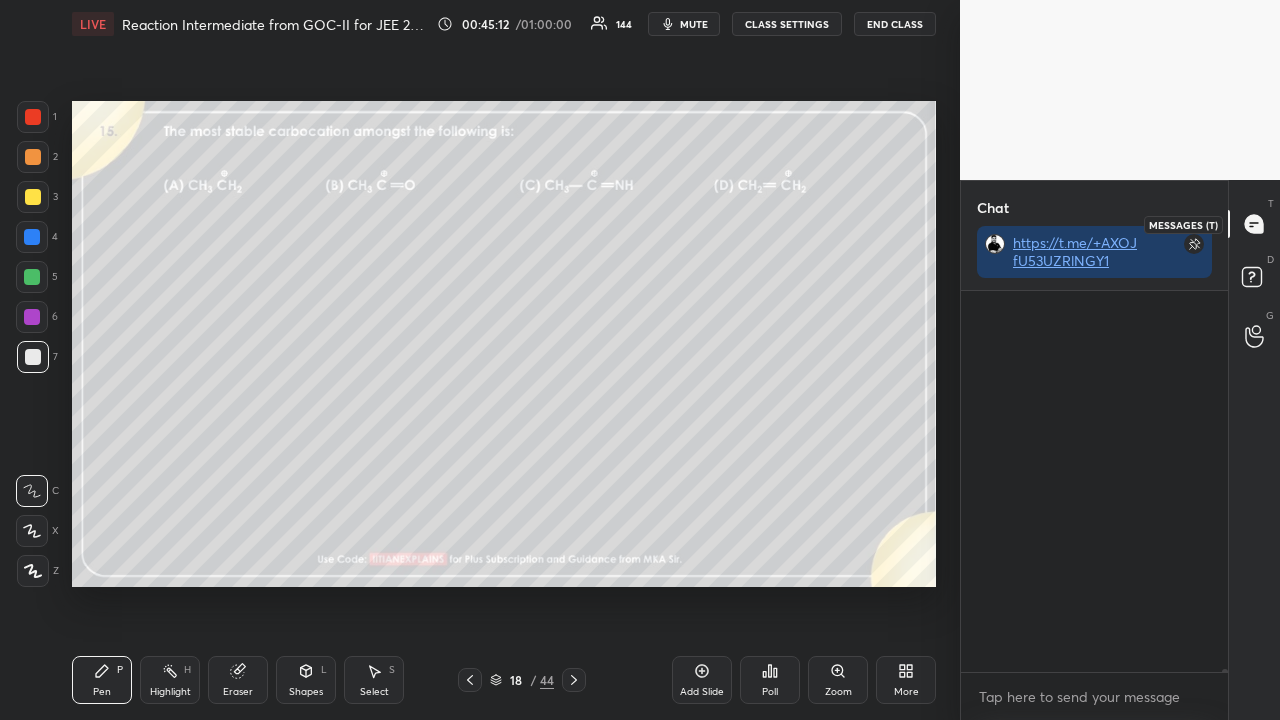 scroll, scrollTop: 73960, scrollLeft: 0, axis: vertical 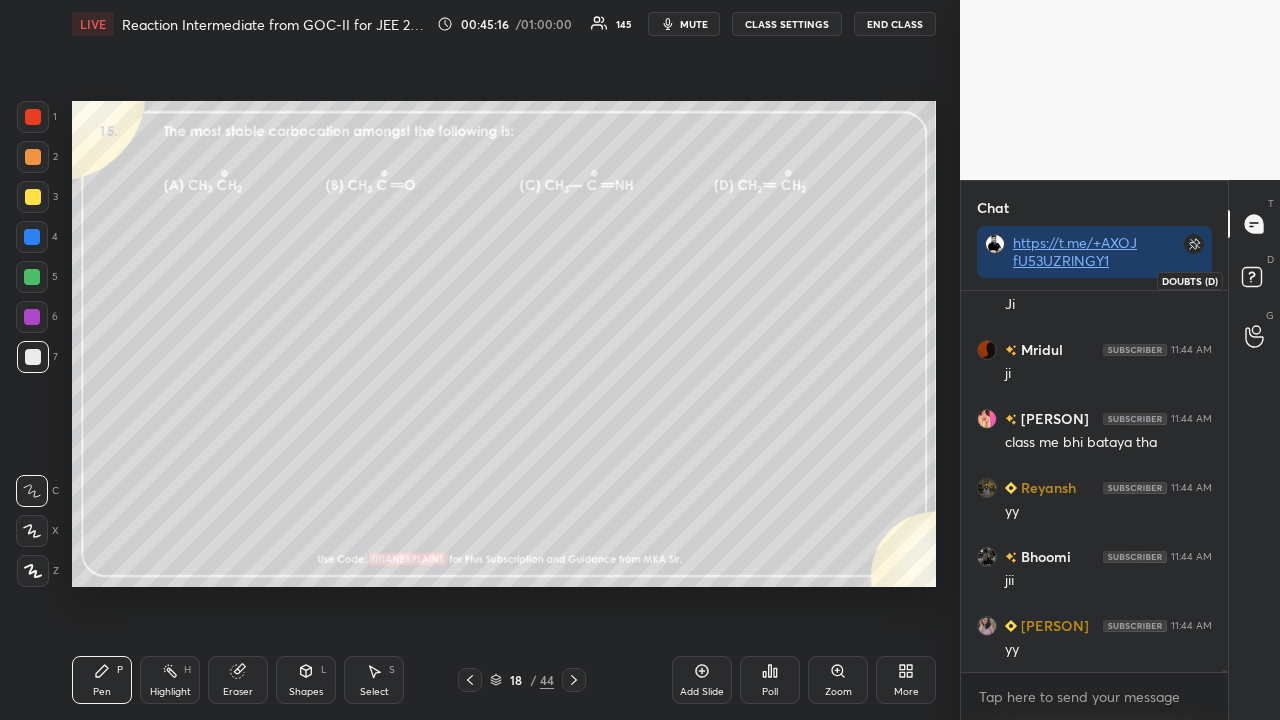 click 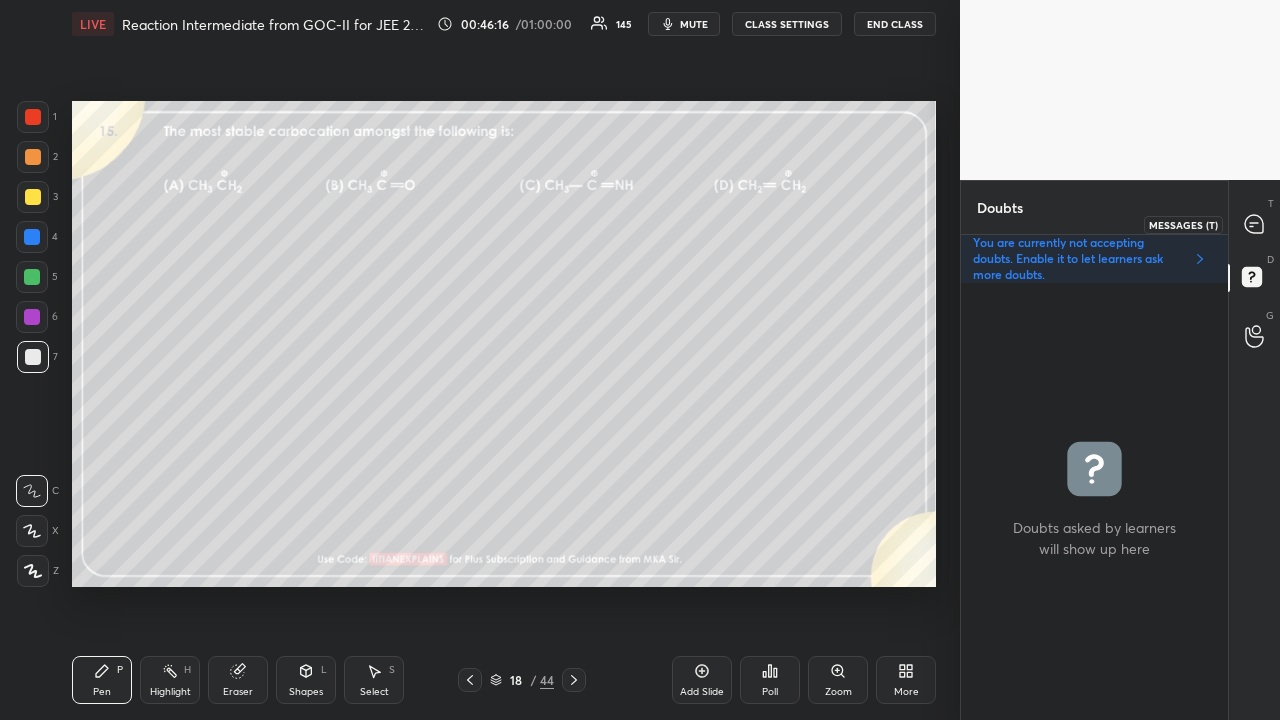 click 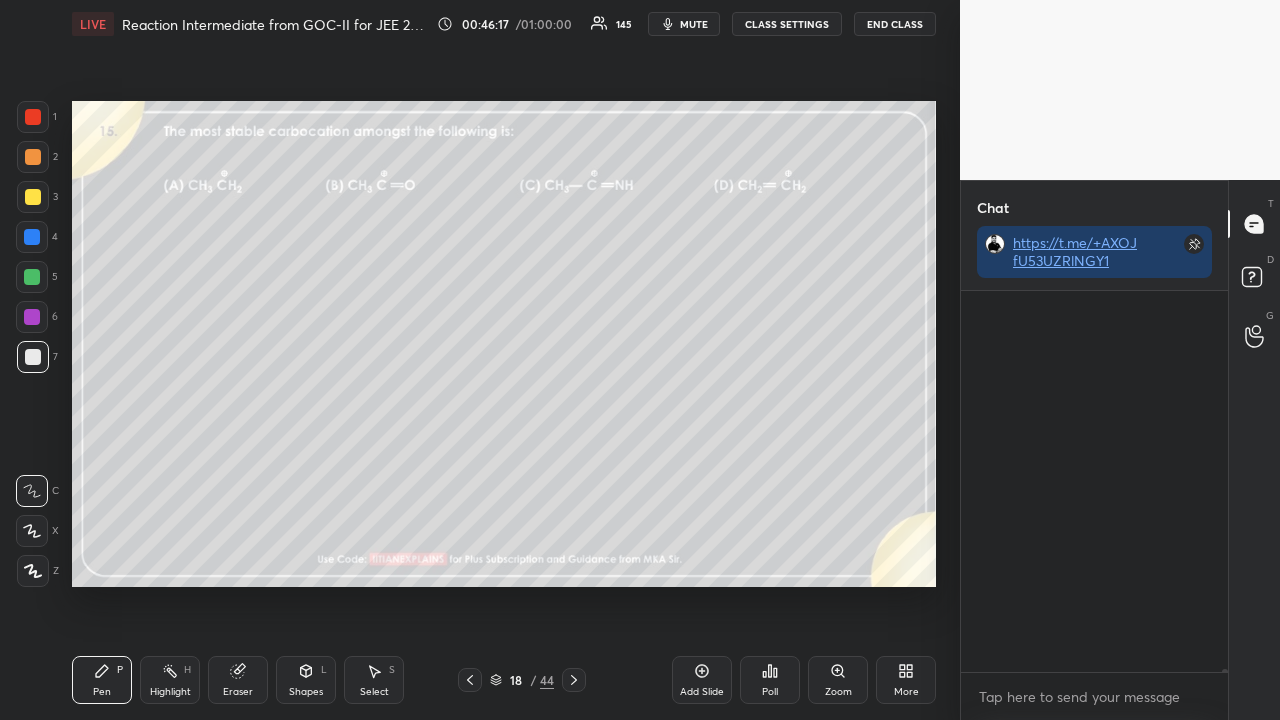 scroll, scrollTop: 423, scrollLeft: 261, axis: both 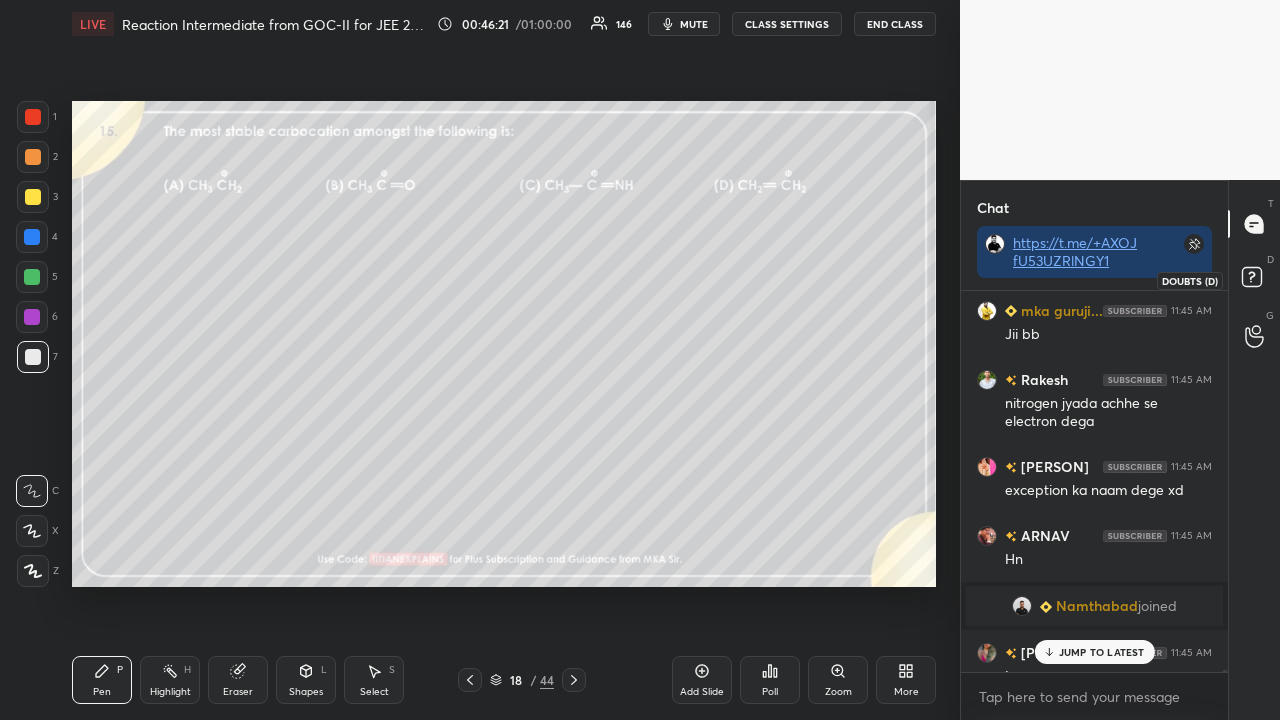 click 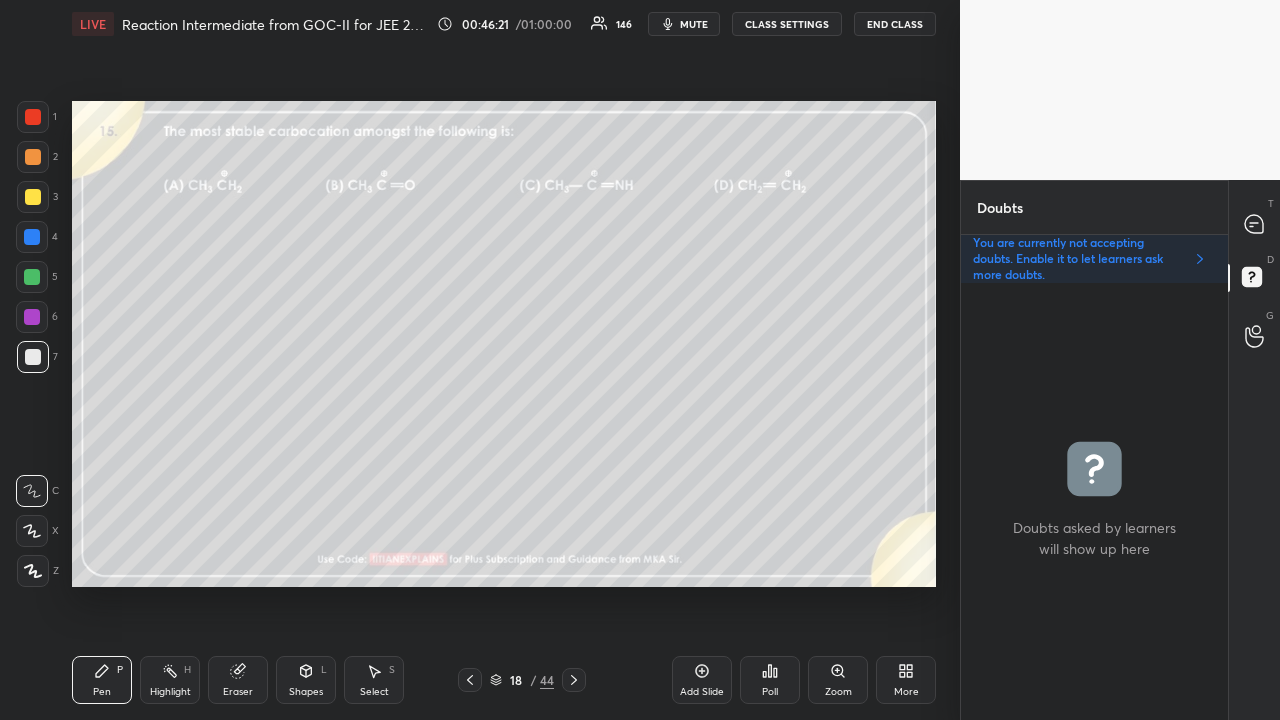 scroll, scrollTop: 6, scrollLeft: 6, axis: both 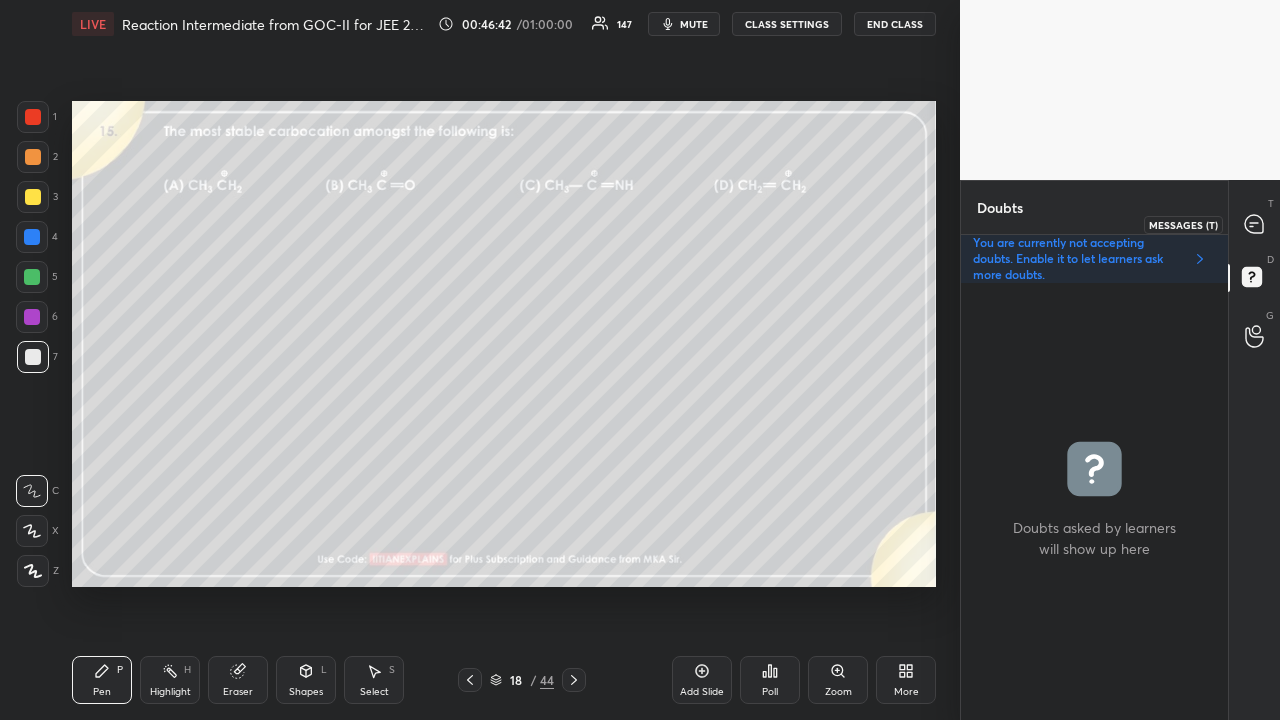 click at bounding box center [1255, 224] 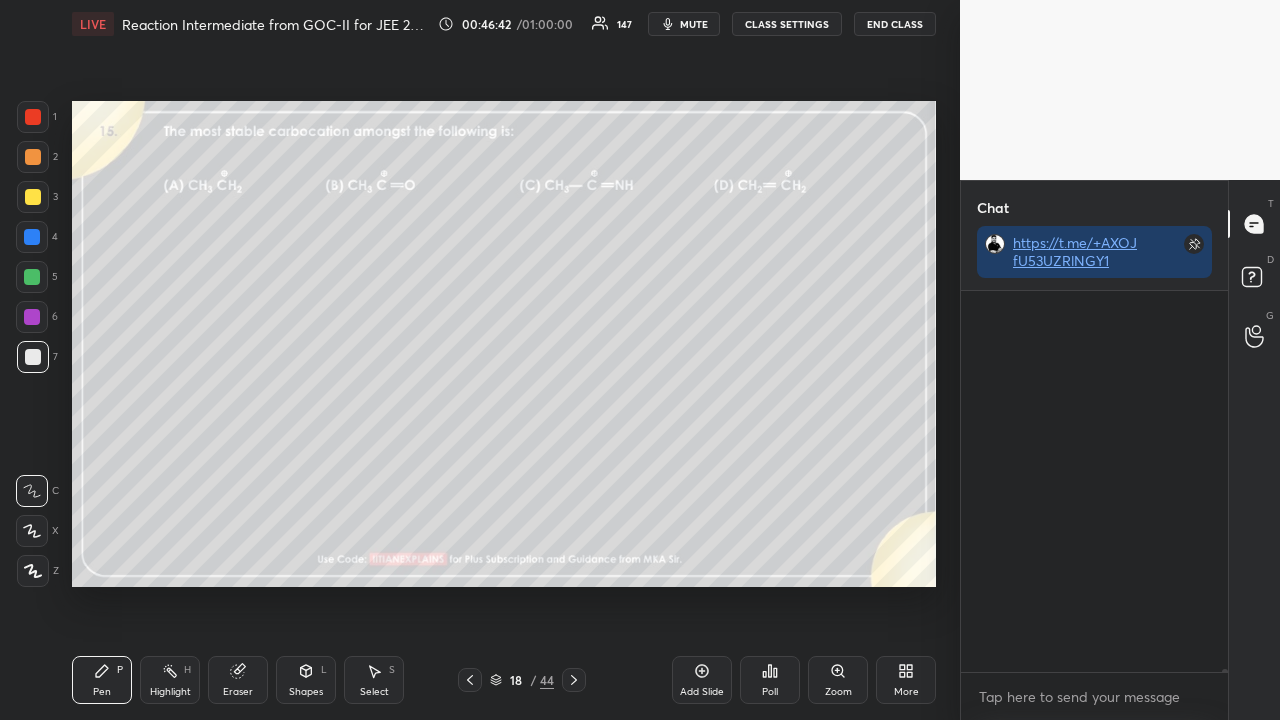 scroll, scrollTop: 76534, scrollLeft: 0, axis: vertical 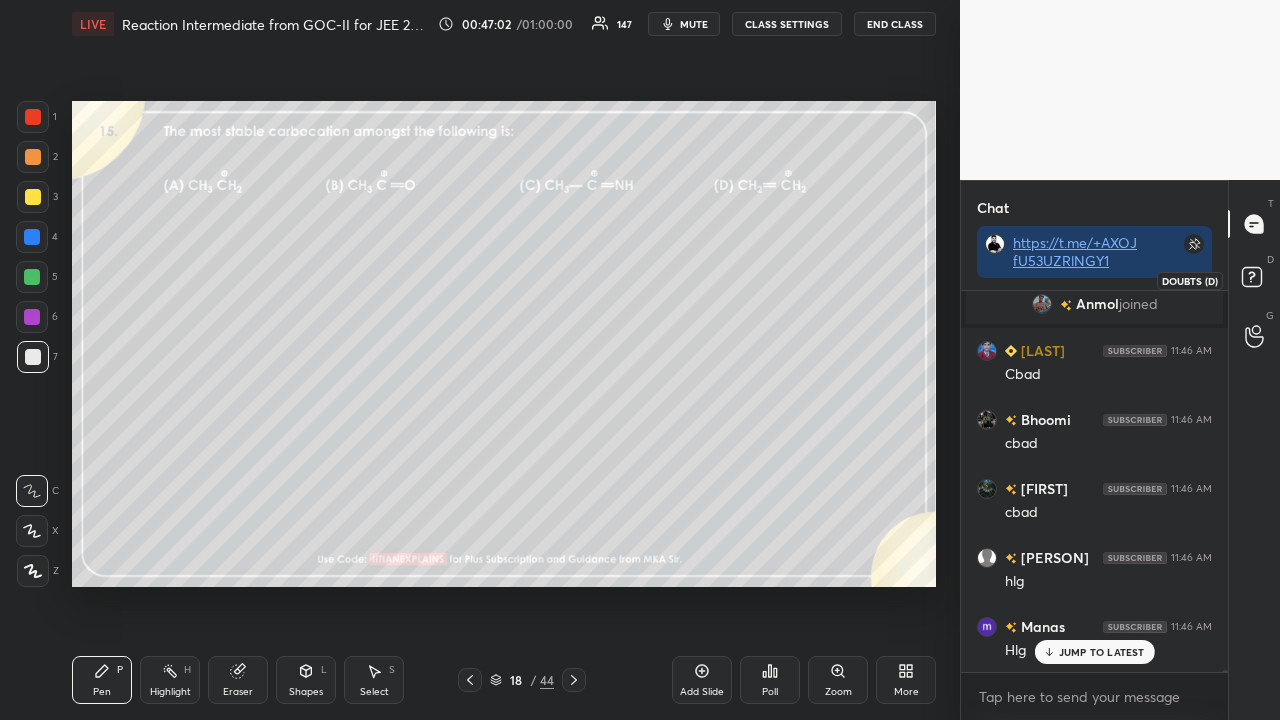 click 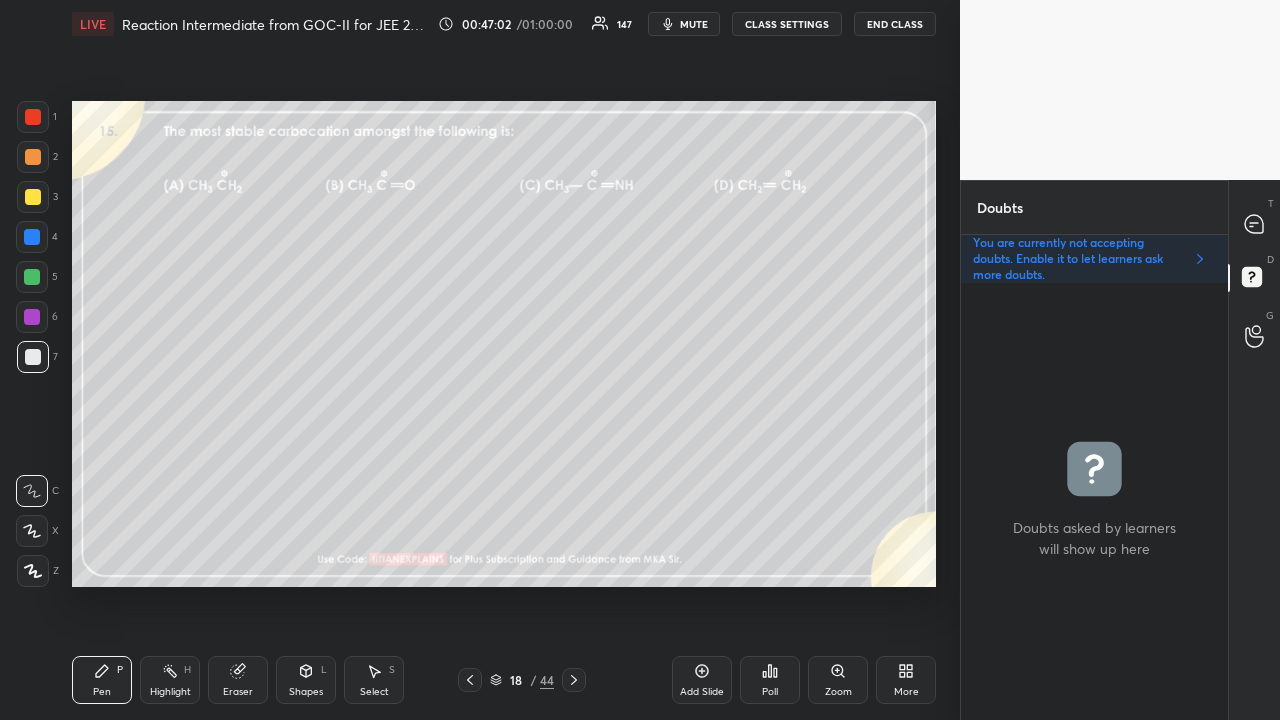 scroll, scrollTop: 6, scrollLeft: 6, axis: both 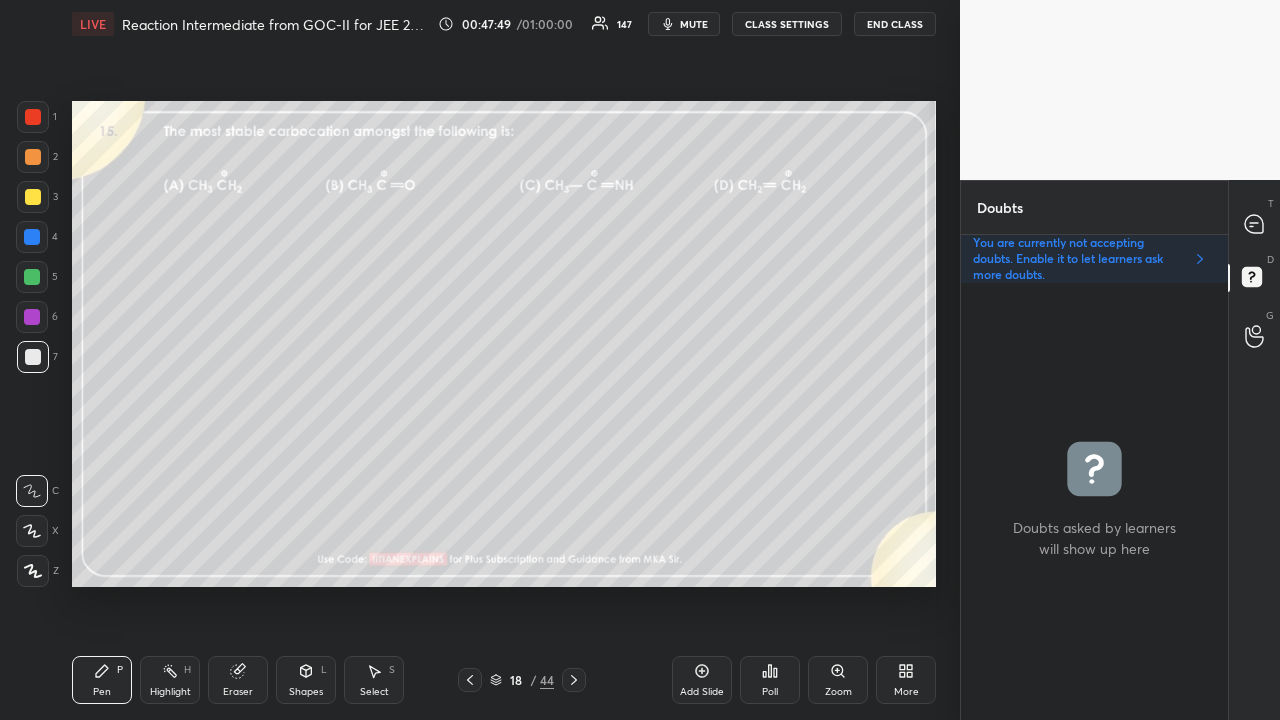 click at bounding box center [1255, 224] 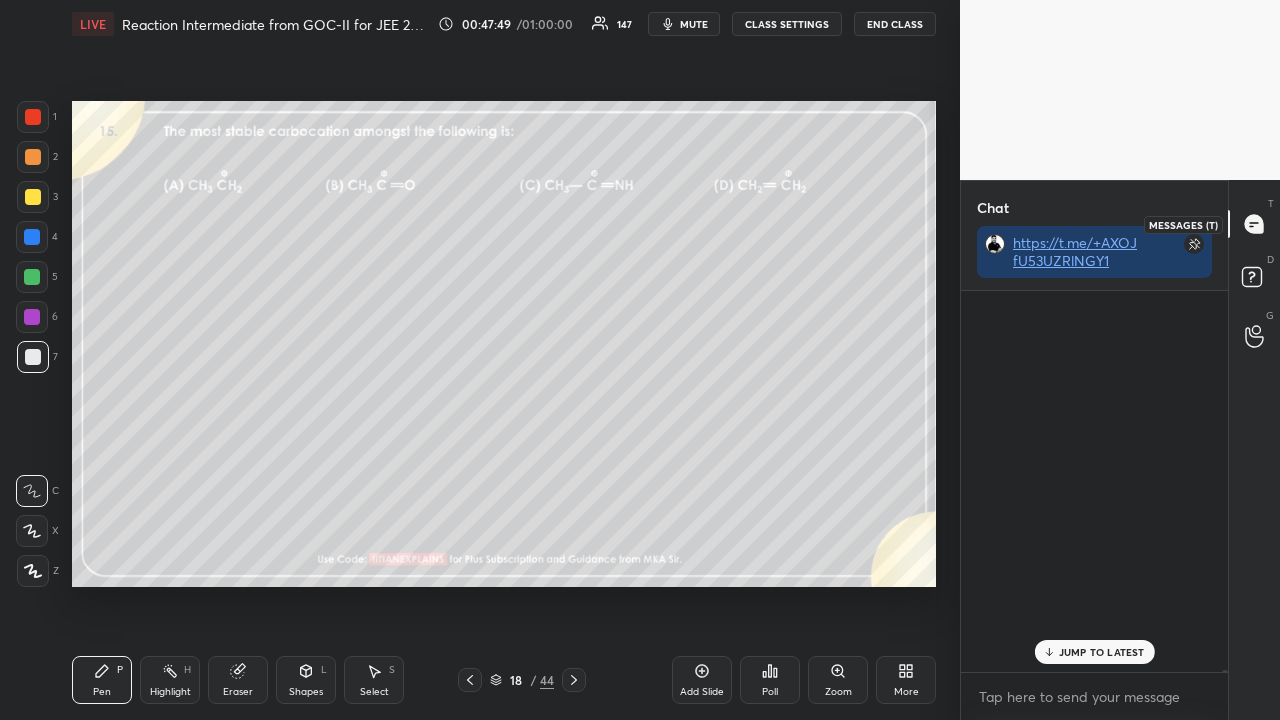 scroll, scrollTop: 423, scrollLeft: 261, axis: both 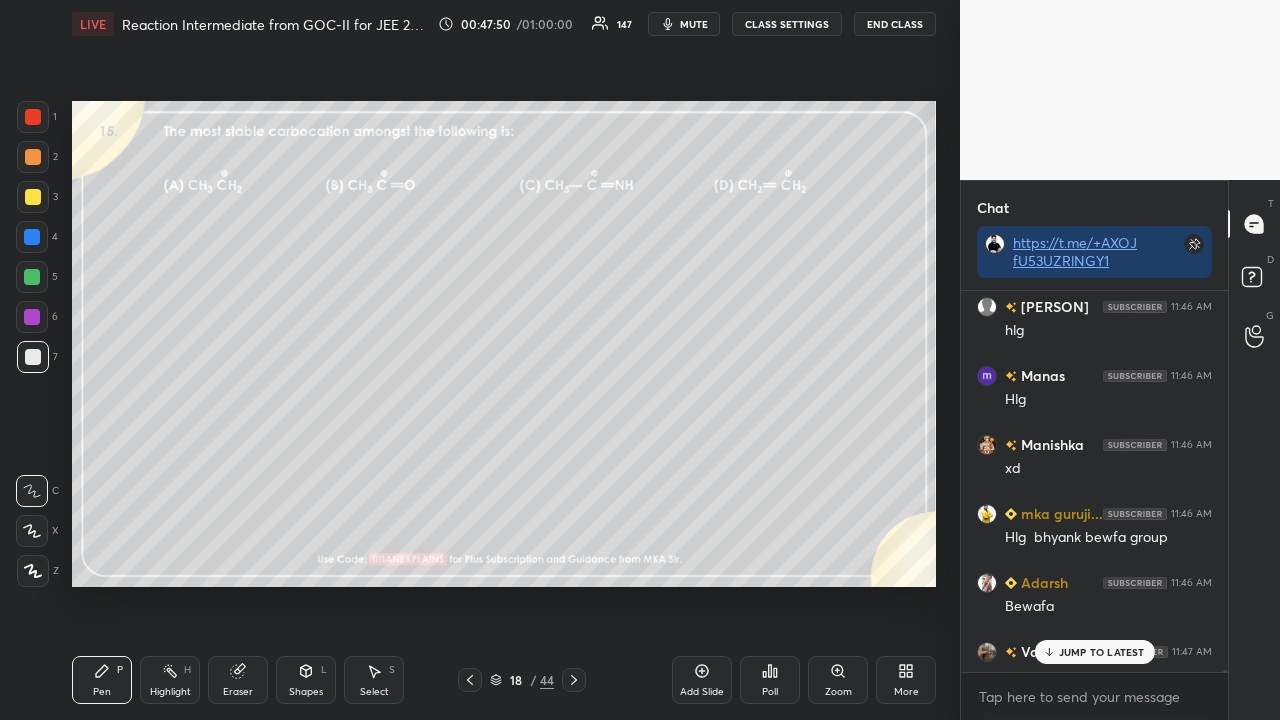 click on "JUMP TO LATEST" at bounding box center [1102, 652] 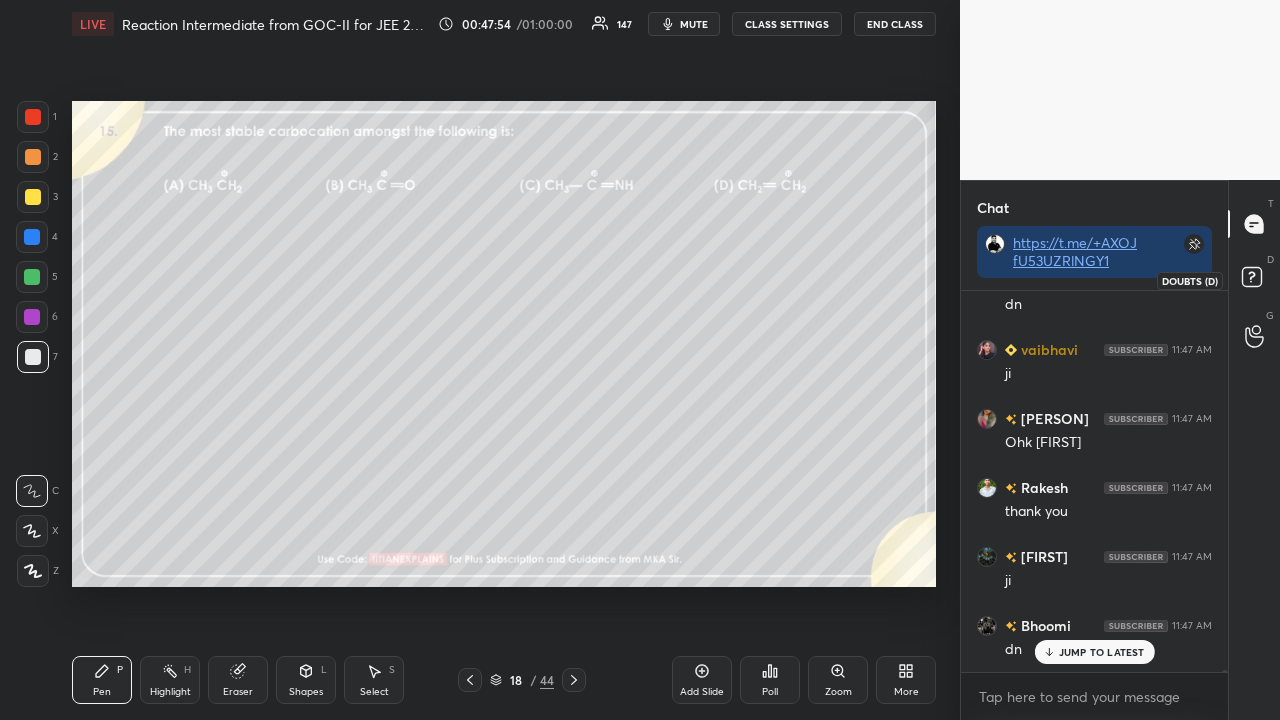 scroll, scrollTop: 77766, scrollLeft: 0, axis: vertical 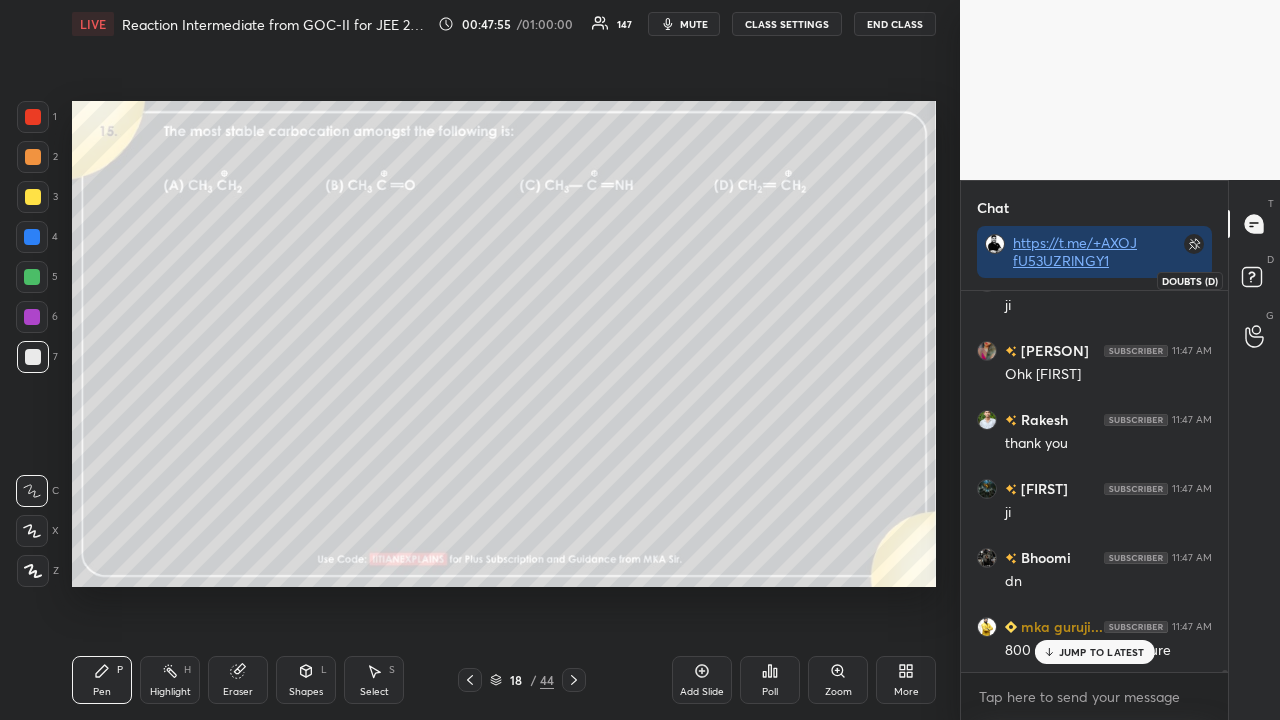 click 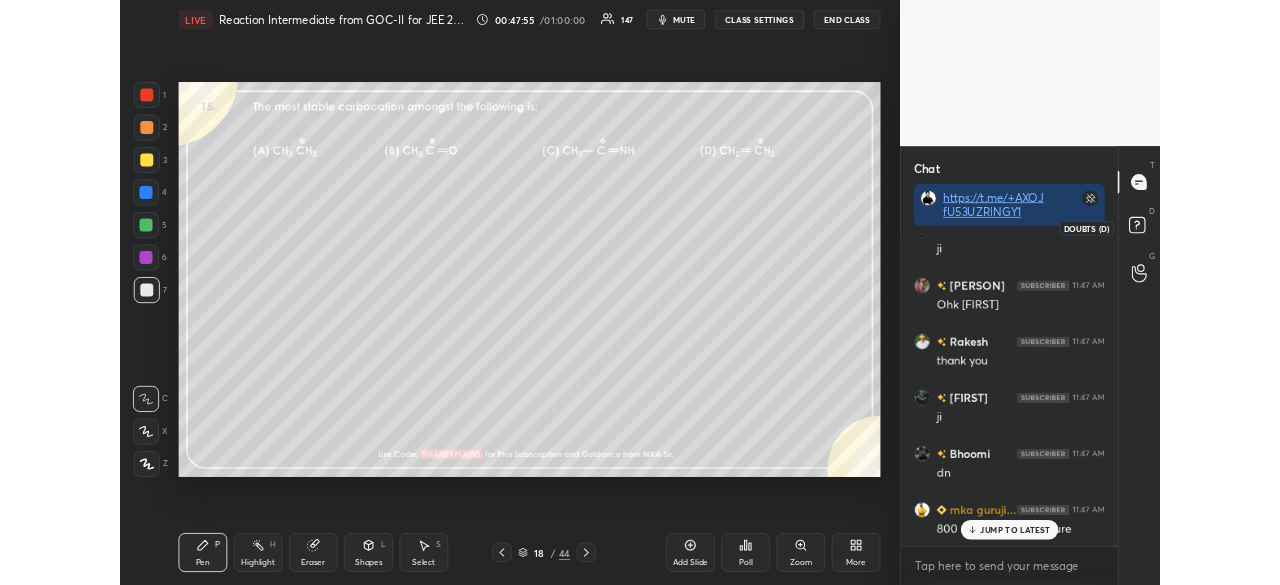 scroll, scrollTop: 431, scrollLeft: 261, axis: both 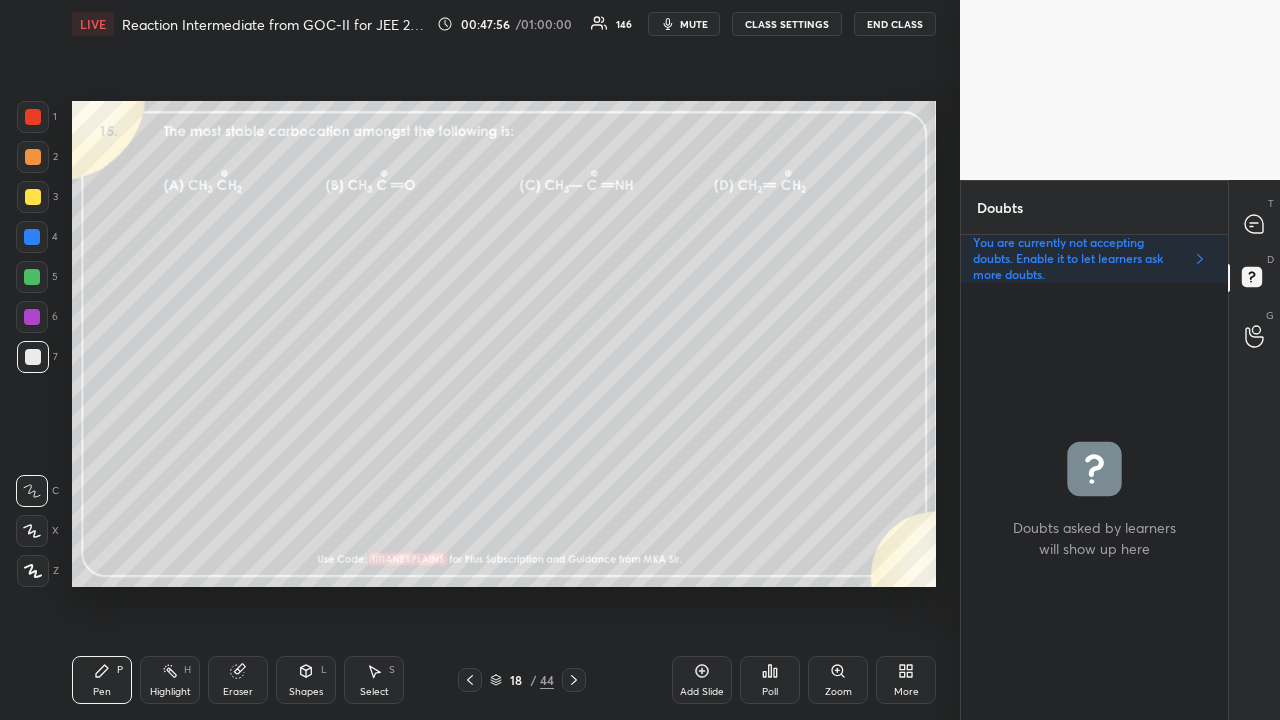 click 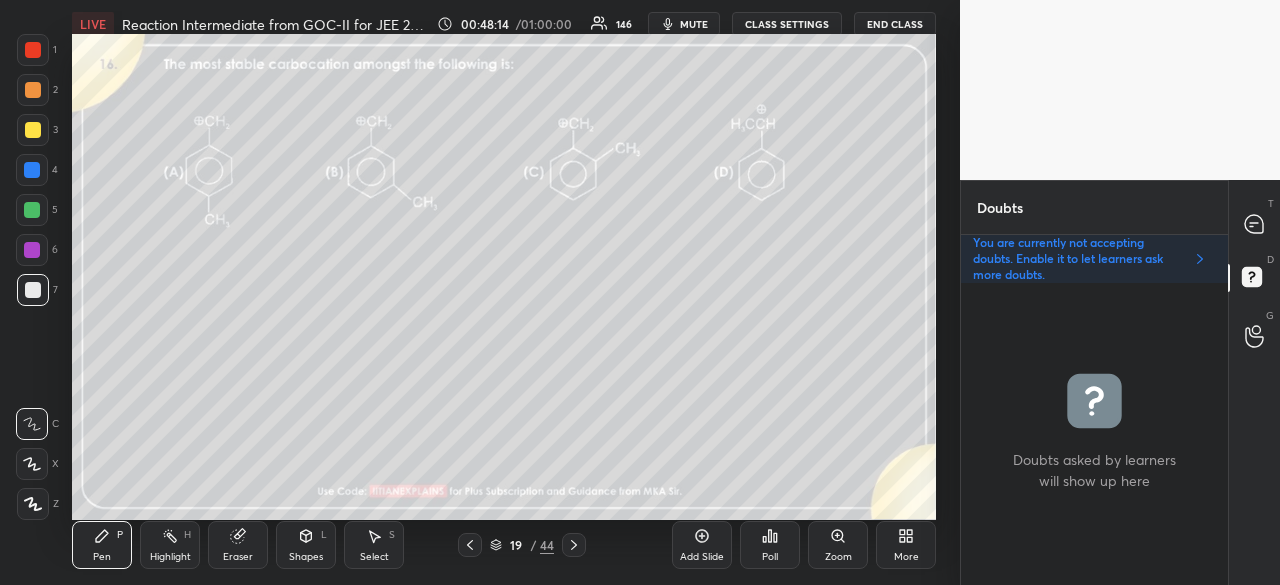 scroll, scrollTop: 457, scrollLeft: 880, axis: both 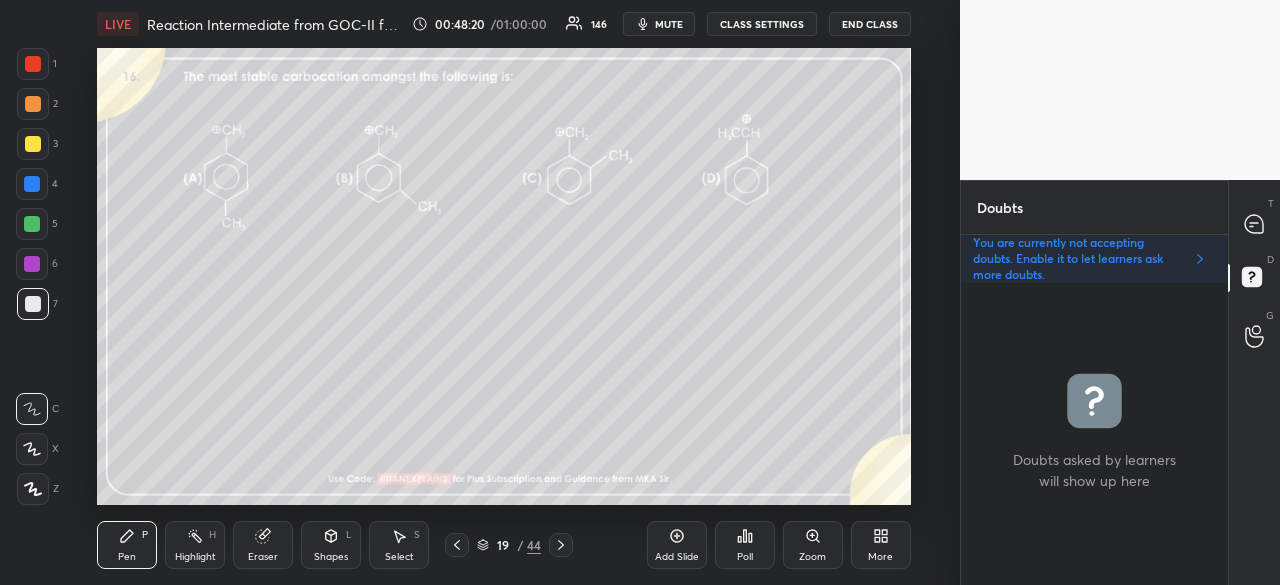 click 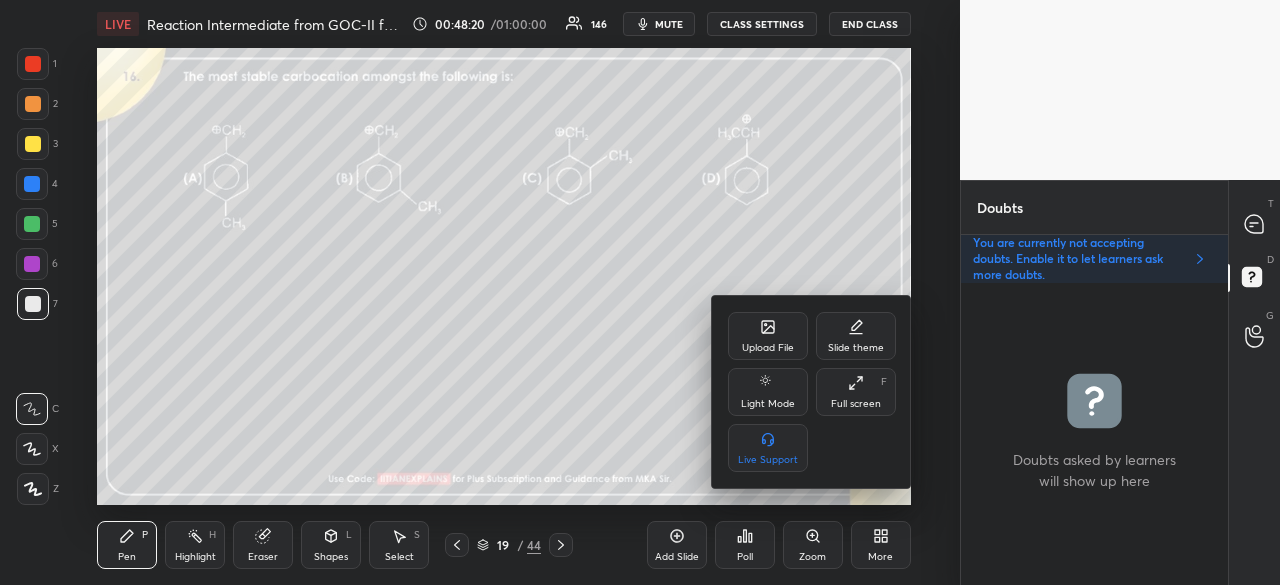 click on "Full screen F" at bounding box center (856, 392) 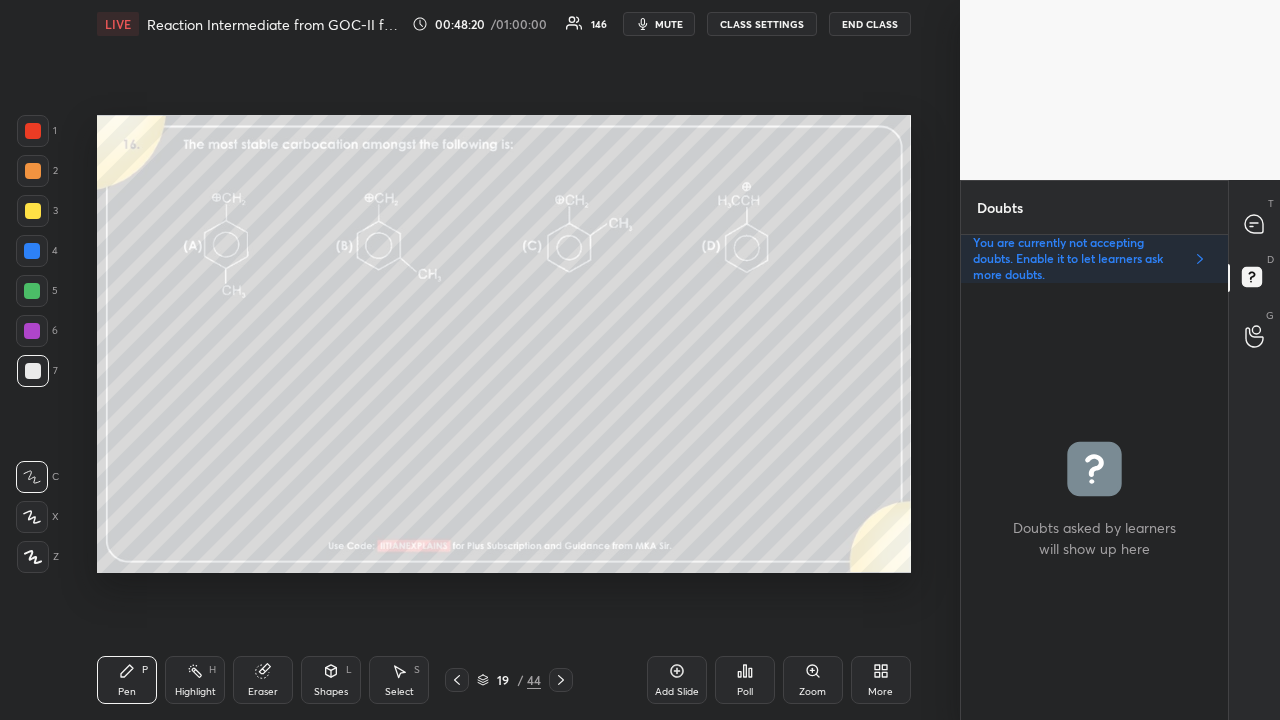 scroll, scrollTop: 99408, scrollLeft: 99120, axis: both 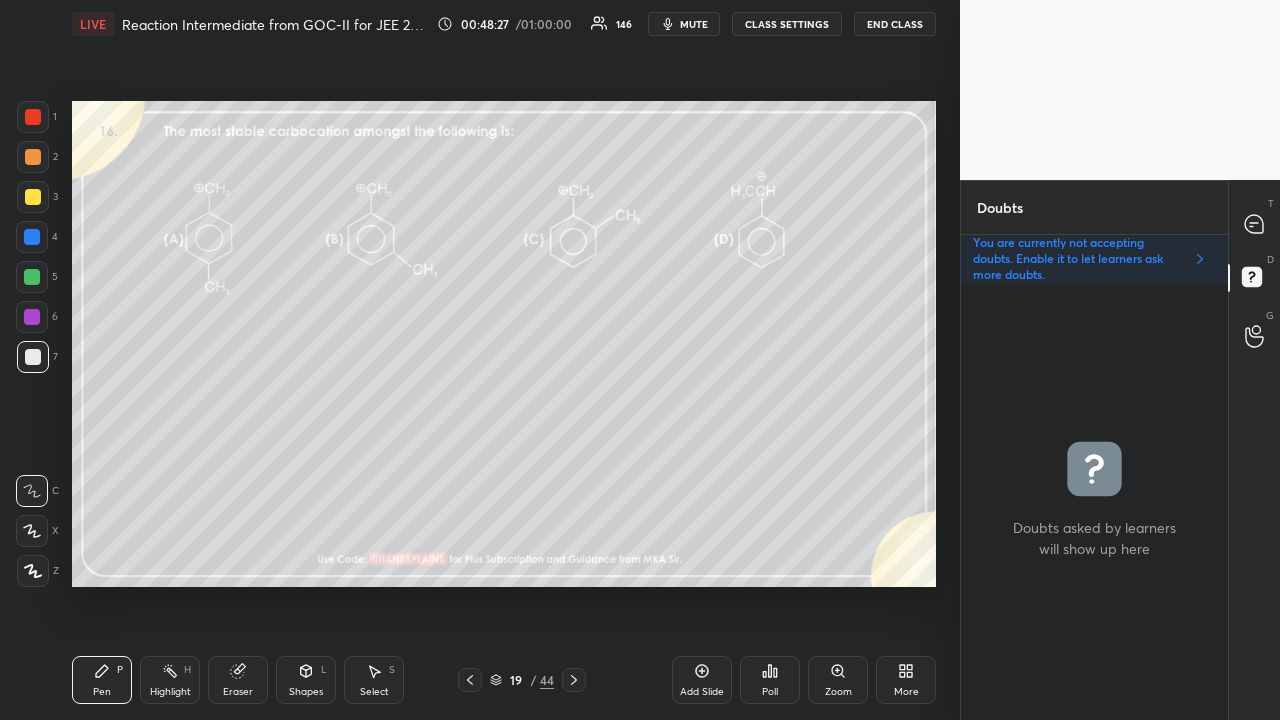 click at bounding box center (1255, 224) 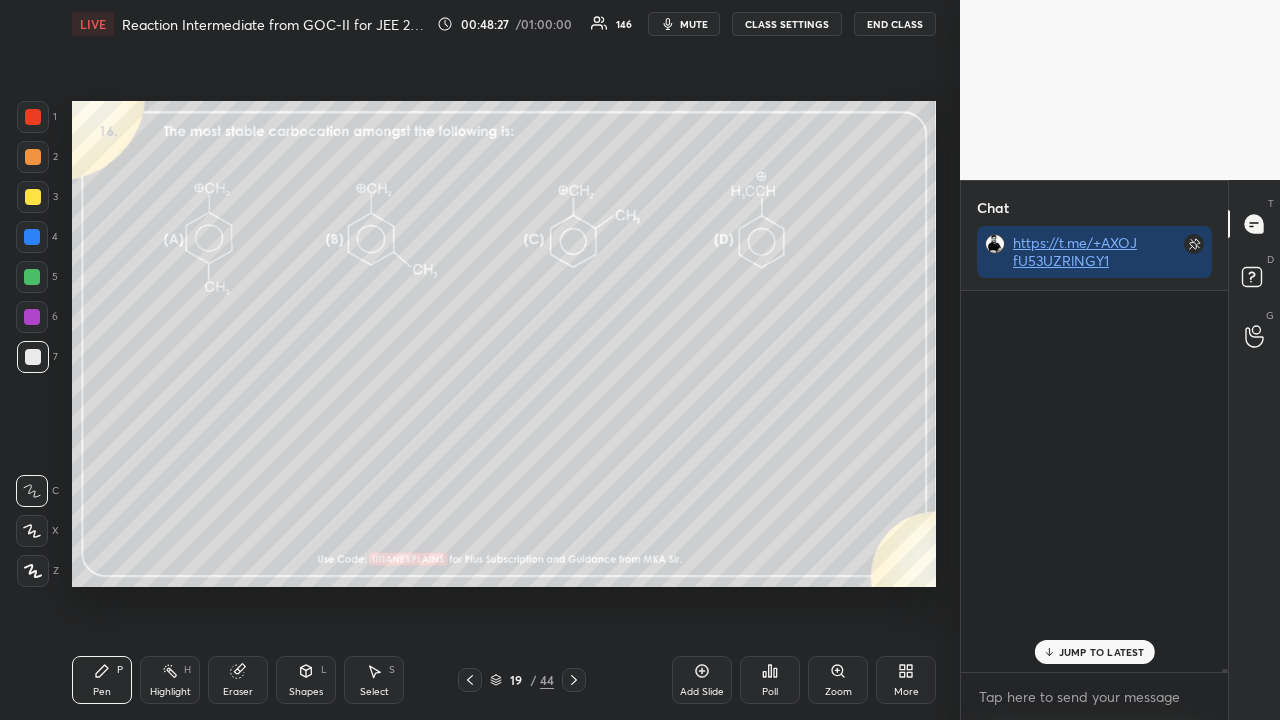 scroll, scrollTop: 423, scrollLeft: 261, axis: both 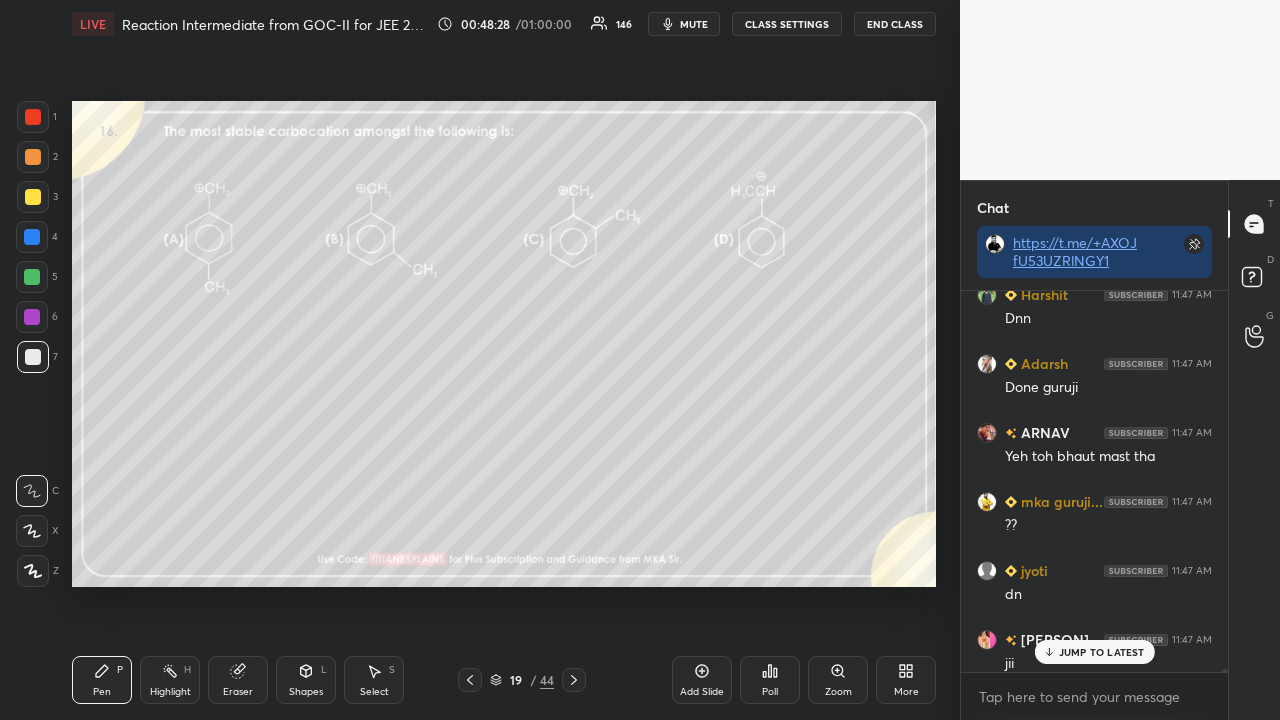 click on "JUMP TO LATEST" at bounding box center (1094, 652) 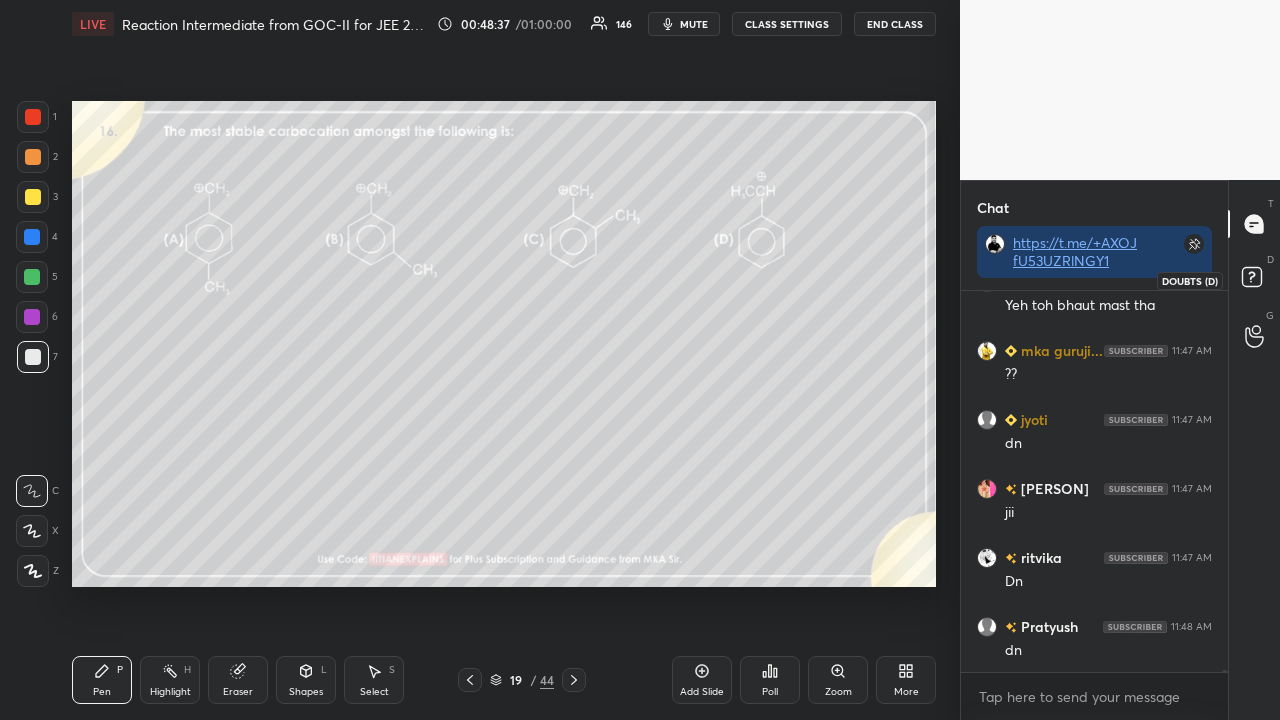 click 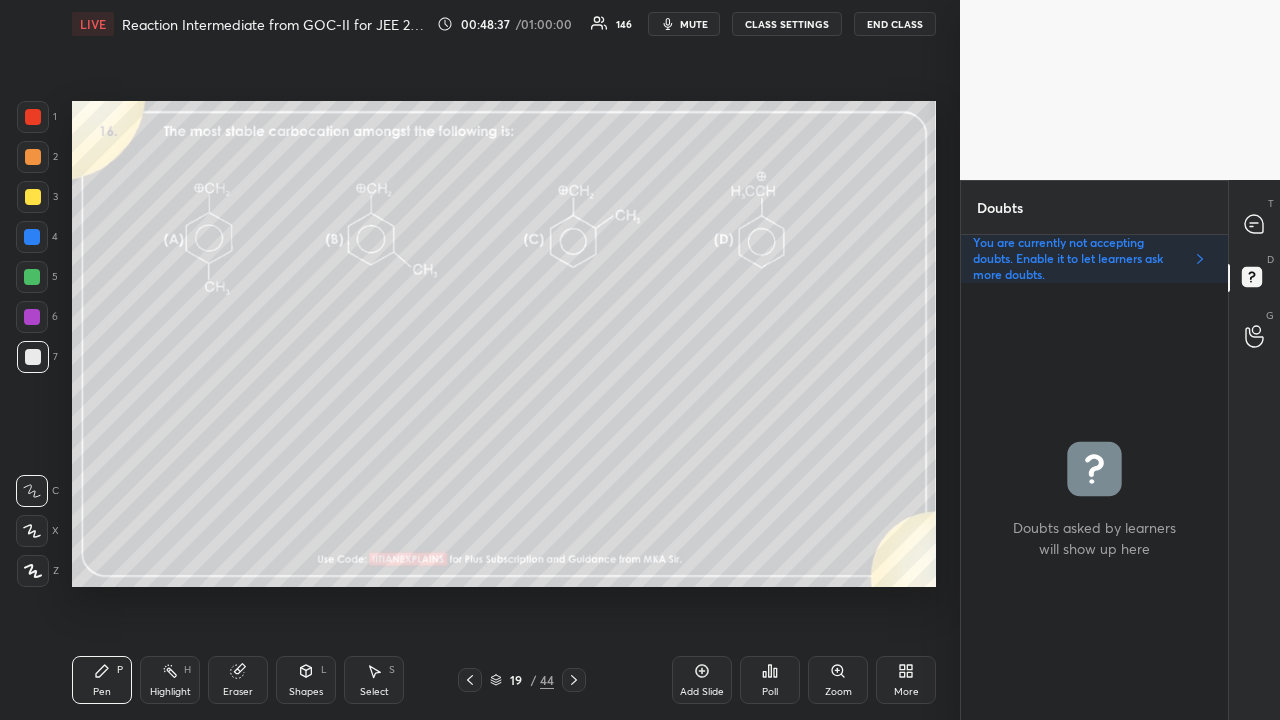 scroll, scrollTop: 6, scrollLeft: 6, axis: both 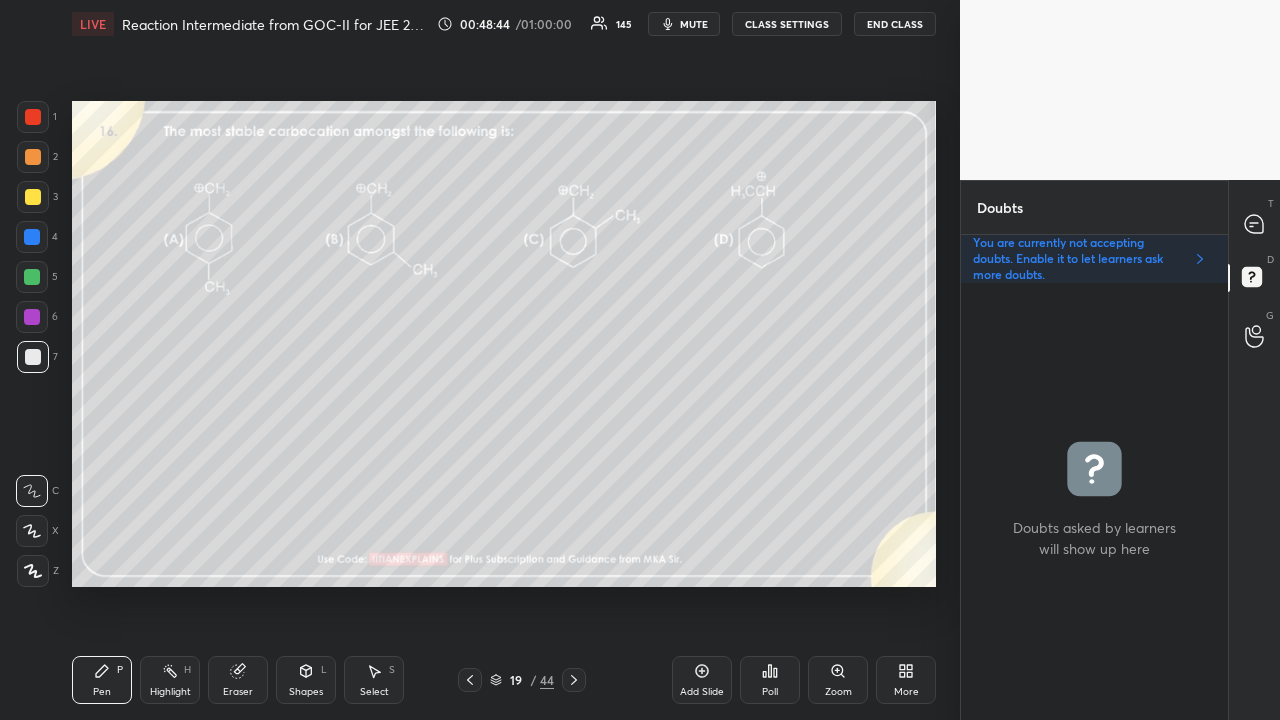 click on "Poll" at bounding box center [770, 680] 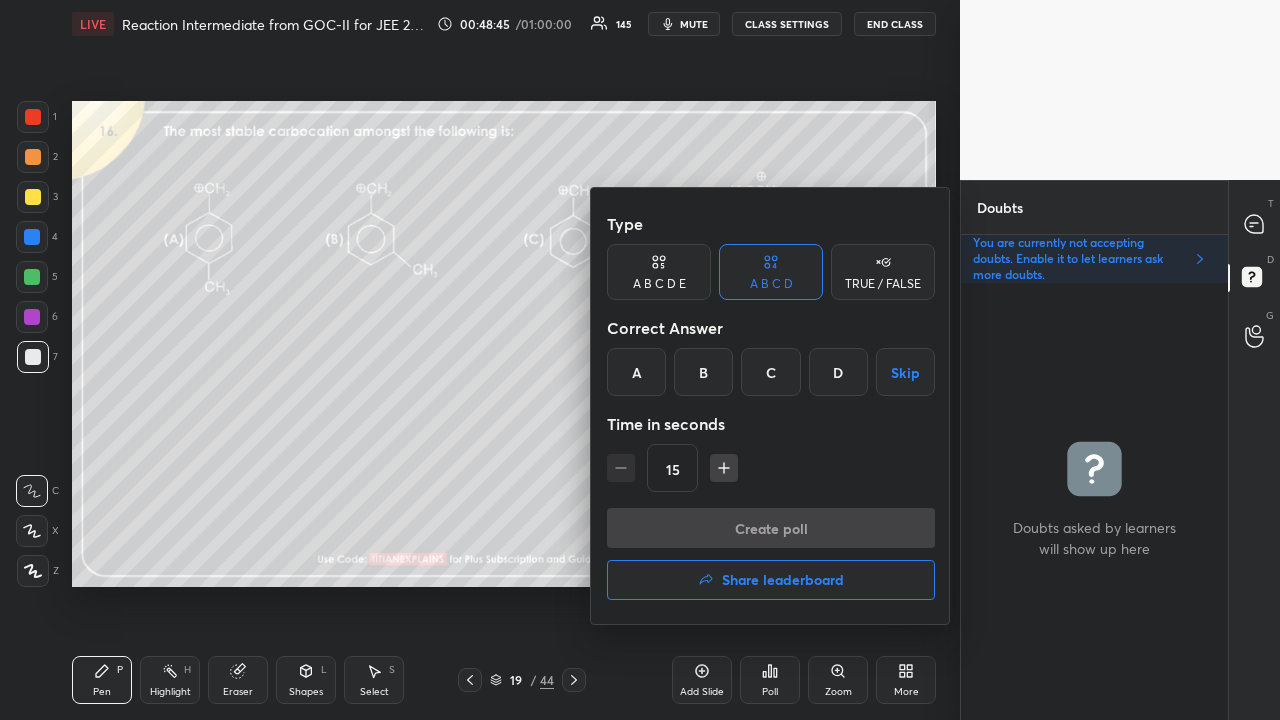 click on "D" at bounding box center (838, 372) 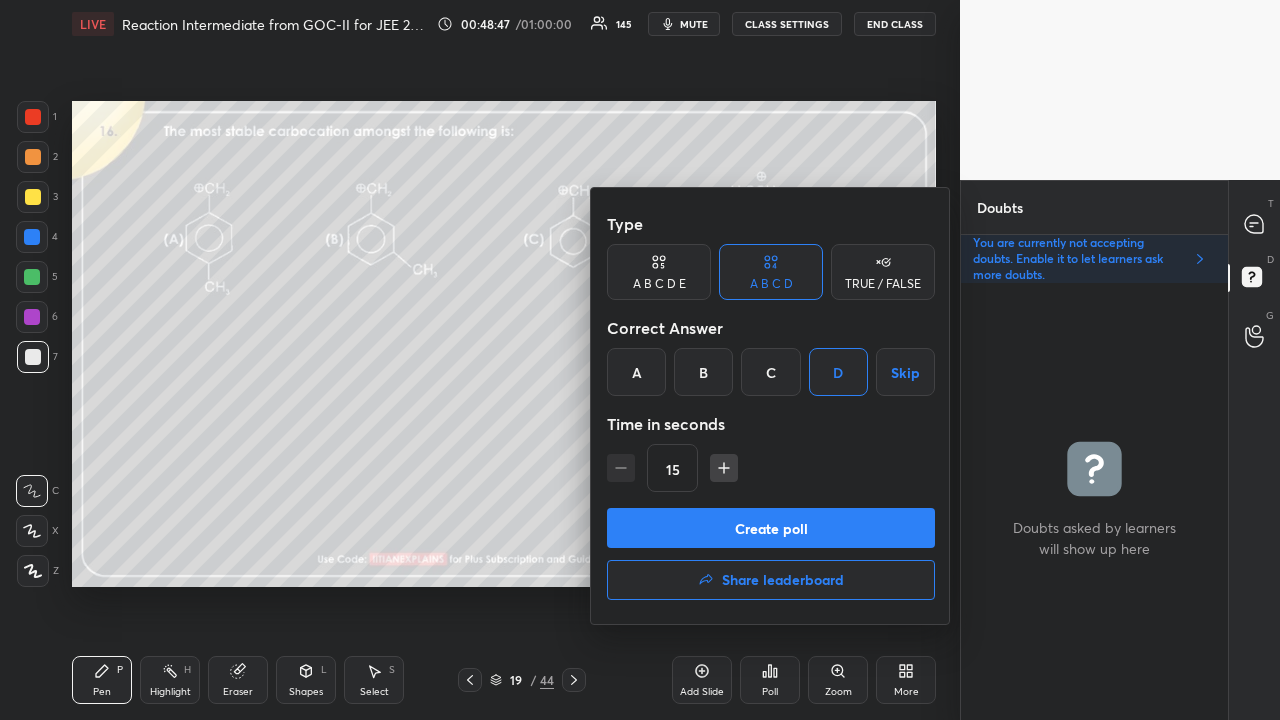 click at bounding box center (640, 360) 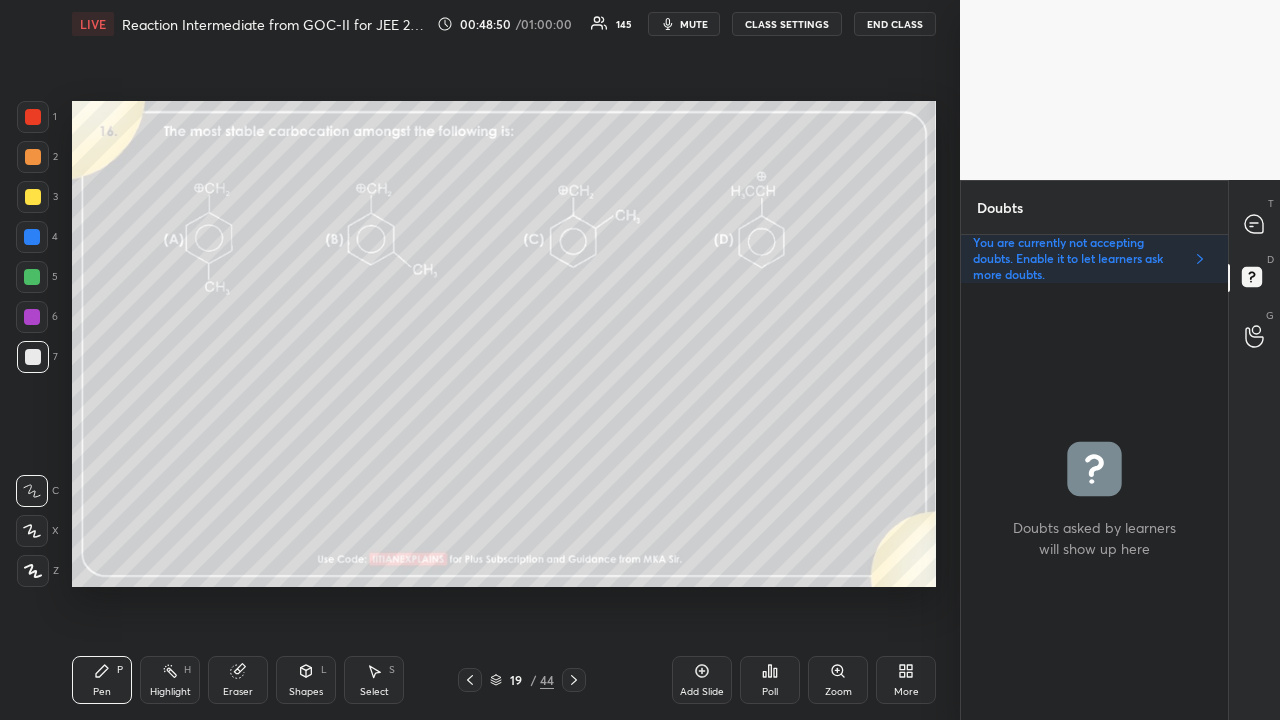 click on "mute" at bounding box center (694, 24) 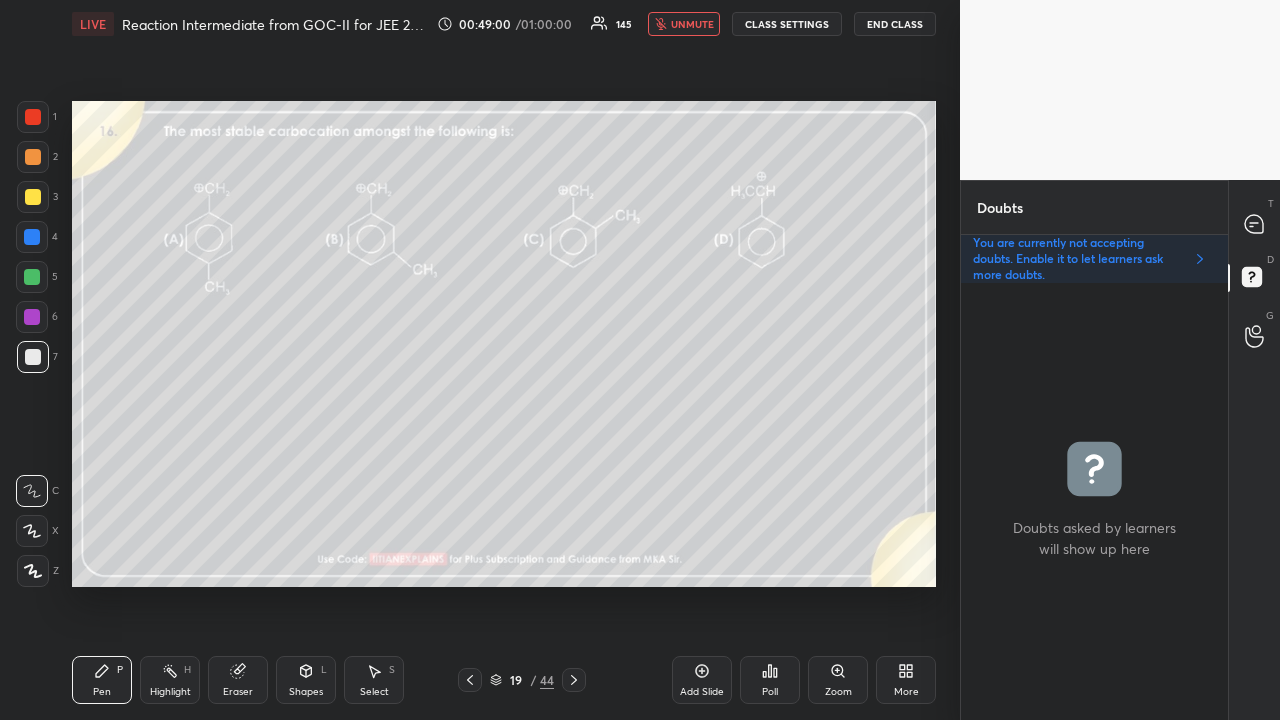 click on "unmute" at bounding box center (692, 24) 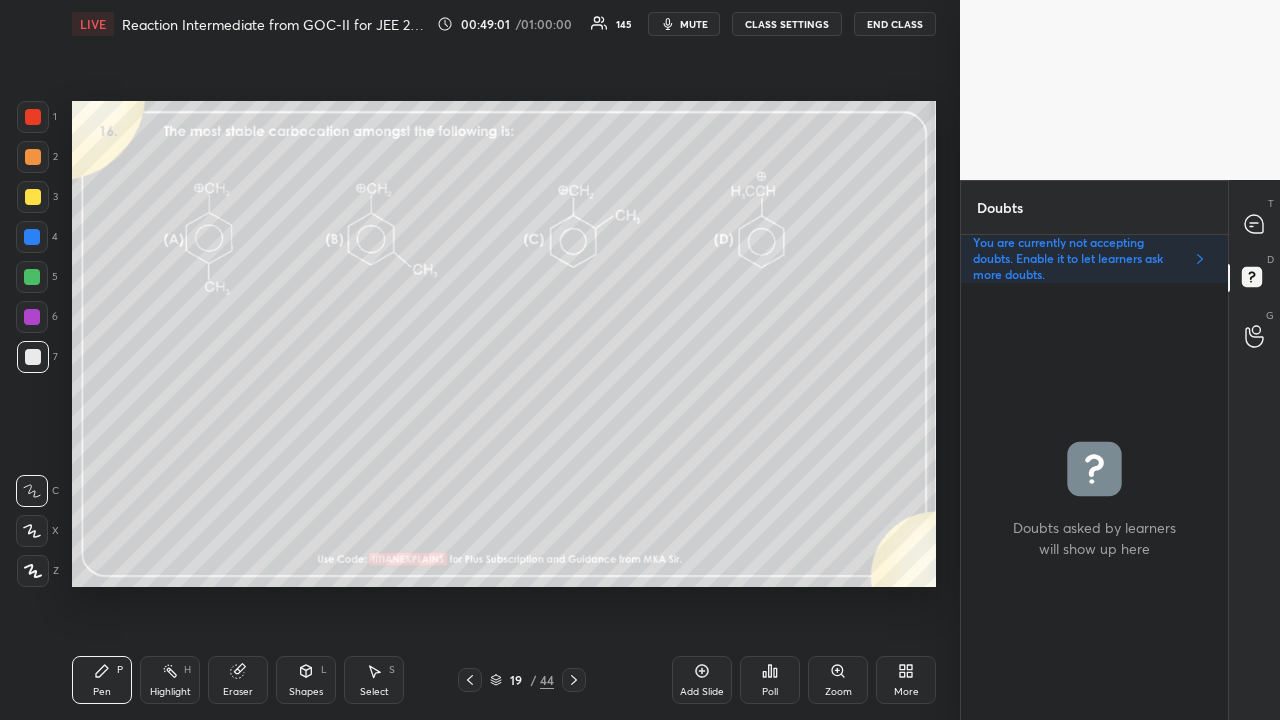click on "Poll" at bounding box center (770, 680) 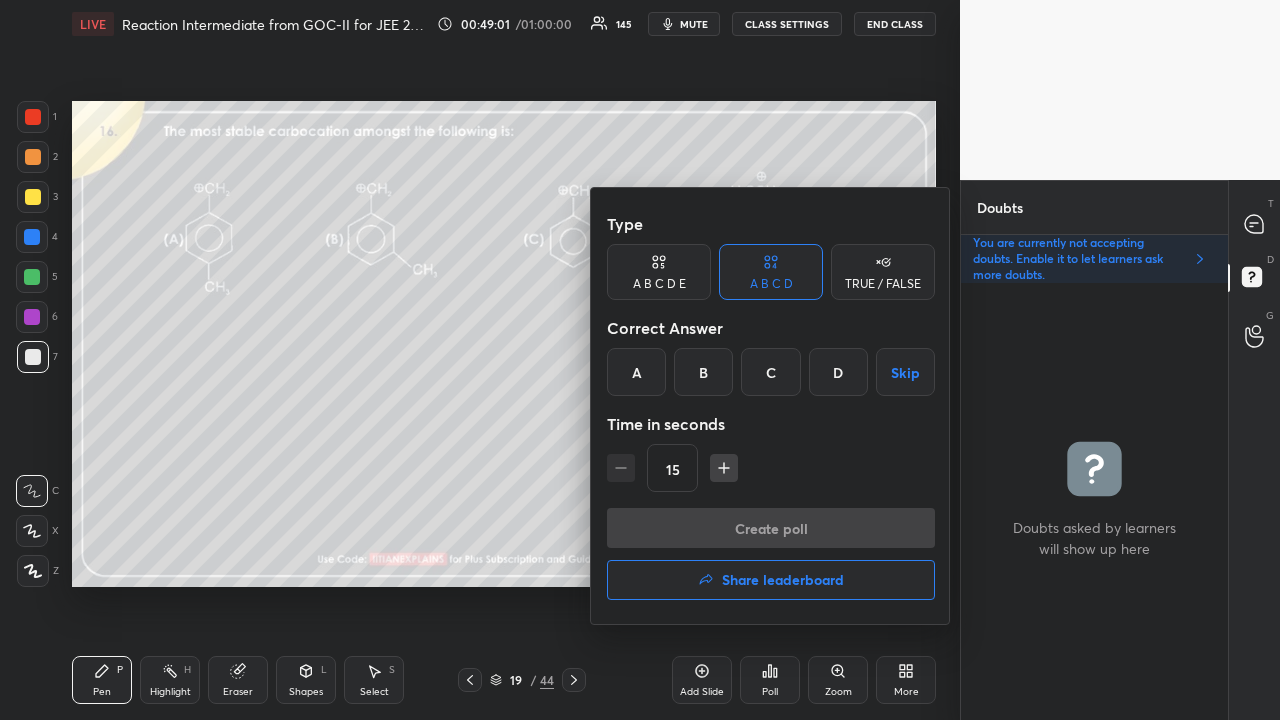 click on "D" at bounding box center [838, 372] 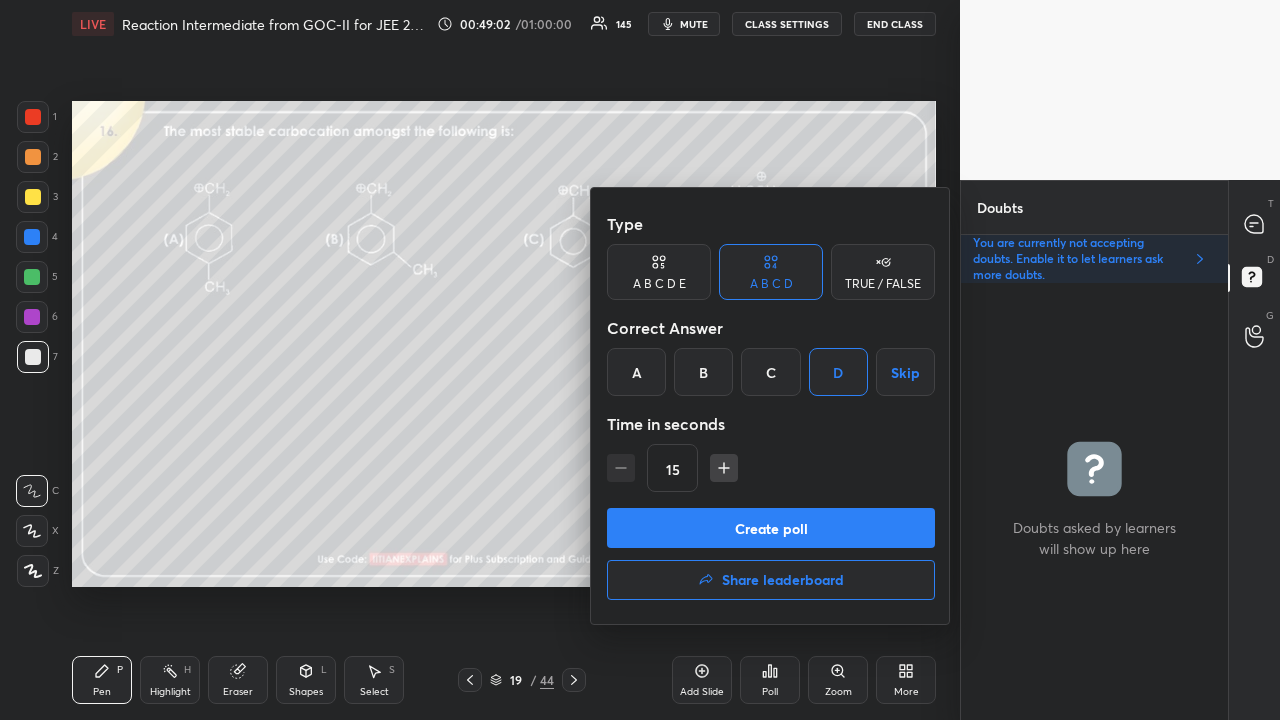 drag, startPoint x: 753, startPoint y: 520, endPoint x: 699, endPoint y: 545, distance: 59.5063 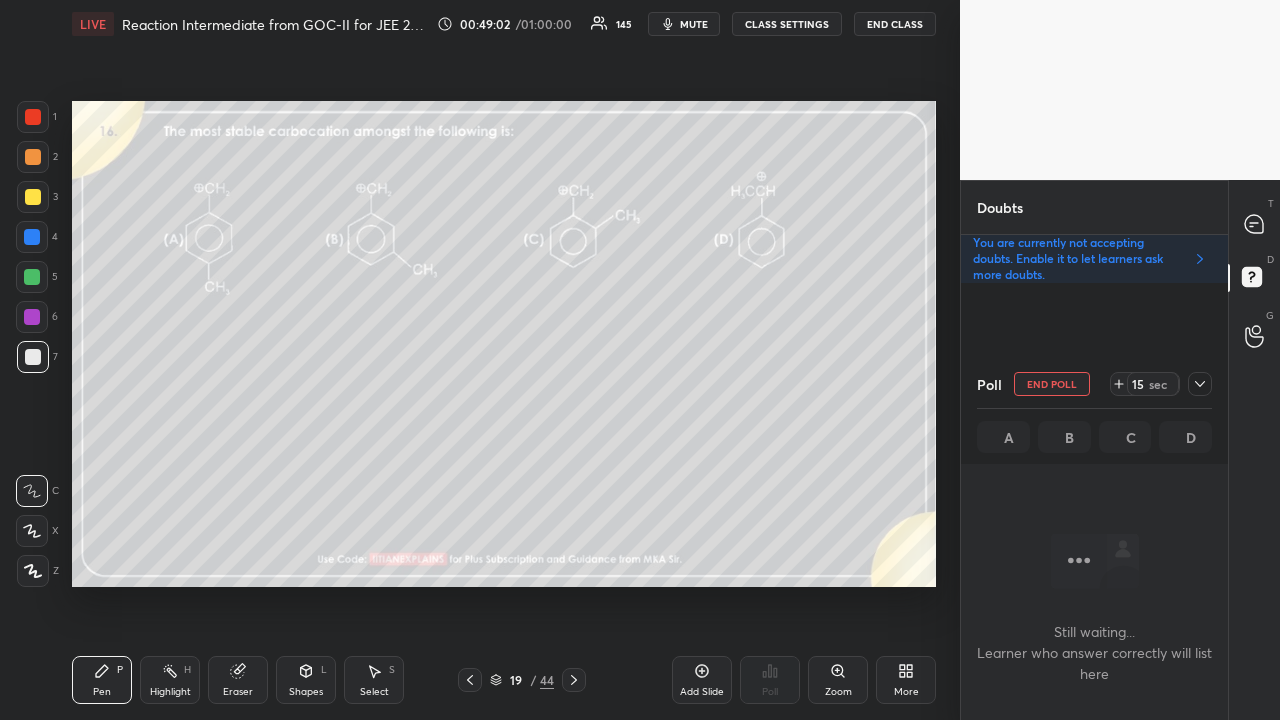 scroll, scrollTop: 327, scrollLeft: 261, axis: both 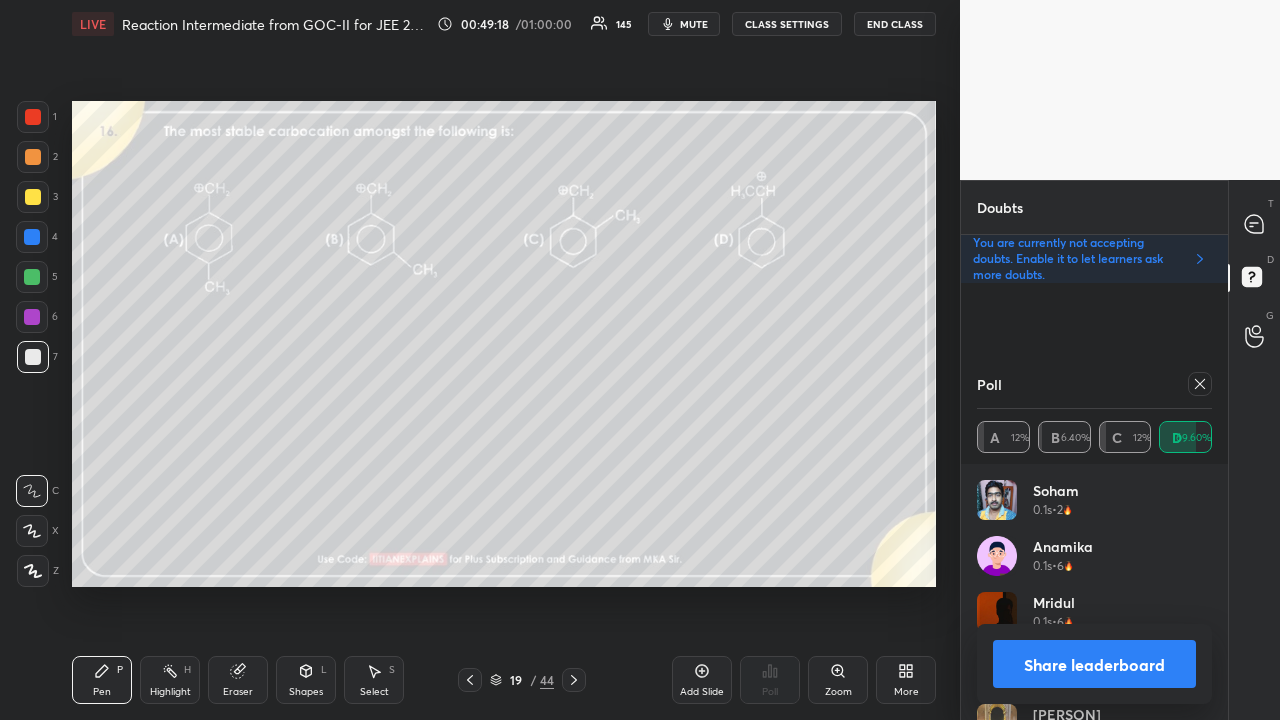 drag, startPoint x: 1203, startPoint y: 380, endPoint x: 1208, endPoint y: 362, distance: 18.681541 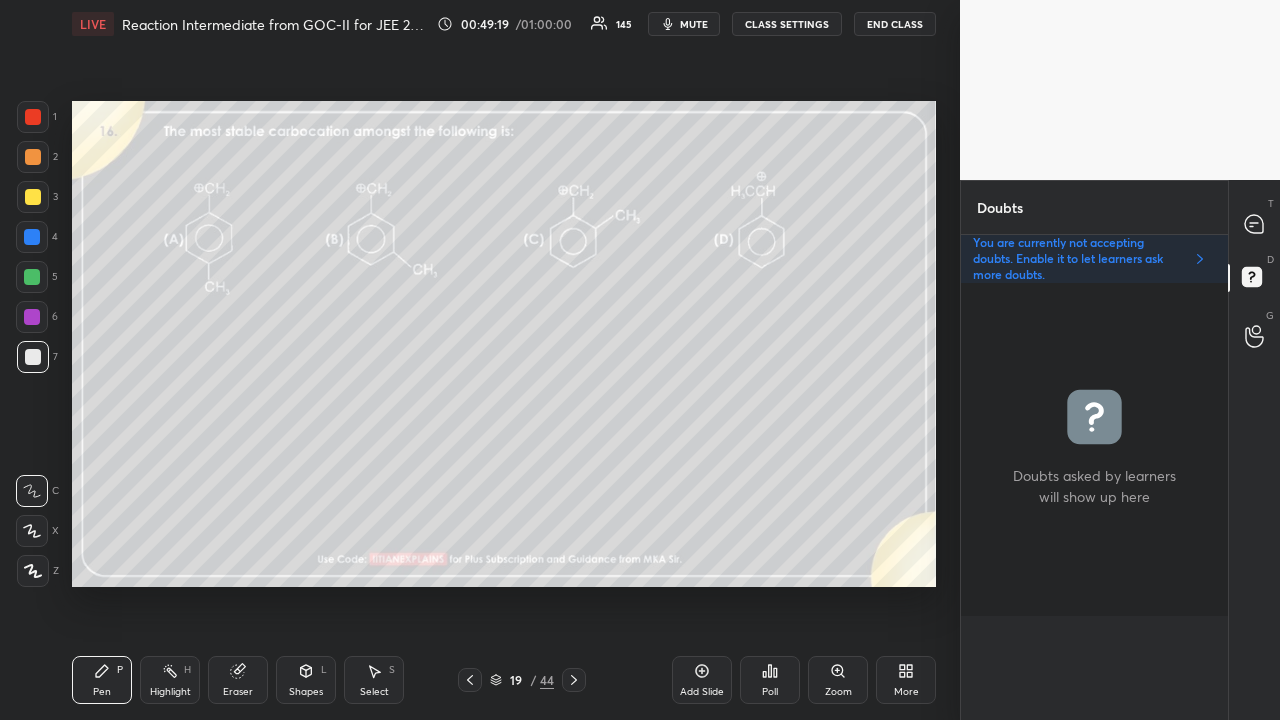 scroll, scrollTop: 0, scrollLeft: 0, axis: both 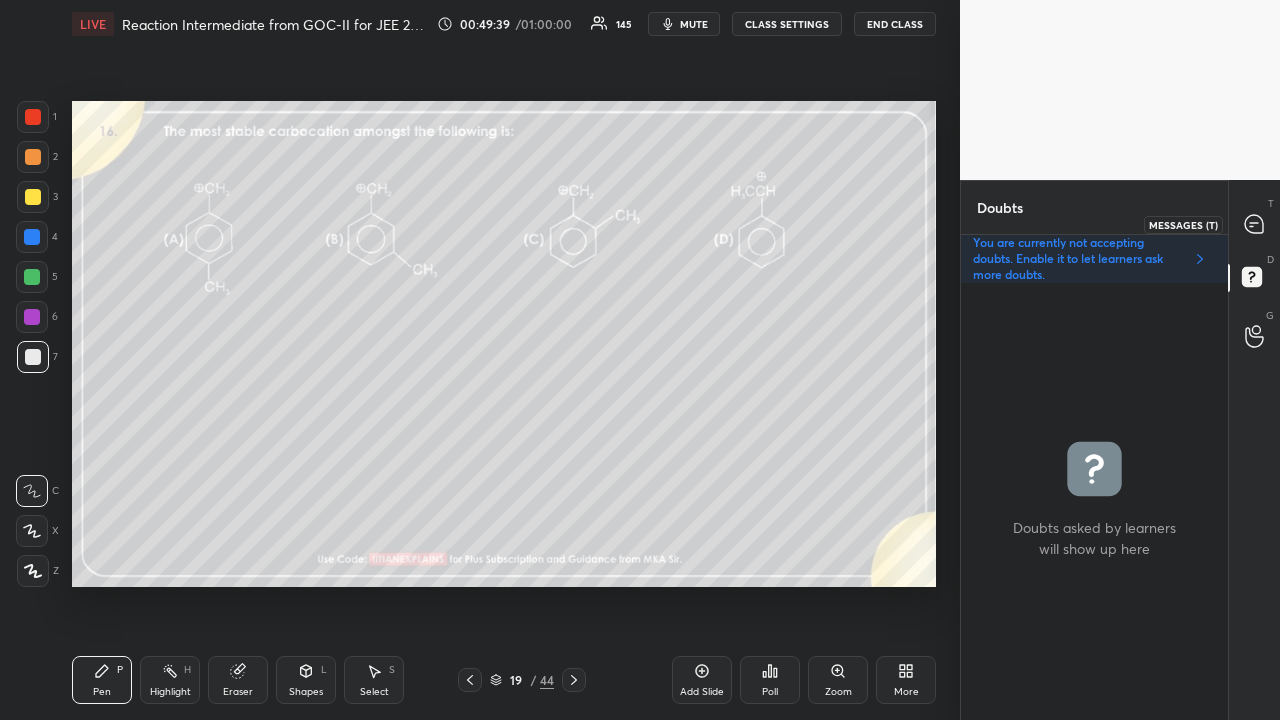 drag, startPoint x: 1269, startPoint y: 216, endPoint x: 1256, endPoint y: 216, distance: 13 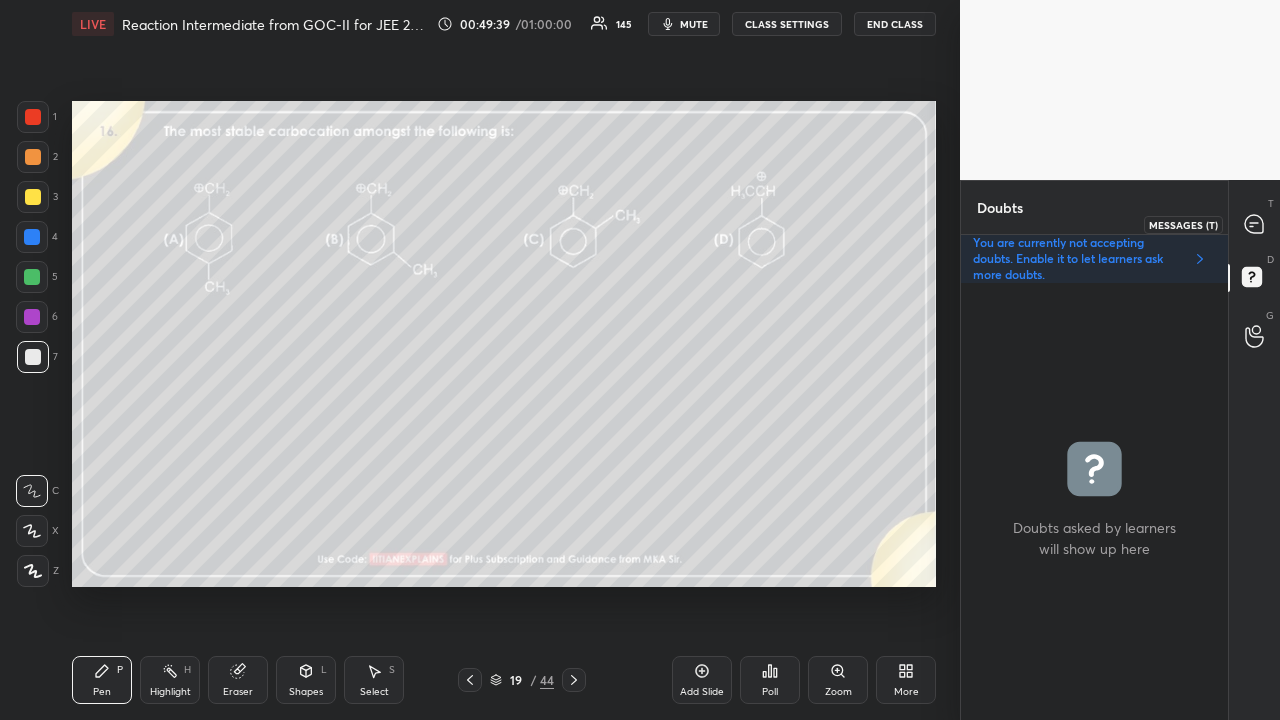 click at bounding box center [1255, 224] 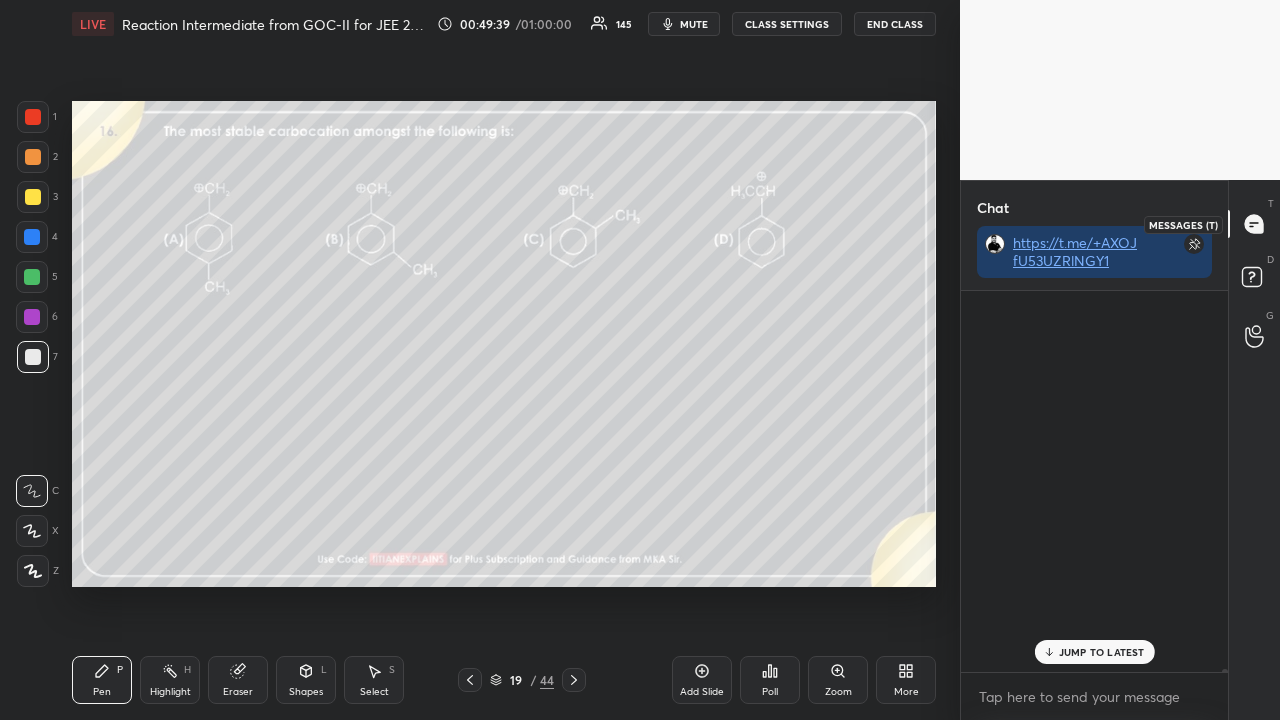 scroll, scrollTop: 79369, scrollLeft: 0, axis: vertical 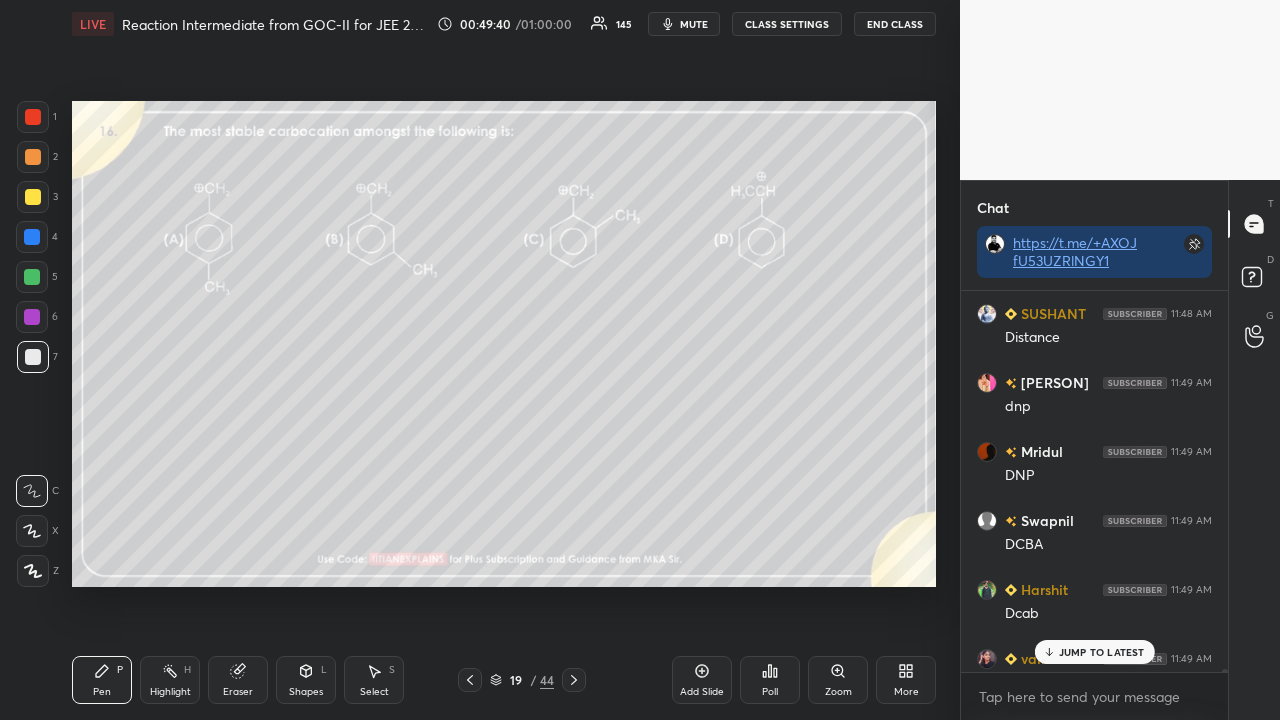 click on "JUMP TO LATEST" at bounding box center [1094, 652] 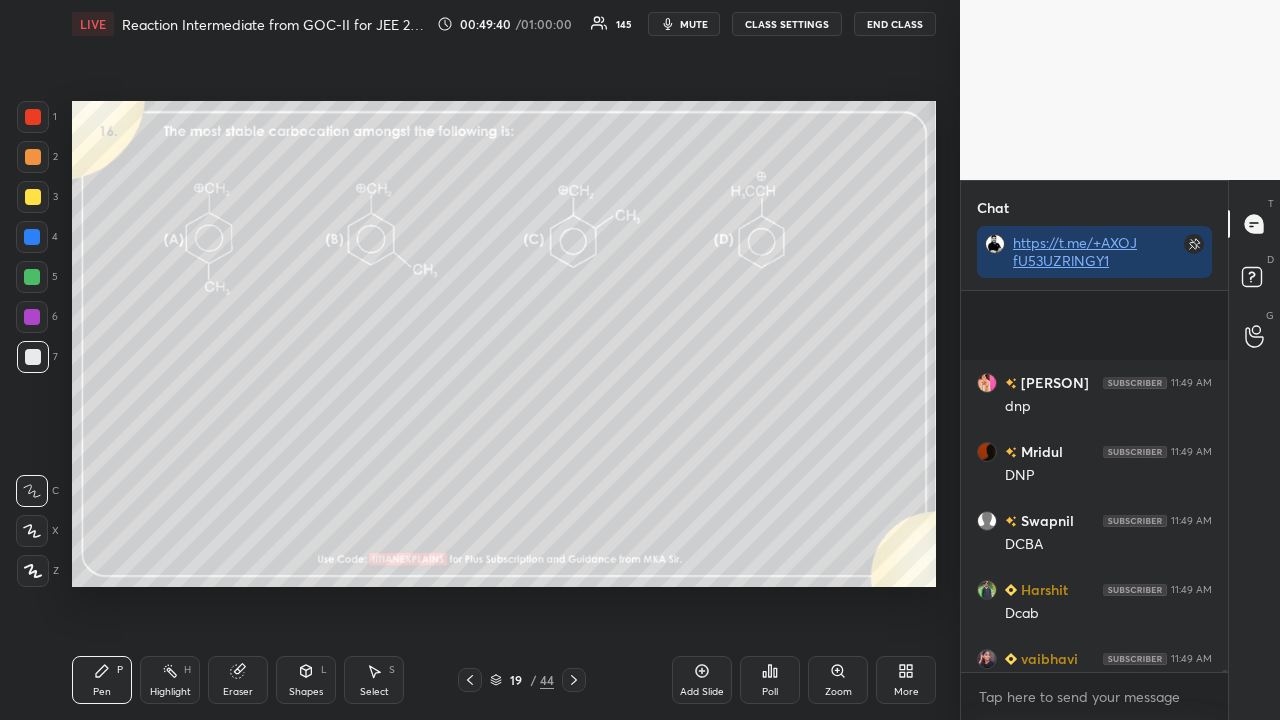 scroll, scrollTop: 79540, scrollLeft: 0, axis: vertical 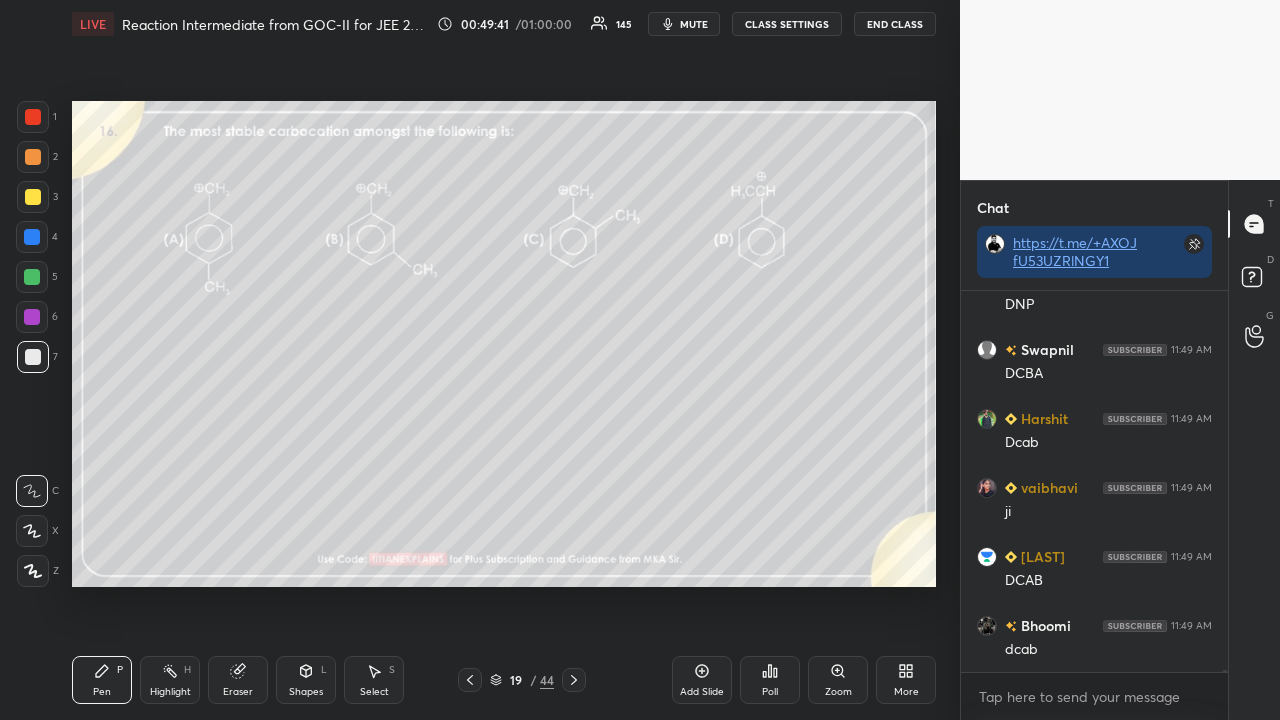 click on "D Doubts (D)" at bounding box center [1254, 280] 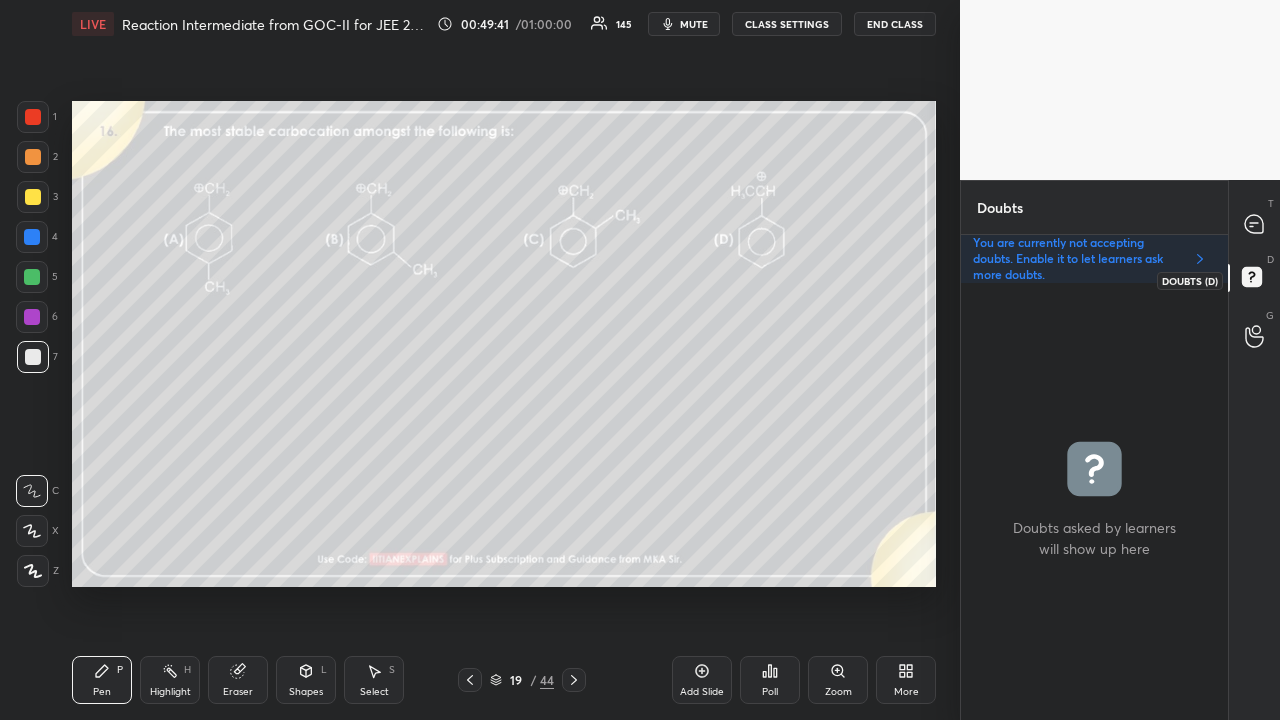 scroll, scrollTop: 6, scrollLeft: 6, axis: both 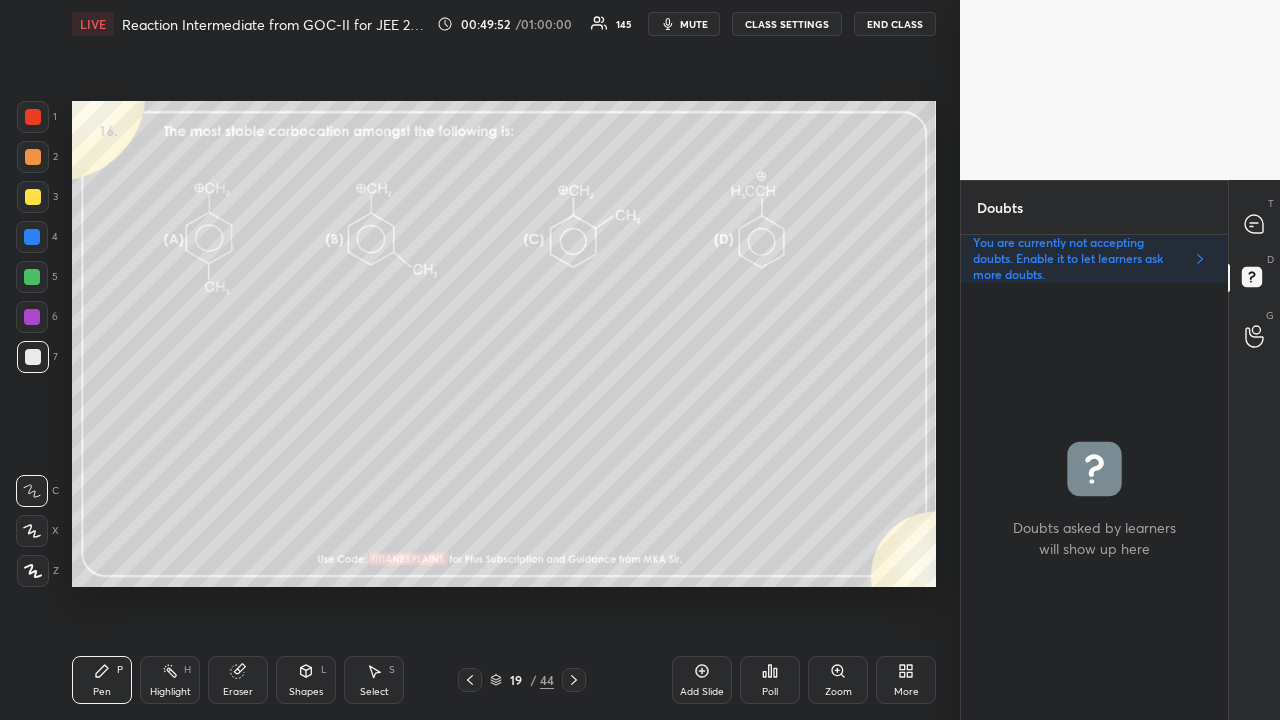 click at bounding box center [33, 197] 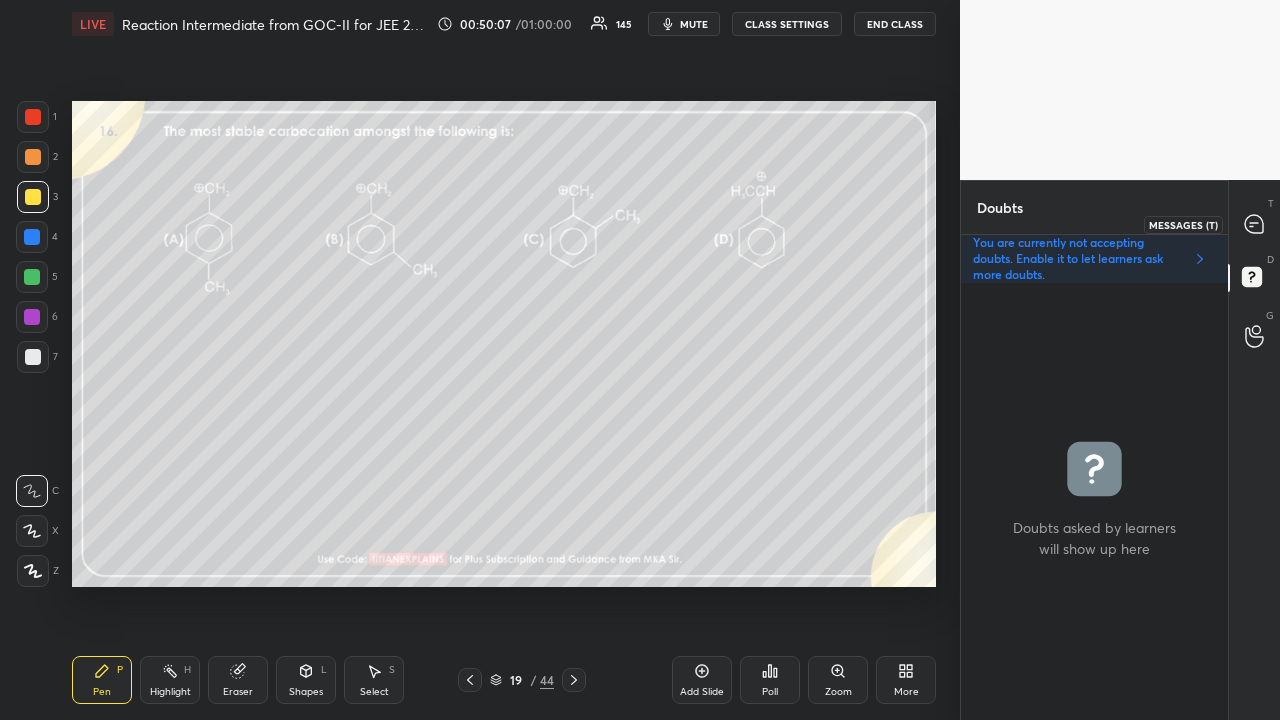 drag, startPoint x: 1258, startPoint y: 228, endPoint x: 1244, endPoint y: 226, distance: 14.142136 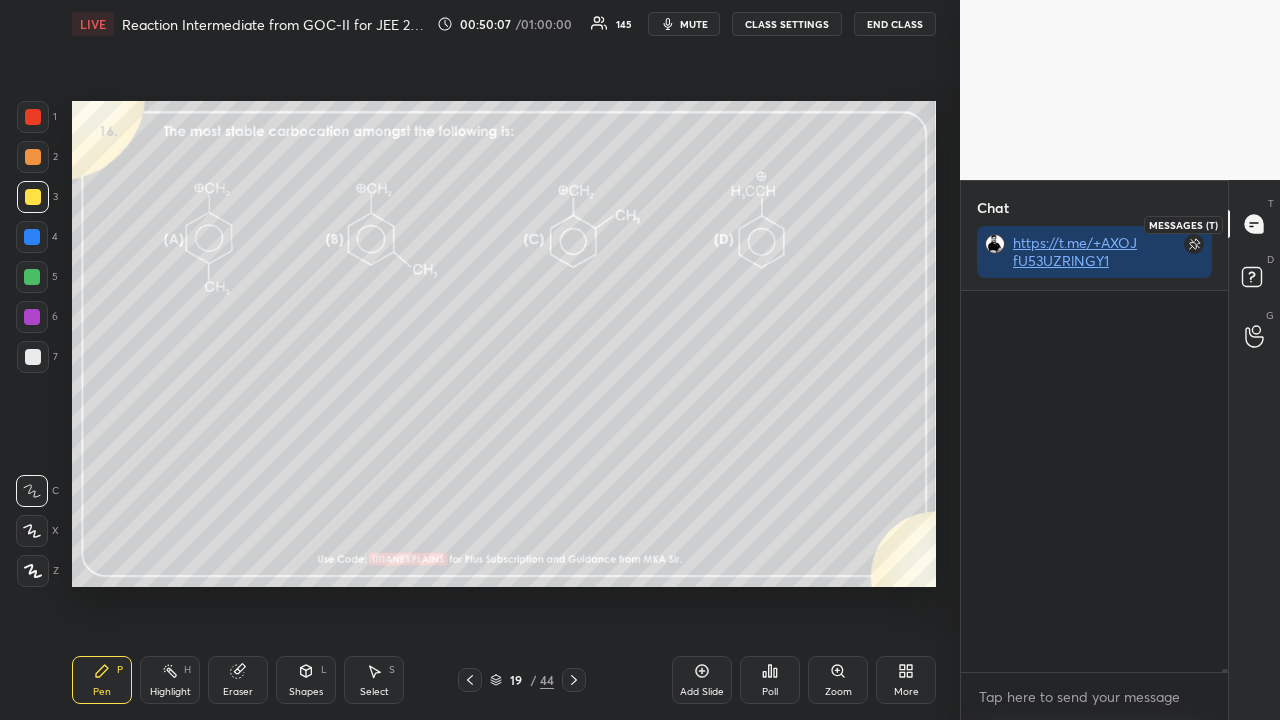 scroll, scrollTop: 79940, scrollLeft: 0, axis: vertical 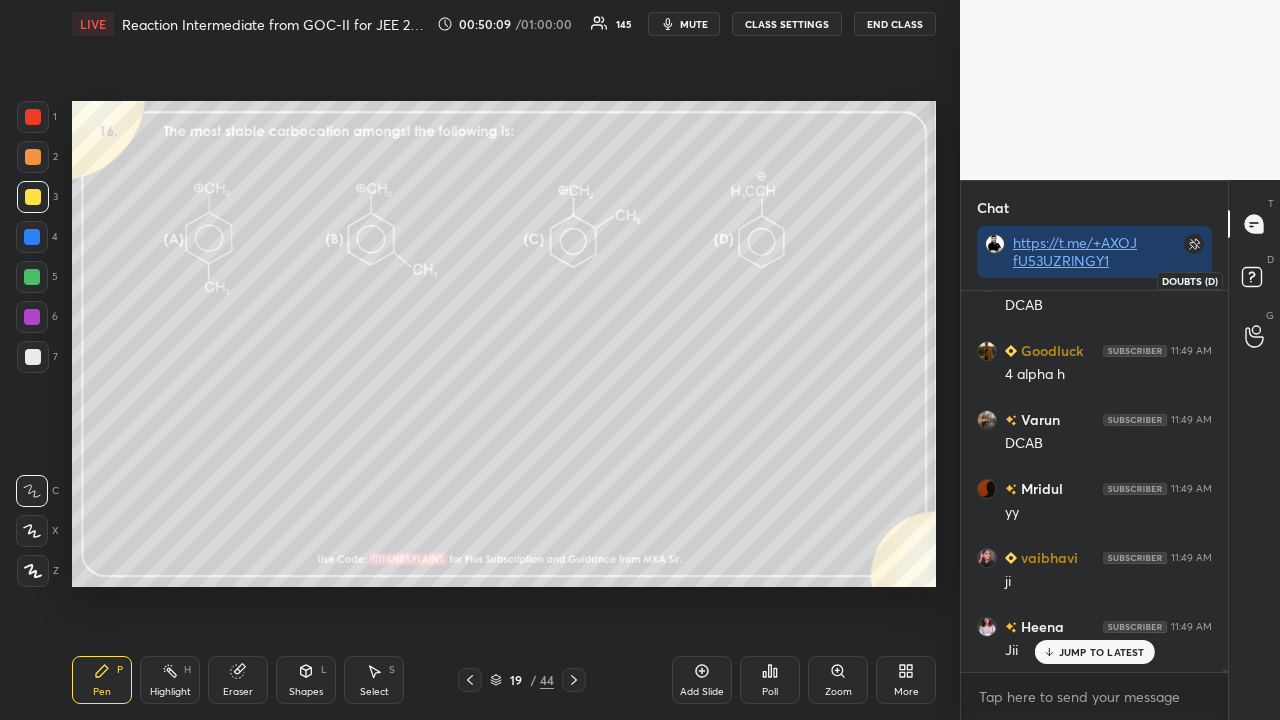 click 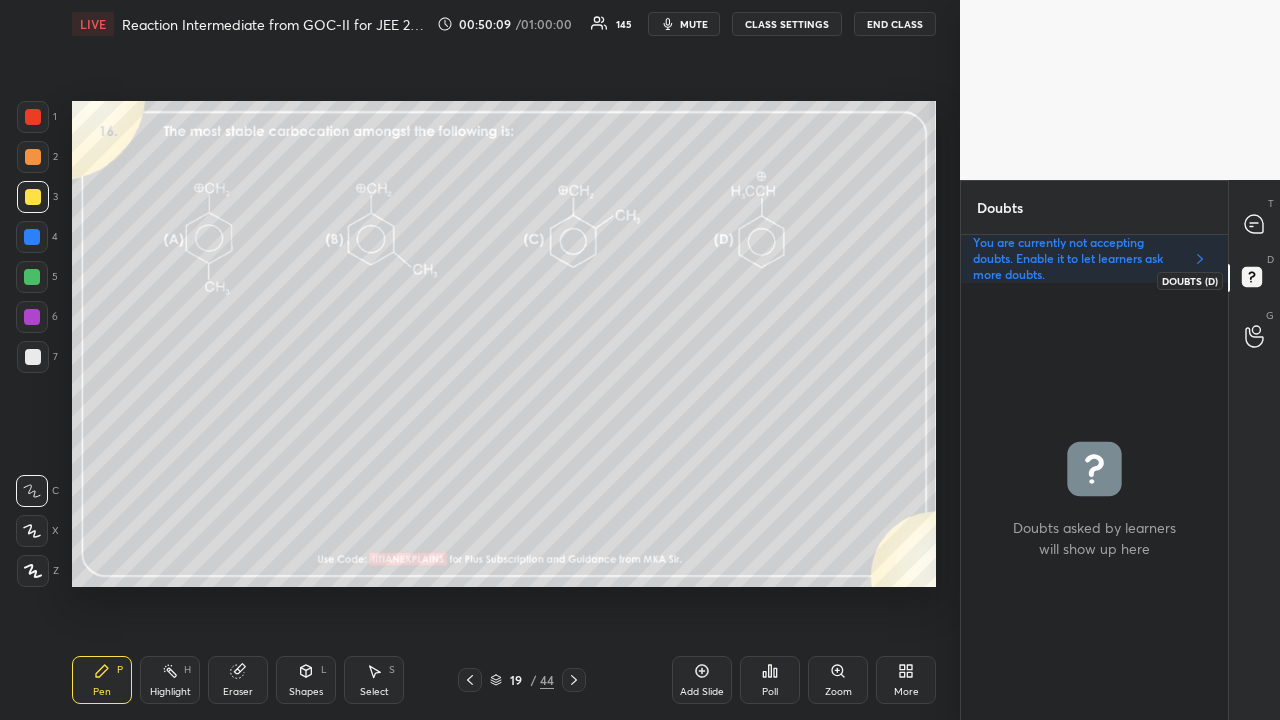 scroll, scrollTop: 6, scrollLeft: 6, axis: both 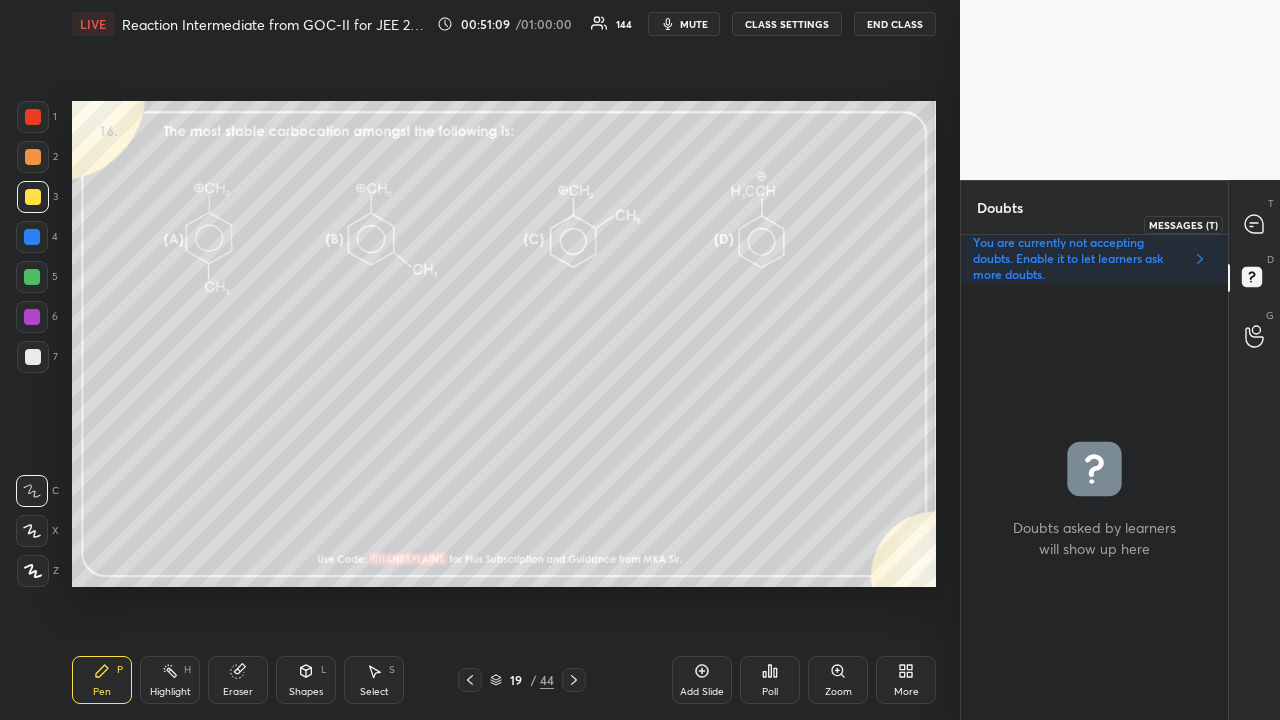 click 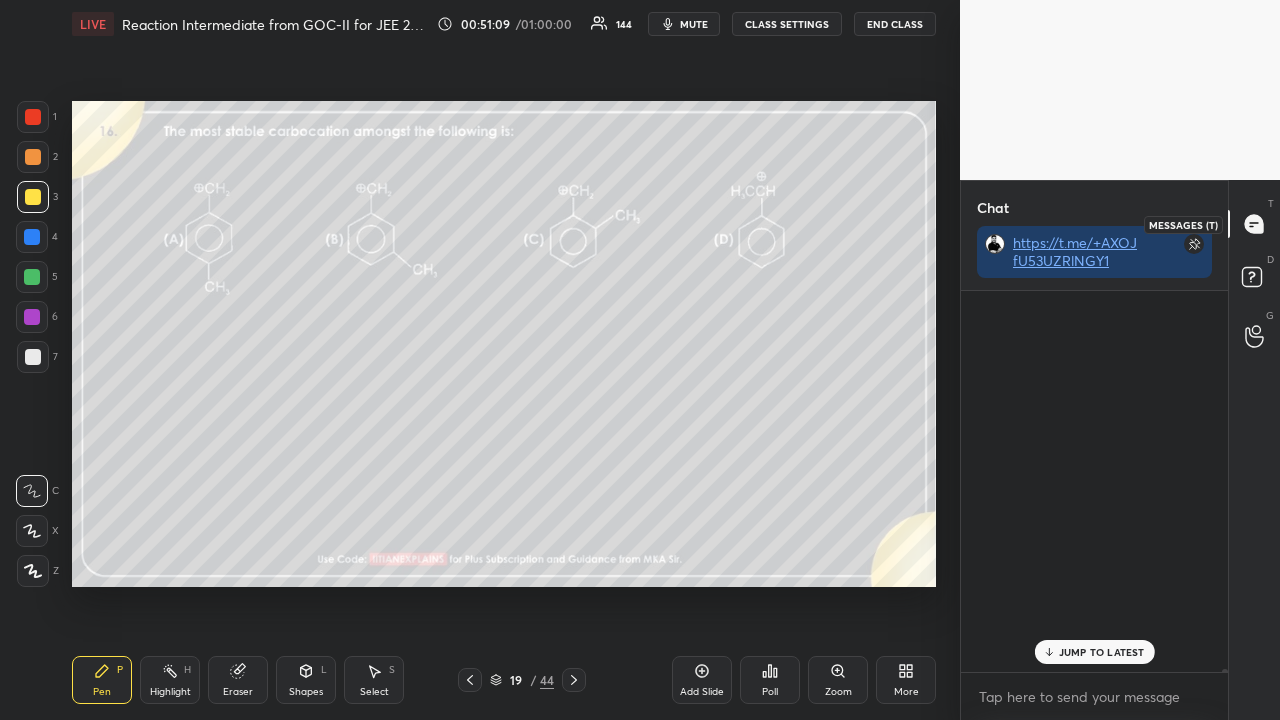 scroll, scrollTop: 81061, scrollLeft: 0, axis: vertical 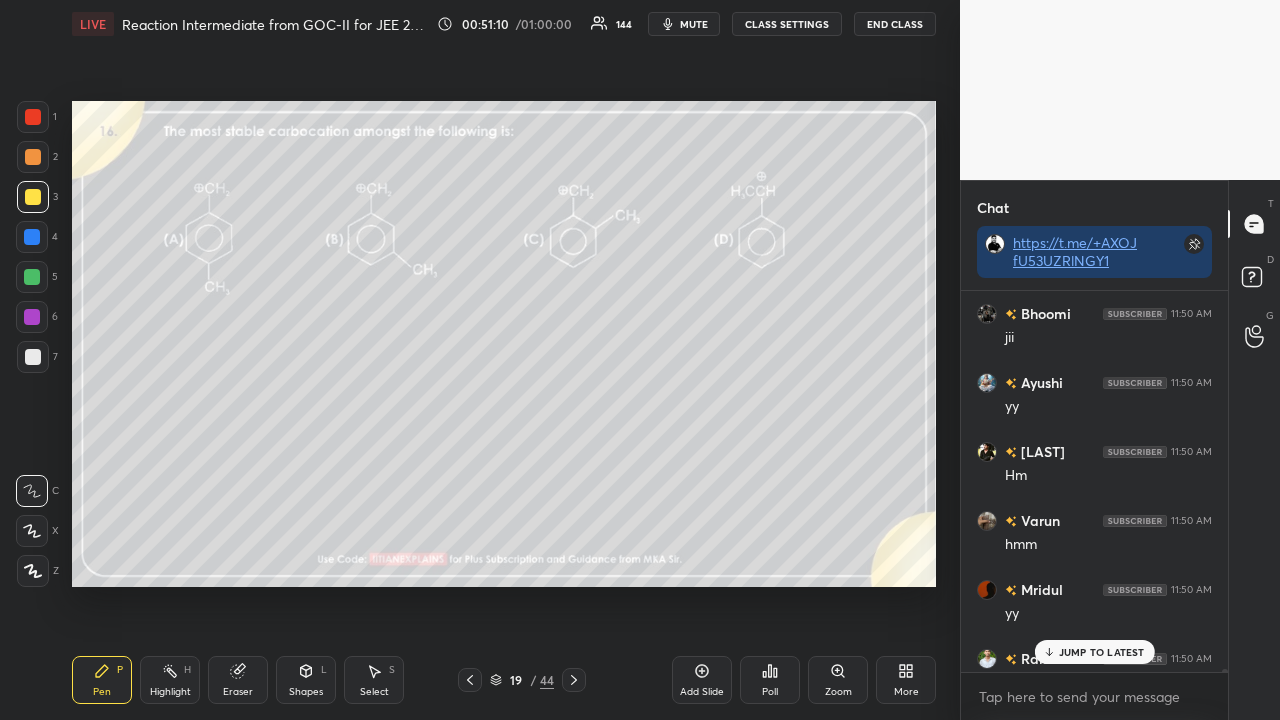 click on "JUMP TO LATEST" at bounding box center [1094, 652] 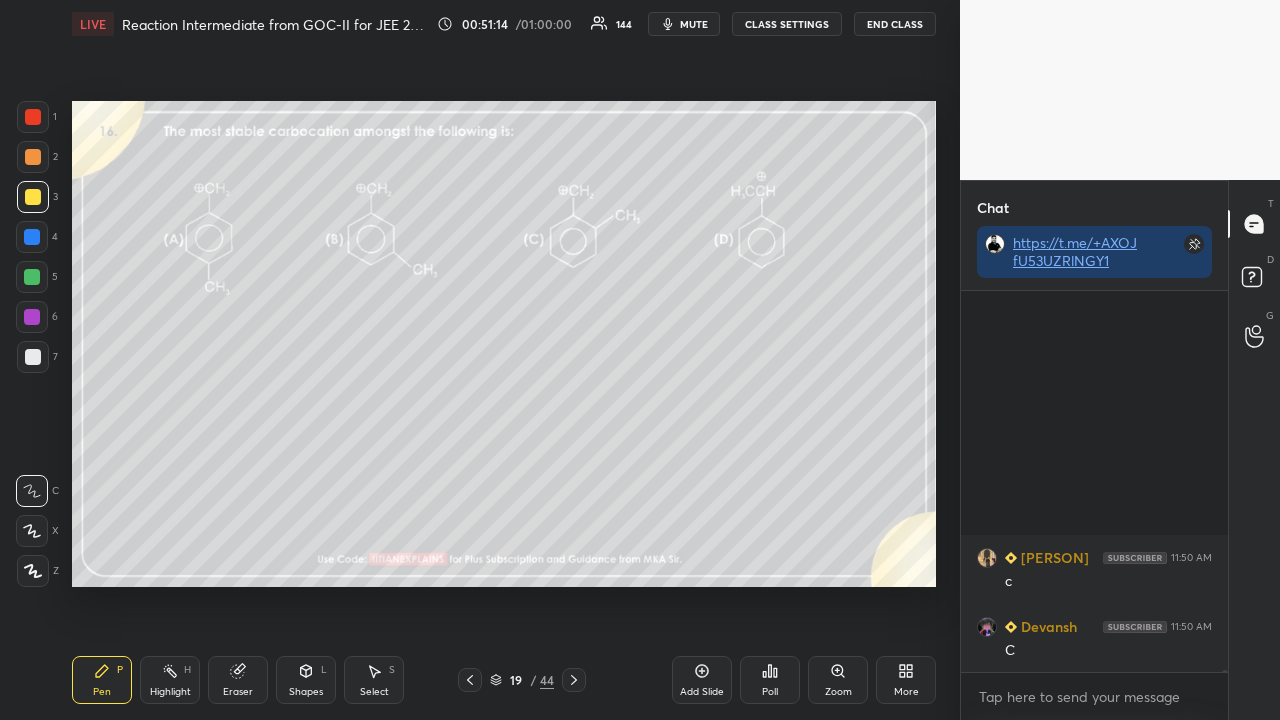 scroll, scrollTop: 82764, scrollLeft: 0, axis: vertical 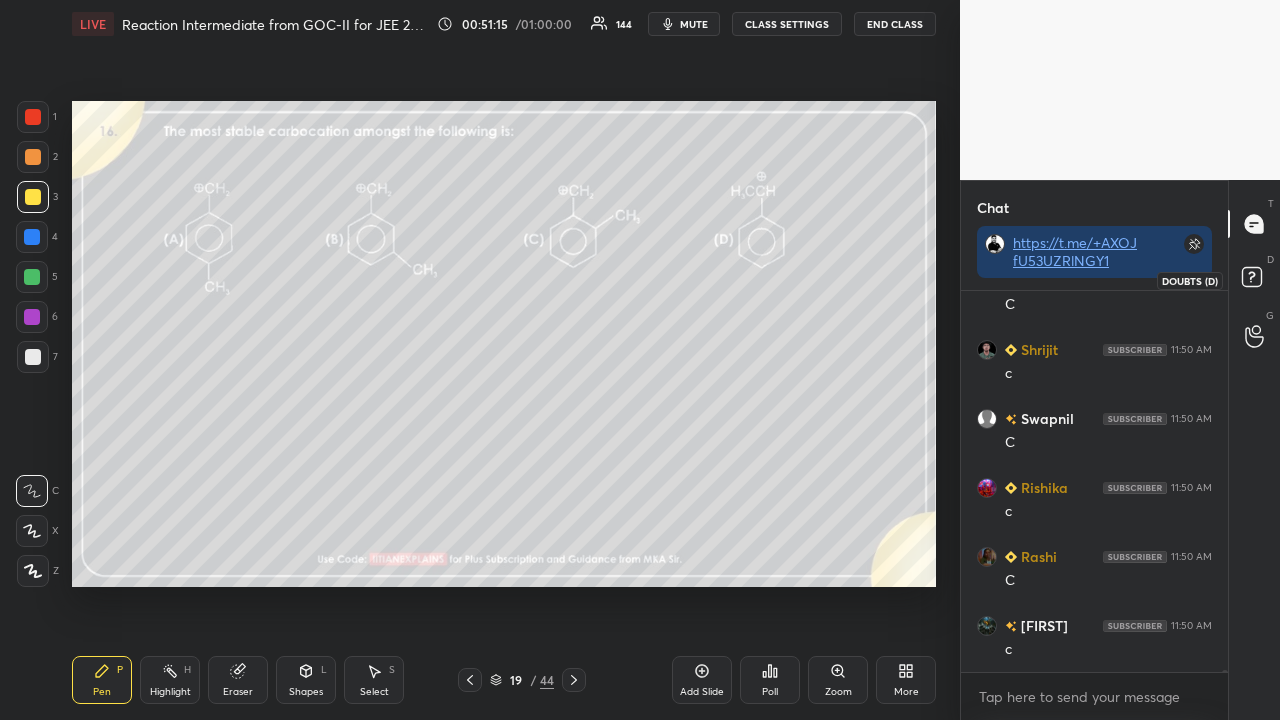 click 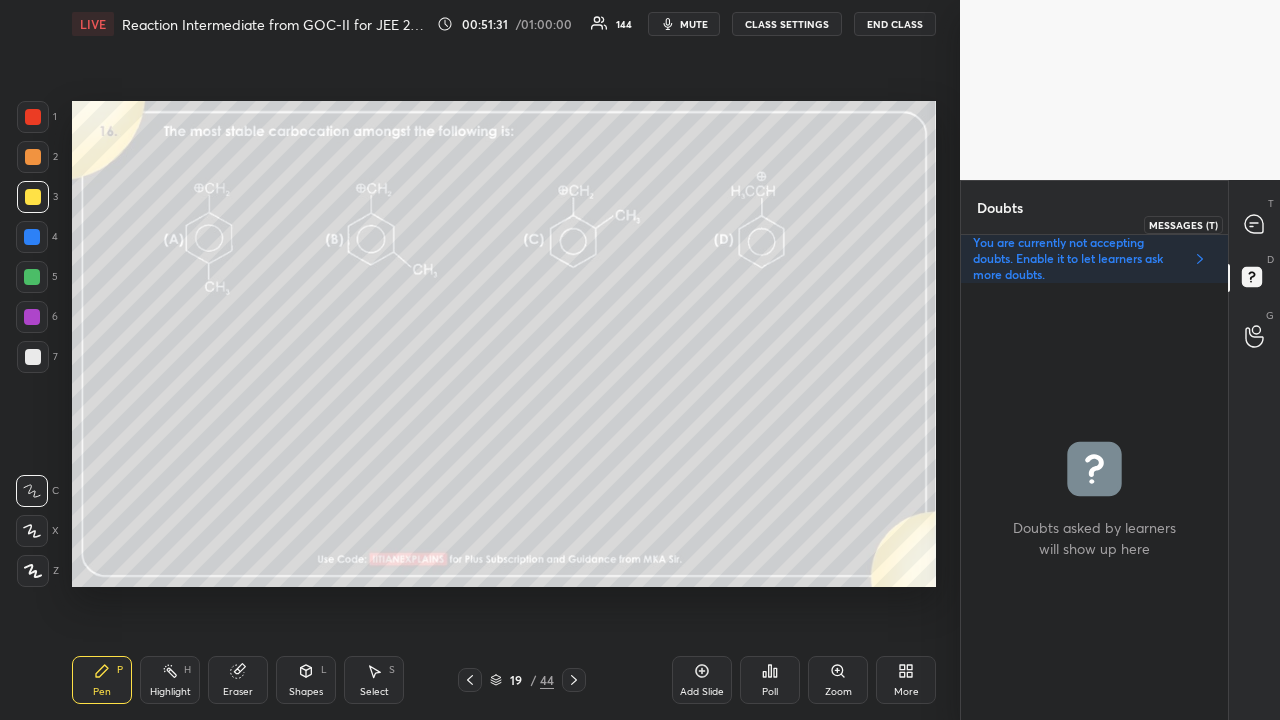 click at bounding box center (1255, 224) 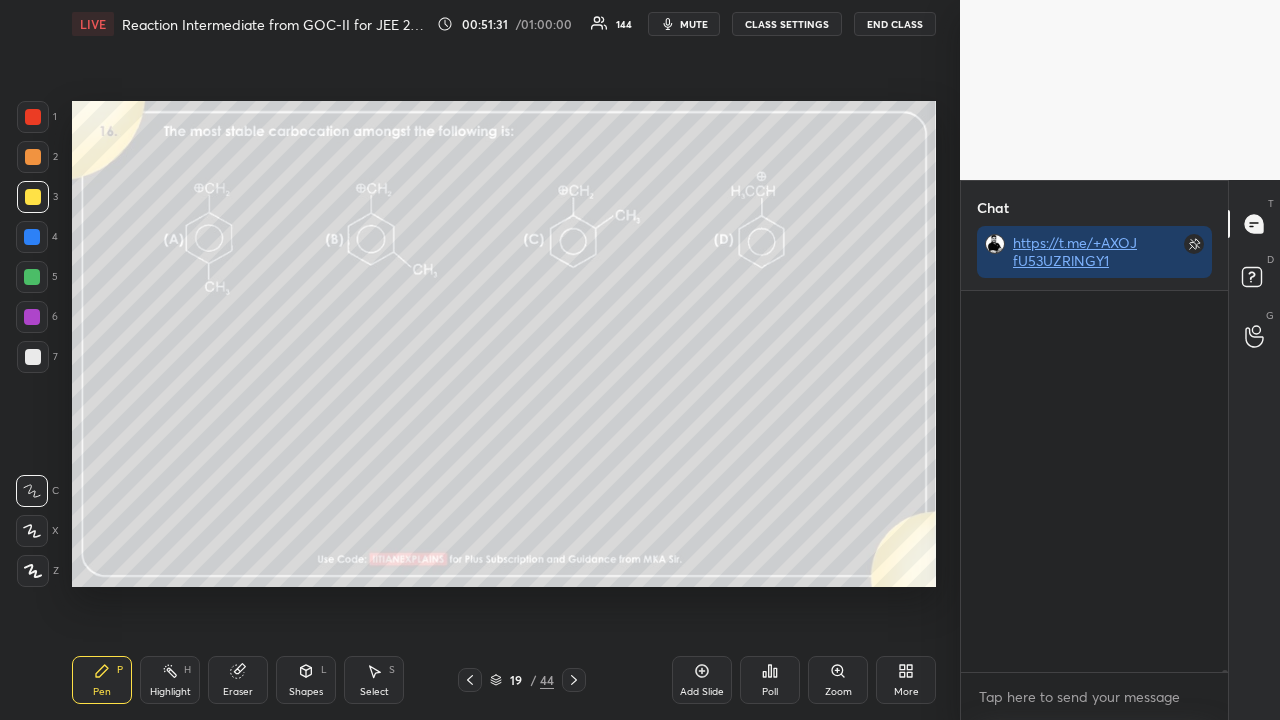 scroll, scrollTop: 423, scrollLeft: 261, axis: both 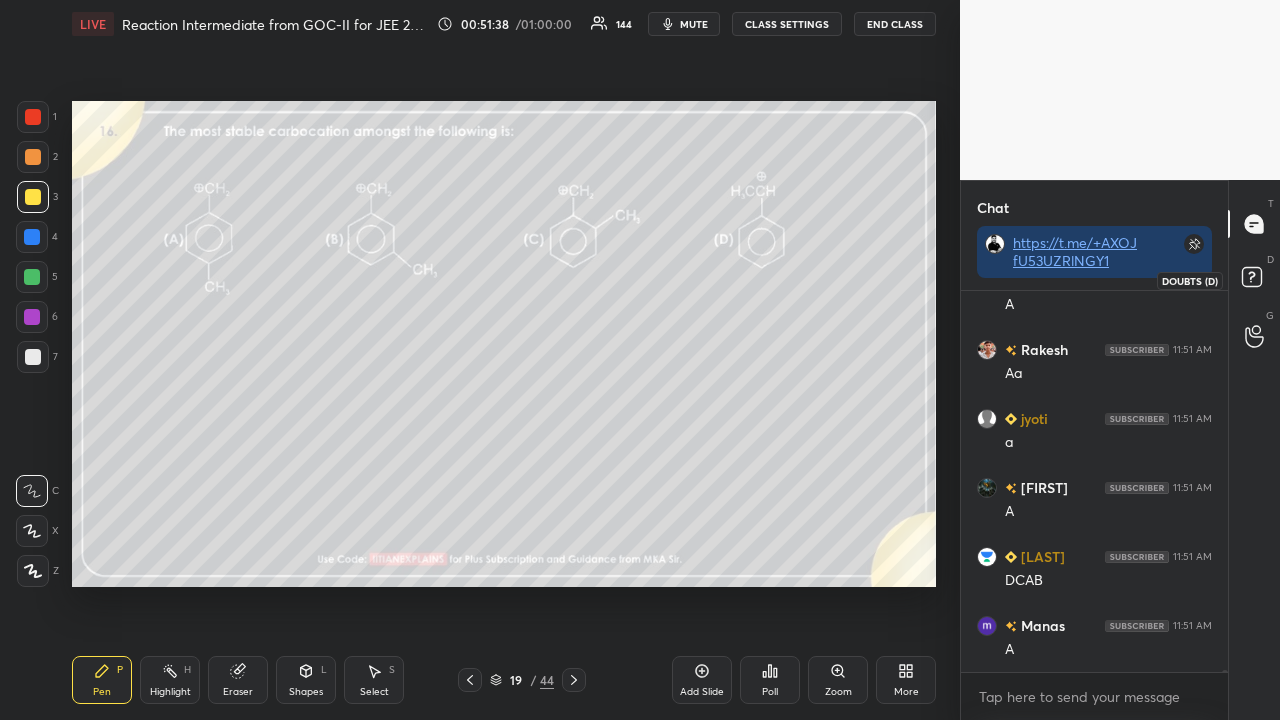 click 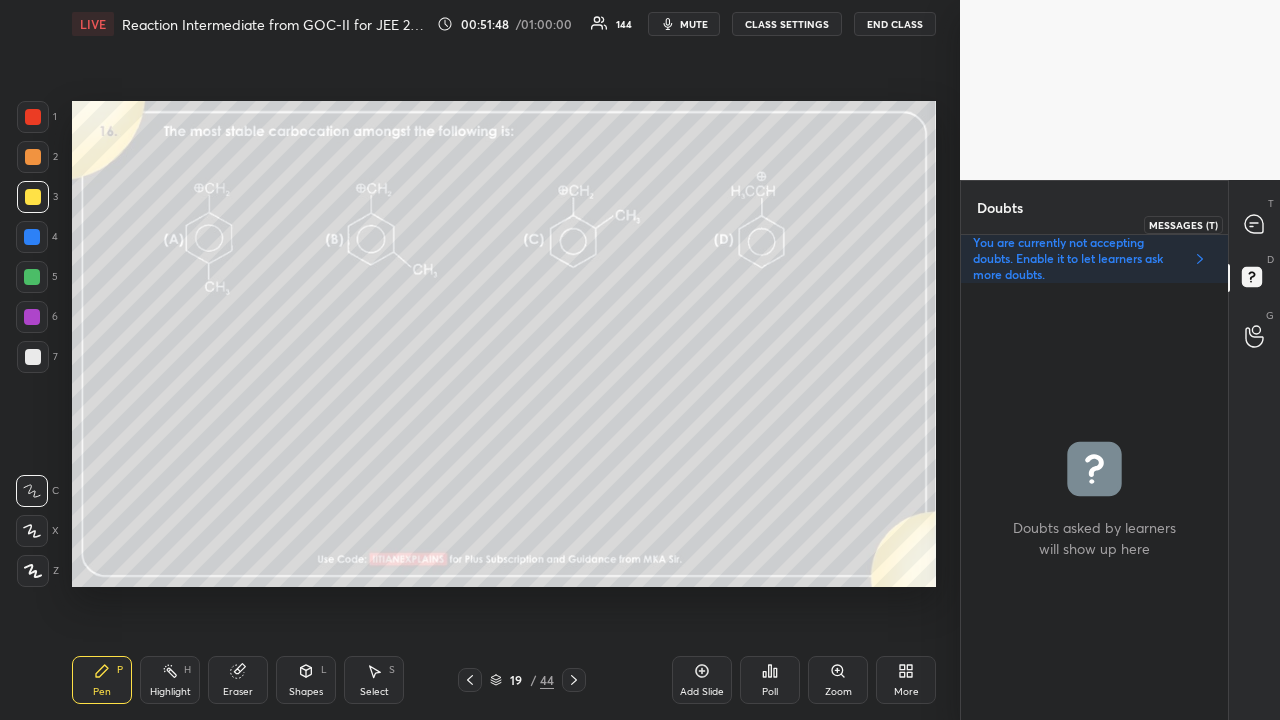 click 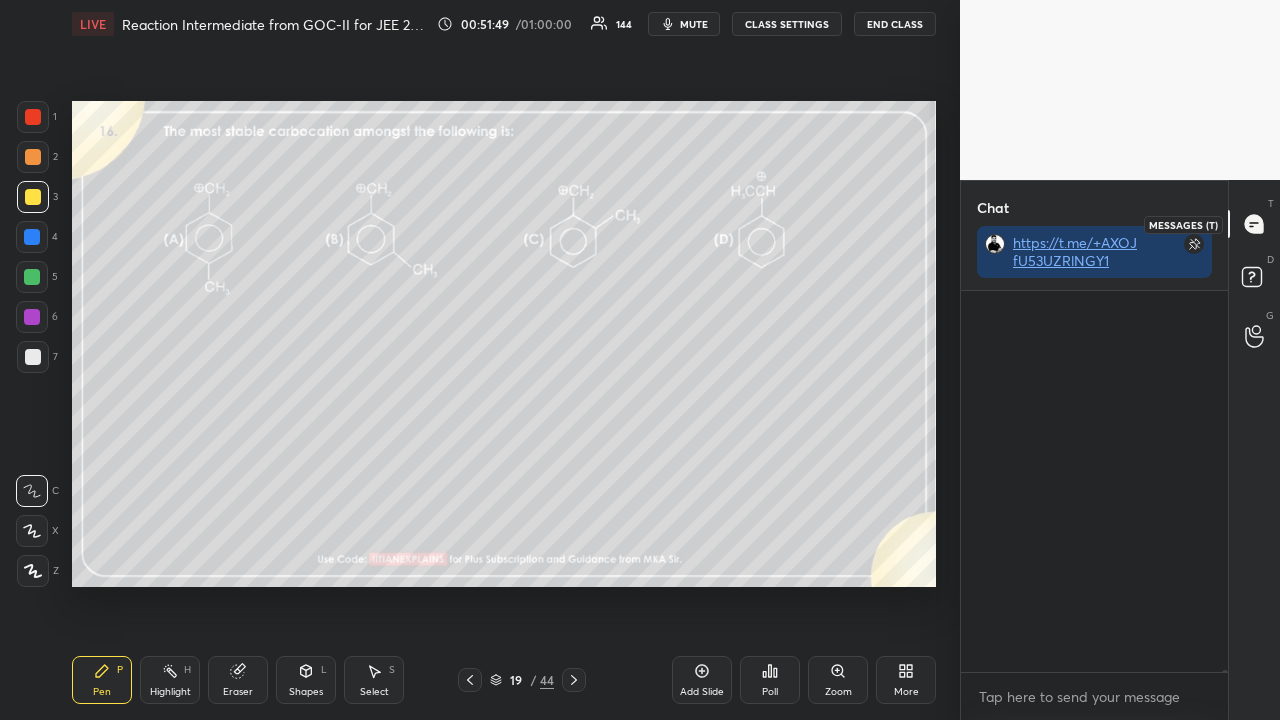 scroll, scrollTop: 88688, scrollLeft: 0, axis: vertical 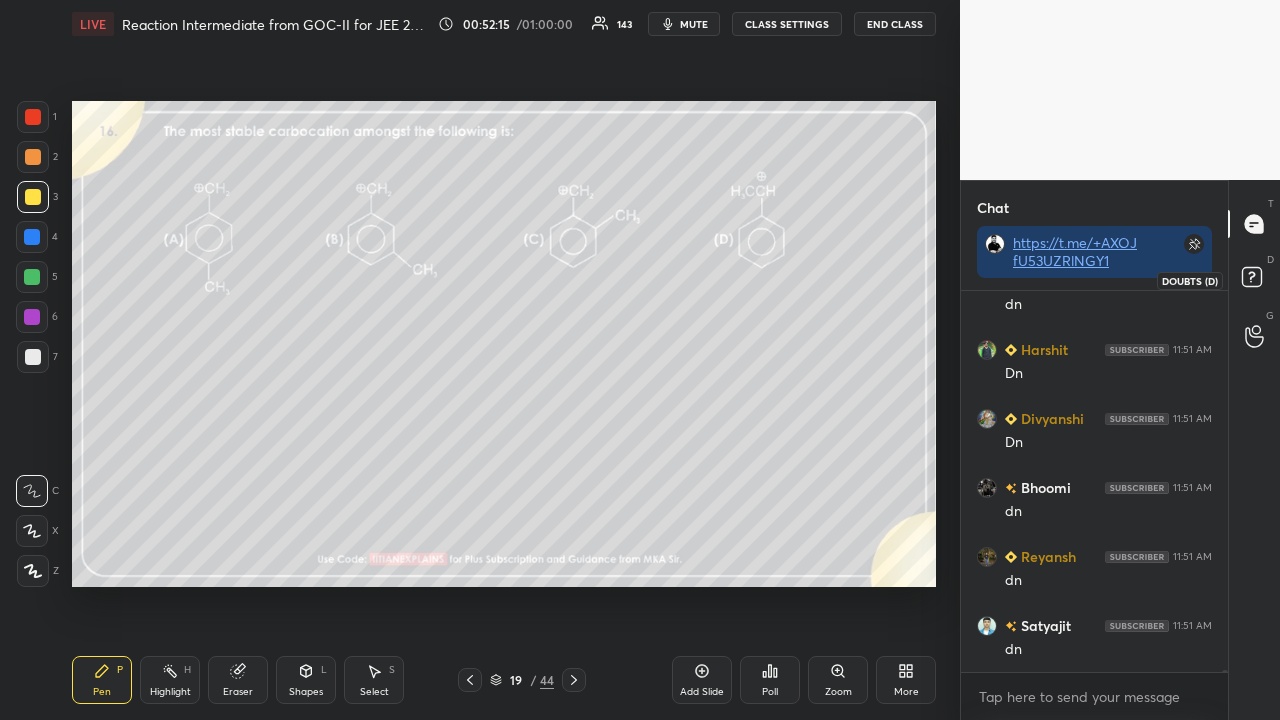click 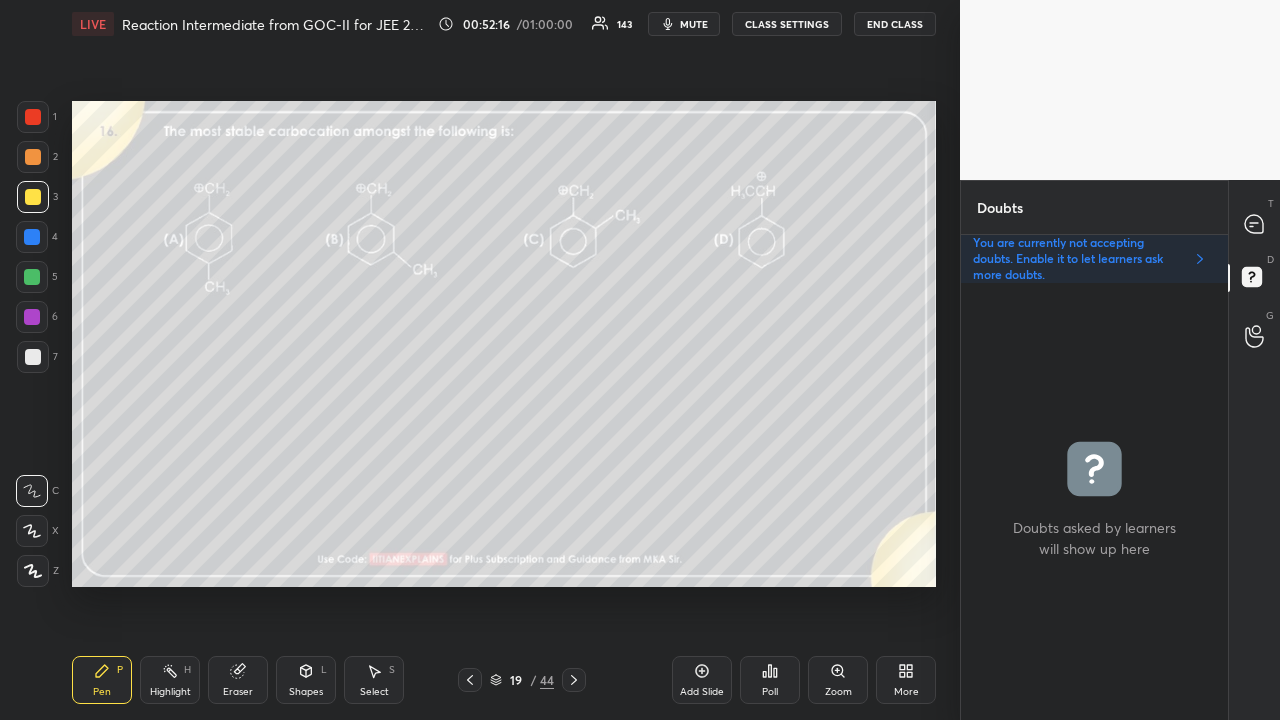 click 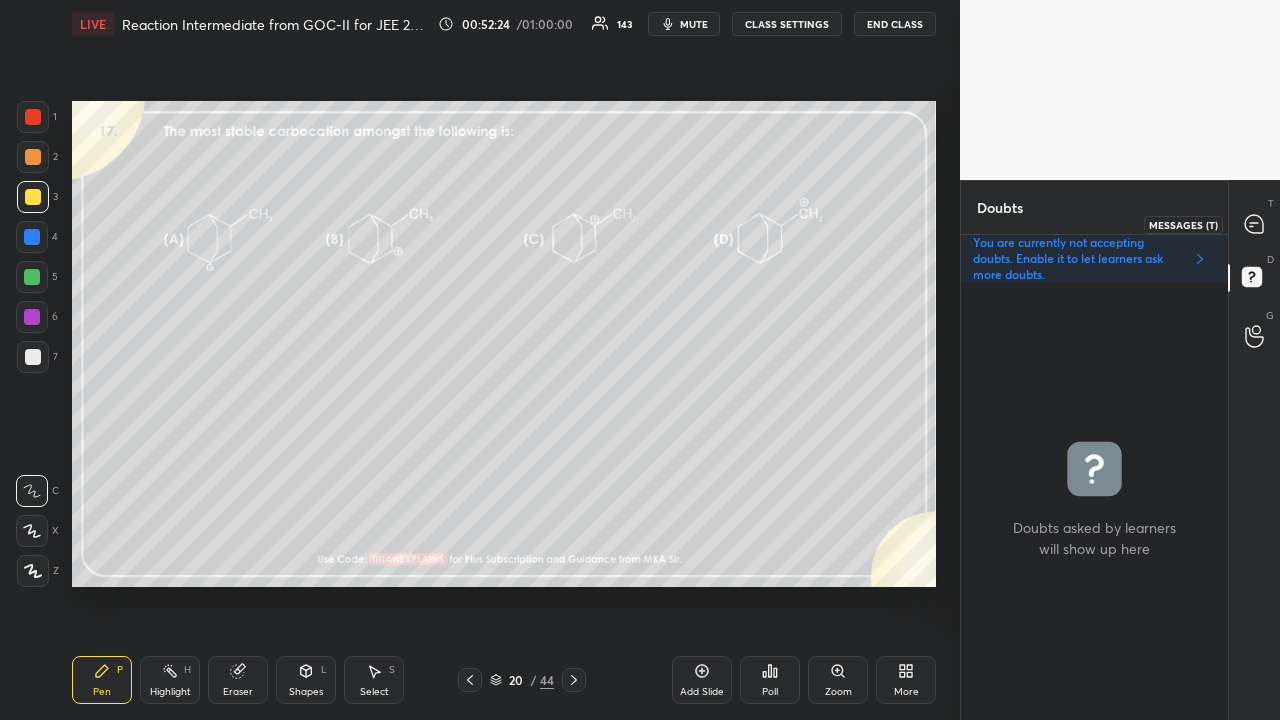 click 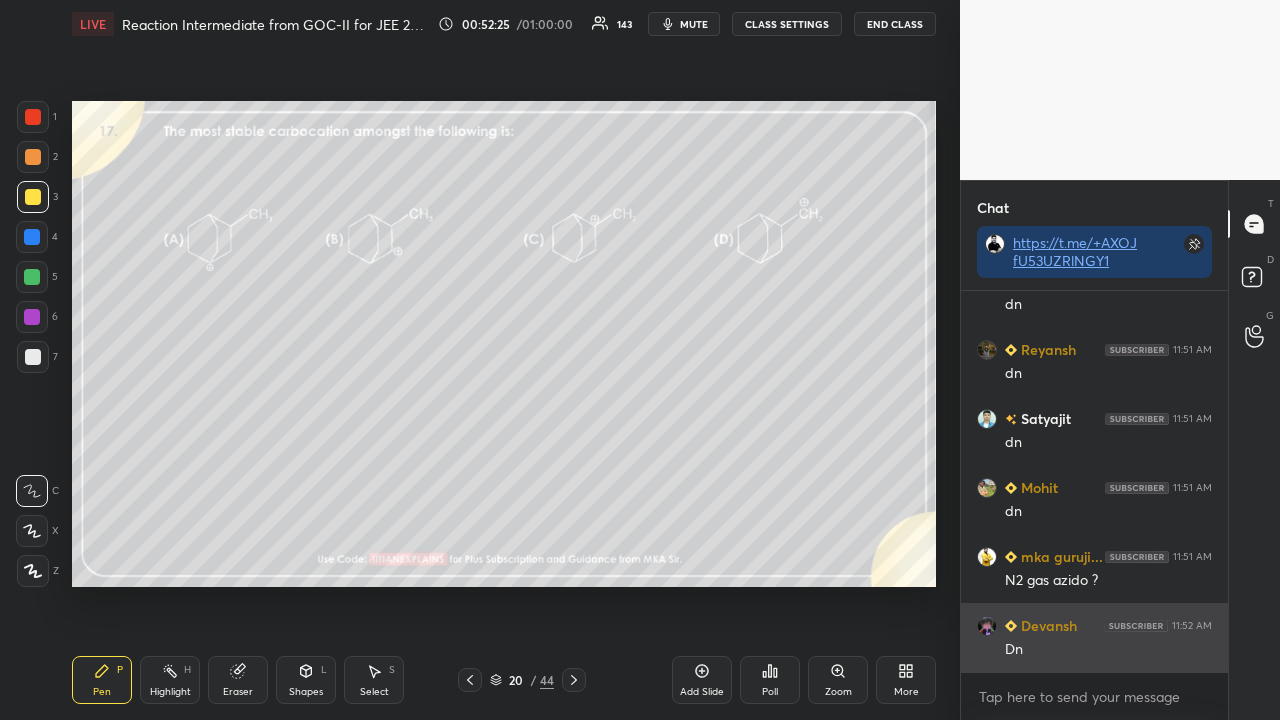 click on "Dn" at bounding box center [1108, 650] 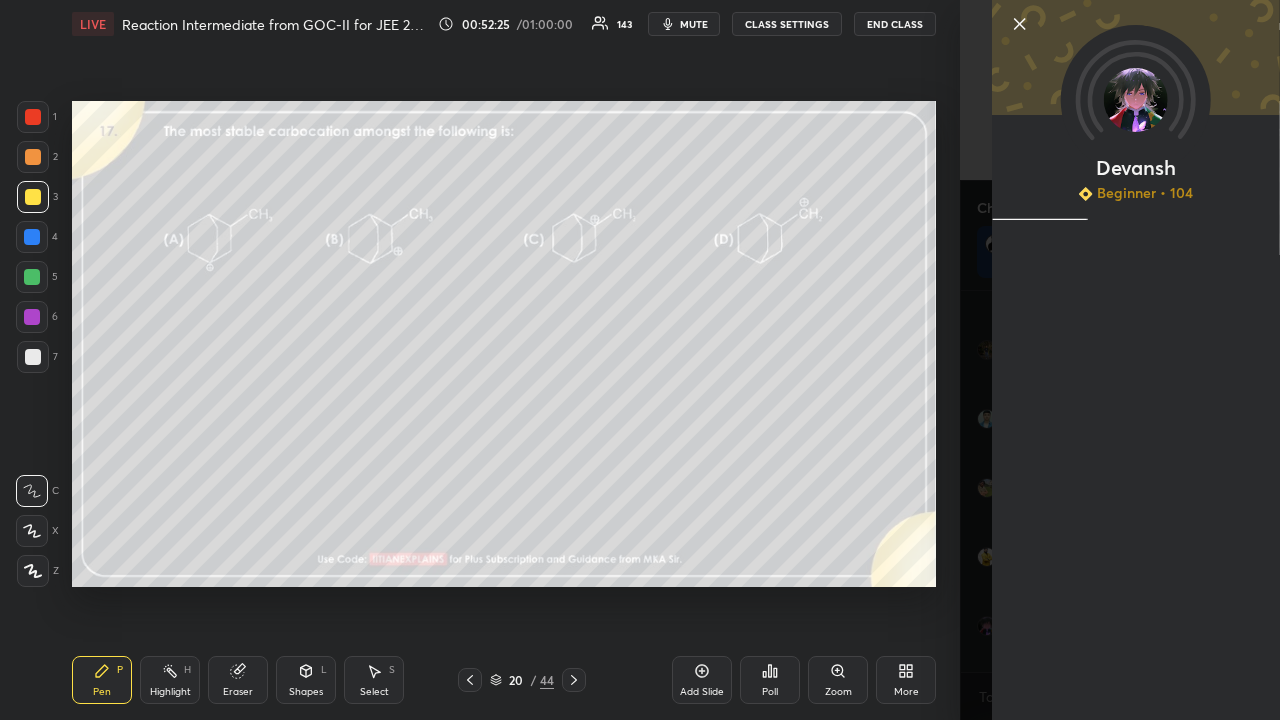 click on "Devansh Beginner   •   104" at bounding box center (1120, 360) 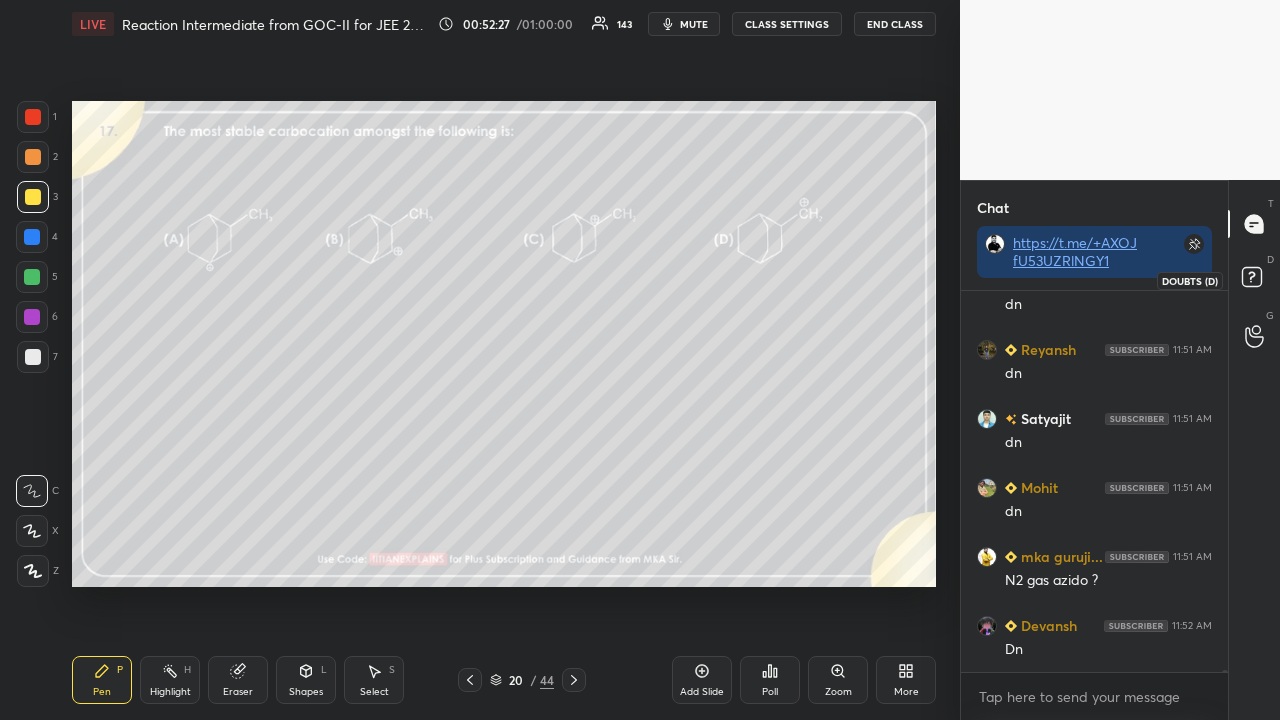 click 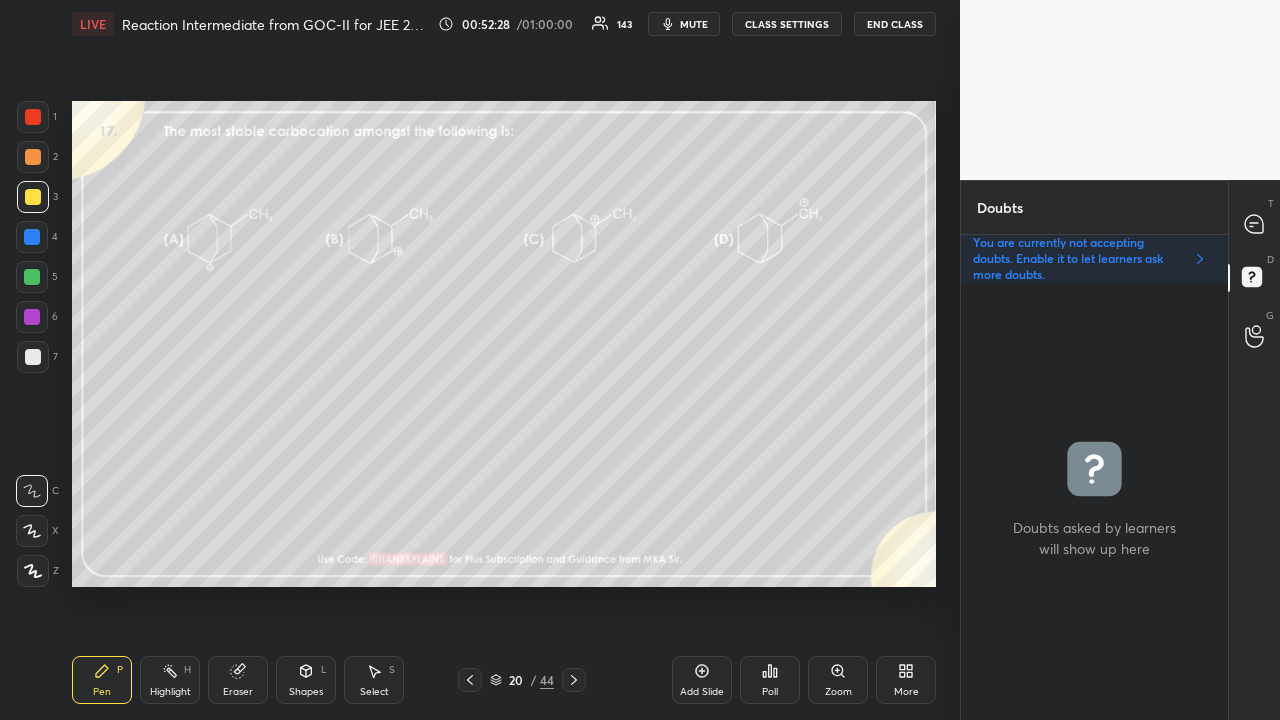 click 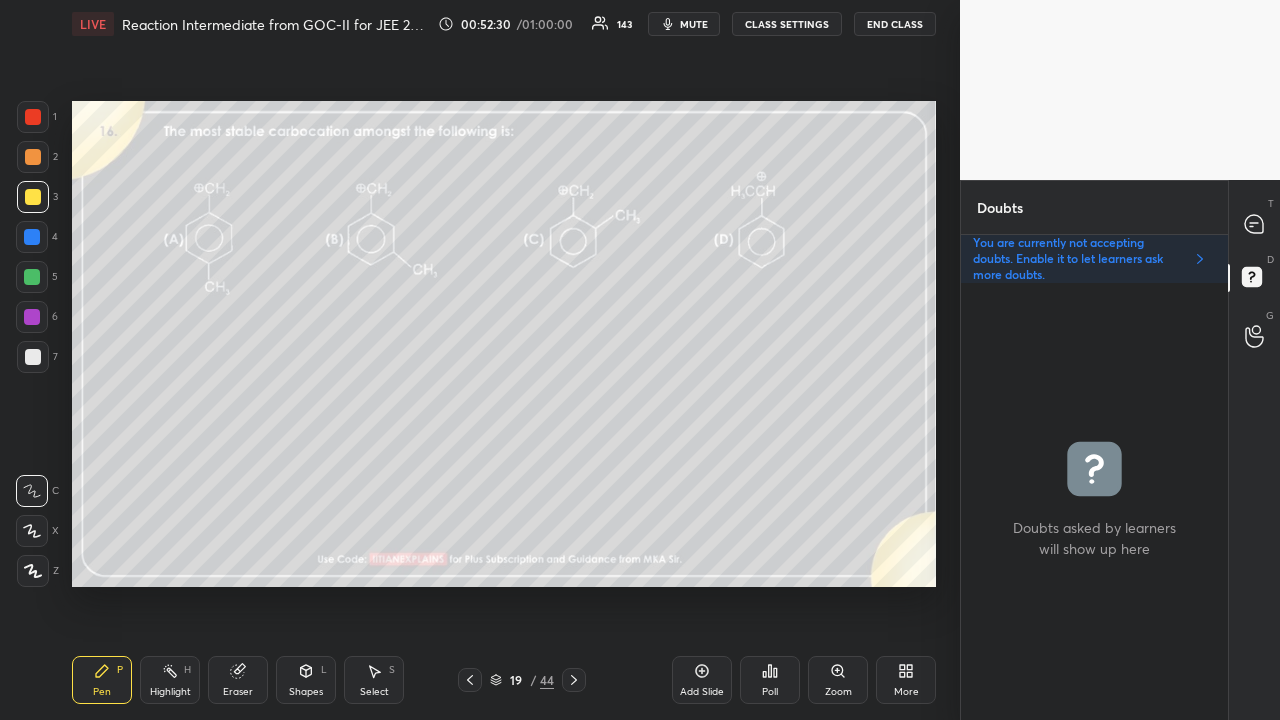 click 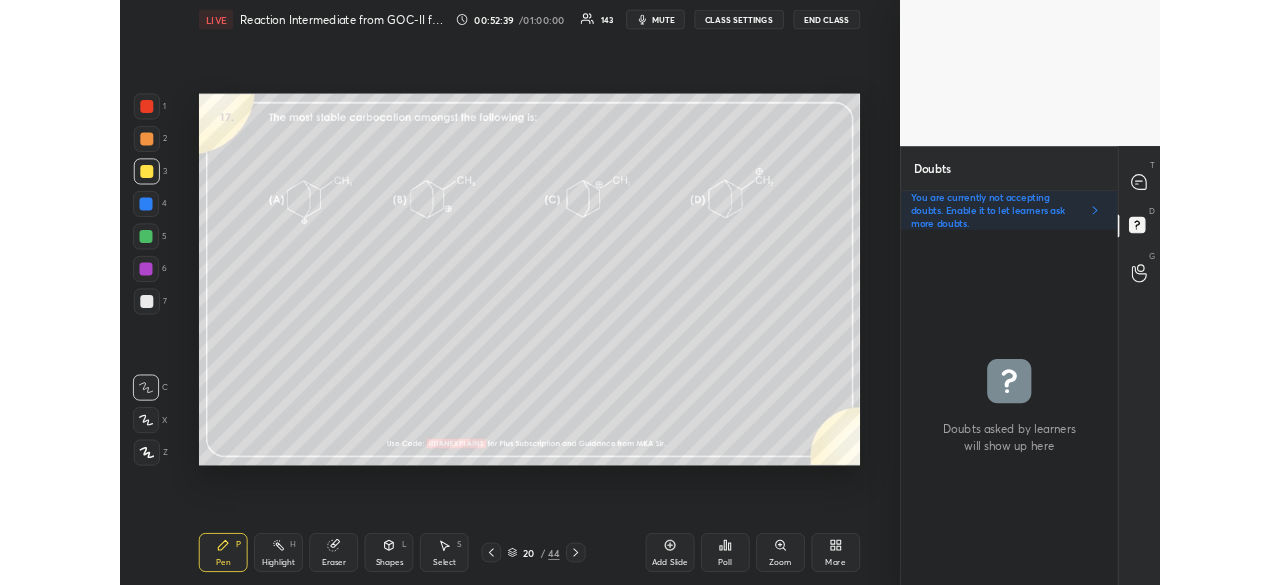 scroll, scrollTop: 457, scrollLeft: 880, axis: both 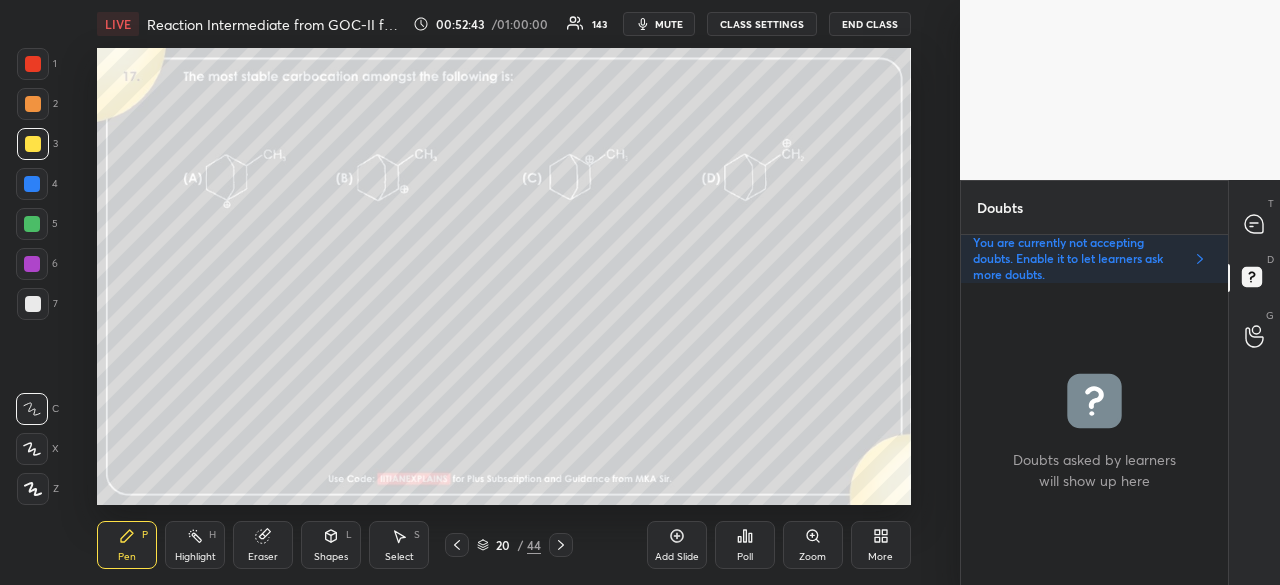 click 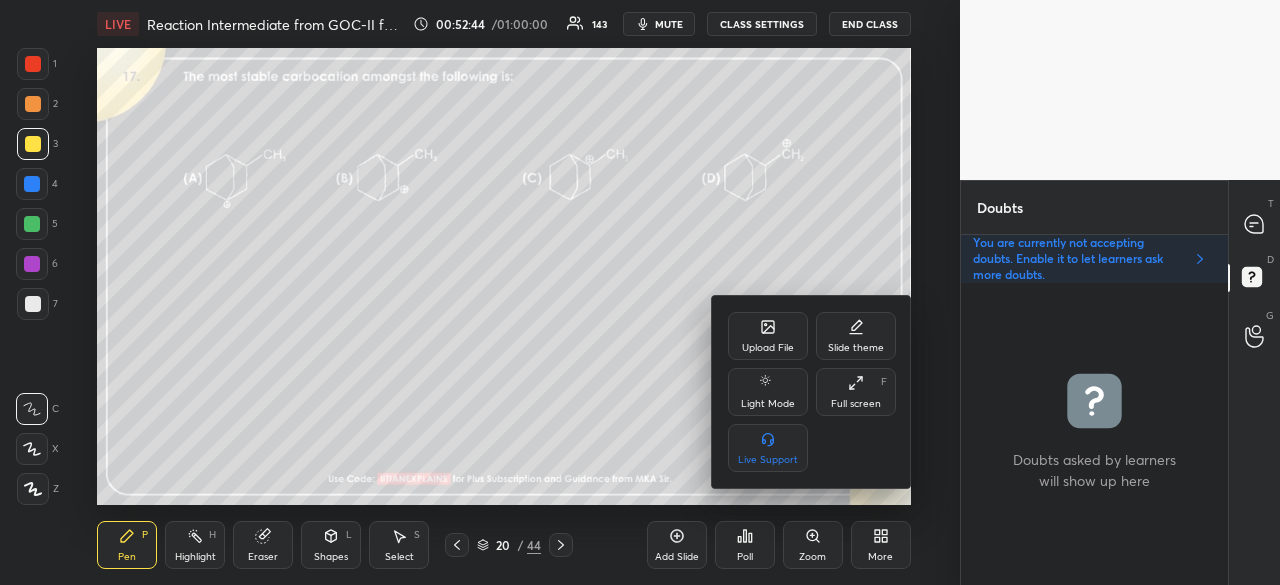 drag, startPoint x: 852, startPoint y: 396, endPoint x: 850, endPoint y: 478, distance: 82.02438 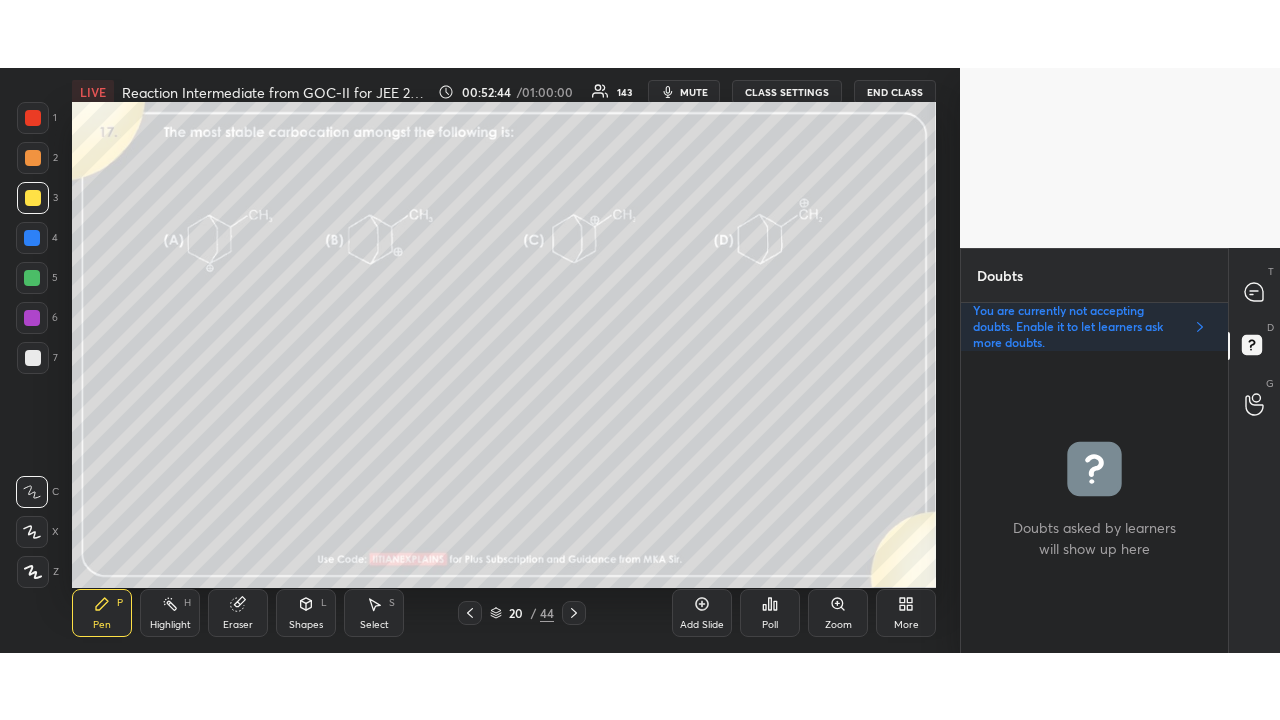 scroll, scrollTop: 99408, scrollLeft: 99120, axis: both 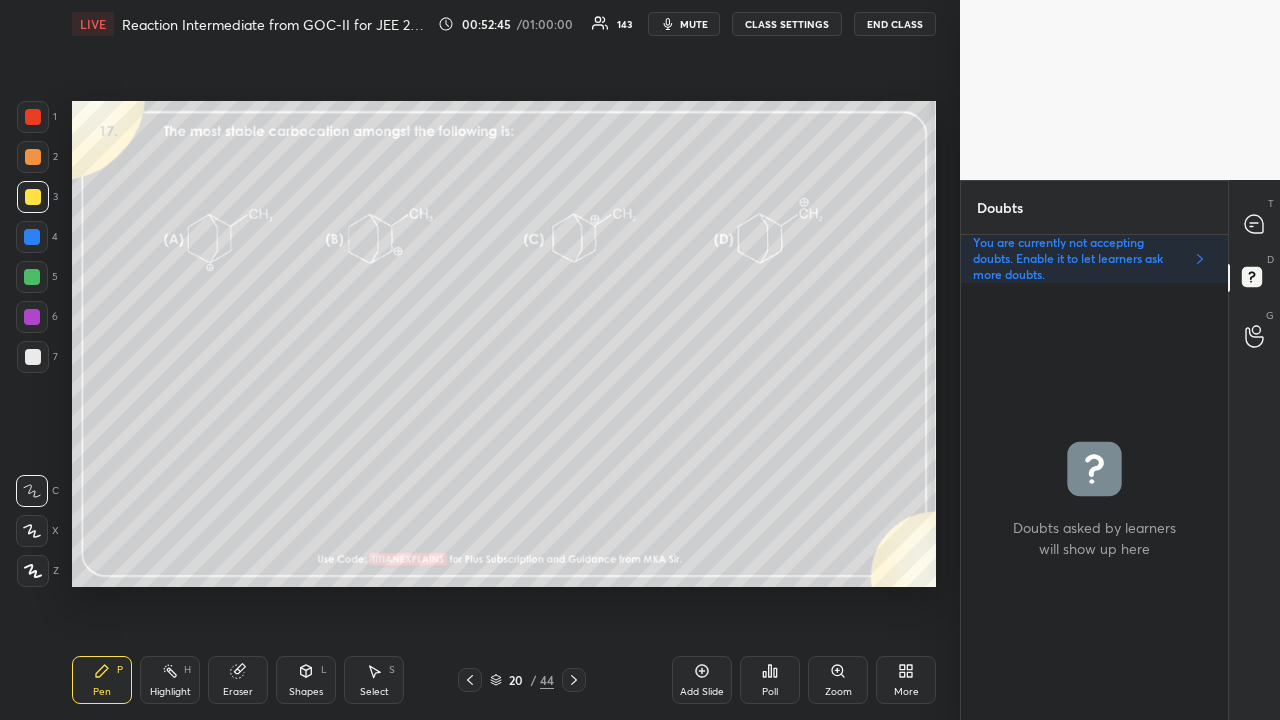 click on "Poll" at bounding box center (770, 680) 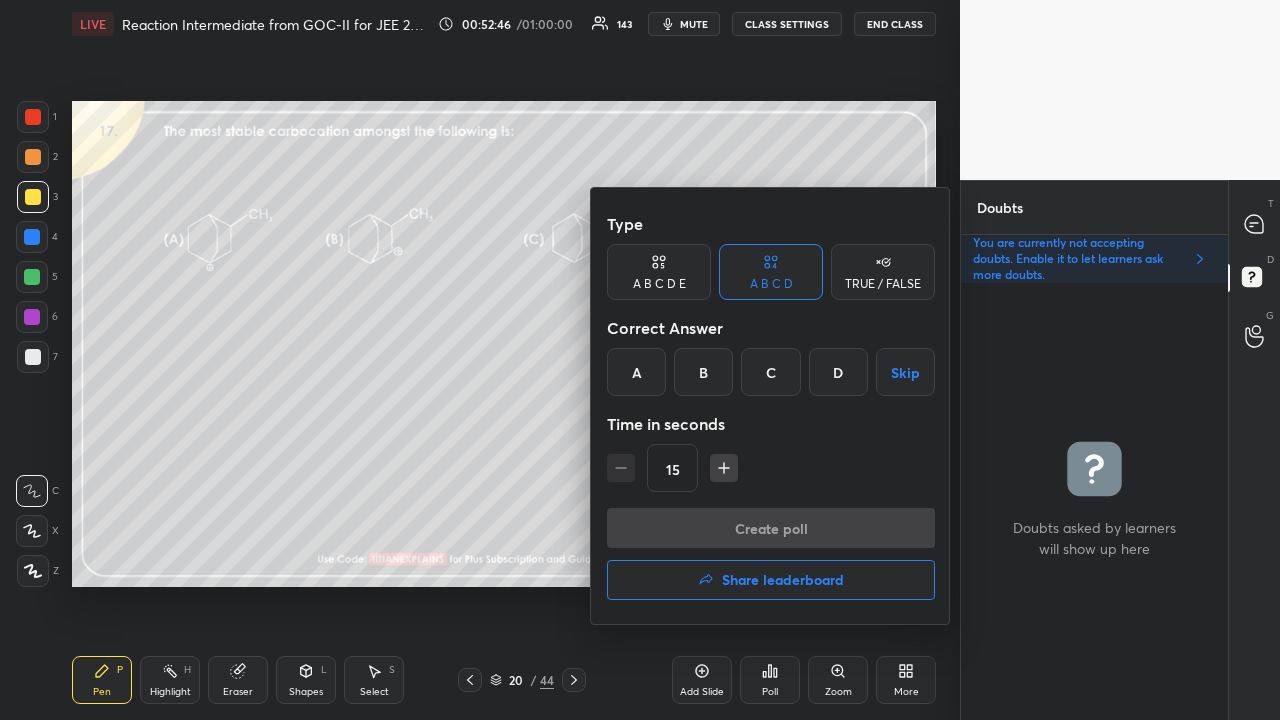 click on "C" at bounding box center (770, 372) 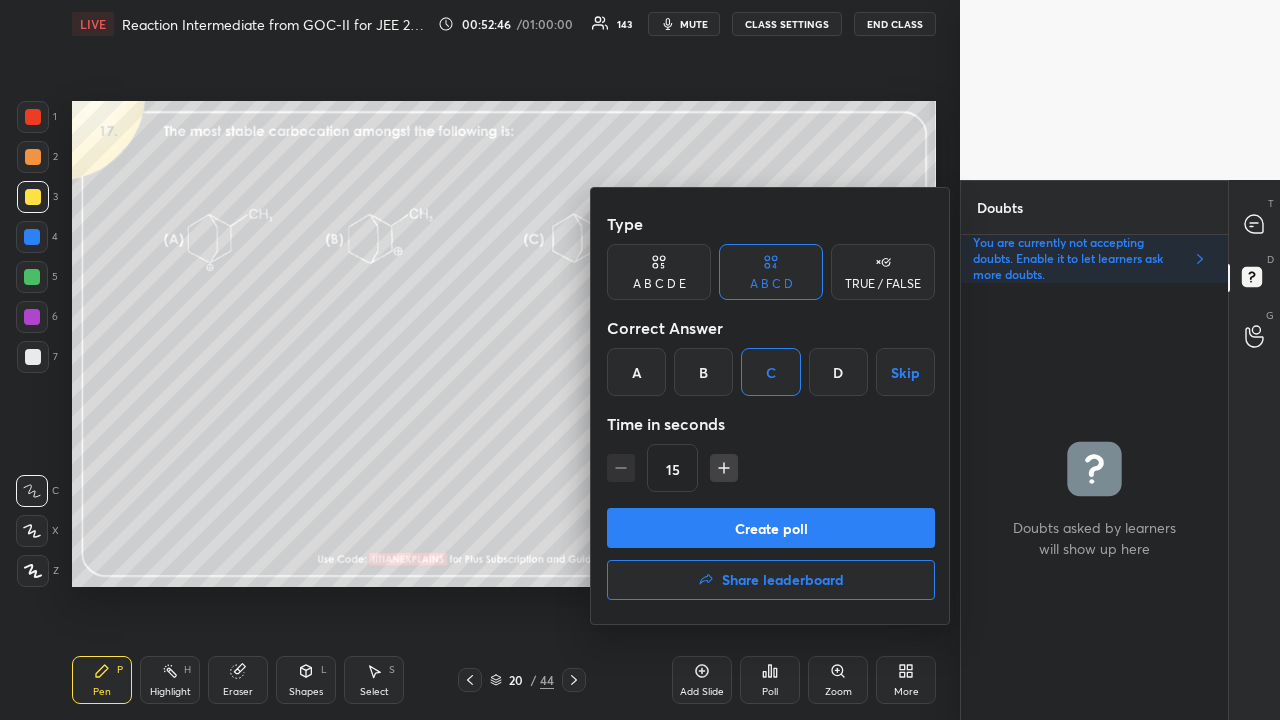 click on "Create poll" at bounding box center [771, 528] 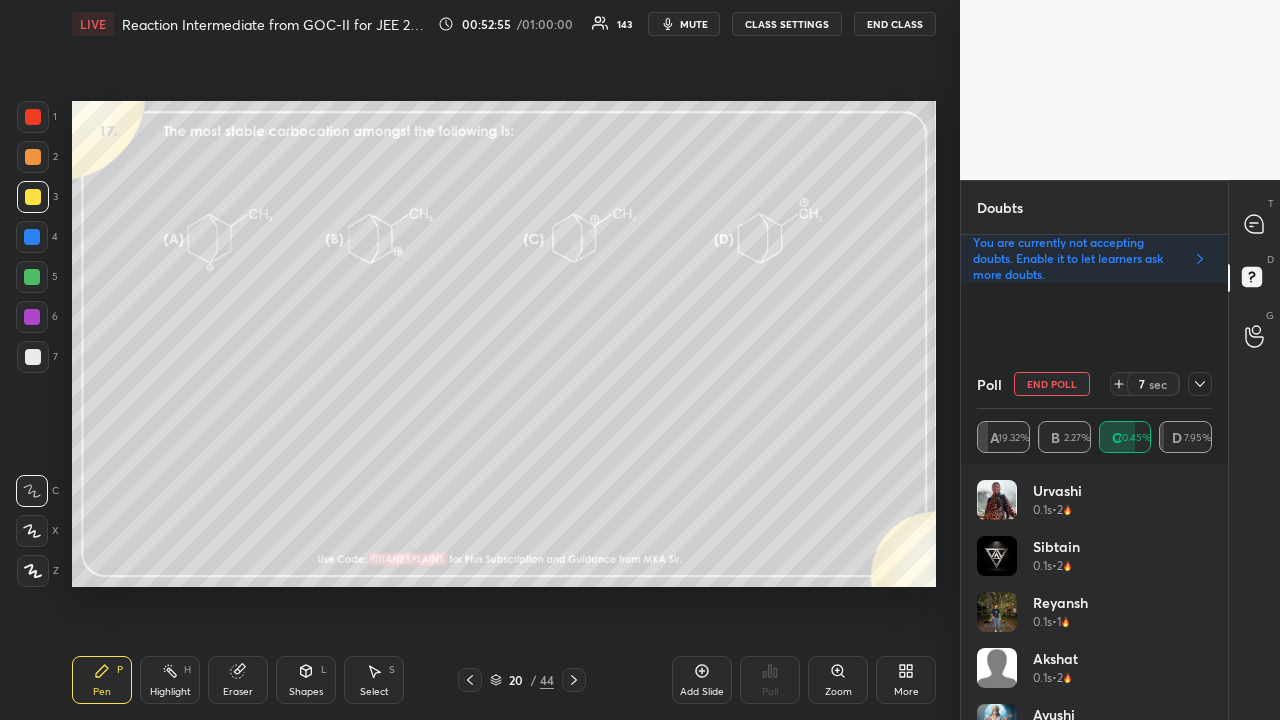 drag, startPoint x: 1204, startPoint y: 376, endPoint x: 1218, endPoint y: 346, distance: 33.105892 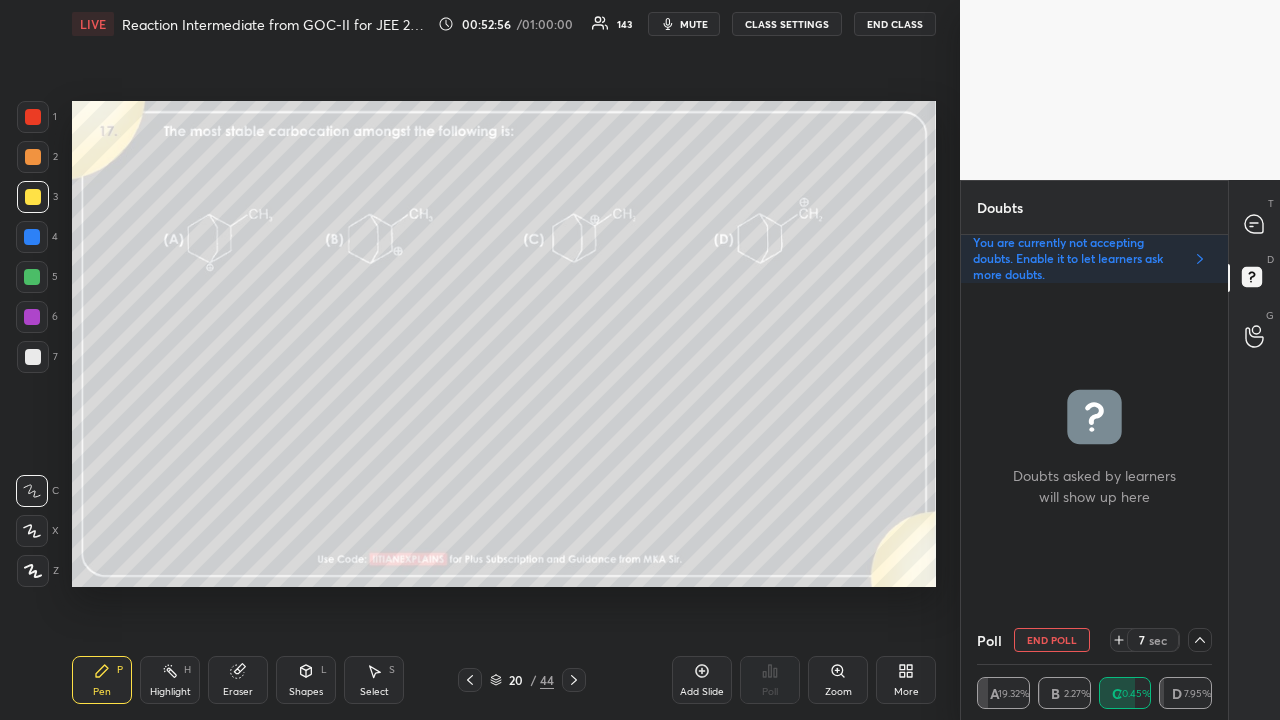 click on "T Messages (T)" at bounding box center [1254, 224] 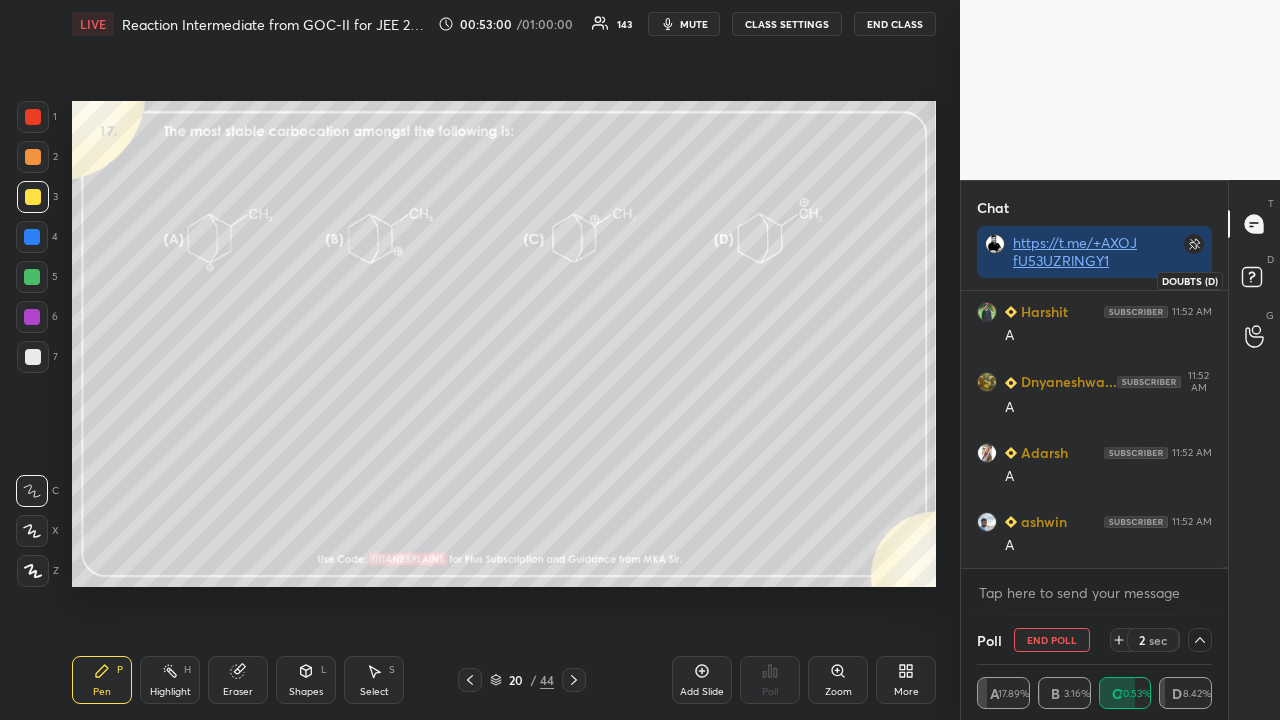 click 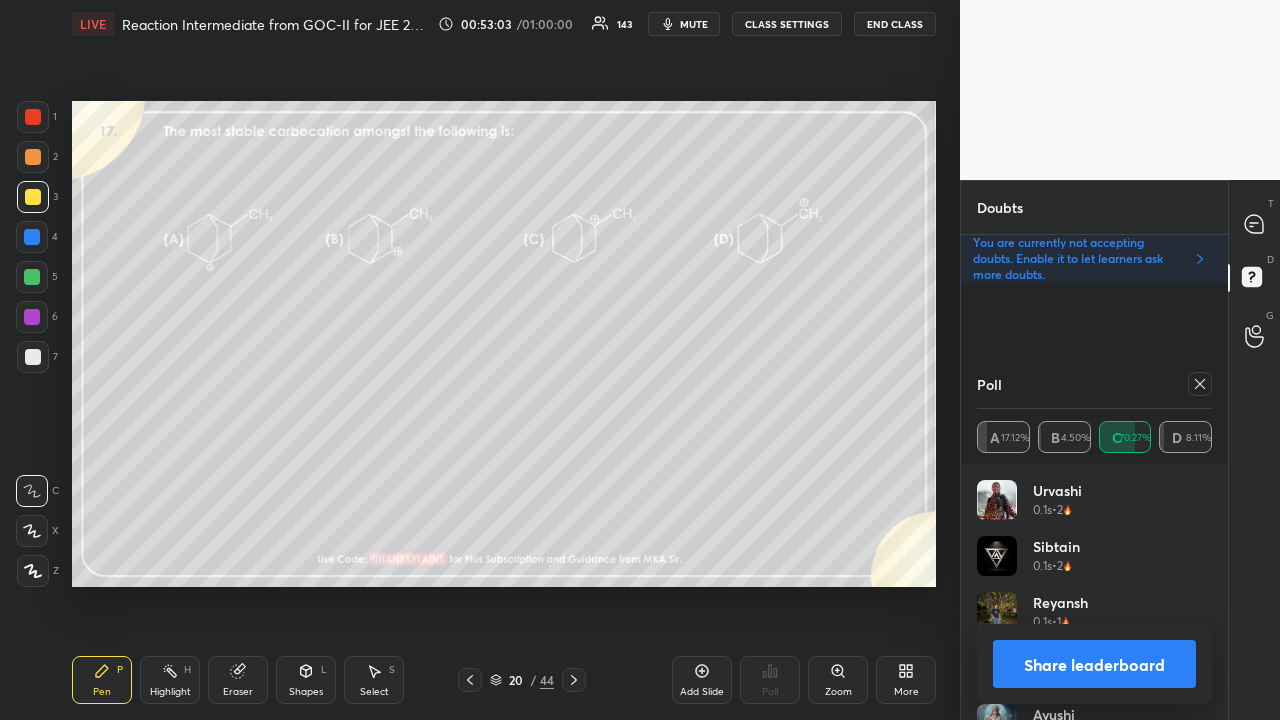 click 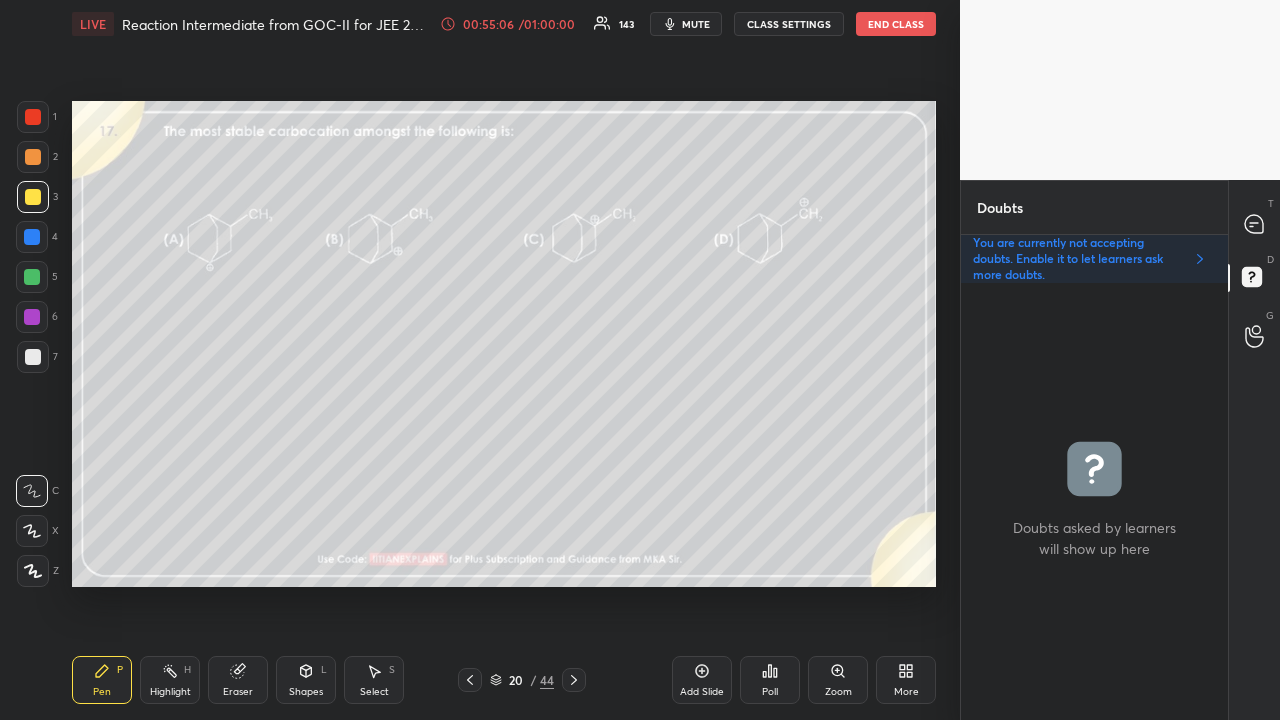 click at bounding box center [33, 197] 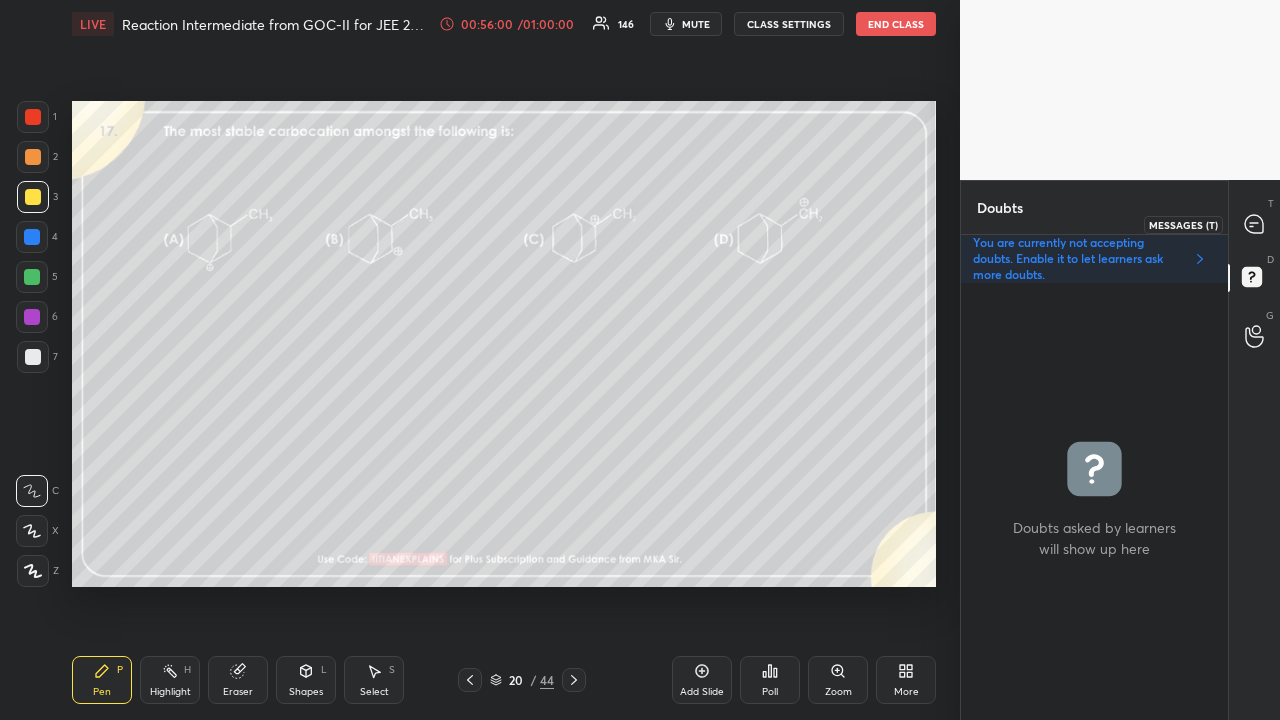 click 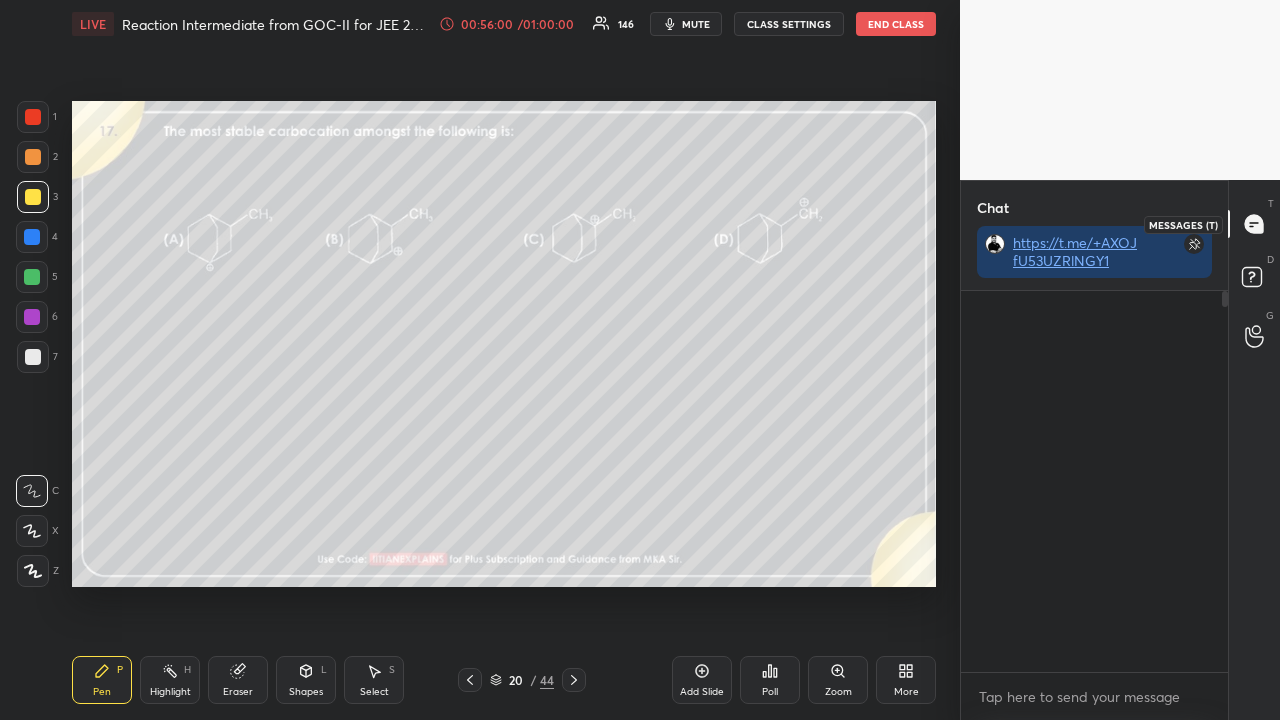 scroll, scrollTop: 423, scrollLeft: 261, axis: both 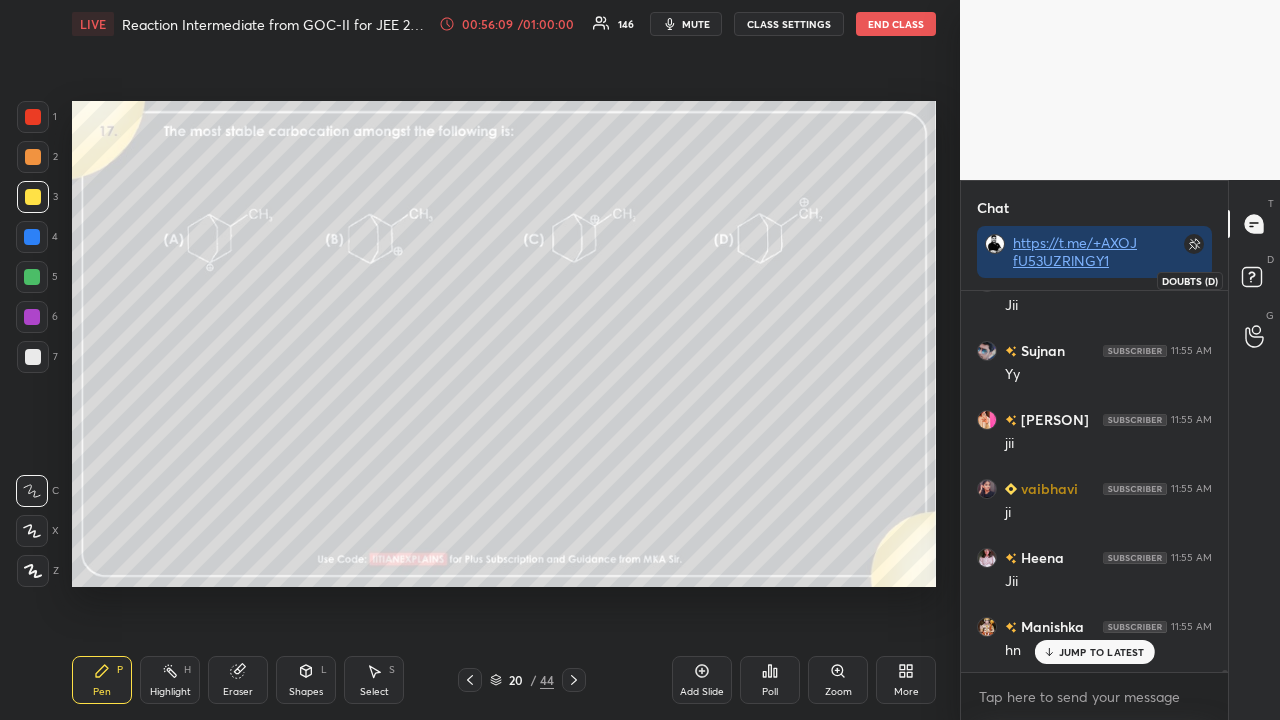 click 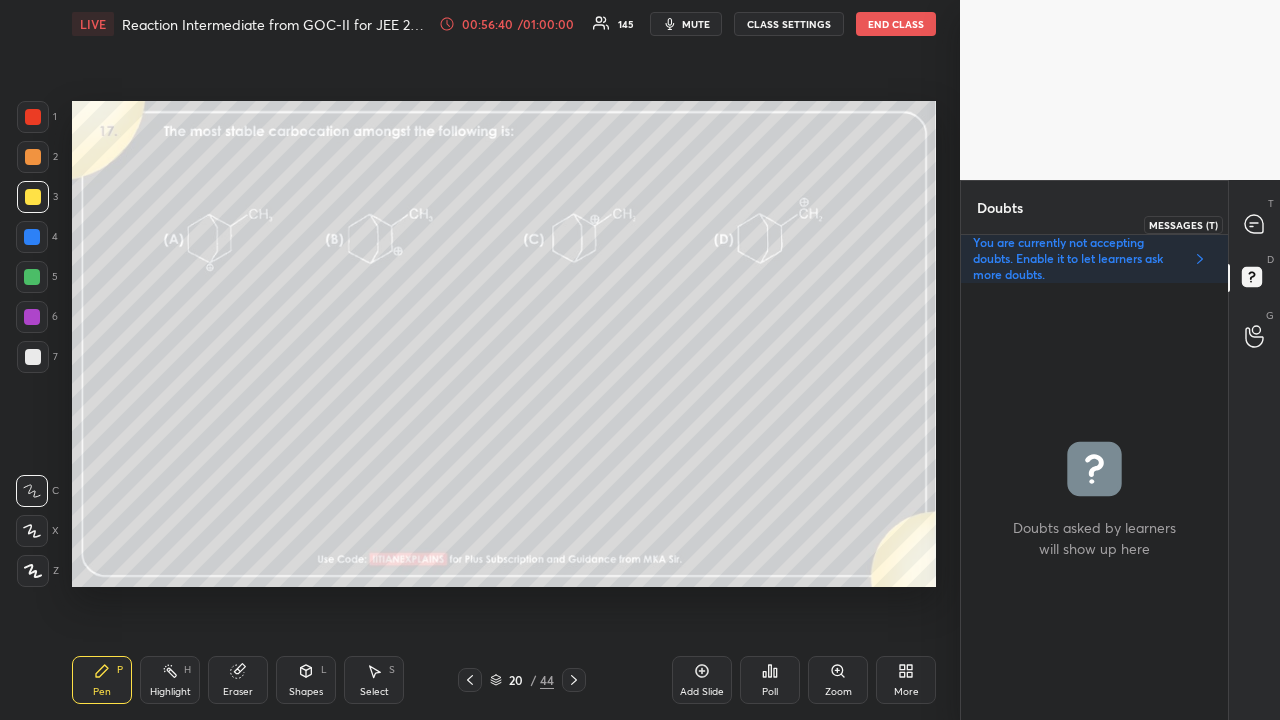 click 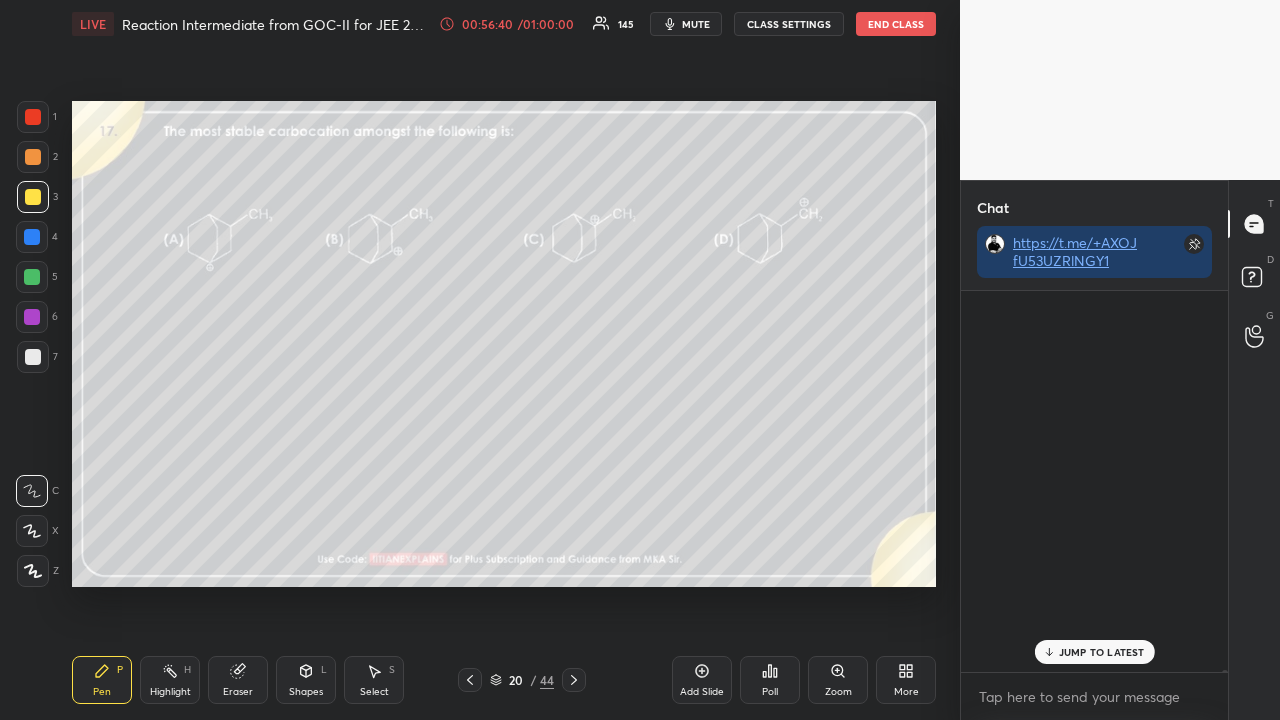 scroll, scrollTop: 90995, scrollLeft: 0, axis: vertical 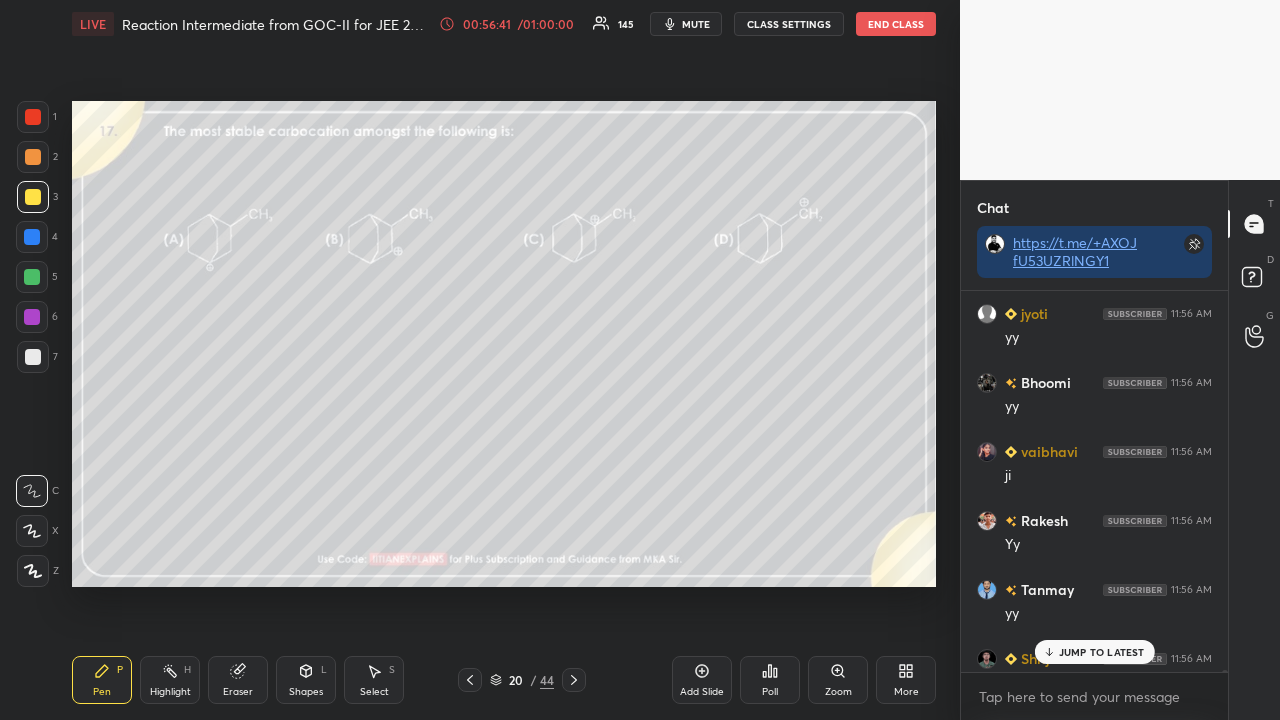 click on "JUMP TO LATEST" at bounding box center [1102, 652] 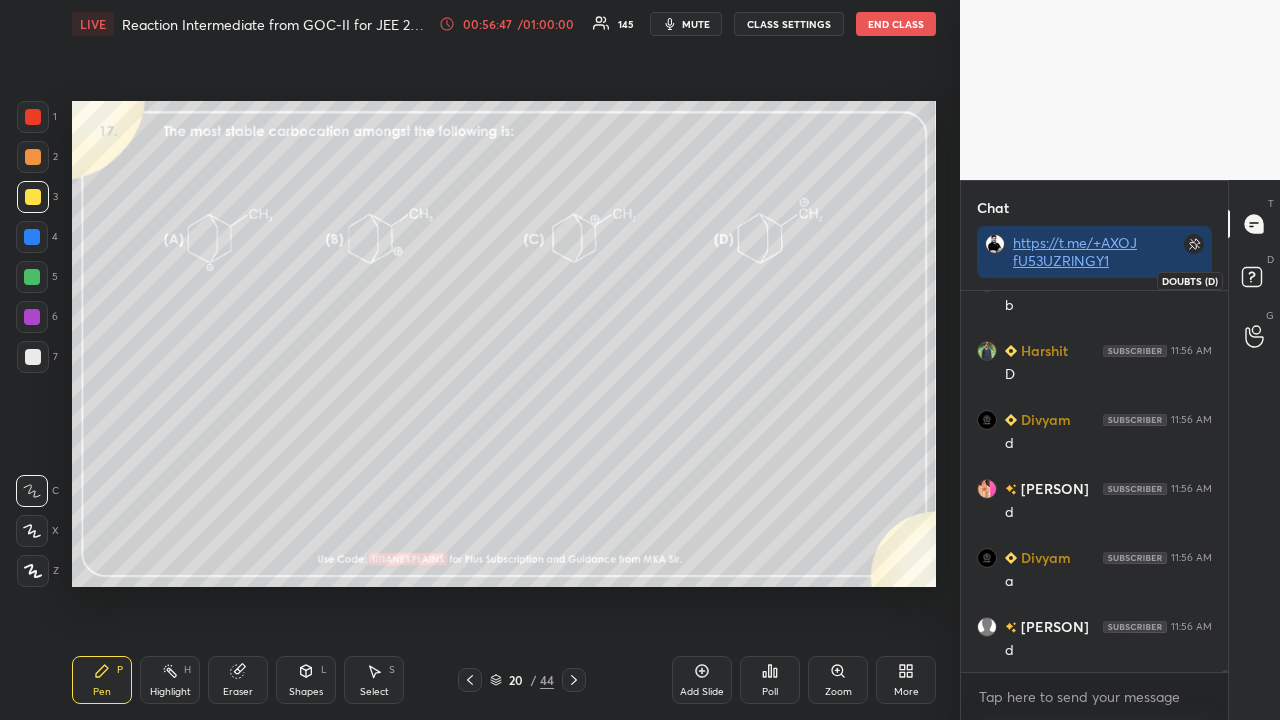 scroll, scrollTop: 92546, scrollLeft: 0, axis: vertical 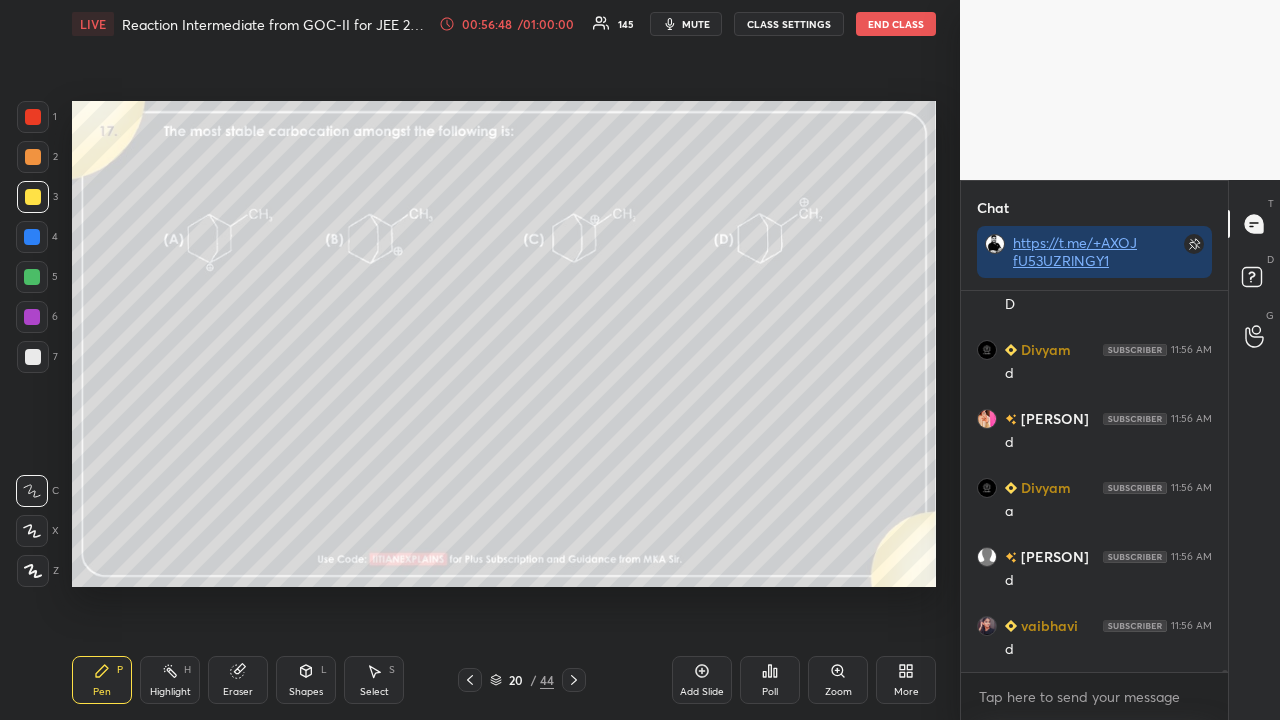 click 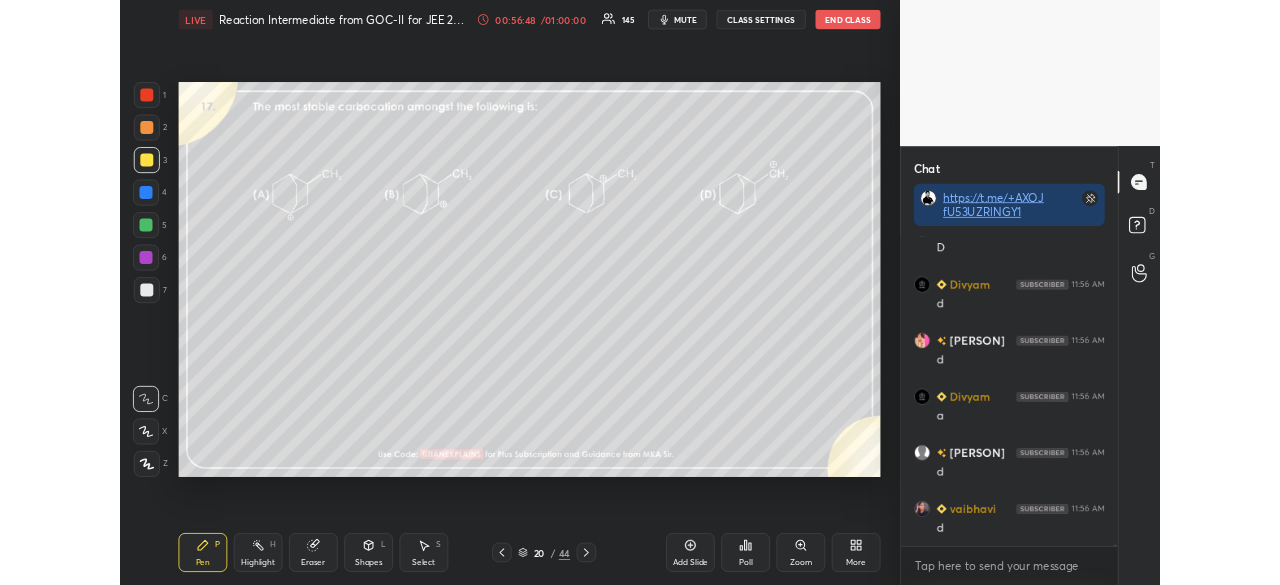 scroll, scrollTop: 431, scrollLeft: 261, axis: both 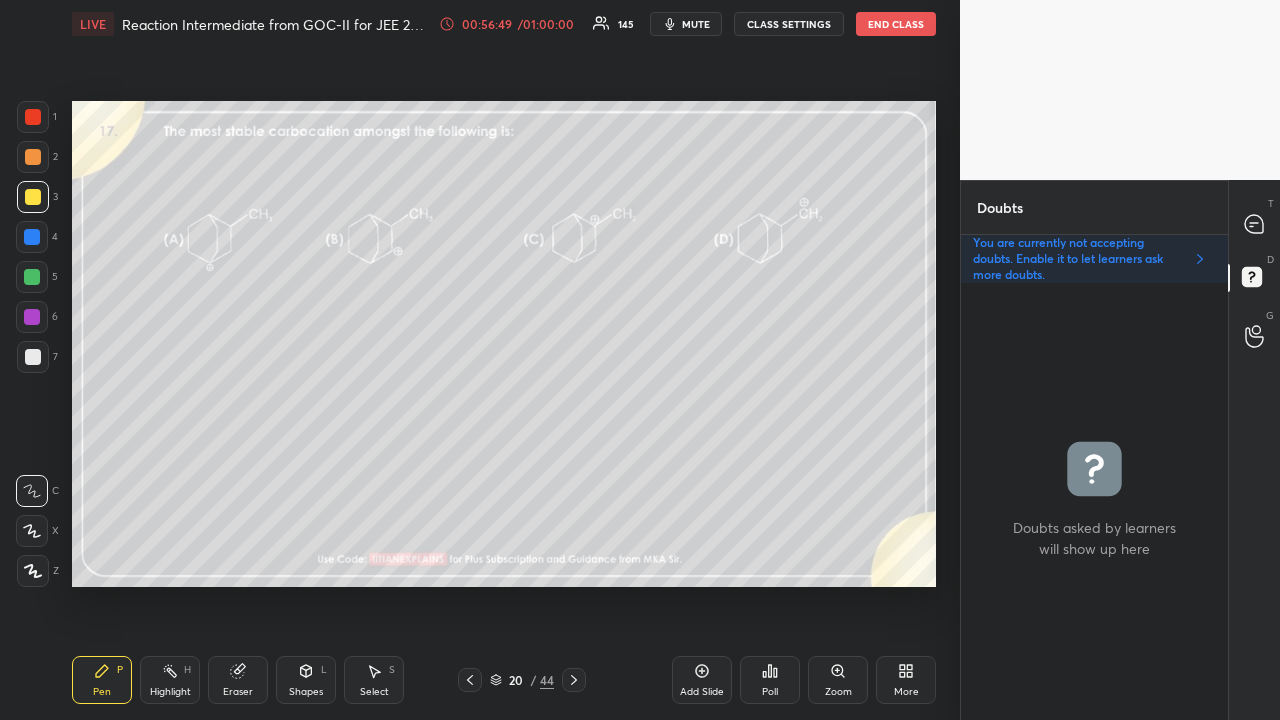 click at bounding box center [574, 680] 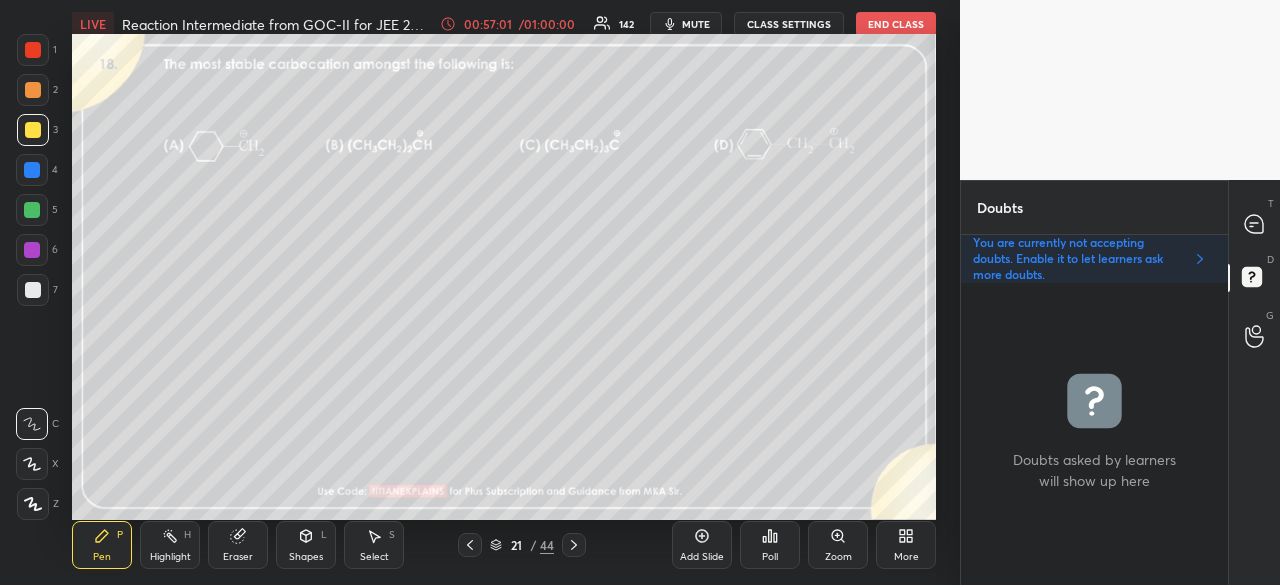 scroll, scrollTop: 457, scrollLeft: 880, axis: both 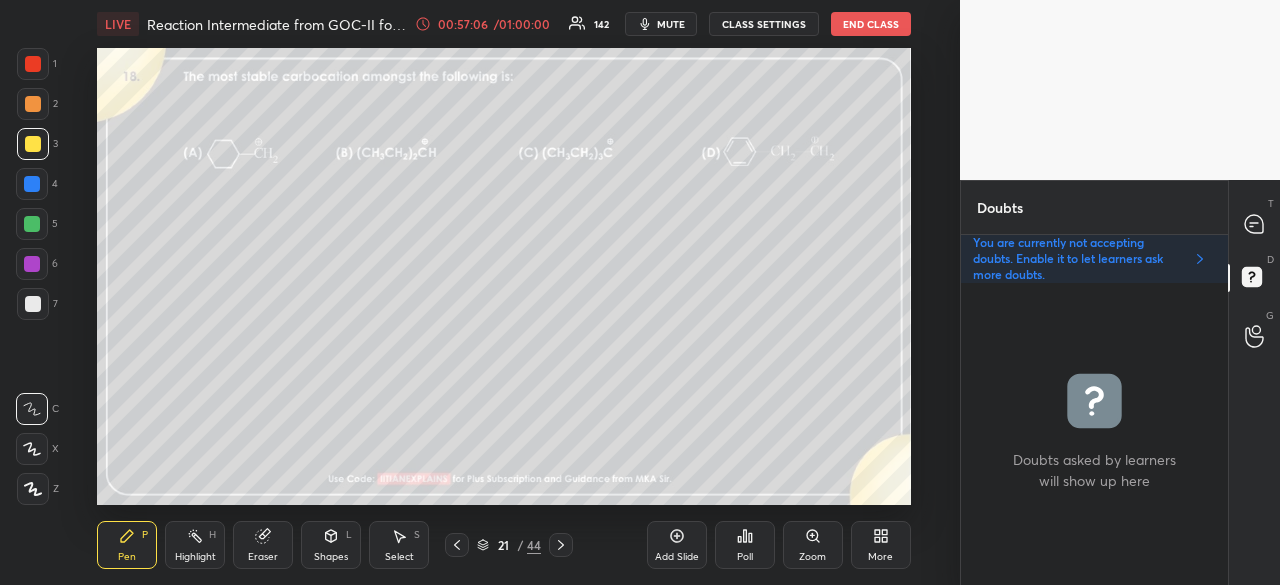 click on "More" at bounding box center (881, 545) 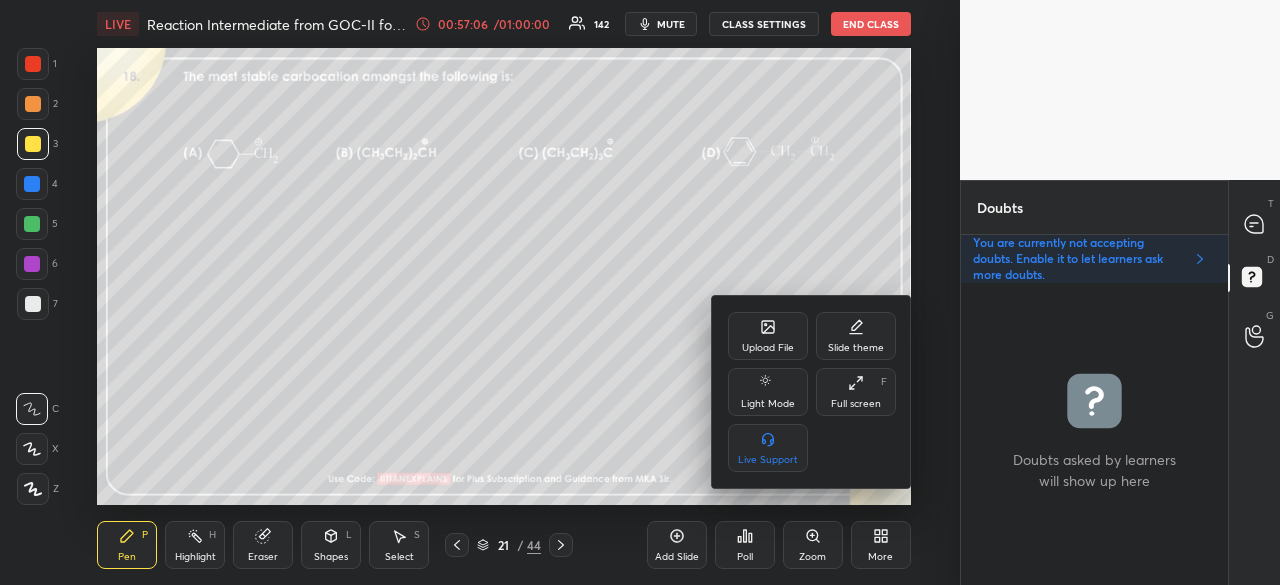 click on "Full screen F" at bounding box center (856, 392) 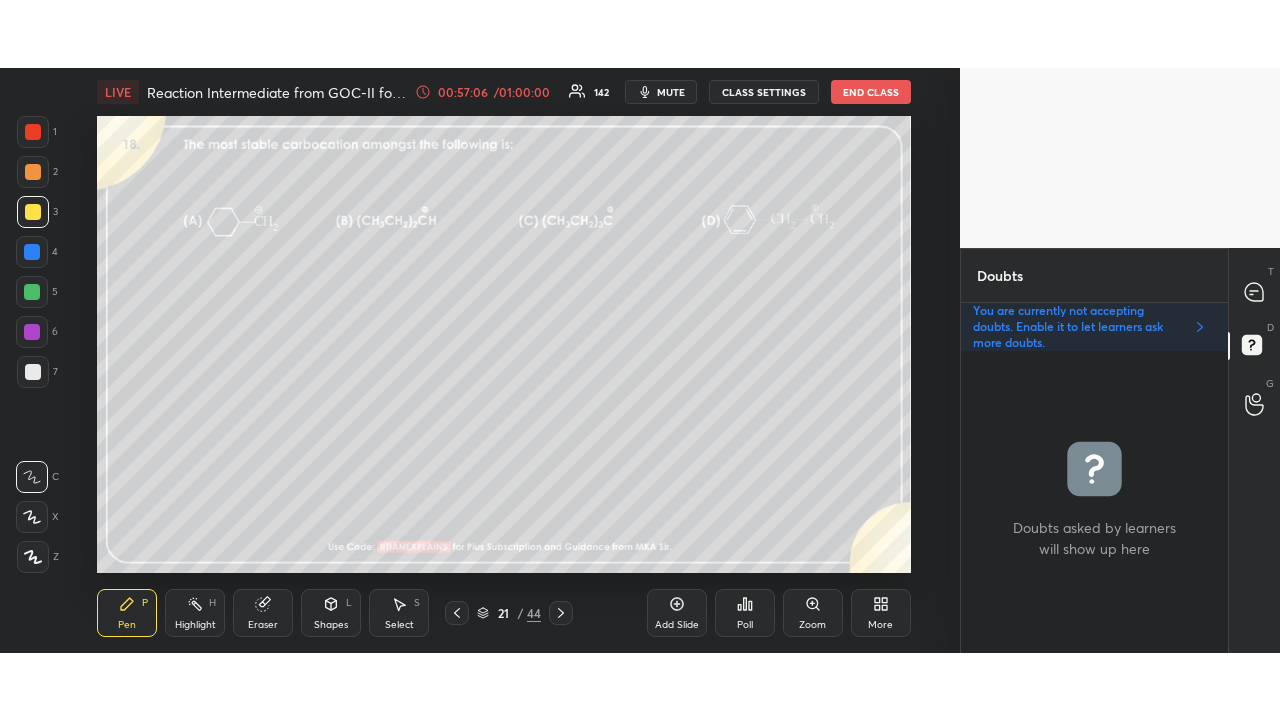 scroll, scrollTop: 99408, scrollLeft: 99120, axis: both 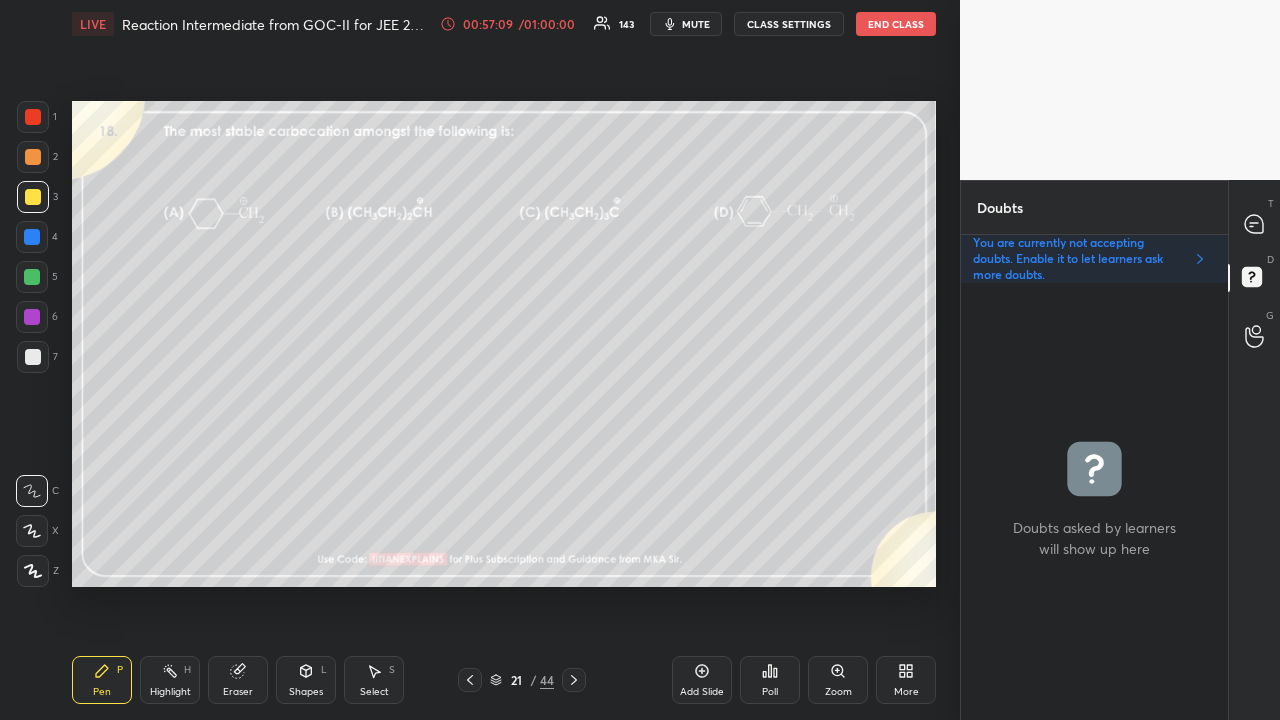 click on "Poll" at bounding box center (770, 680) 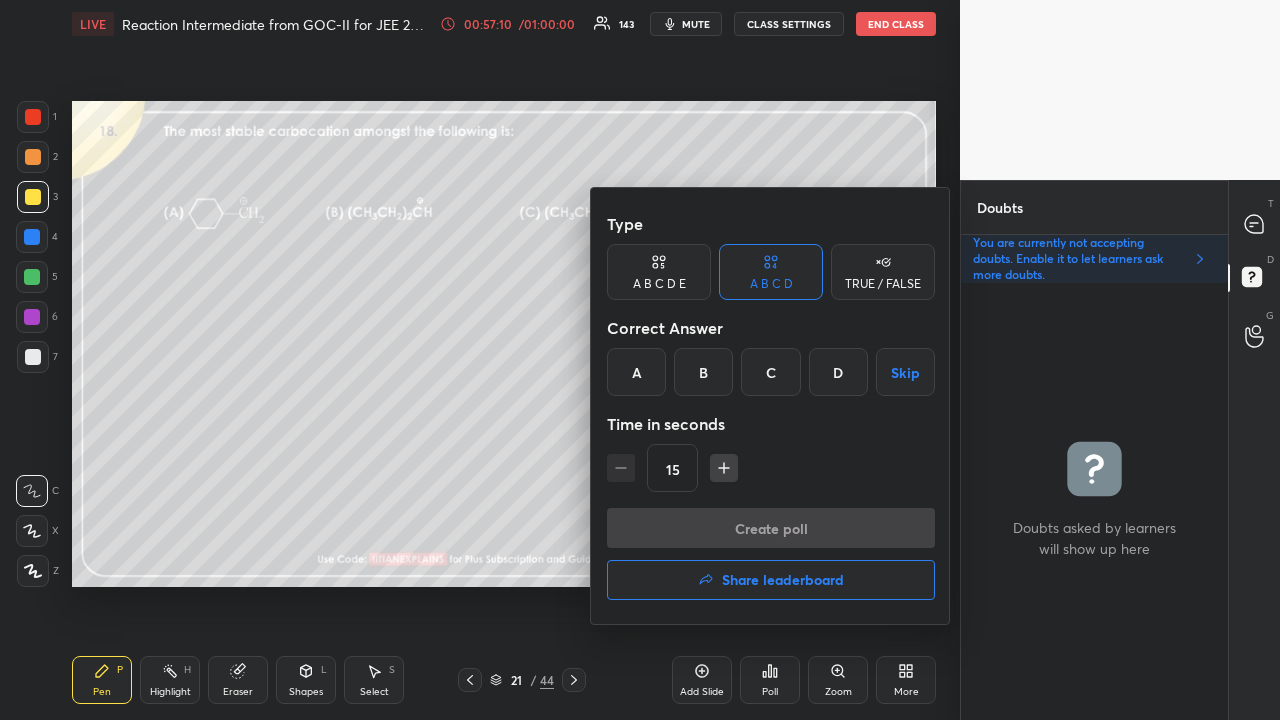 click on "C" at bounding box center (770, 372) 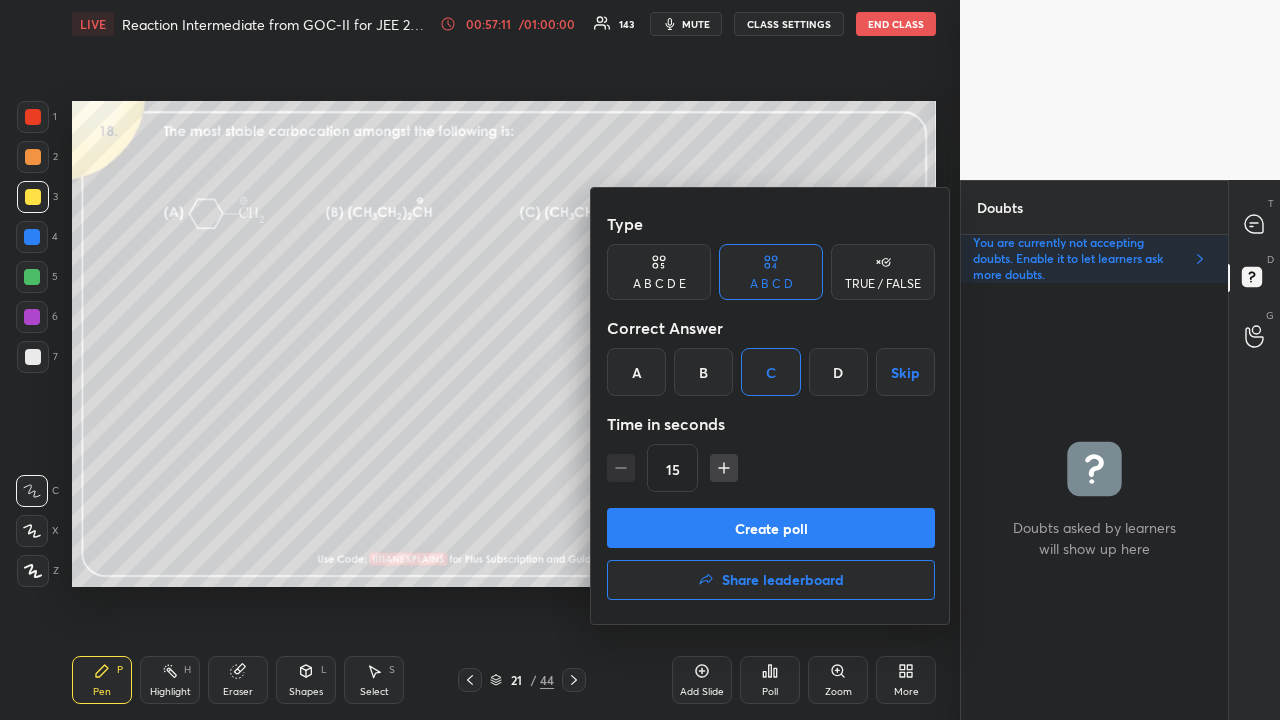 click on "Create poll" at bounding box center (771, 528) 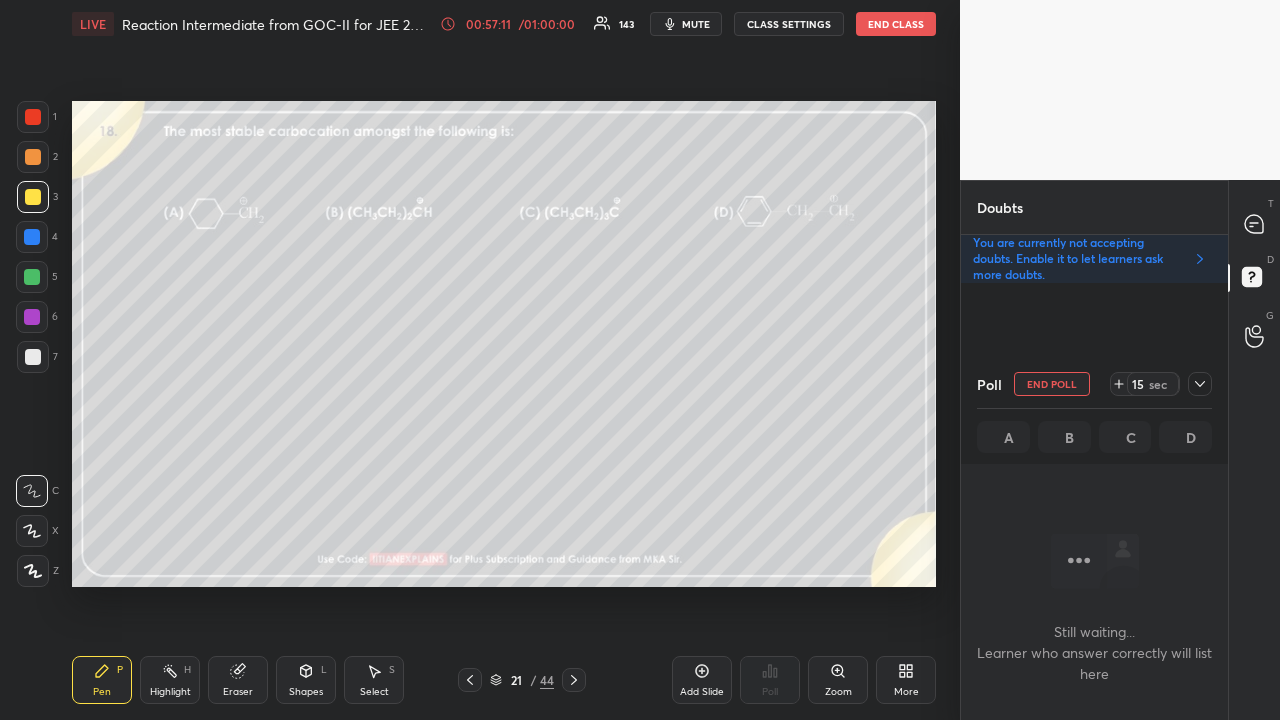 scroll, scrollTop: 344, scrollLeft: 261, axis: both 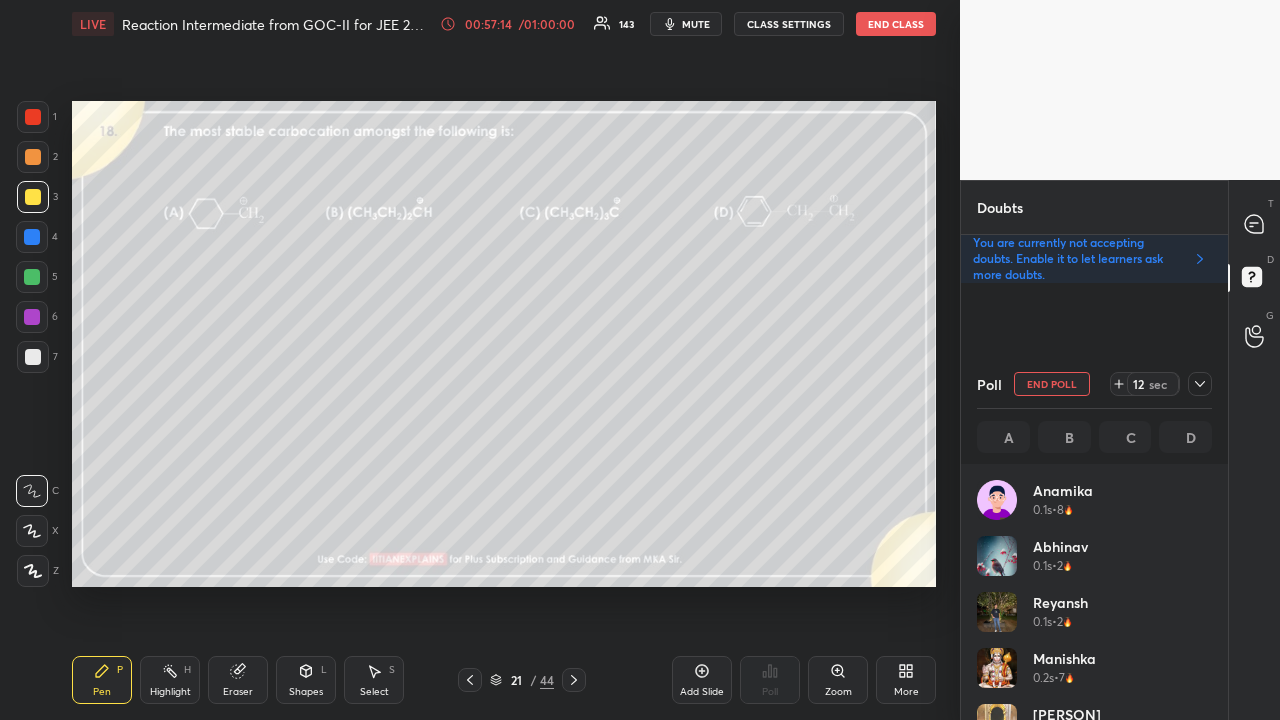 click on "12  sec" at bounding box center [1161, 384] 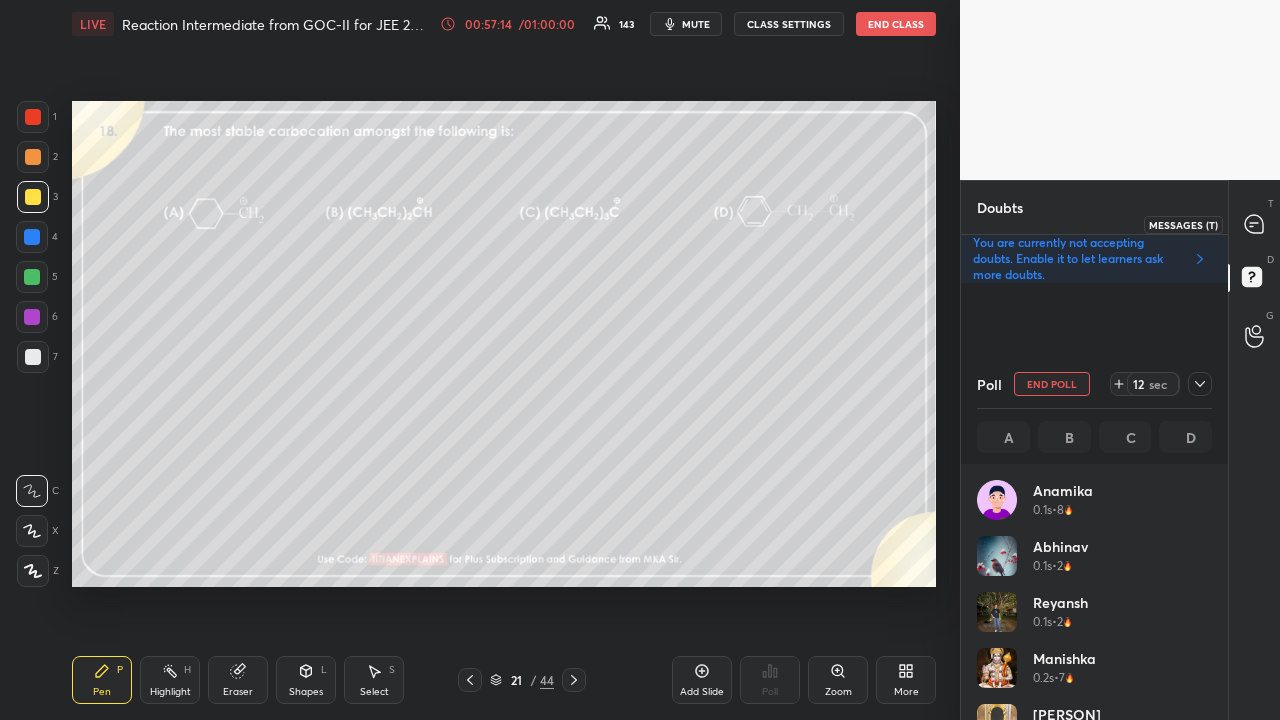 click 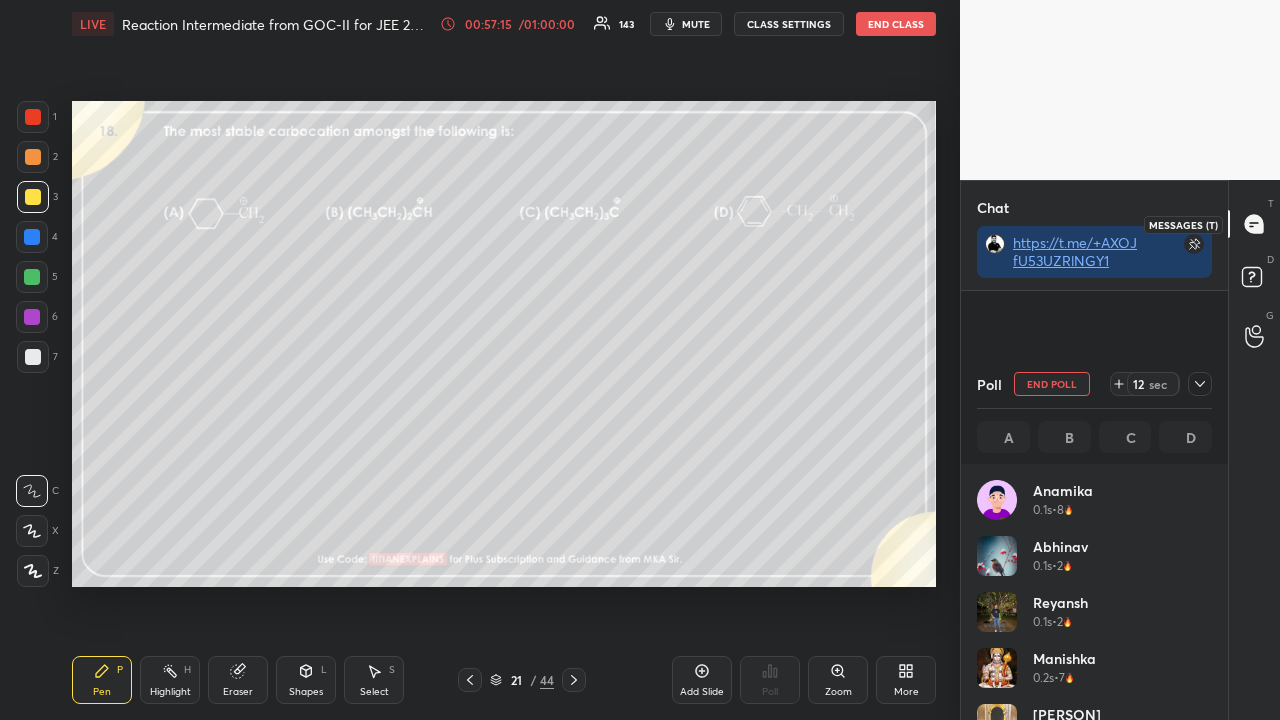 scroll, scrollTop: 92800, scrollLeft: 0, axis: vertical 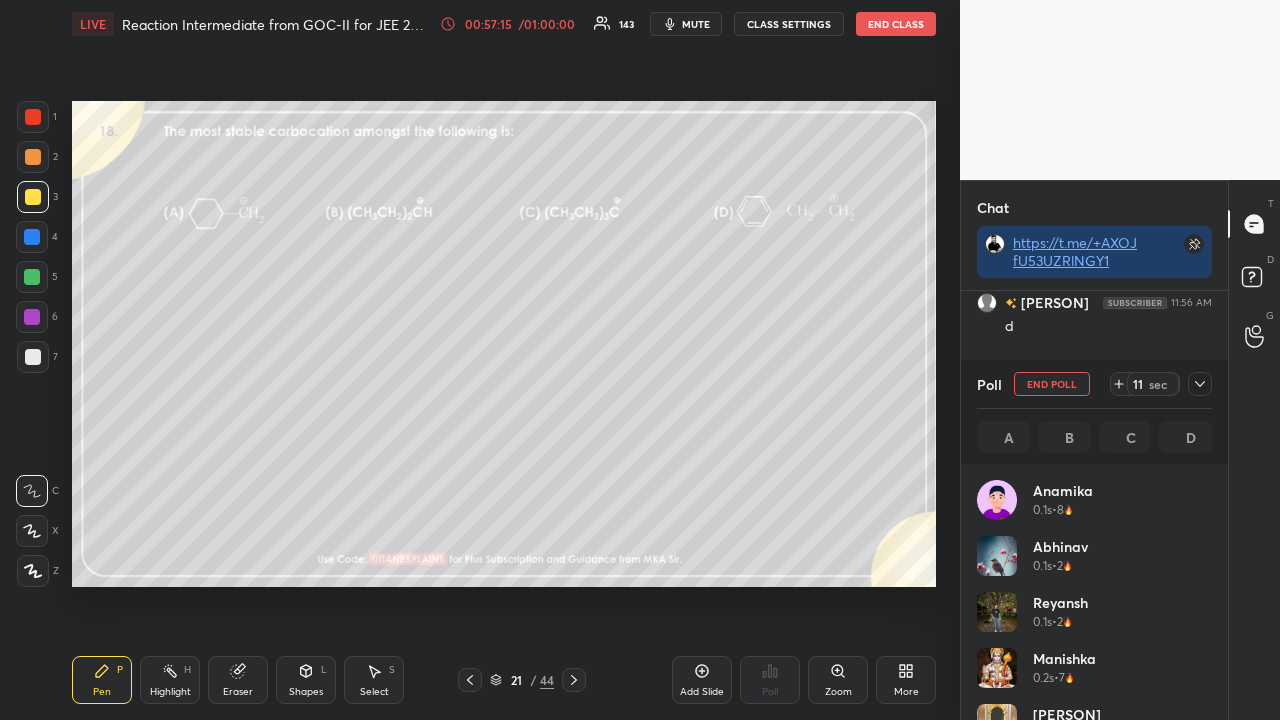 click 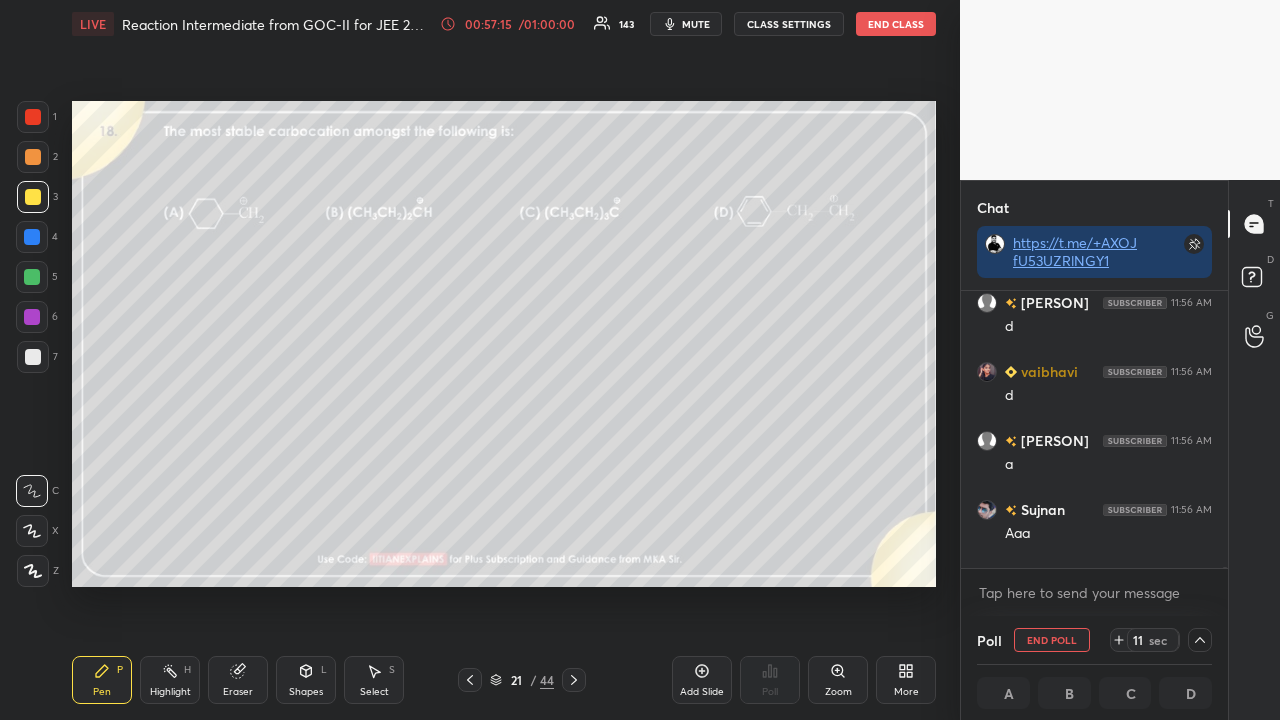 scroll, scrollTop: 130, scrollLeft: 229, axis: both 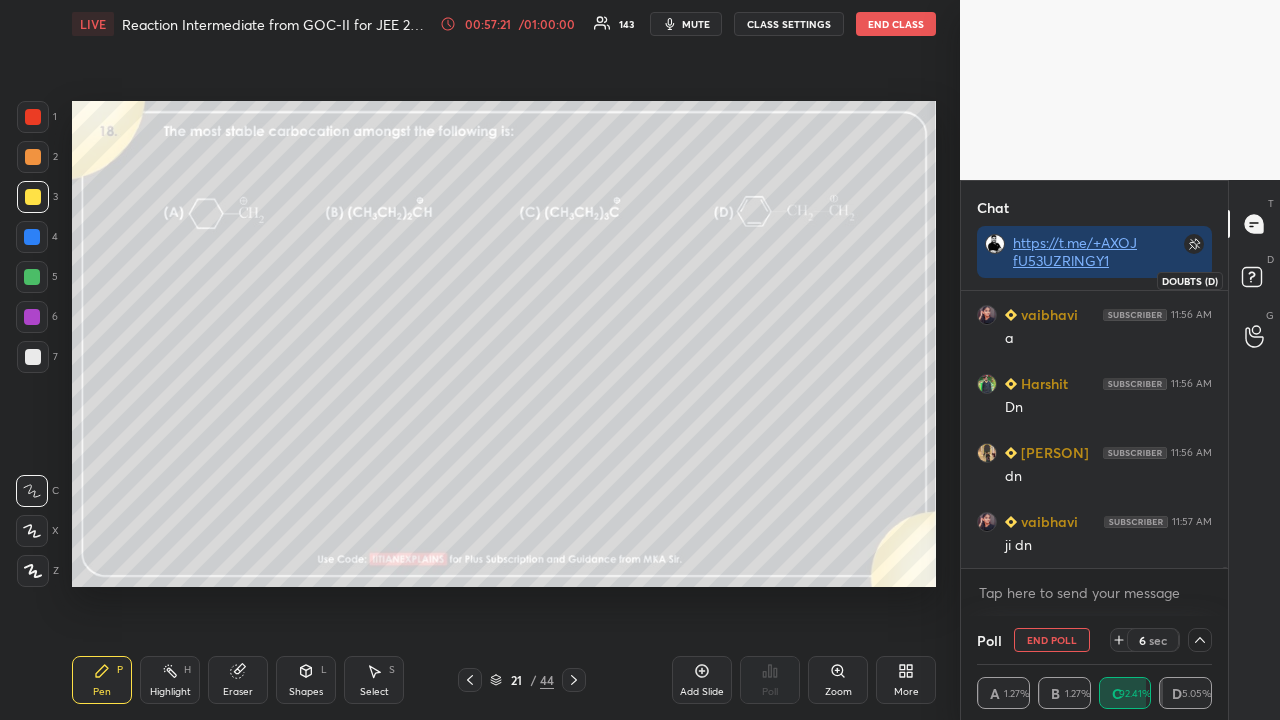 click 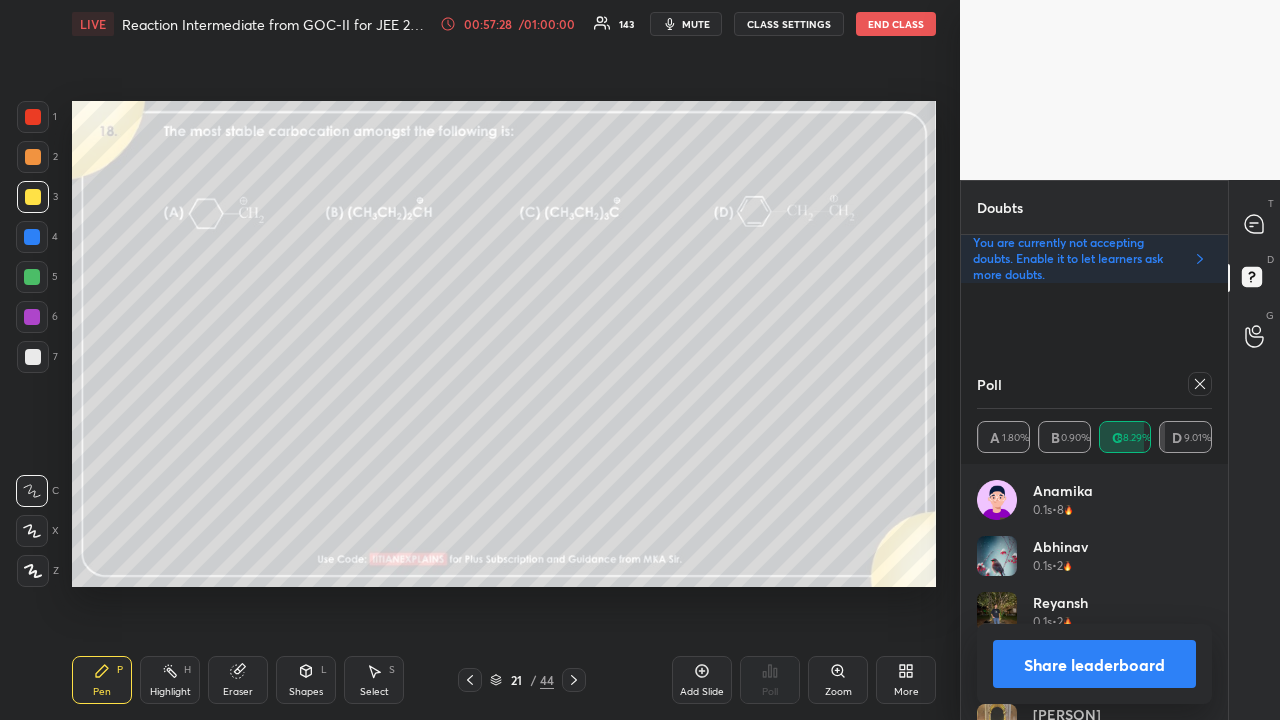 click 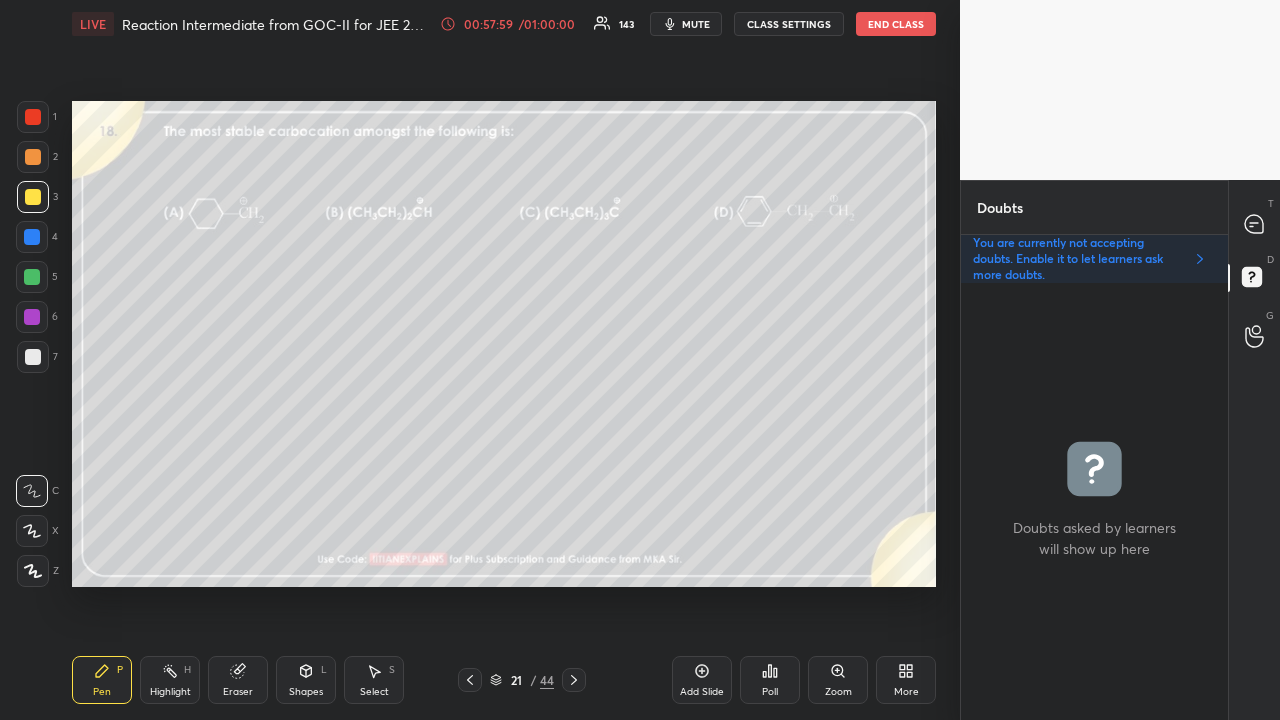 click 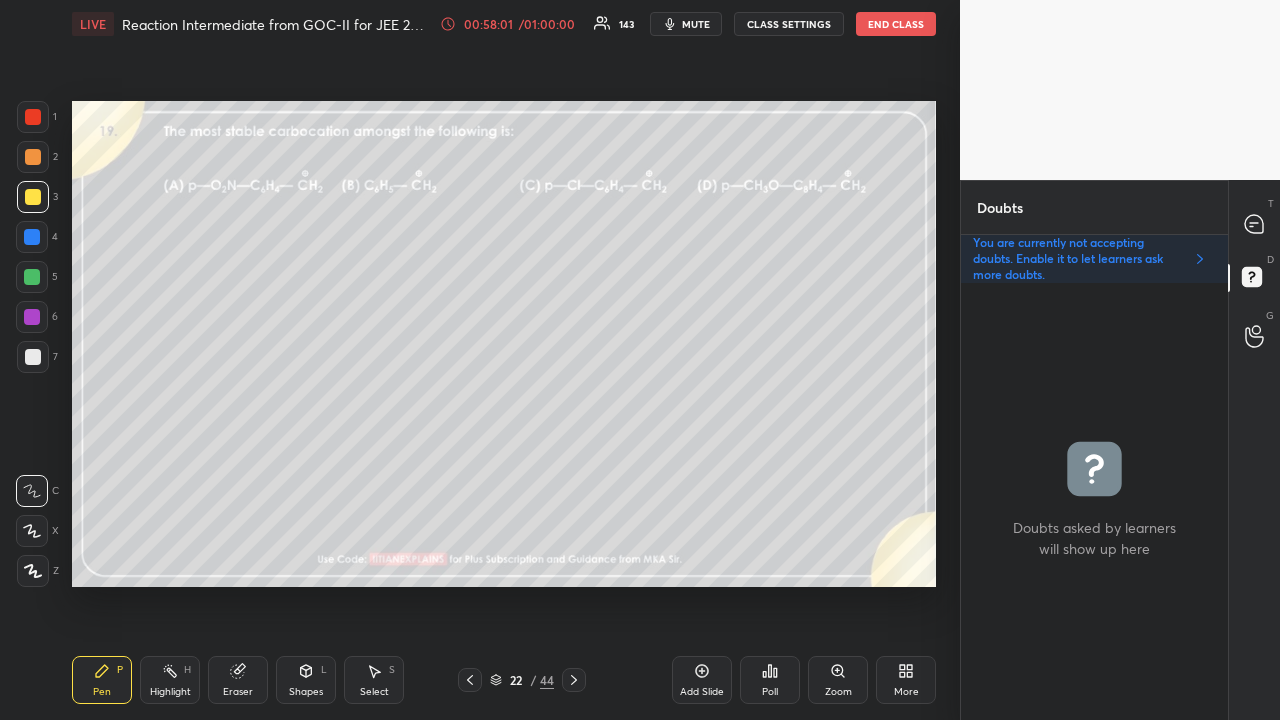 click 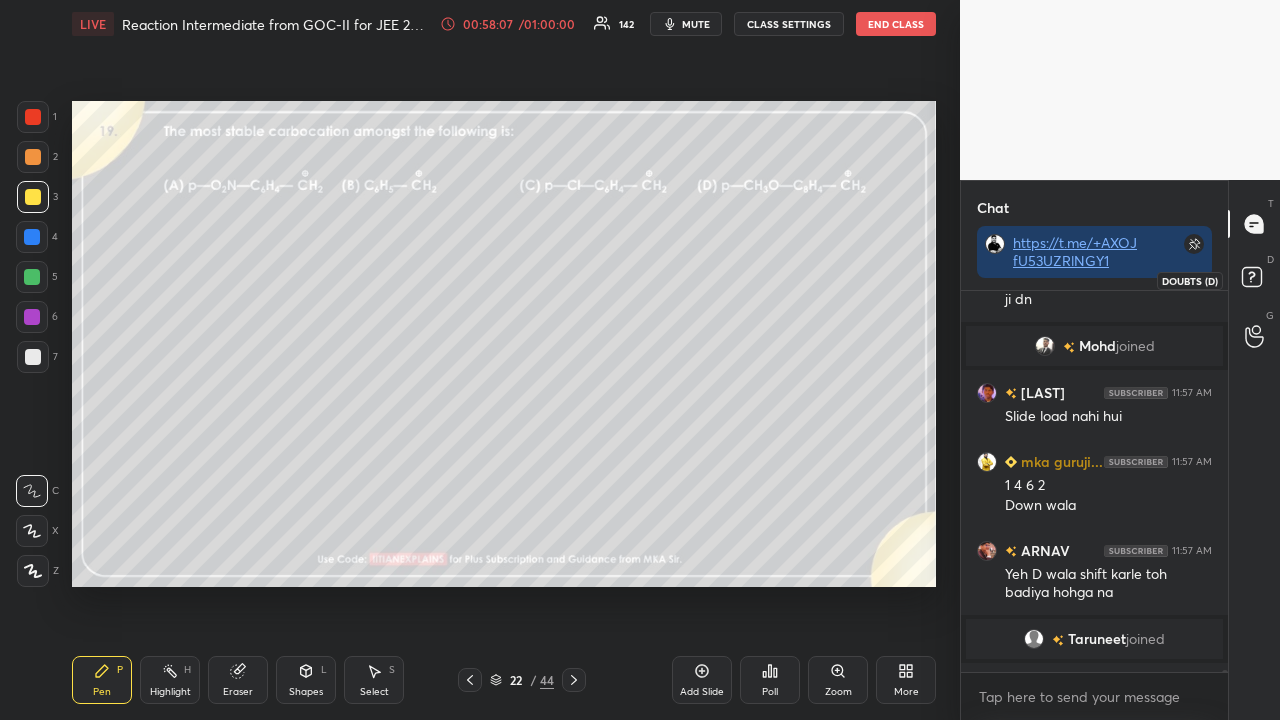 click 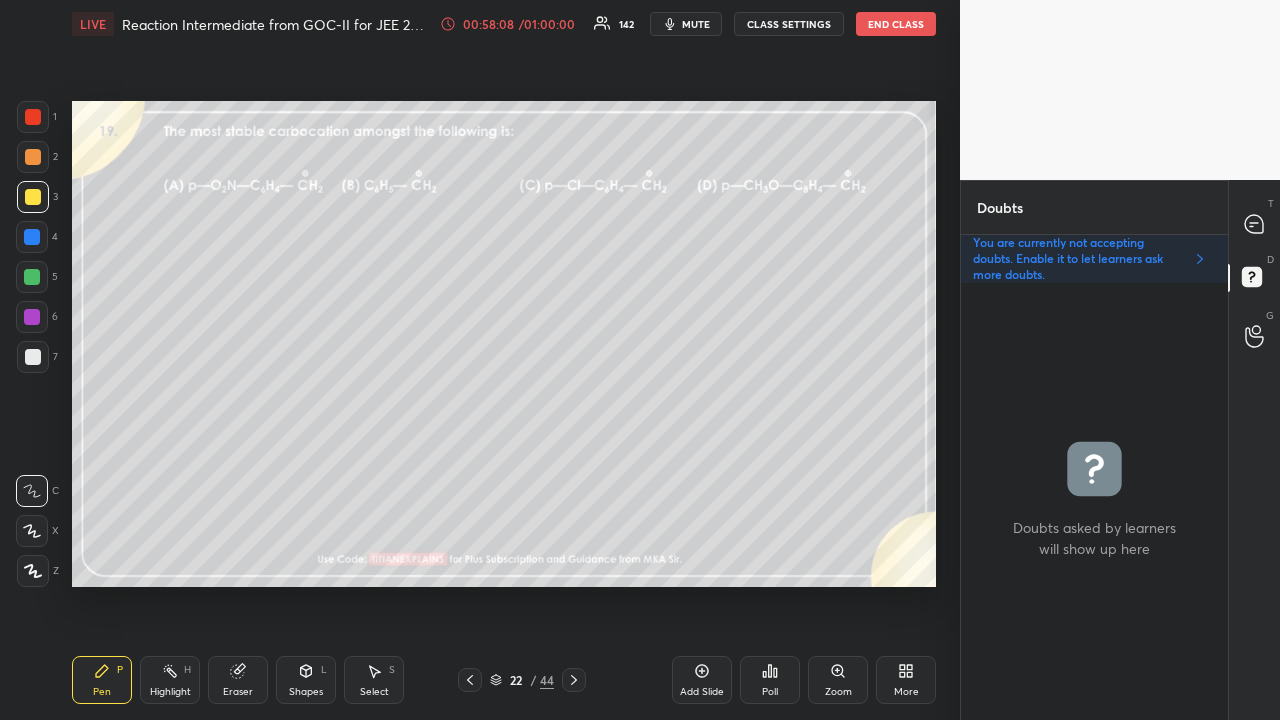 click at bounding box center [470, 680] 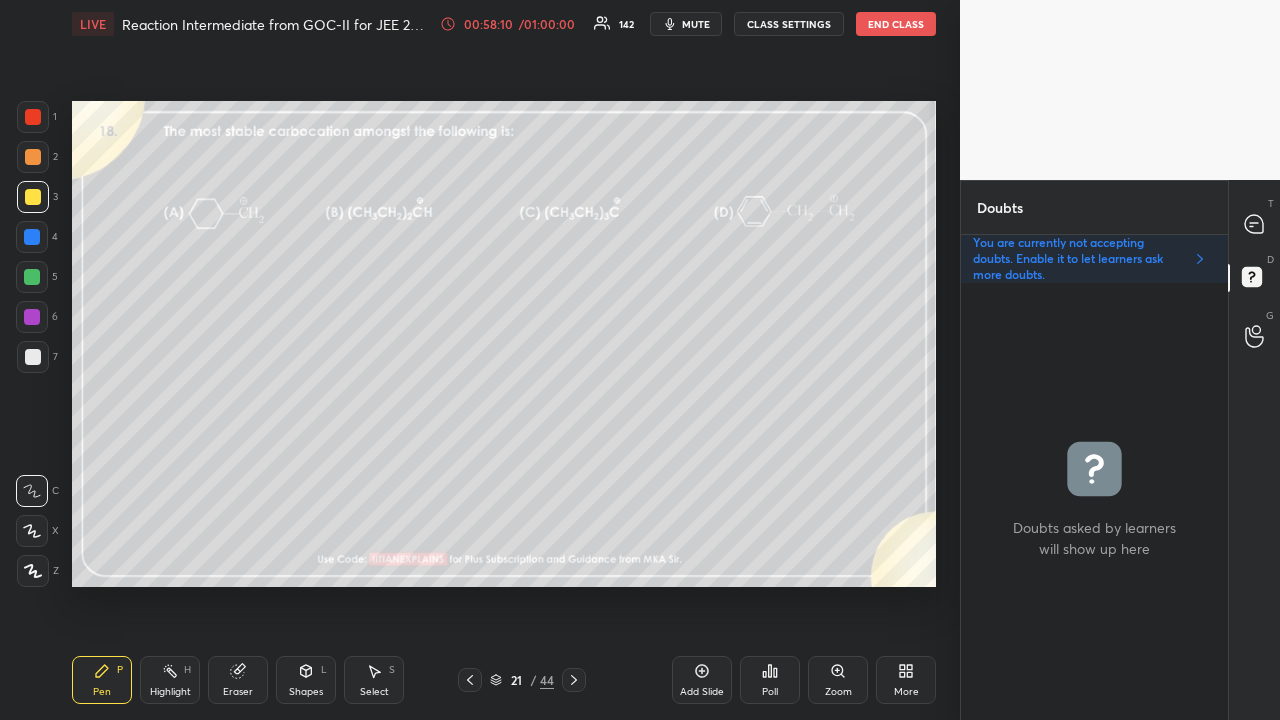 click 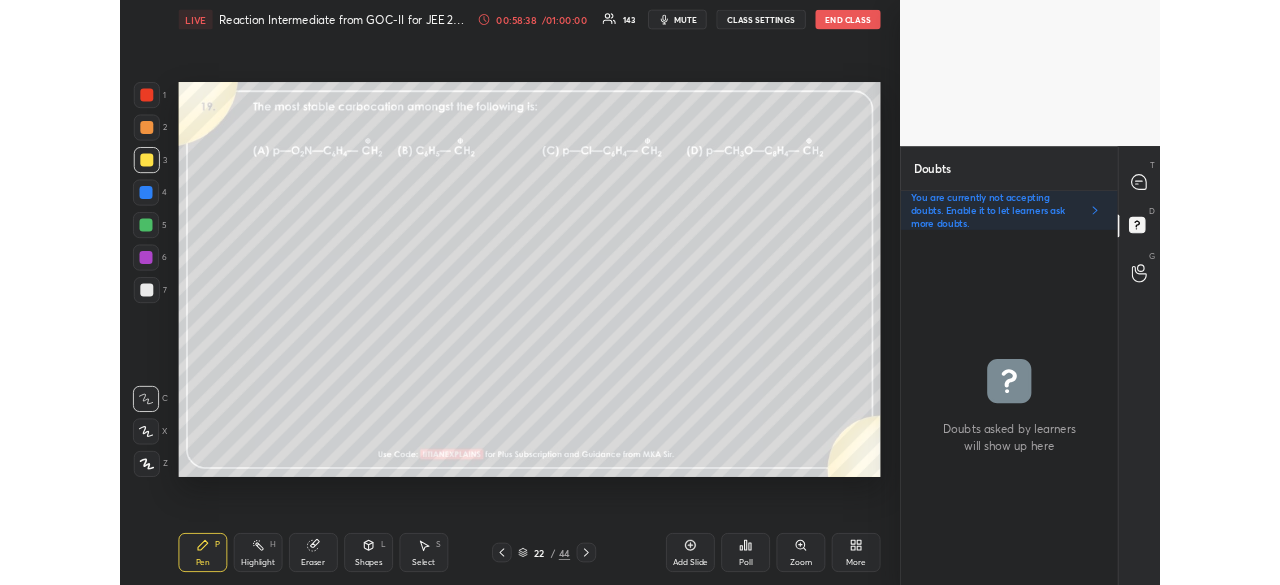 scroll, scrollTop: 457, scrollLeft: 880, axis: both 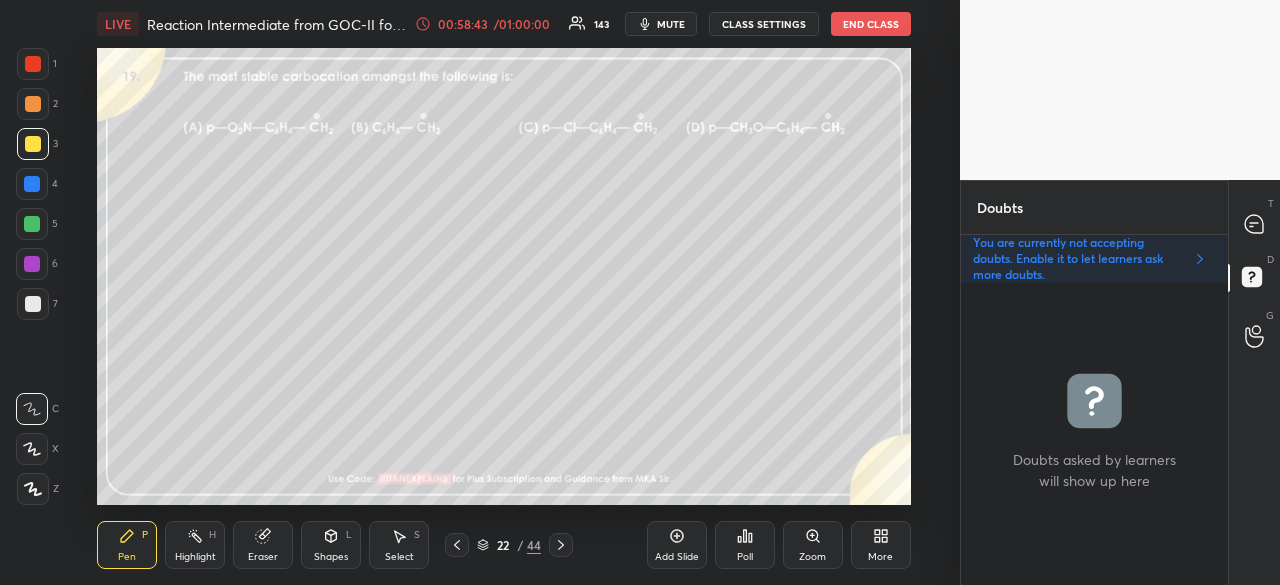click on "More" at bounding box center (881, 545) 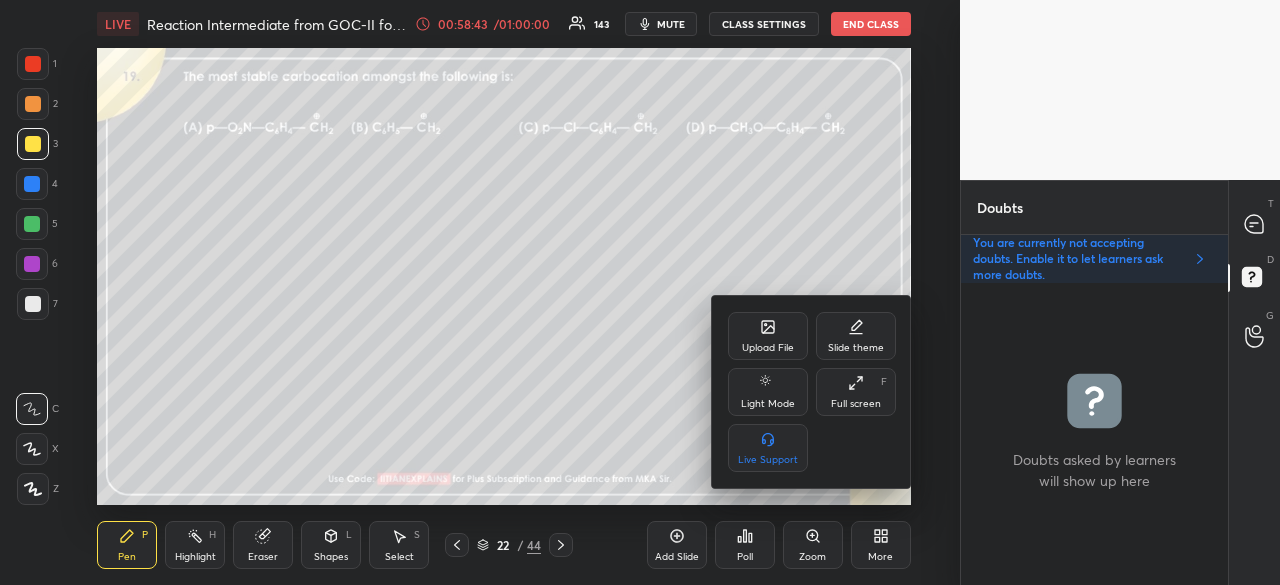 click 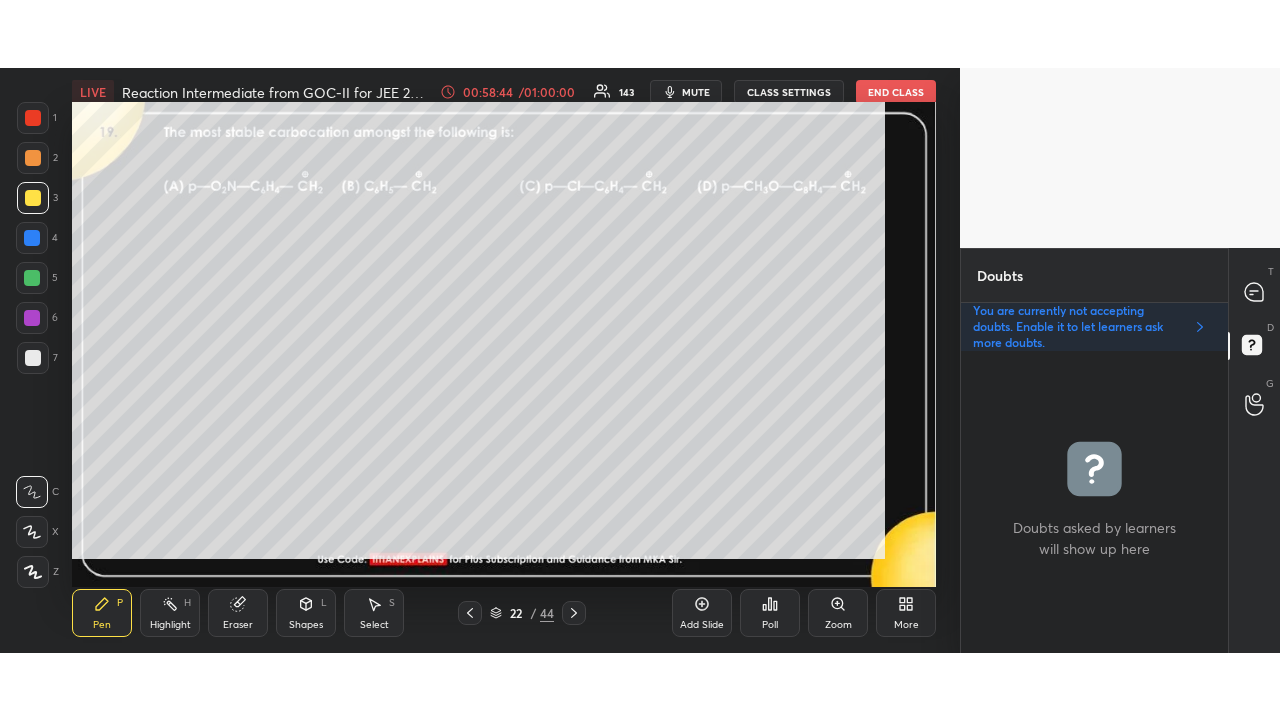 scroll, scrollTop: 99408, scrollLeft: 99120, axis: both 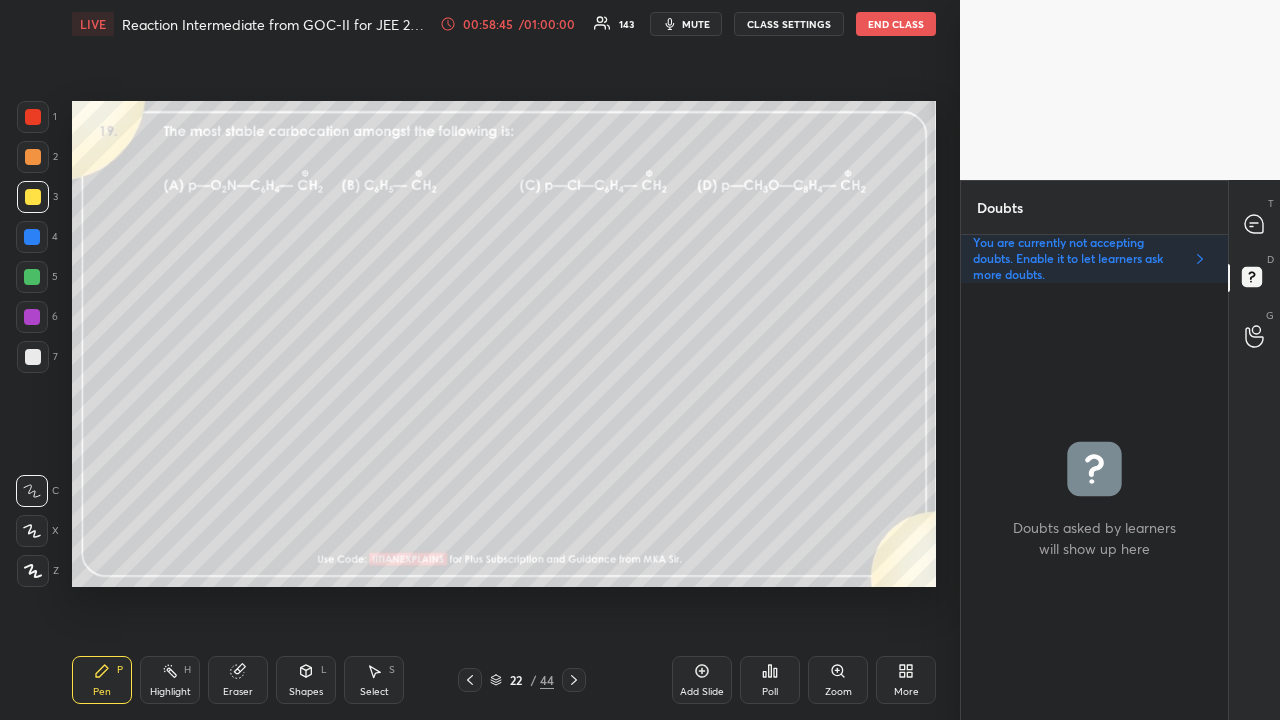 click on "Zoom" at bounding box center (838, 680) 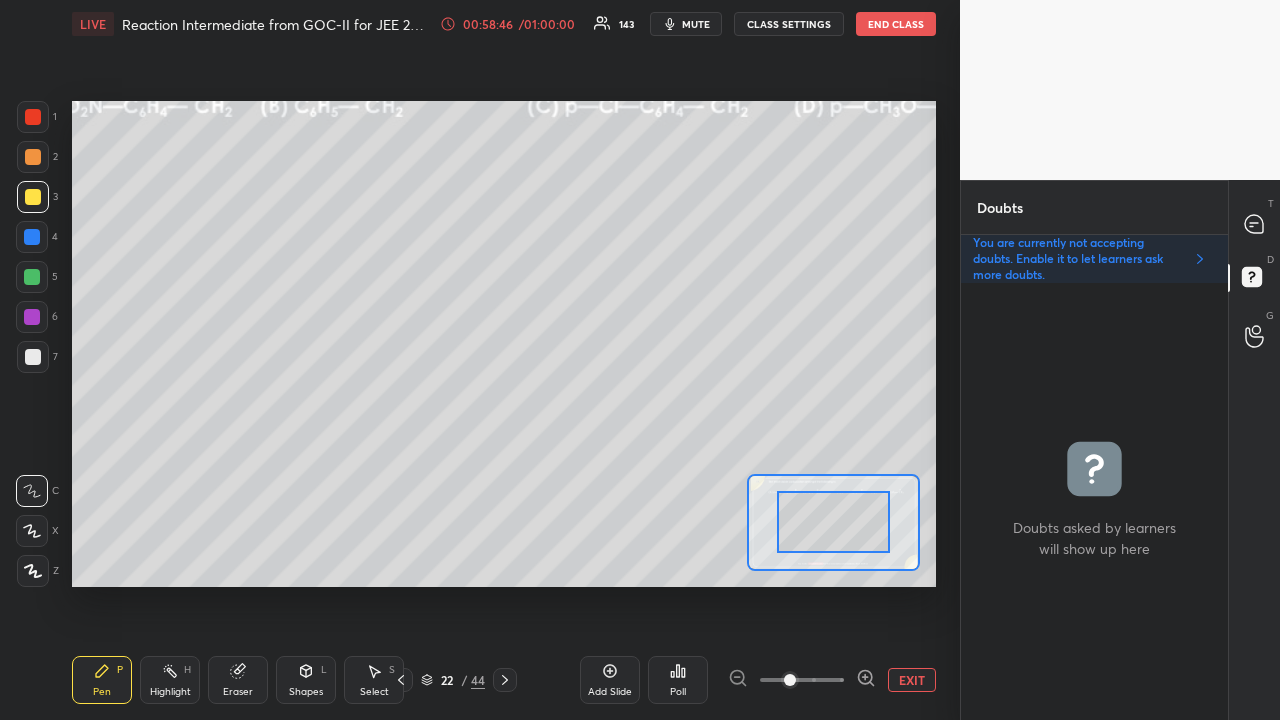click on "EXIT" at bounding box center [912, 680] 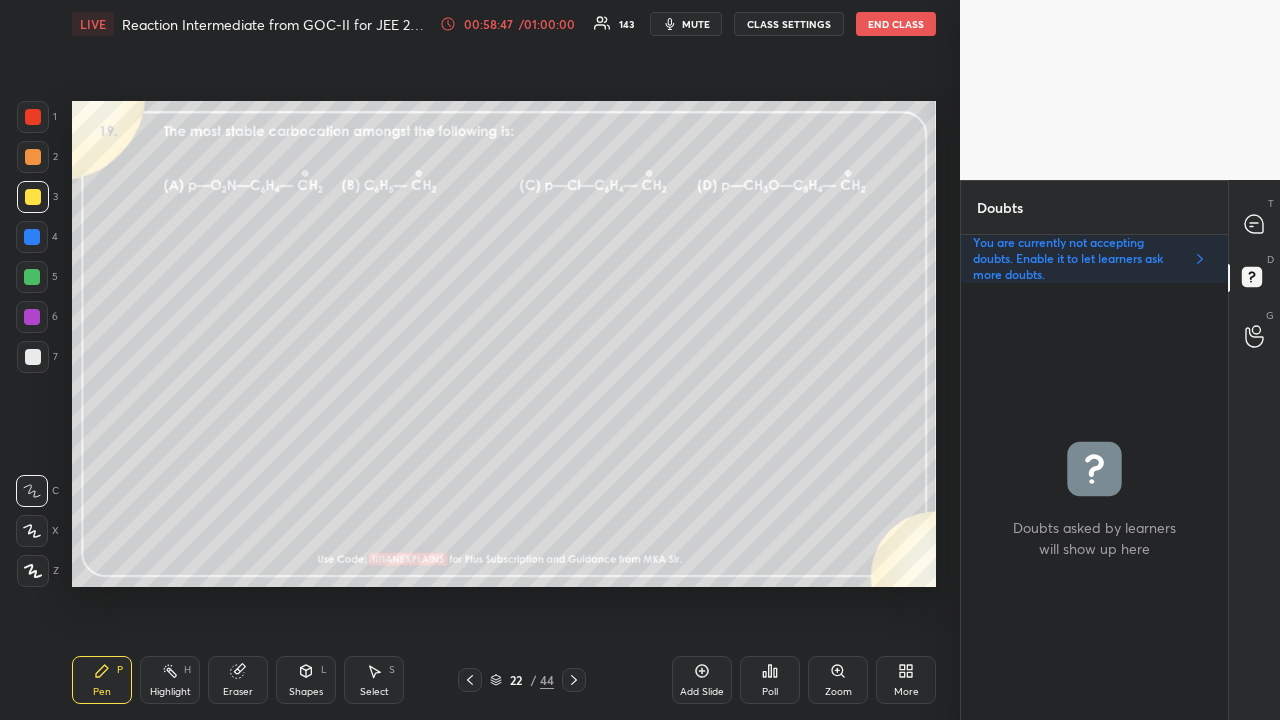 click on "Poll" at bounding box center (770, 680) 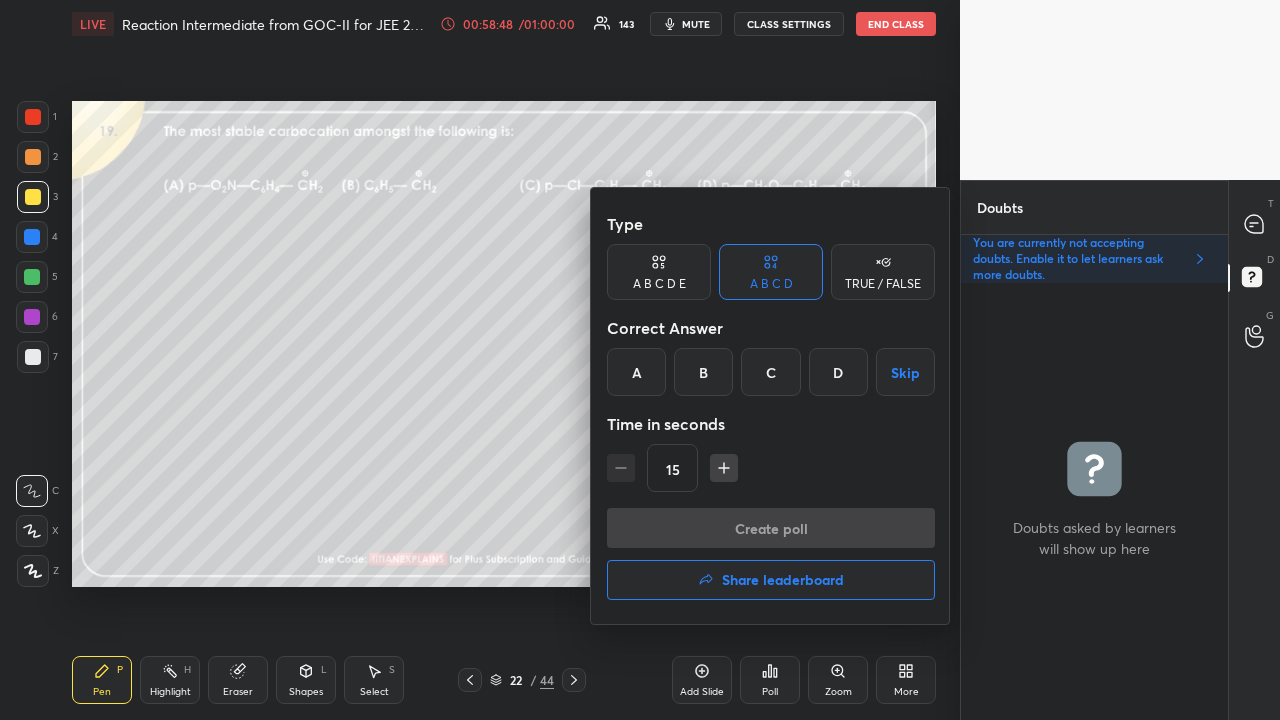 drag, startPoint x: 838, startPoint y: 368, endPoint x: 802, endPoint y: 466, distance: 104.40307 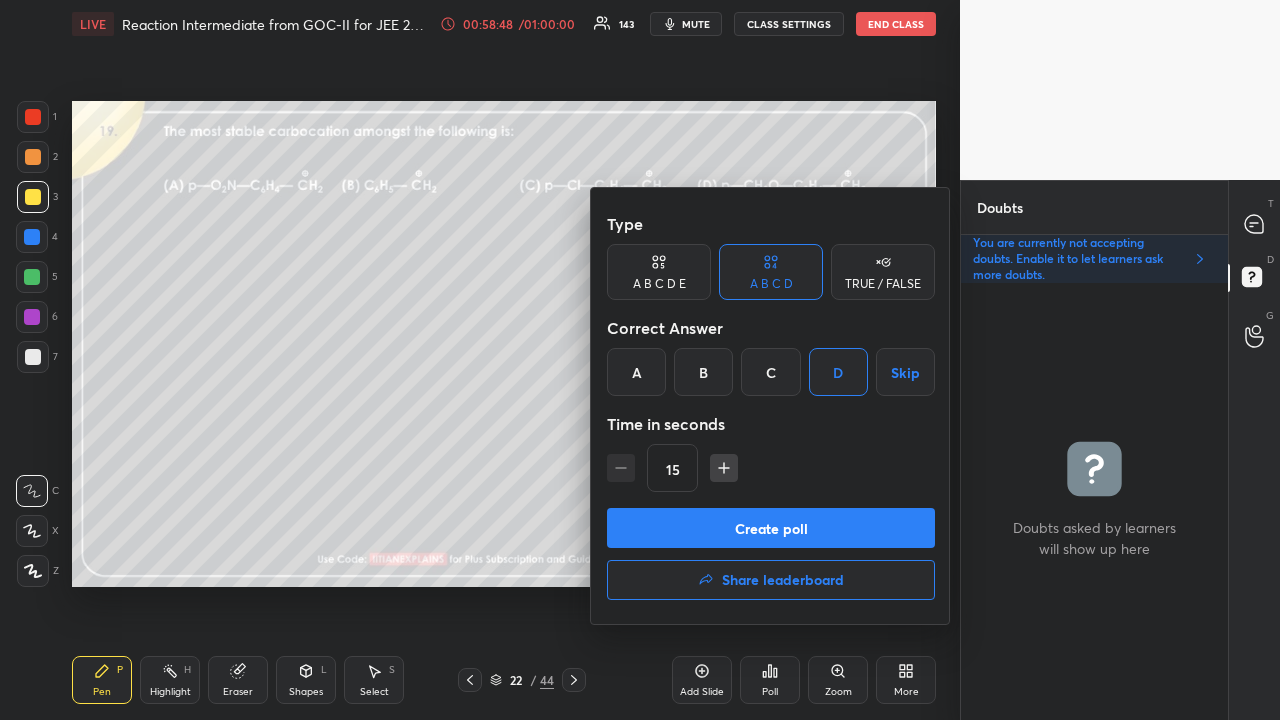 click on "Create poll" at bounding box center [771, 528] 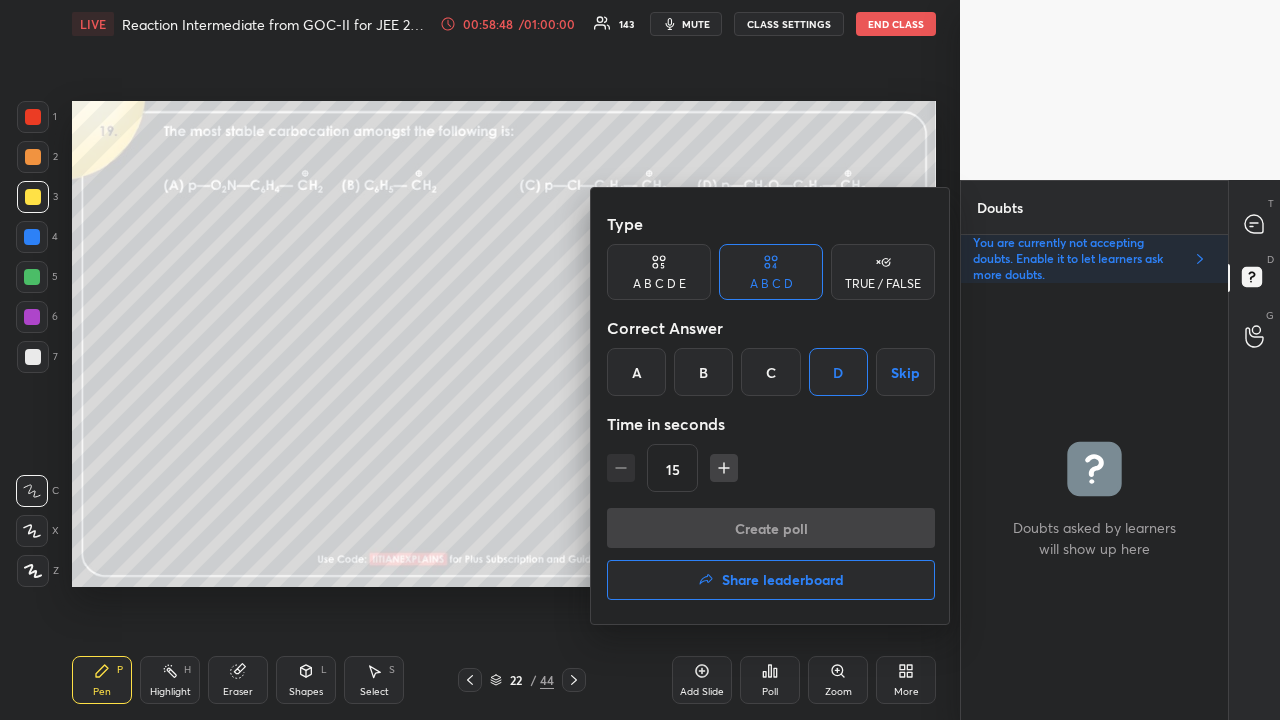 scroll, scrollTop: 398, scrollLeft: 261, axis: both 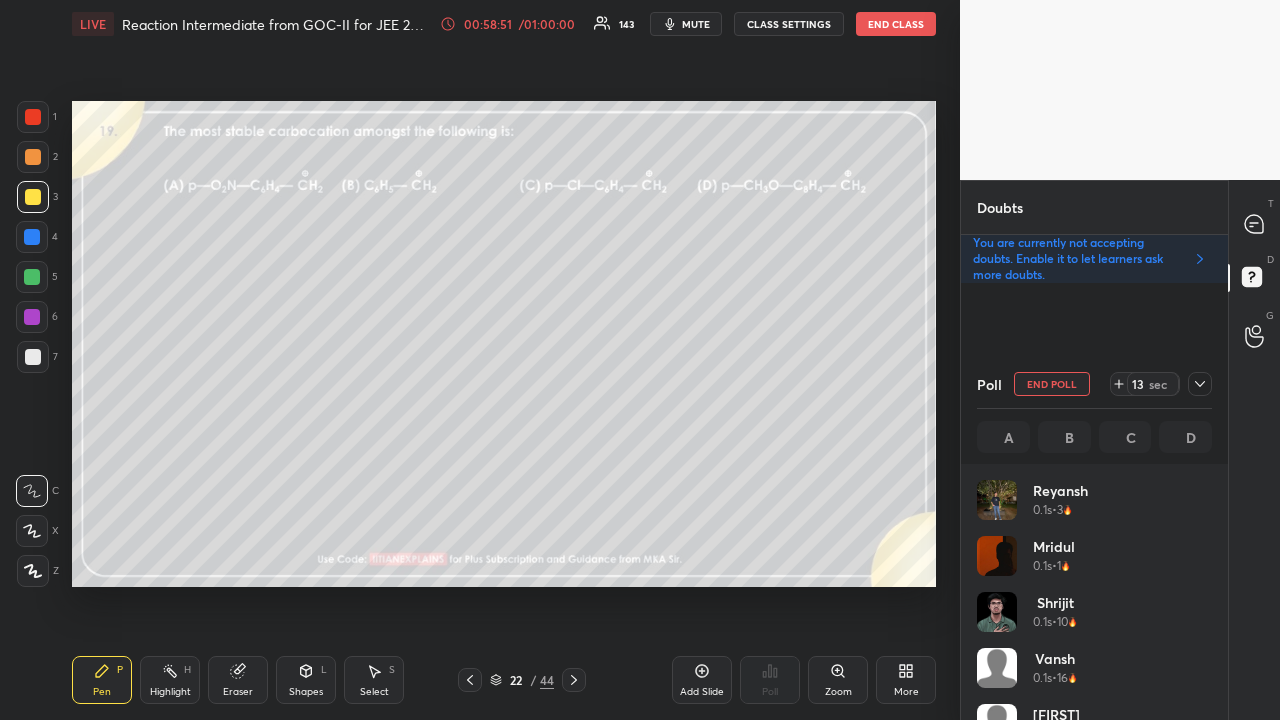 click 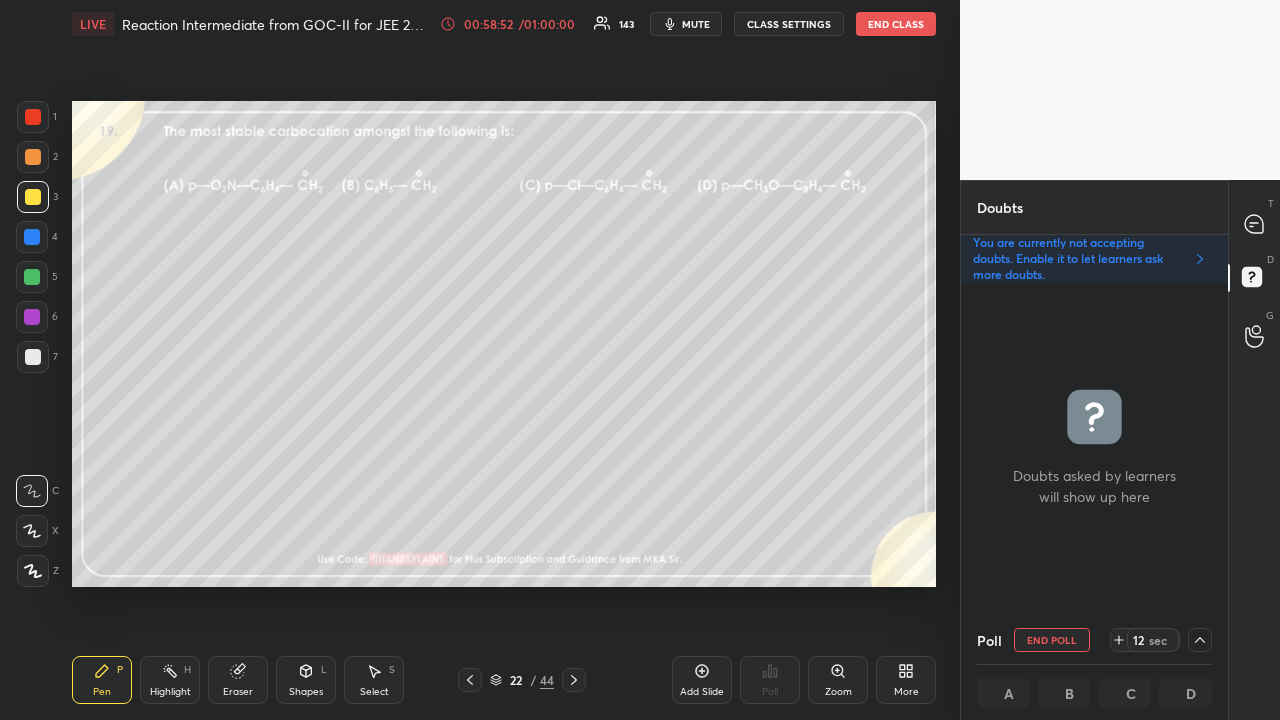 scroll, scrollTop: 154, scrollLeft: 229, axis: both 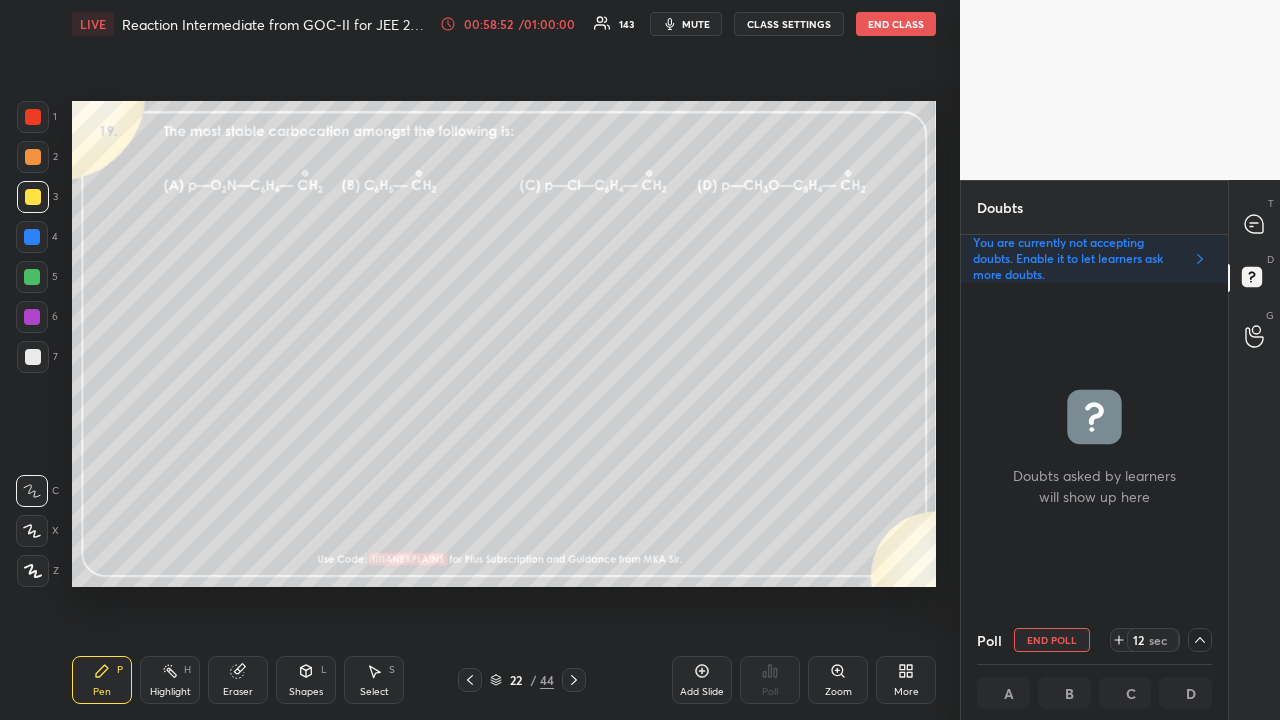 click 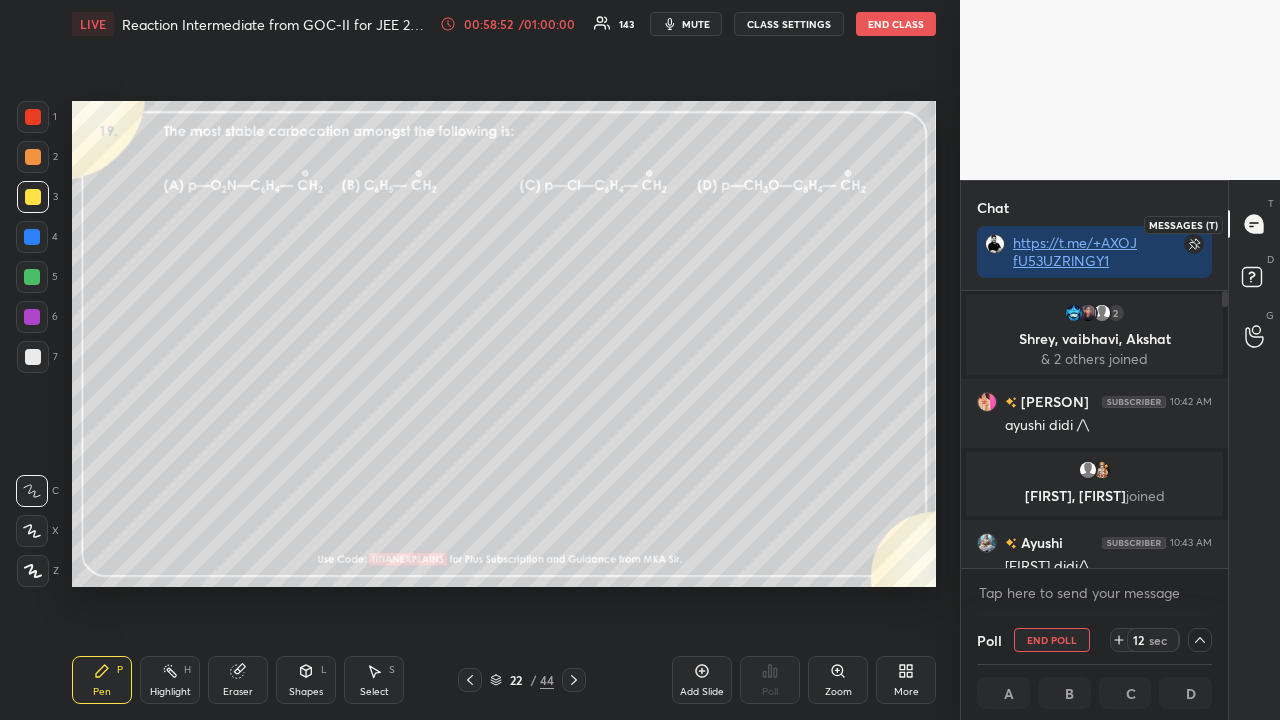 scroll, scrollTop: 319, scrollLeft: 261, axis: both 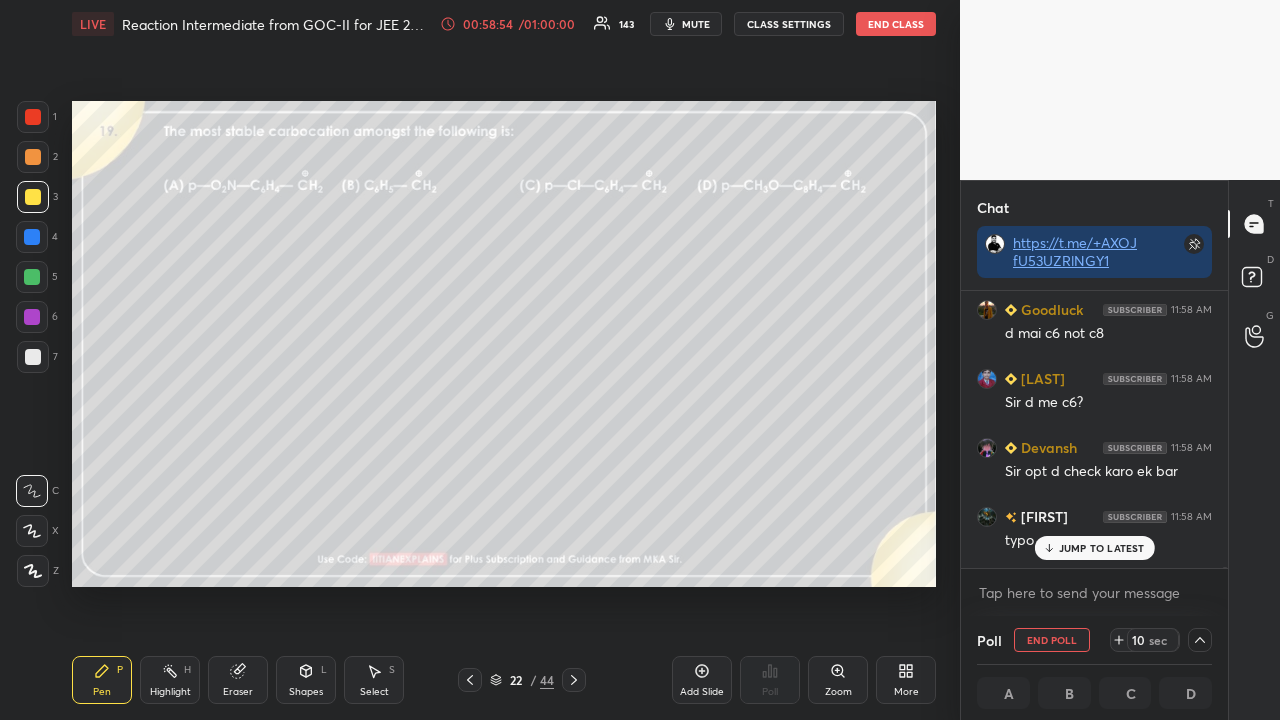 click on "JUMP TO LATEST" at bounding box center [1102, 548] 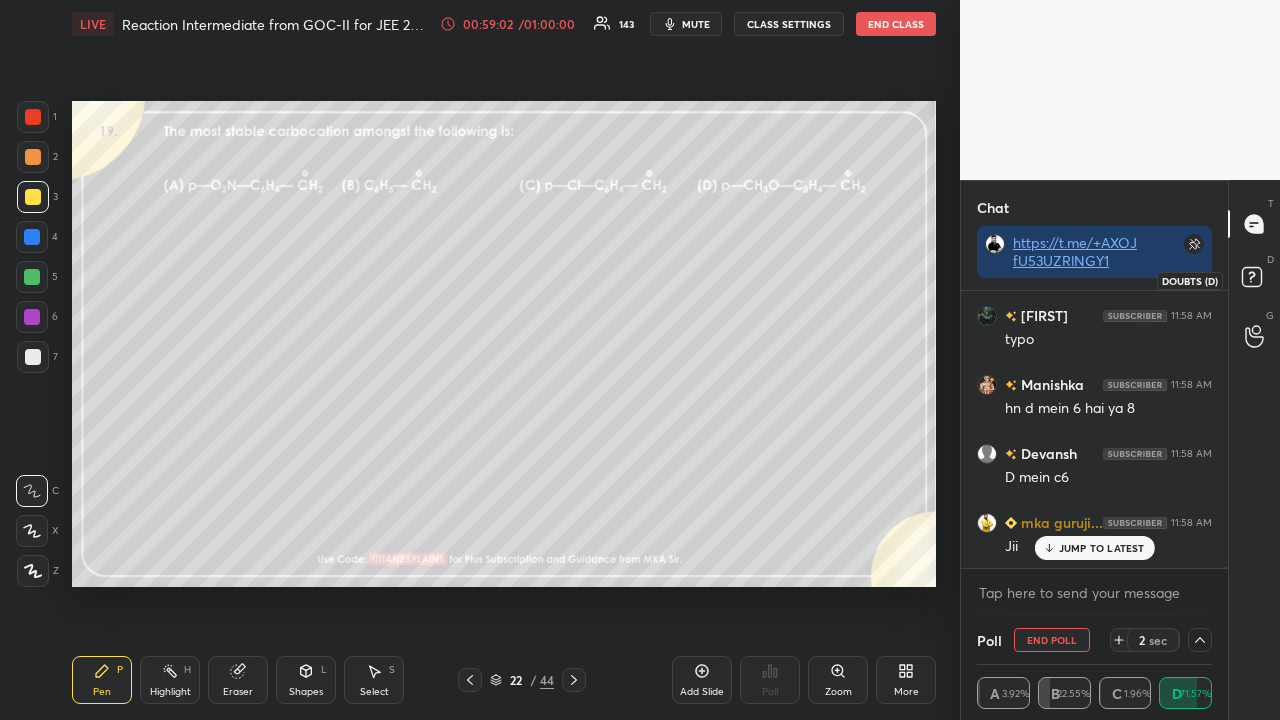 click 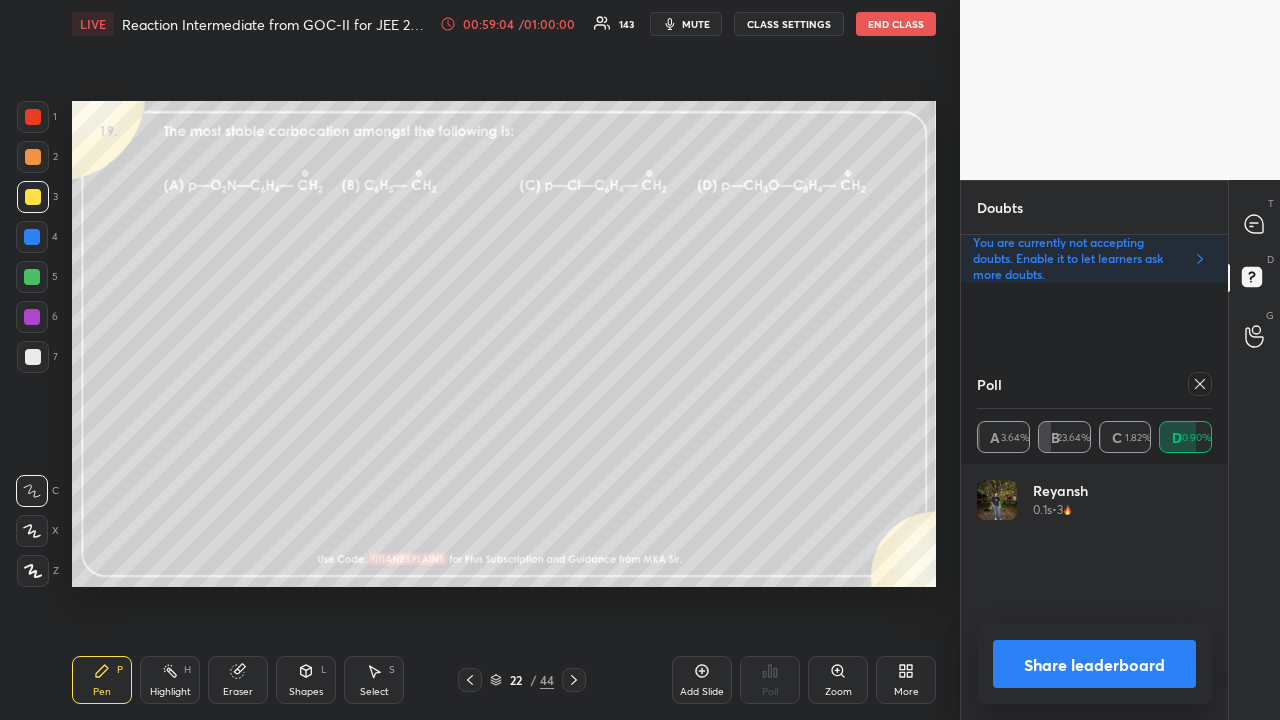 scroll, scrollTop: 7, scrollLeft: 6, axis: both 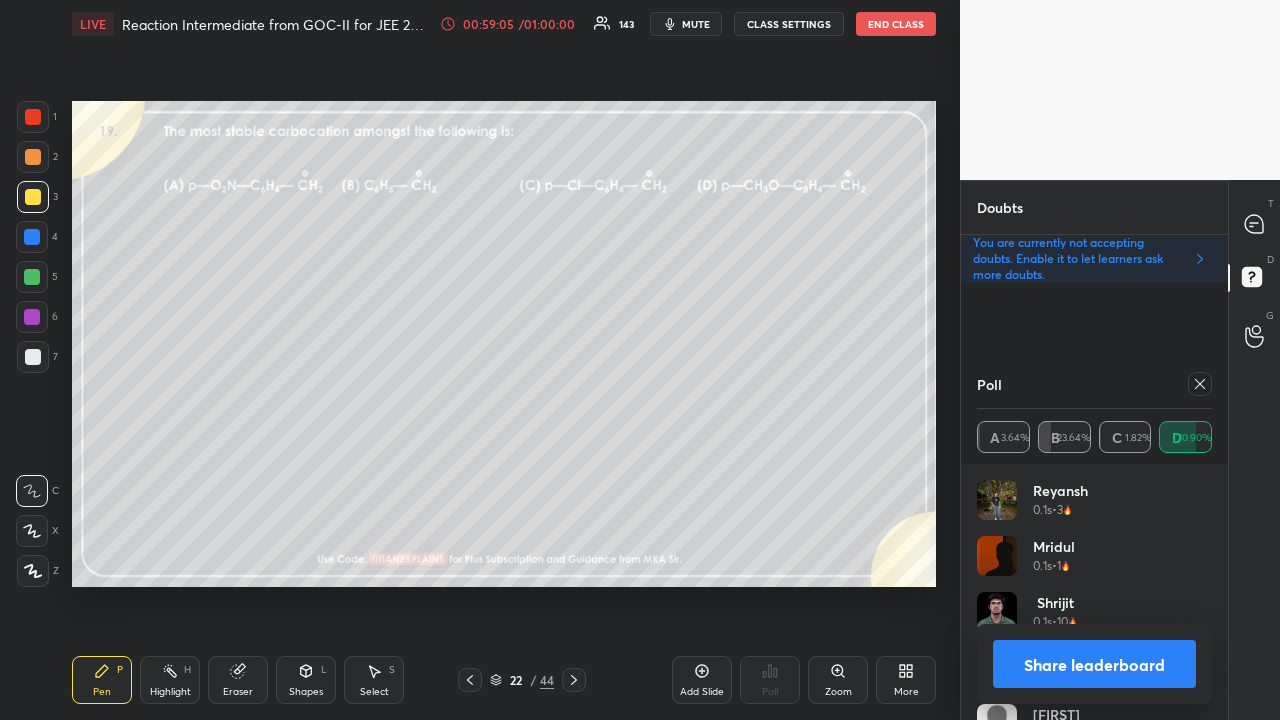 drag, startPoint x: 1210, startPoint y: 387, endPoint x: 1212, endPoint y: 363, distance: 24.083189 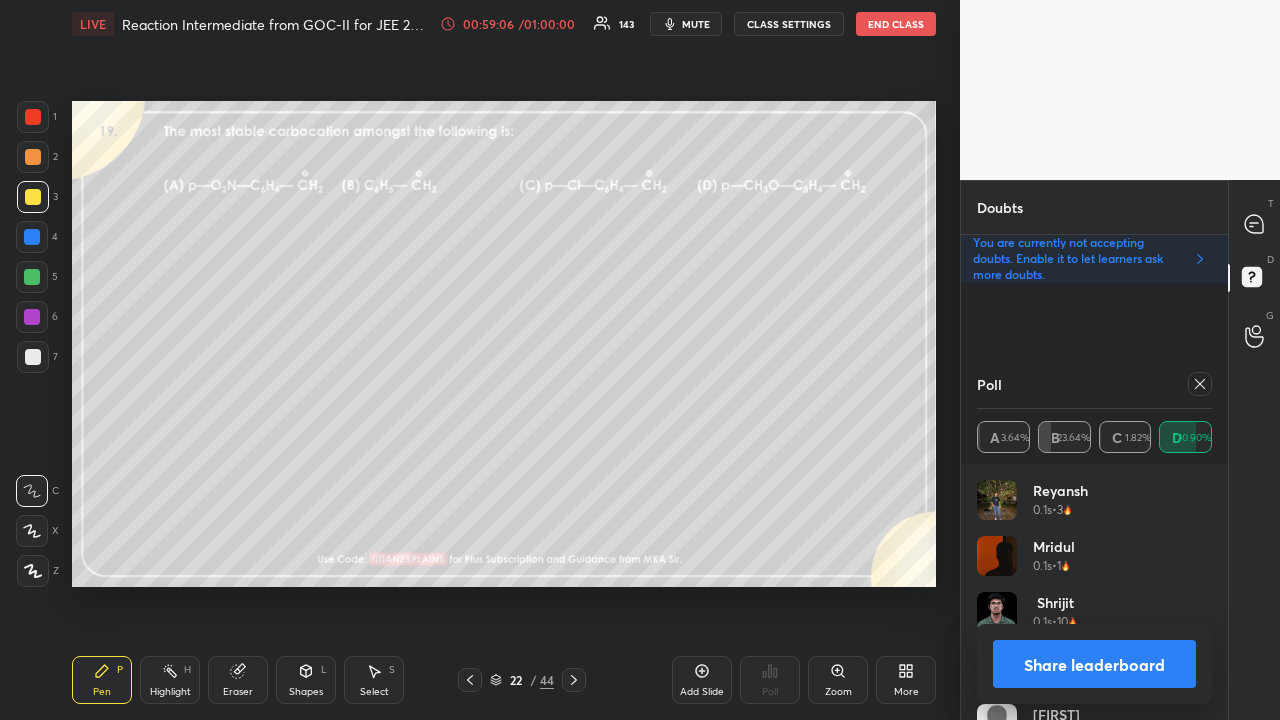 click 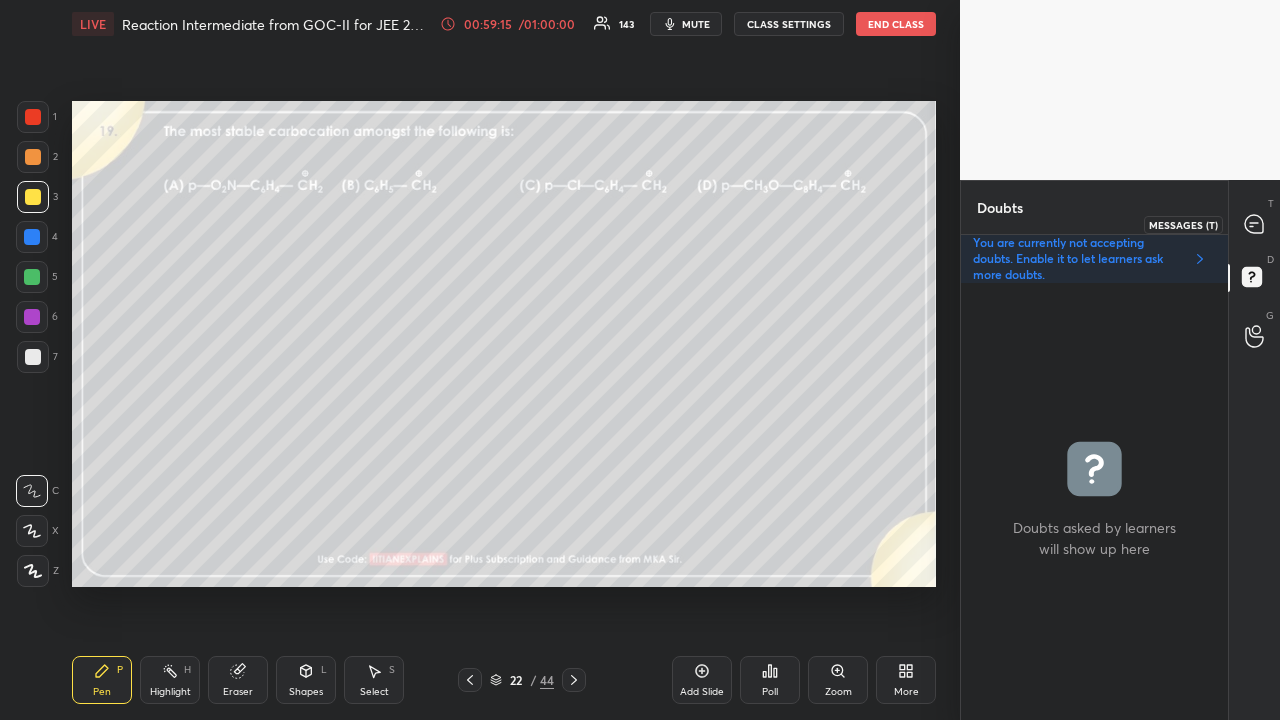 click 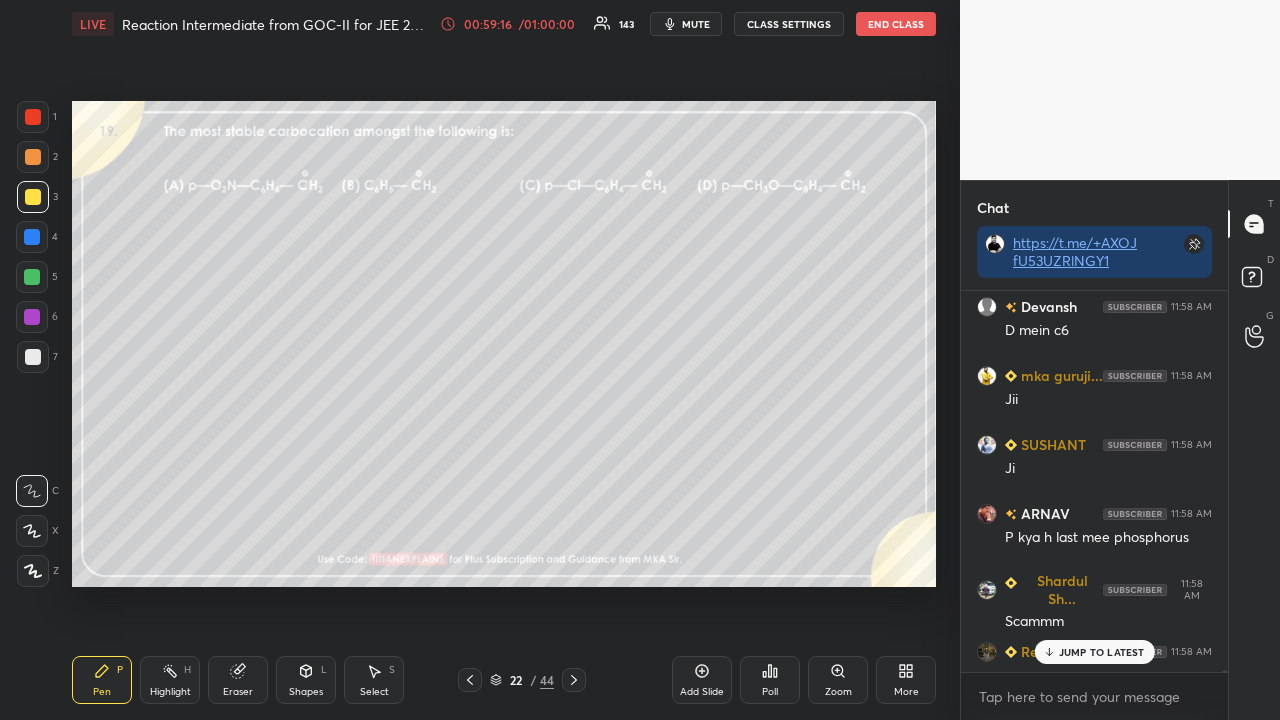 click on "JUMP TO LATEST" at bounding box center (1102, 652) 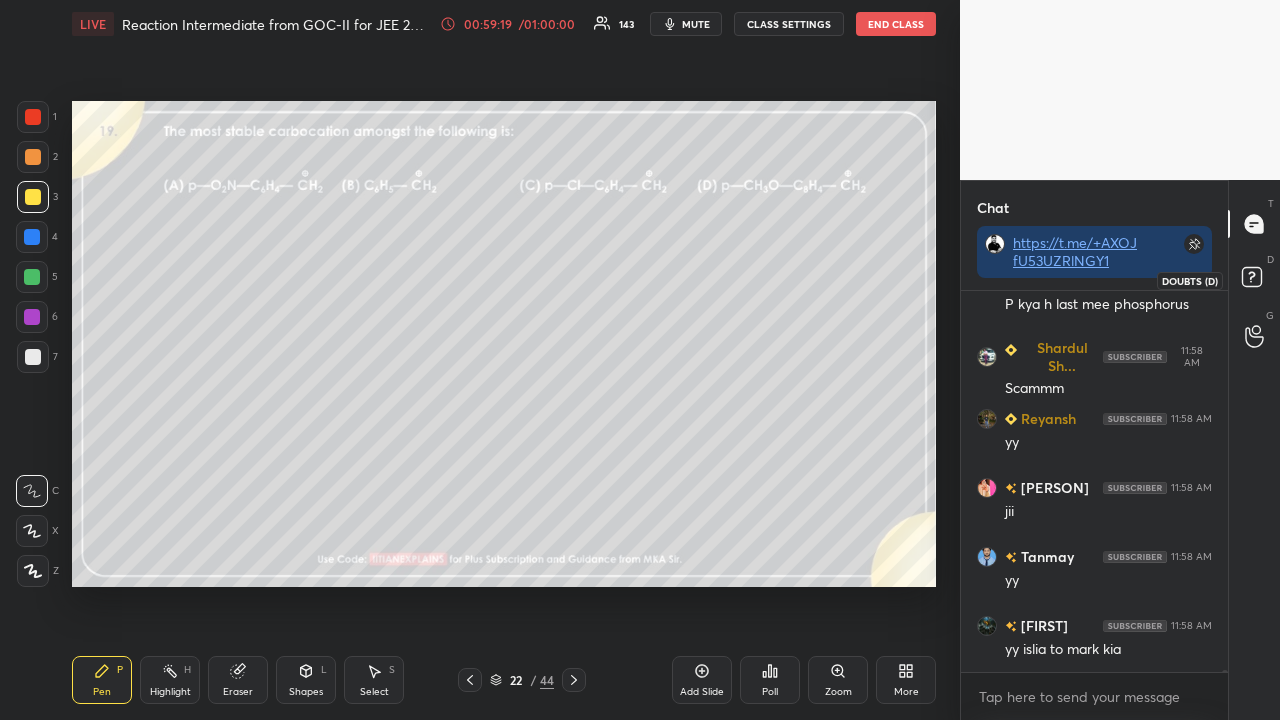 click 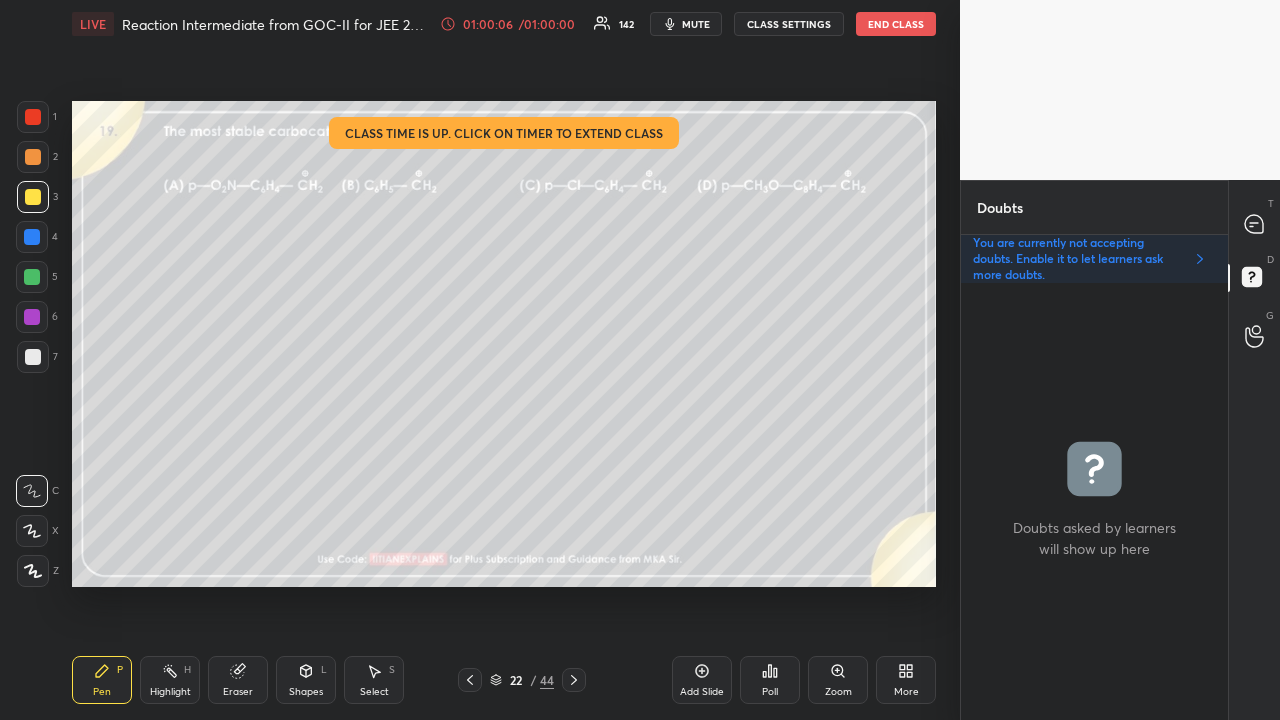 click 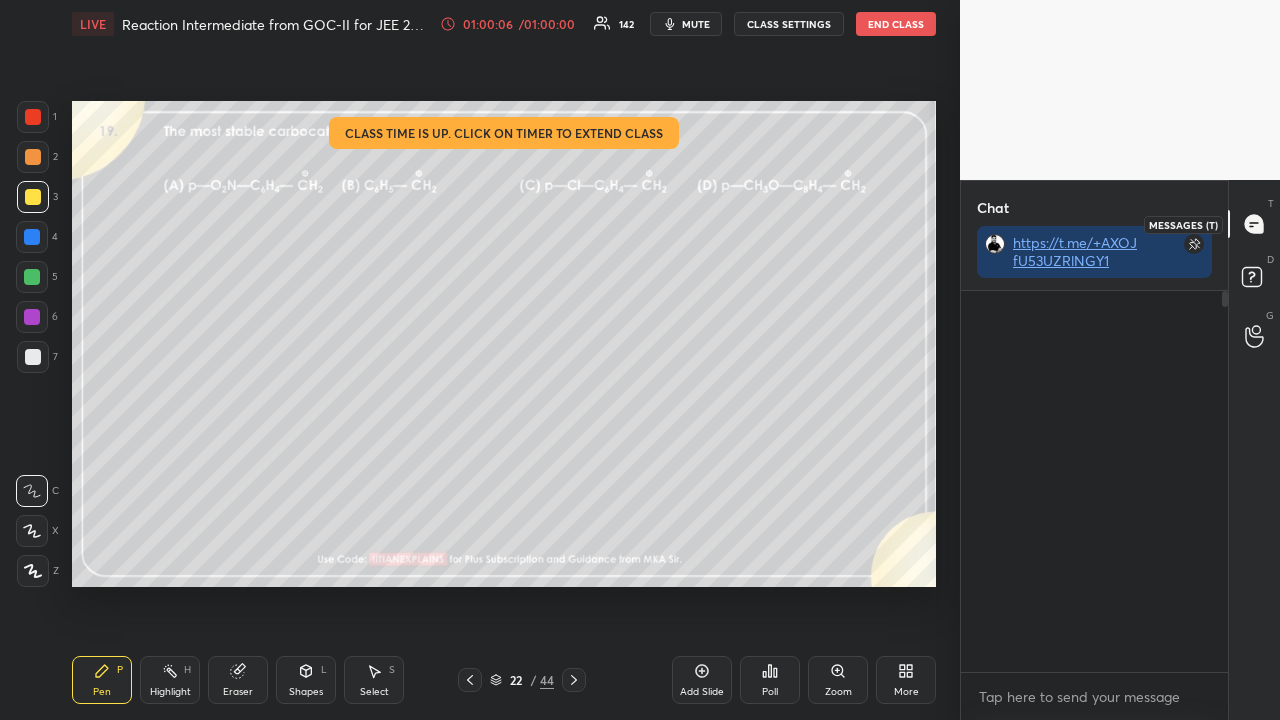 scroll, scrollTop: 423, scrollLeft: 261, axis: both 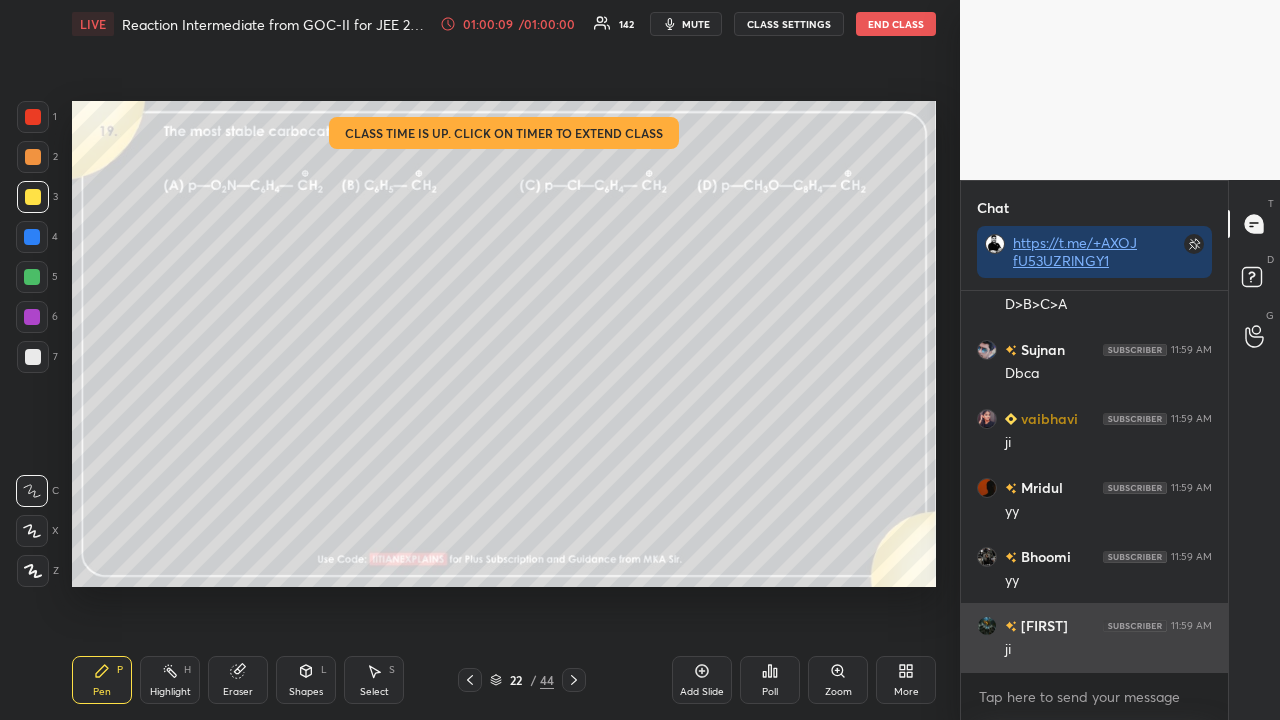 click on "ji" at bounding box center (1108, 650) 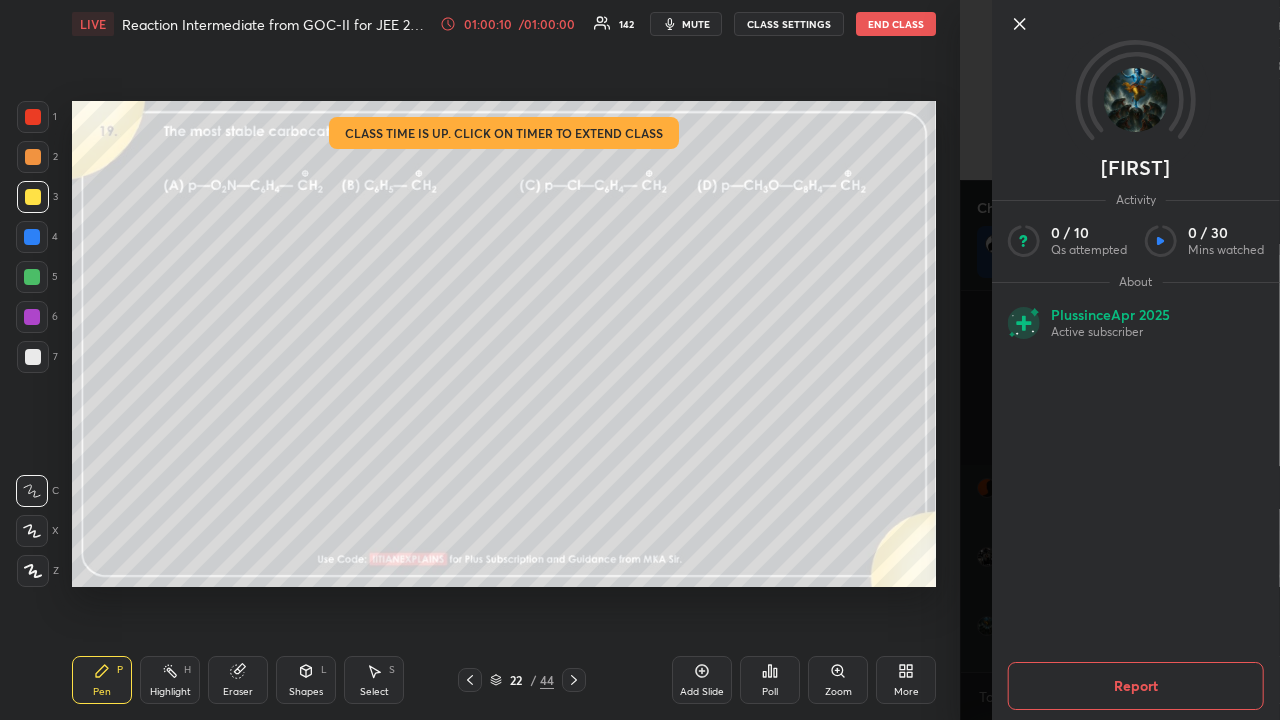 click on "[PERSON] Activity 0 / 10 Qs attempted 0 / 30 Mins watched About Plus  since  Apr   2025 Active subscriber Report" at bounding box center (1120, 360) 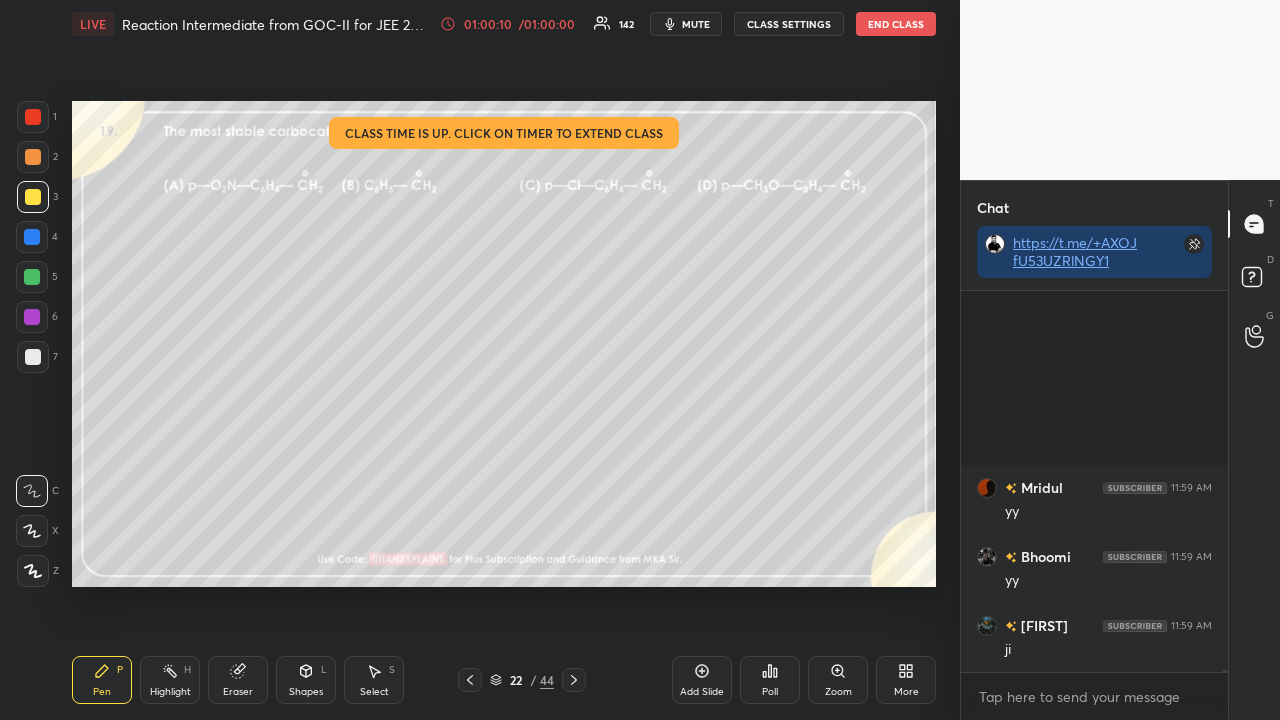 scroll, scrollTop: 96178, scrollLeft: 0, axis: vertical 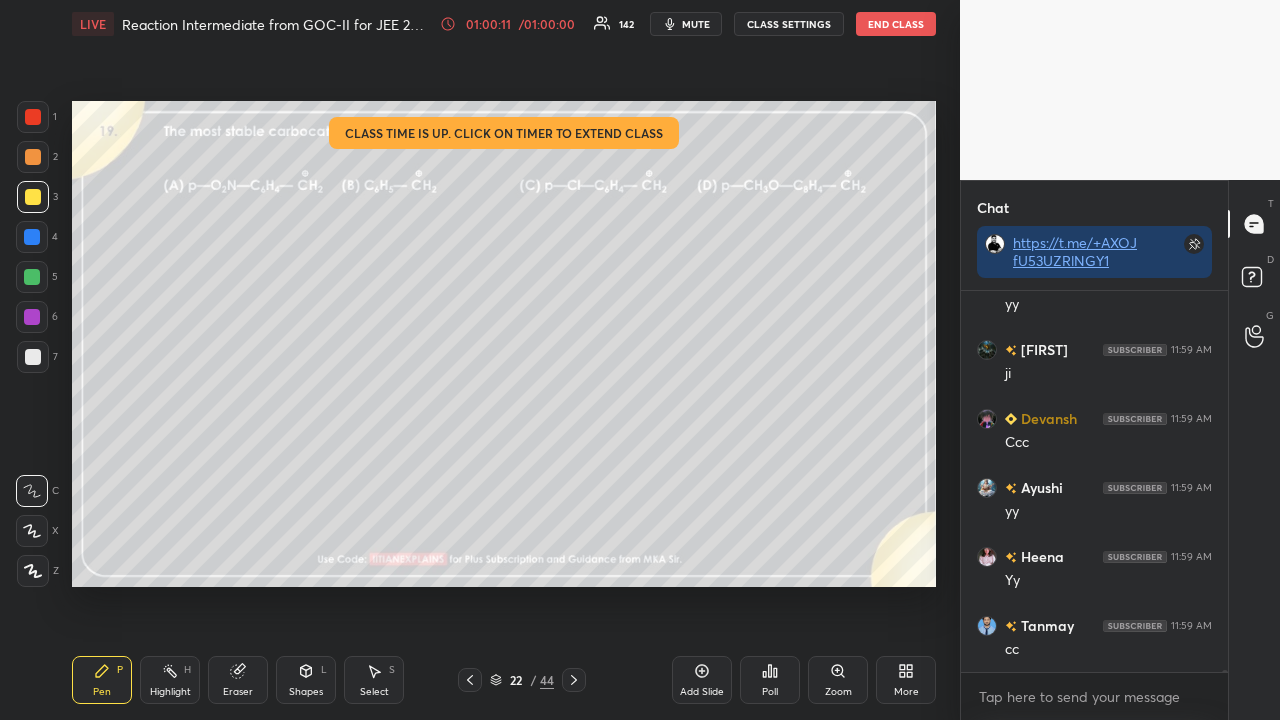 click 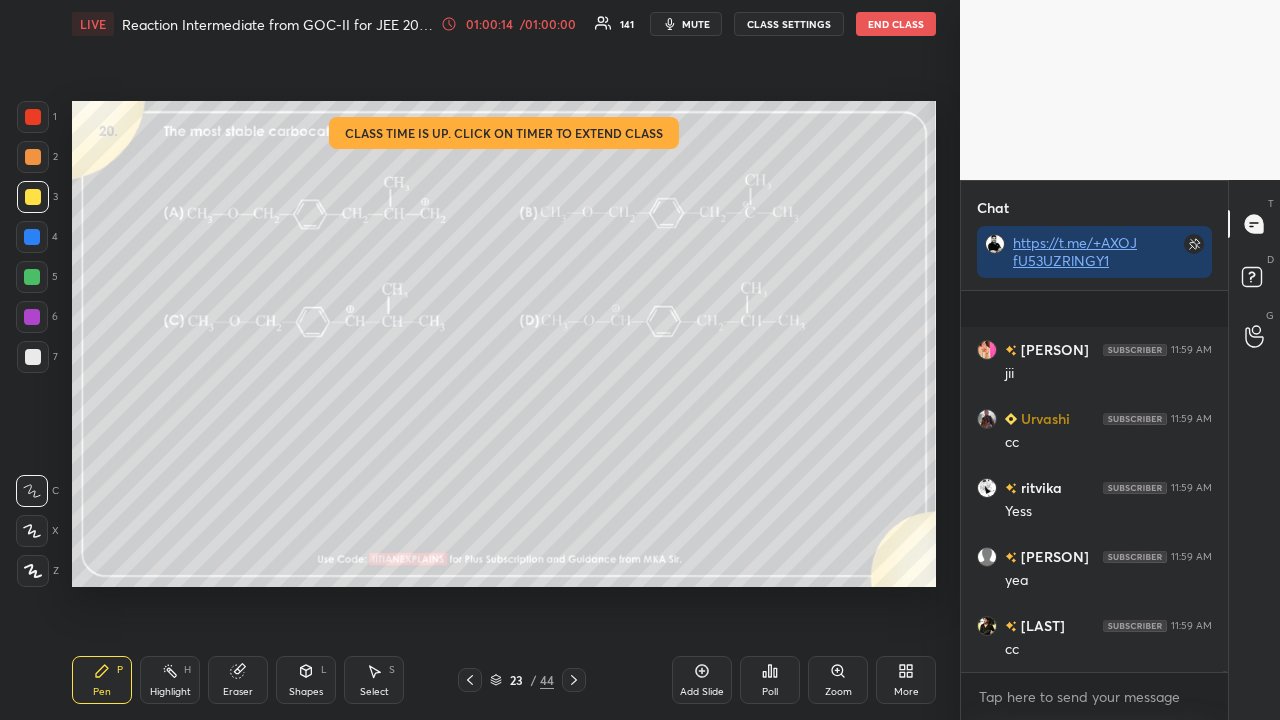 scroll, scrollTop: 96868, scrollLeft: 0, axis: vertical 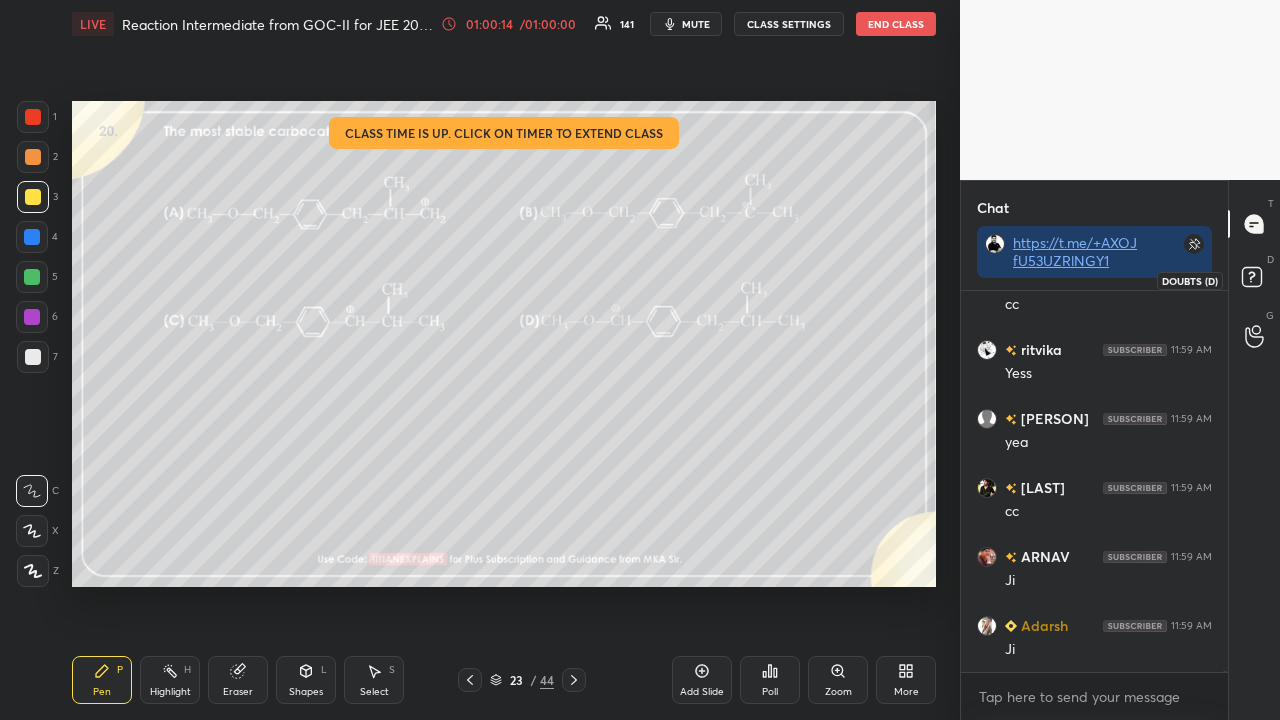 click 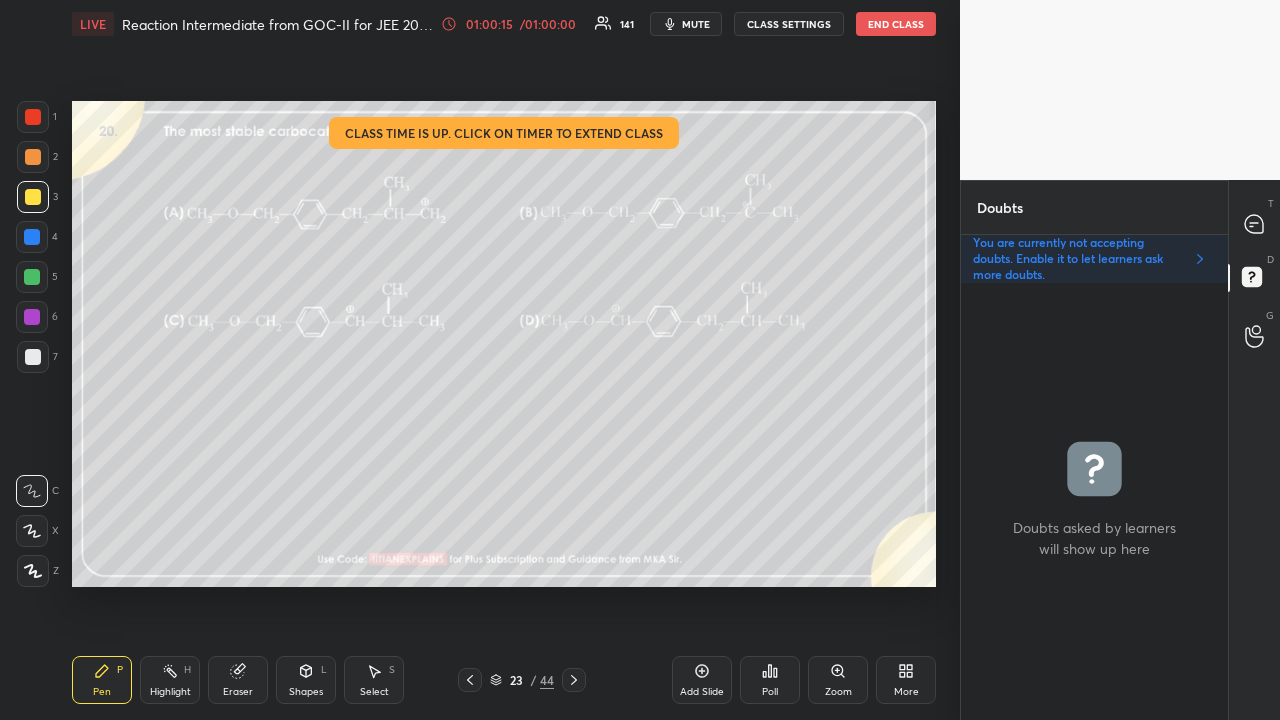 scroll, scrollTop: 6, scrollLeft: 6, axis: both 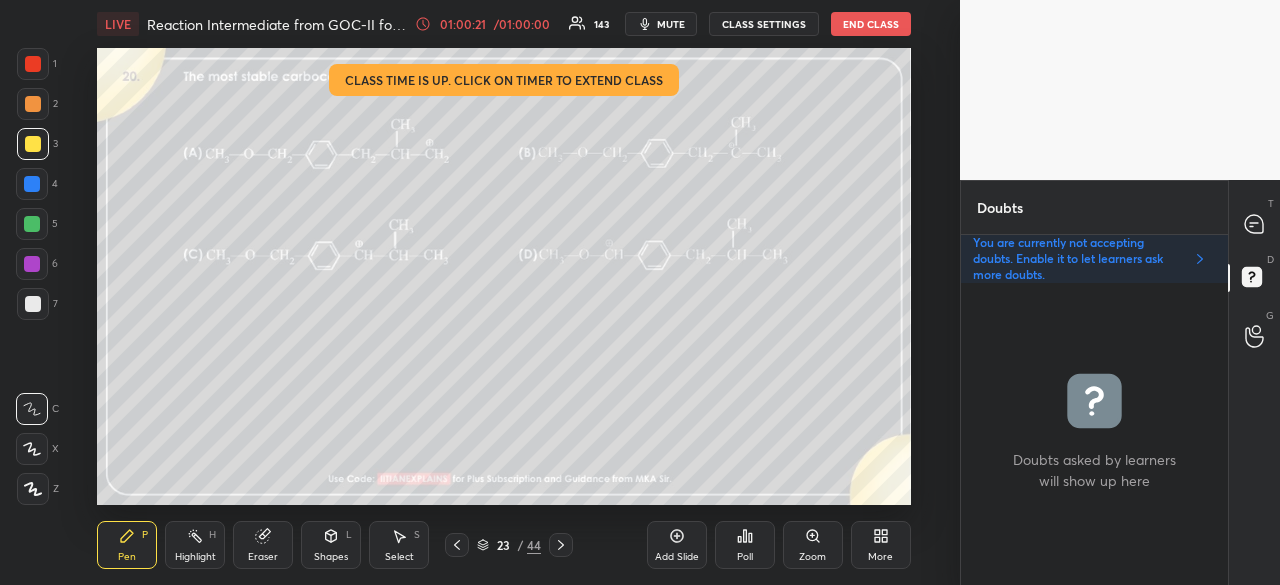 click on "More" at bounding box center [881, 545] 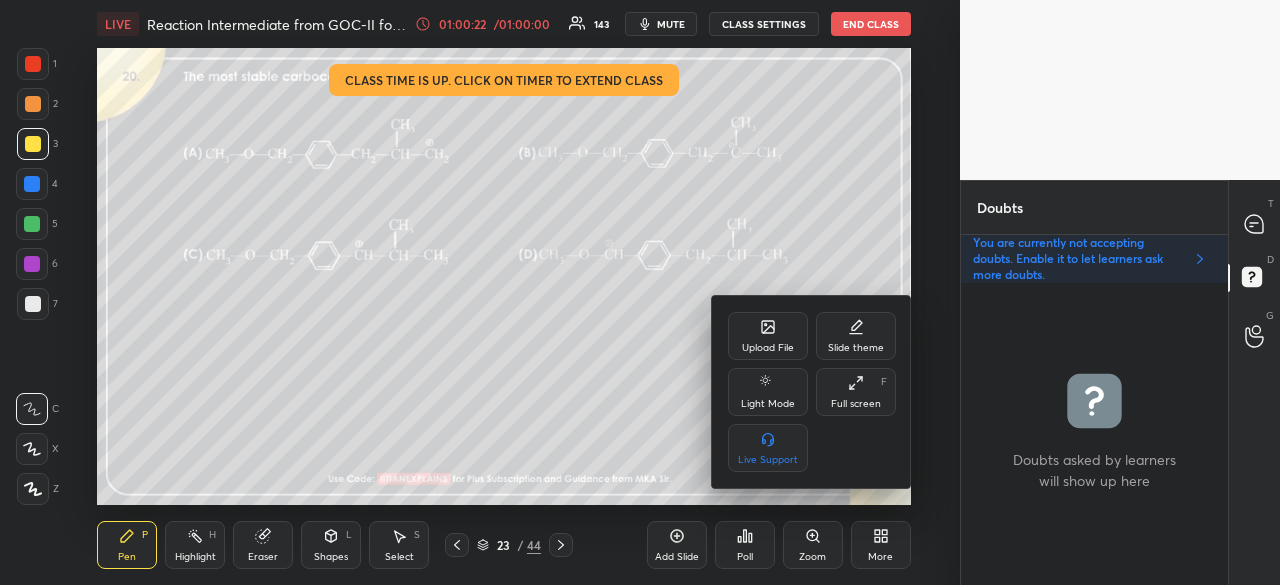 click on "Full screen" at bounding box center (856, 404) 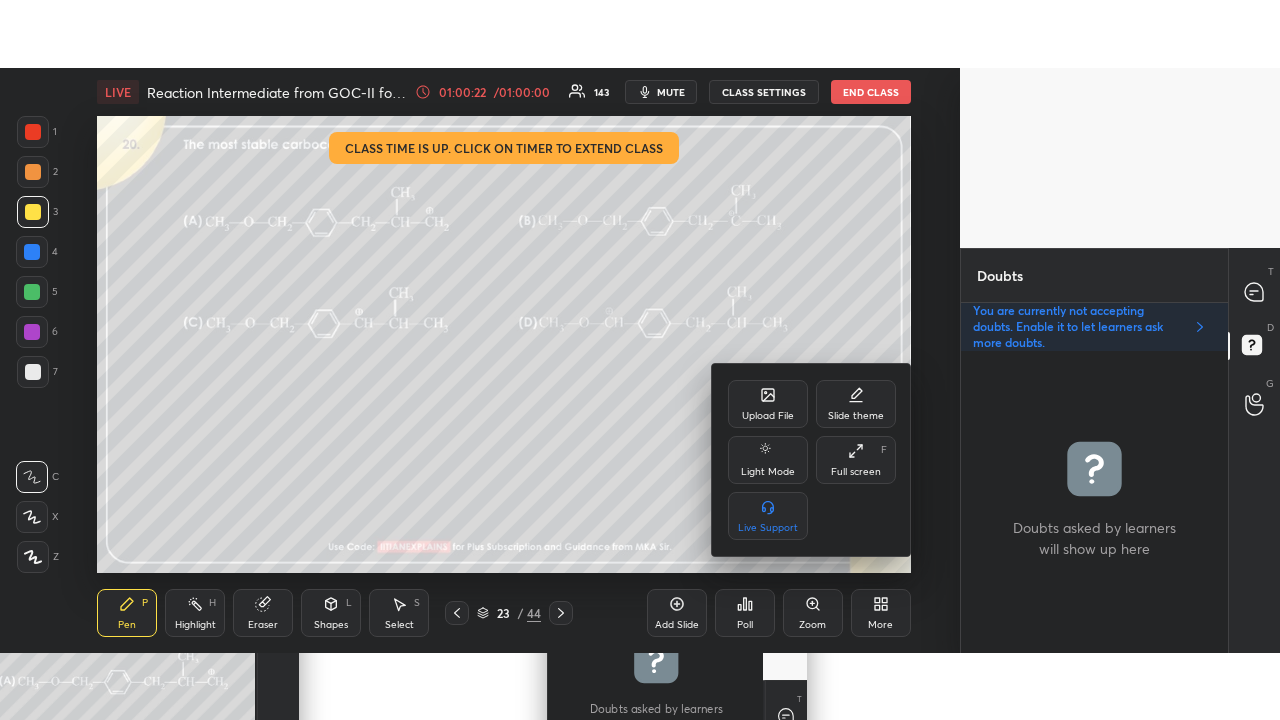 scroll, scrollTop: 99408, scrollLeft: 99120, axis: both 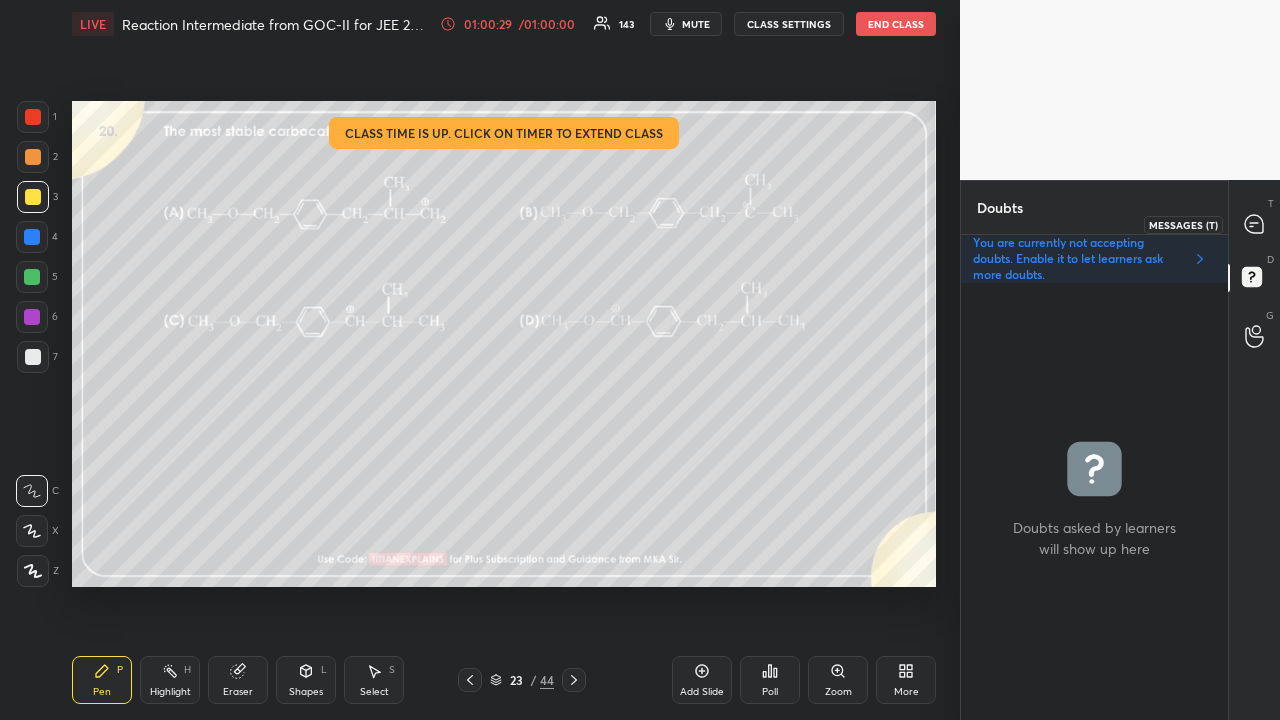 click 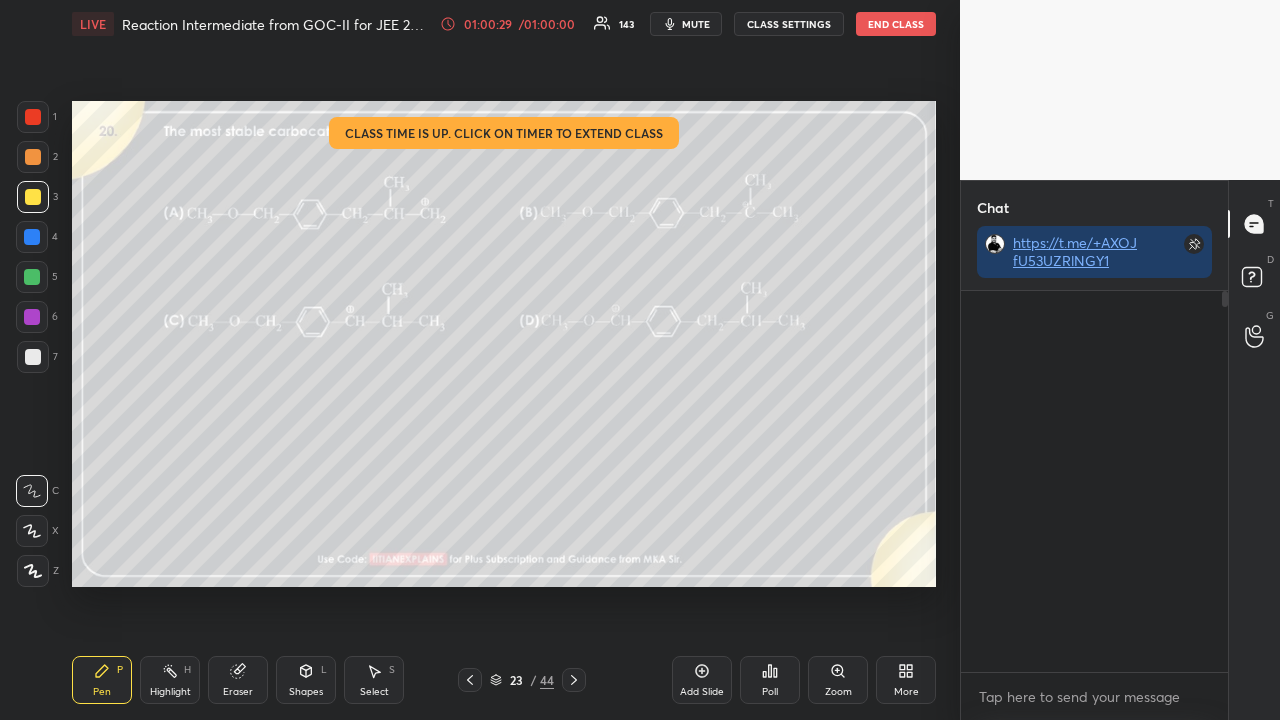 scroll, scrollTop: 423, scrollLeft: 261, axis: both 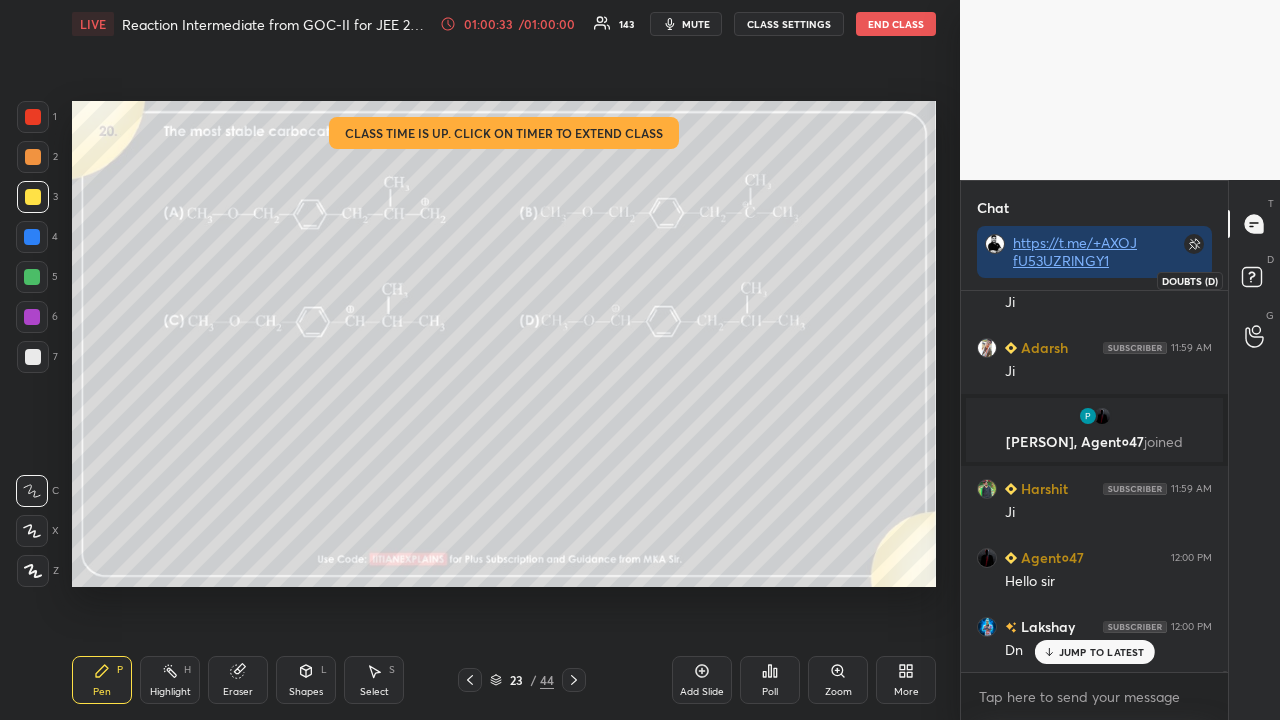 click 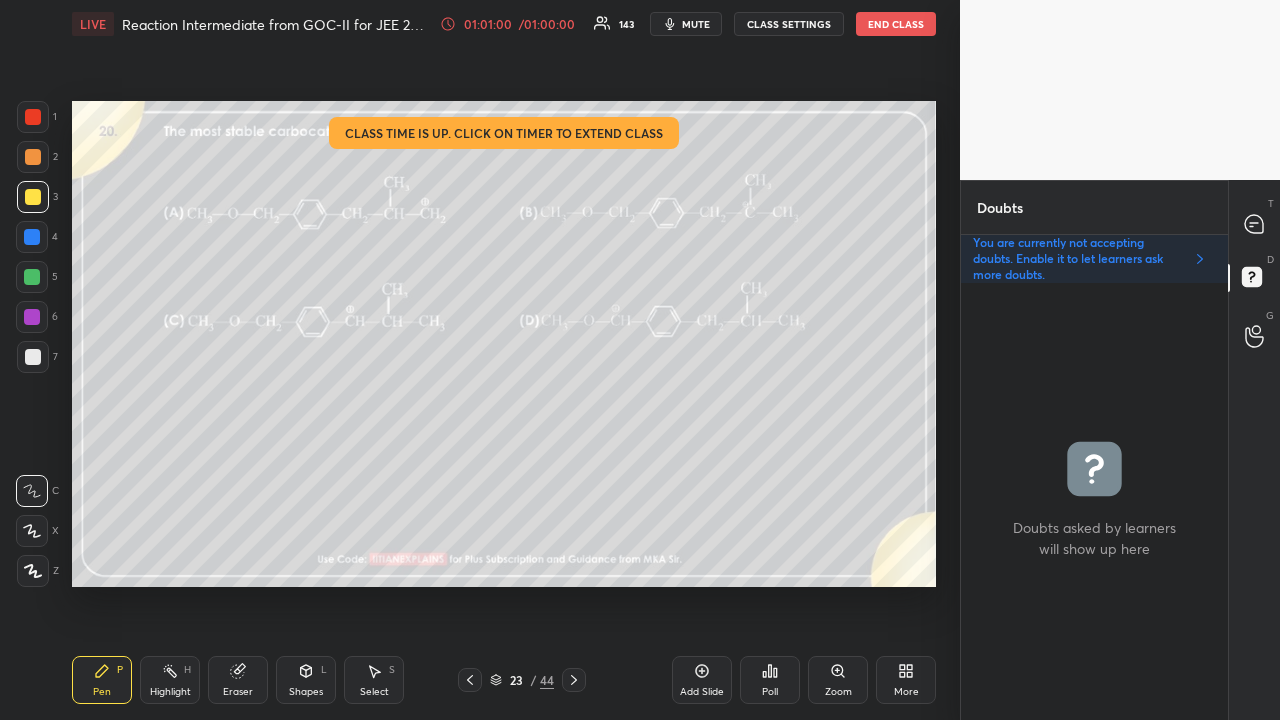 click on "Poll" at bounding box center (770, 680) 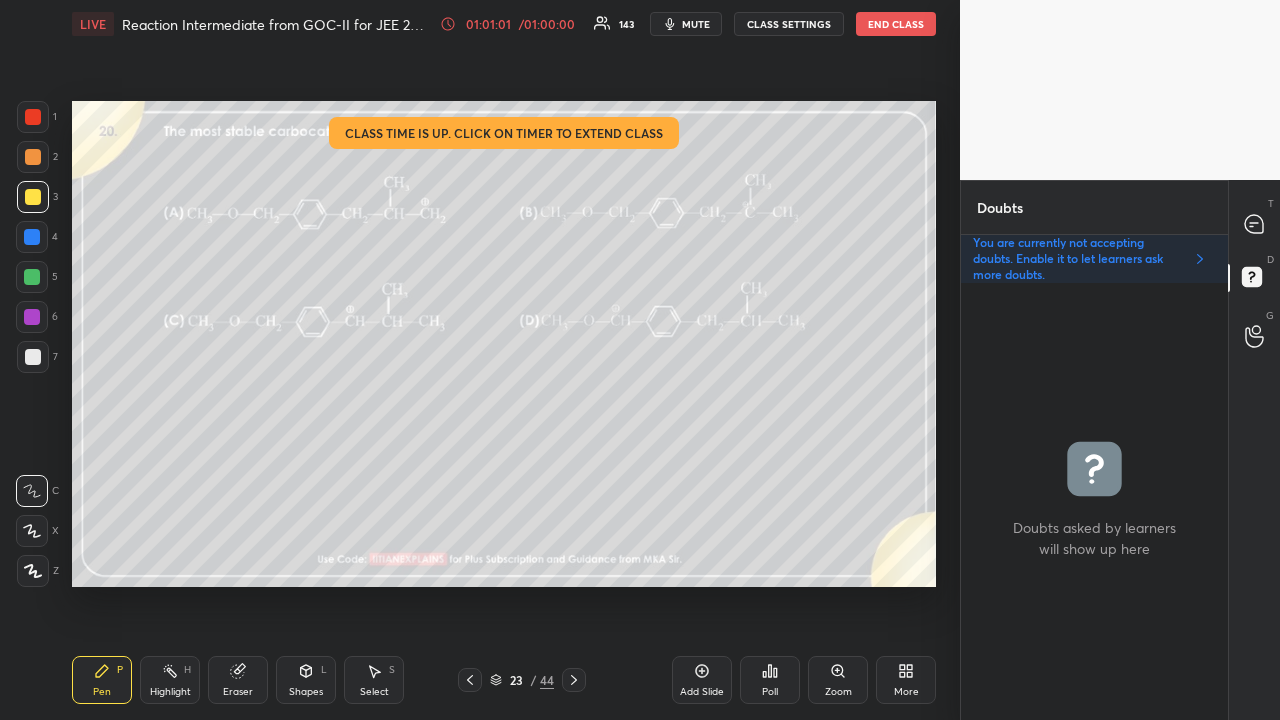click on "Poll" at bounding box center [770, 680] 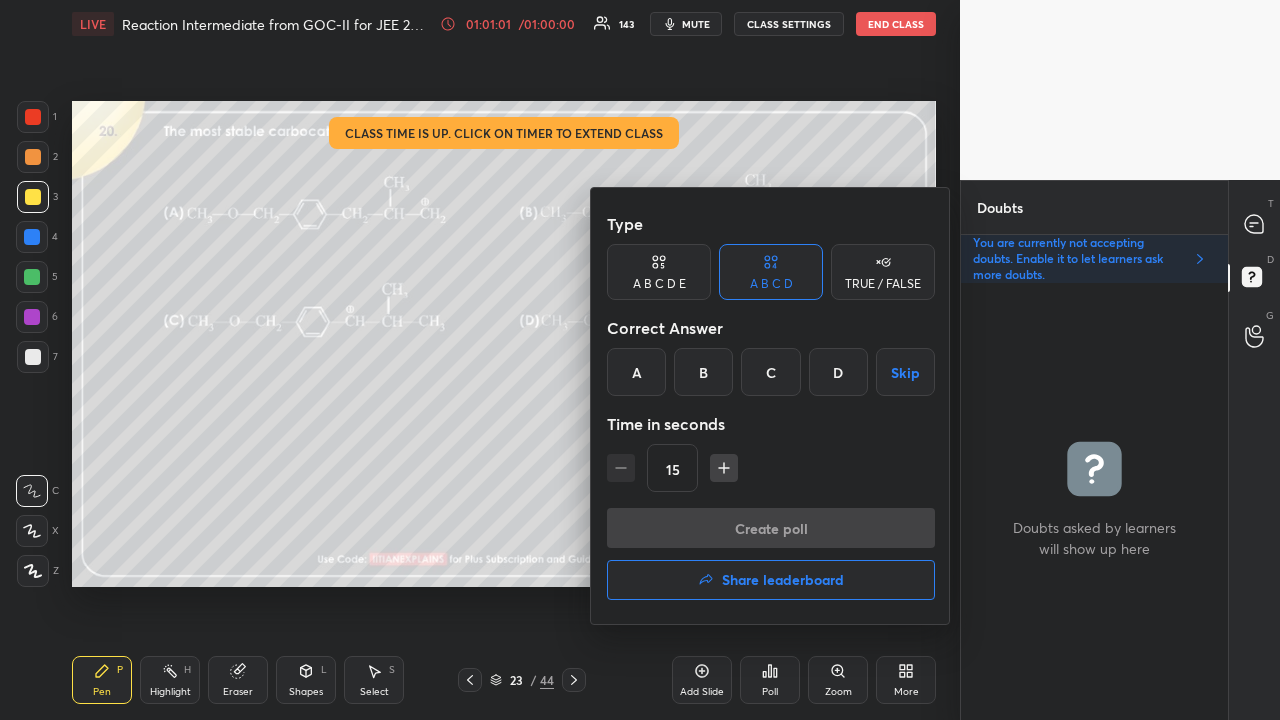 drag, startPoint x: 830, startPoint y: 378, endPoint x: 787, endPoint y: 462, distance: 94.36631 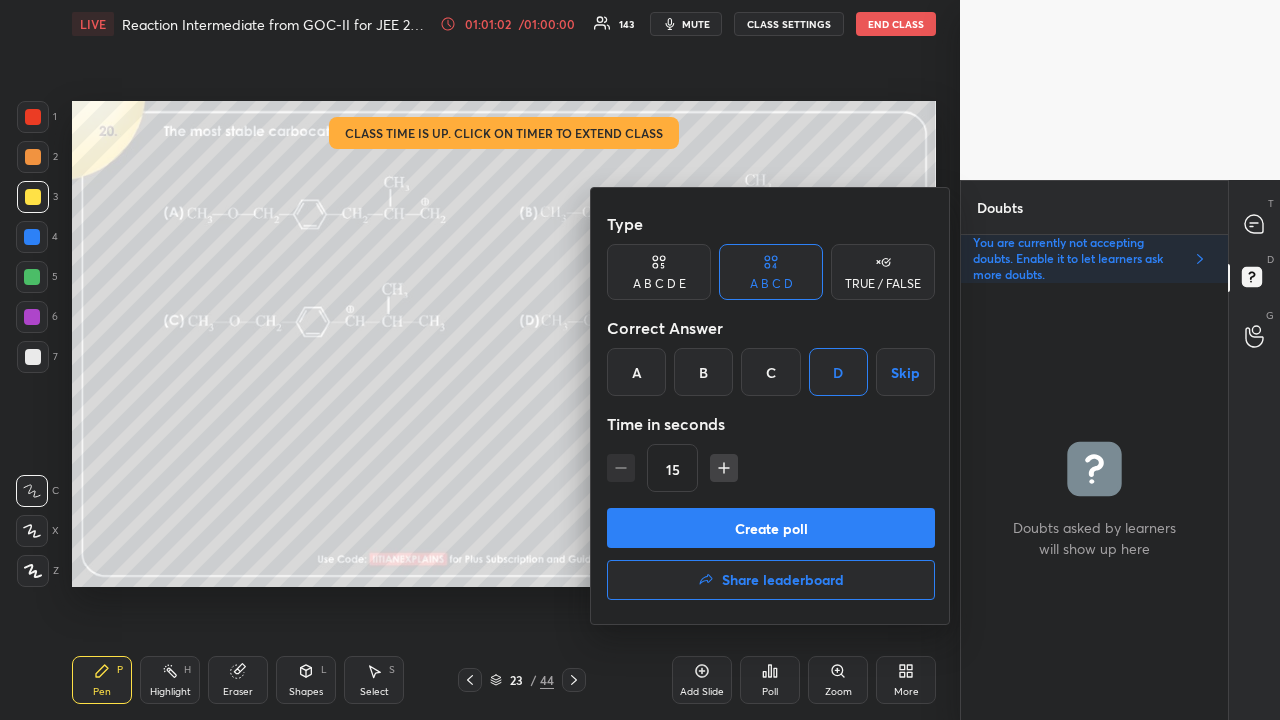 click on "Create poll" at bounding box center (771, 528) 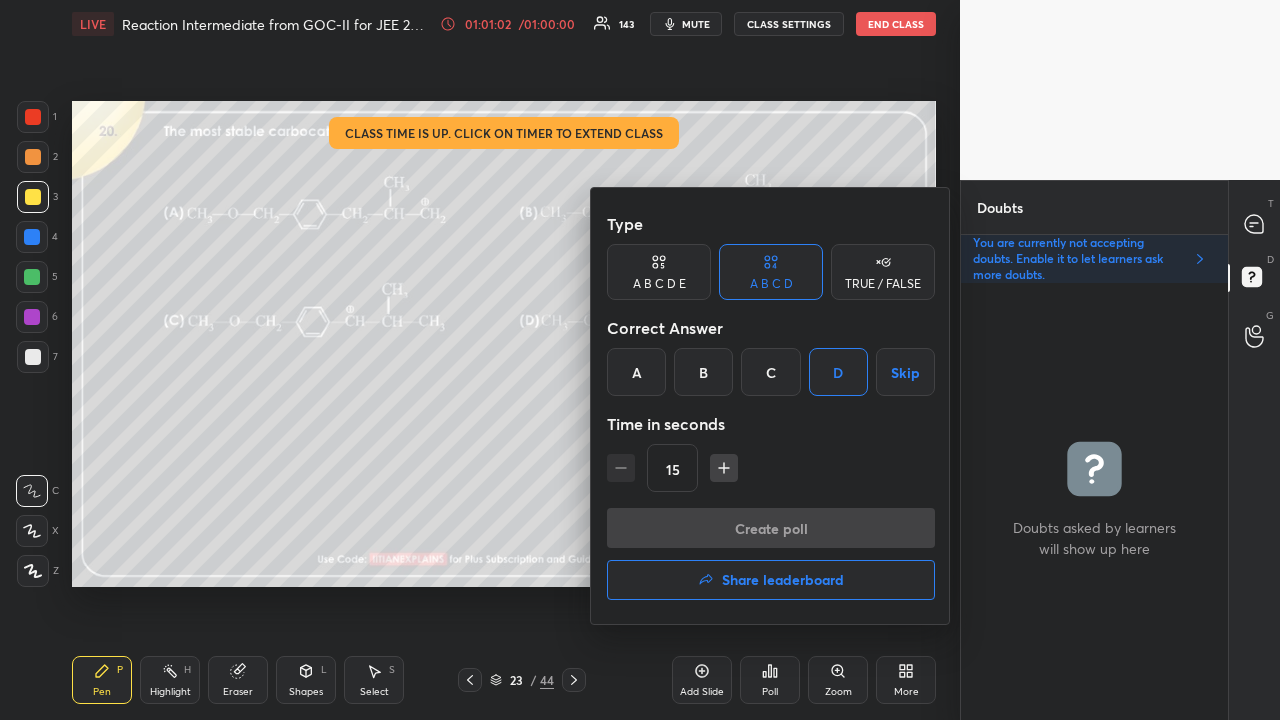 scroll, scrollTop: 398, scrollLeft: 261, axis: both 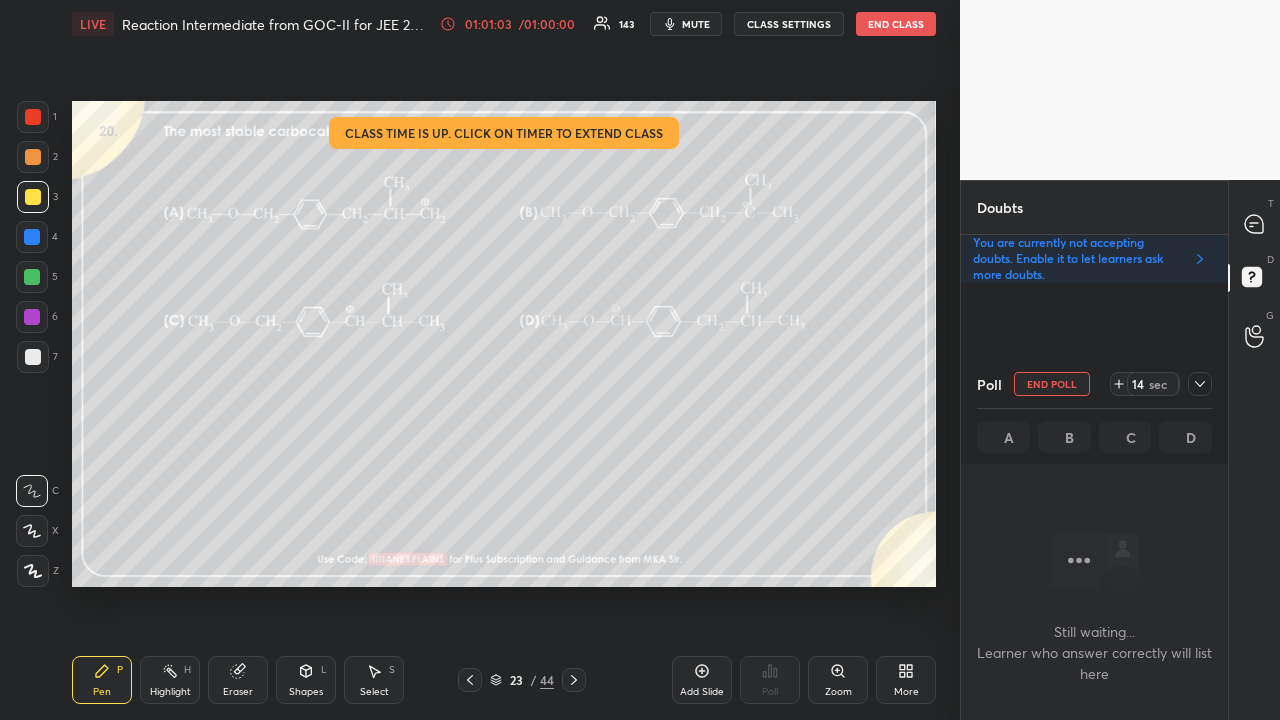 click on "/  01:00:00" at bounding box center (547, 24) 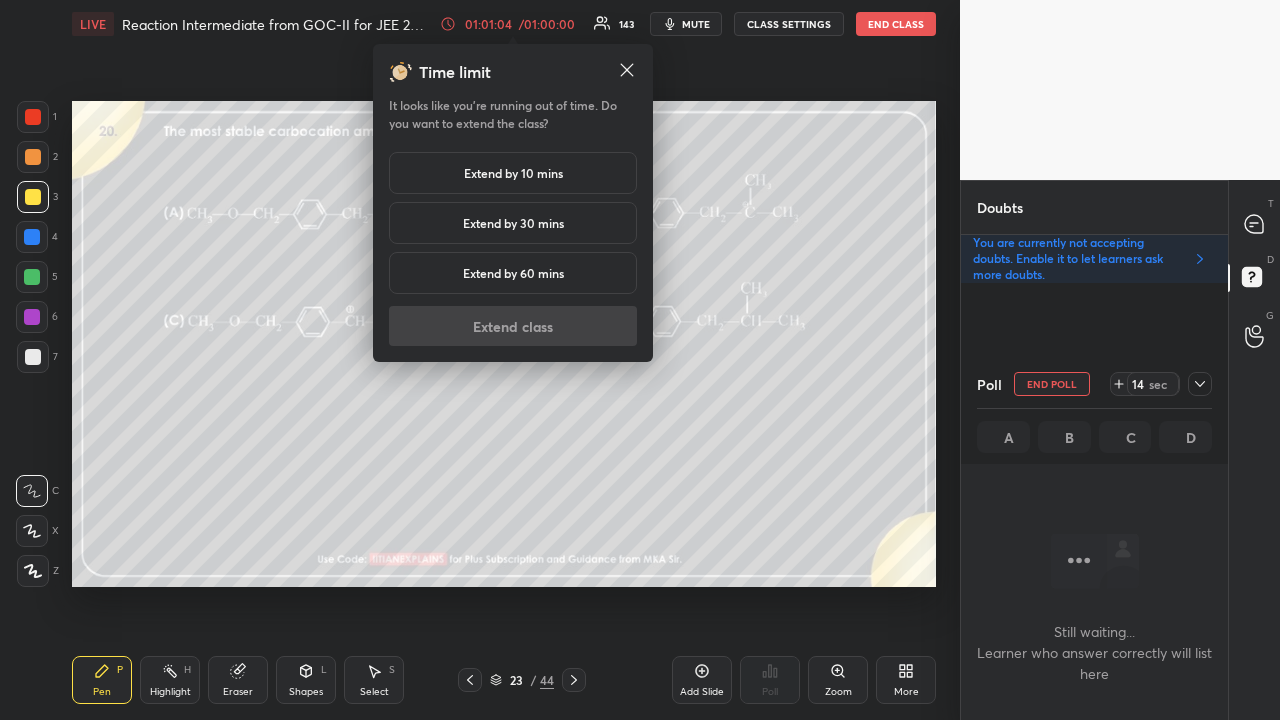 click on "Extend by 10 mins" at bounding box center [513, 173] 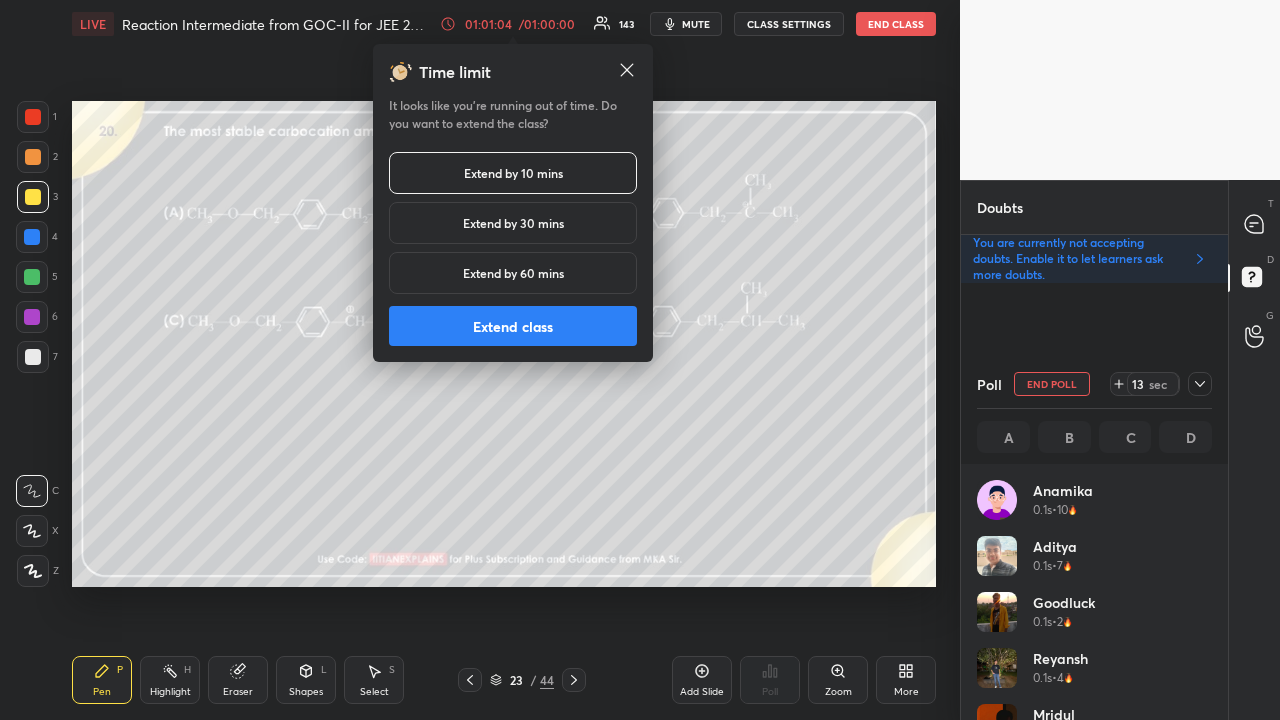 click on "Extend class" at bounding box center (513, 326) 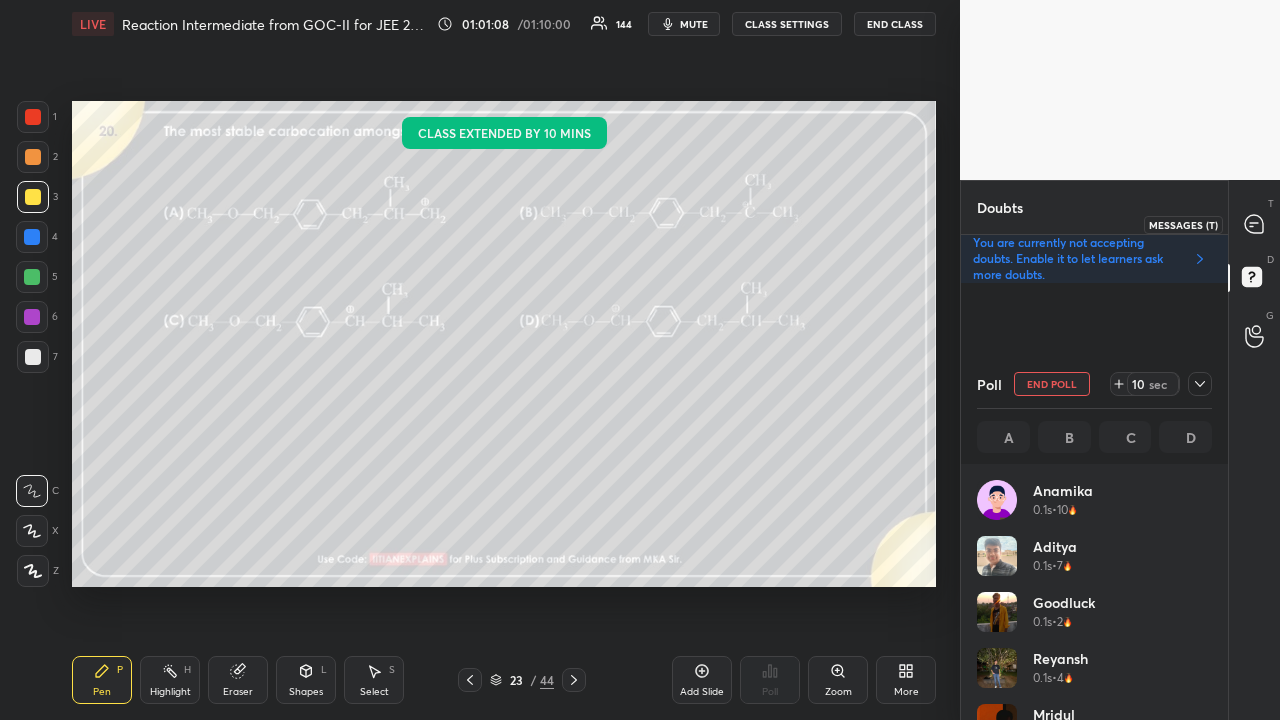 click 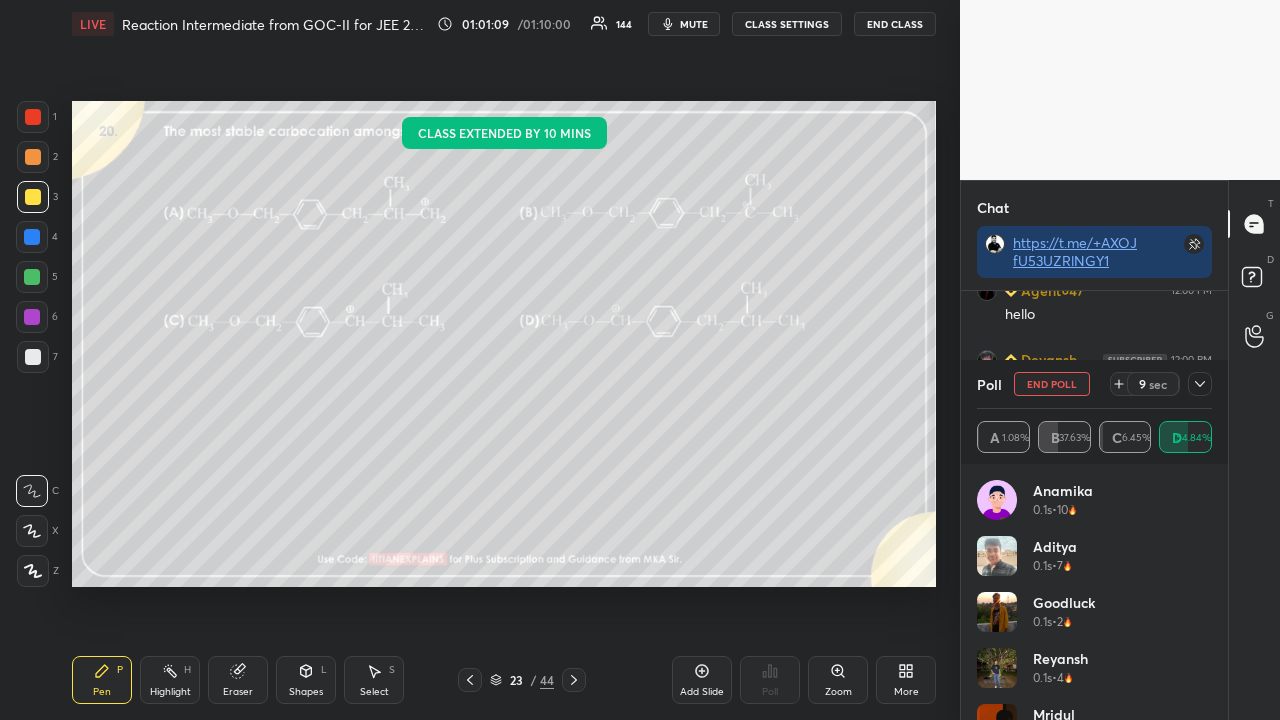 click at bounding box center (1200, 384) 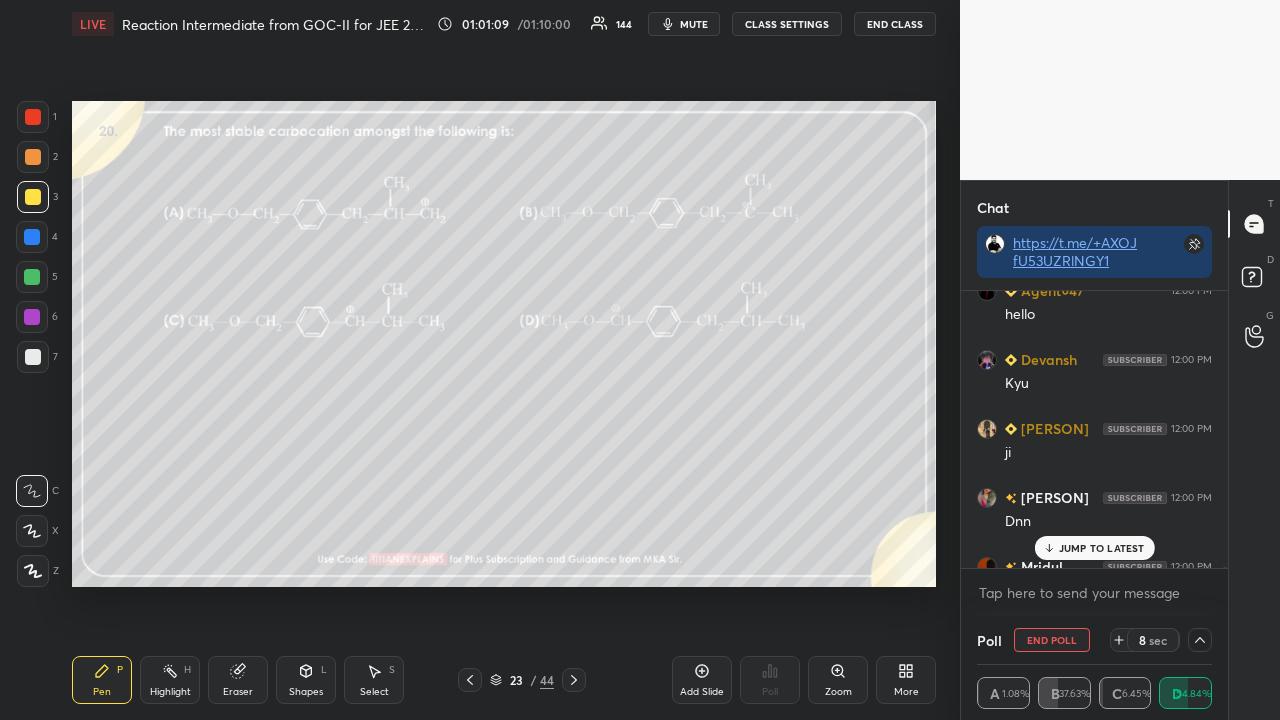 click on "JUMP TO LATEST" at bounding box center [1102, 548] 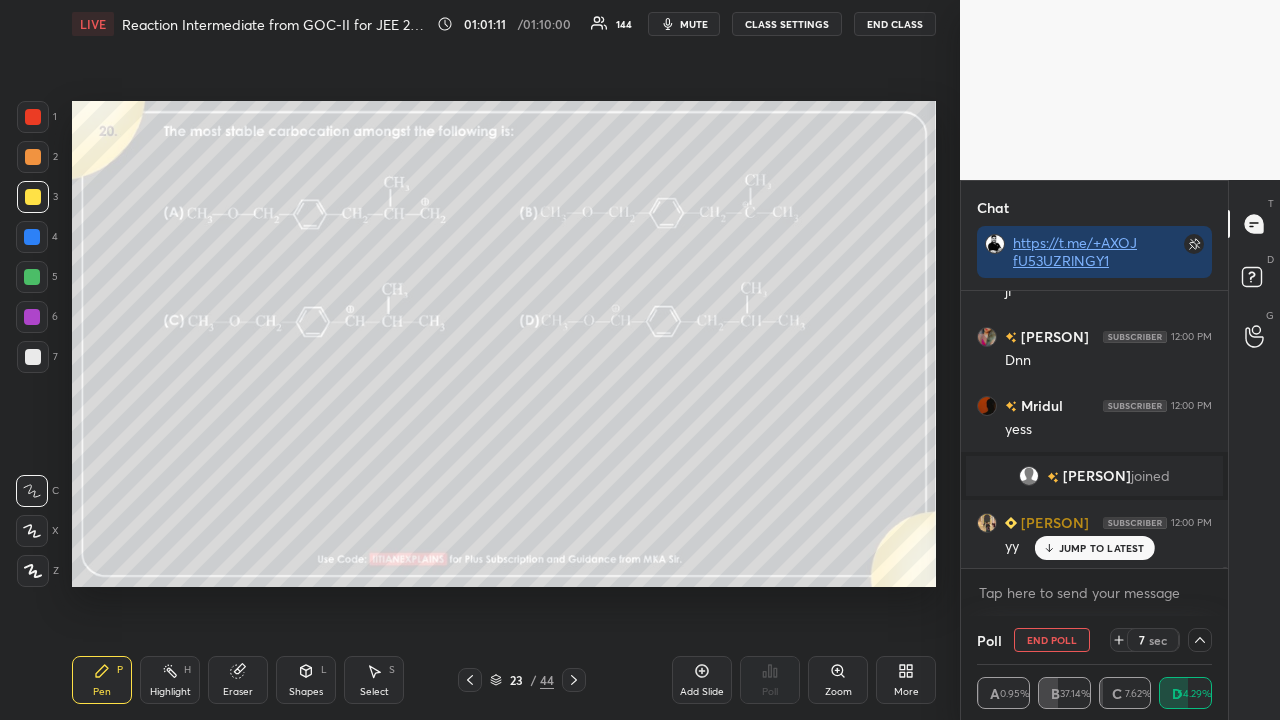 click on "JUMP TO LATEST" at bounding box center [1094, 548] 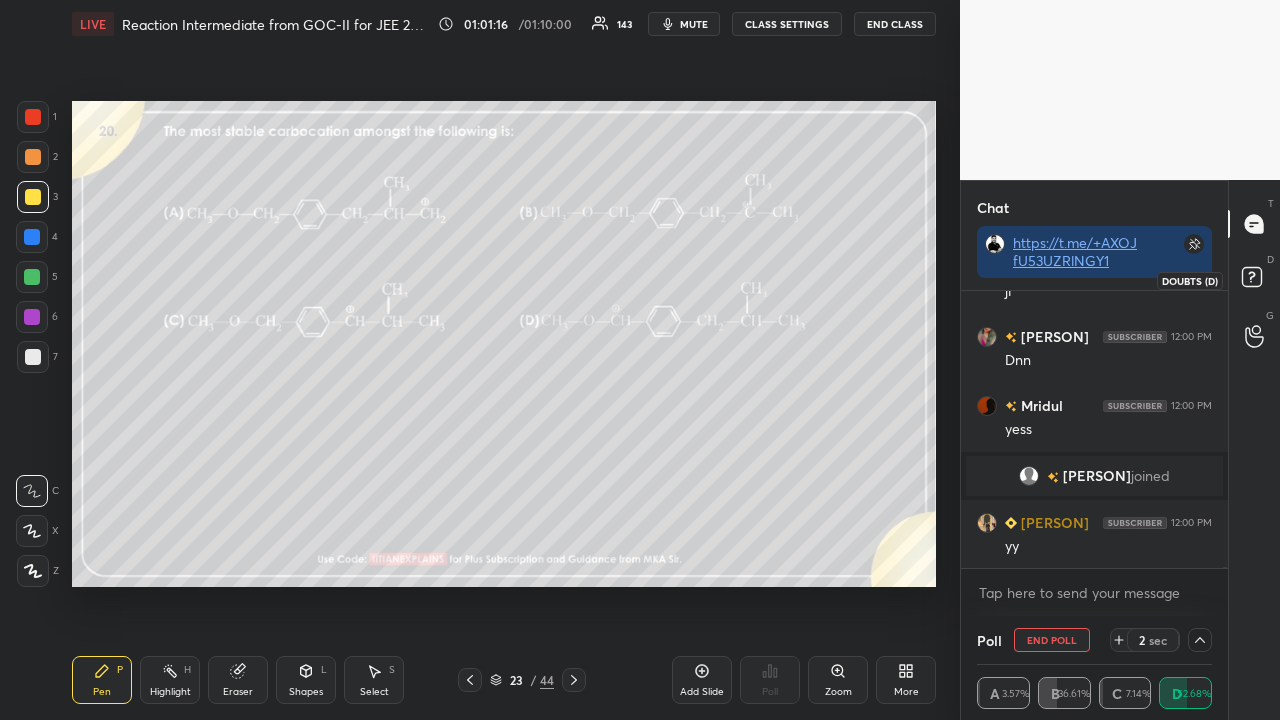 click 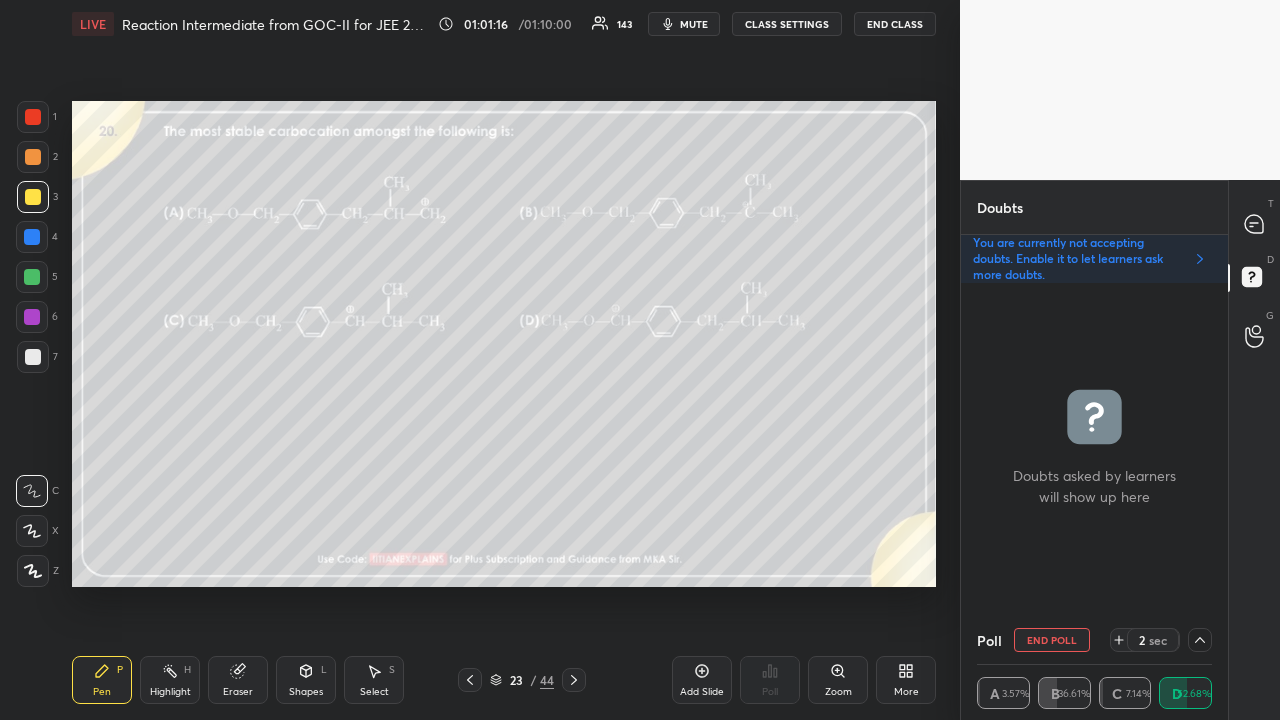 click on "You are currently not accepting doubts. Enable it to let learners ask more doubts." at bounding box center [1078, 259] 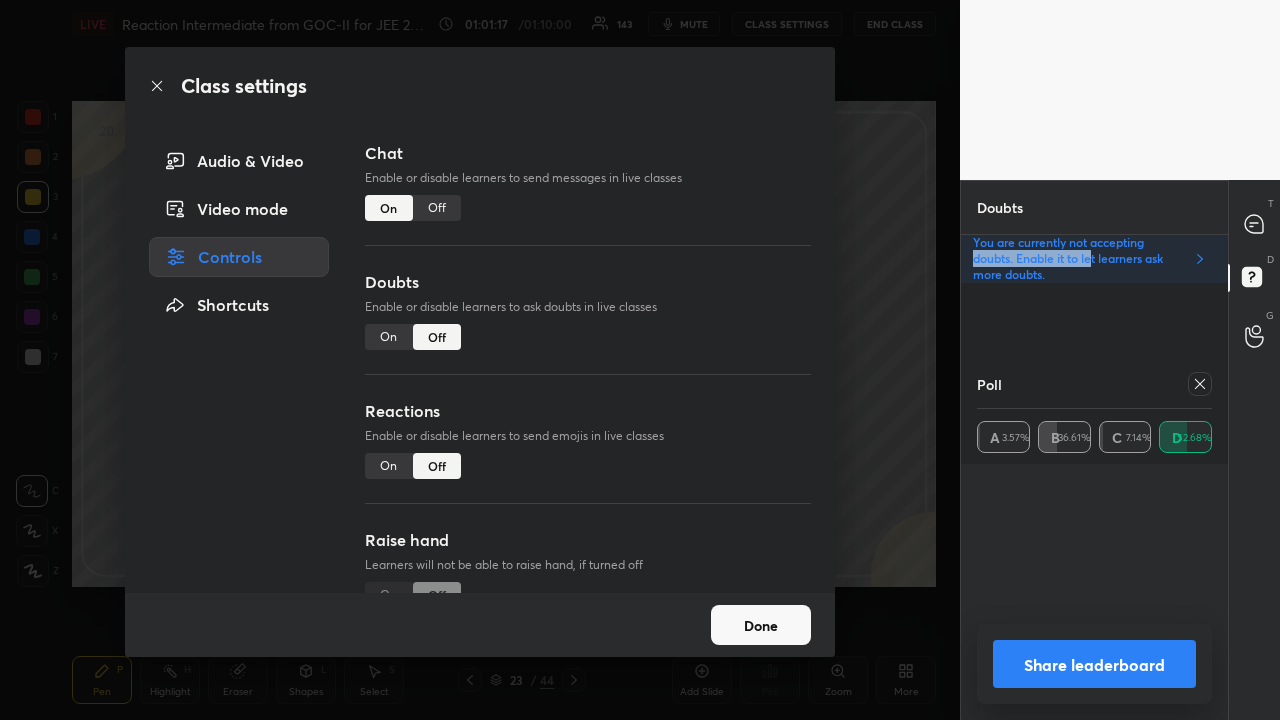 click on "Done" at bounding box center (761, 625) 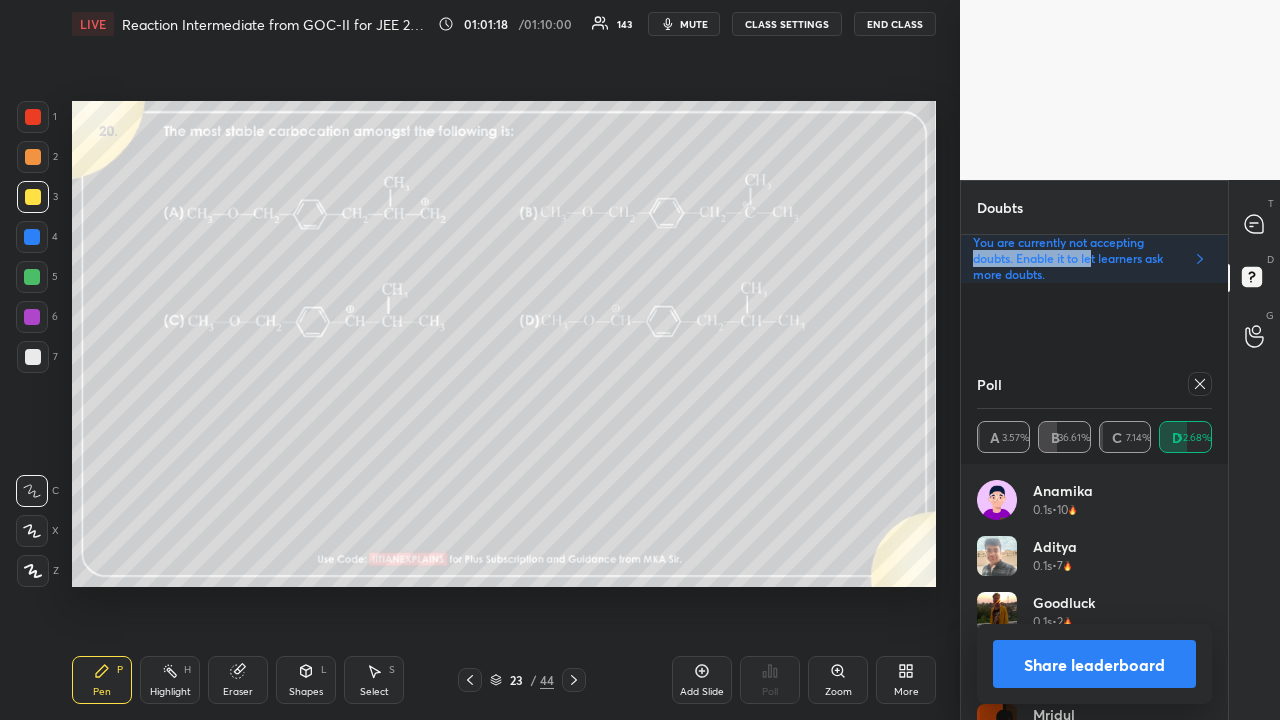 click 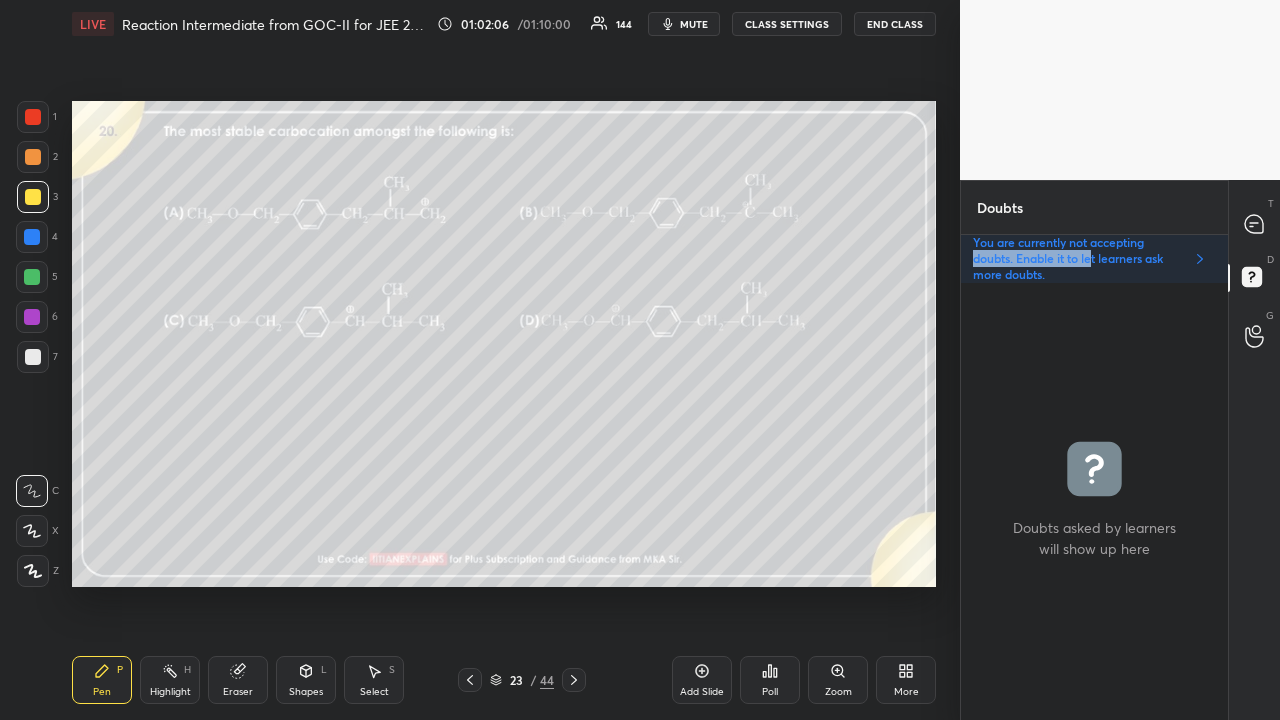 click at bounding box center [1255, 224] 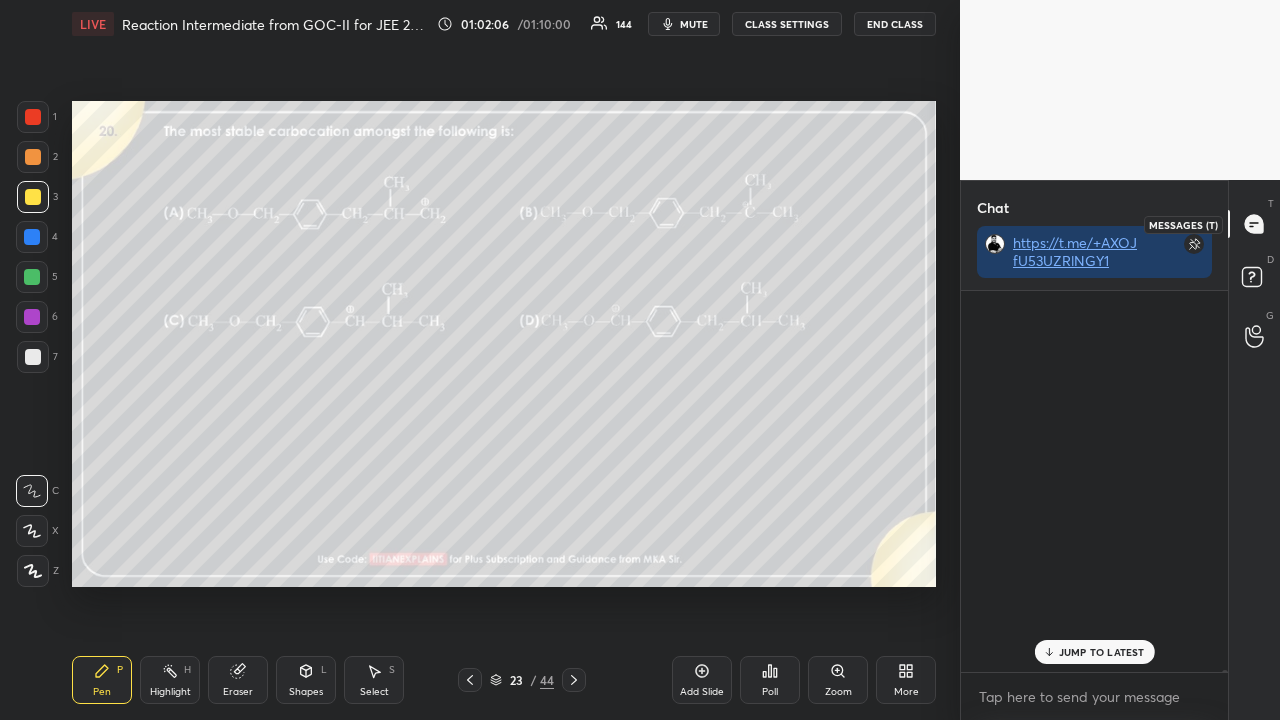 scroll, scrollTop: 98609, scrollLeft: 0, axis: vertical 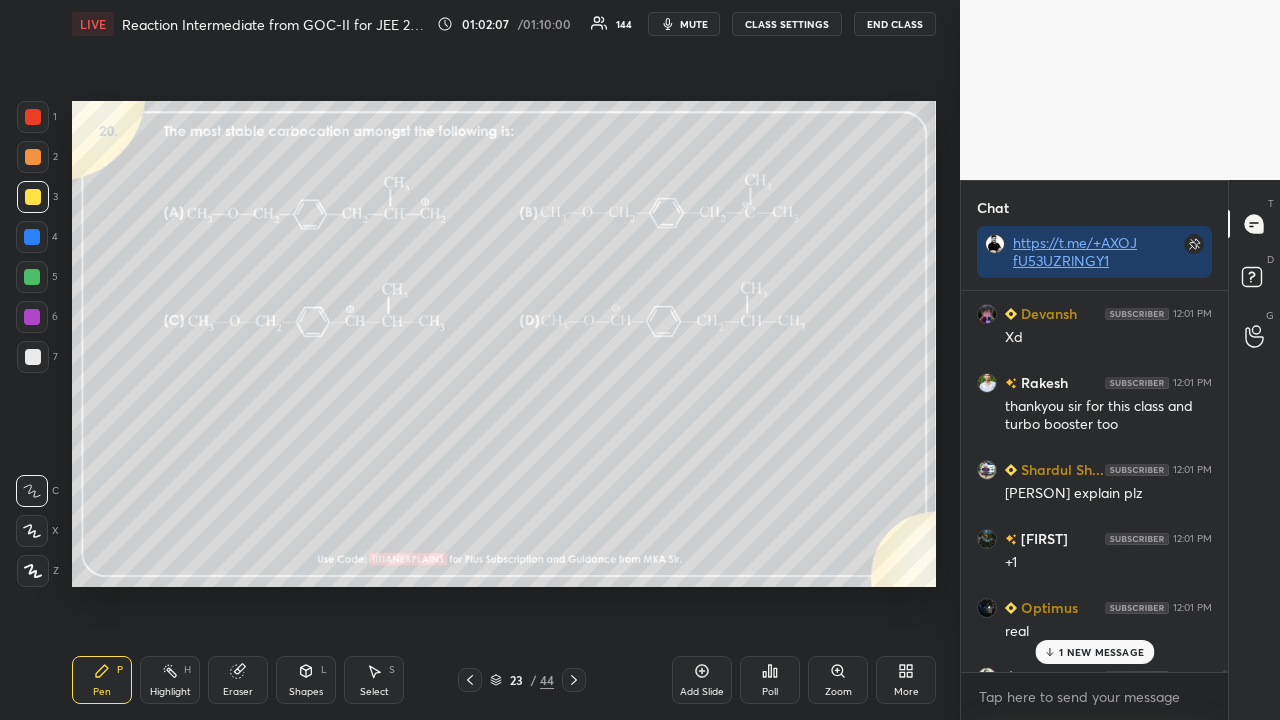 click on "1 NEW MESSAGE" at bounding box center (1101, 652) 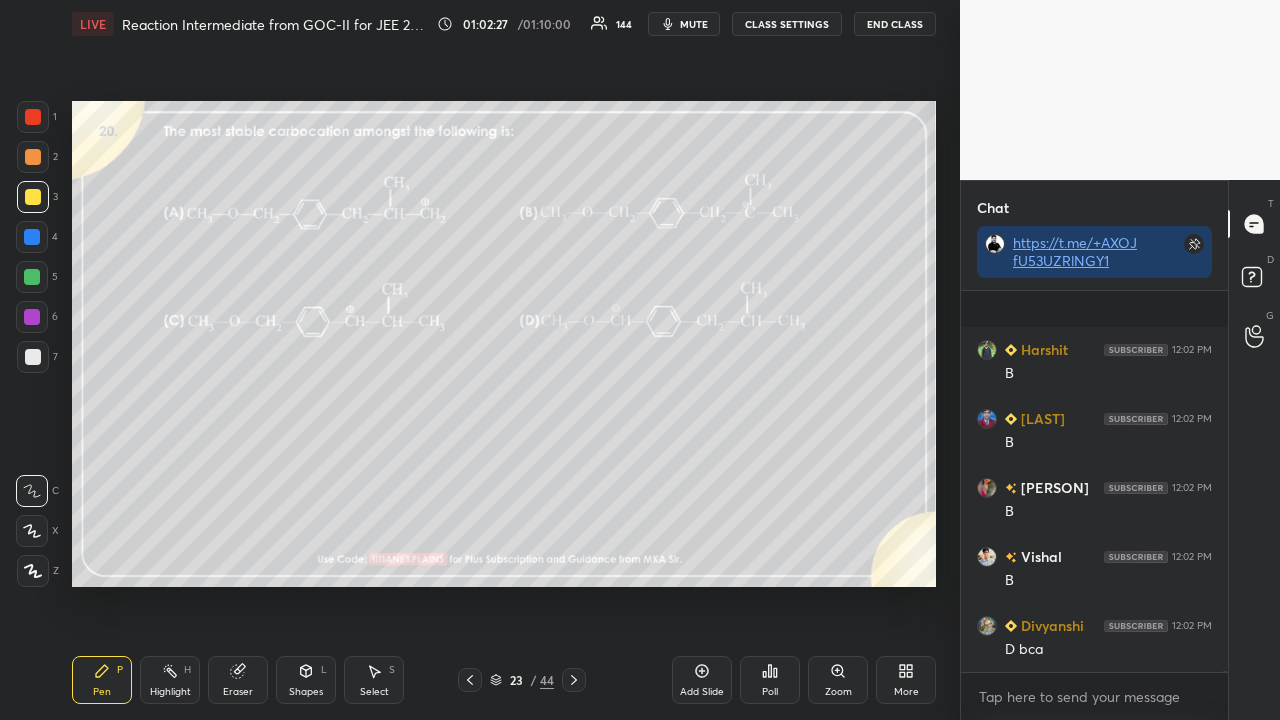 scroll, scrollTop: 101094, scrollLeft: 0, axis: vertical 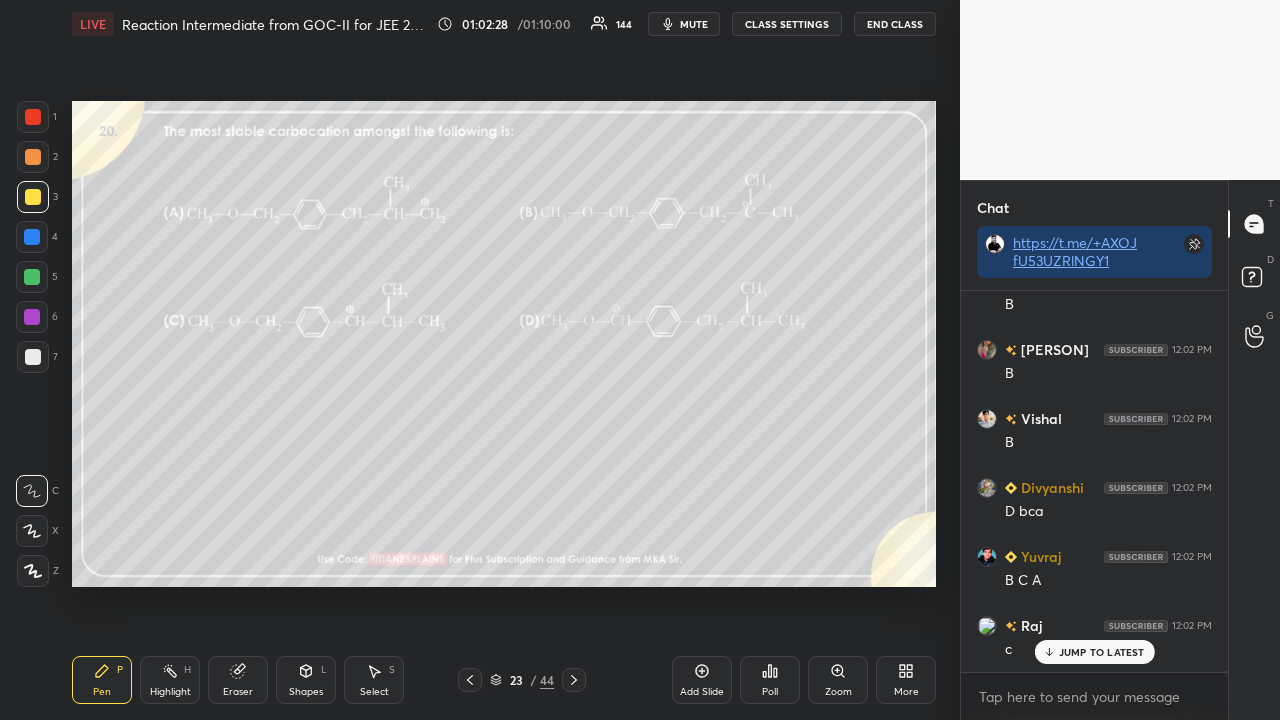 drag, startPoint x: 238, startPoint y: 687, endPoint x: 240, endPoint y: 601, distance: 86.023254 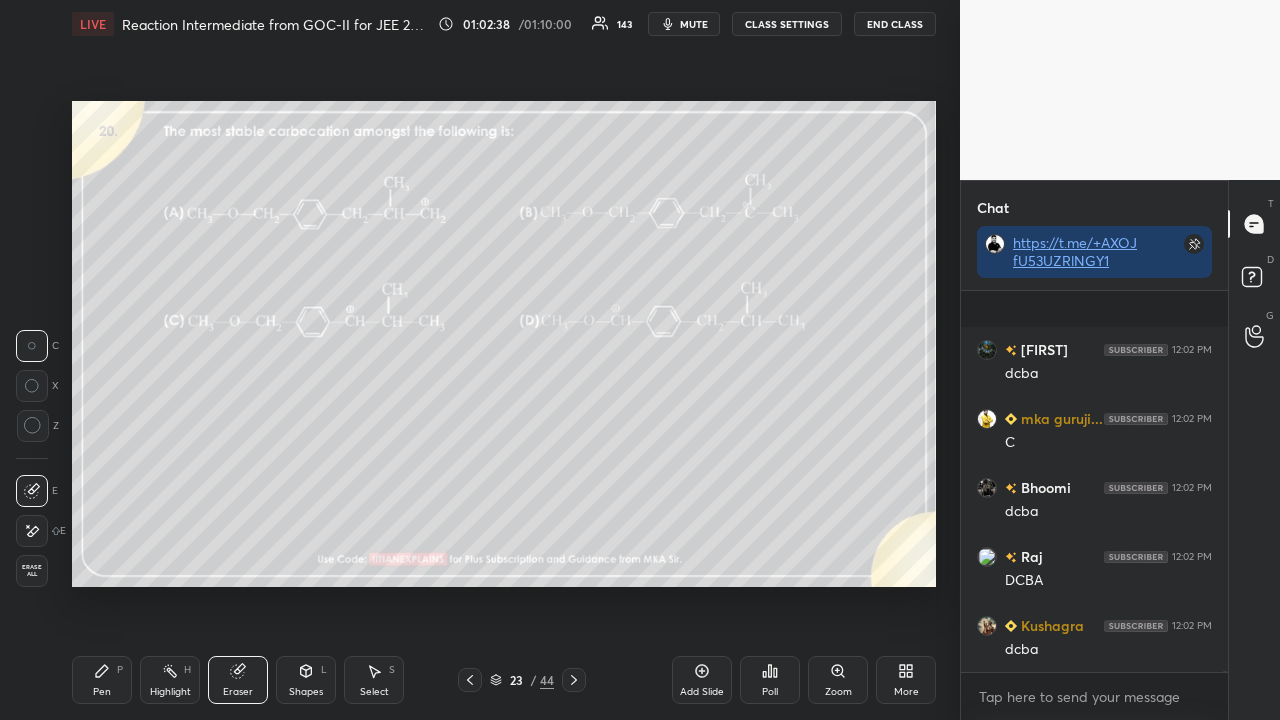 scroll, scrollTop: 101922, scrollLeft: 0, axis: vertical 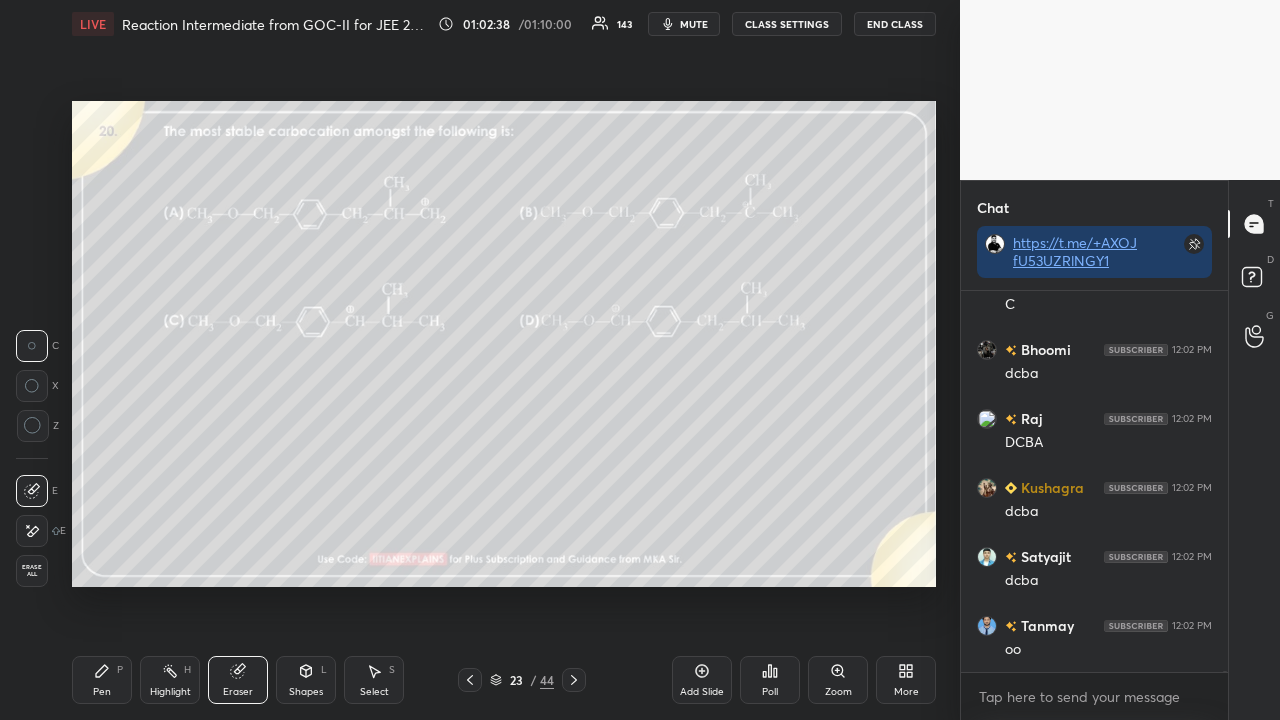click on "Pen P" at bounding box center (102, 680) 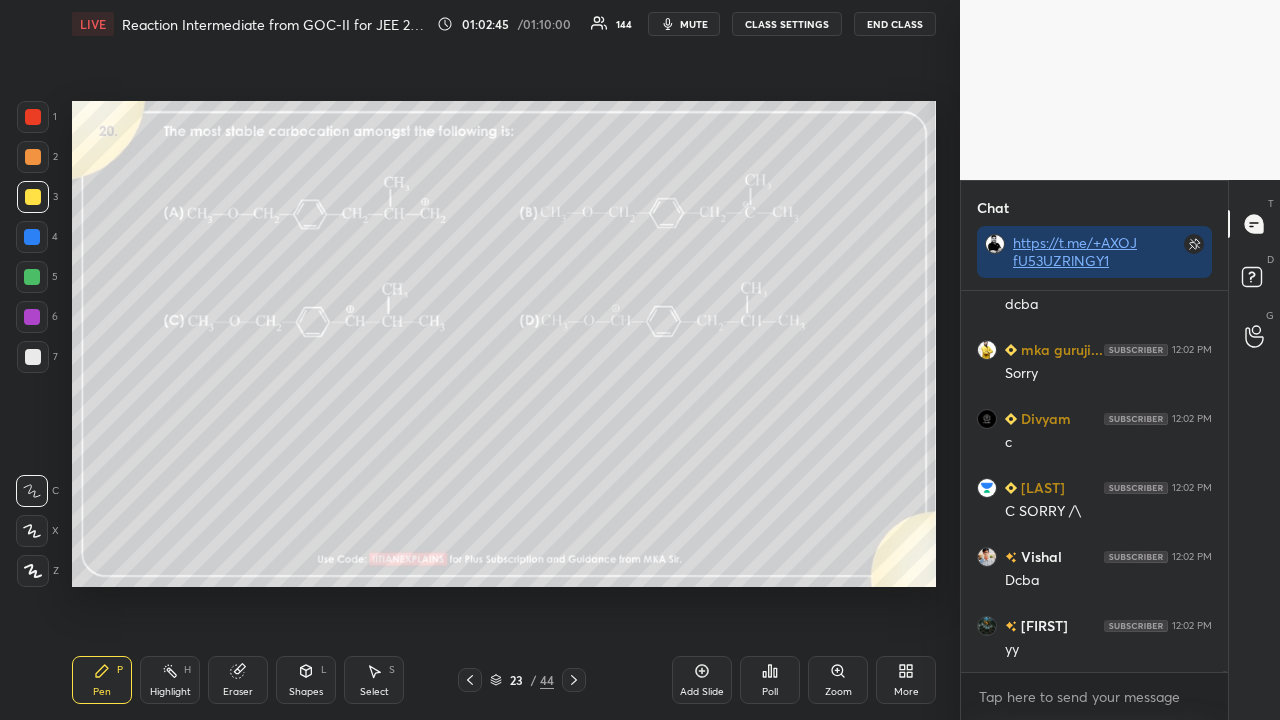 scroll, scrollTop: 102542, scrollLeft: 0, axis: vertical 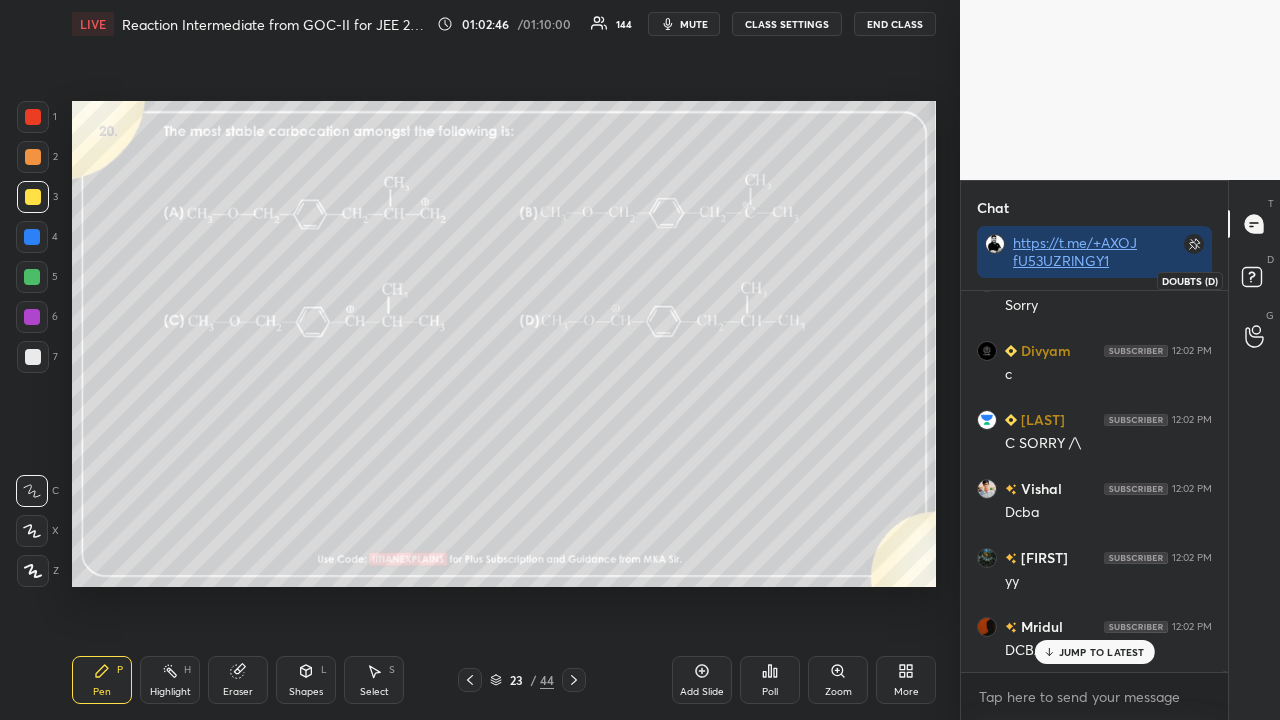 click 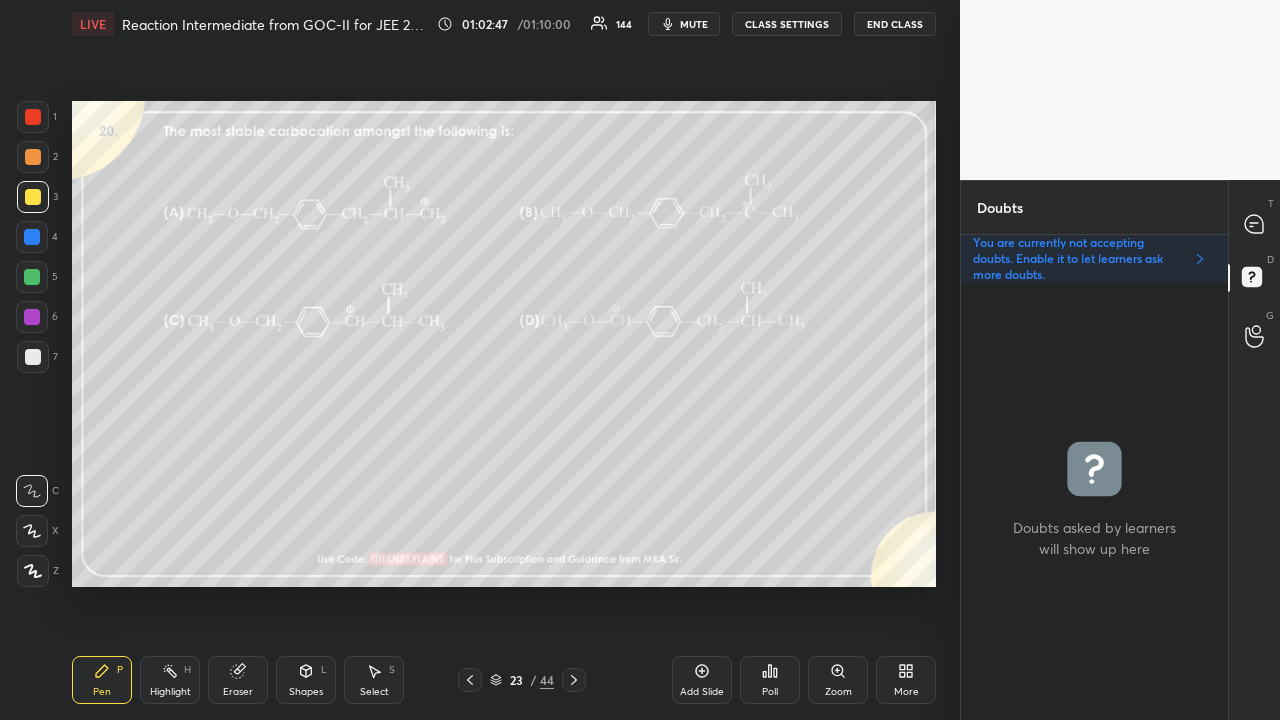 click 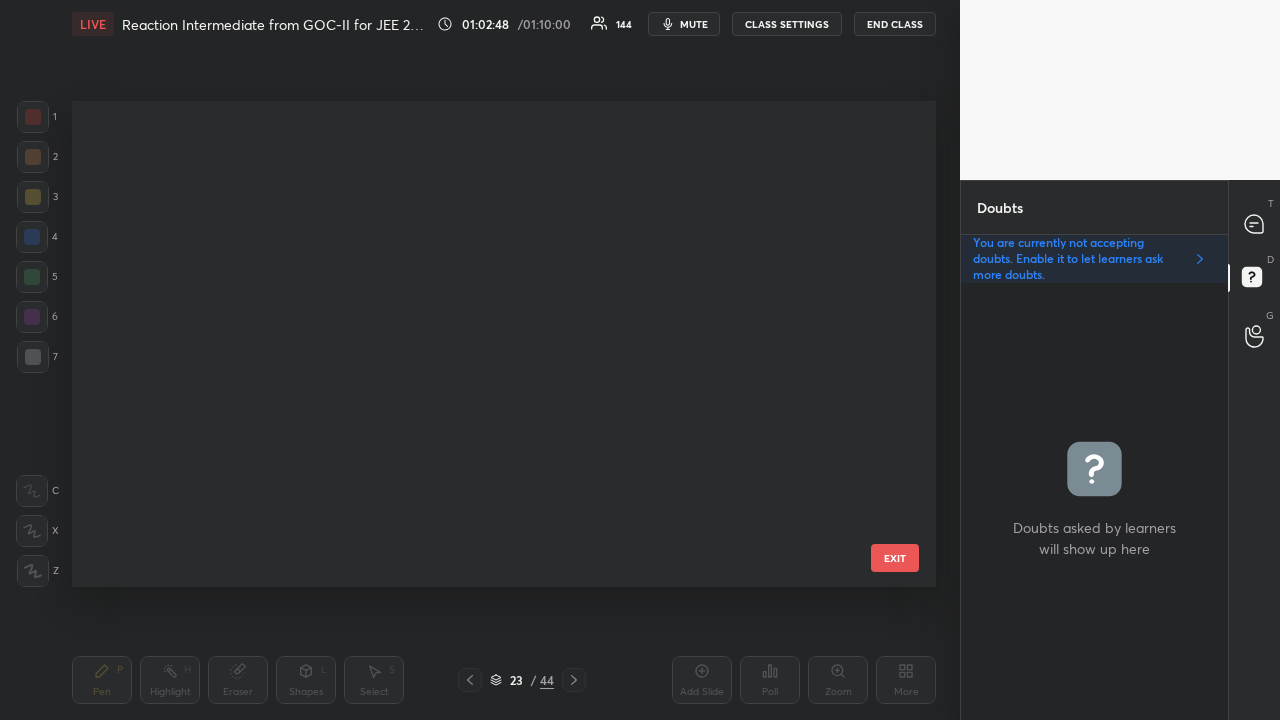 scroll, scrollTop: 690, scrollLeft: 0, axis: vertical 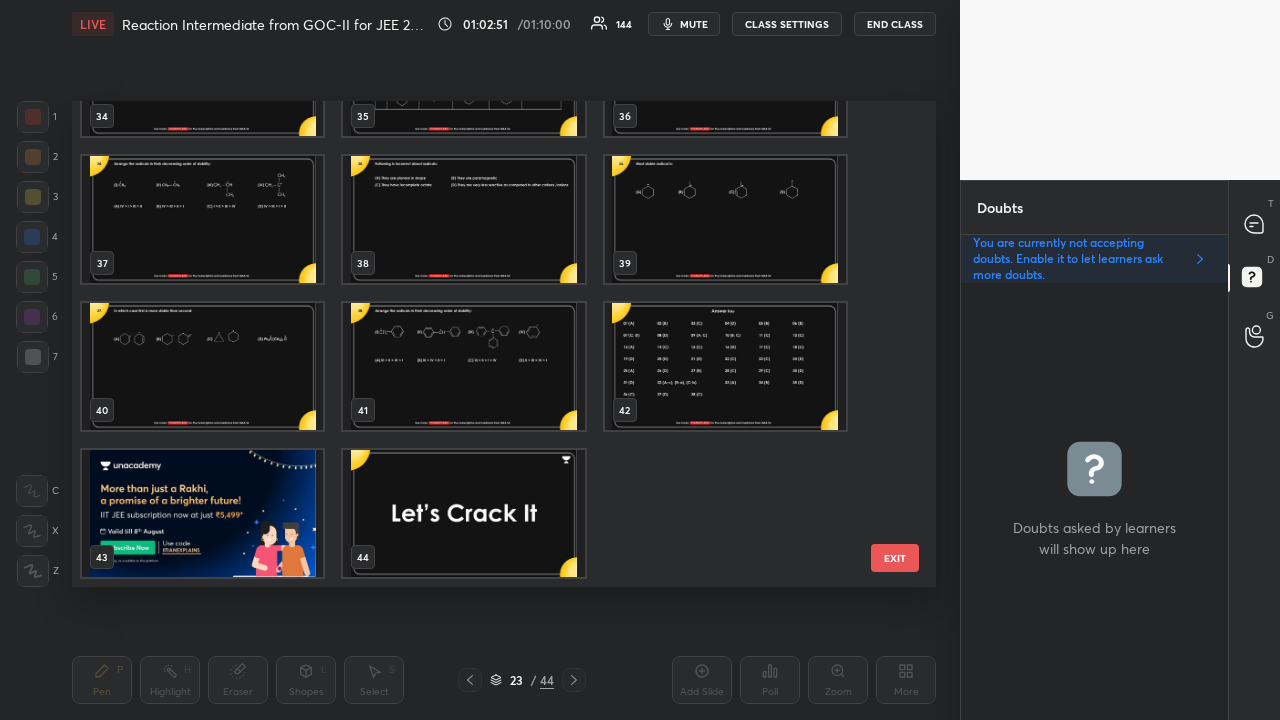 click at bounding box center (202, 513) 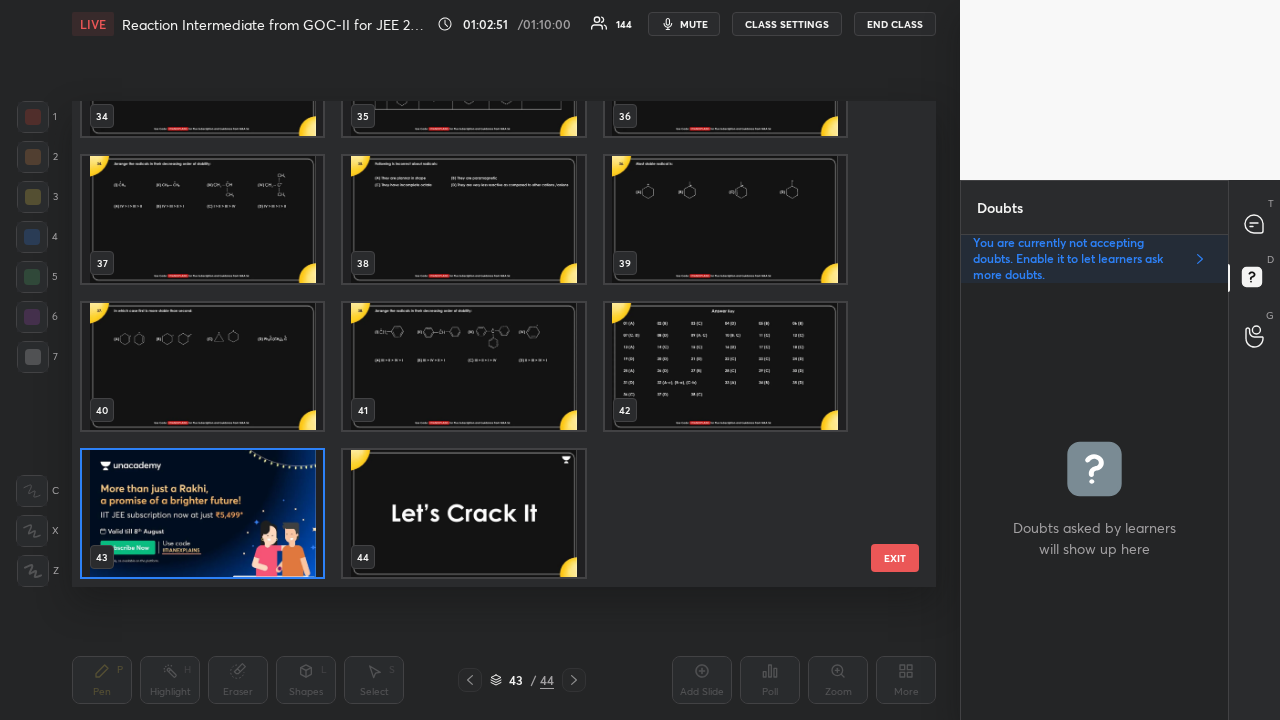 click at bounding box center [202, 513] 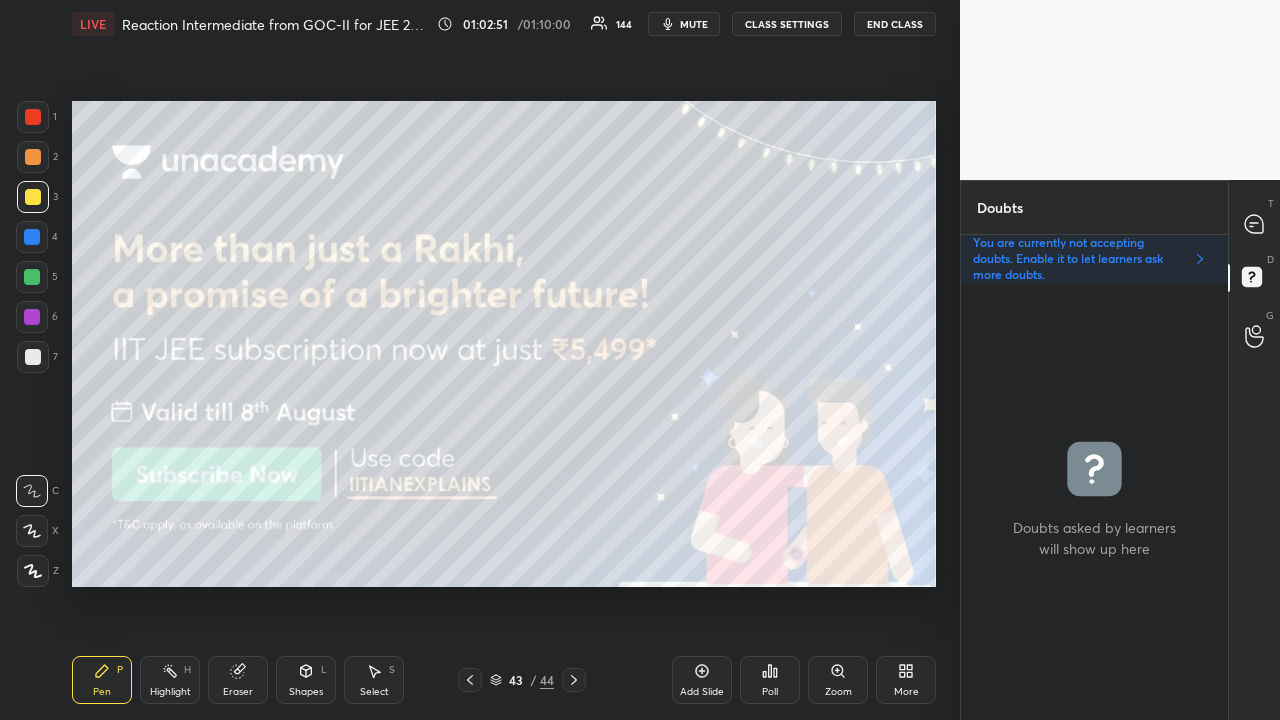 click at bounding box center (202, 513) 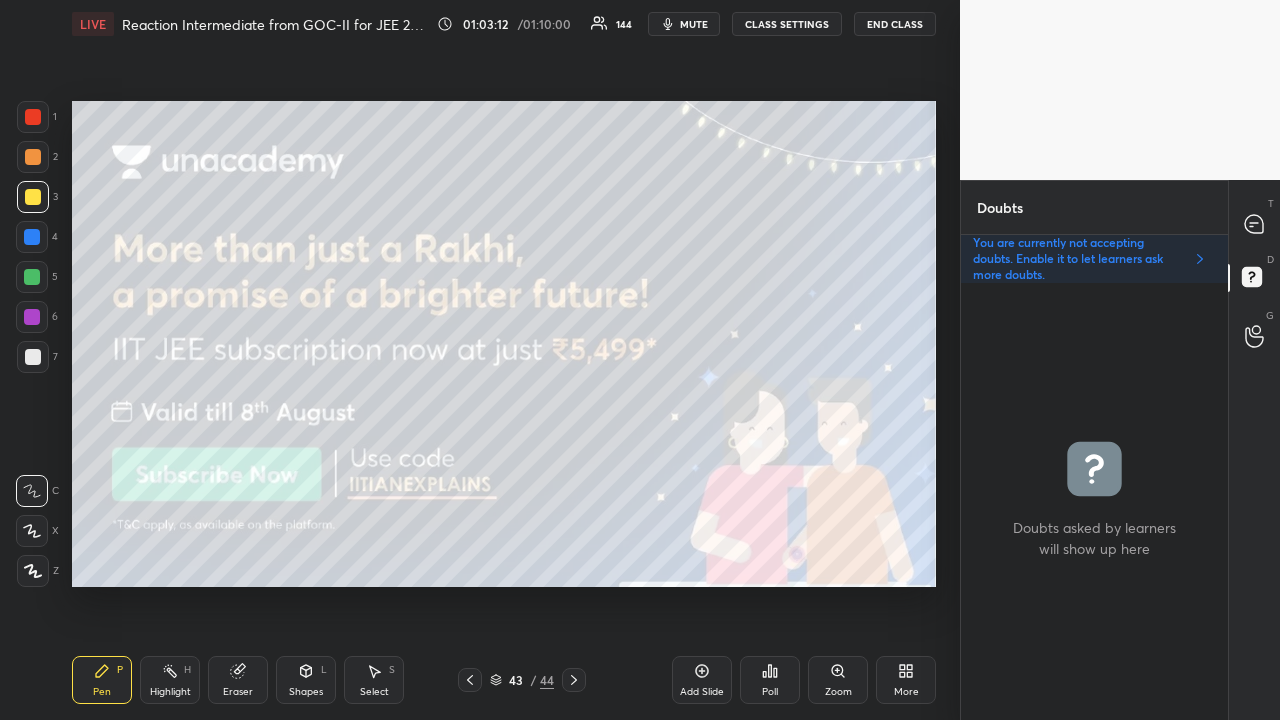 click 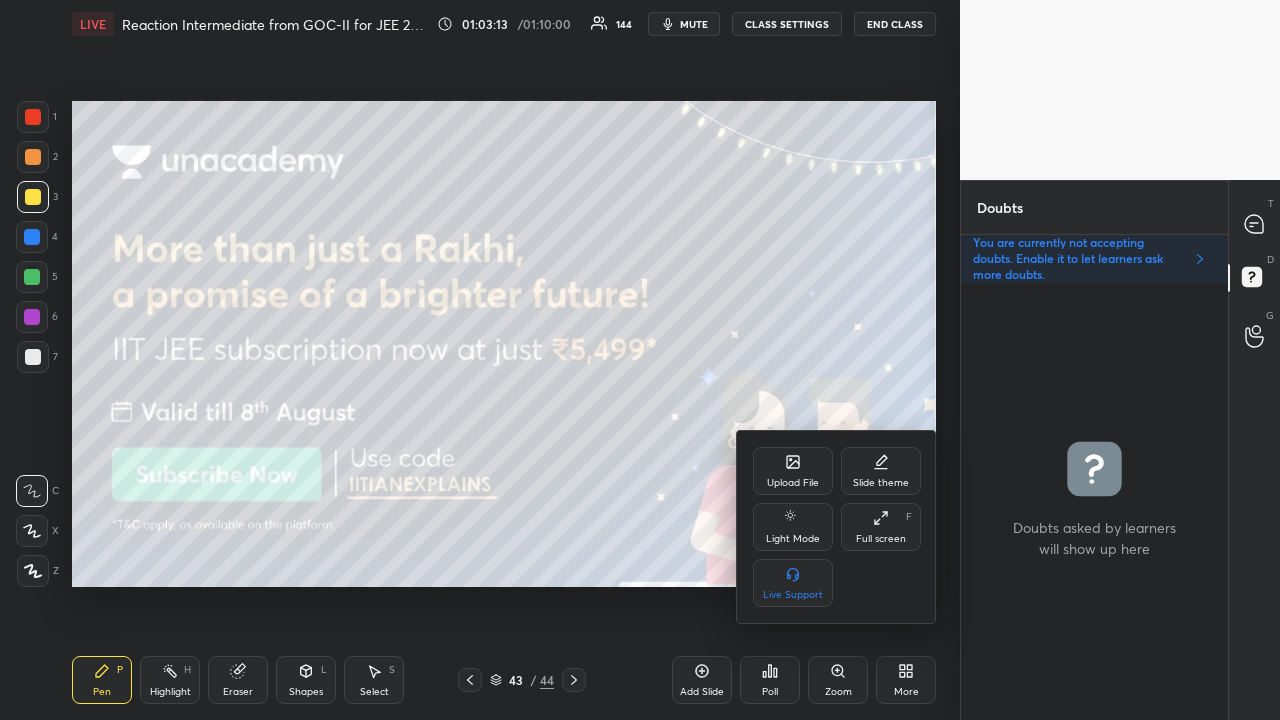 click at bounding box center [640, 360] 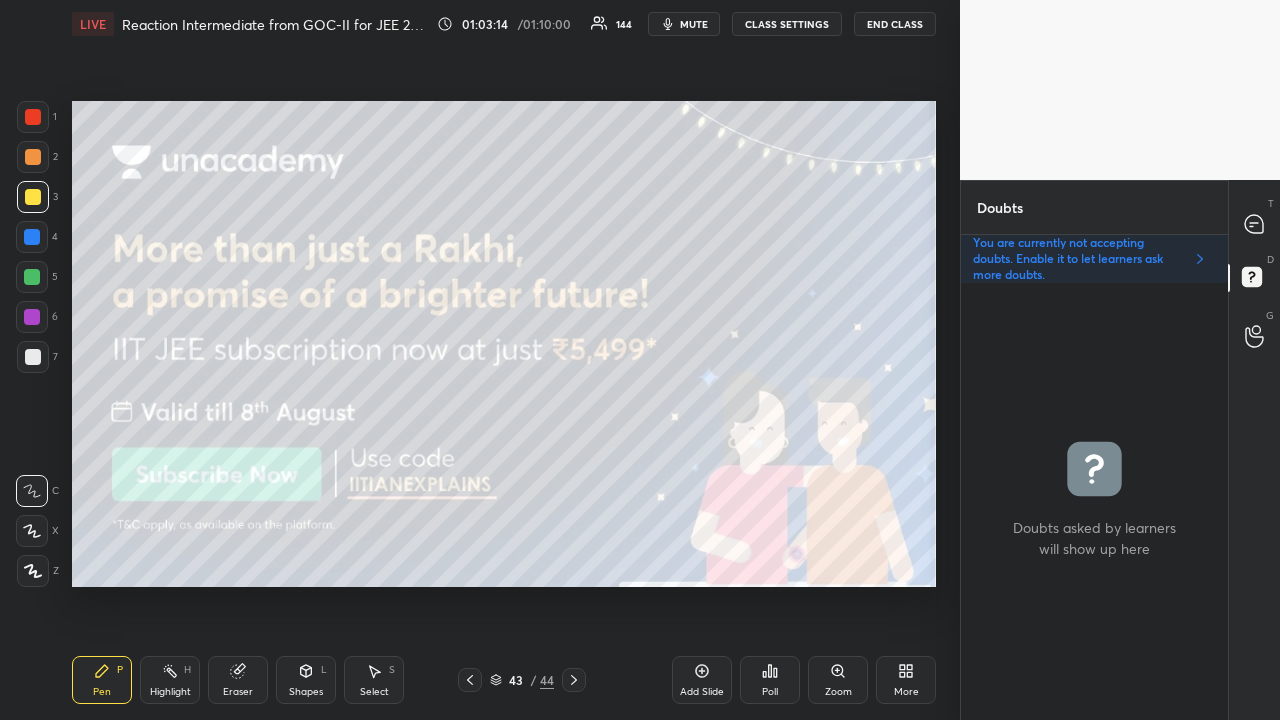 click on "Poll" at bounding box center (770, 680) 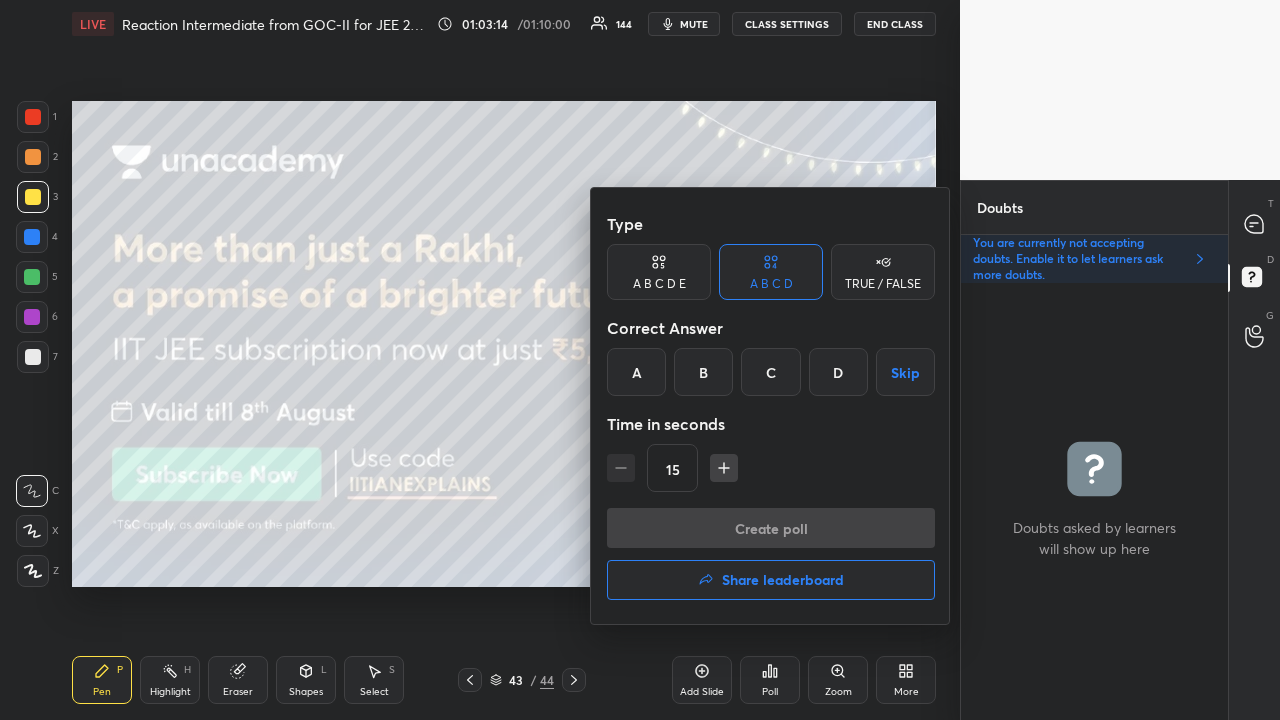click on "Share leaderboard" at bounding box center (783, 580) 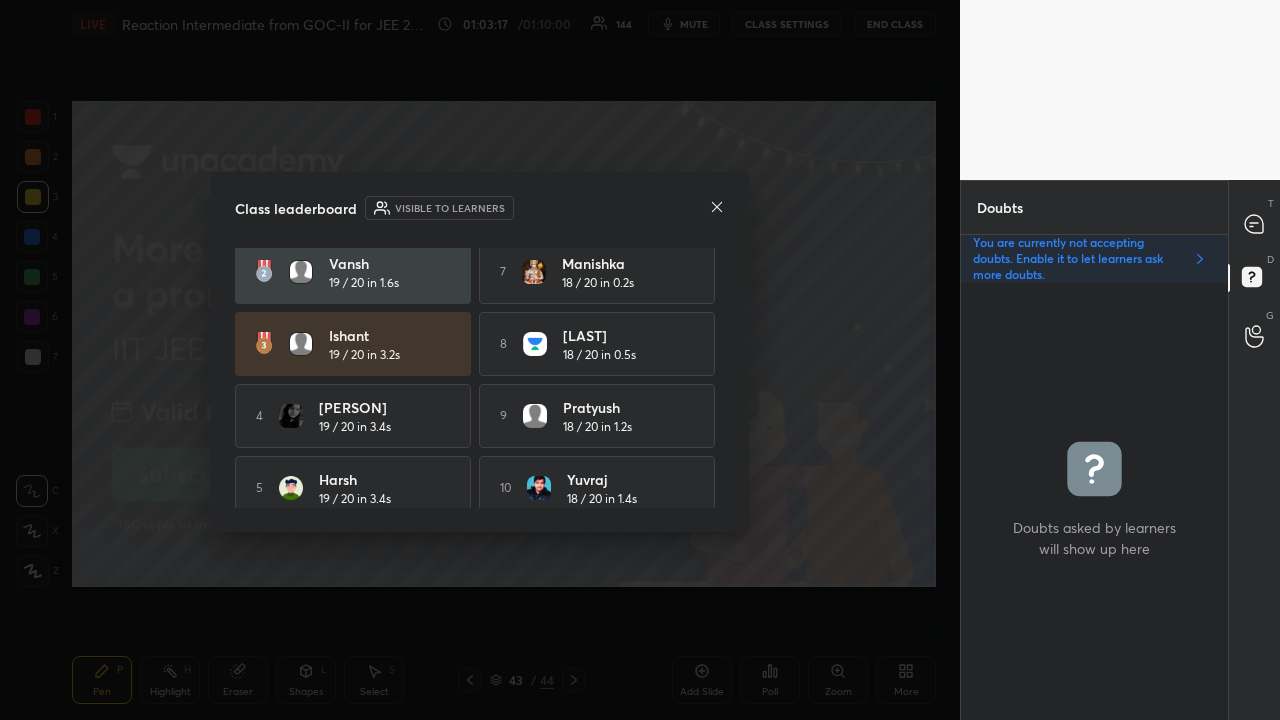 scroll, scrollTop: 98, scrollLeft: 0, axis: vertical 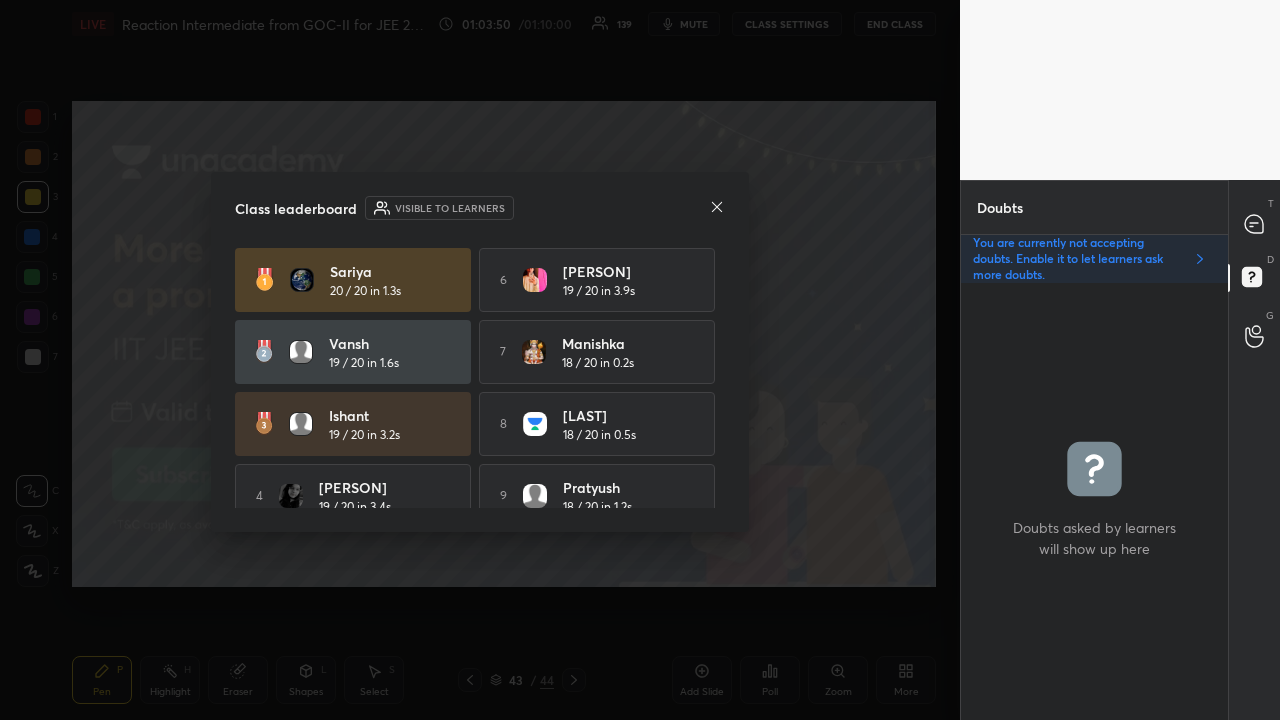 click at bounding box center (717, 208) 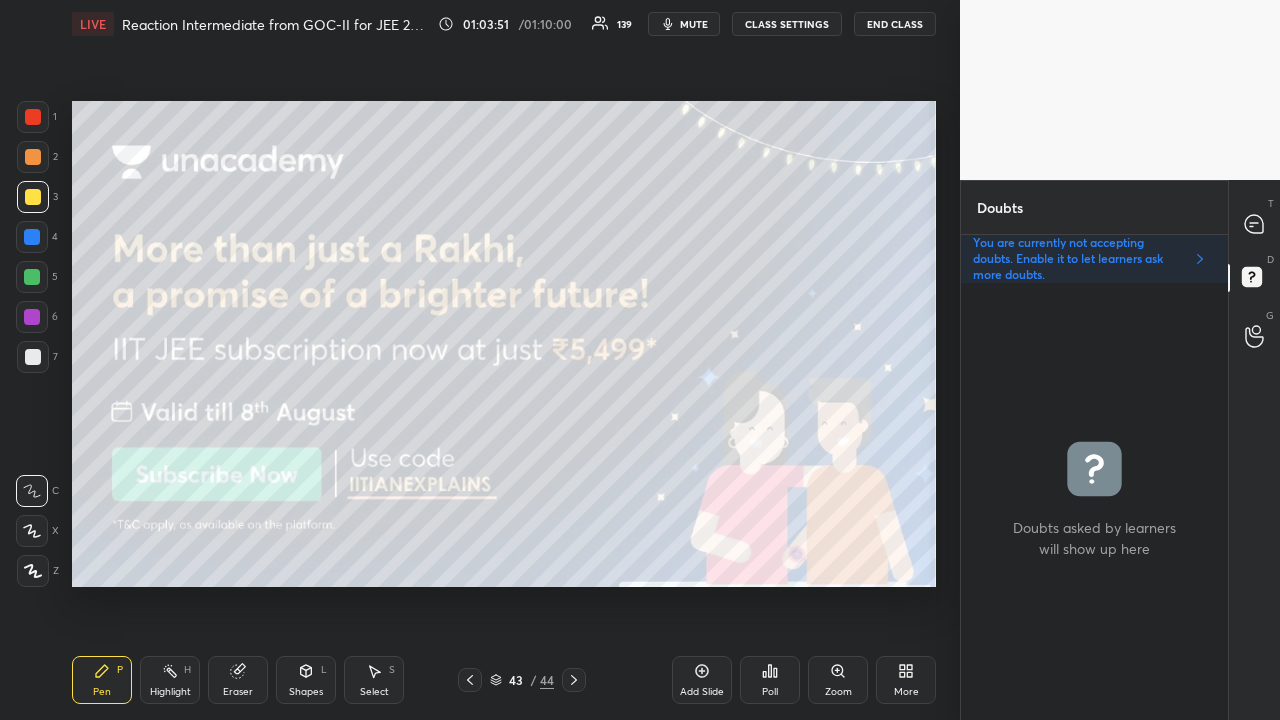 click 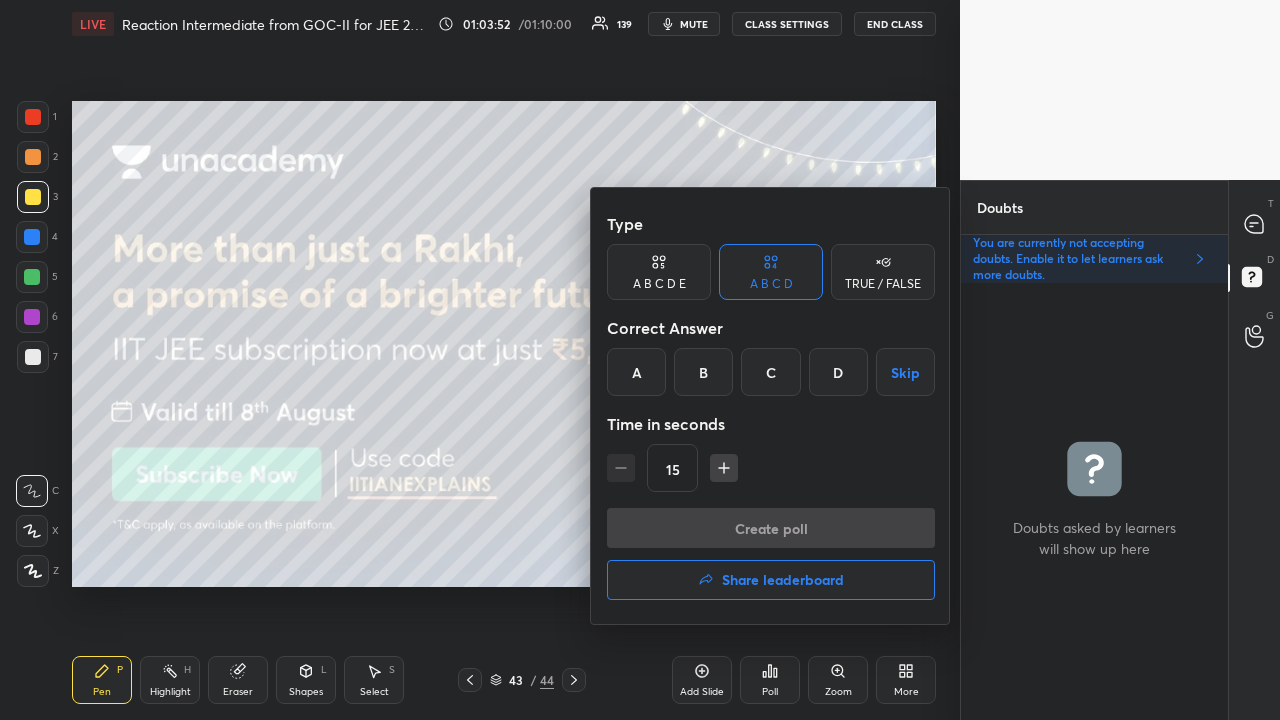 click on "Share leaderboard" at bounding box center [783, 580] 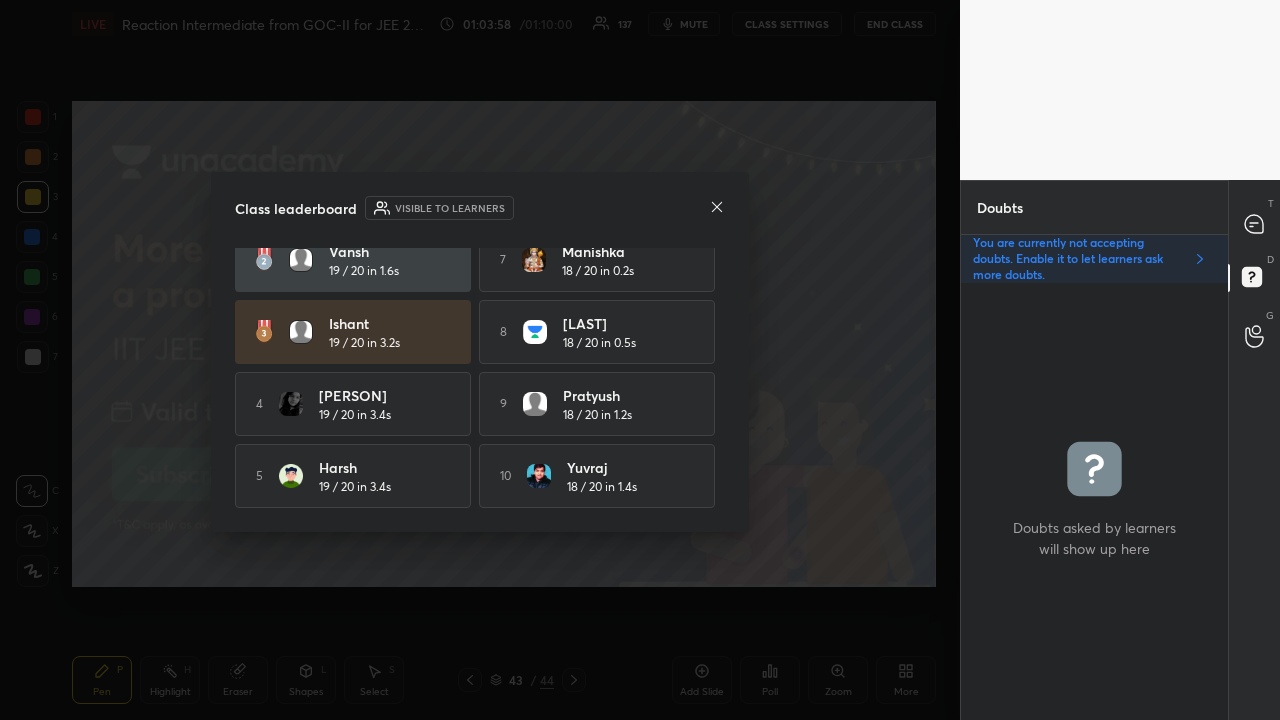 scroll, scrollTop: 98, scrollLeft: 0, axis: vertical 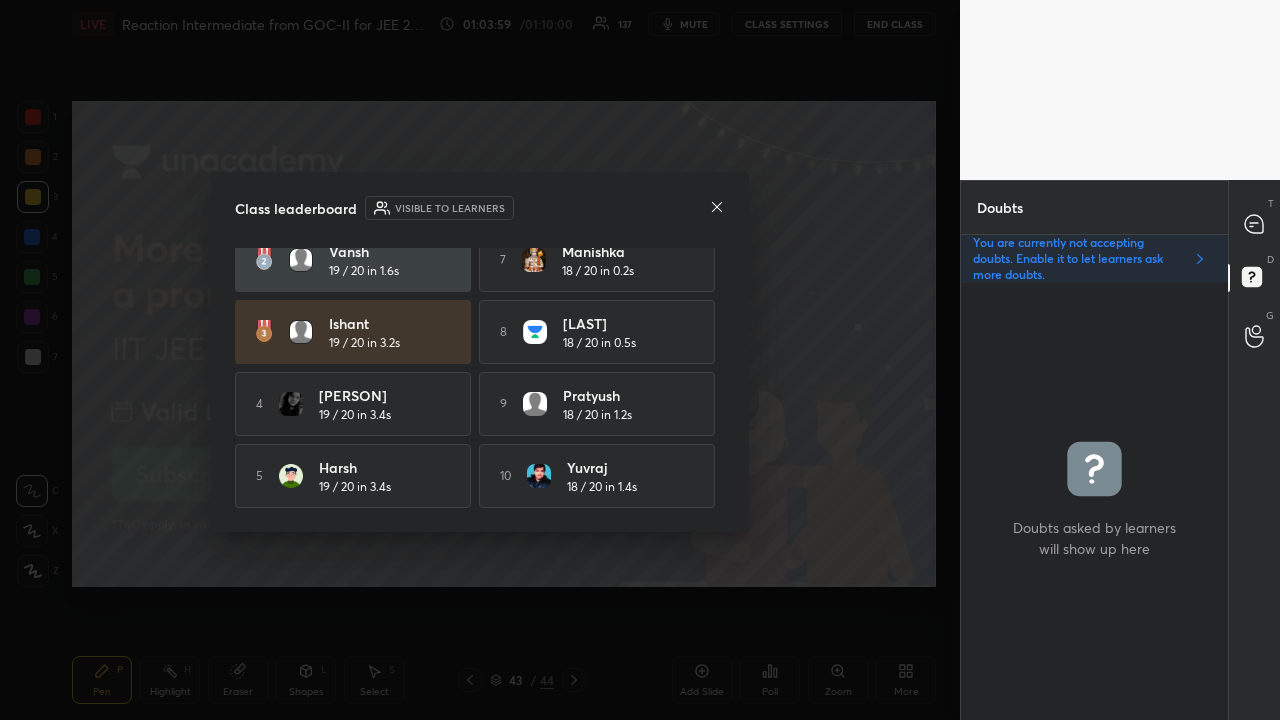 click 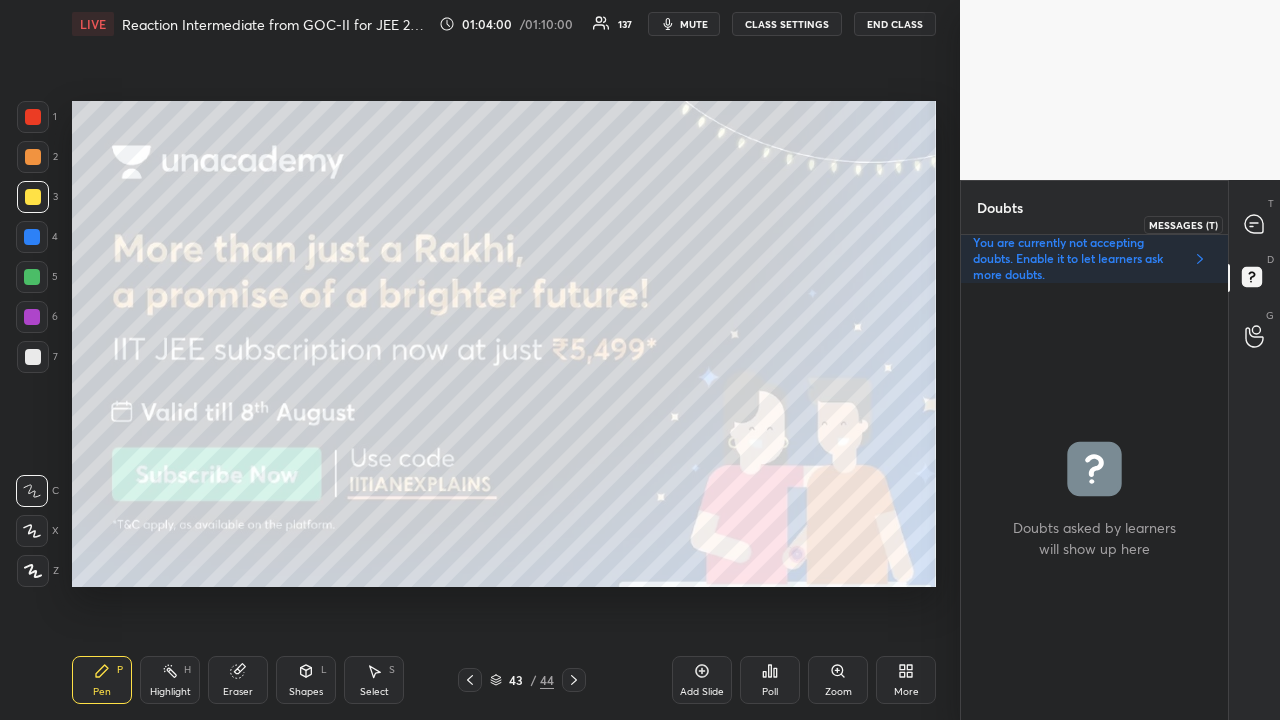 click 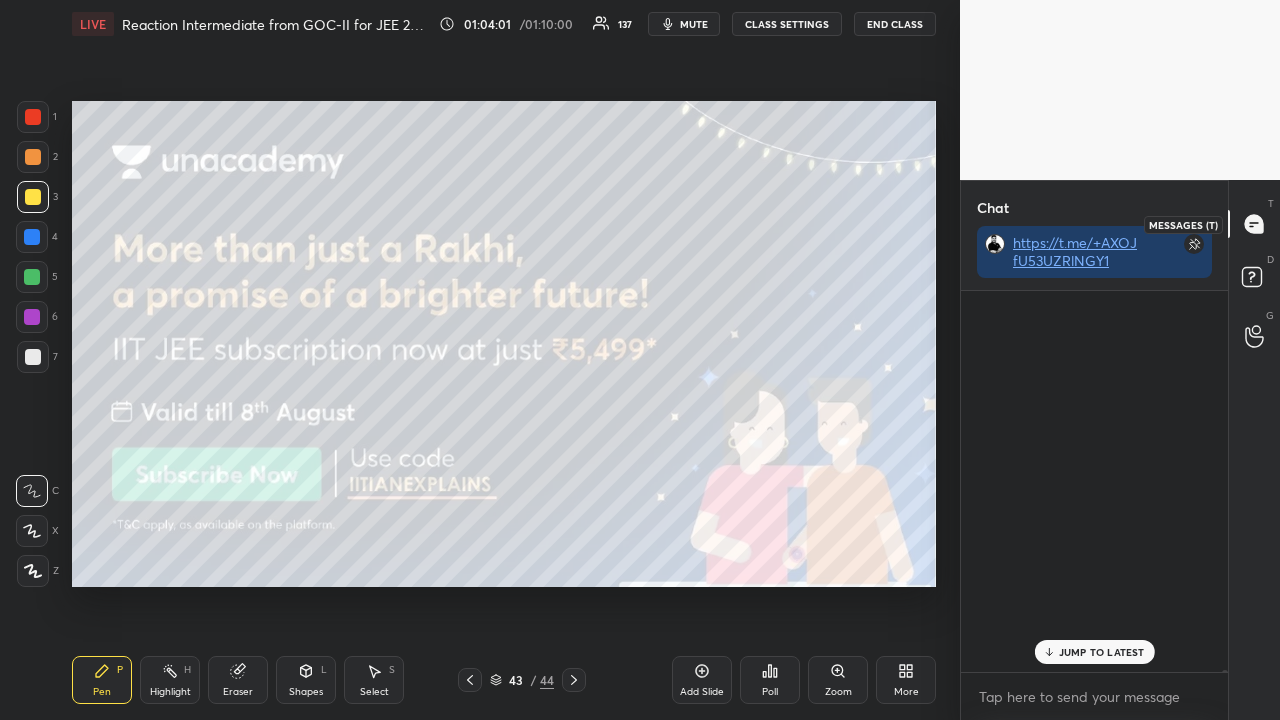 scroll, scrollTop: 423, scrollLeft: 261, axis: both 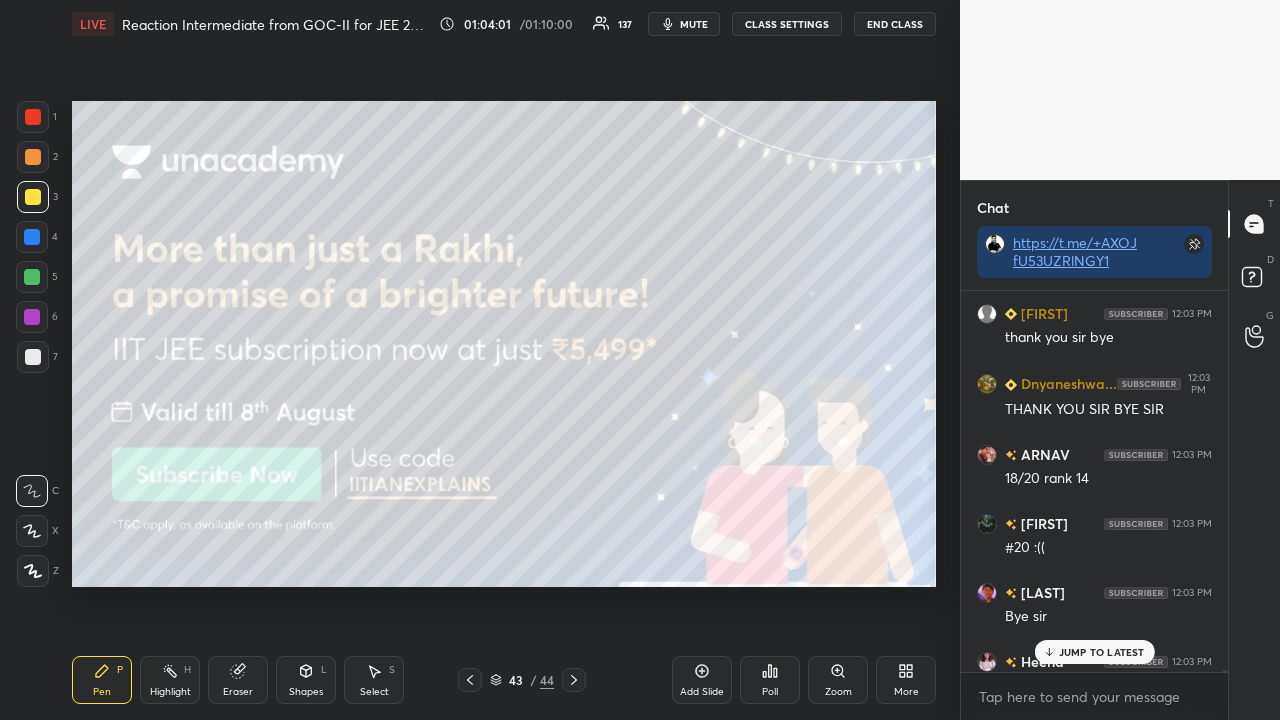 click on "JUMP TO LATEST" at bounding box center (1102, 652) 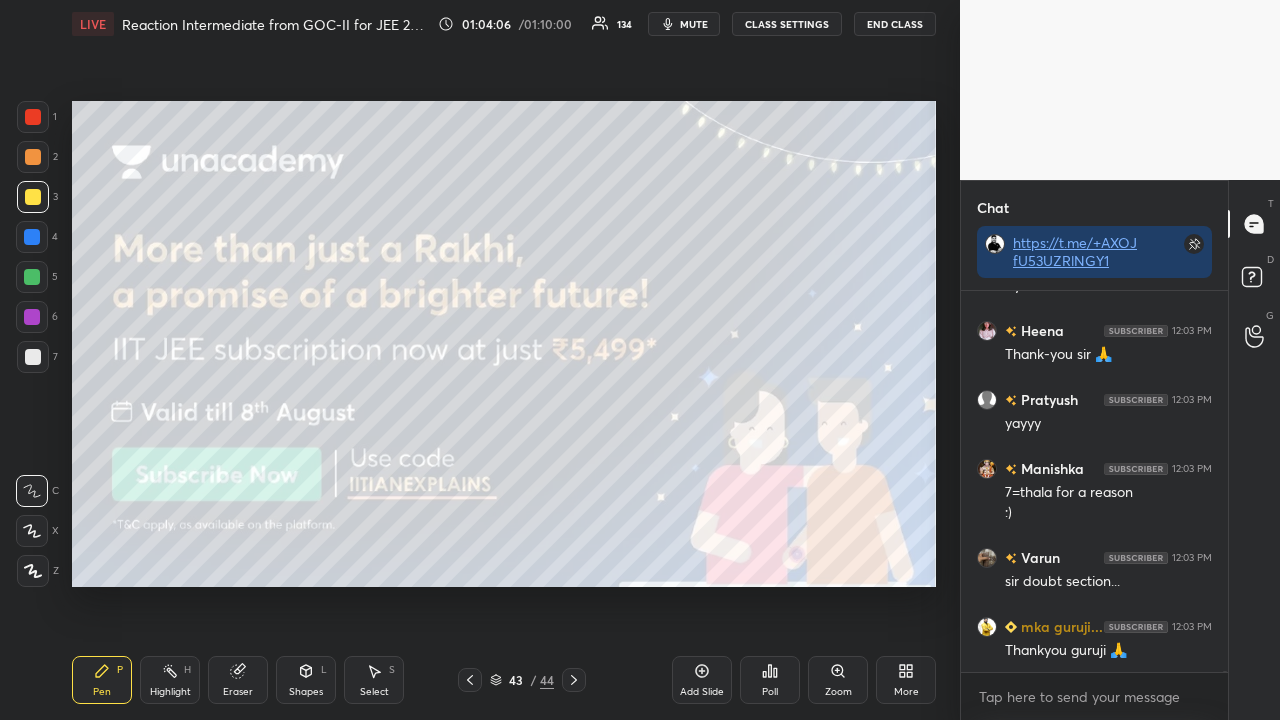 scroll, scrollTop: 106320, scrollLeft: 0, axis: vertical 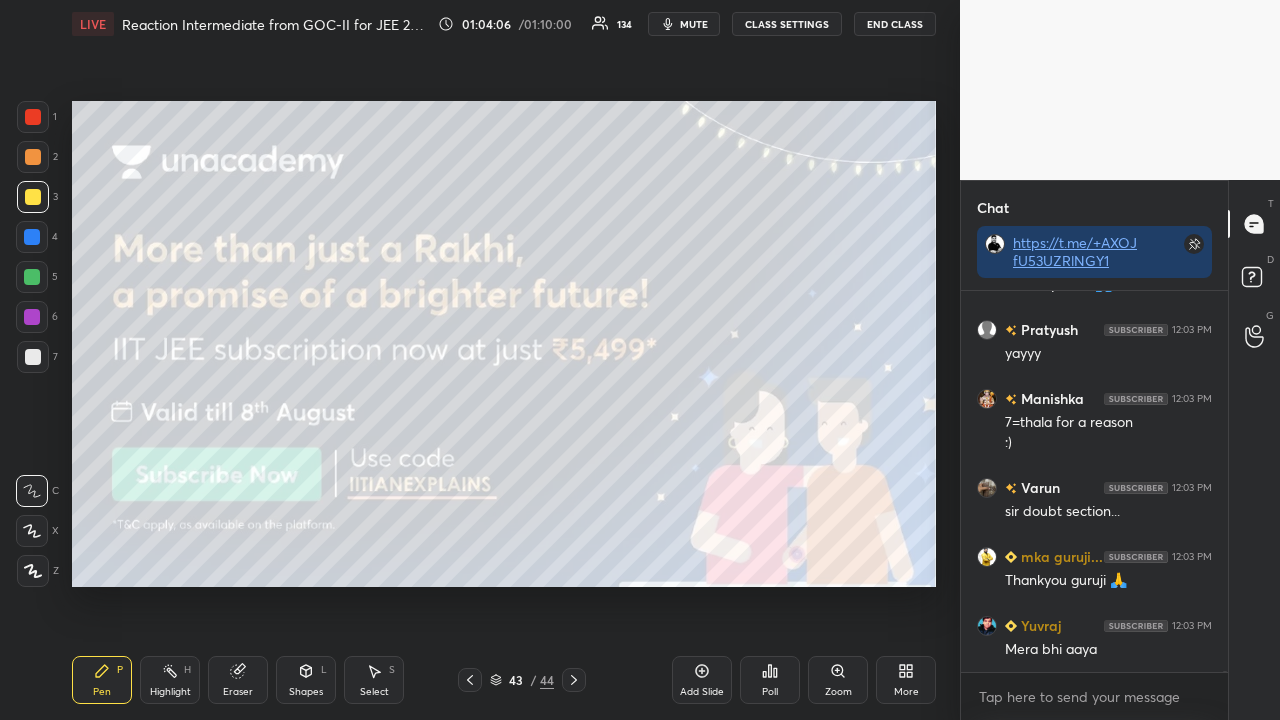 click 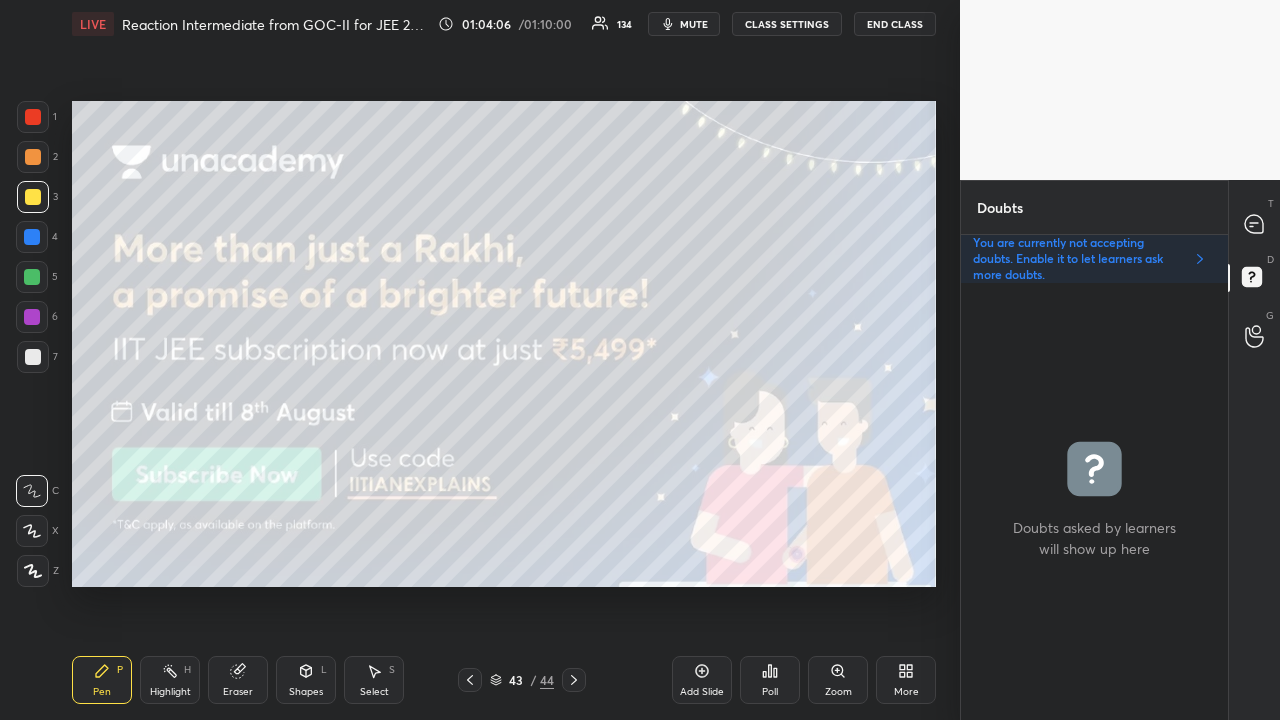 scroll, scrollTop: 6, scrollLeft: 6, axis: both 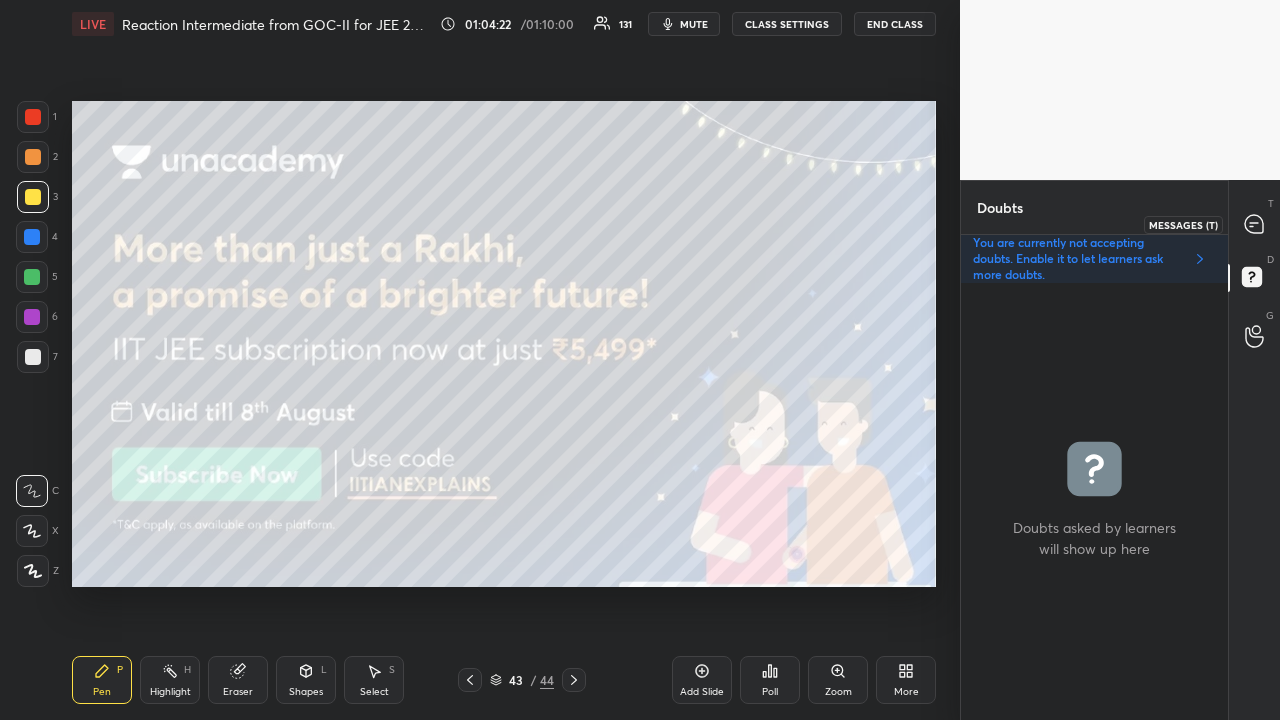click 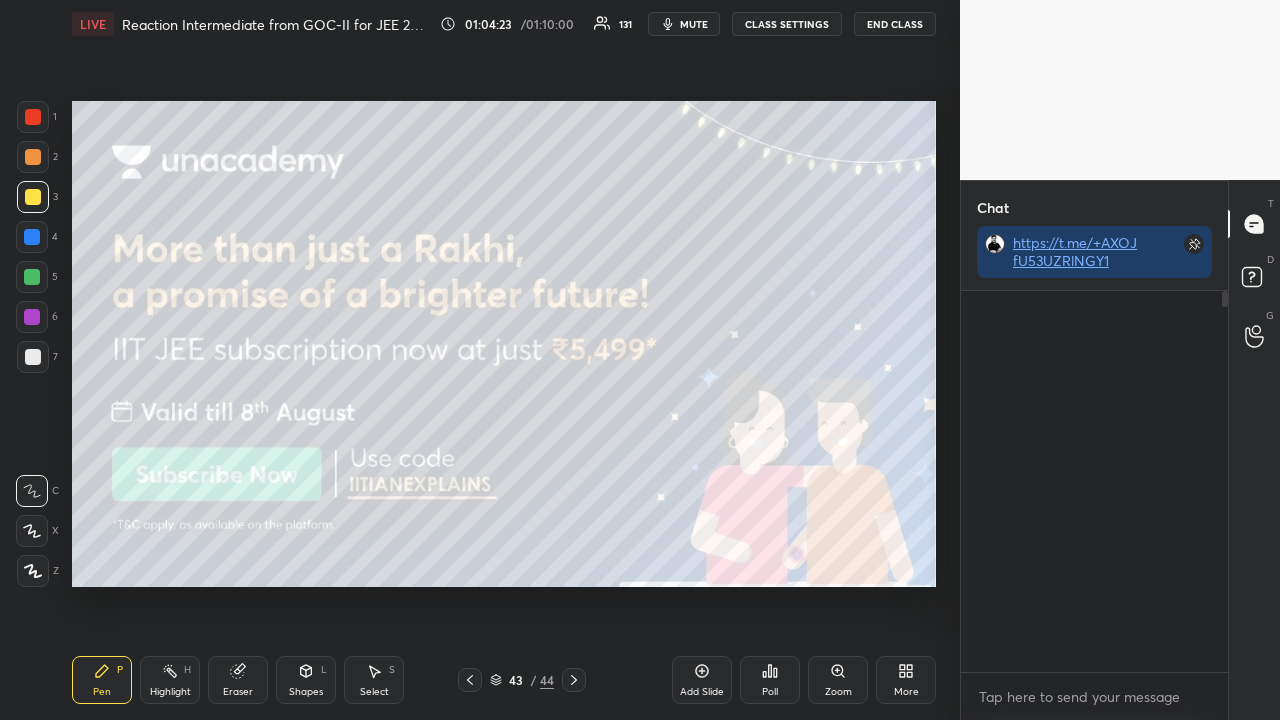 scroll, scrollTop: 423, scrollLeft: 261, axis: both 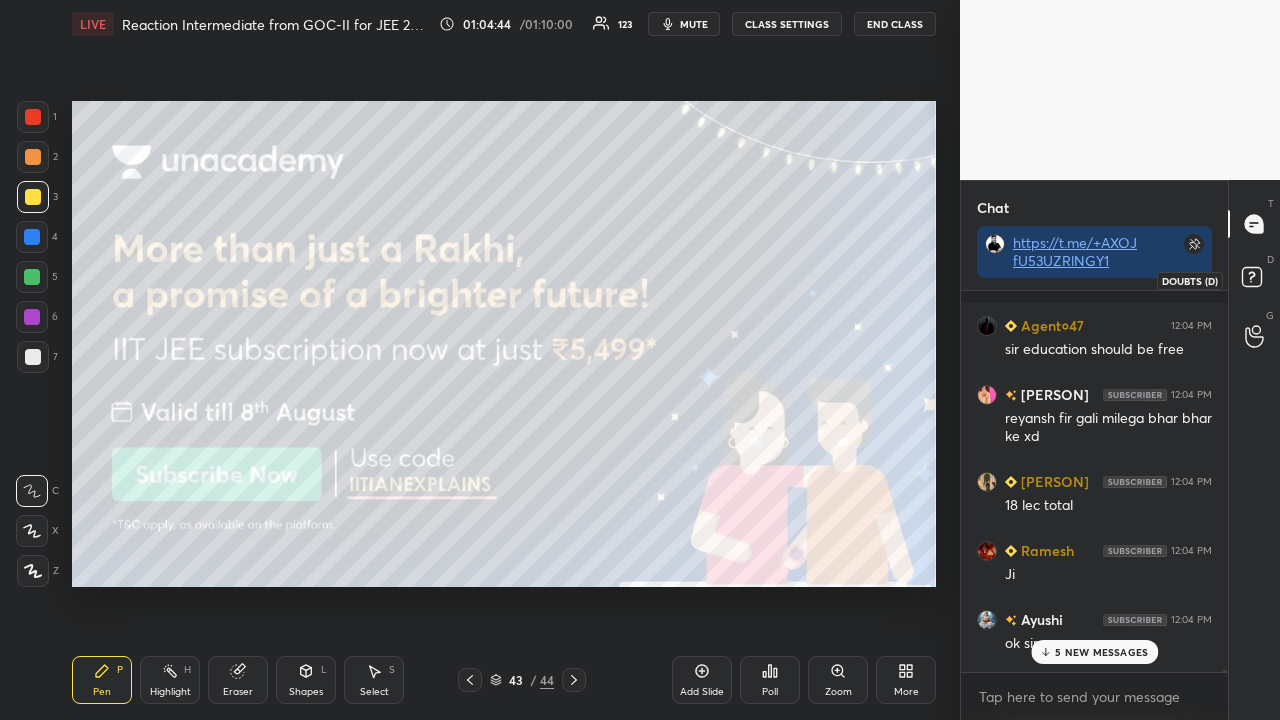 click 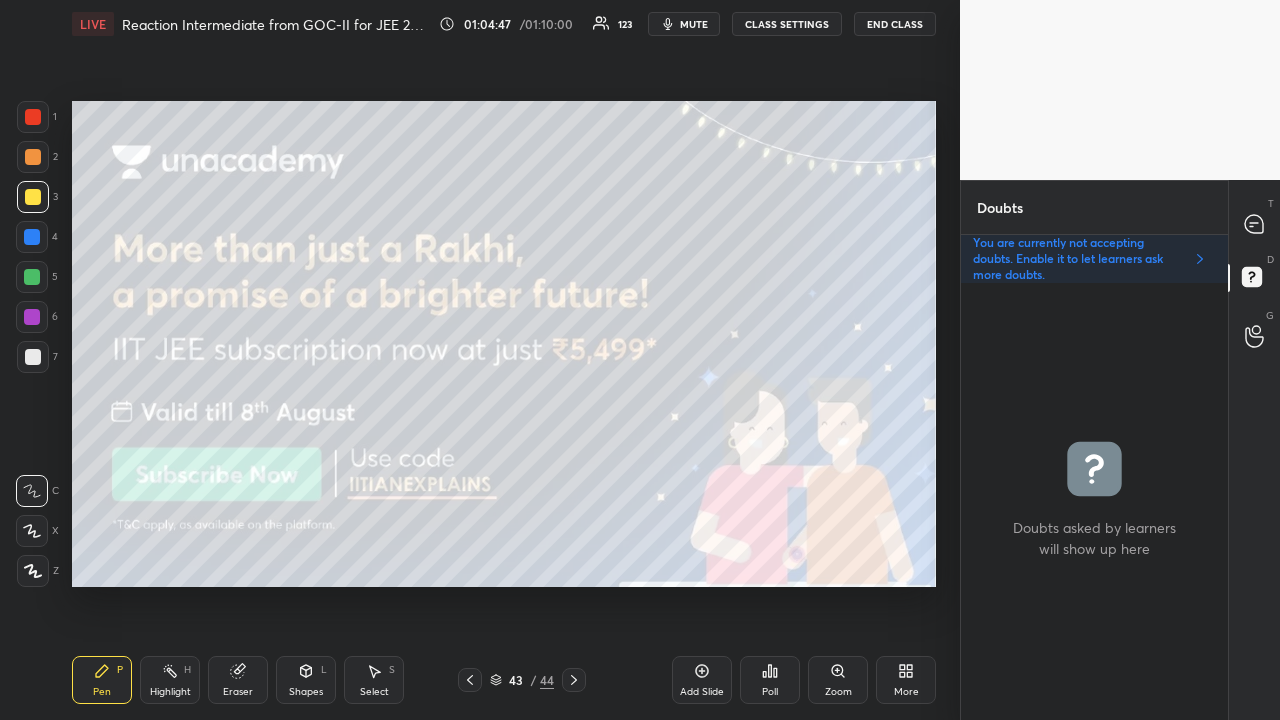 click on "43 / 44" at bounding box center [522, 680] 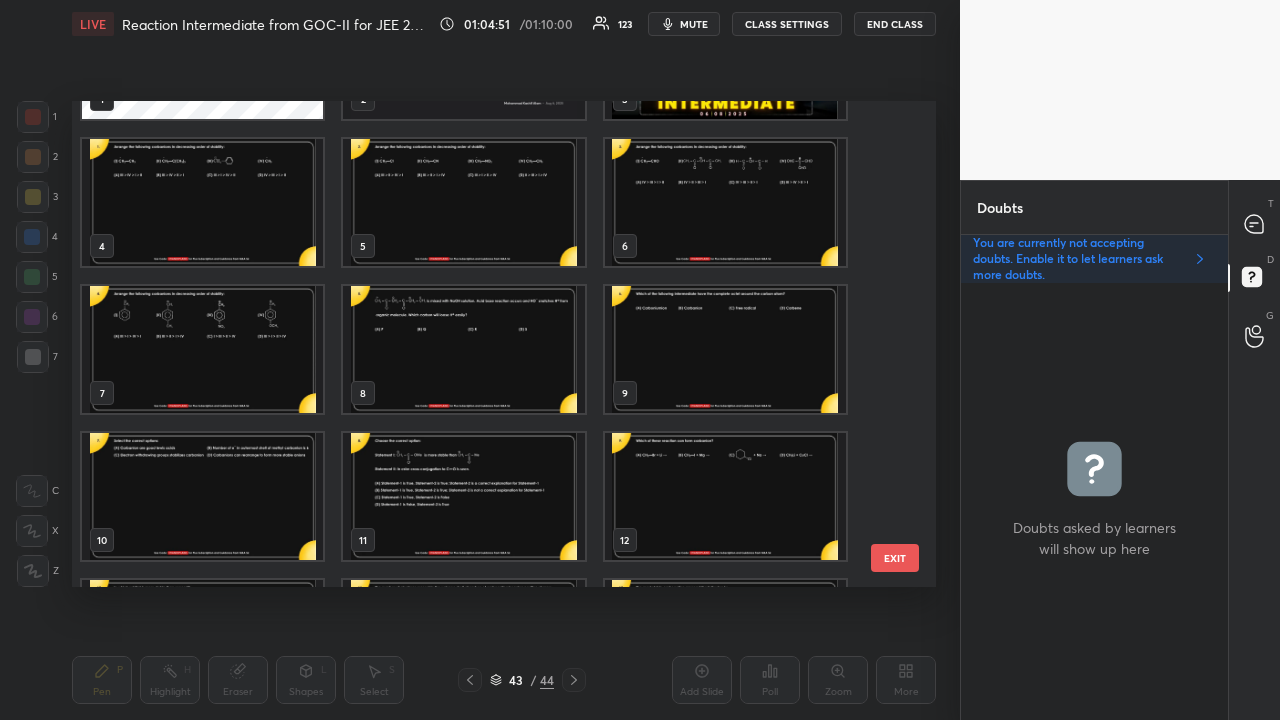 click at bounding box center [463, 202] 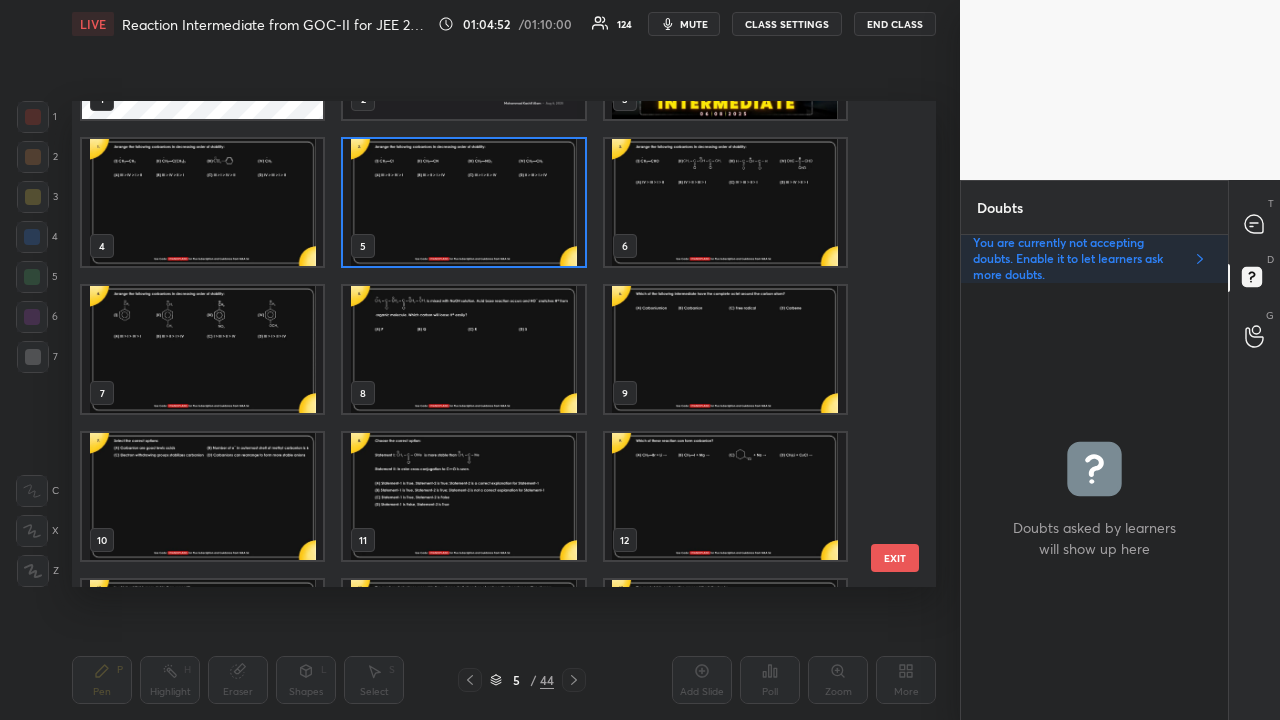 click at bounding box center [463, 202] 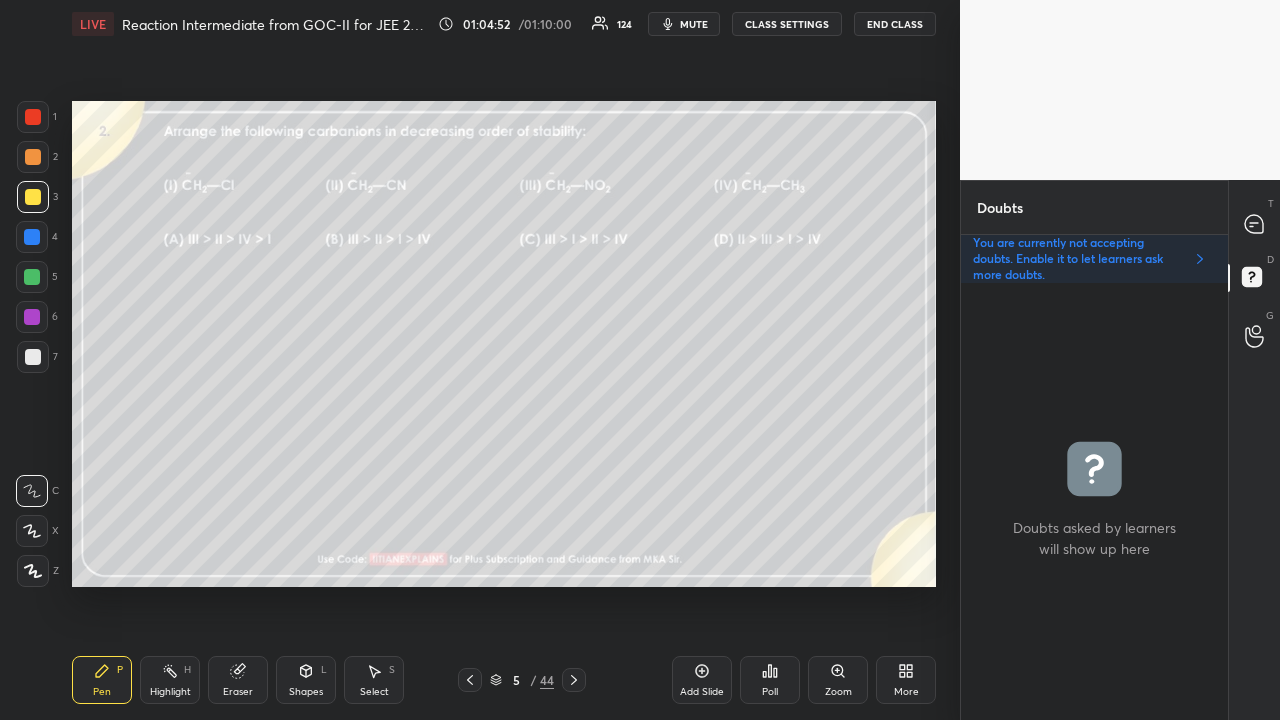 click at bounding box center (463, 202) 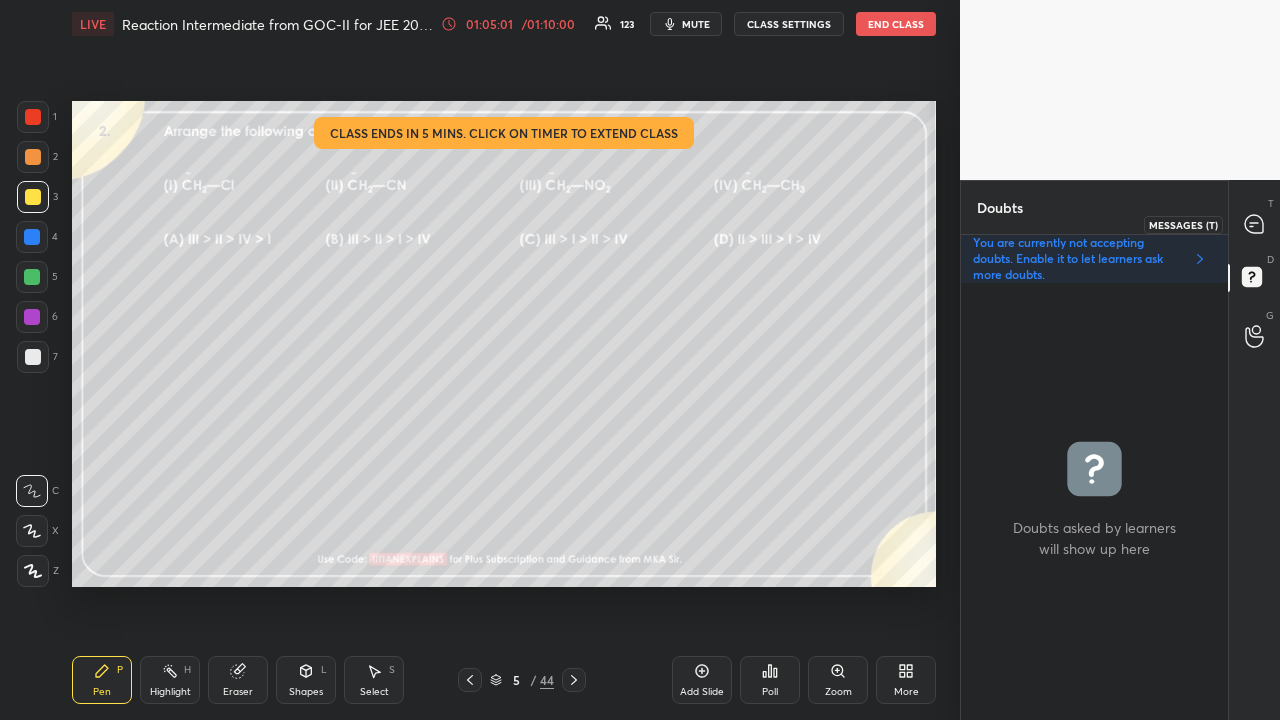 click 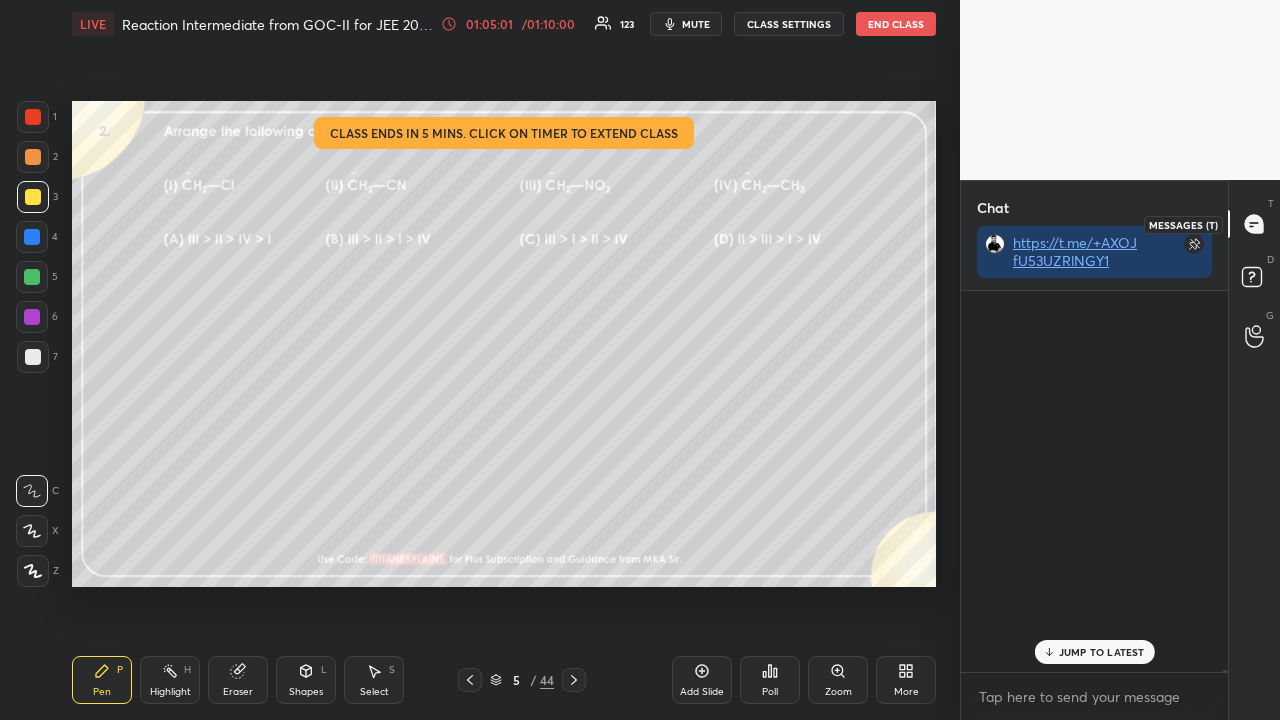 scroll, scrollTop: 110803, scrollLeft: 0, axis: vertical 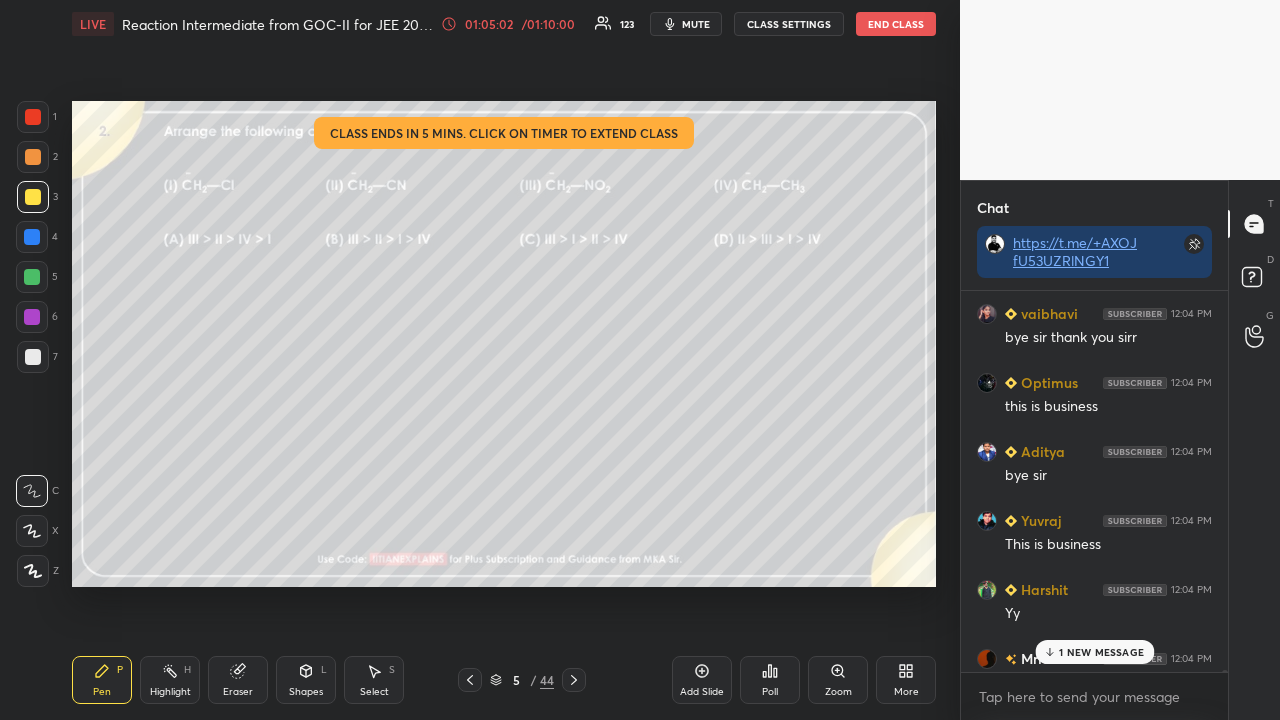 click on "1 NEW MESSAGE" at bounding box center (1101, 652) 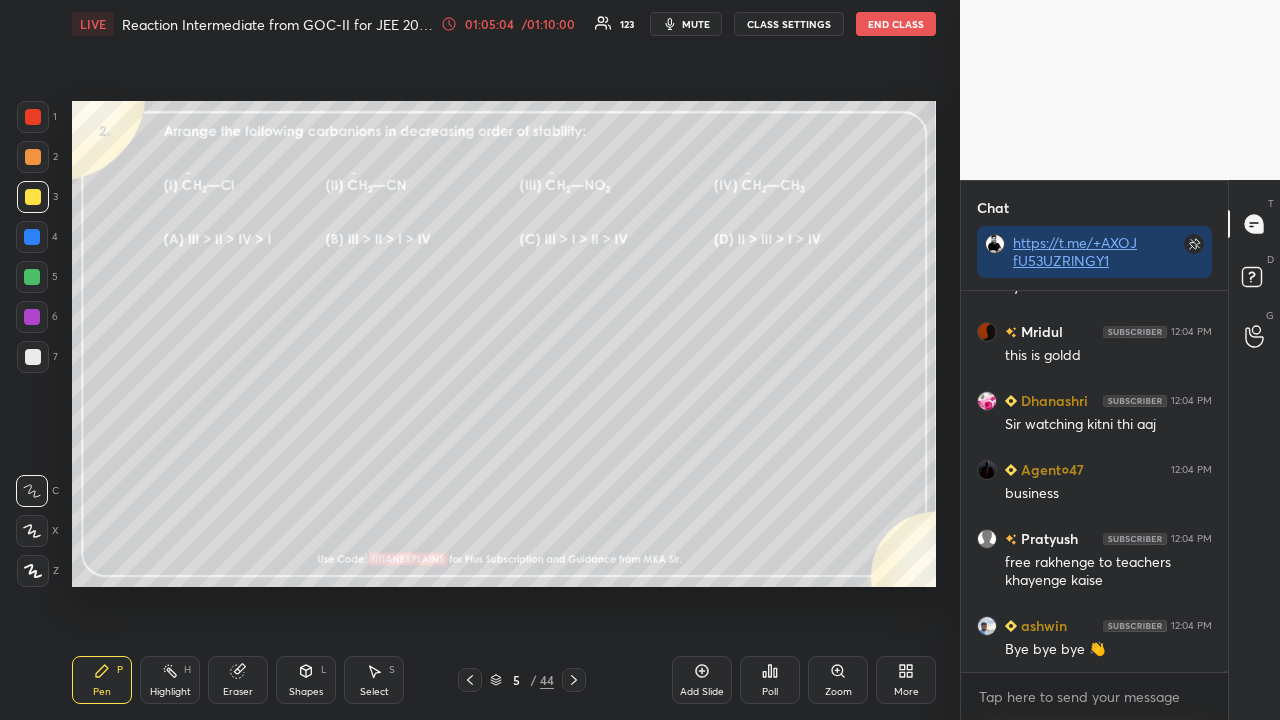 scroll, scrollTop: 111524, scrollLeft: 0, axis: vertical 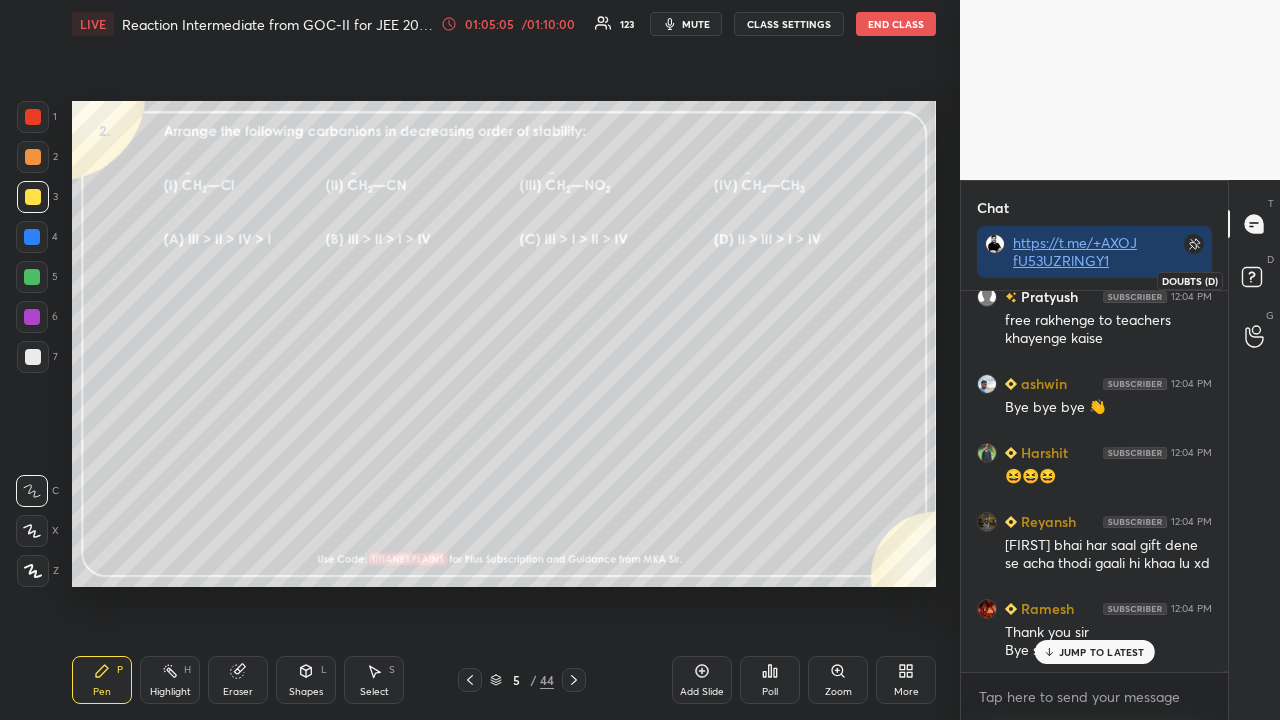 click on "D Doubts (D)" at bounding box center (1254, 280) 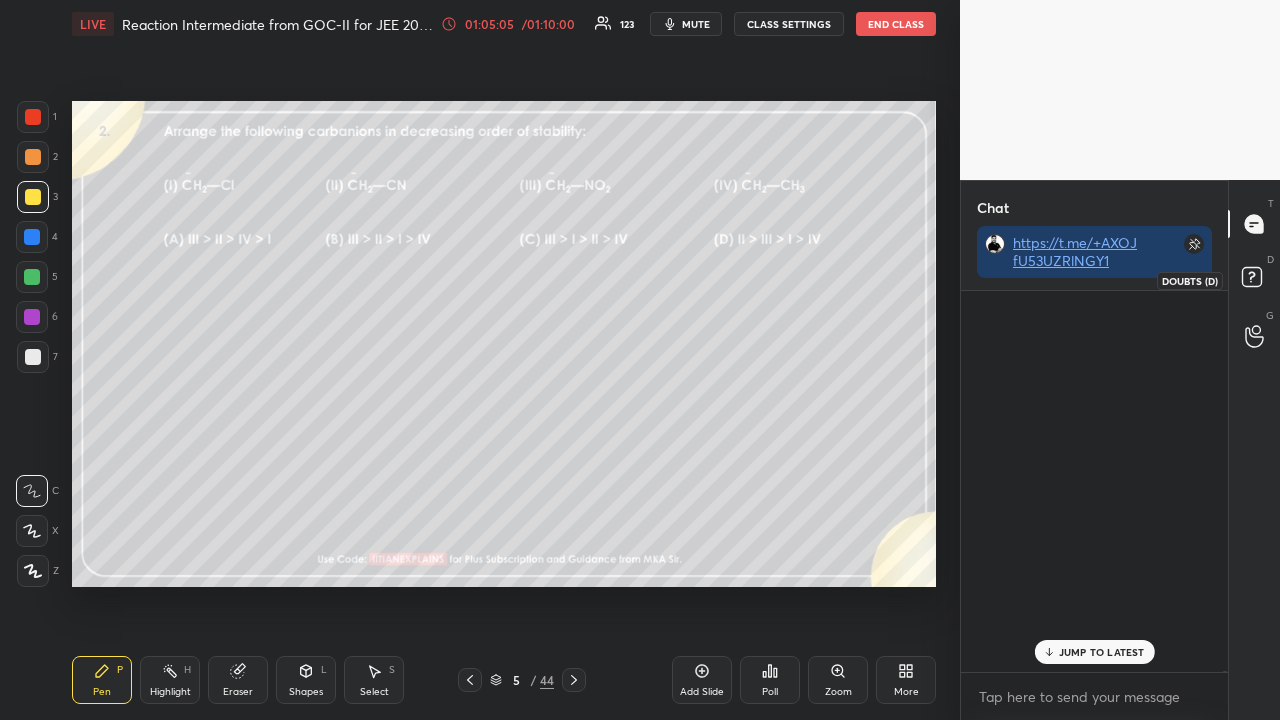 scroll, scrollTop: 6, scrollLeft: 6, axis: both 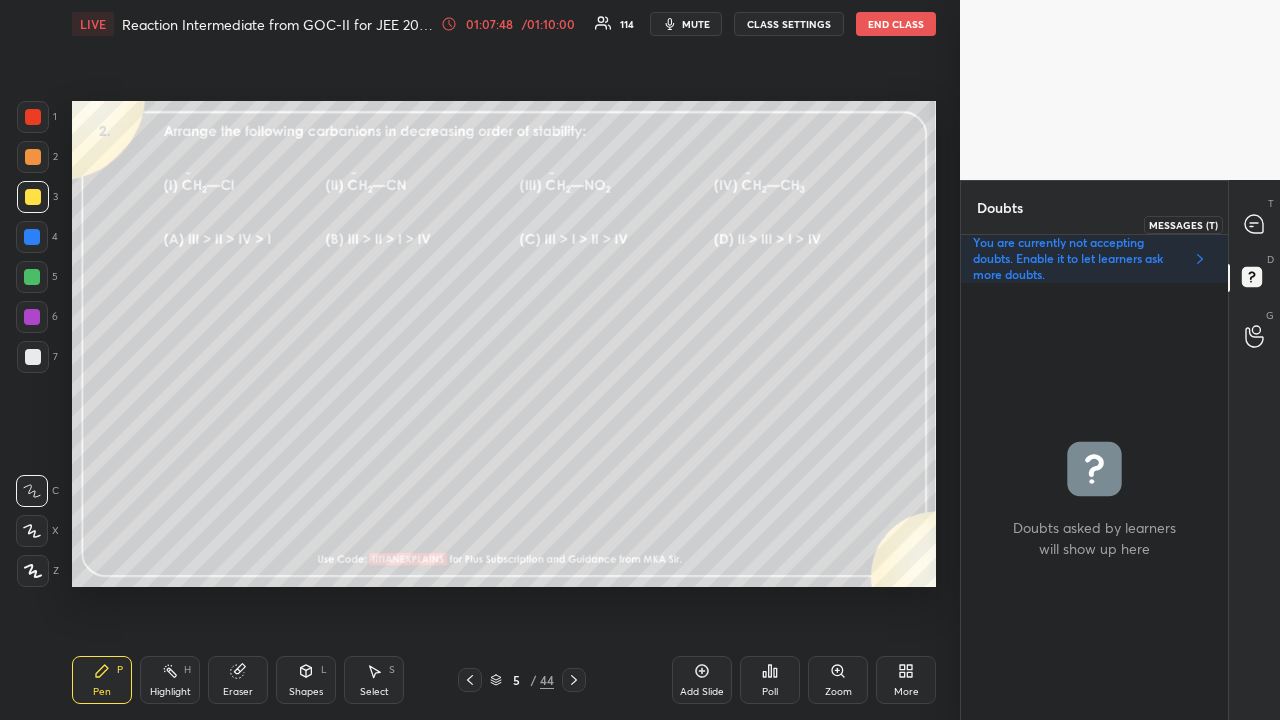 click at bounding box center [1255, 224] 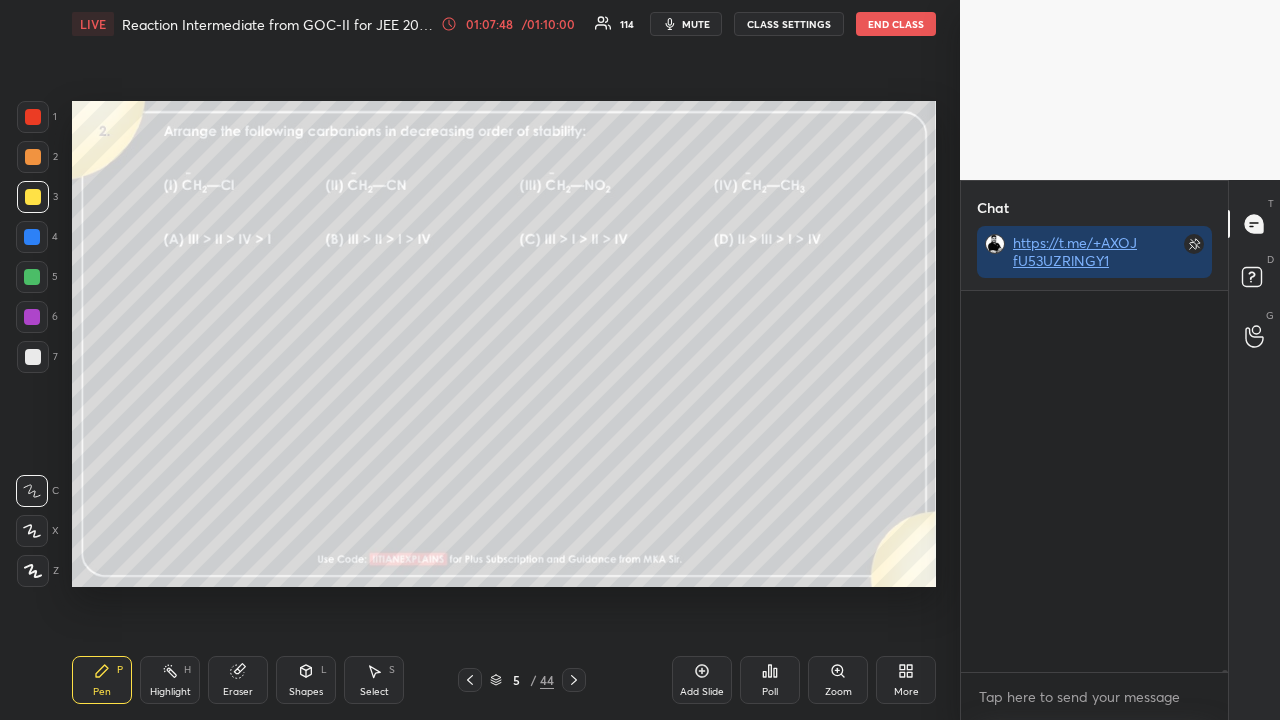 scroll, scrollTop: 117594, scrollLeft: 0, axis: vertical 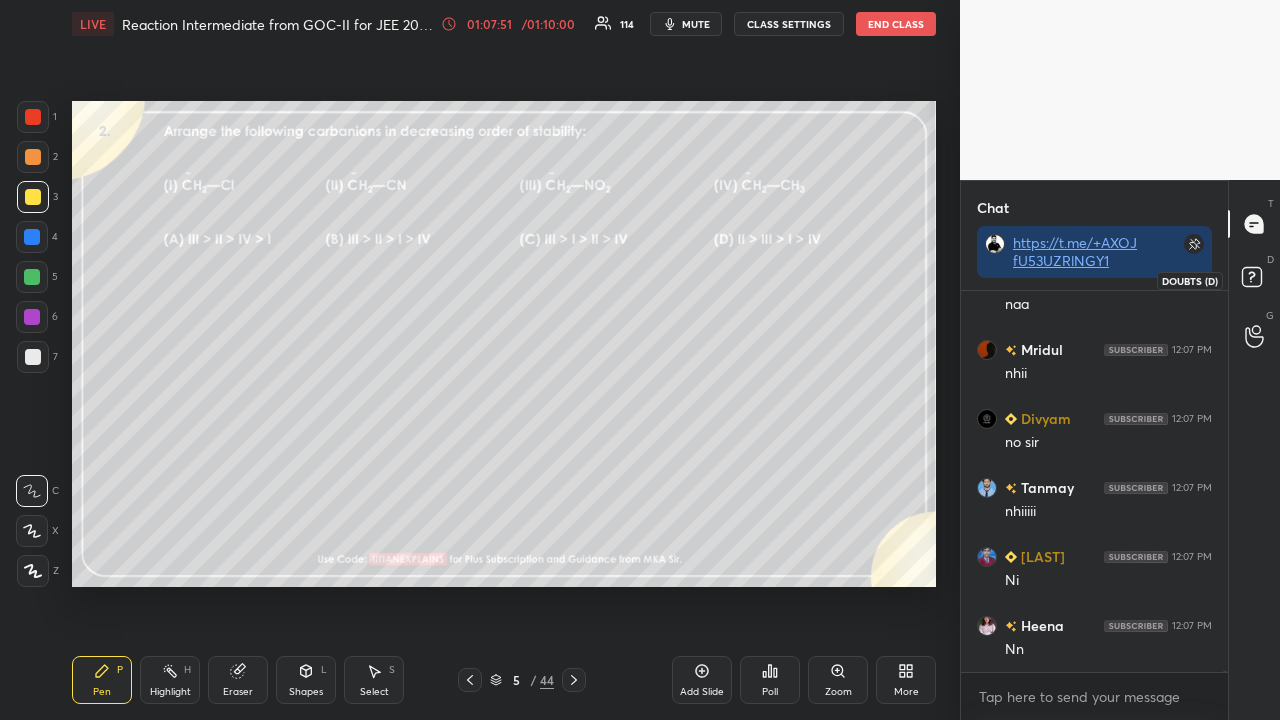 click 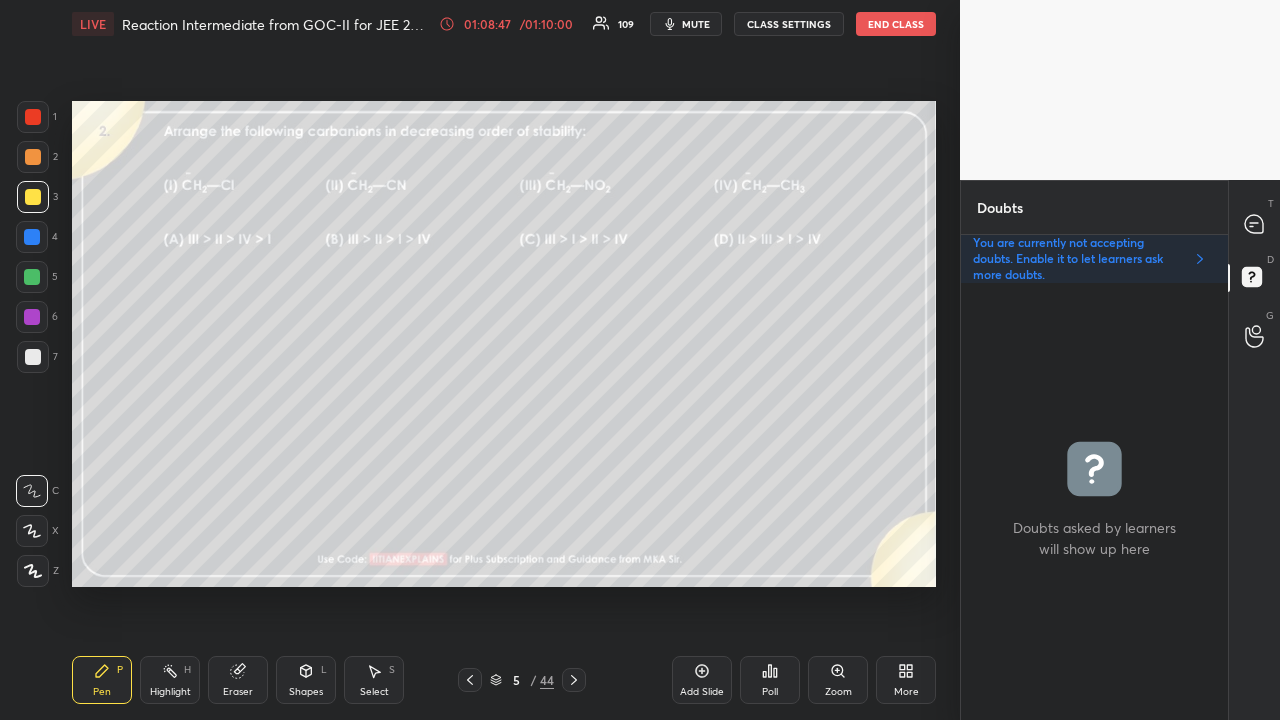 click on "End Class" at bounding box center [896, 24] 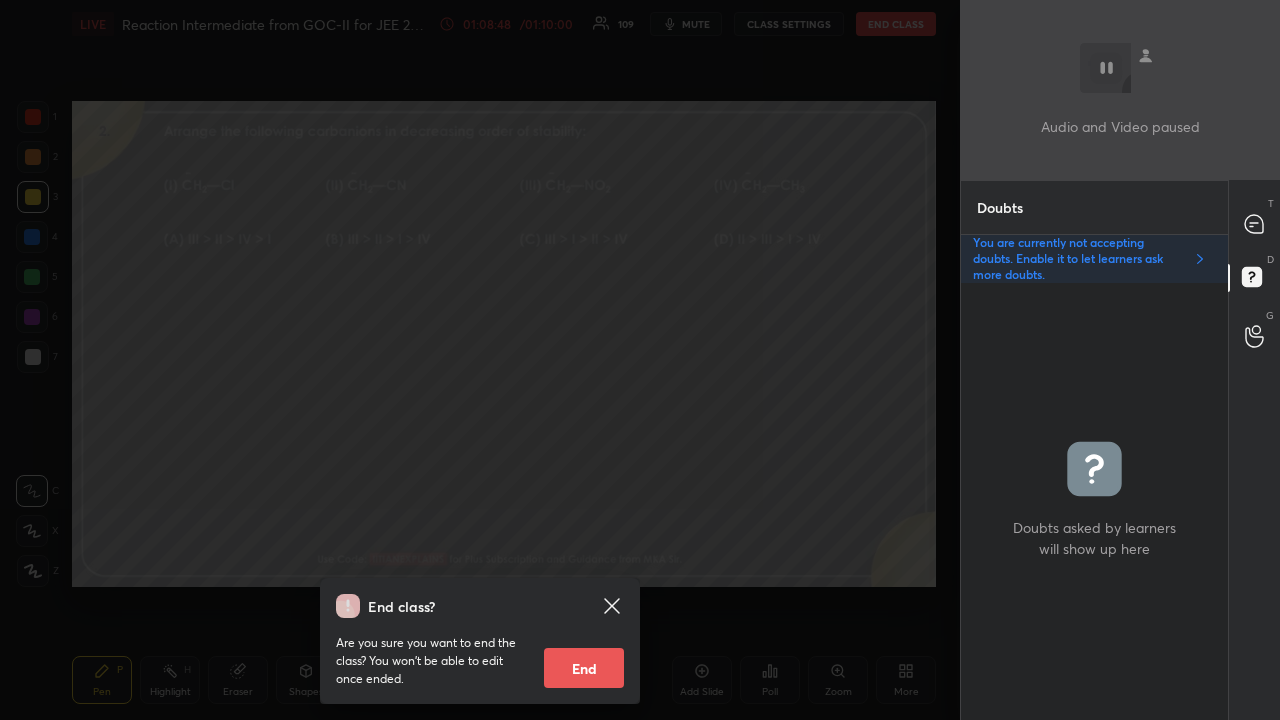 click on "End class? Are you sure you want to end the class? You won’t be able to edit once ended. End" at bounding box center (480, 641) 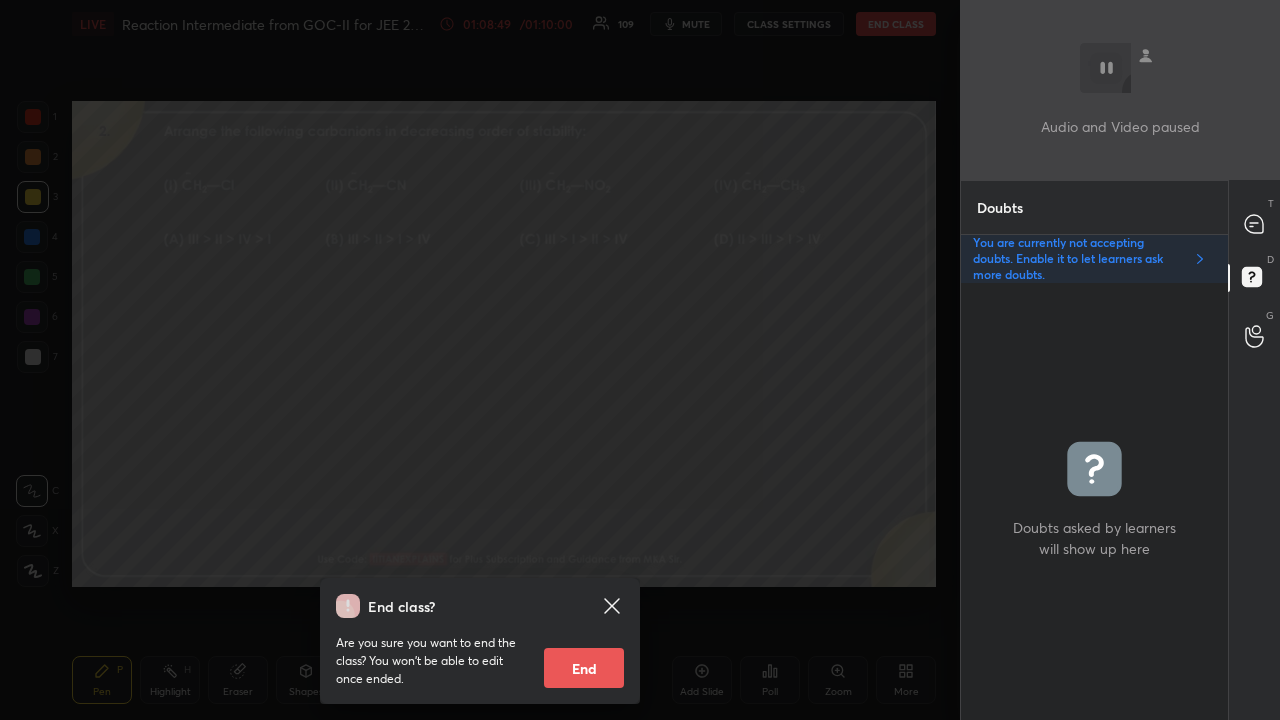 click on "End" at bounding box center [584, 668] 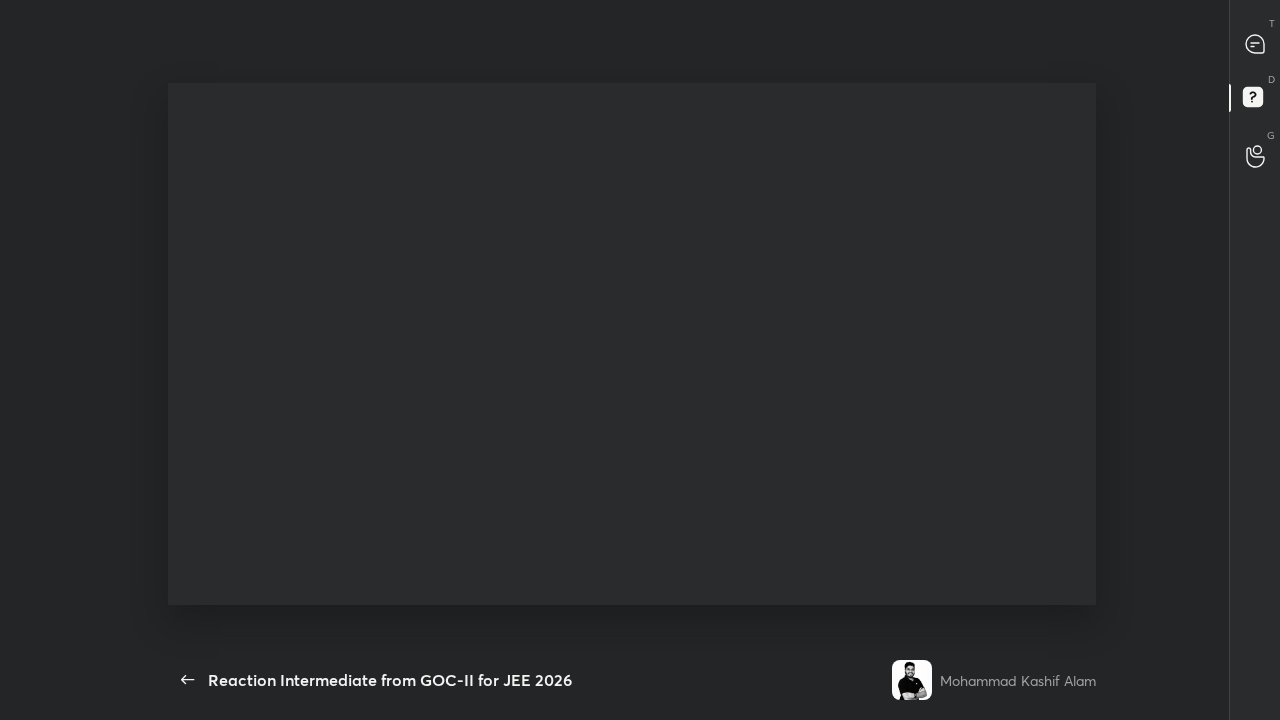 scroll, scrollTop: 99408, scrollLeft: 99044, axis: both 